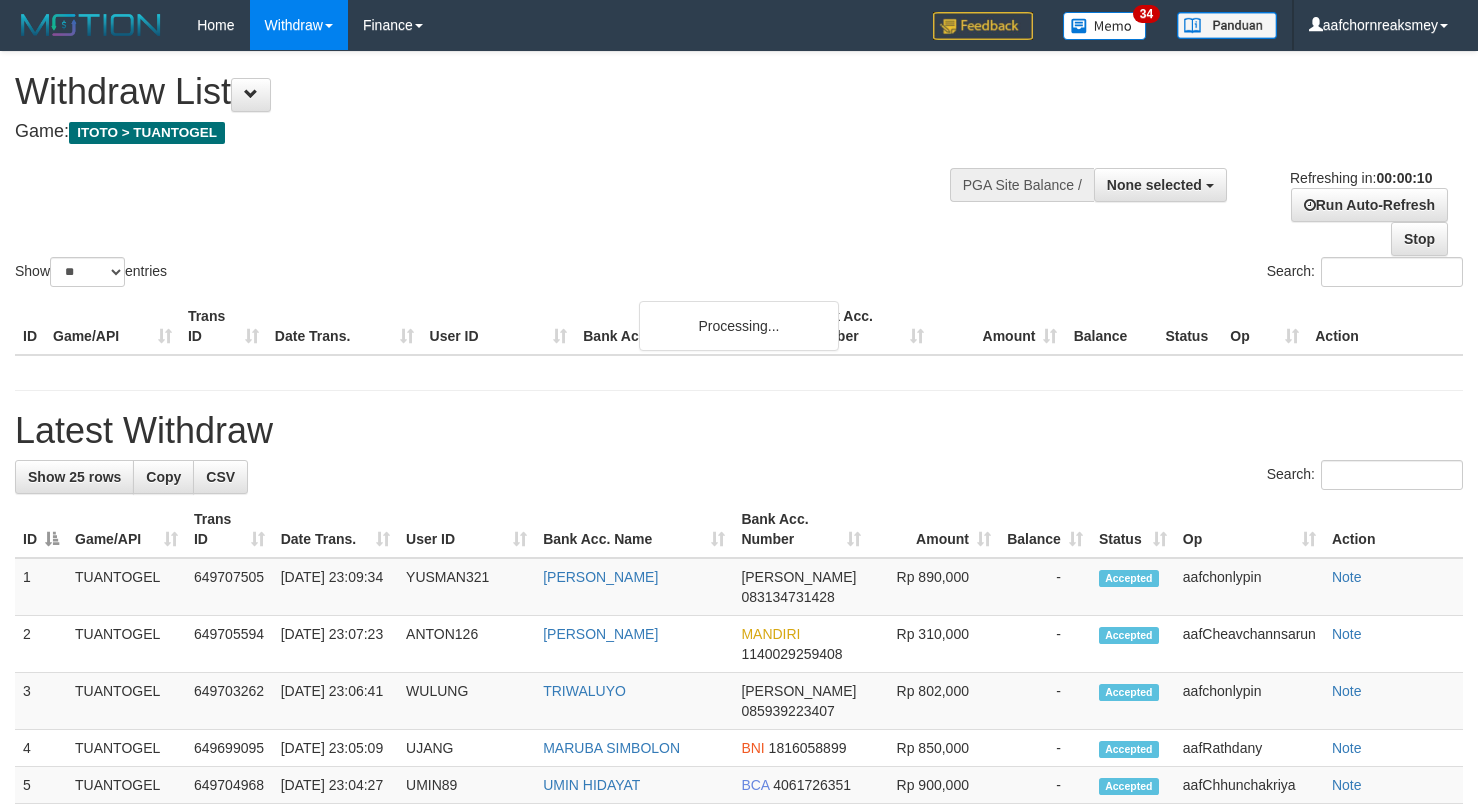 select 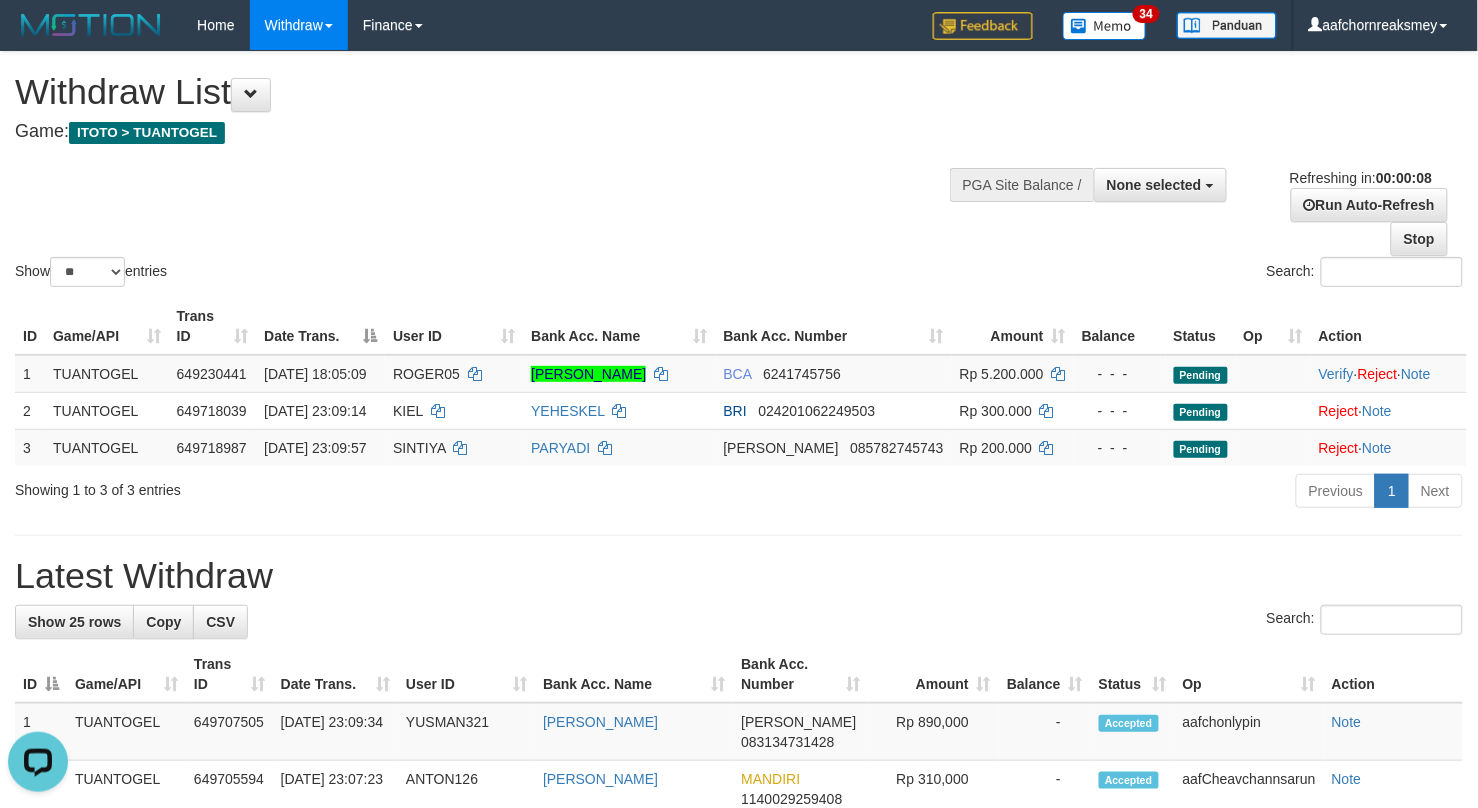 scroll, scrollTop: 0, scrollLeft: 0, axis: both 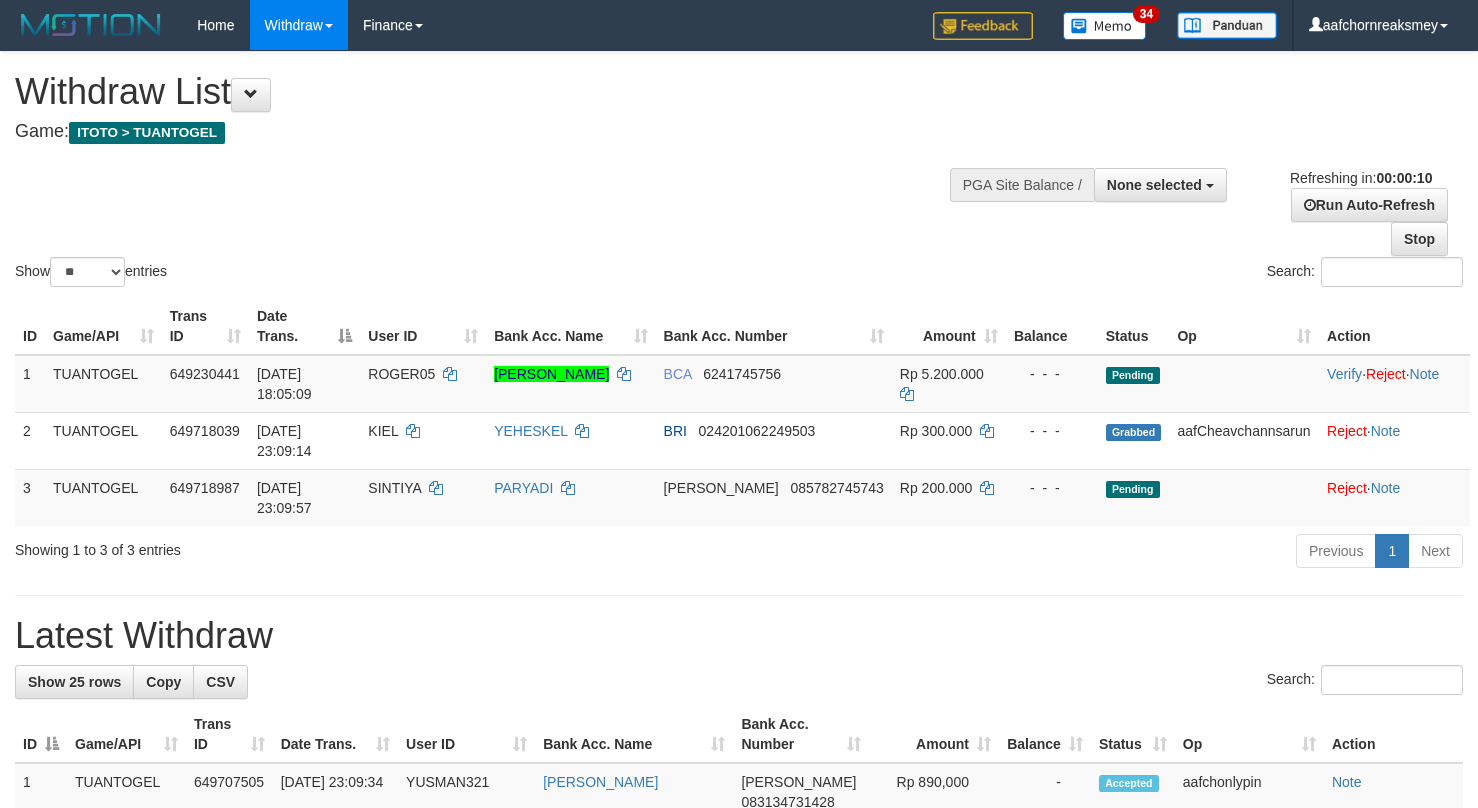 select 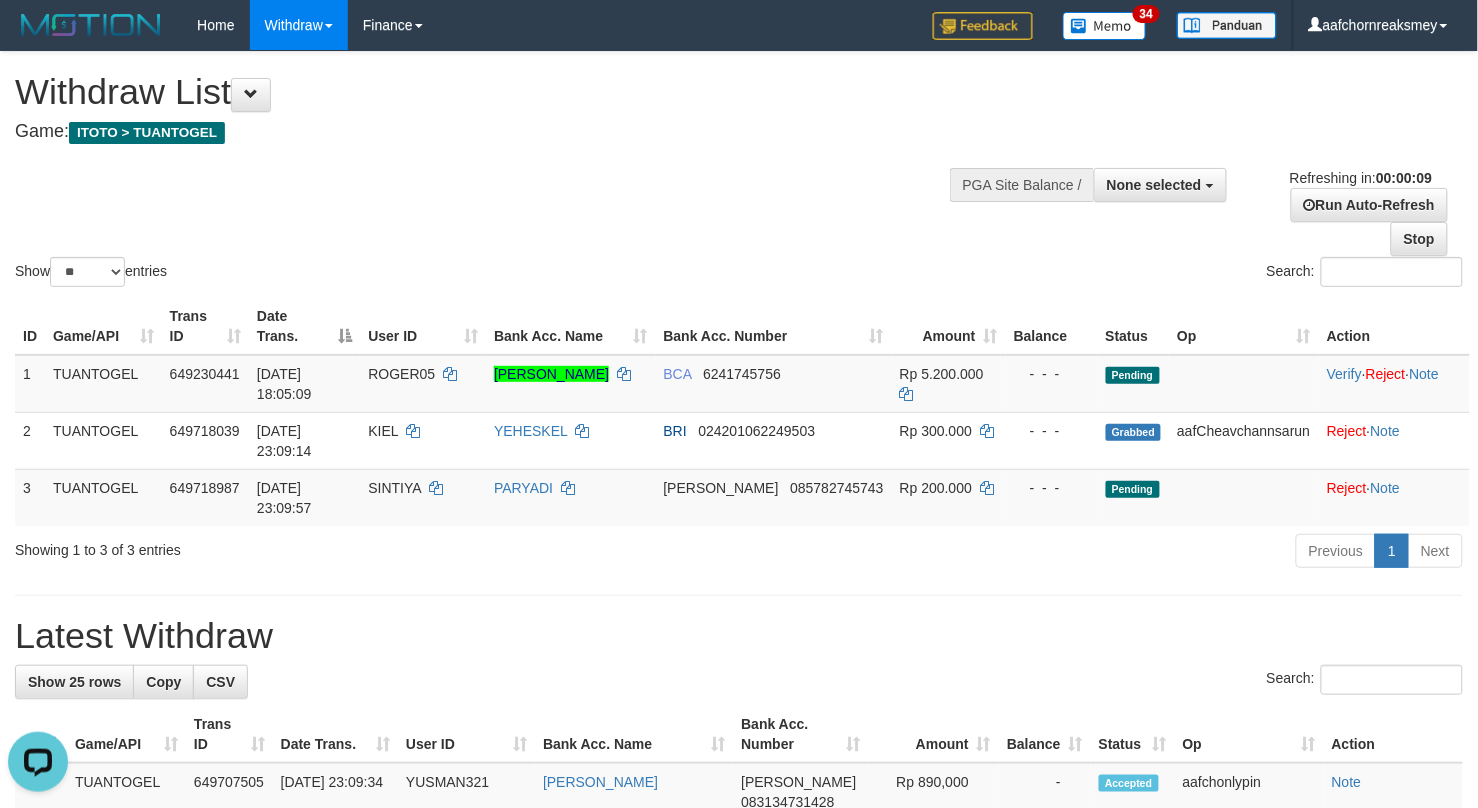 scroll, scrollTop: 0, scrollLeft: 0, axis: both 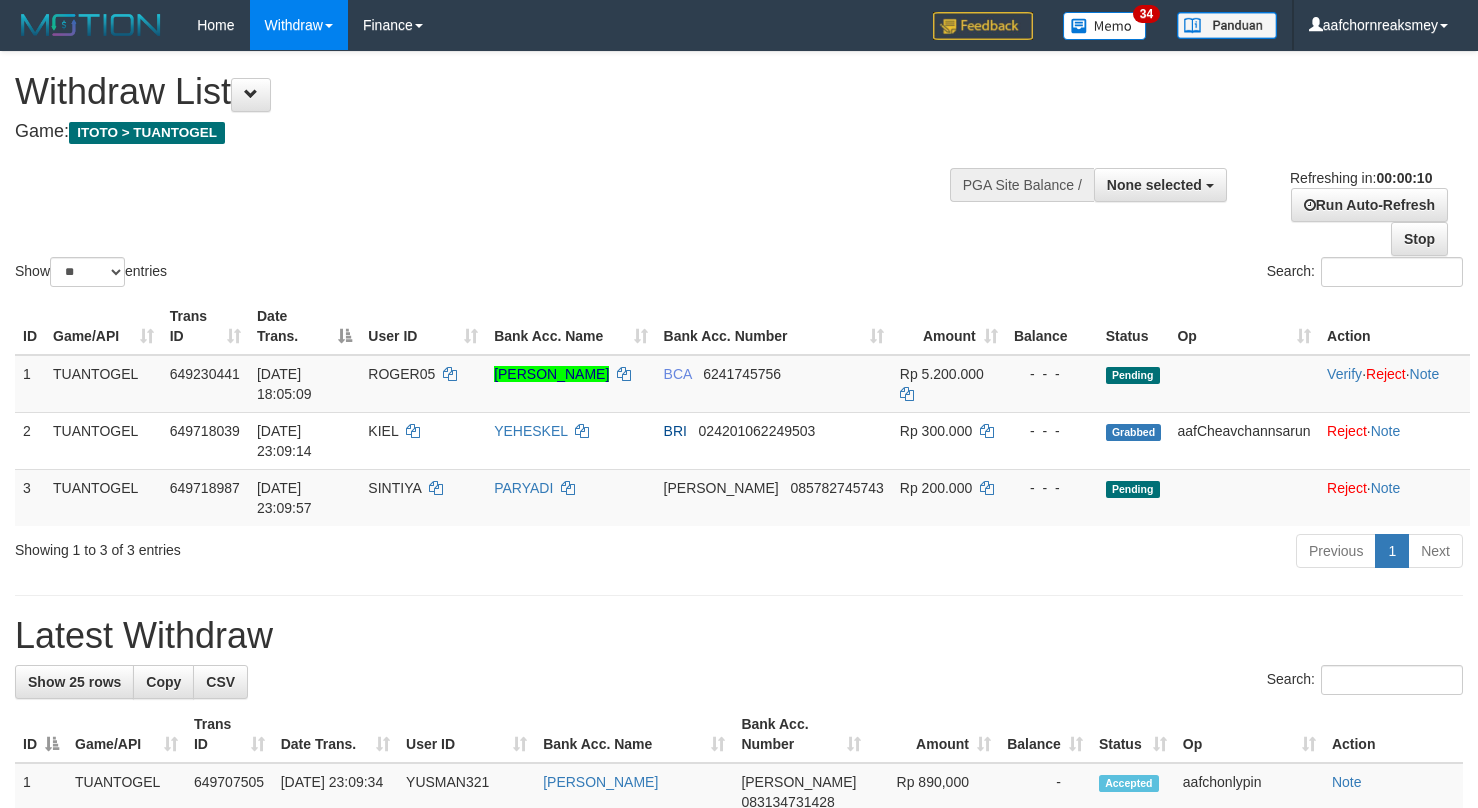 select 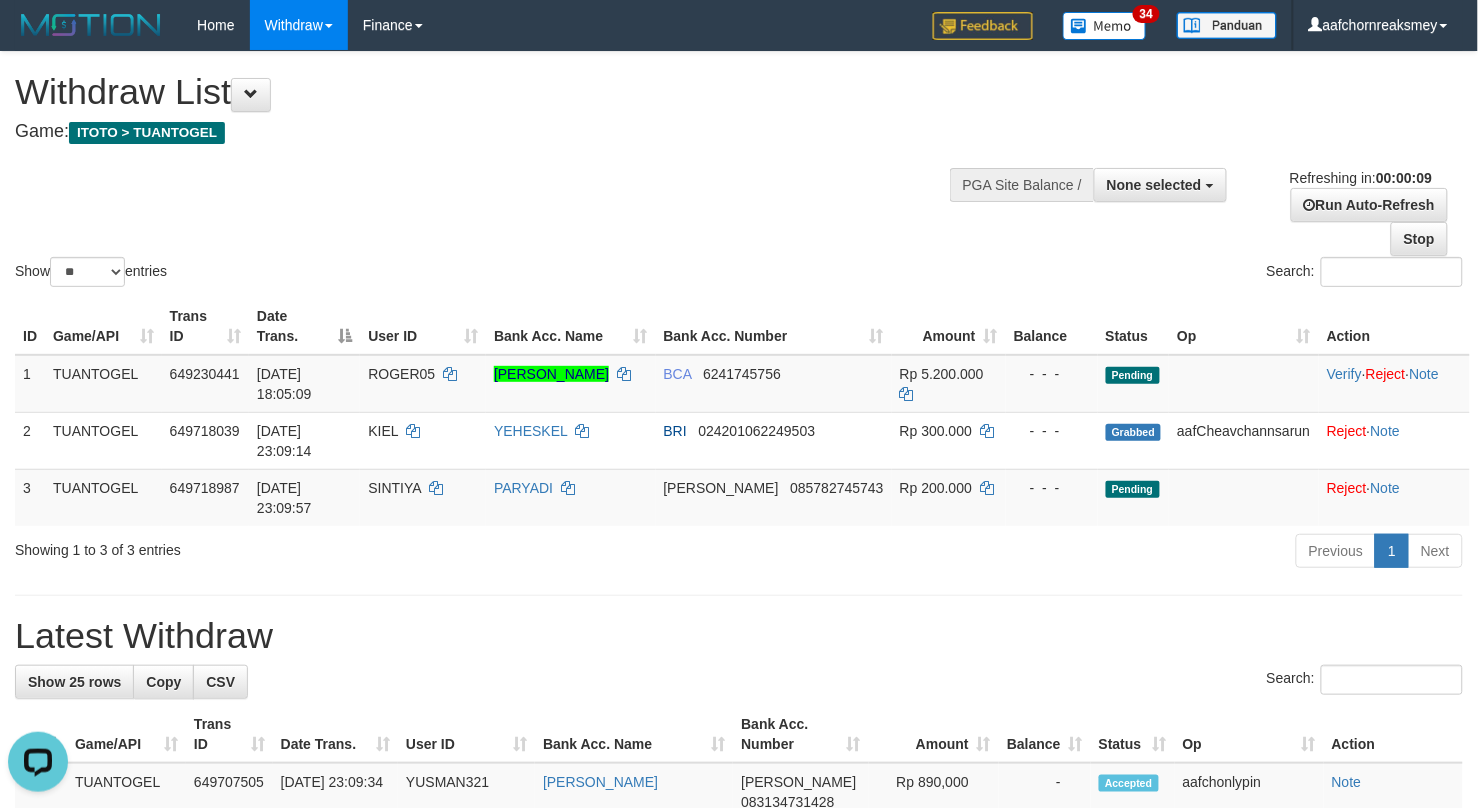 scroll, scrollTop: 0, scrollLeft: 0, axis: both 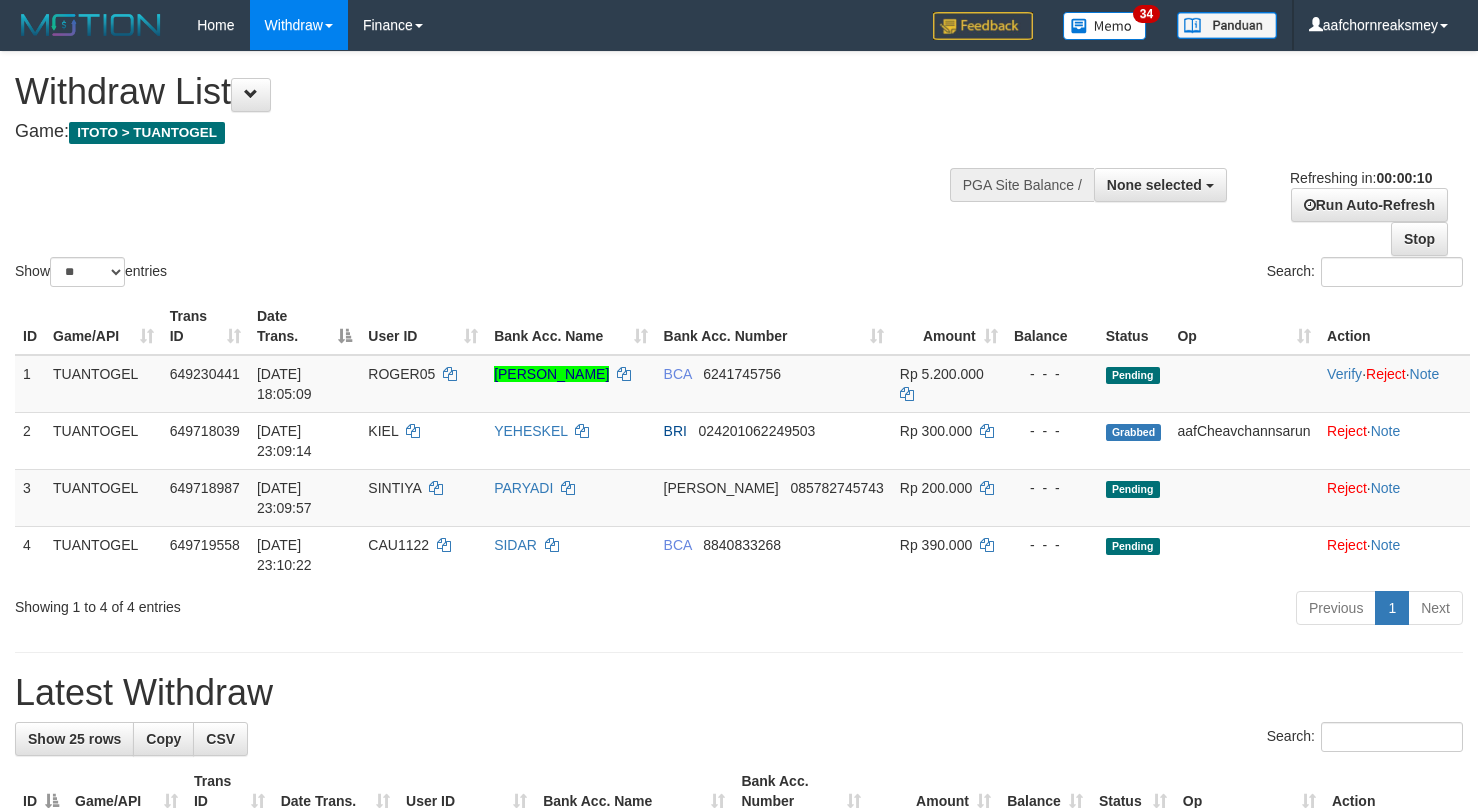 select 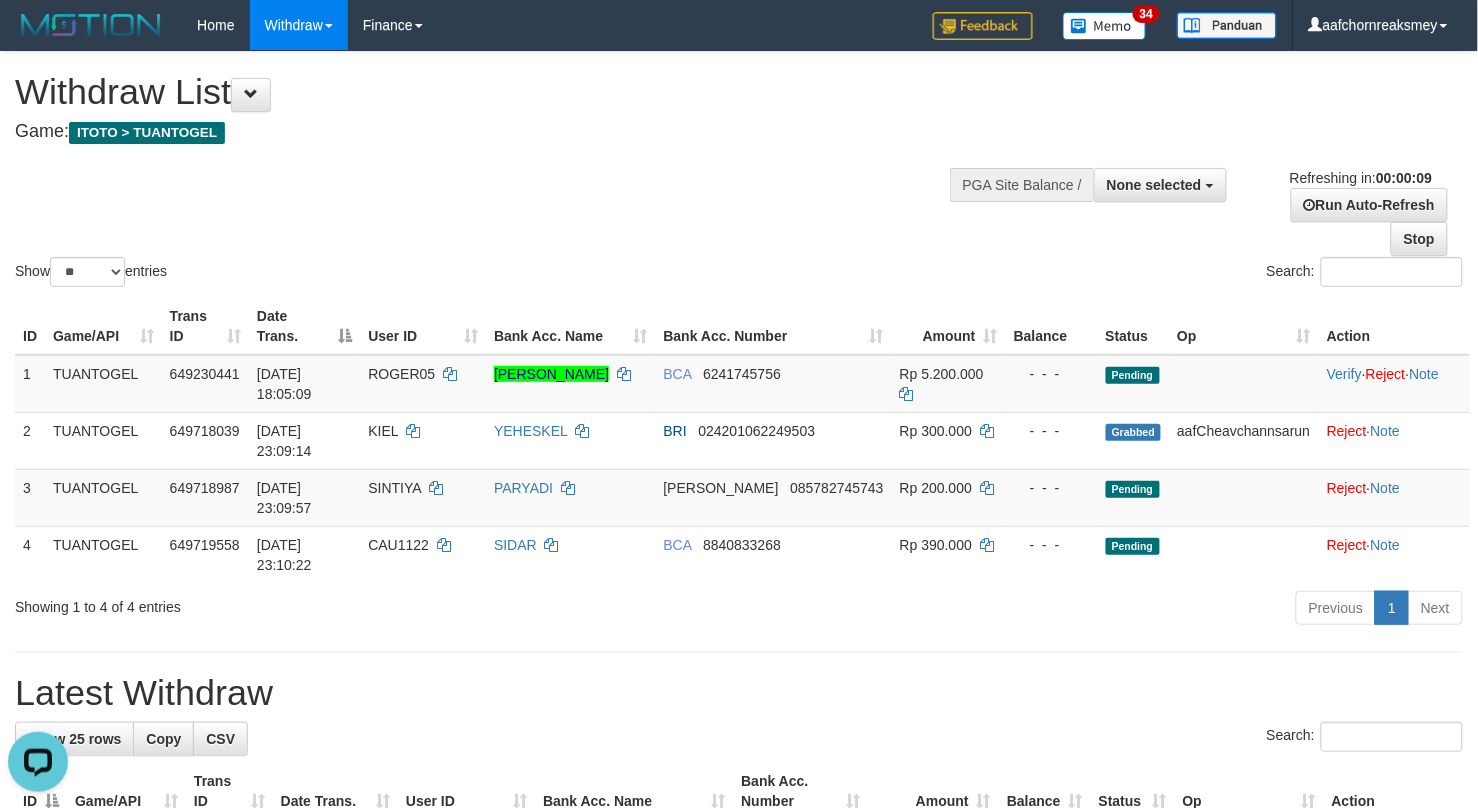 scroll, scrollTop: 0, scrollLeft: 0, axis: both 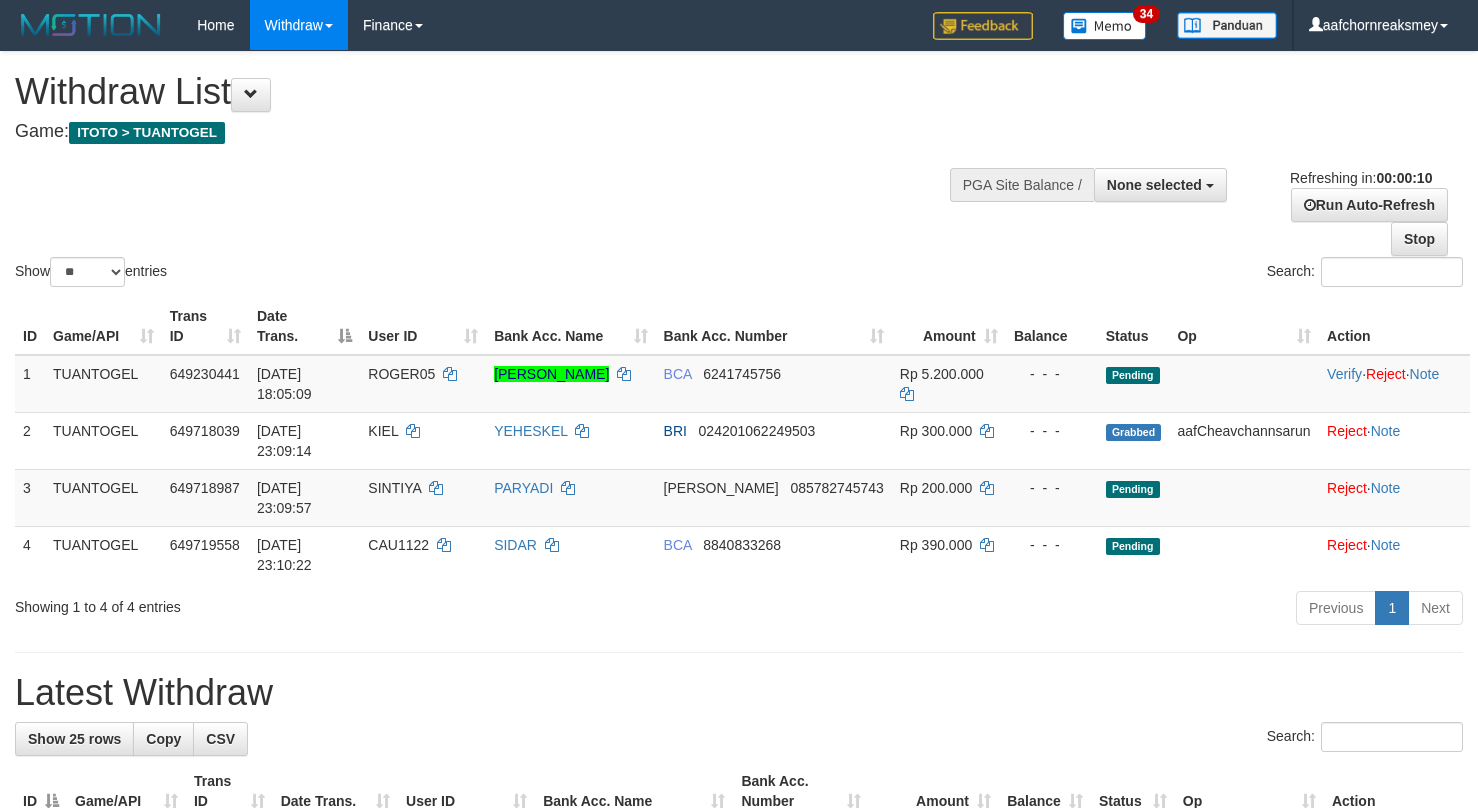 select 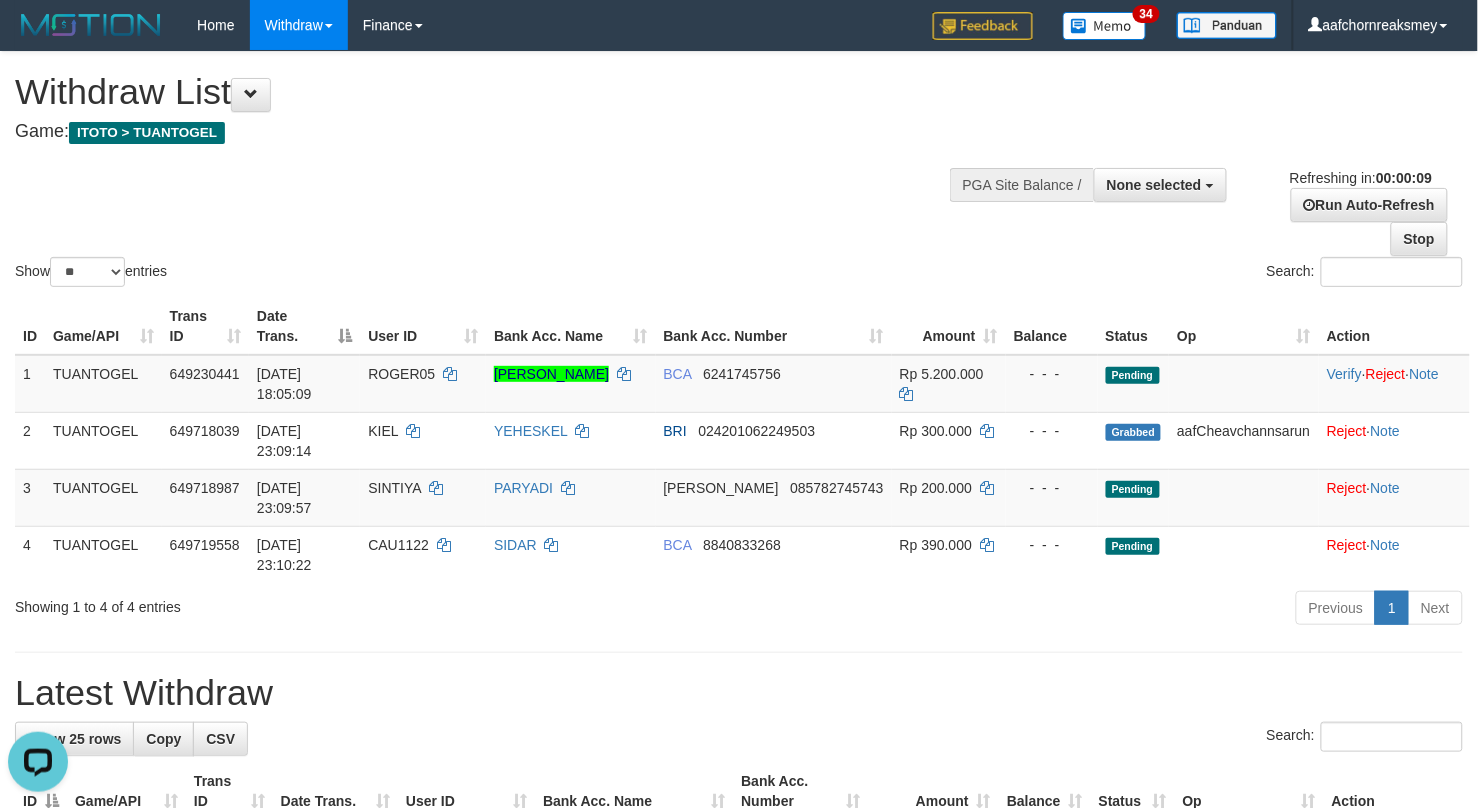 scroll, scrollTop: 0, scrollLeft: 0, axis: both 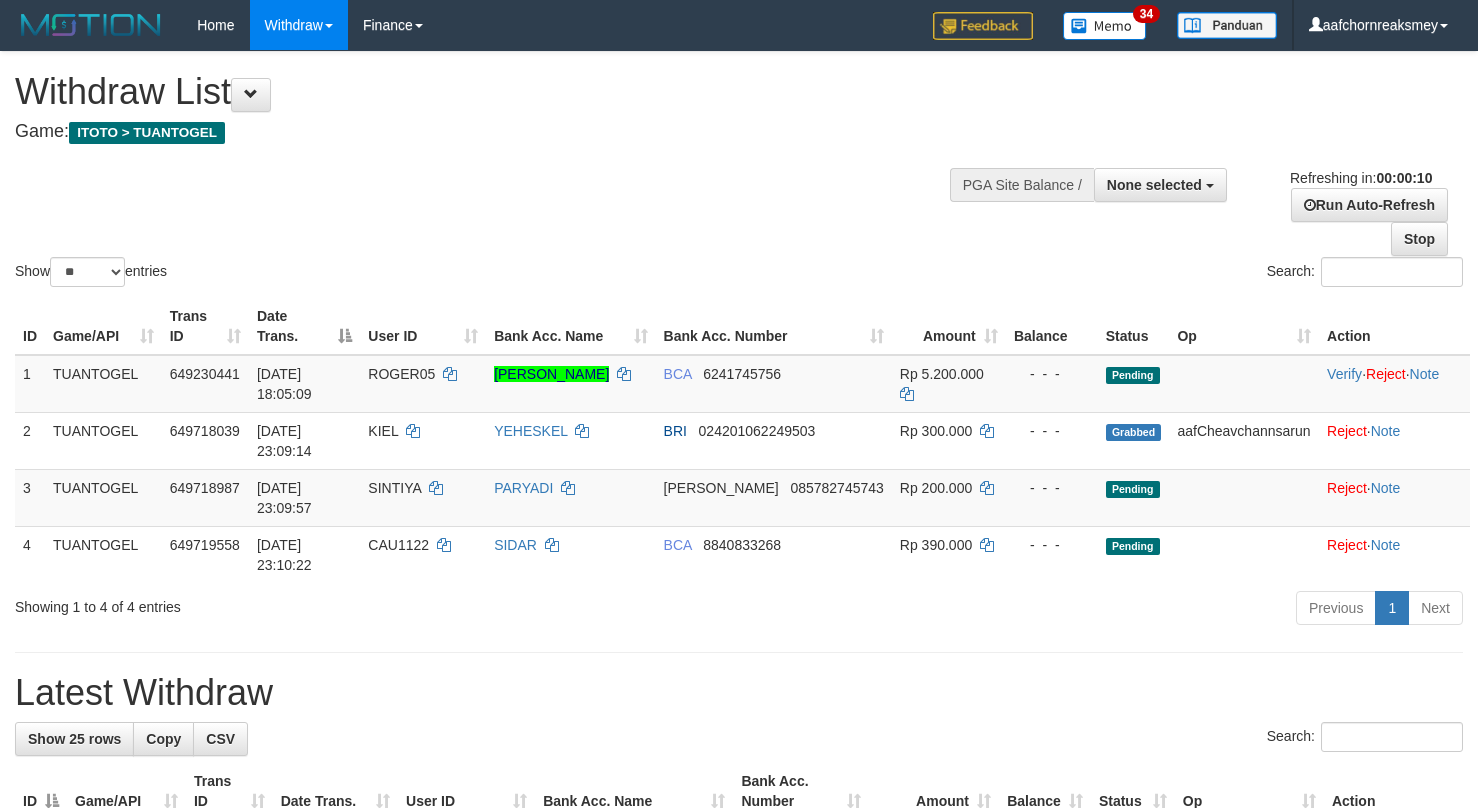 select 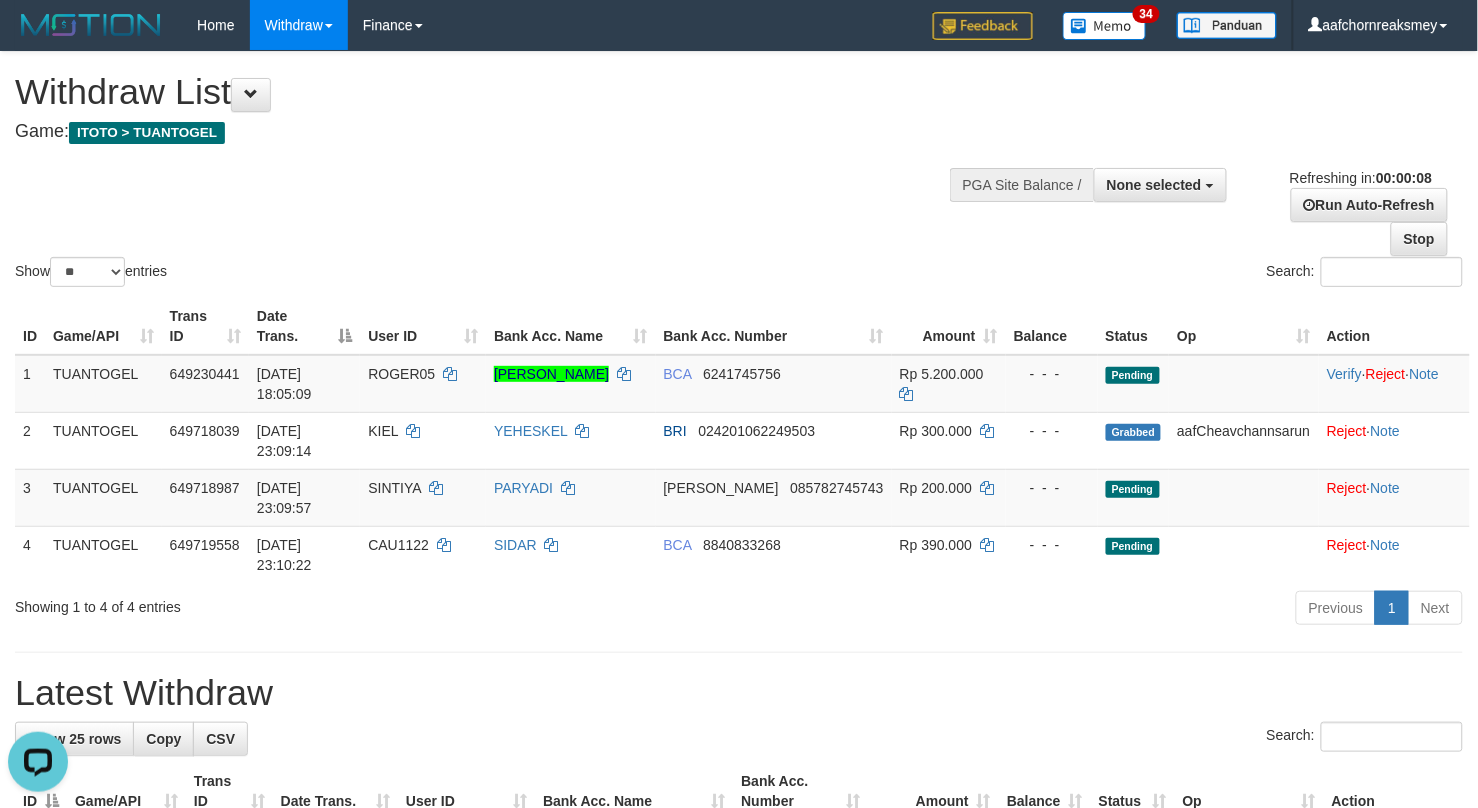 scroll, scrollTop: 0, scrollLeft: 0, axis: both 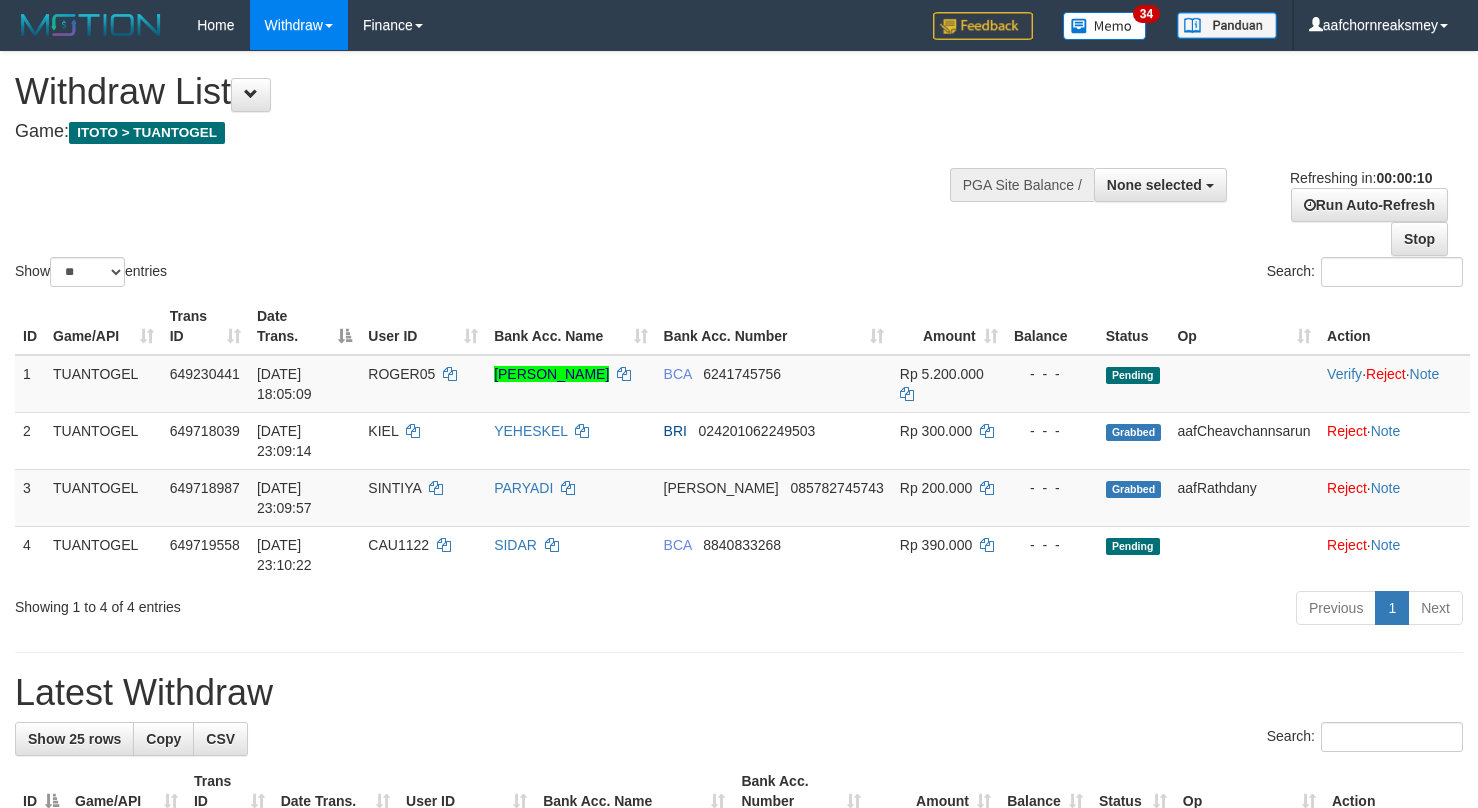 select 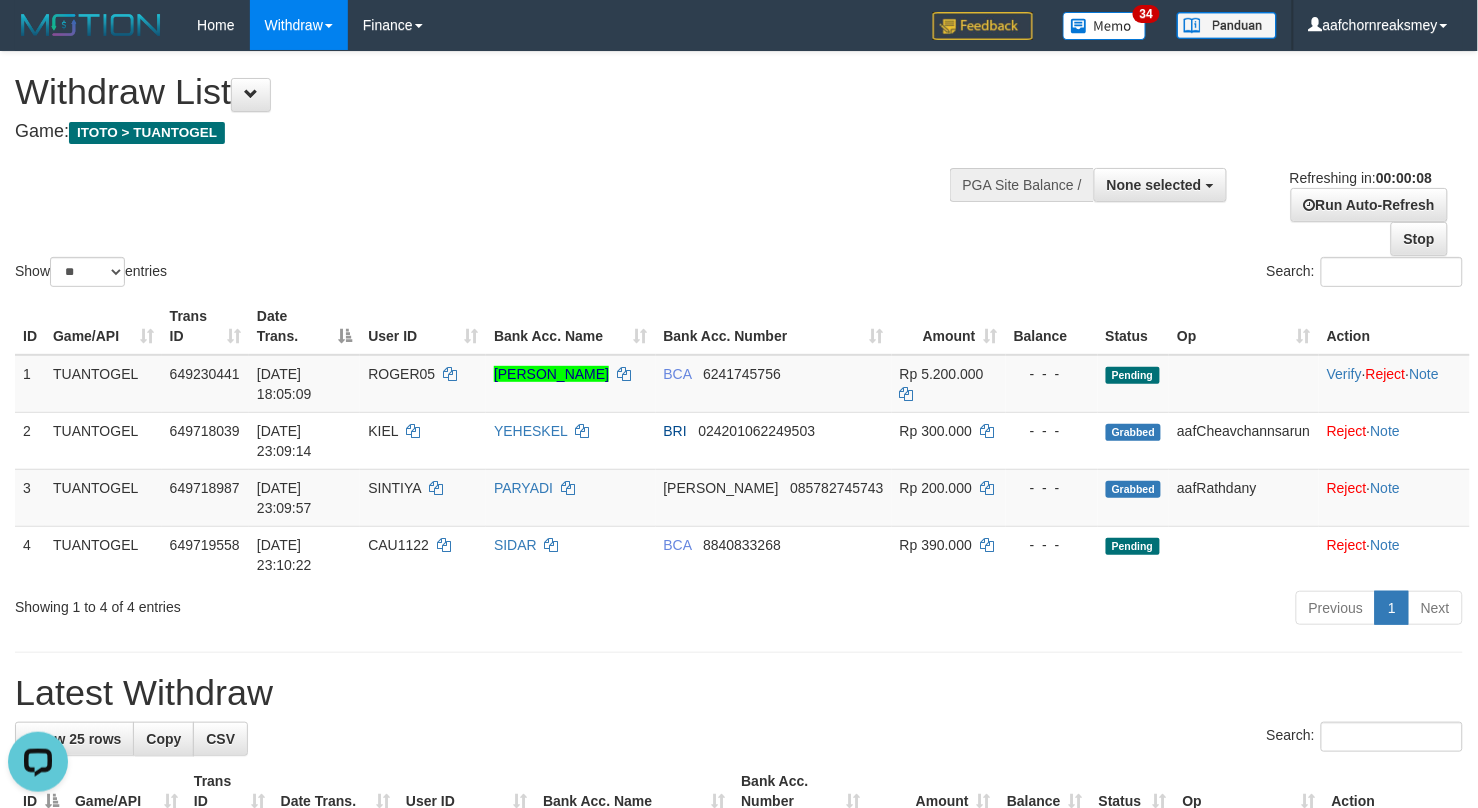scroll, scrollTop: 0, scrollLeft: 0, axis: both 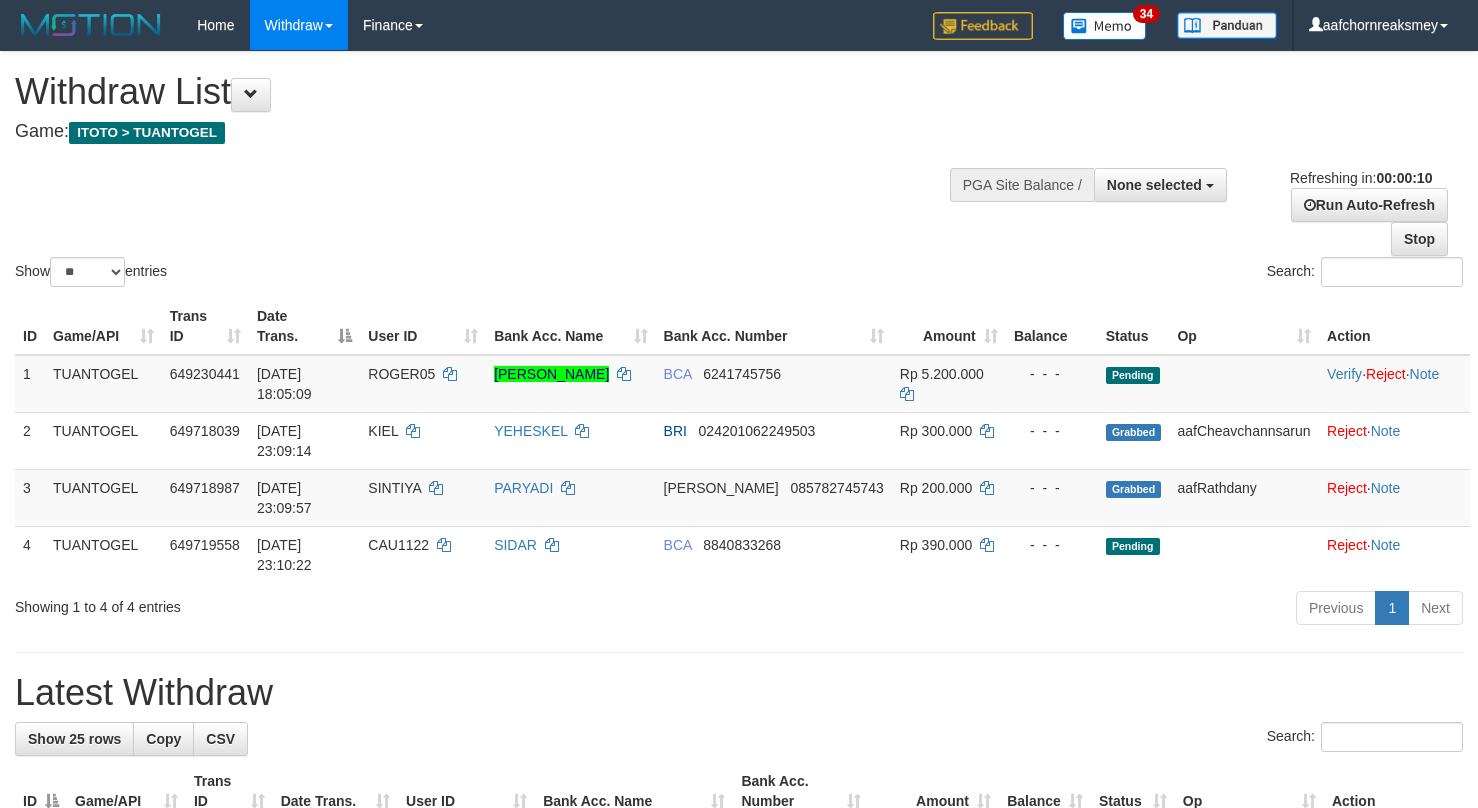 select 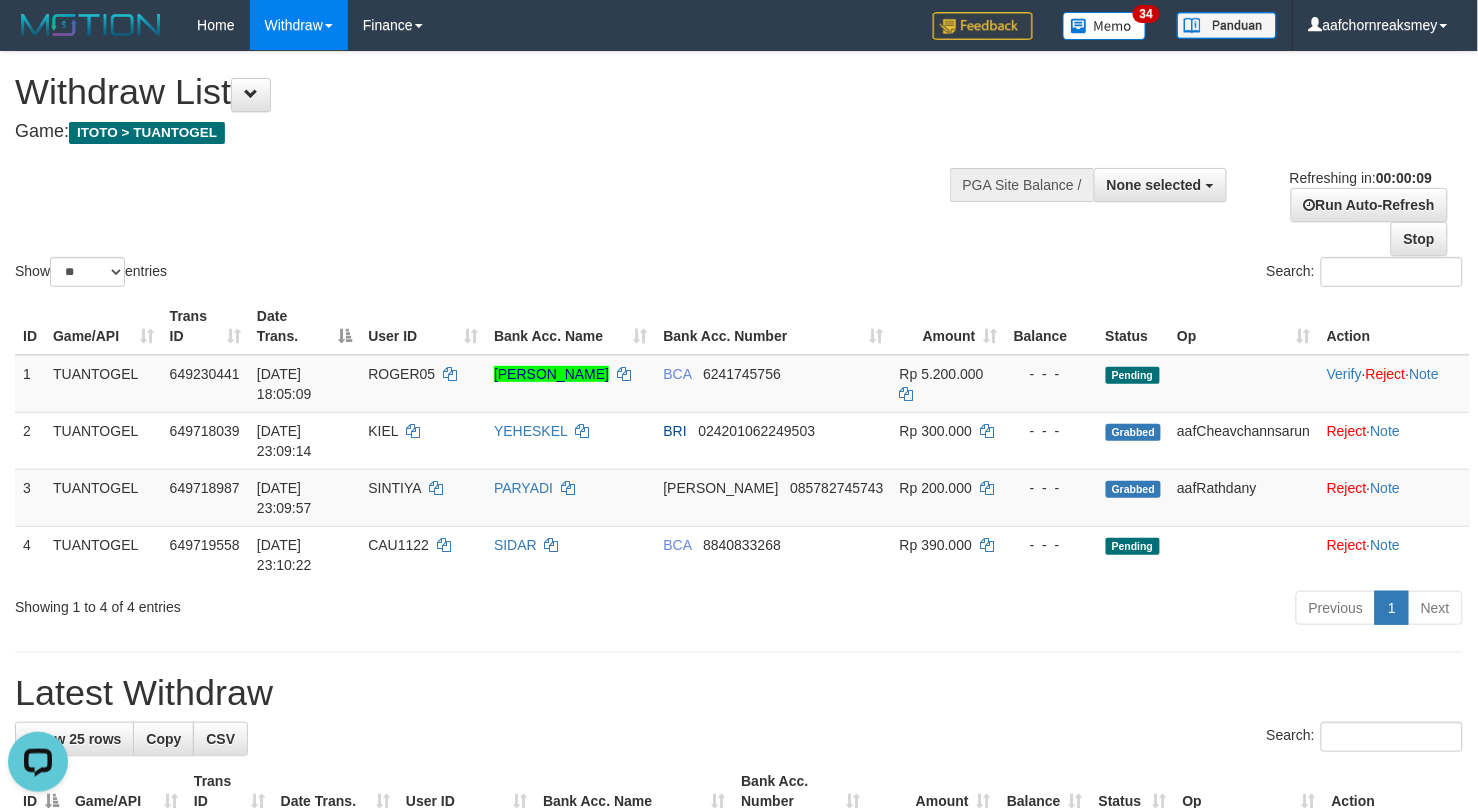 scroll, scrollTop: 0, scrollLeft: 0, axis: both 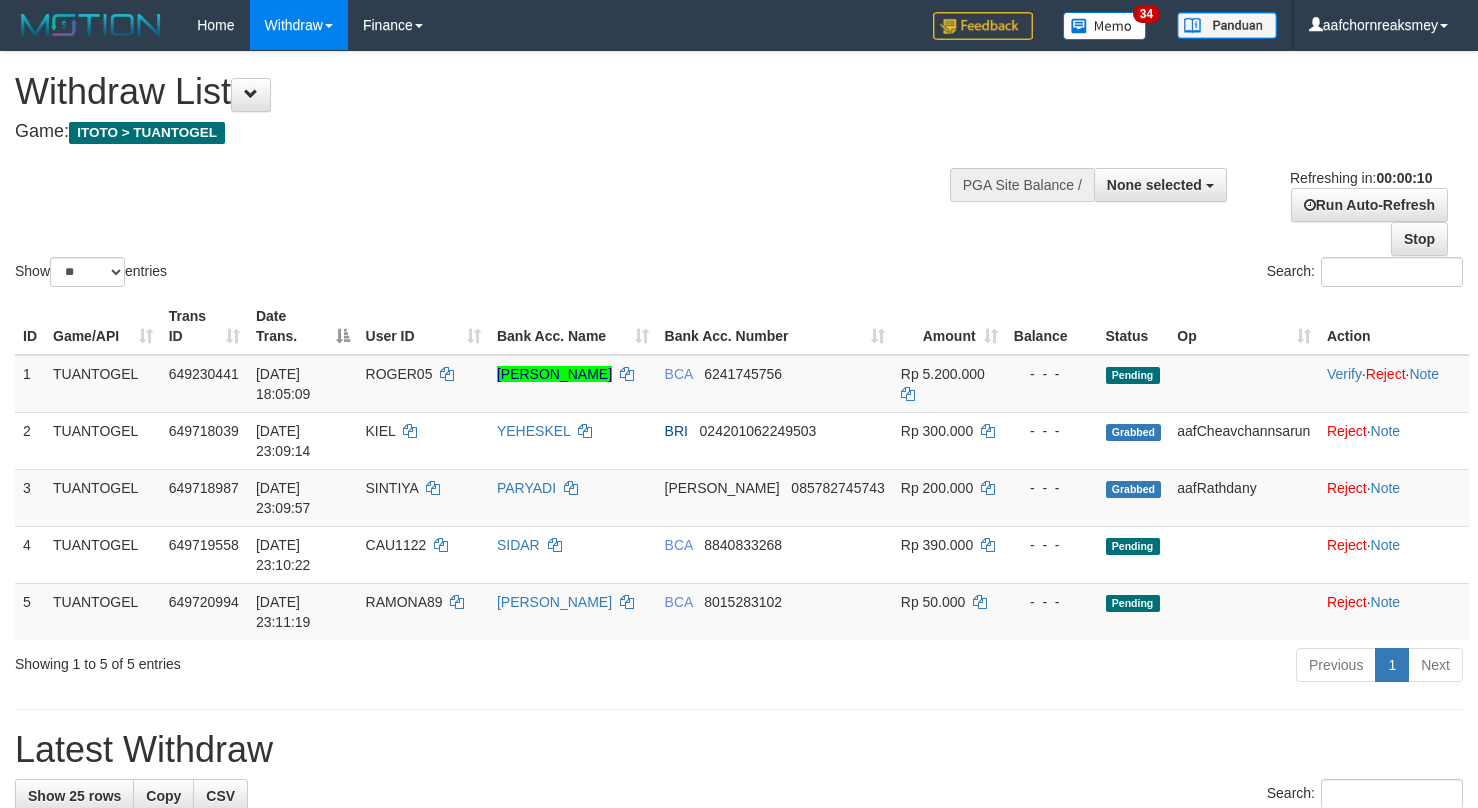 select 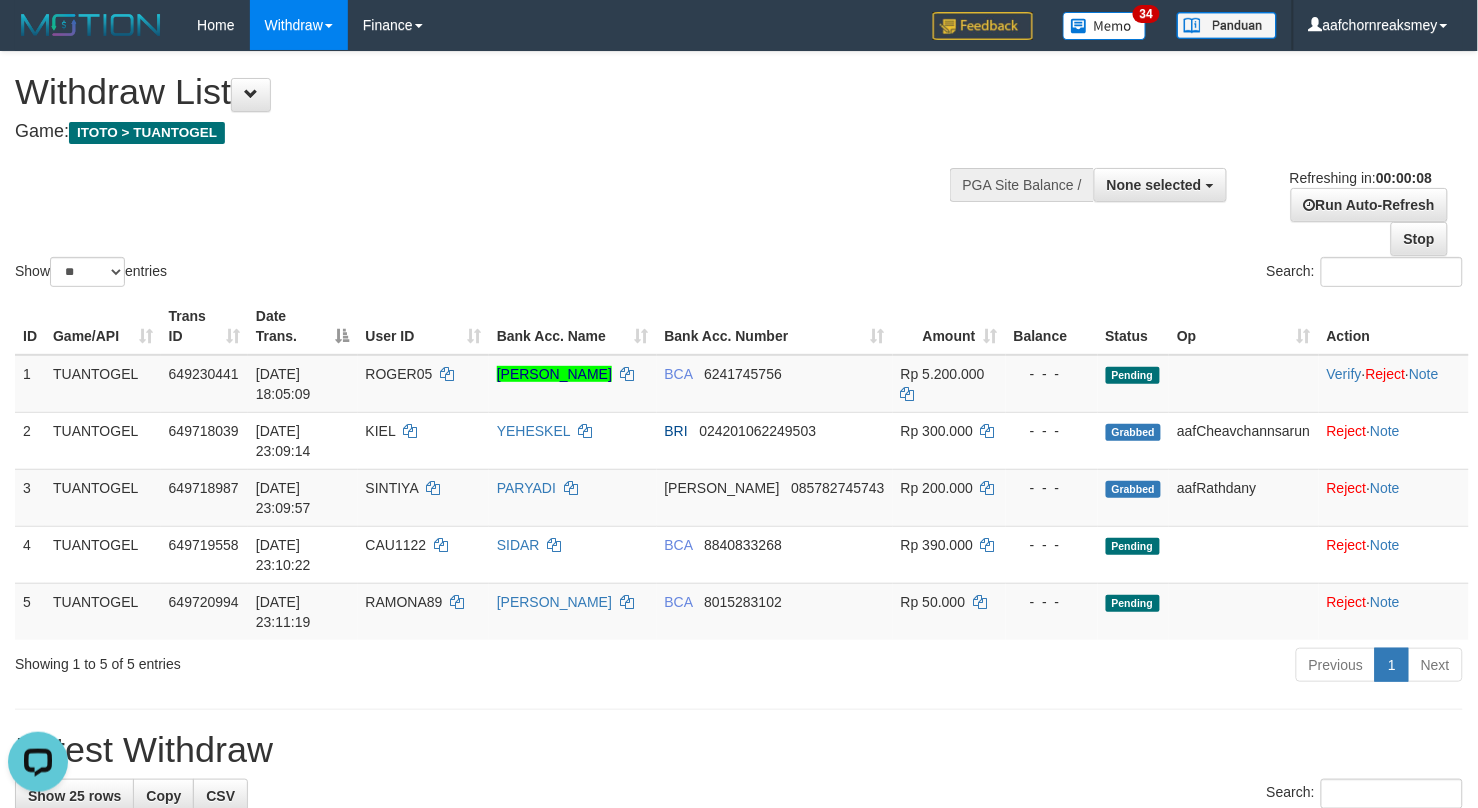 scroll, scrollTop: 0, scrollLeft: 0, axis: both 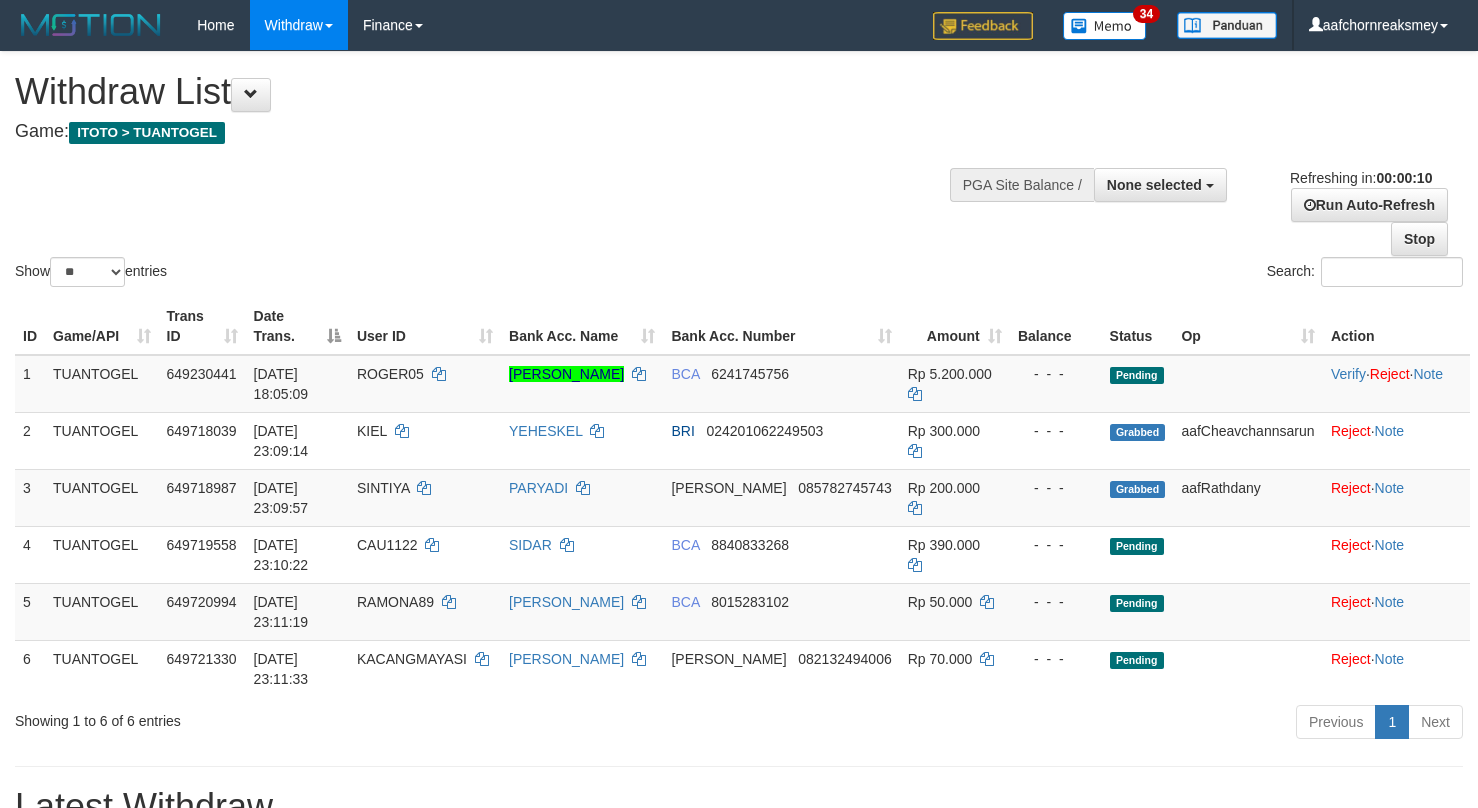 select 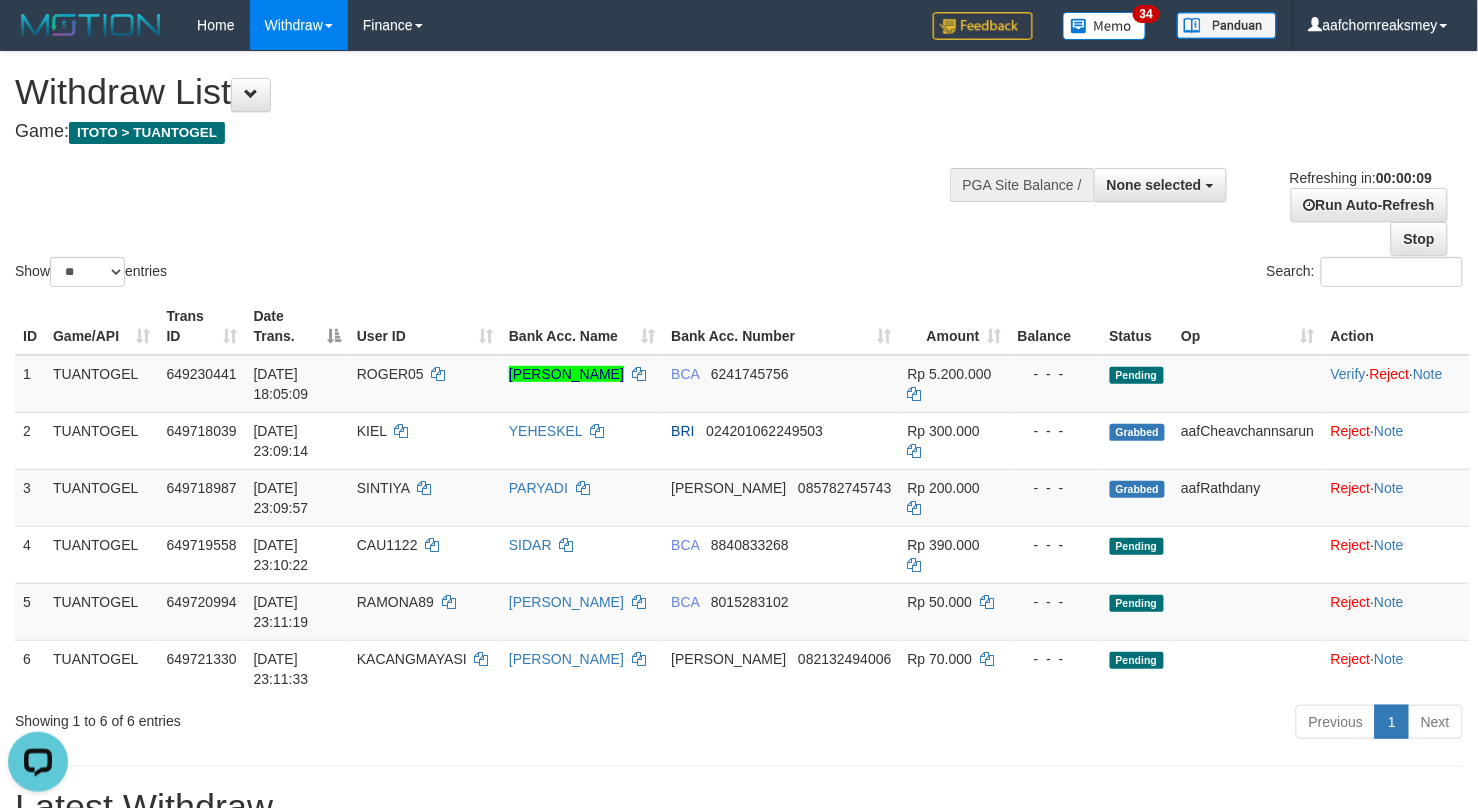 scroll, scrollTop: 0, scrollLeft: 0, axis: both 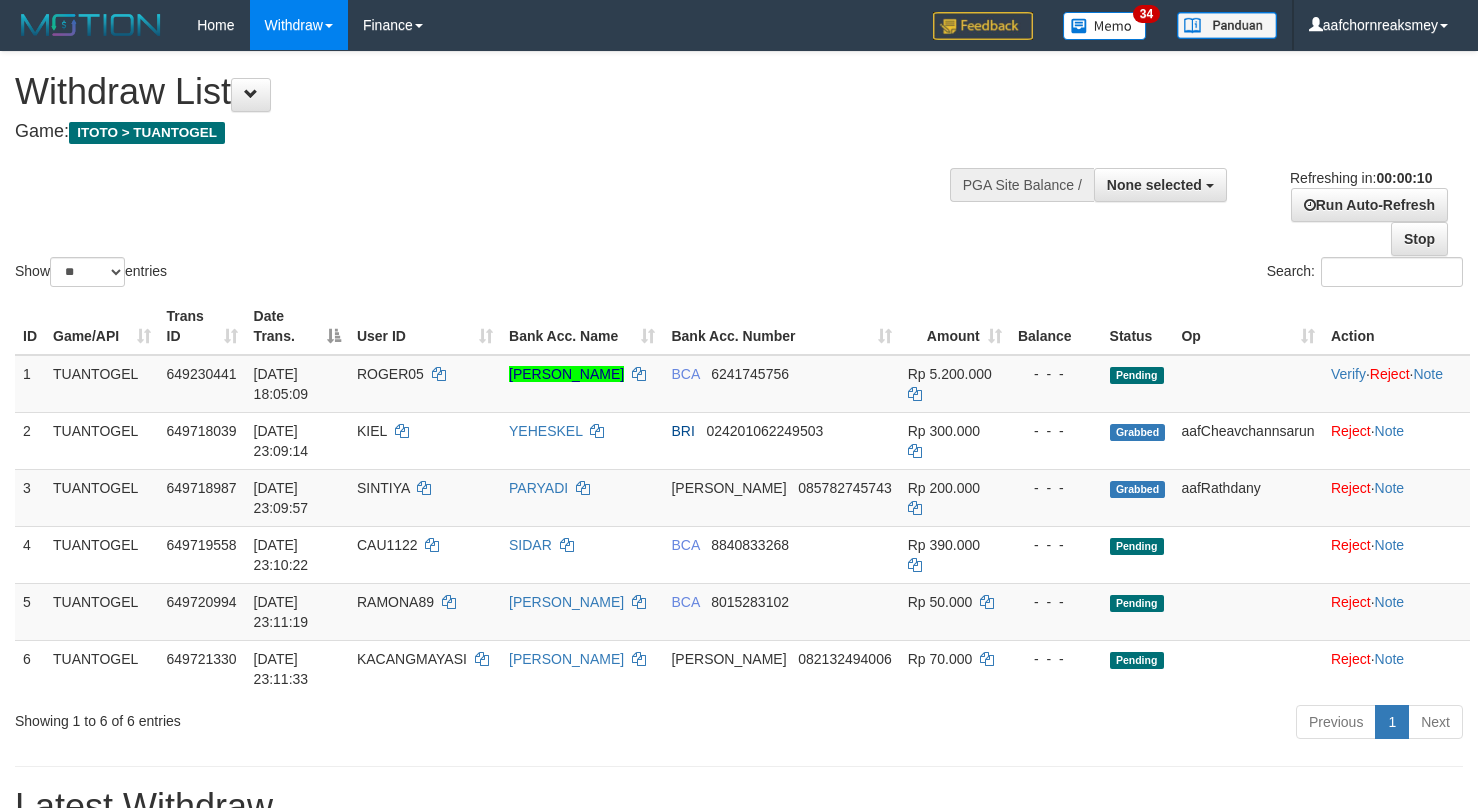 select 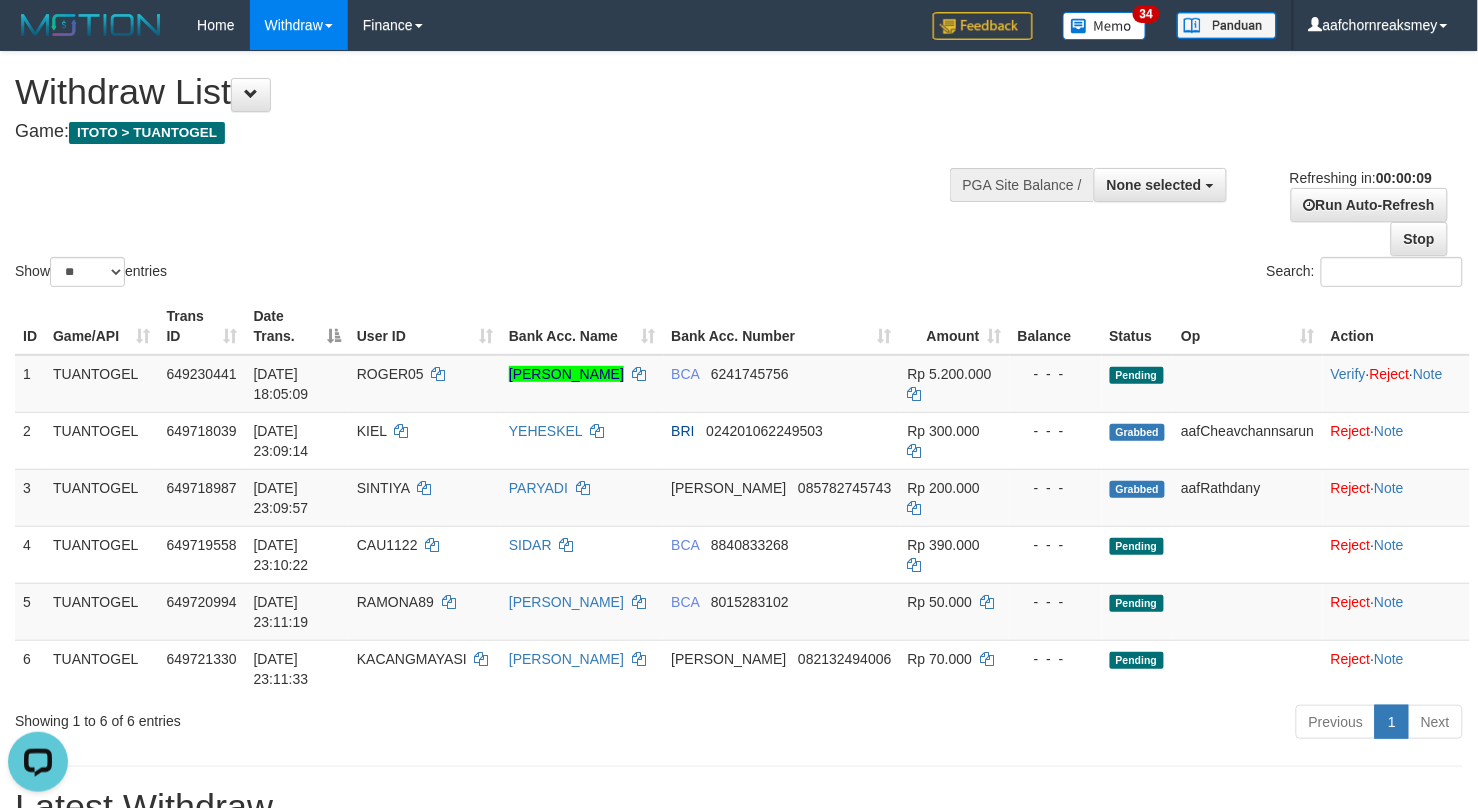 scroll, scrollTop: 0, scrollLeft: 0, axis: both 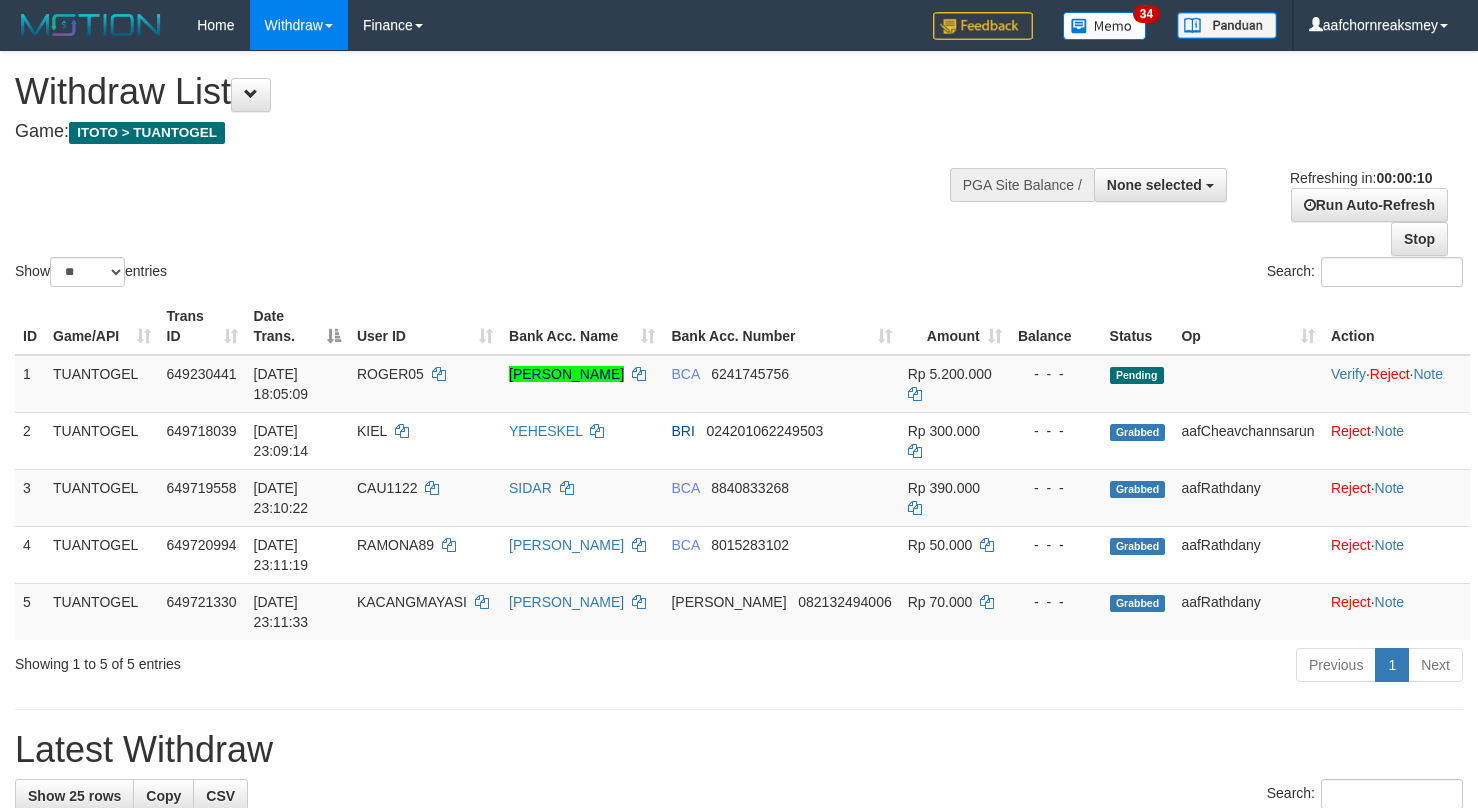 select 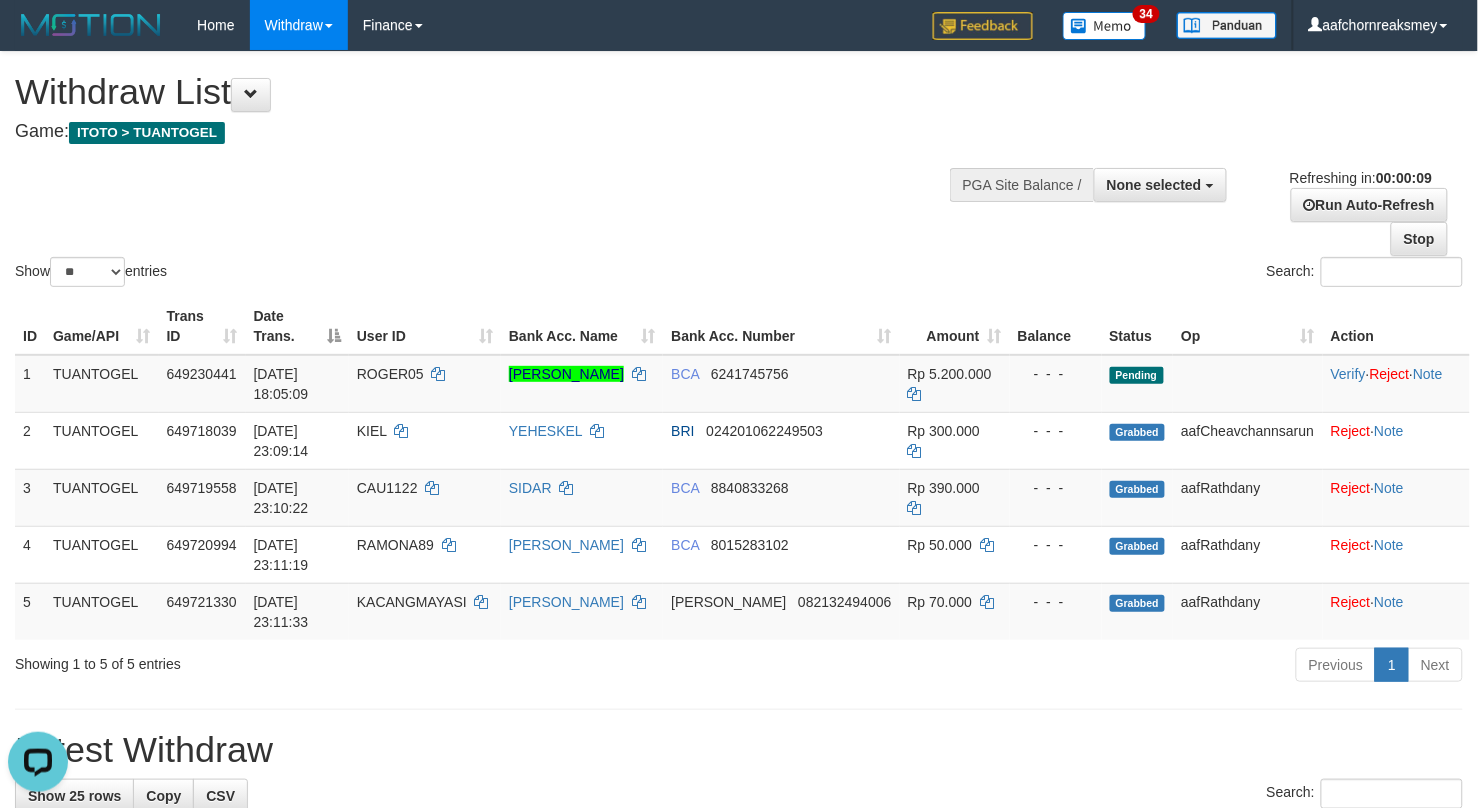 scroll, scrollTop: 0, scrollLeft: 0, axis: both 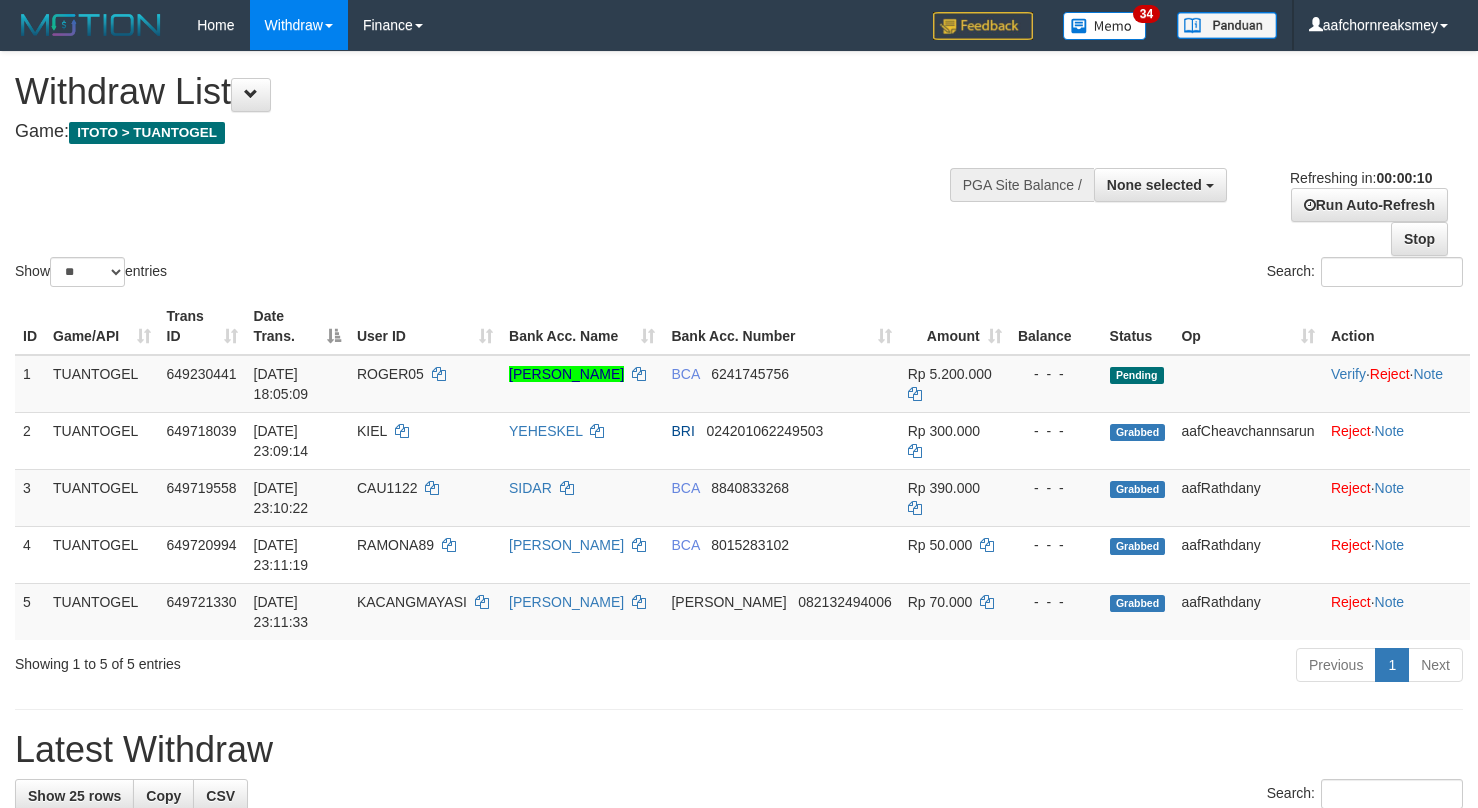 select 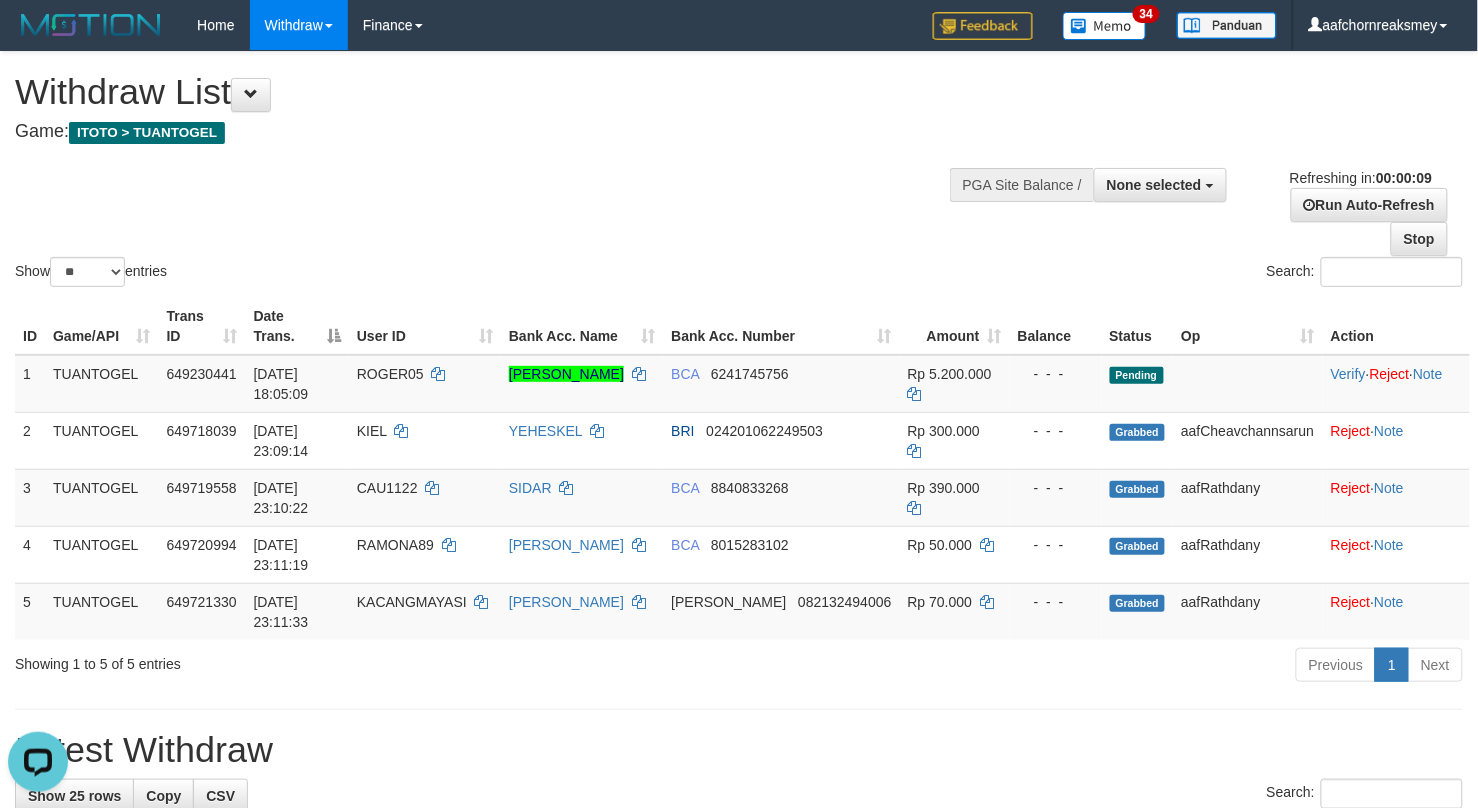 scroll, scrollTop: 0, scrollLeft: 0, axis: both 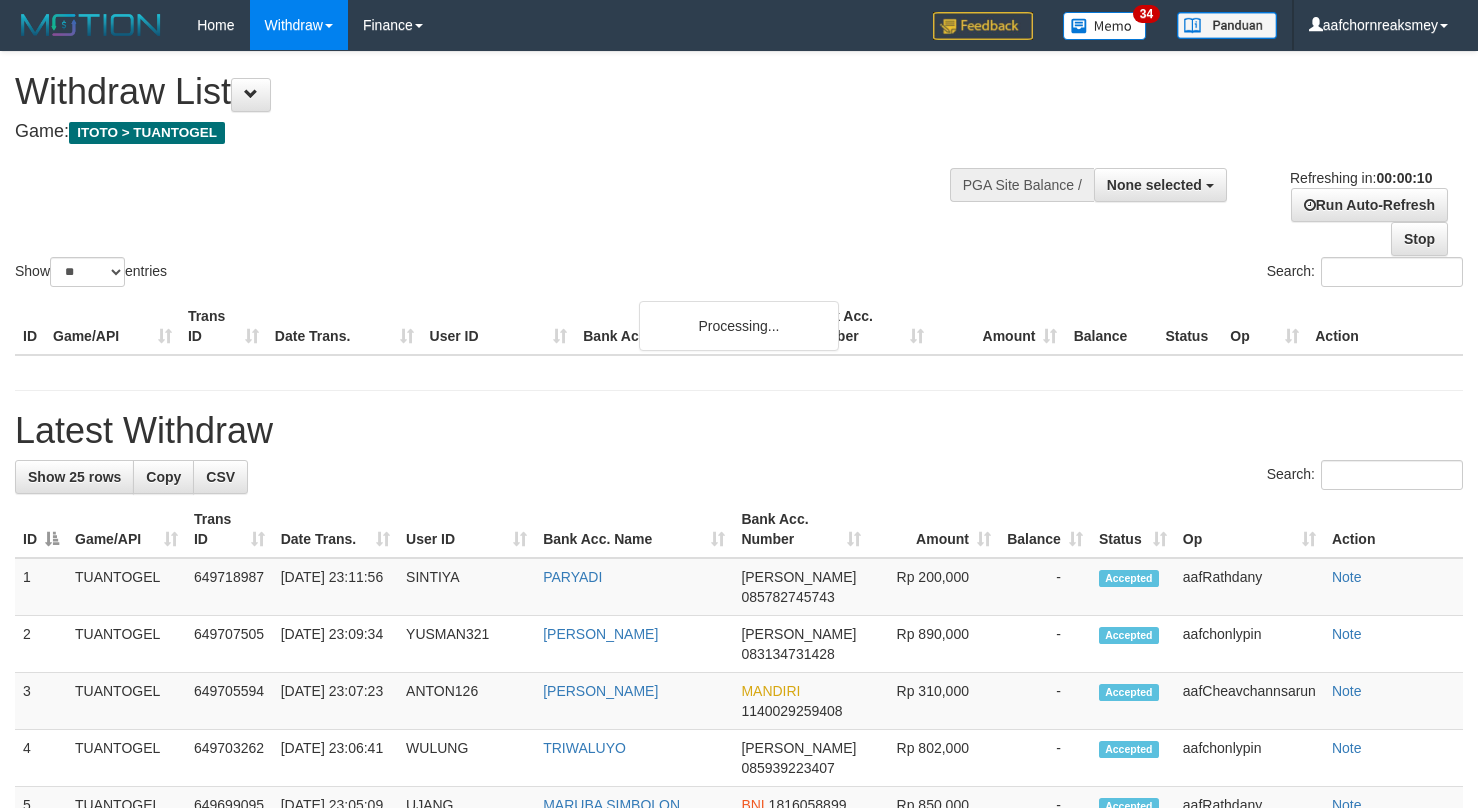 select 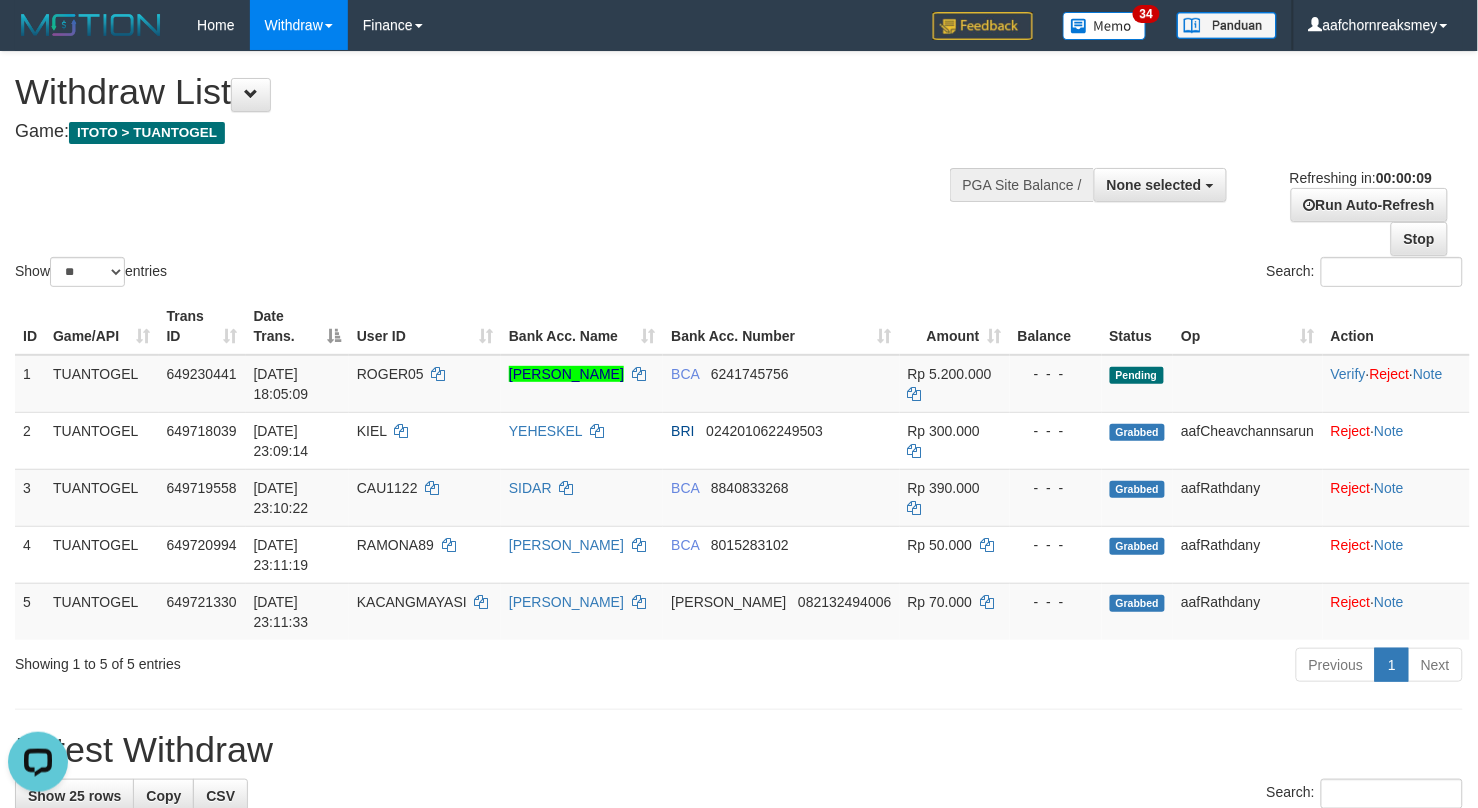 scroll, scrollTop: 0, scrollLeft: 0, axis: both 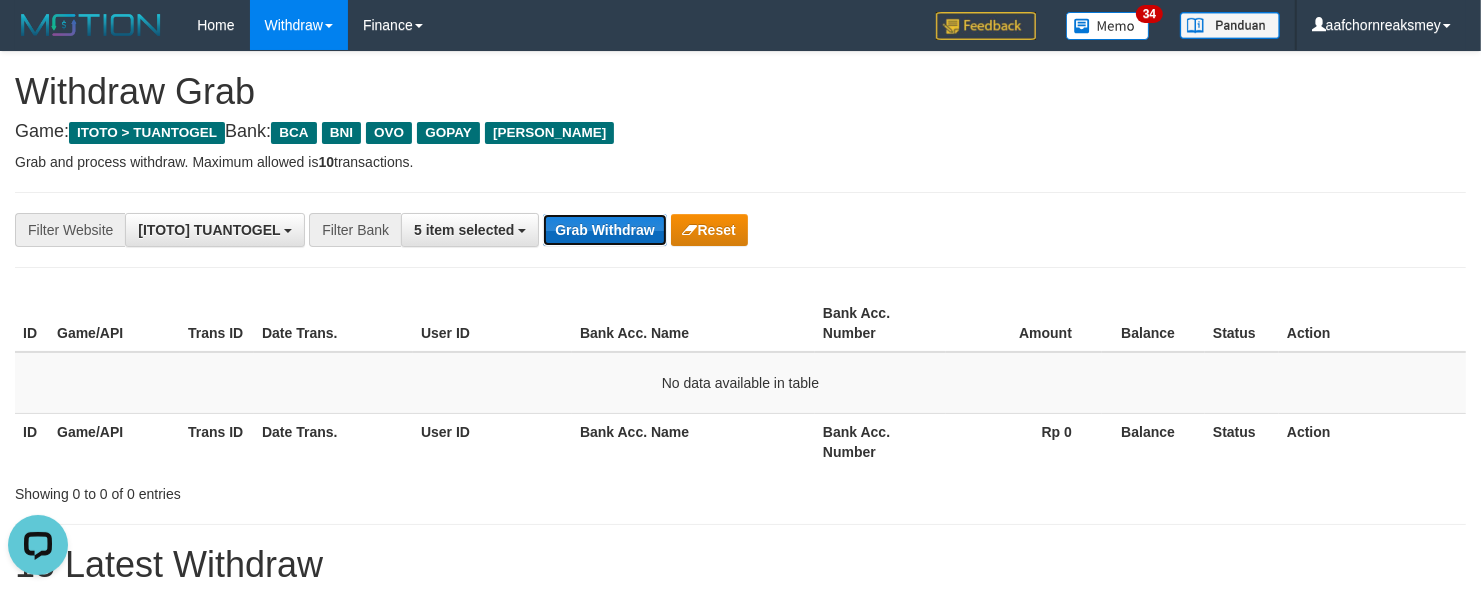 click on "Grab Withdraw" at bounding box center (604, 230) 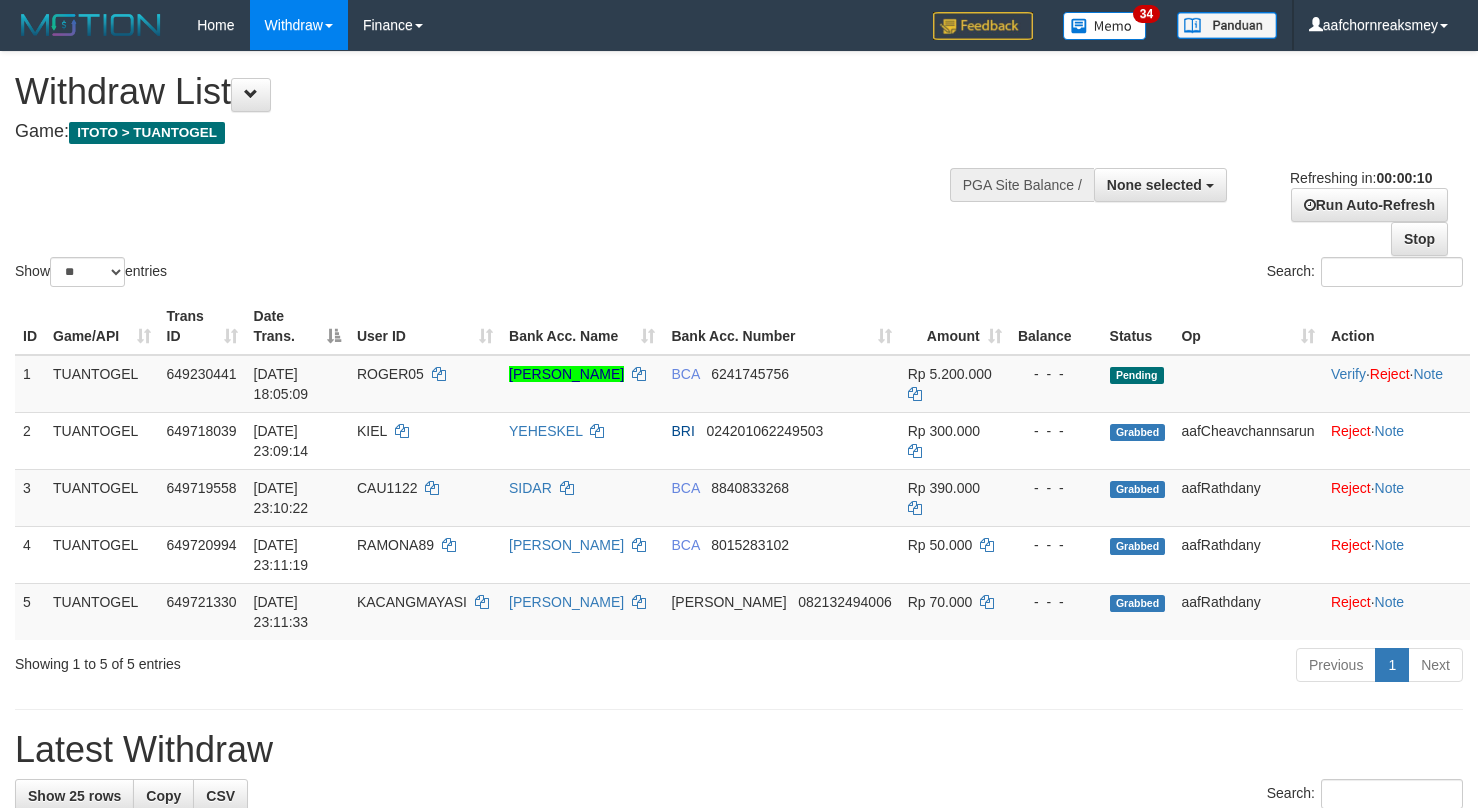 select 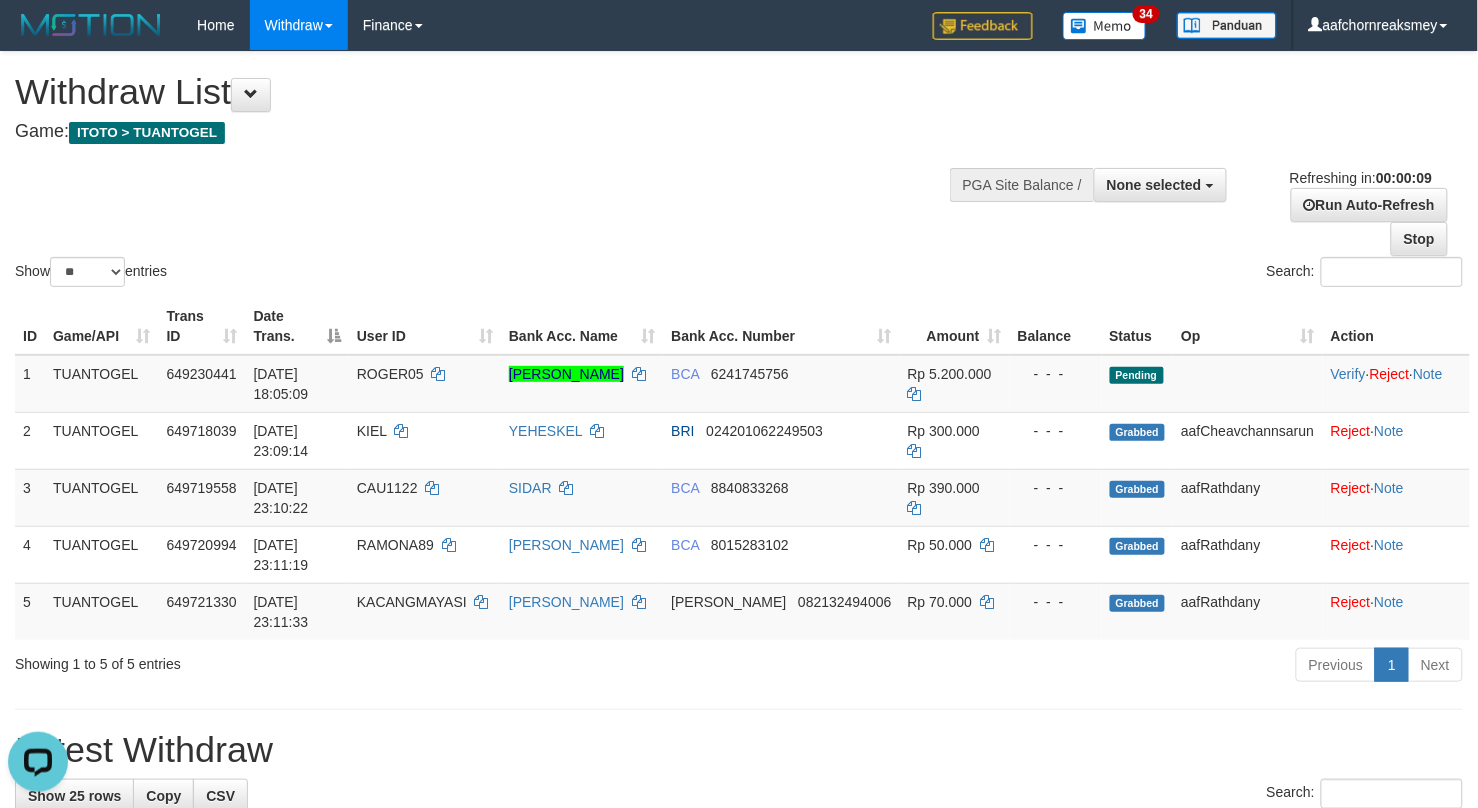 scroll, scrollTop: 0, scrollLeft: 0, axis: both 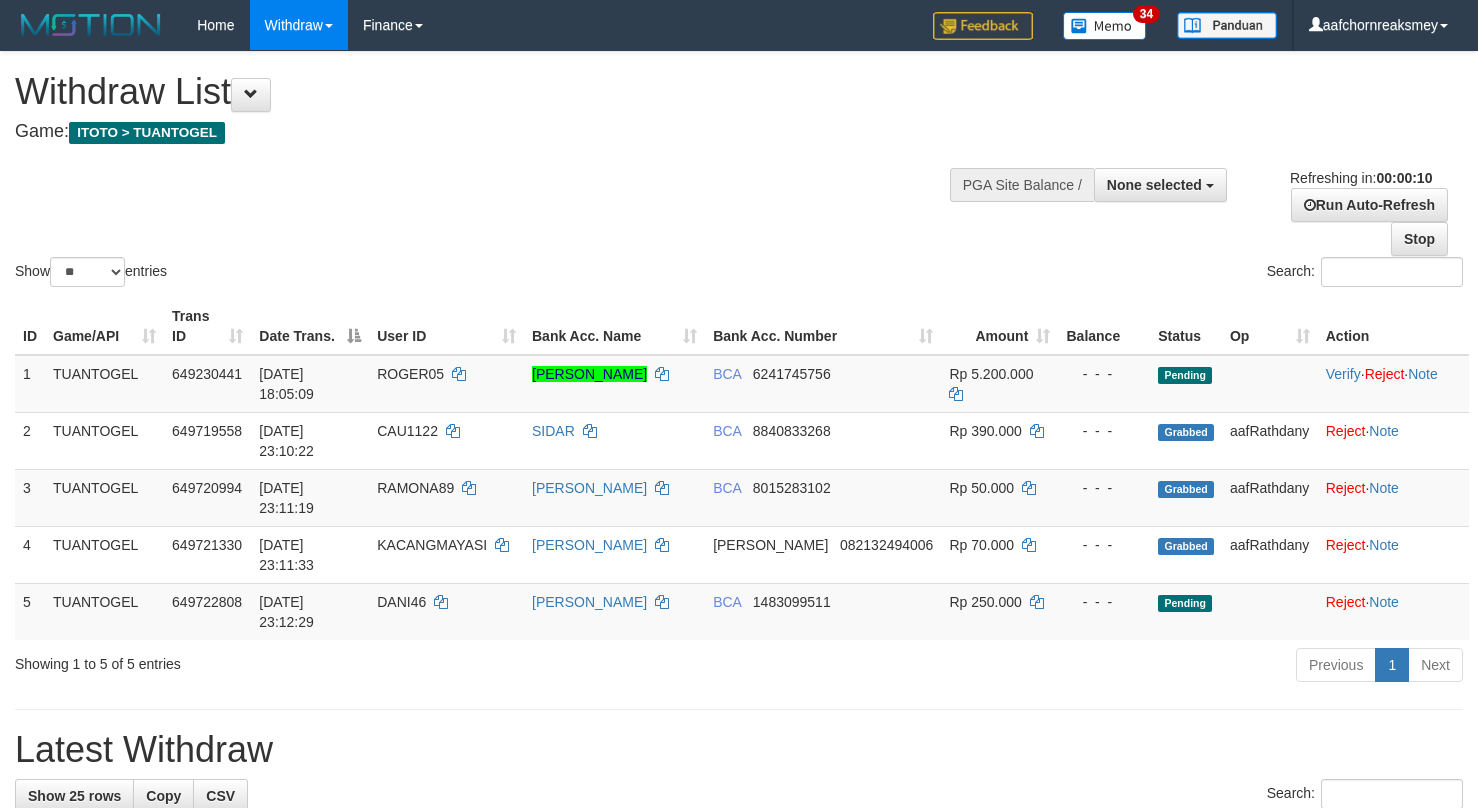 select 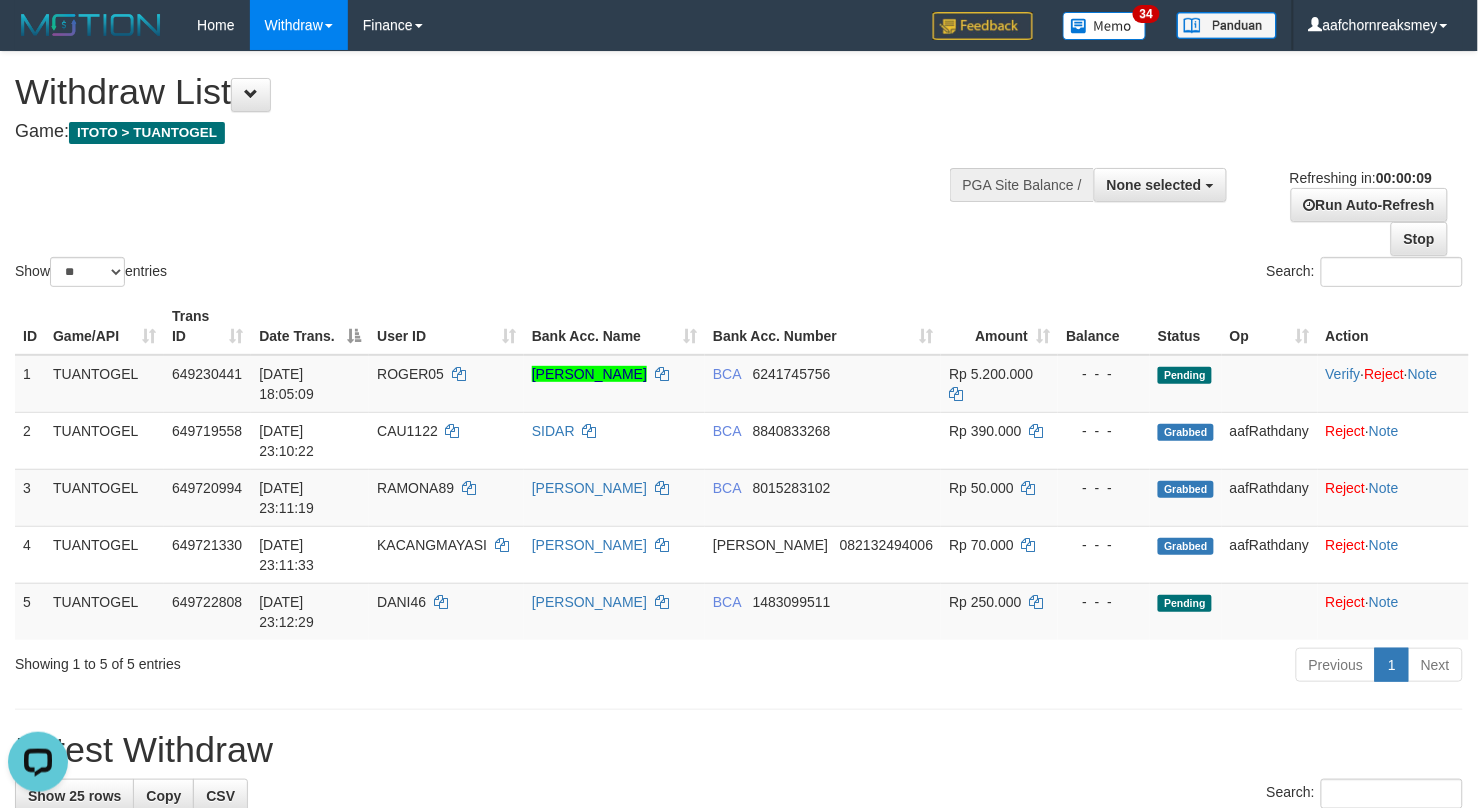 scroll, scrollTop: 0, scrollLeft: 0, axis: both 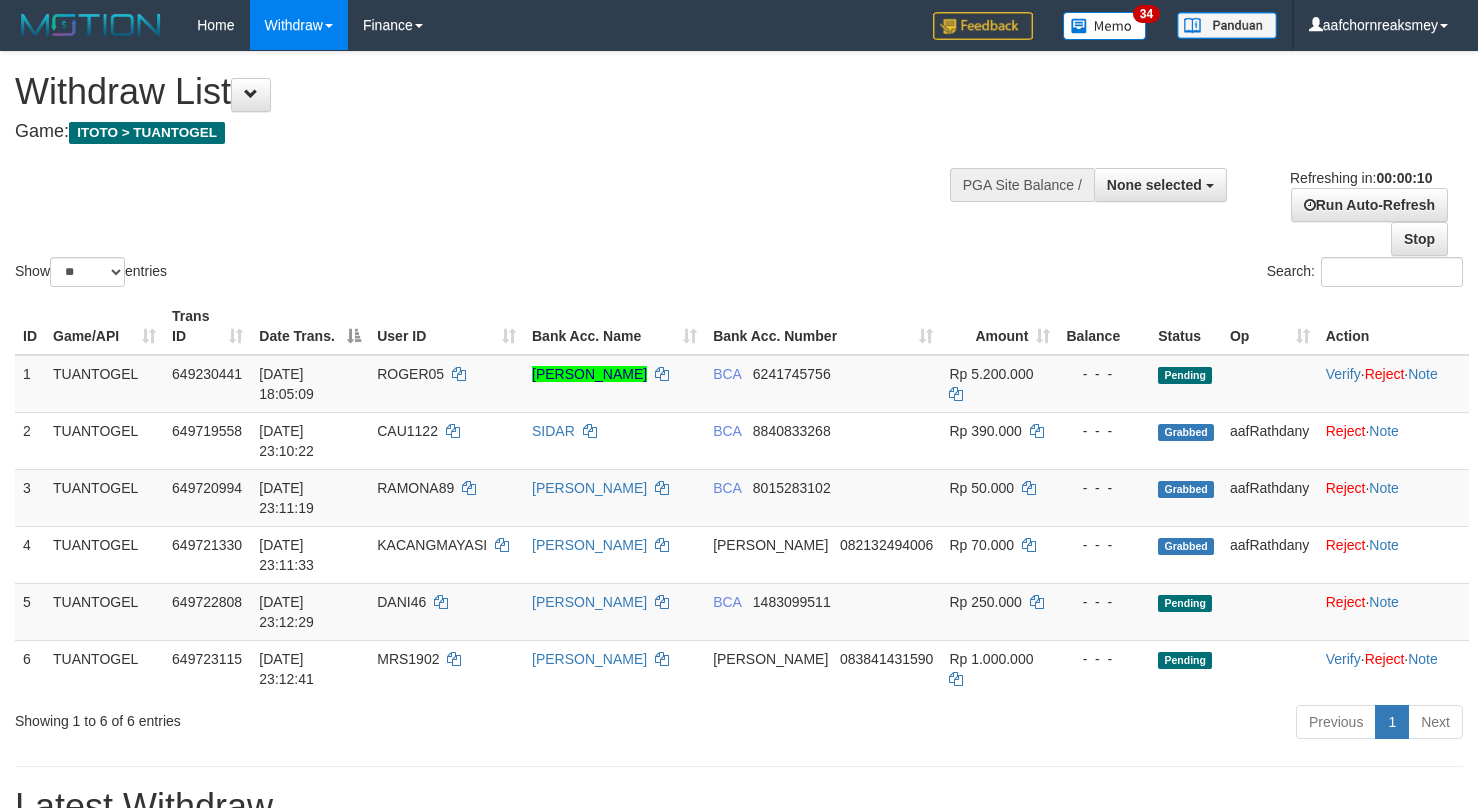 select 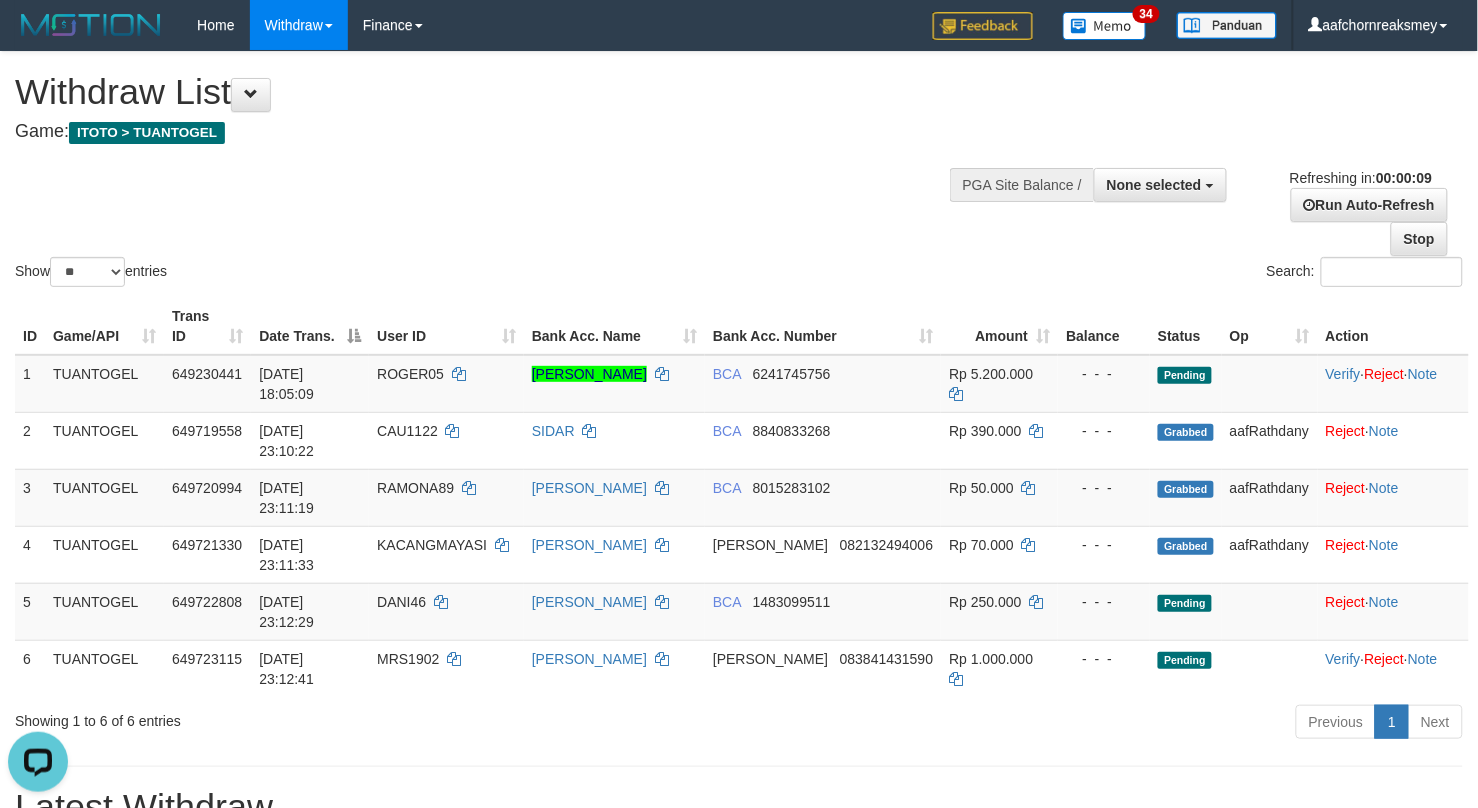 scroll, scrollTop: 0, scrollLeft: 0, axis: both 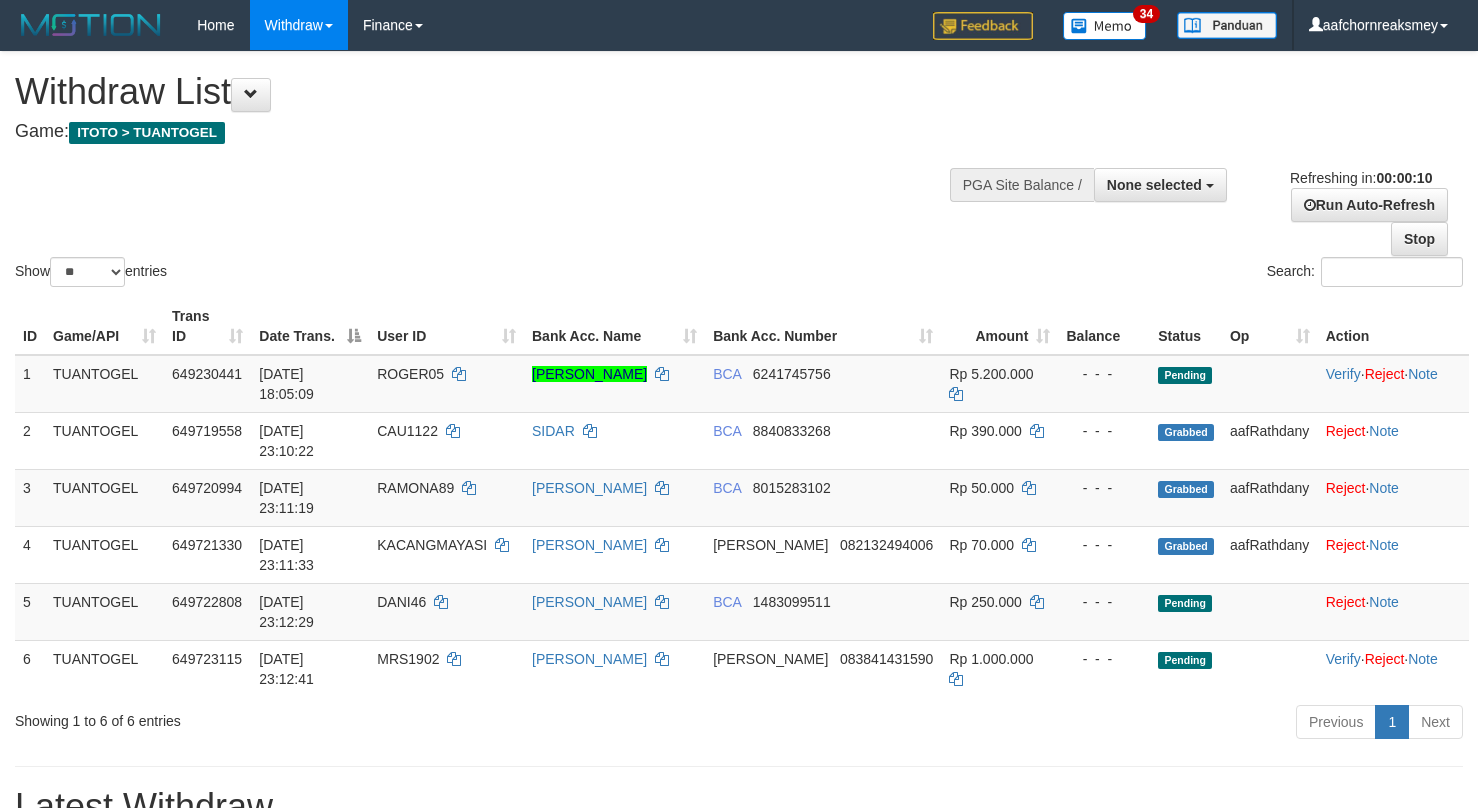select 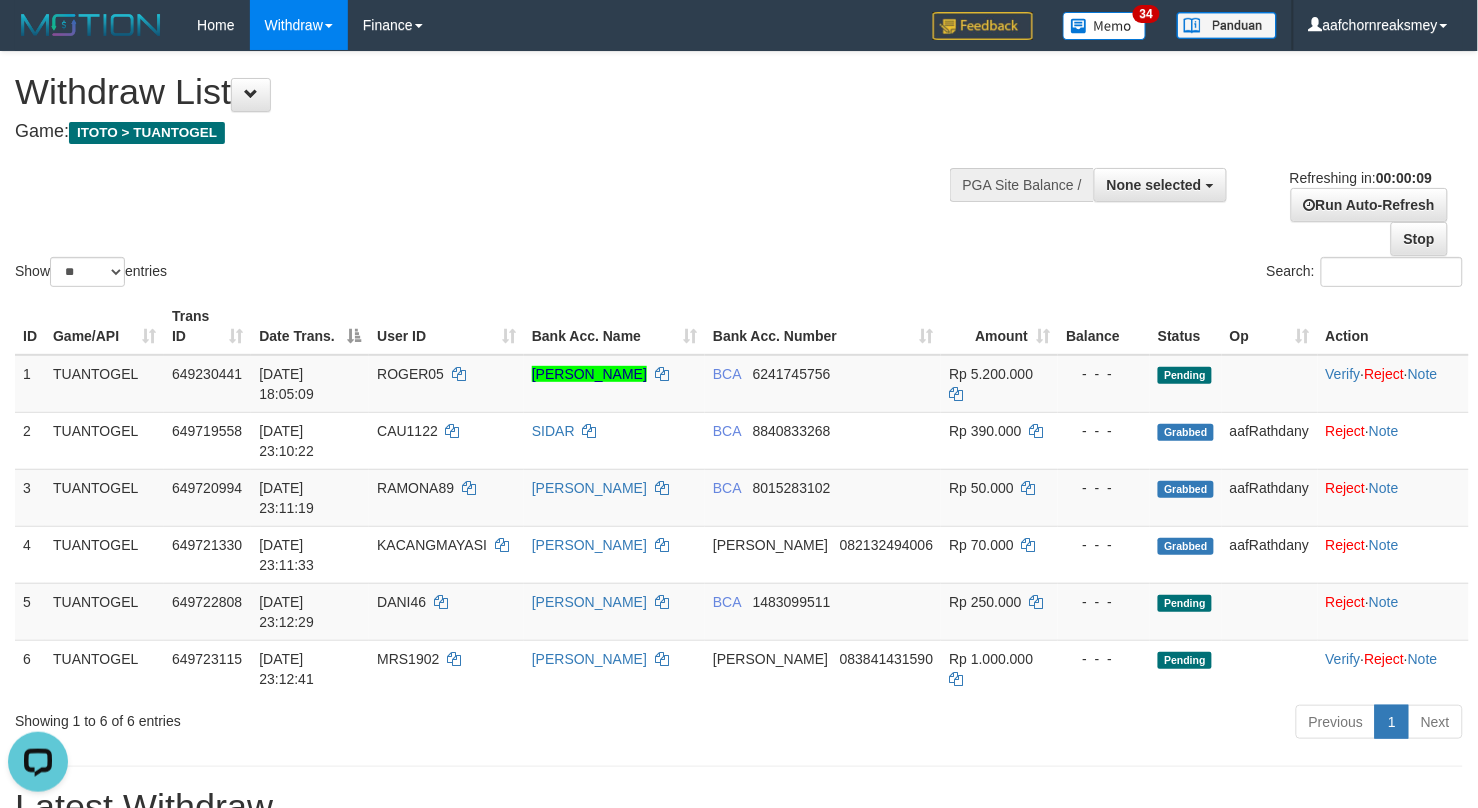 scroll, scrollTop: 0, scrollLeft: 0, axis: both 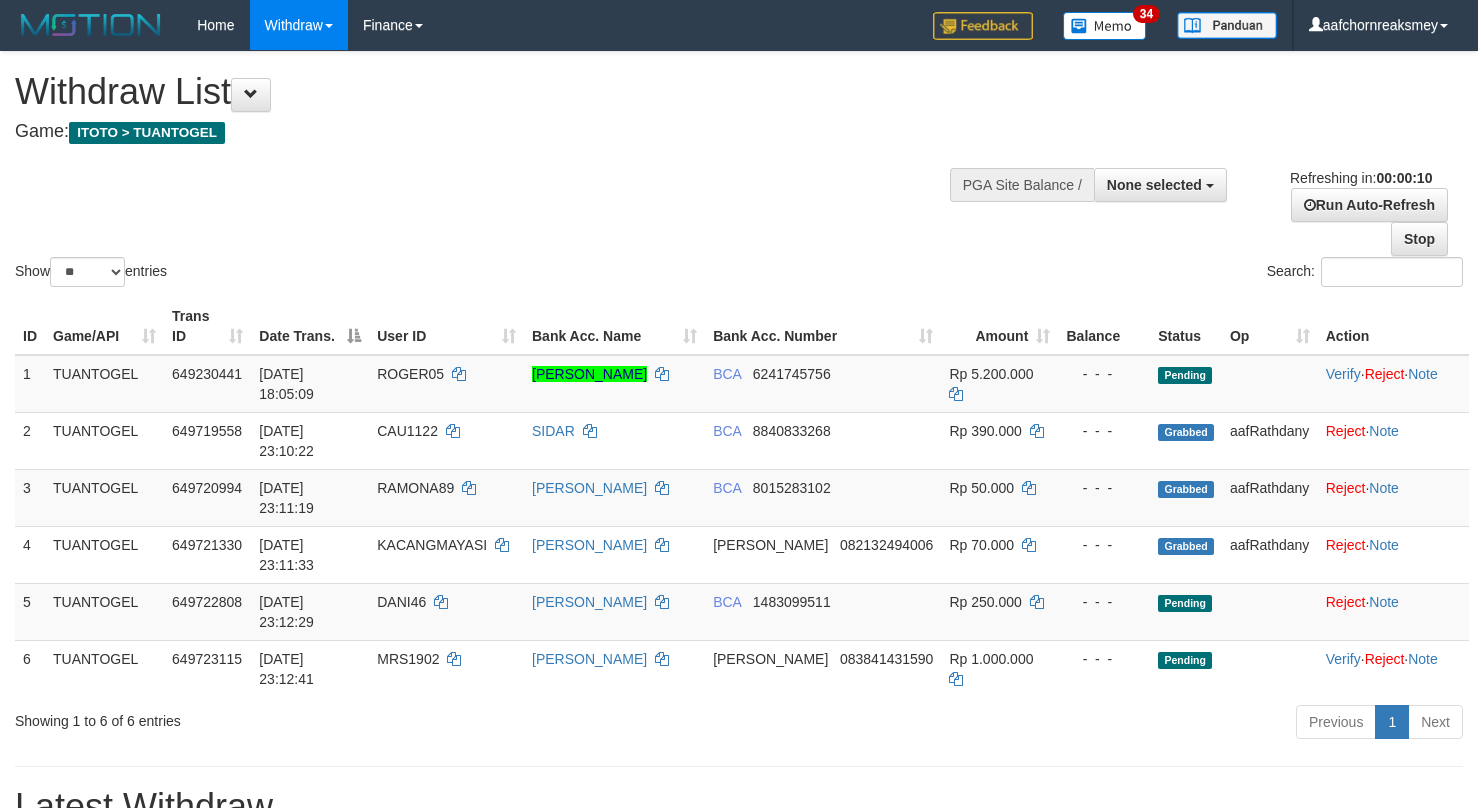 select 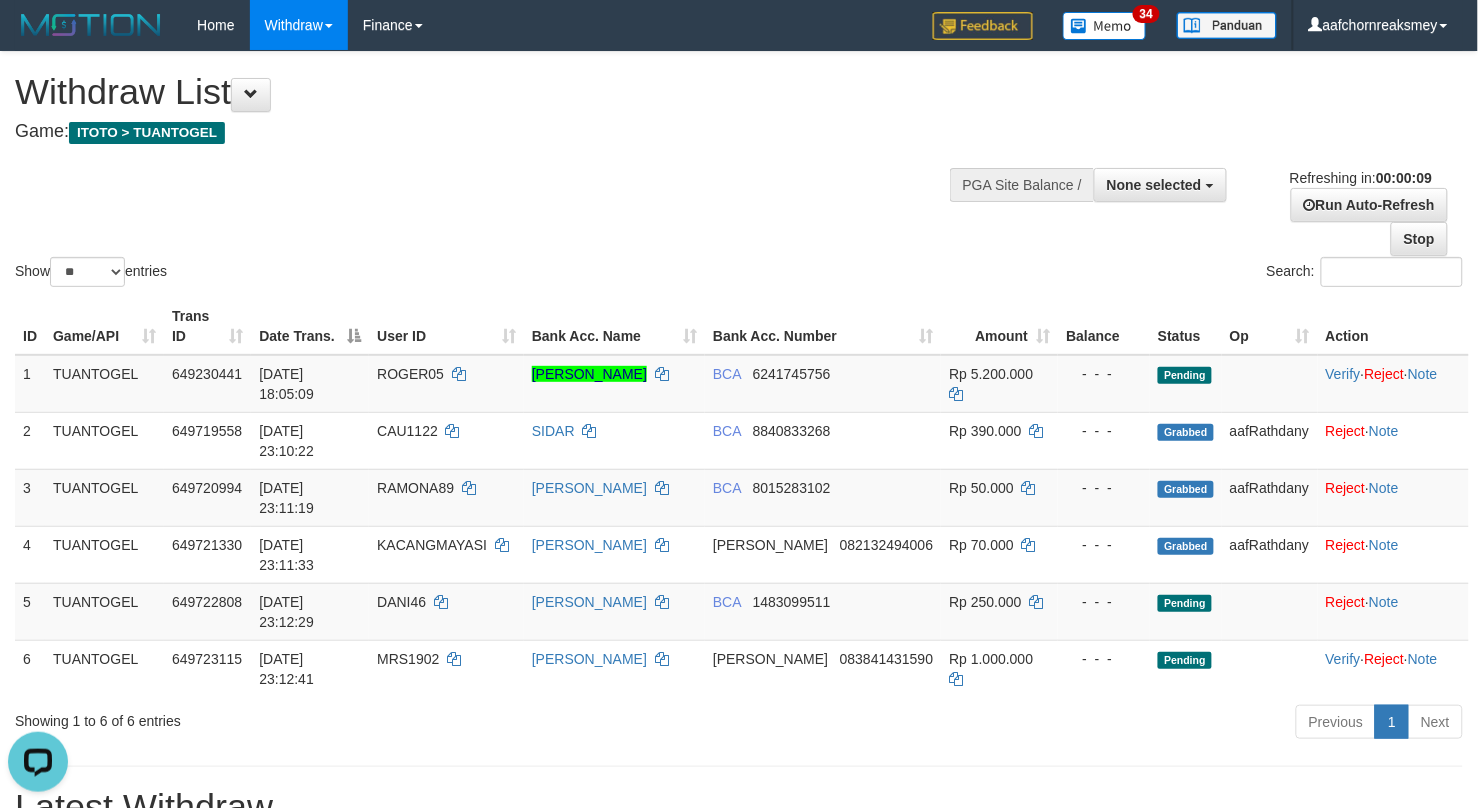 scroll, scrollTop: 0, scrollLeft: 0, axis: both 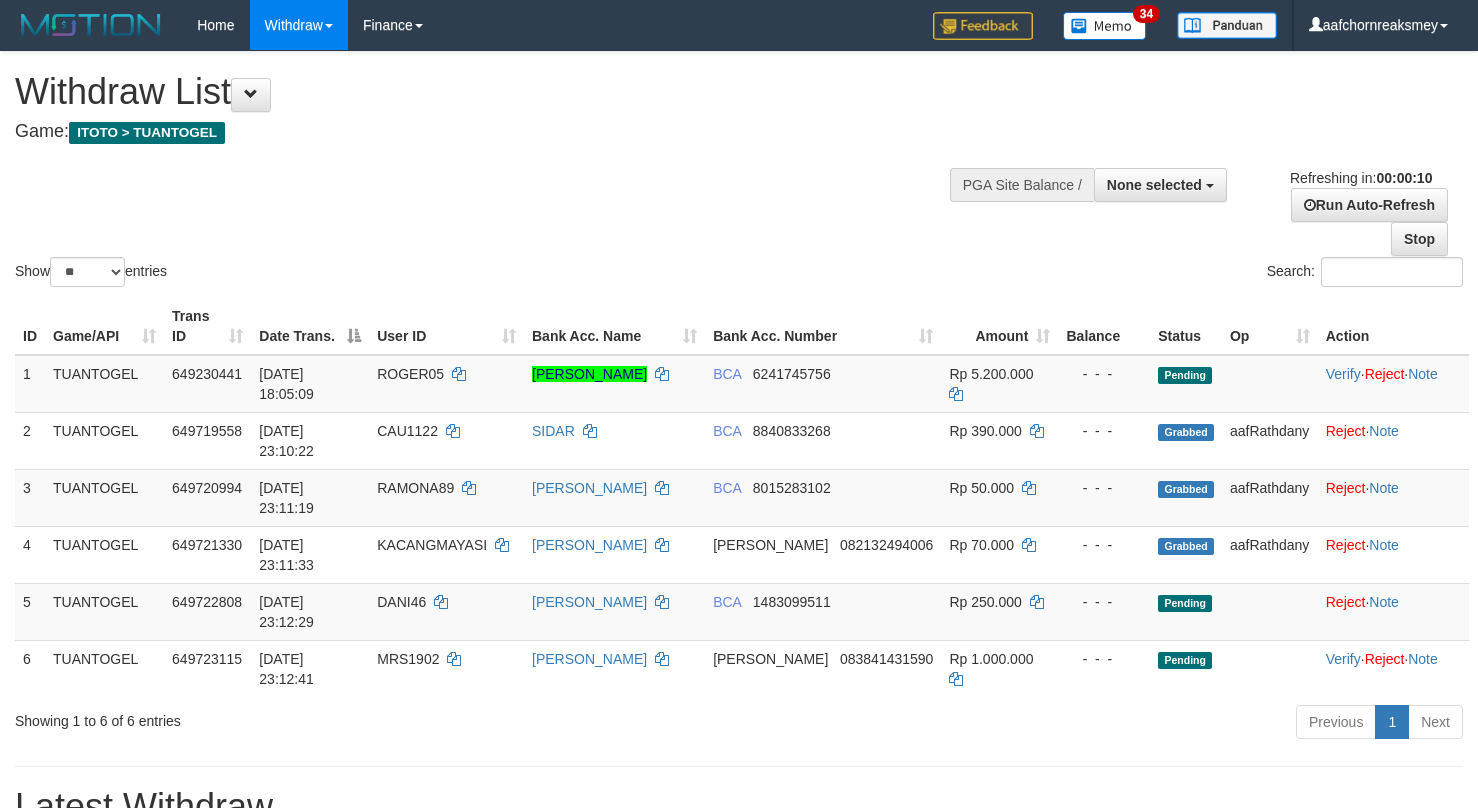 select 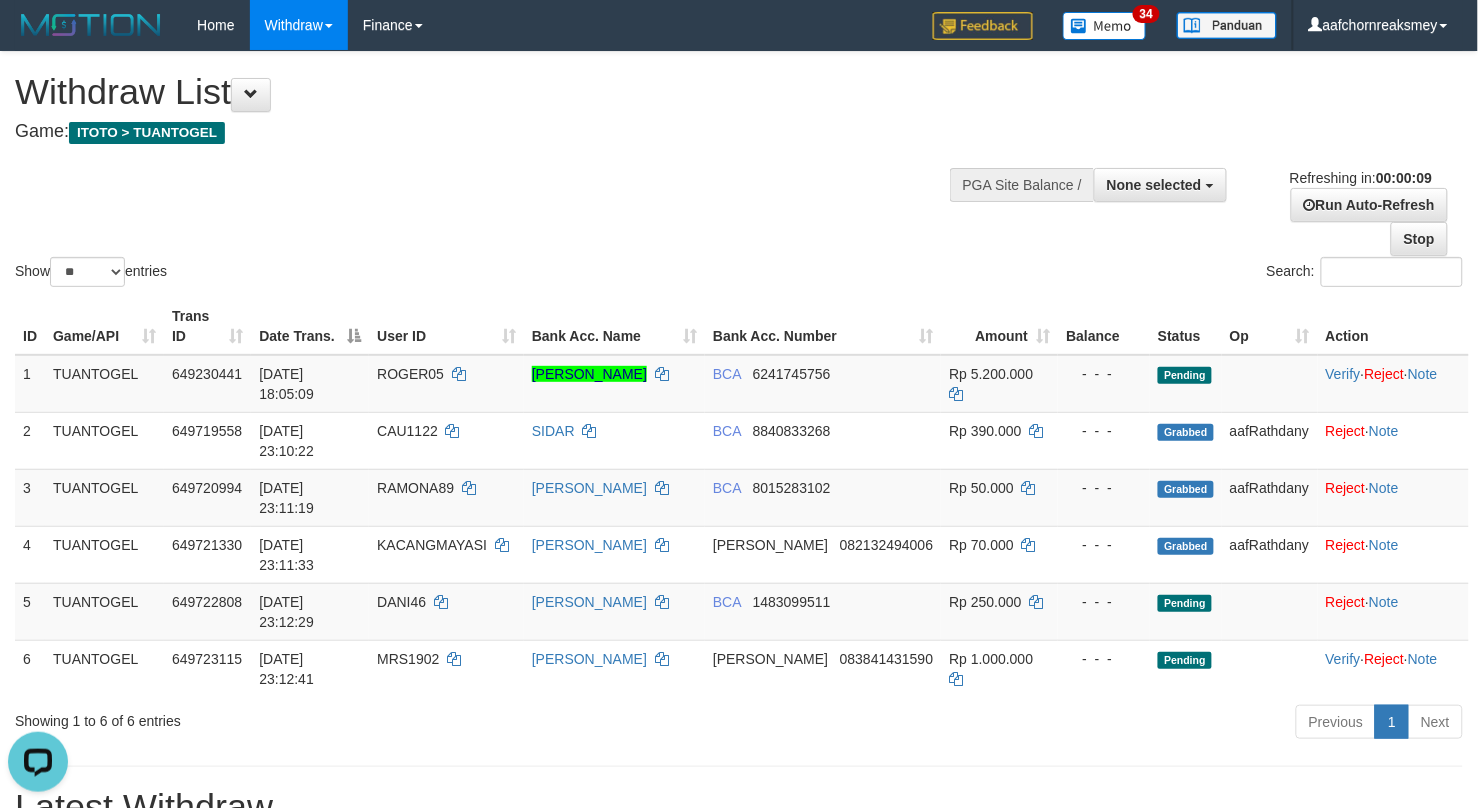 scroll, scrollTop: 0, scrollLeft: 0, axis: both 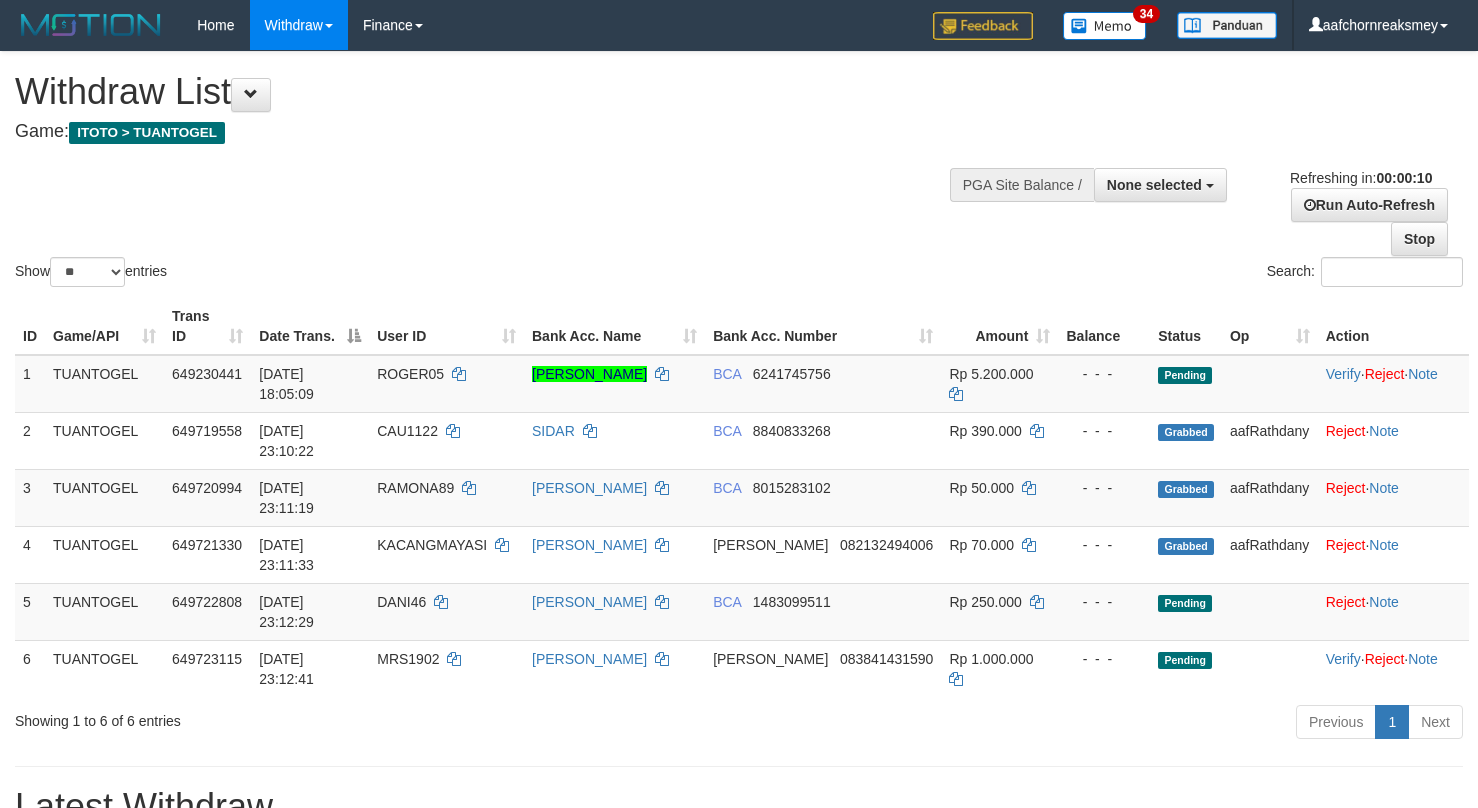 select 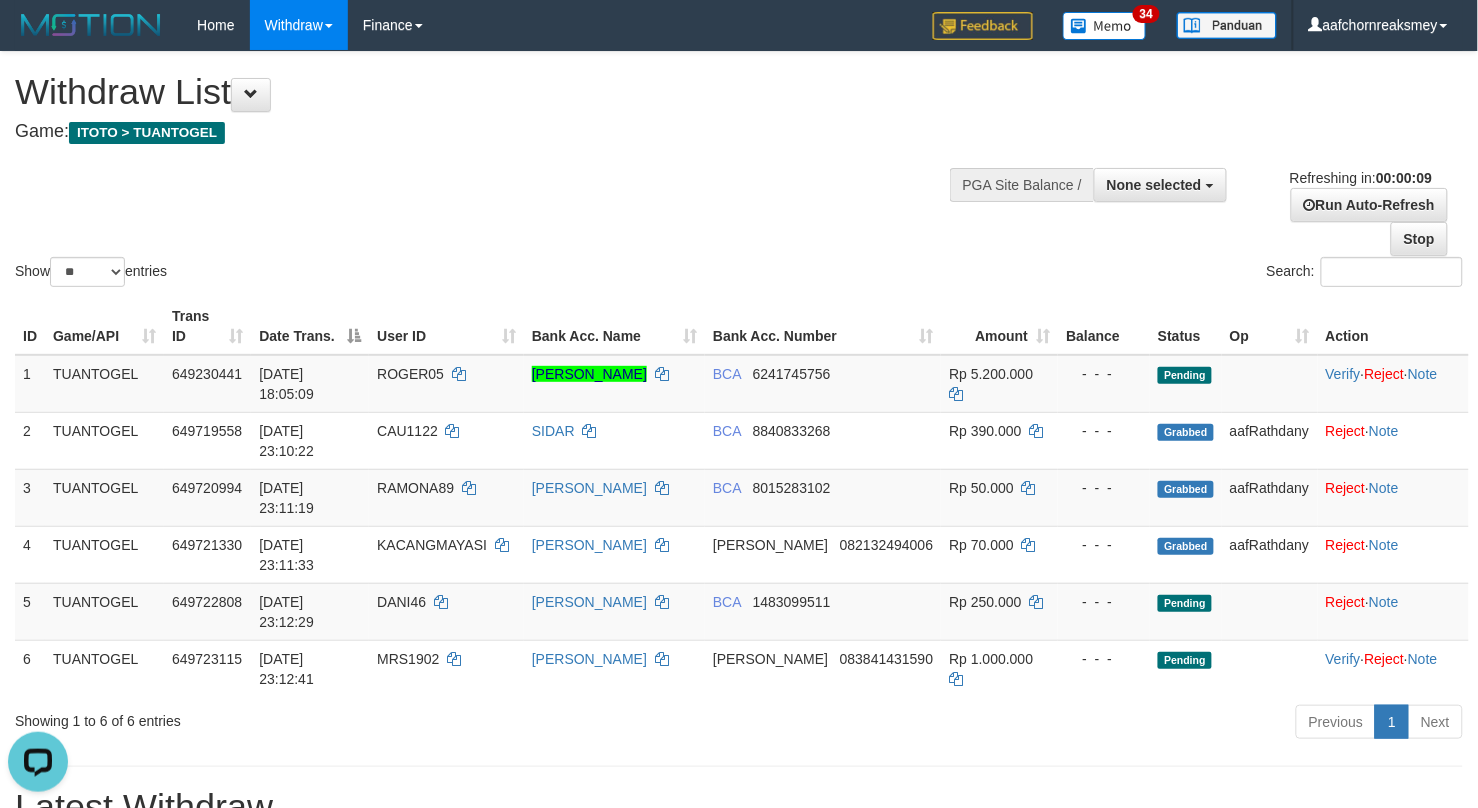 scroll, scrollTop: 0, scrollLeft: 0, axis: both 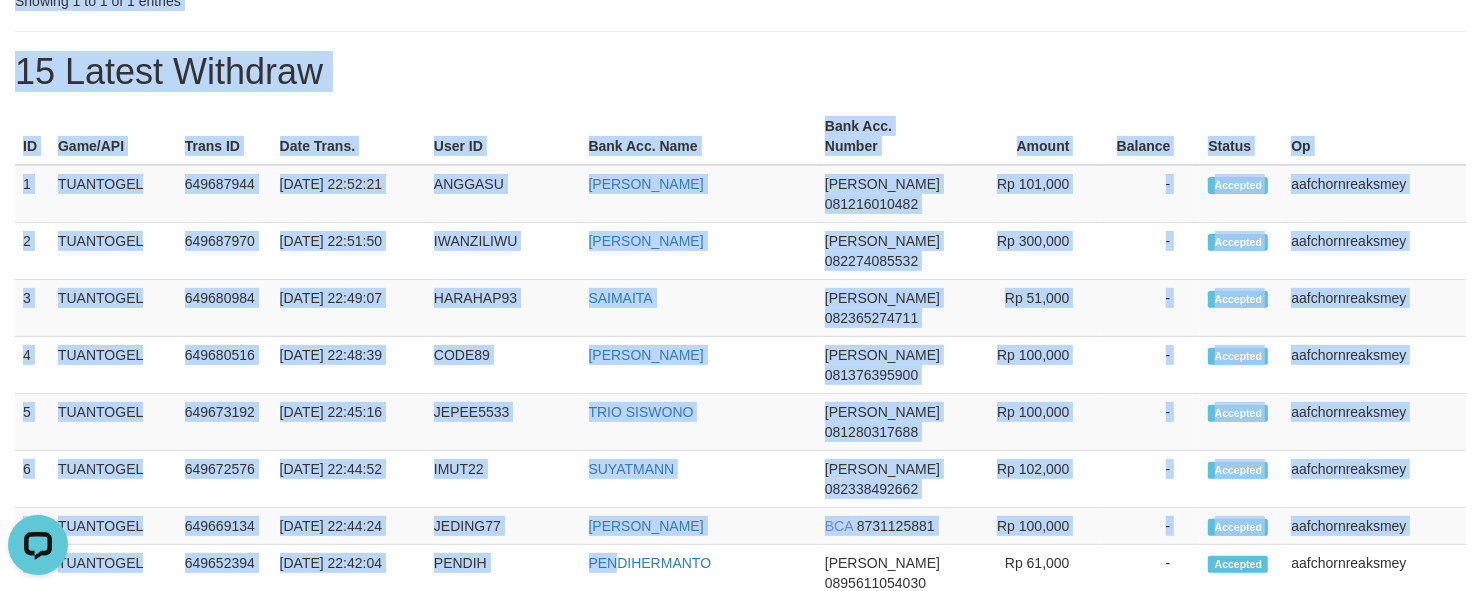 drag, startPoint x: 571, startPoint y: 331, endPoint x: 625, endPoint y: 768, distance: 440.32373 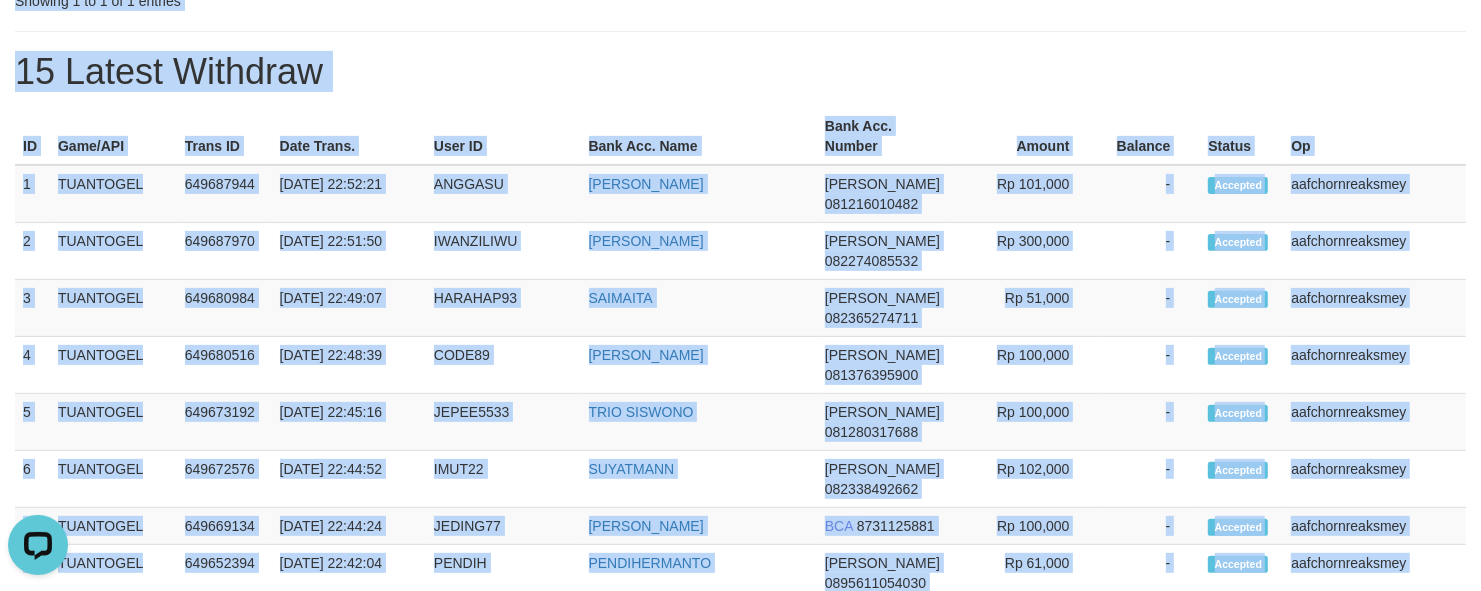 click on "15 Latest Withdraw" at bounding box center [740, 72] 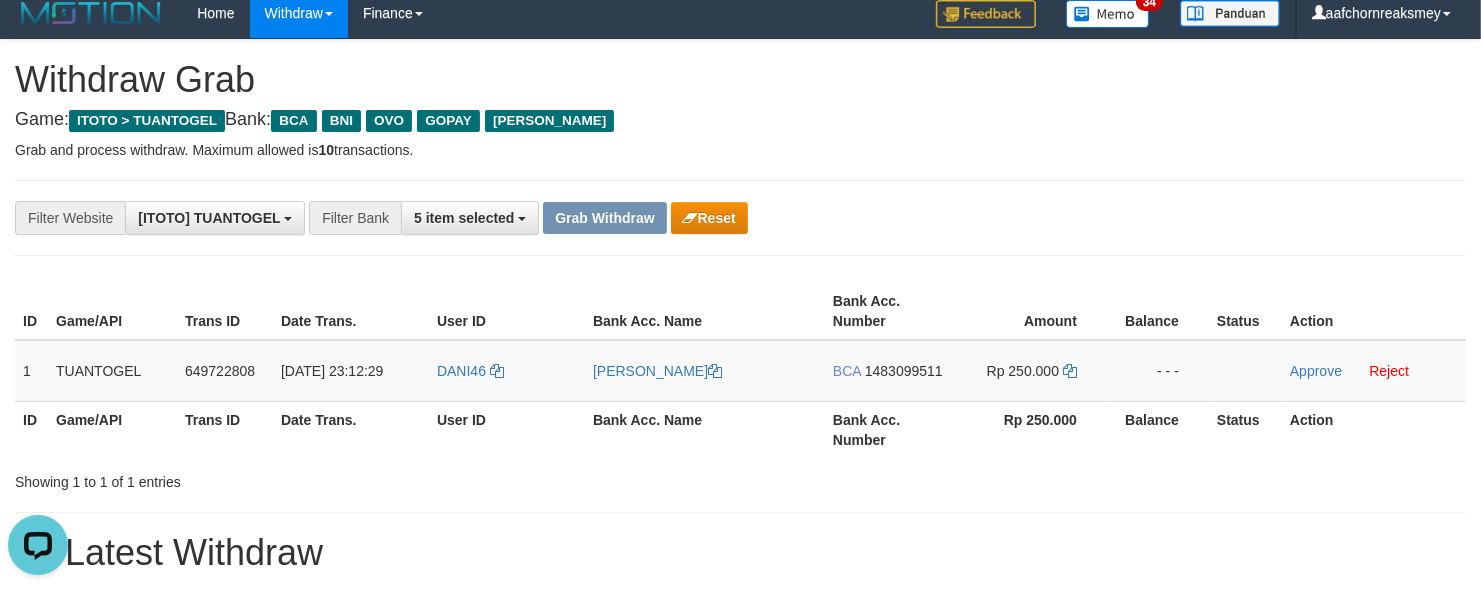 scroll, scrollTop: 0, scrollLeft: 0, axis: both 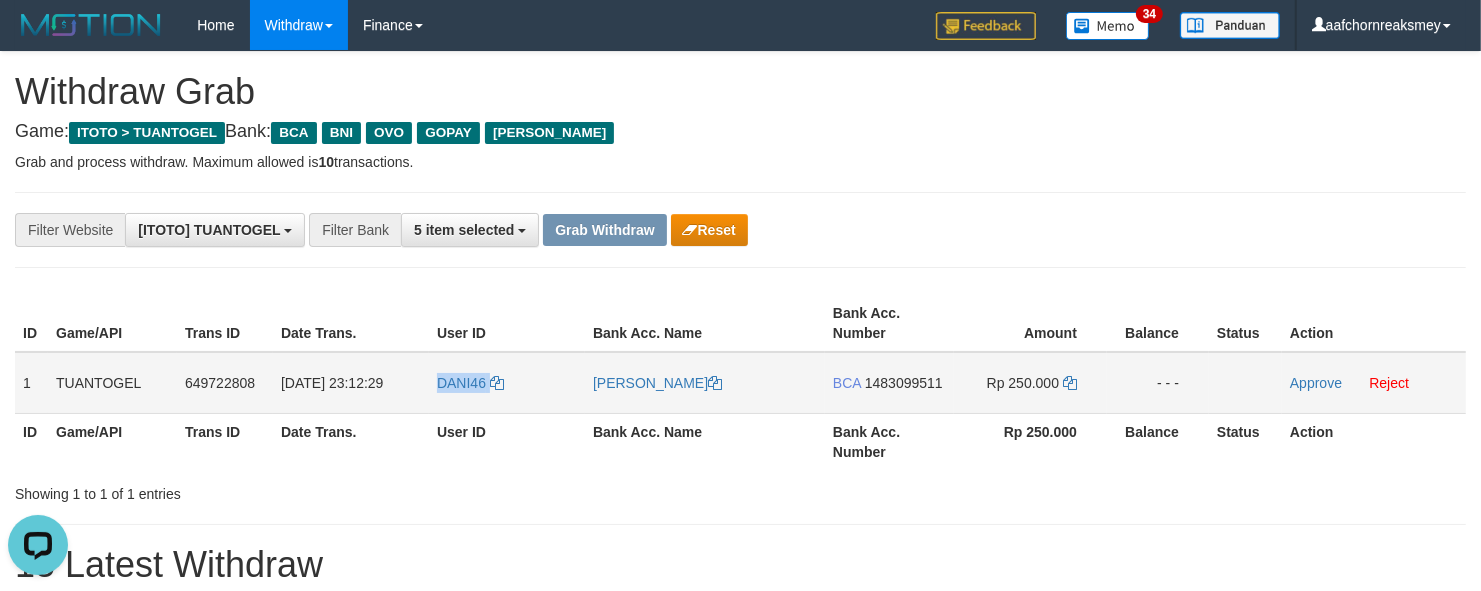 drag, startPoint x: 410, startPoint y: 376, endPoint x: 530, endPoint y: 392, distance: 121.061966 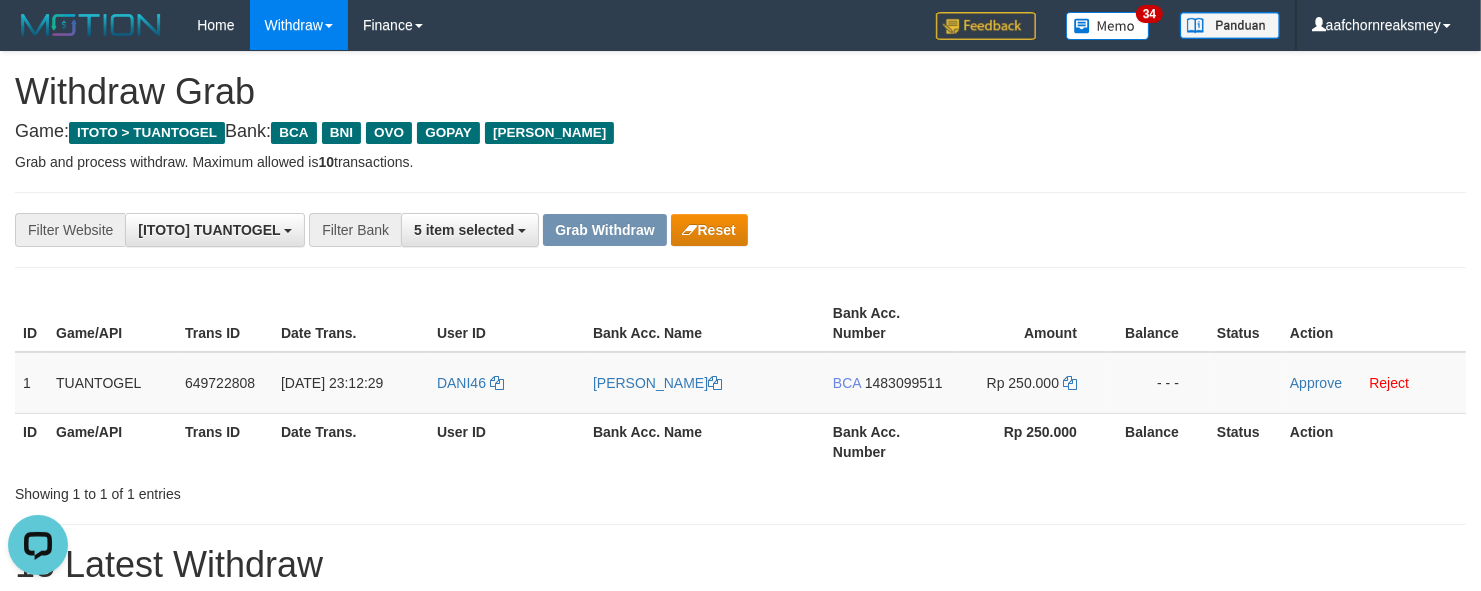 click on "**********" at bounding box center [740, 230] 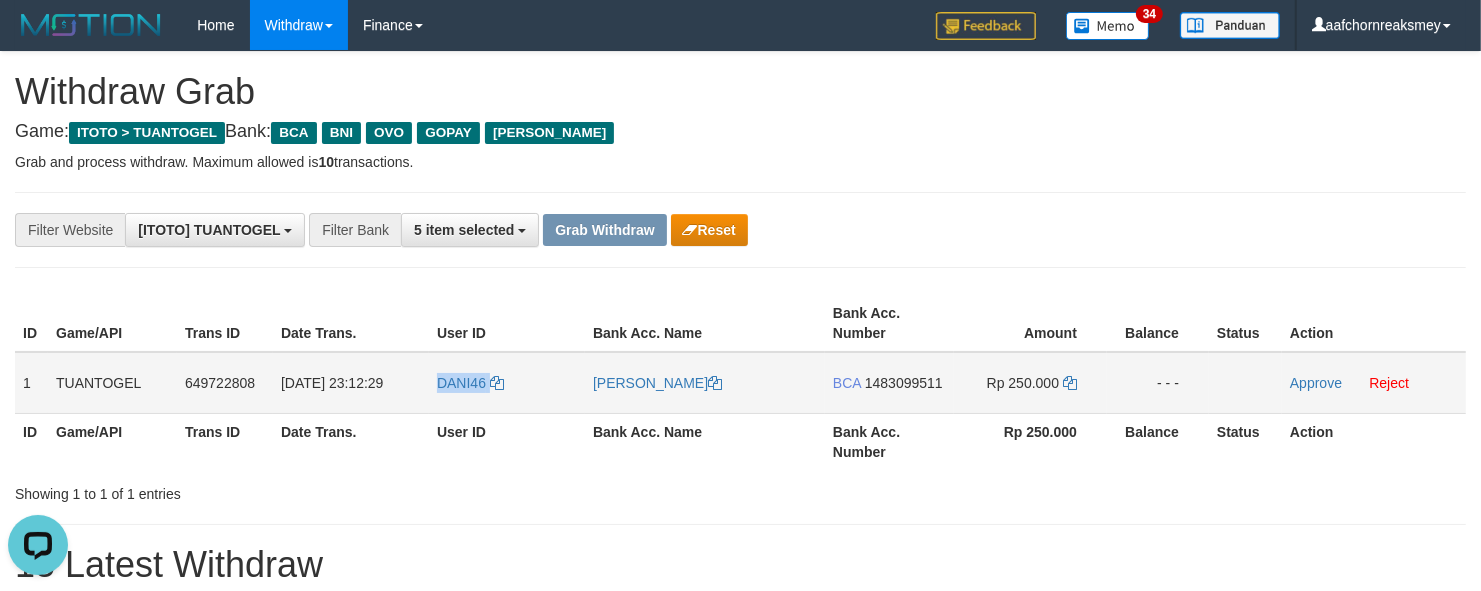 copy on "DANI46" 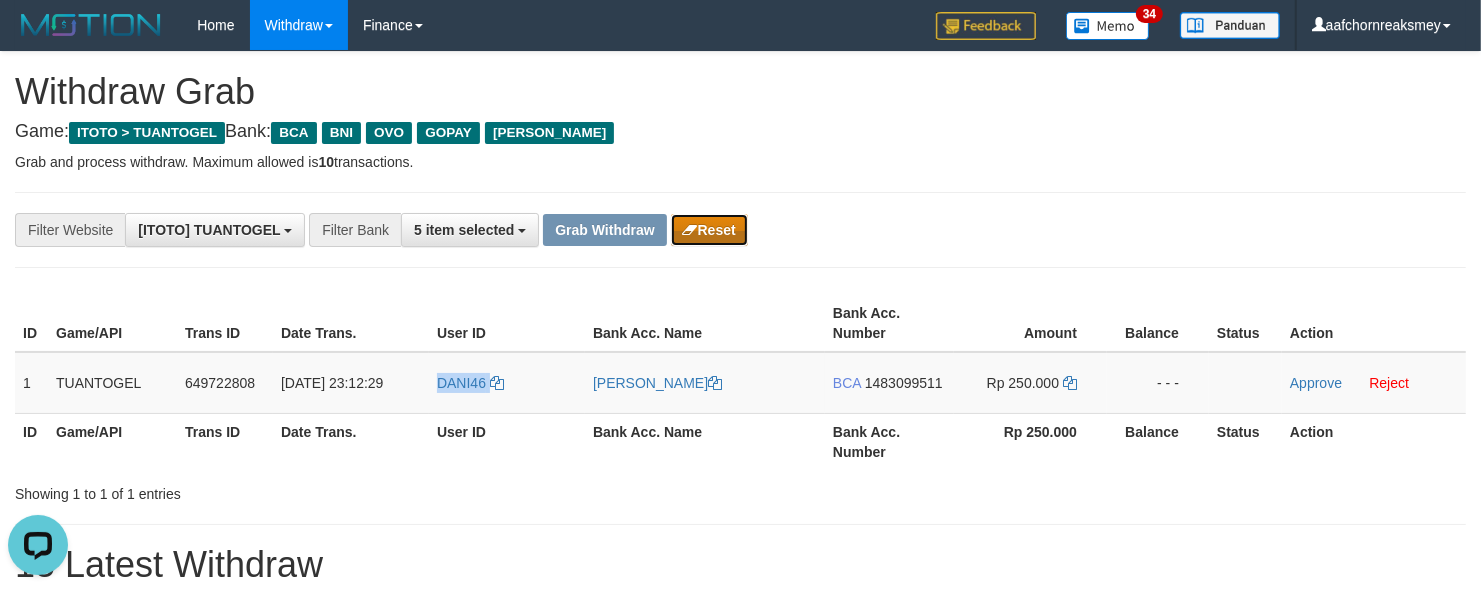 click at bounding box center [690, 230] 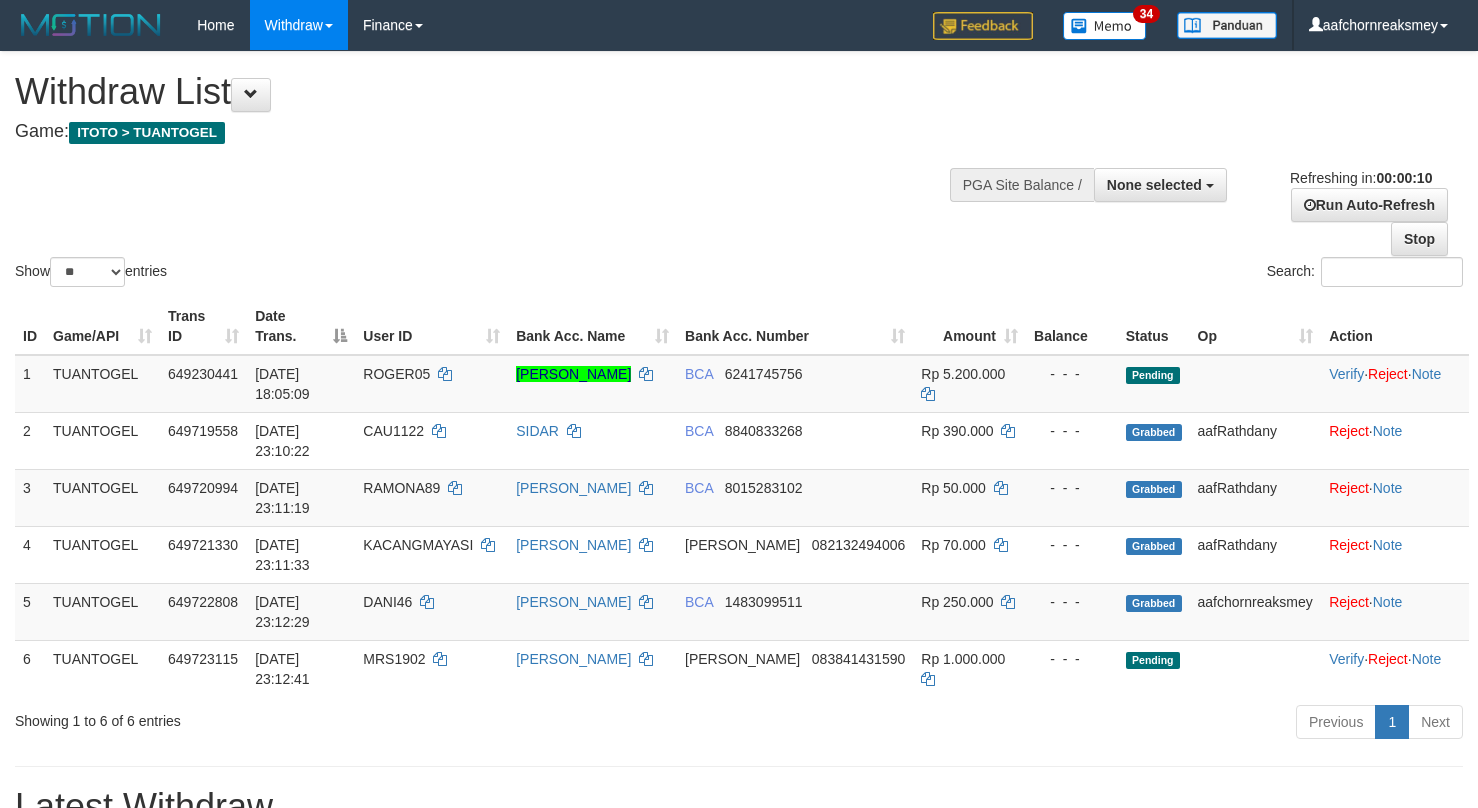 select 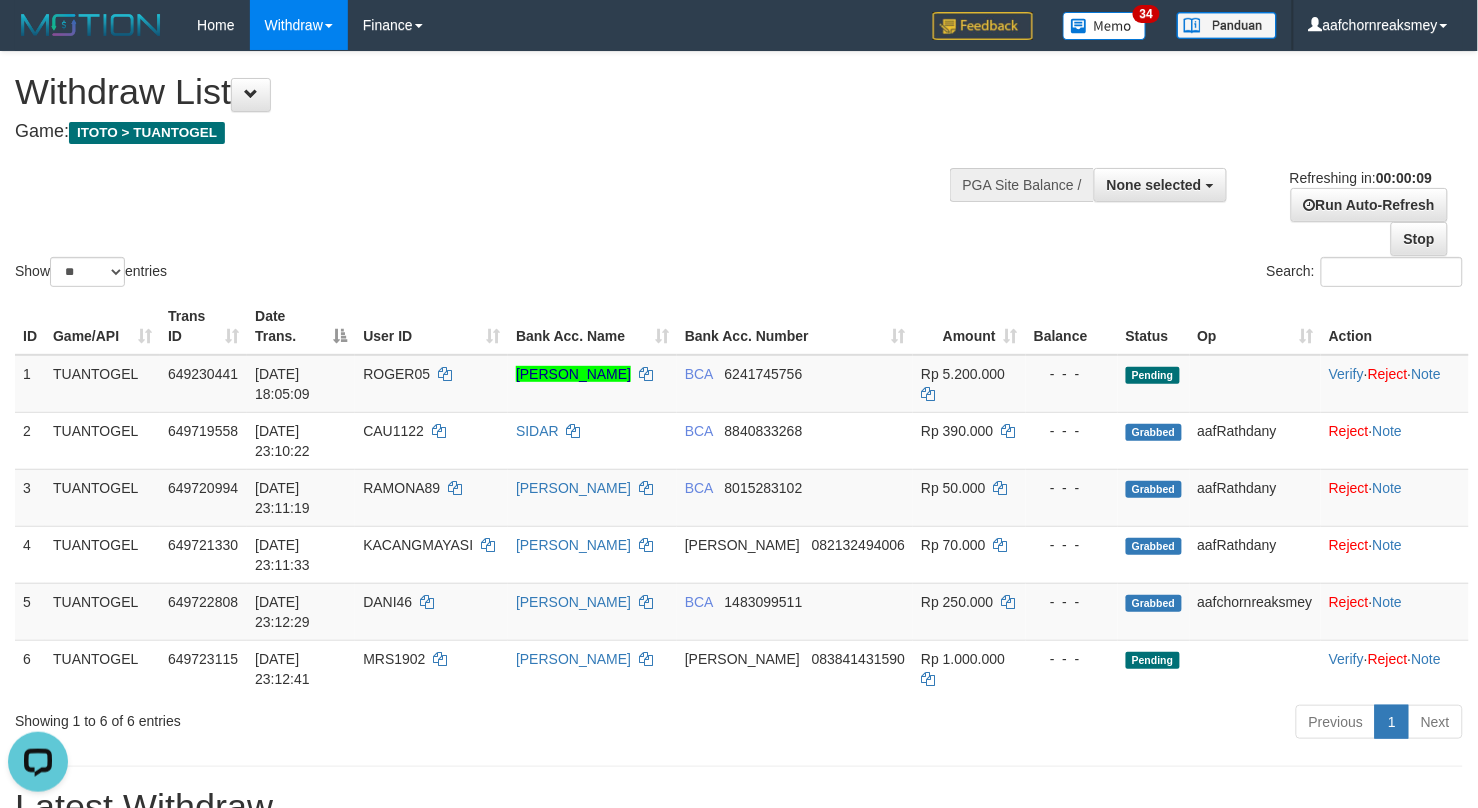 scroll, scrollTop: 0, scrollLeft: 0, axis: both 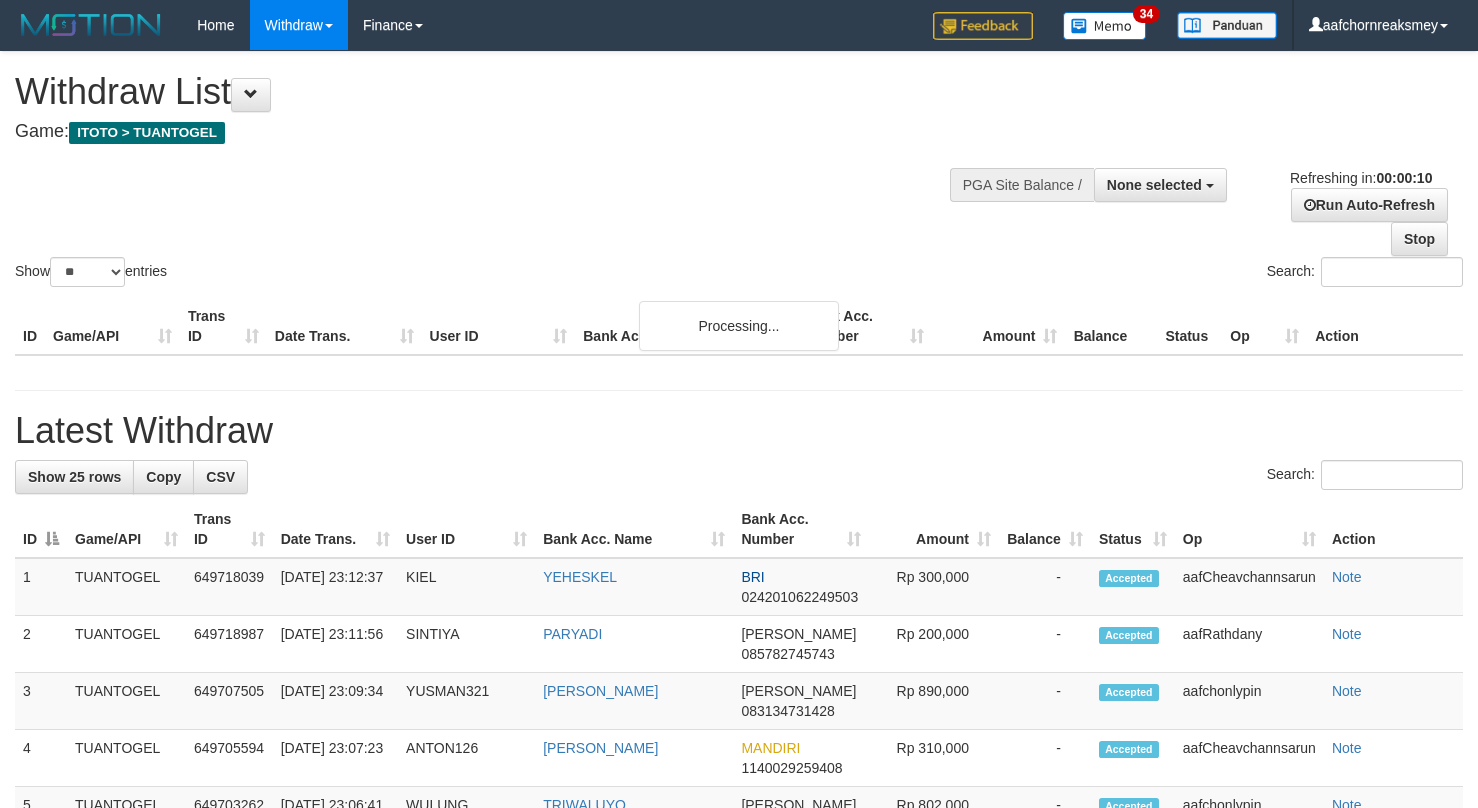 select 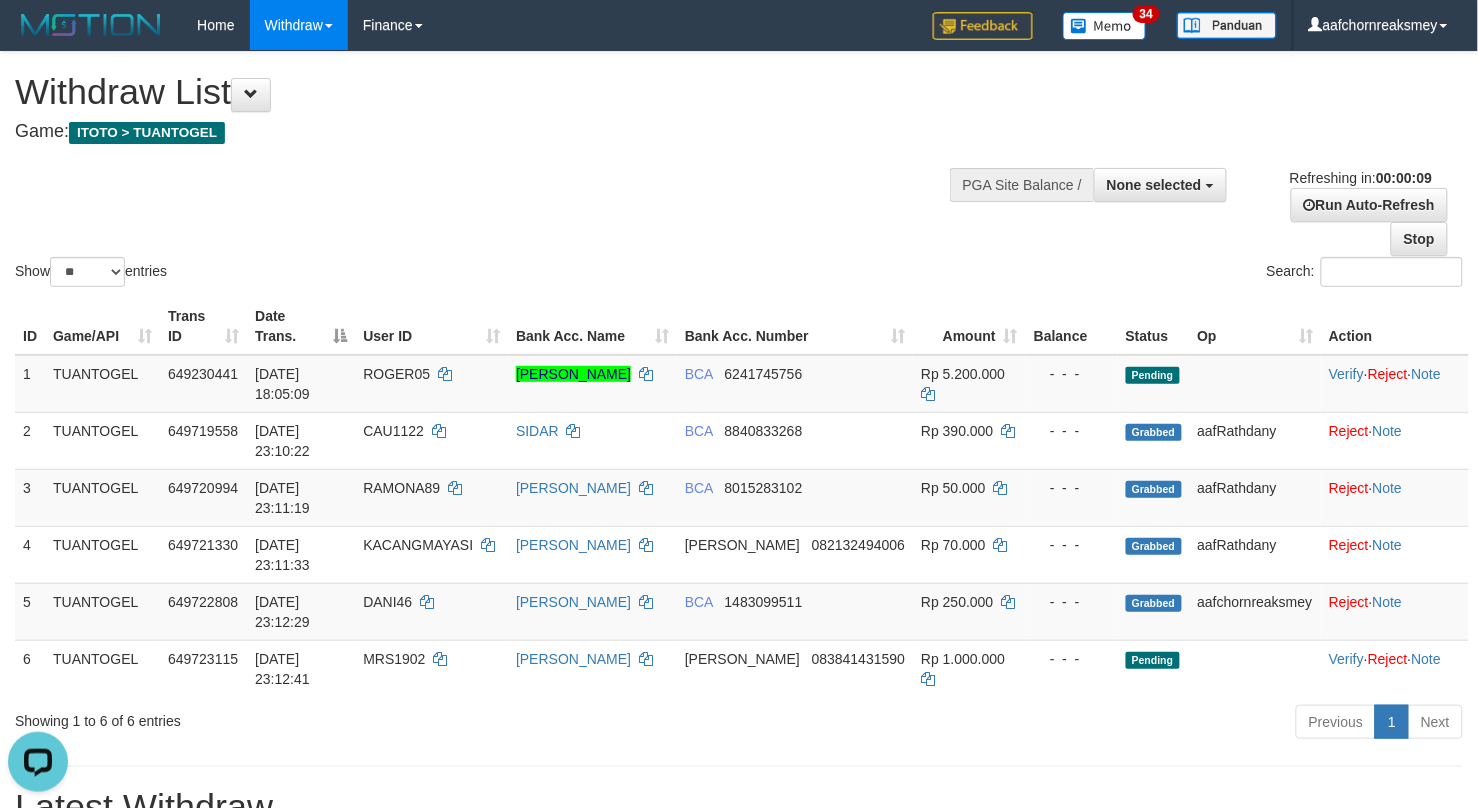 scroll, scrollTop: 0, scrollLeft: 0, axis: both 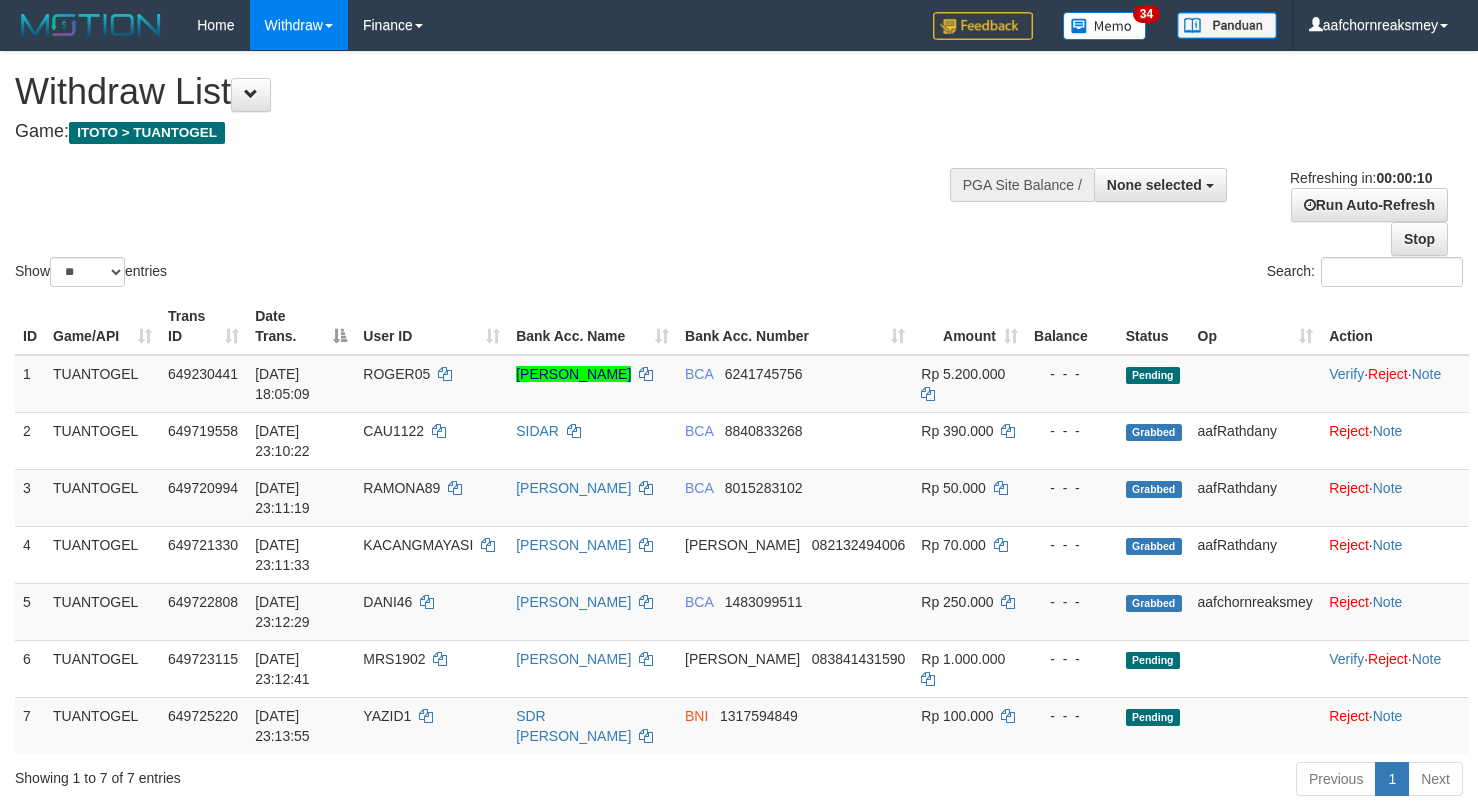 select 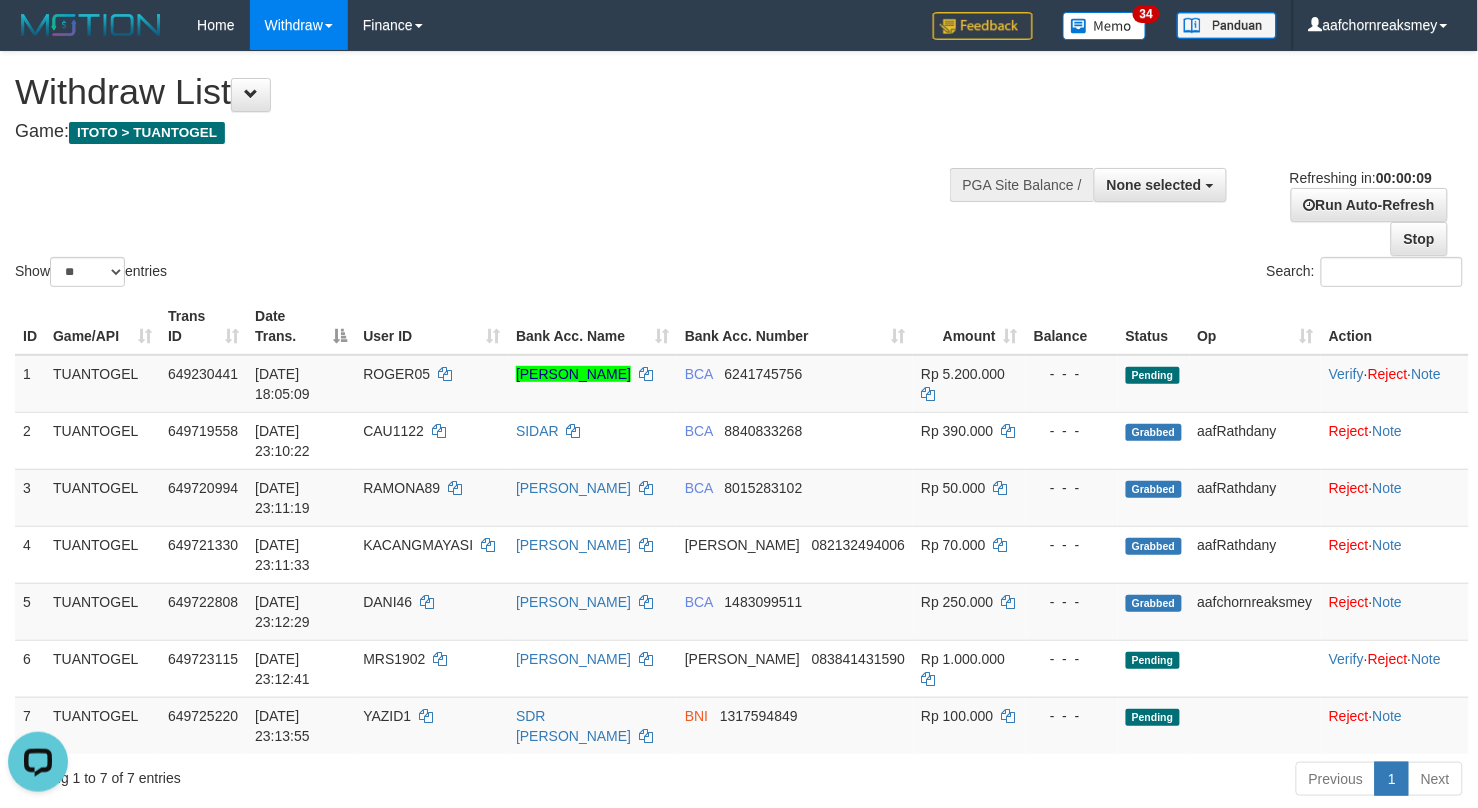scroll, scrollTop: 0, scrollLeft: 0, axis: both 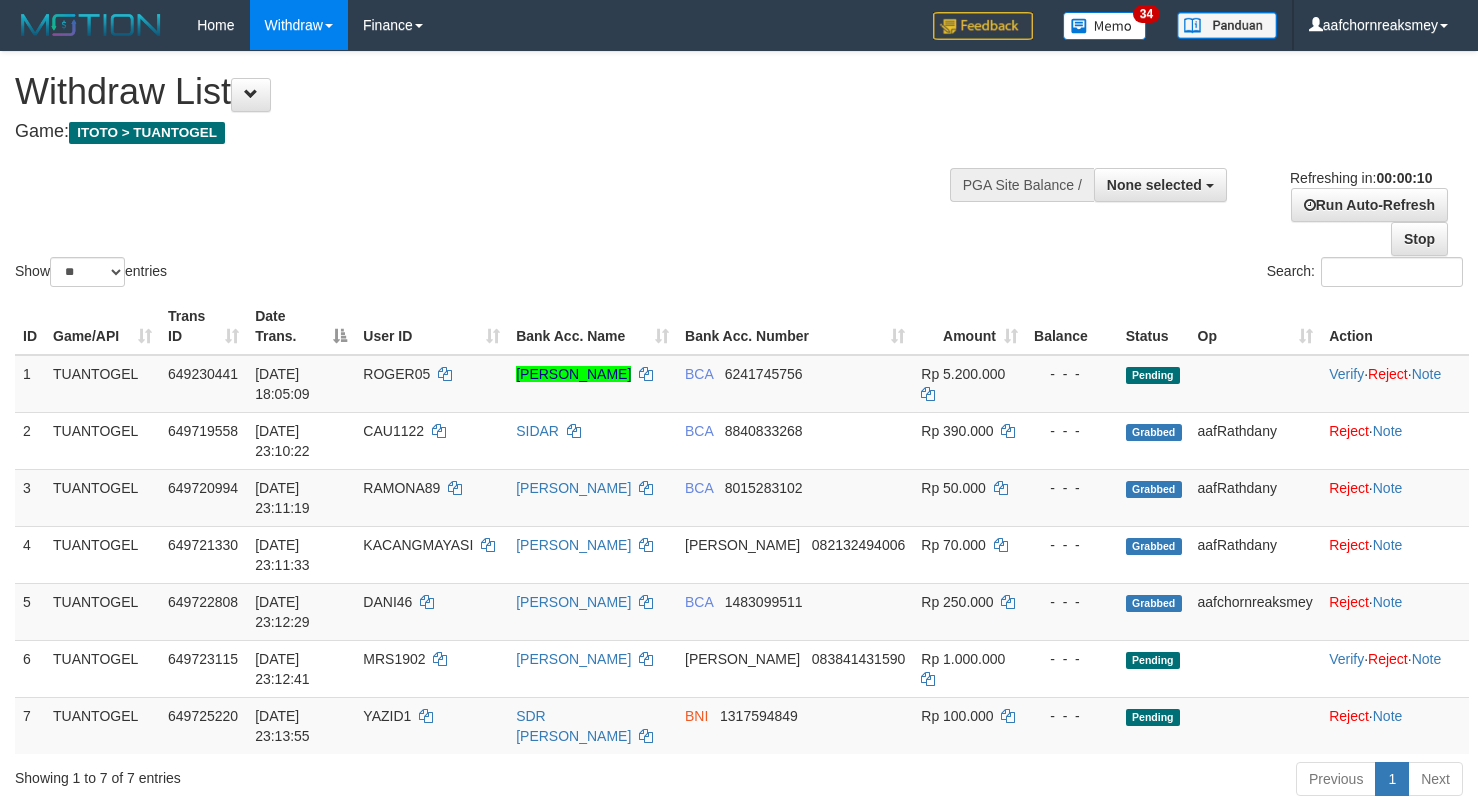 select 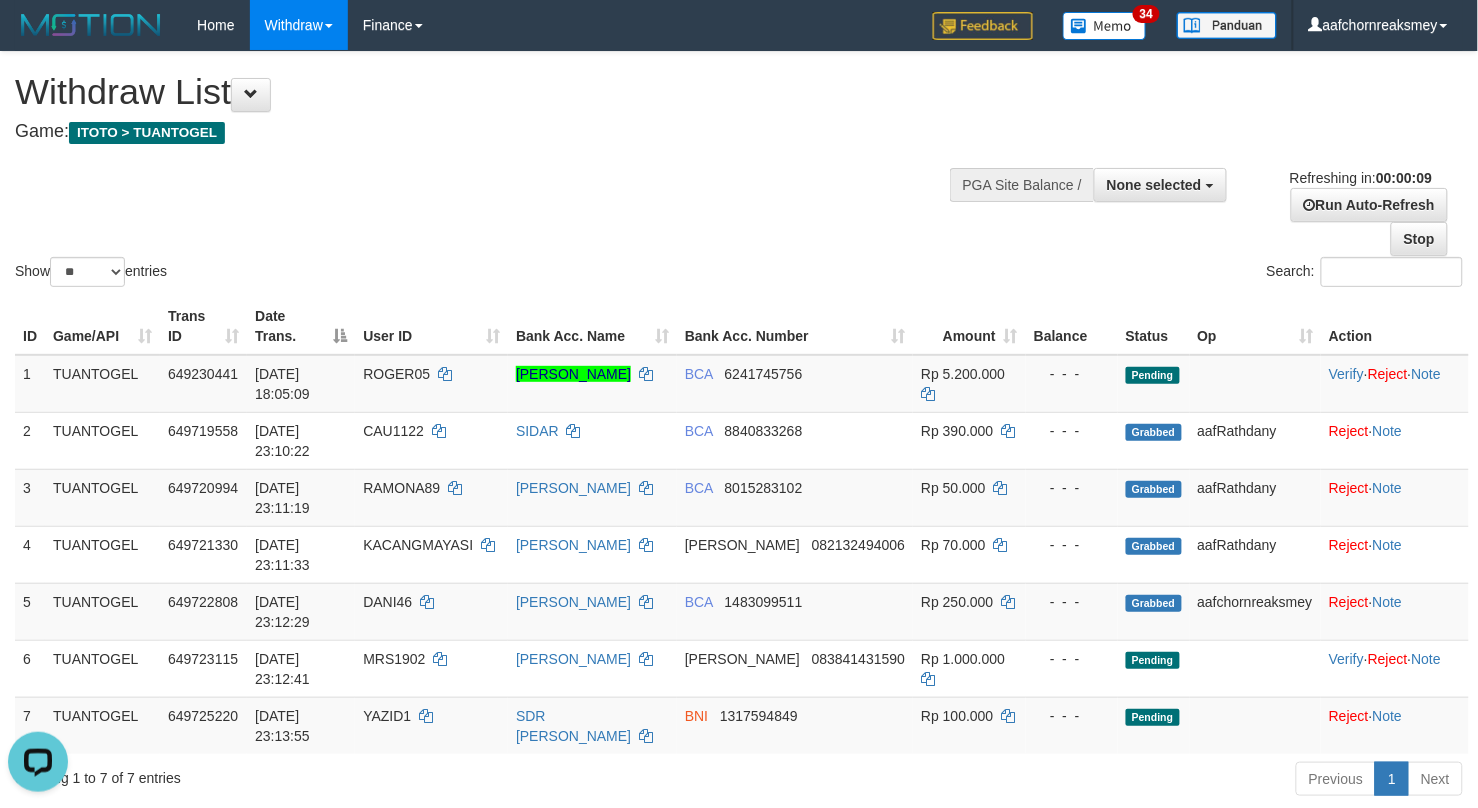 scroll, scrollTop: 0, scrollLeft: 0, axis: both 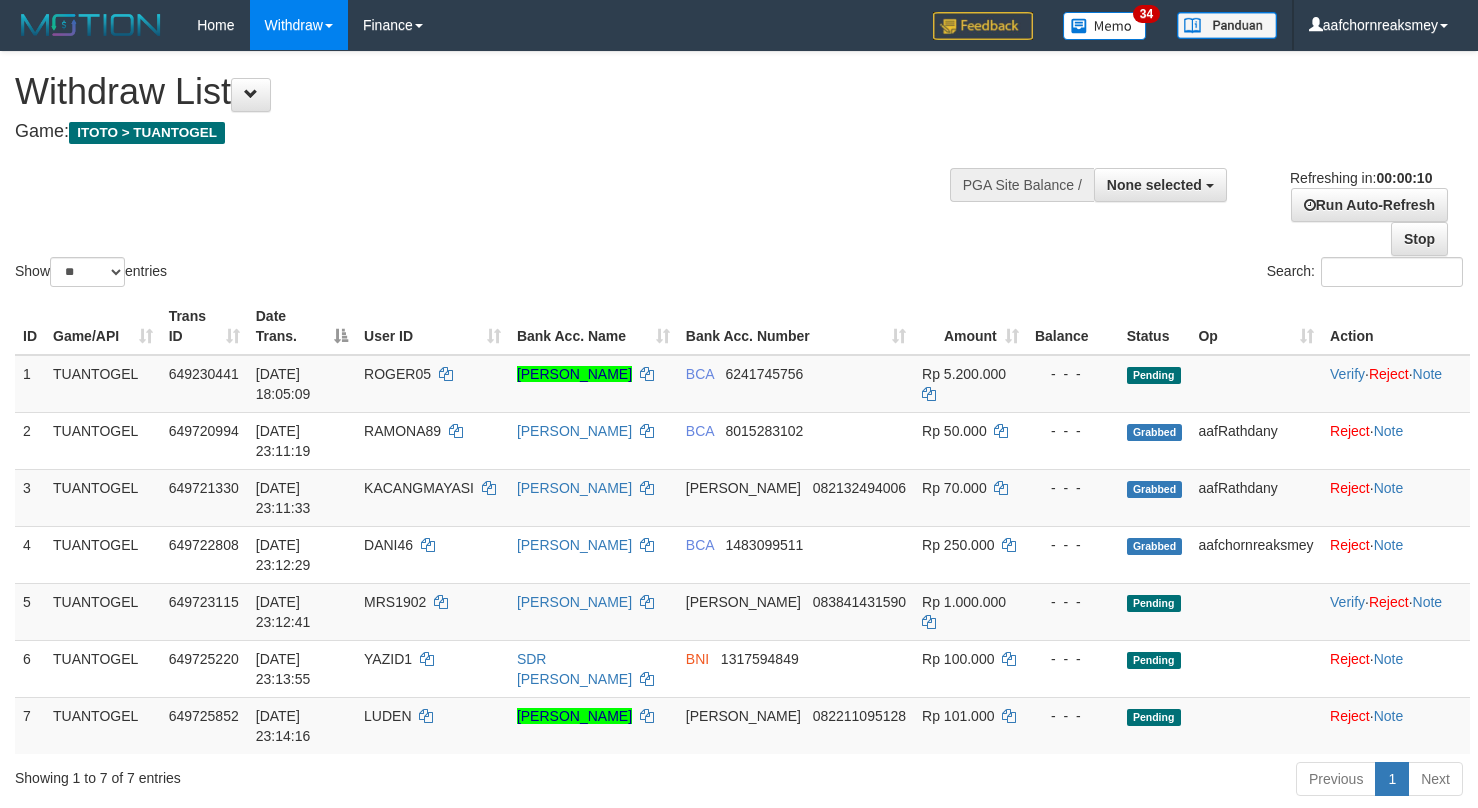 select 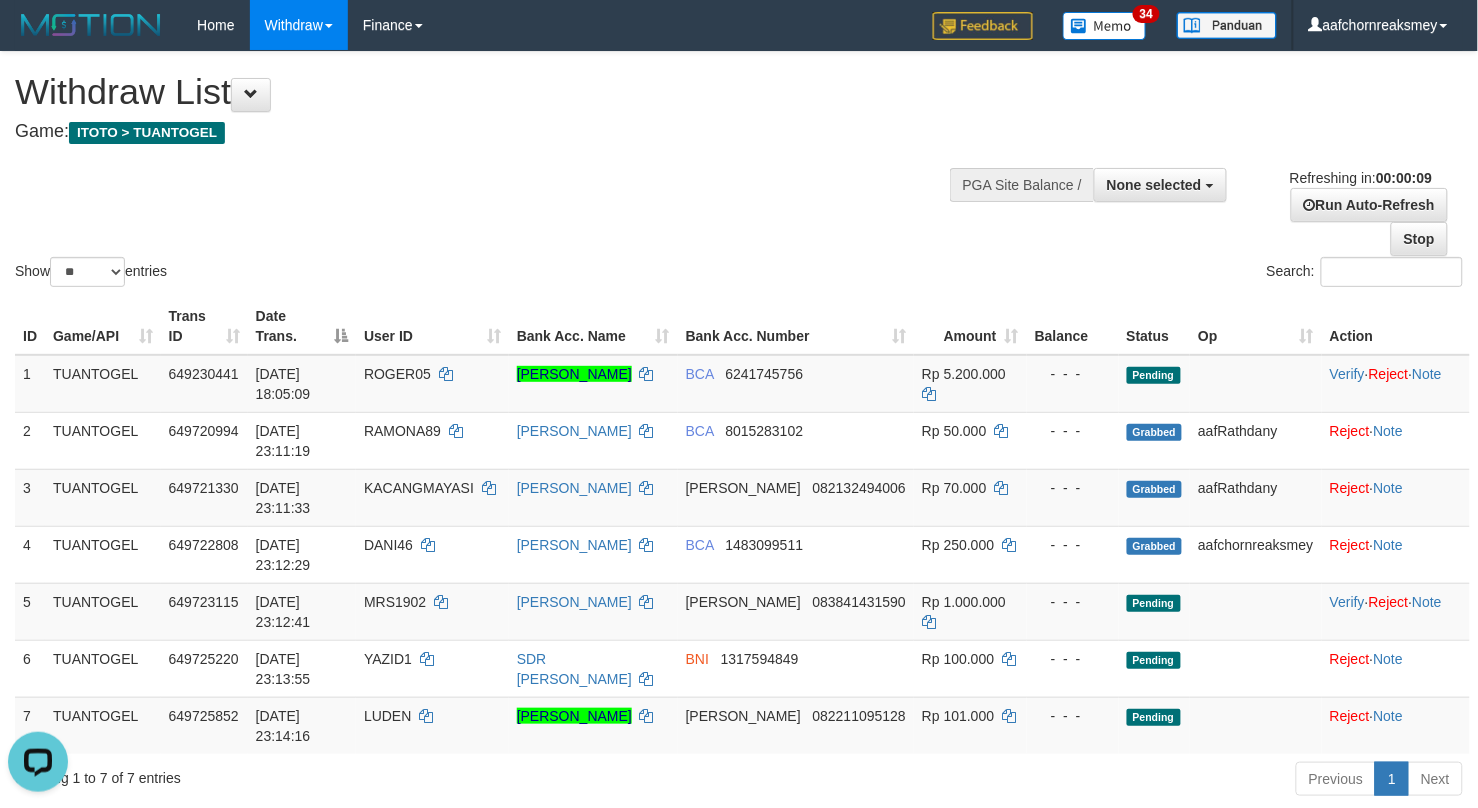 scroll, scrollTop: 0, scrollLeft: 0, axis: both 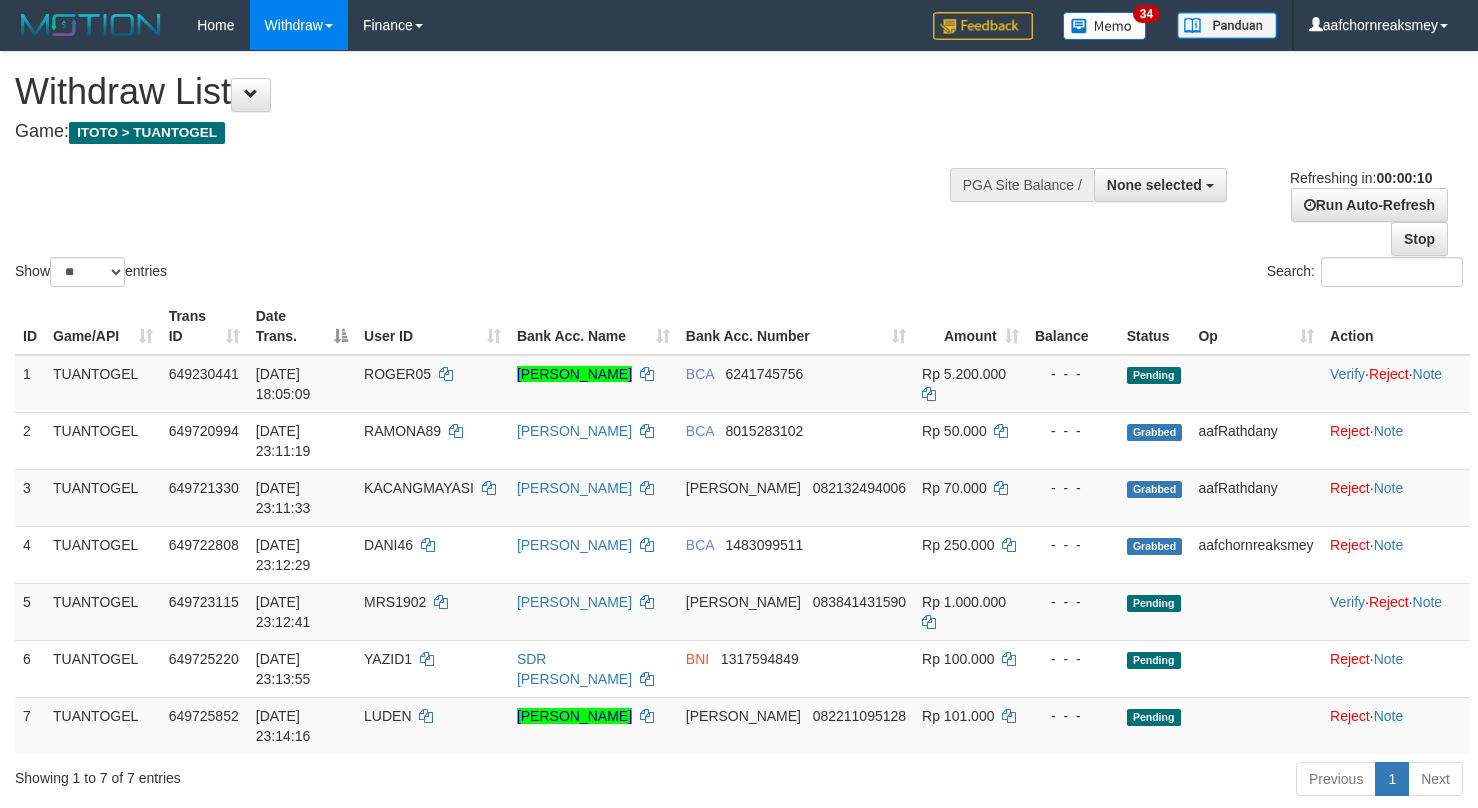 select 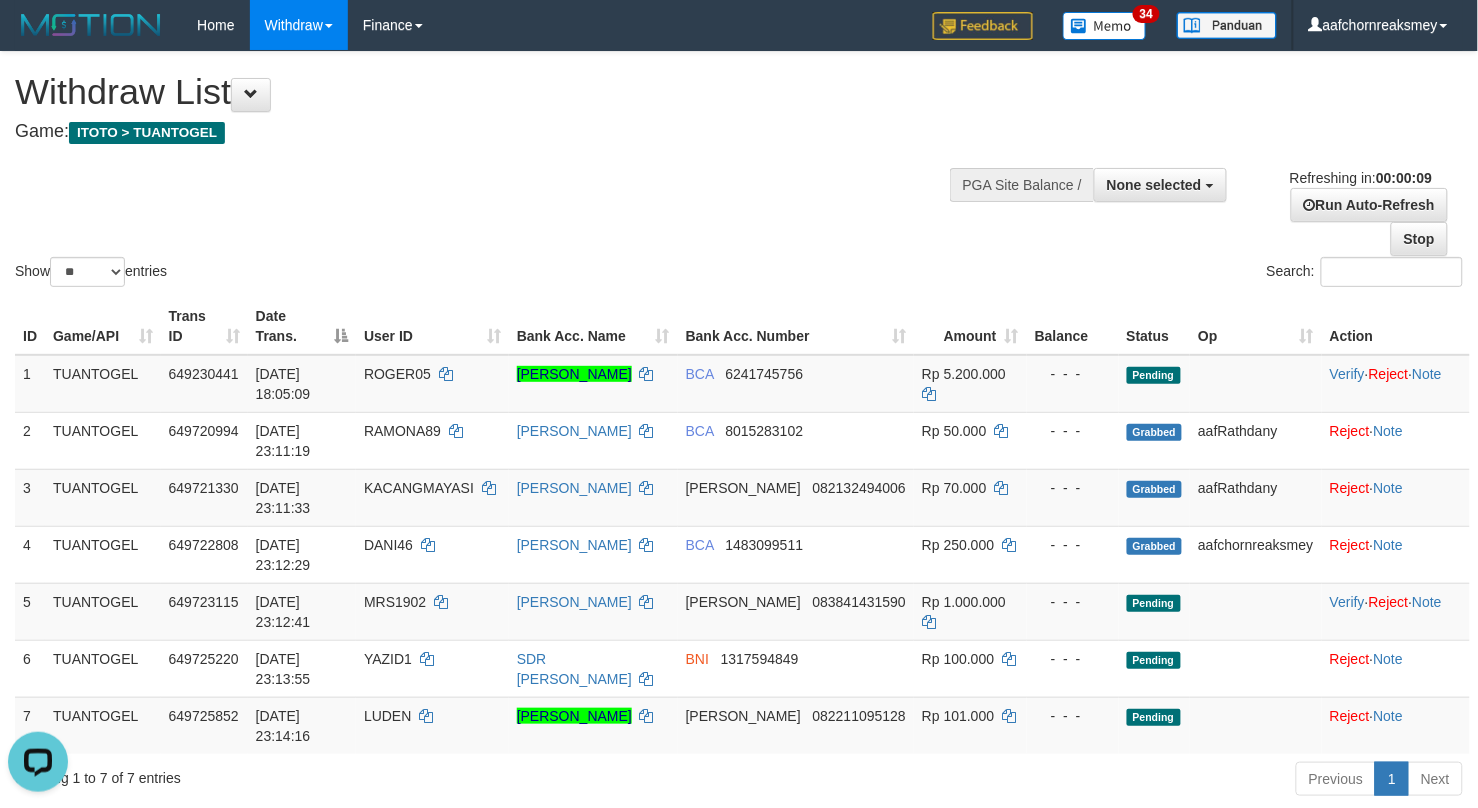 scroll, scrollTop: 0, scrollLeft: 0, axis: both 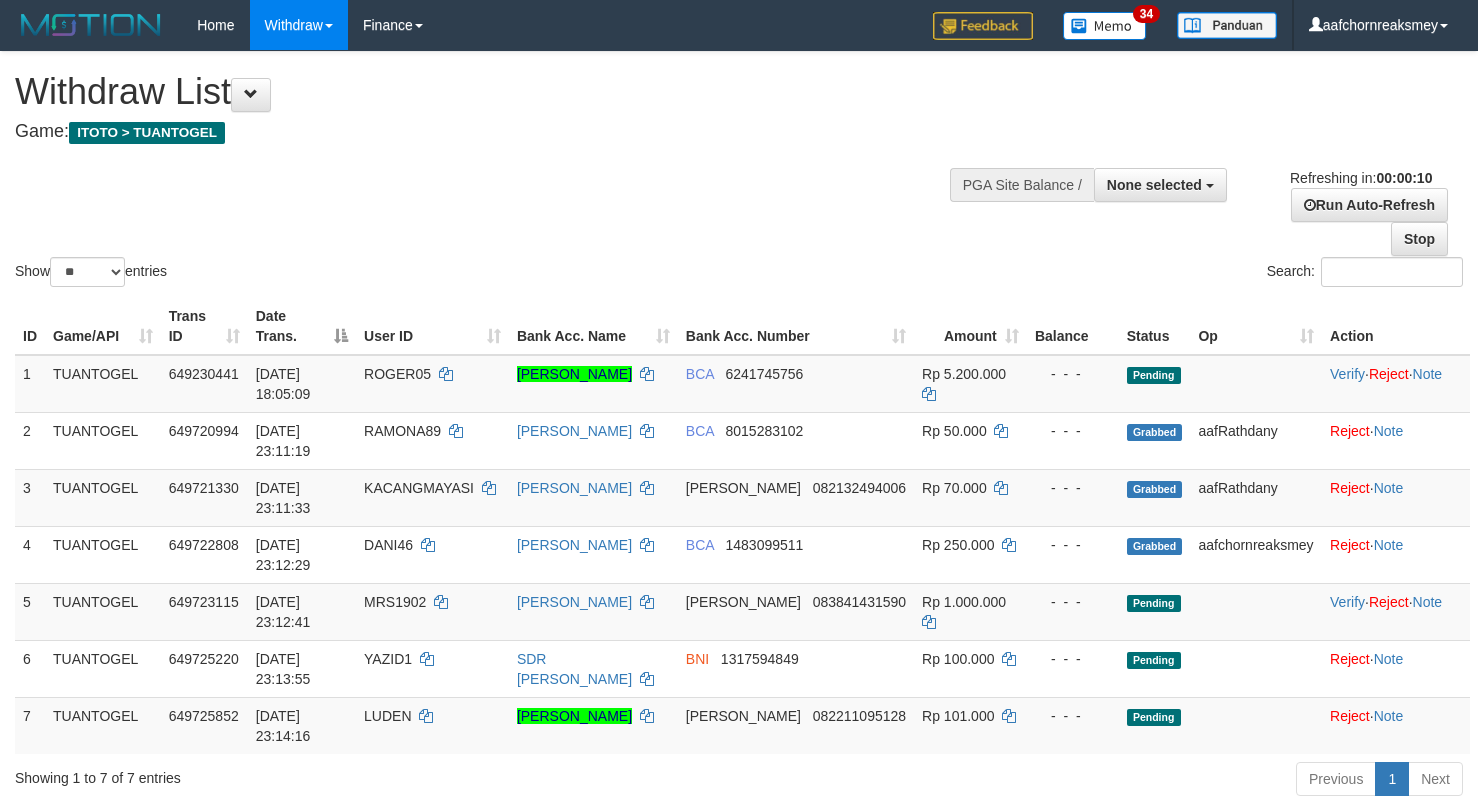 select 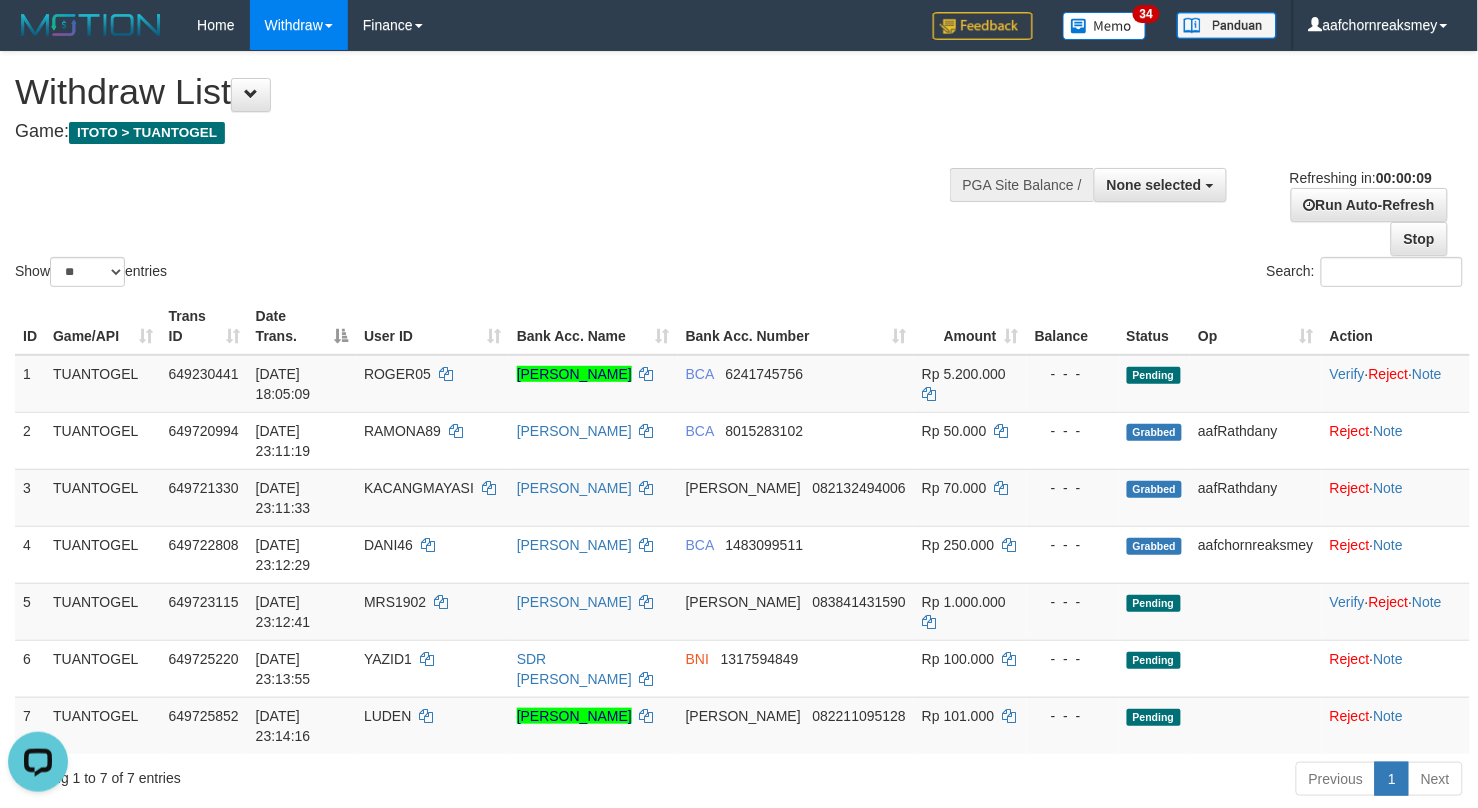 scroll, scrollTop: 0, scrollLeft: 0, axis: both 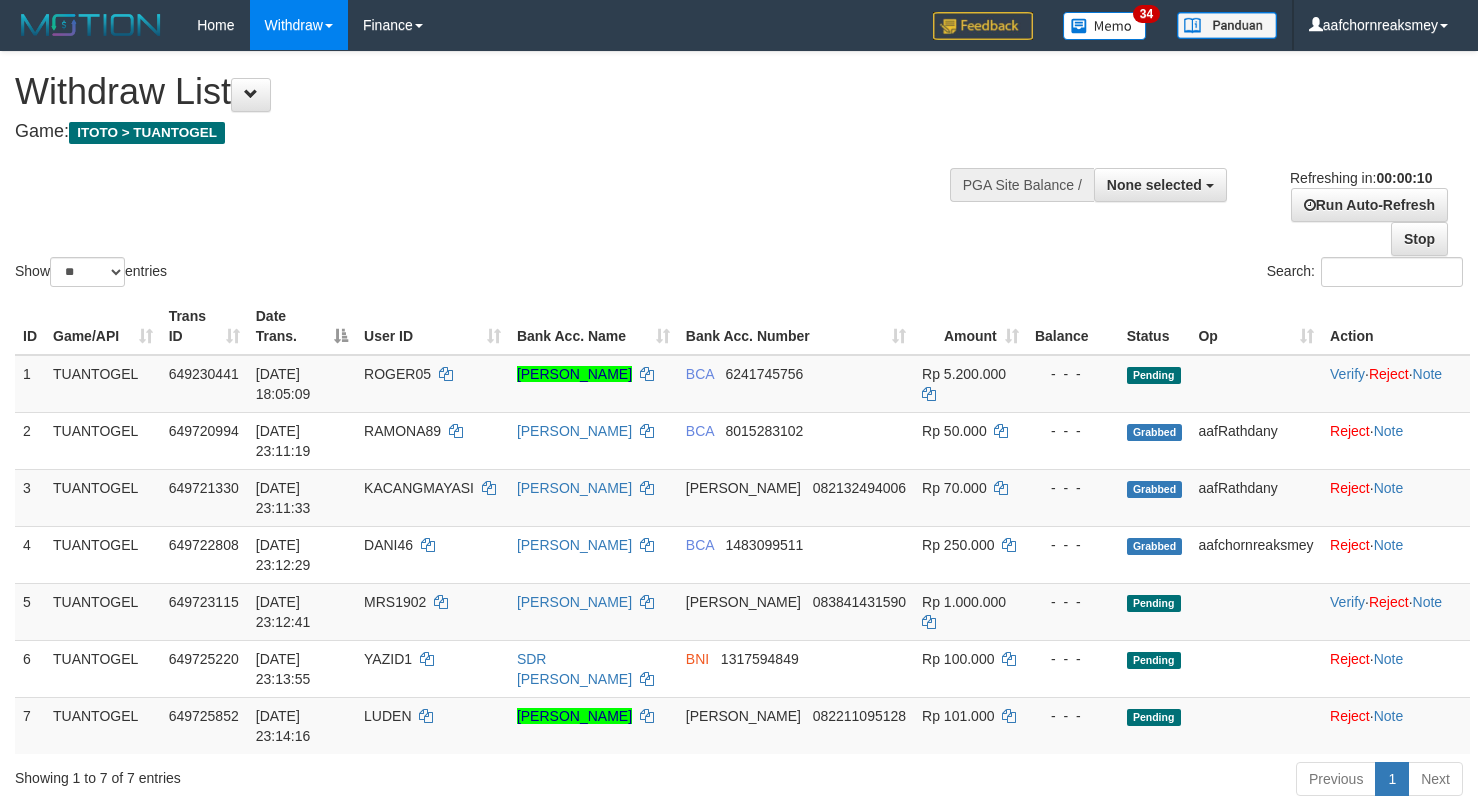 select 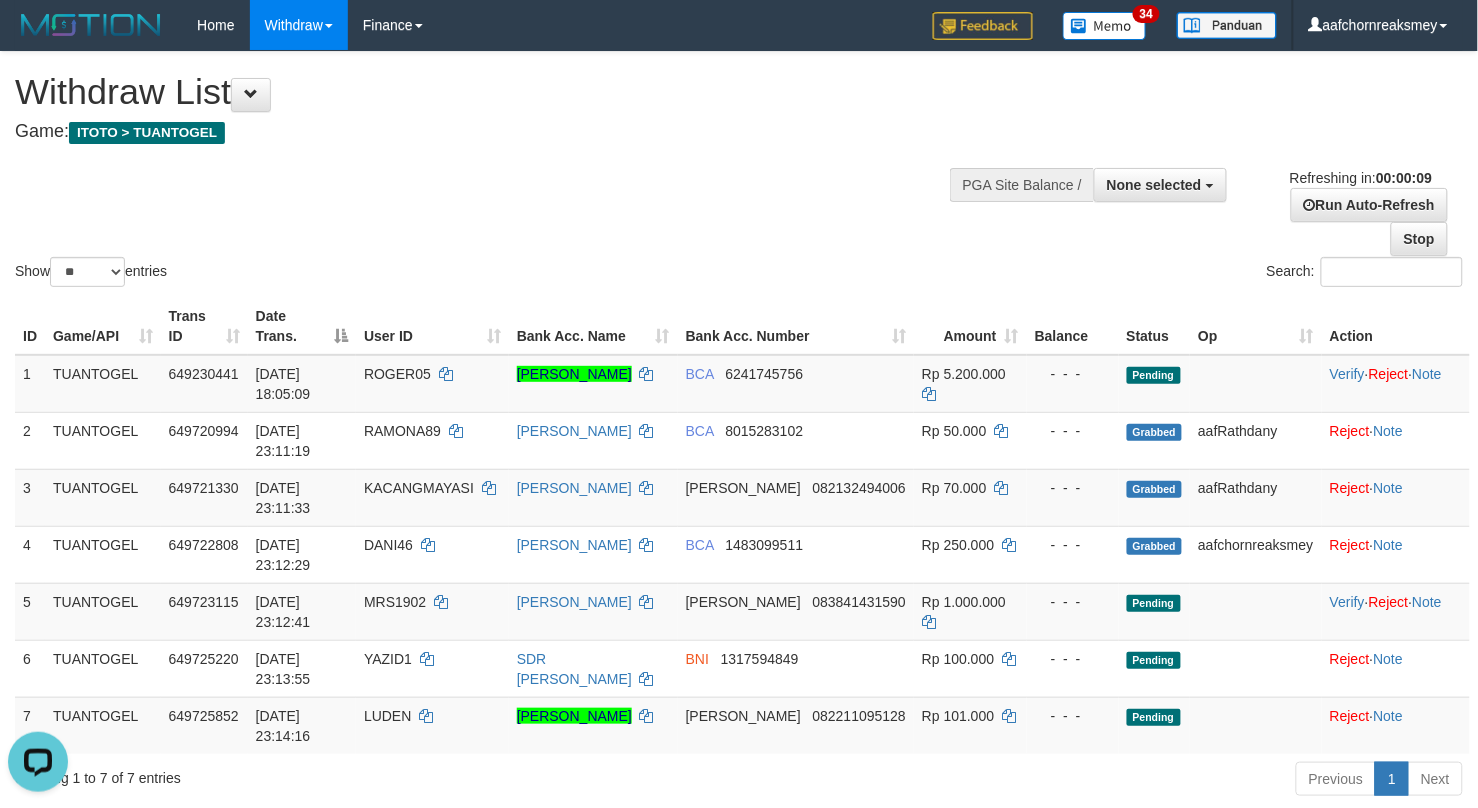 scroll, scrollTop: 0, scrollLeft: 0, axis: both 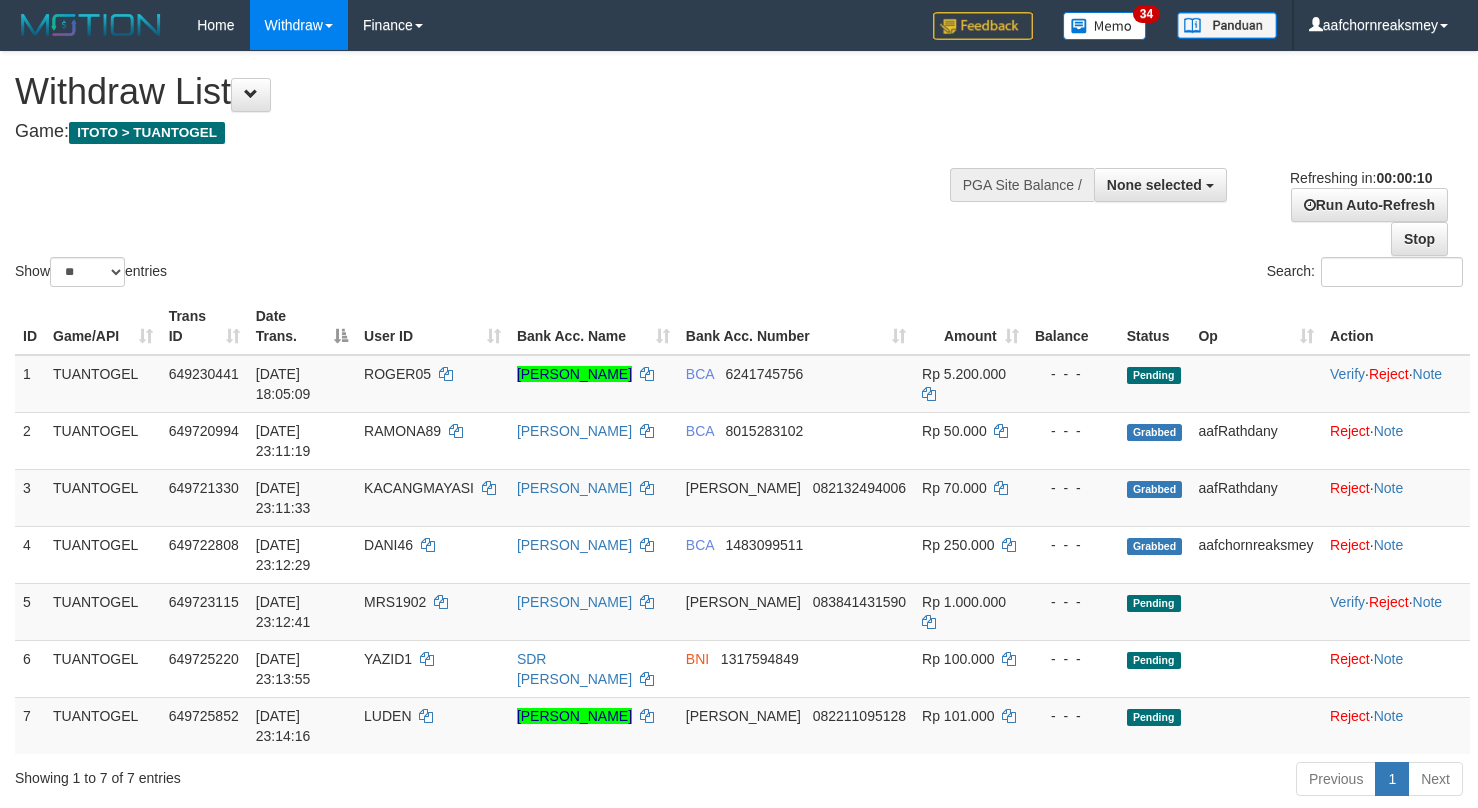 select 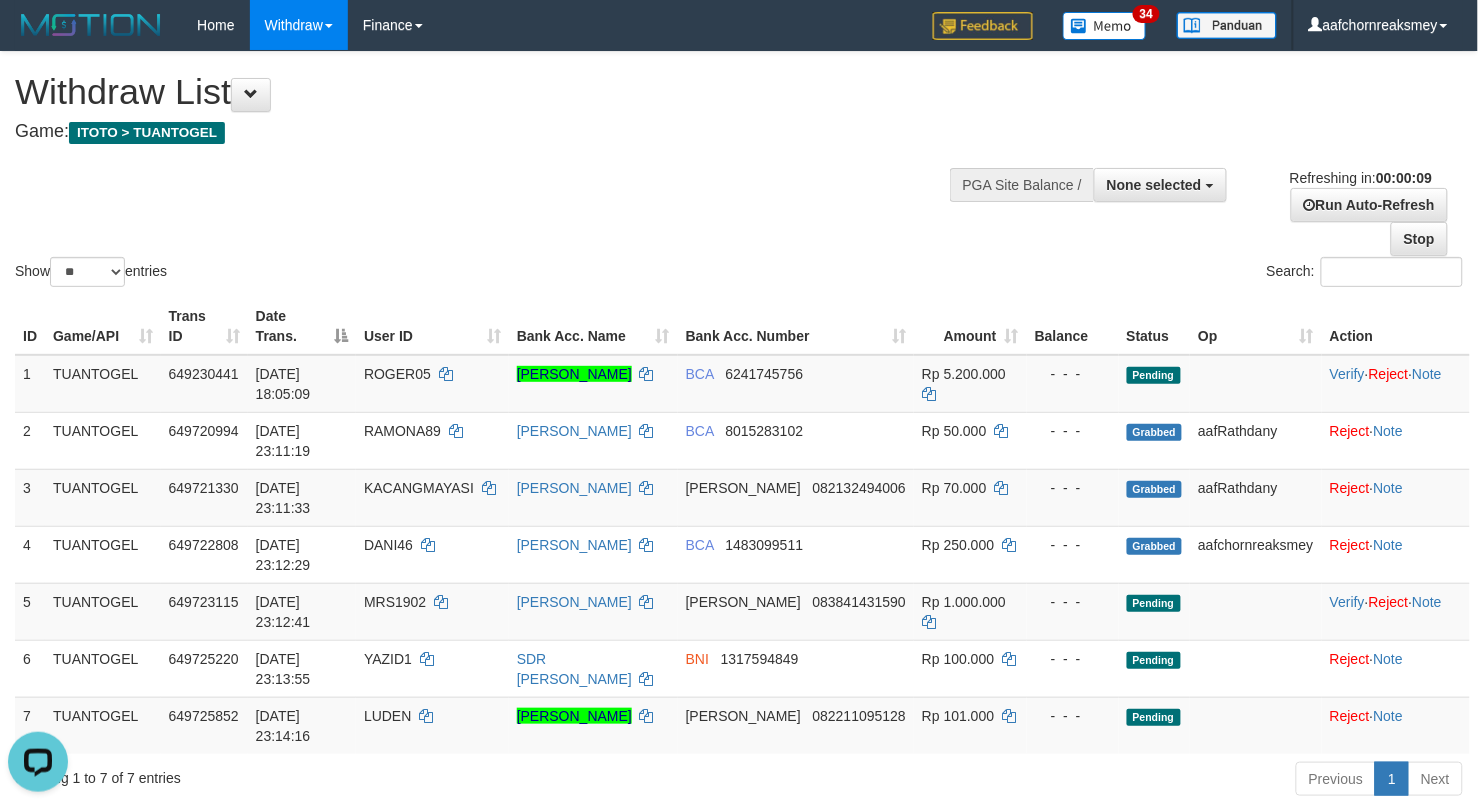 scroll, scrollTop: 0, scrollLeft: 0, axis: both 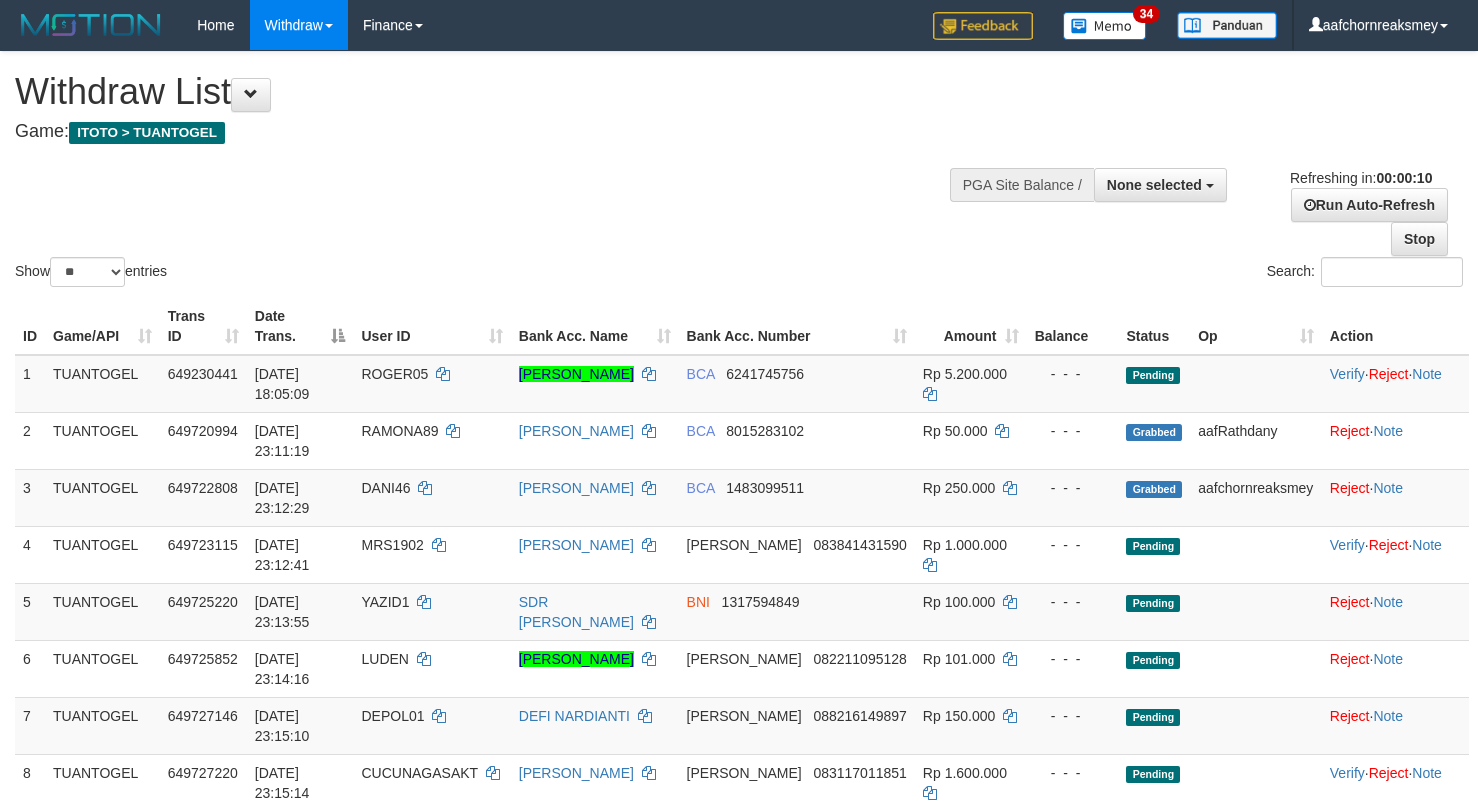 select 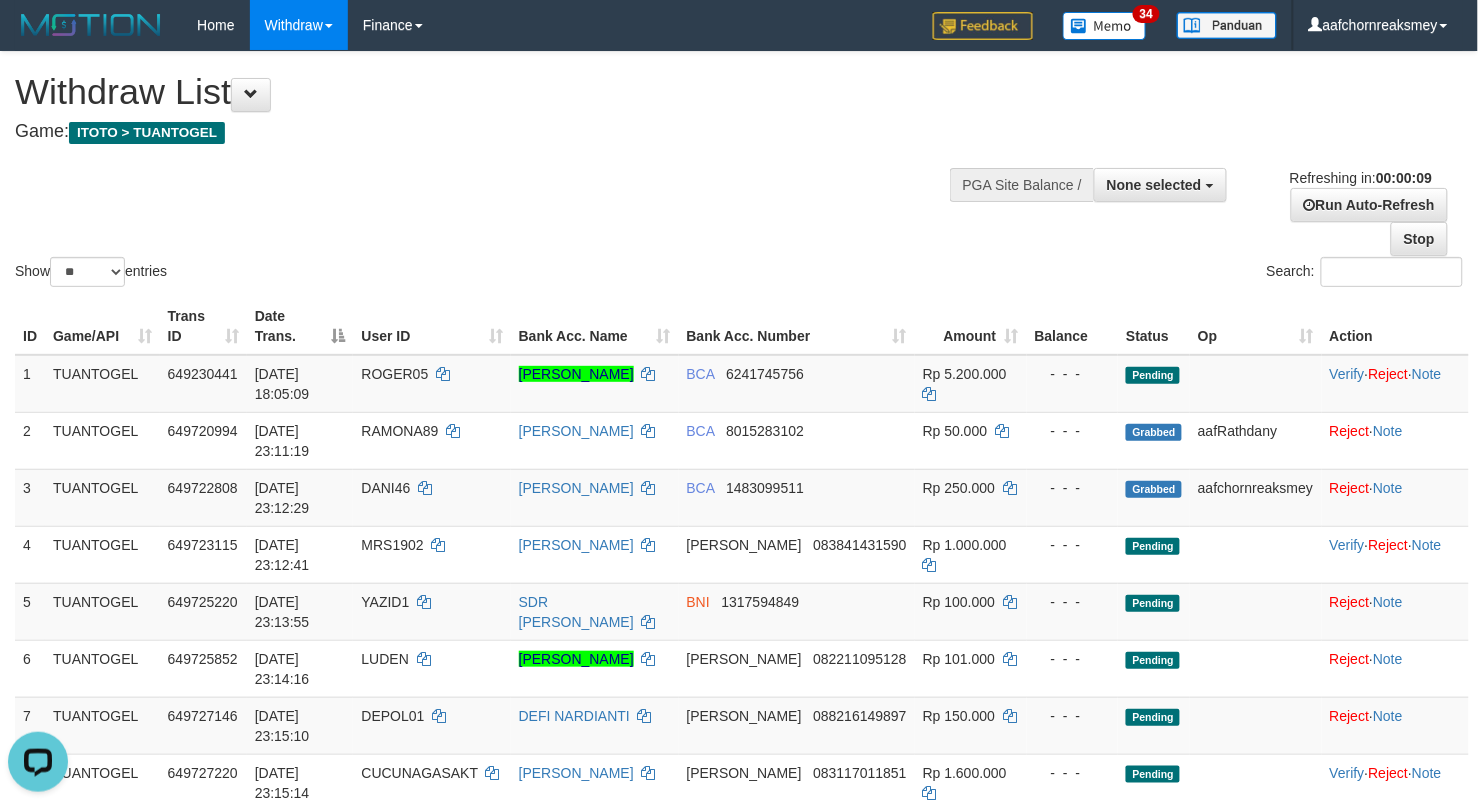 scroll, scrollTop: 0, scrollLeft: 0, axis: both 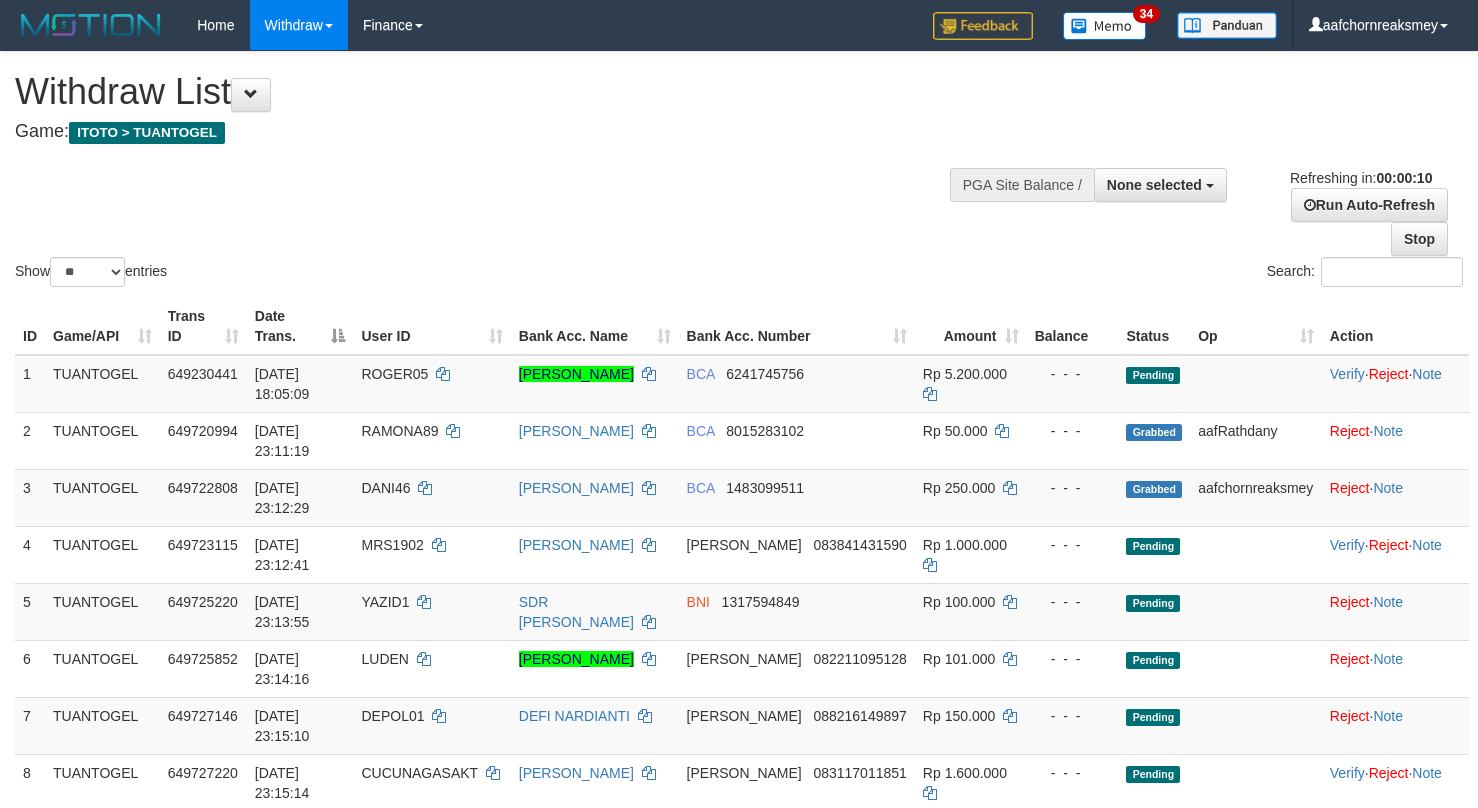 select 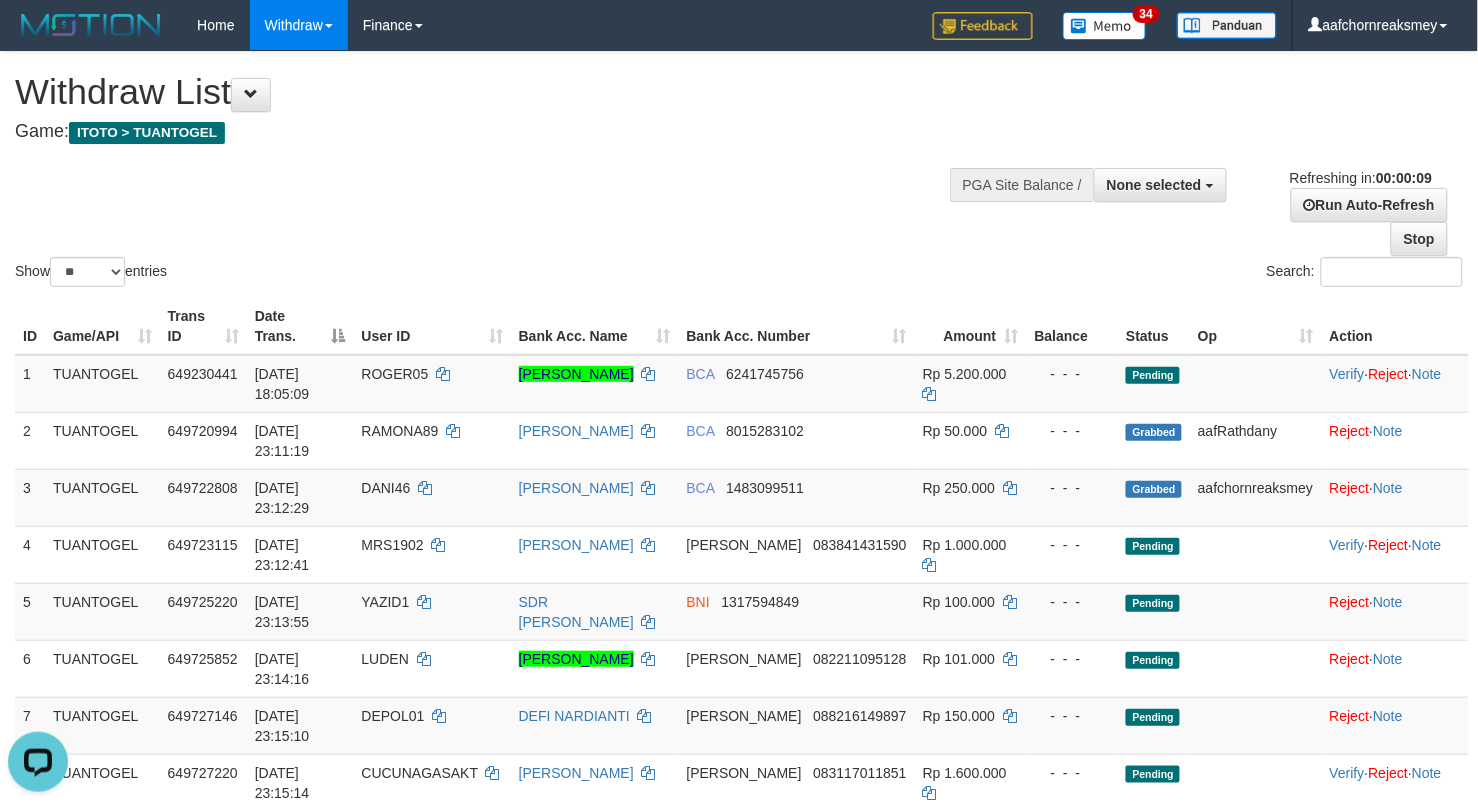 scroll, scrollTop: 0, scrollLeft: 0, axis: both 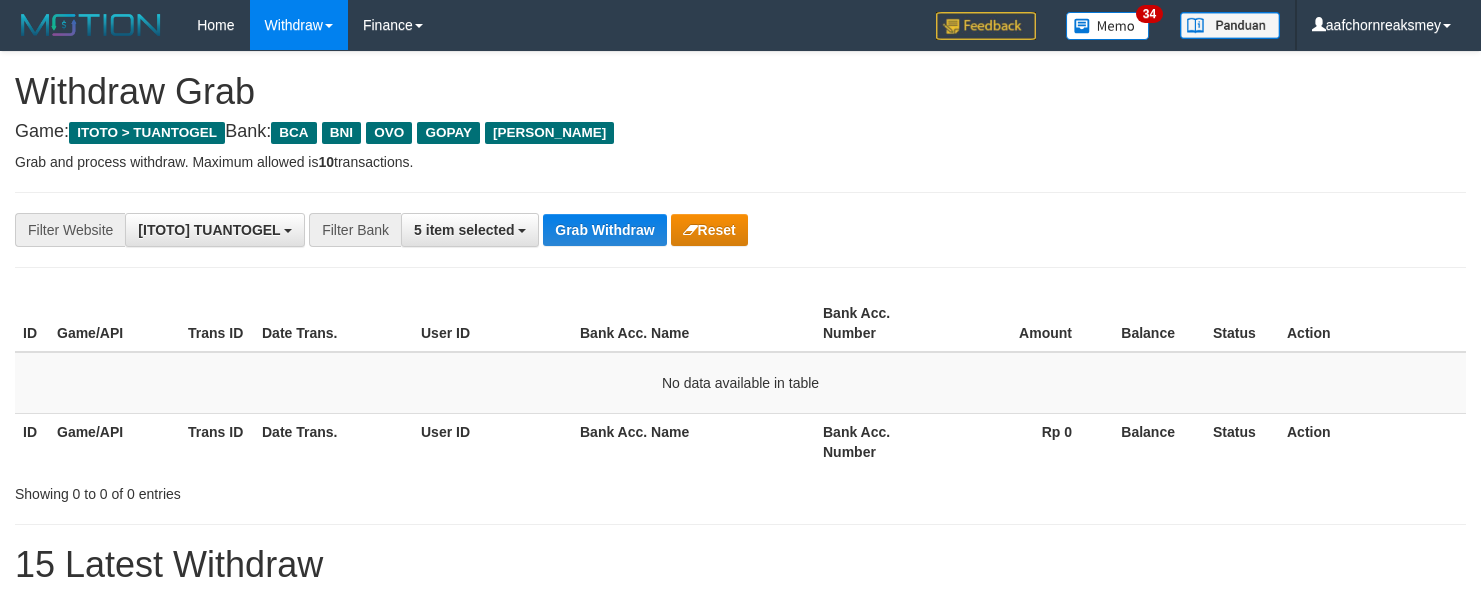 click on "5 item selected" at bounding box center [464, 230] 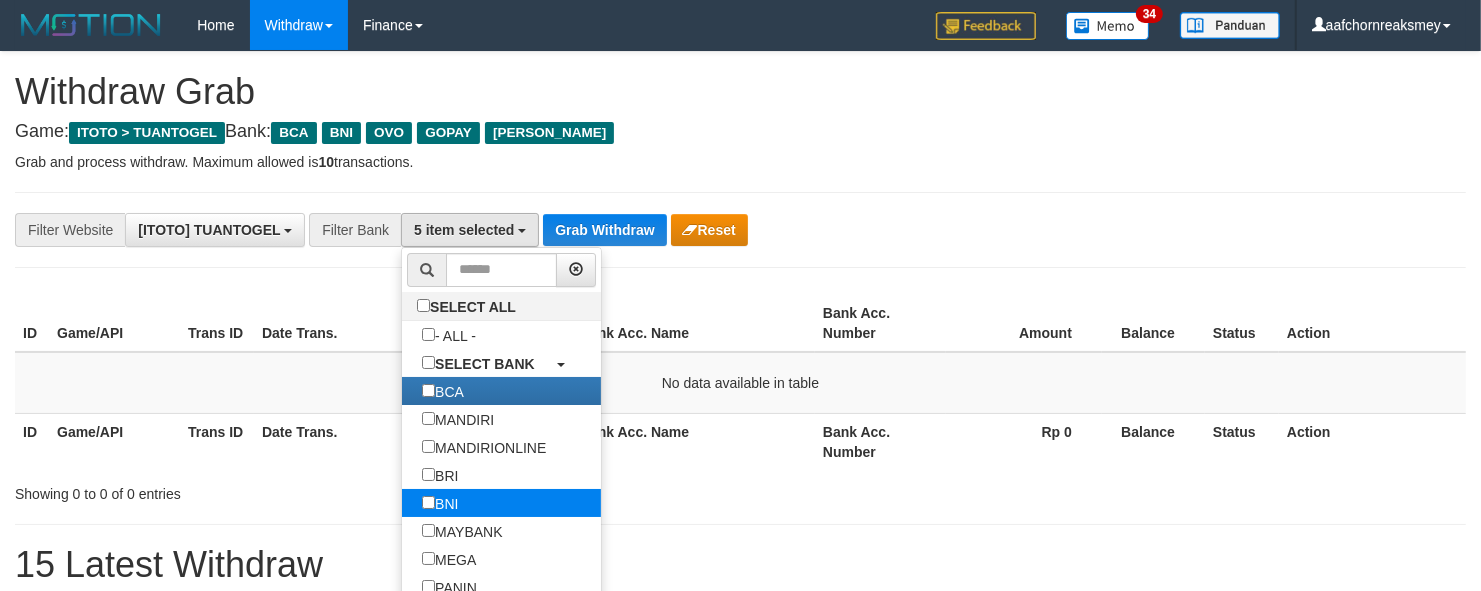 click on "BNI" at bounding box center (440, 503) 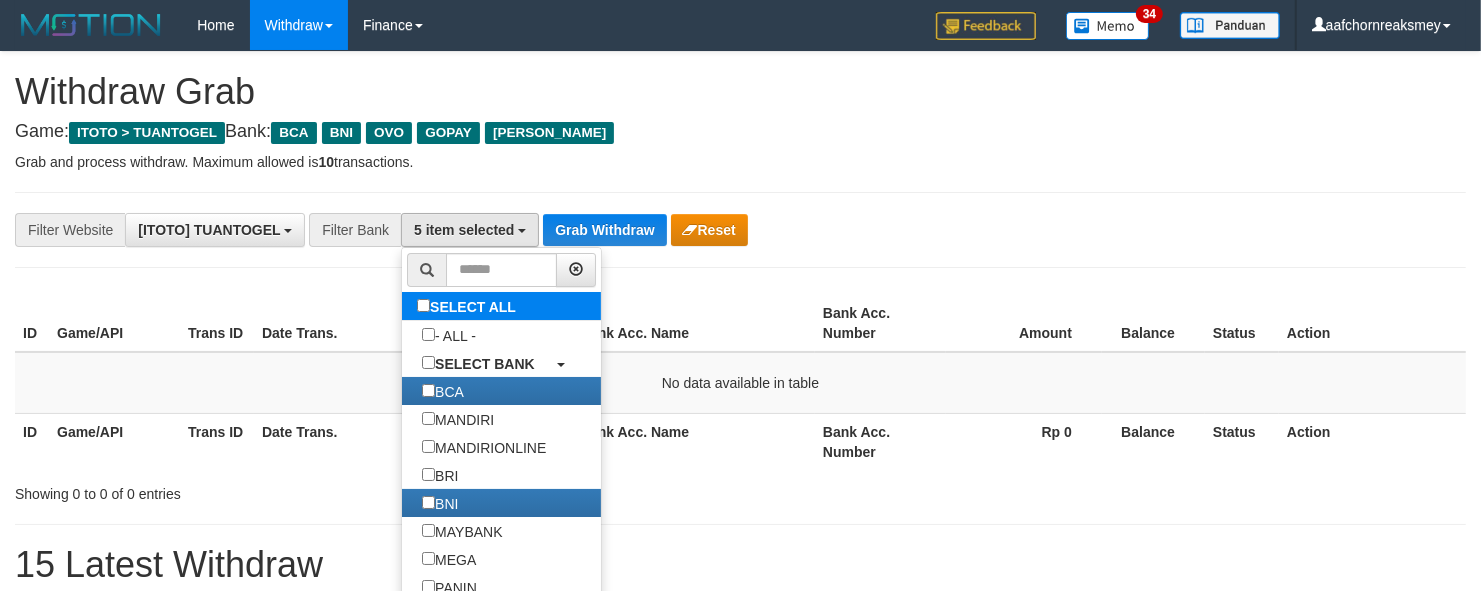 scroll, scrollTop: 35, scrollLeft: 0, axis: vertical 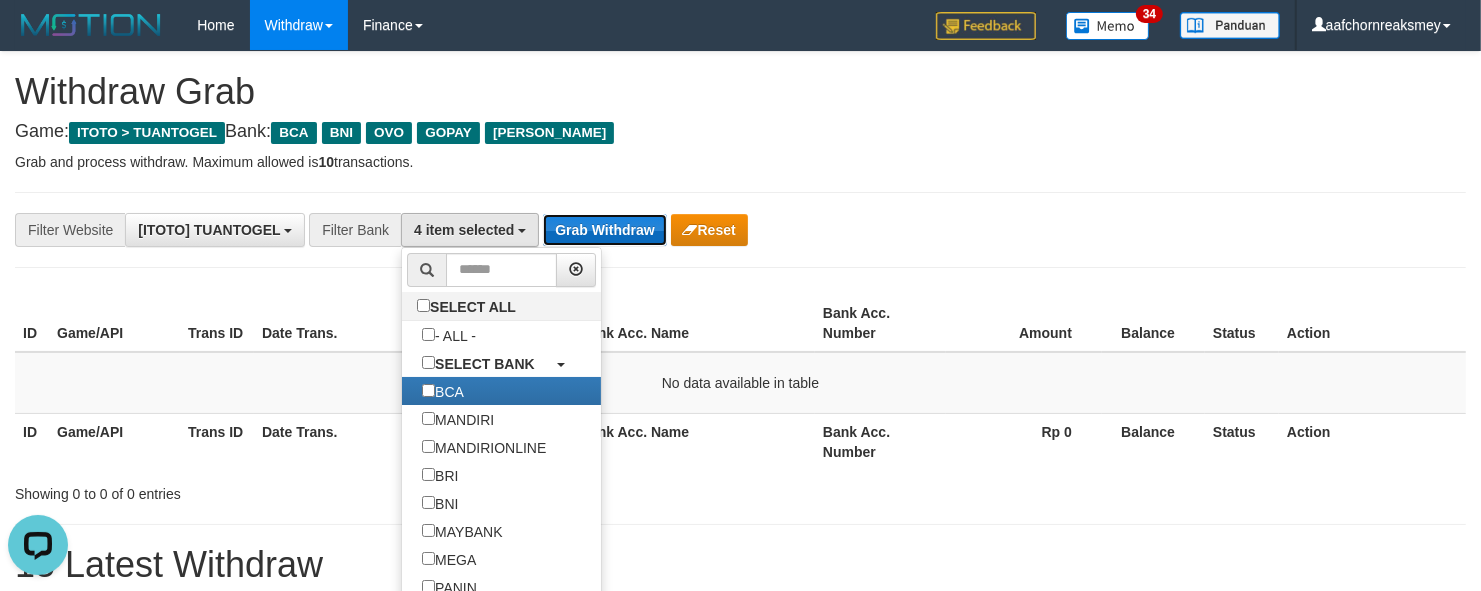 click on "Grab Withdraw" at bounding box center (604, 230) 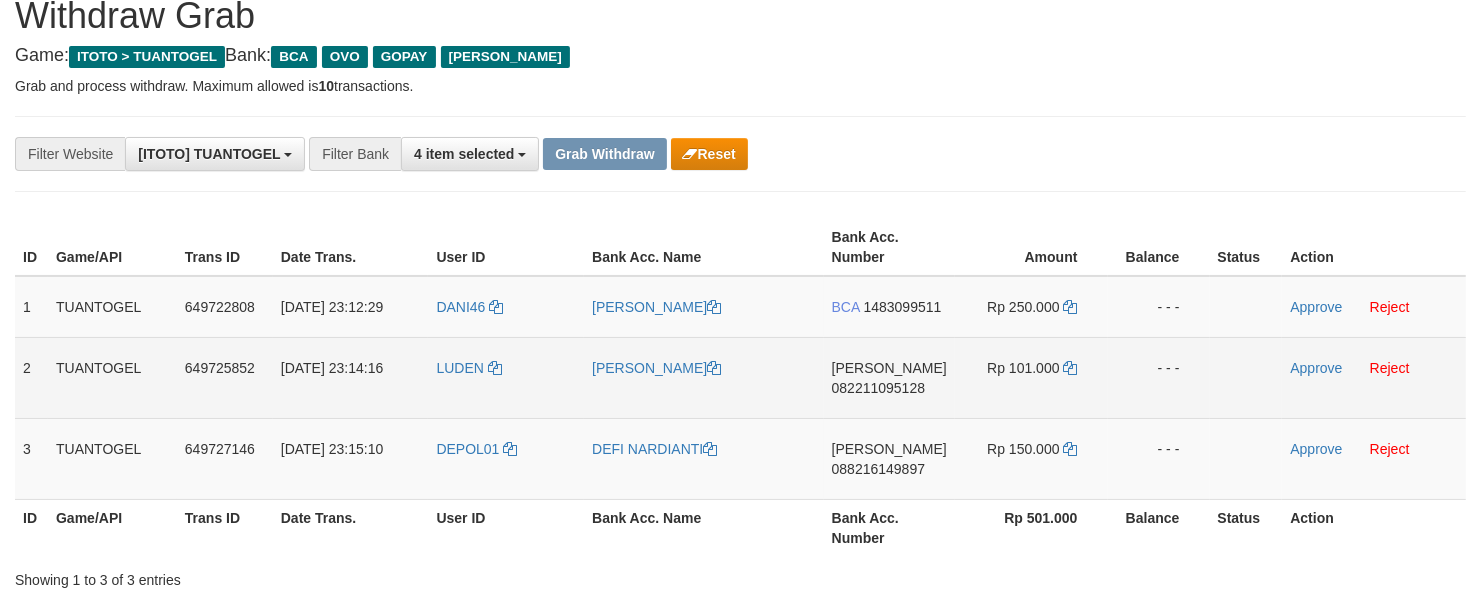 scroll, scrollTop: 83, scrollLeft: 0, axis: vertical 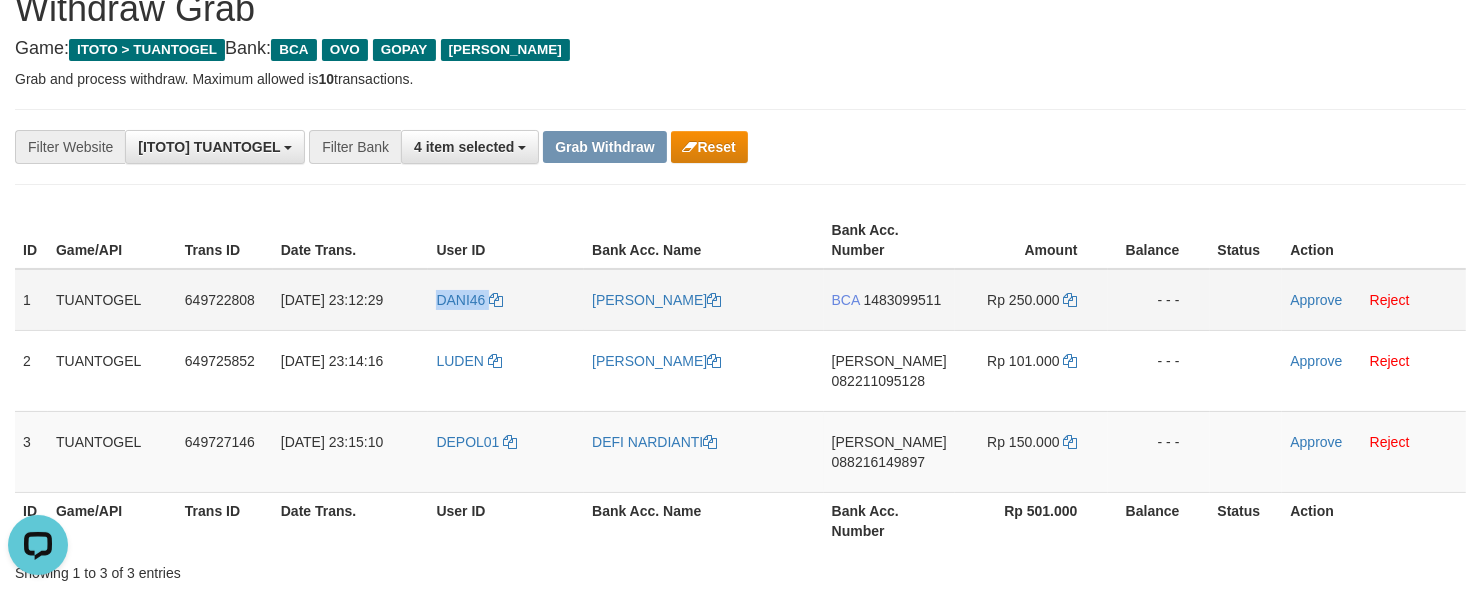 copy on "DANI46" 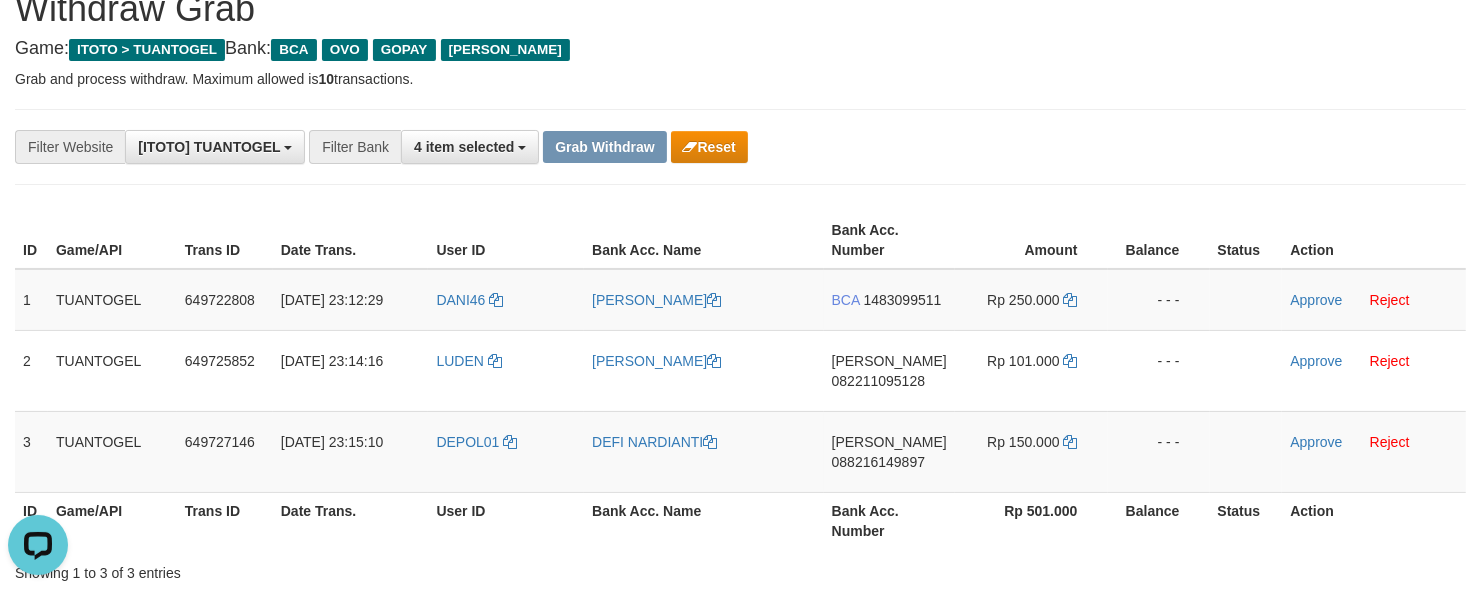 click on "**********" at bounding box center (617, 147) 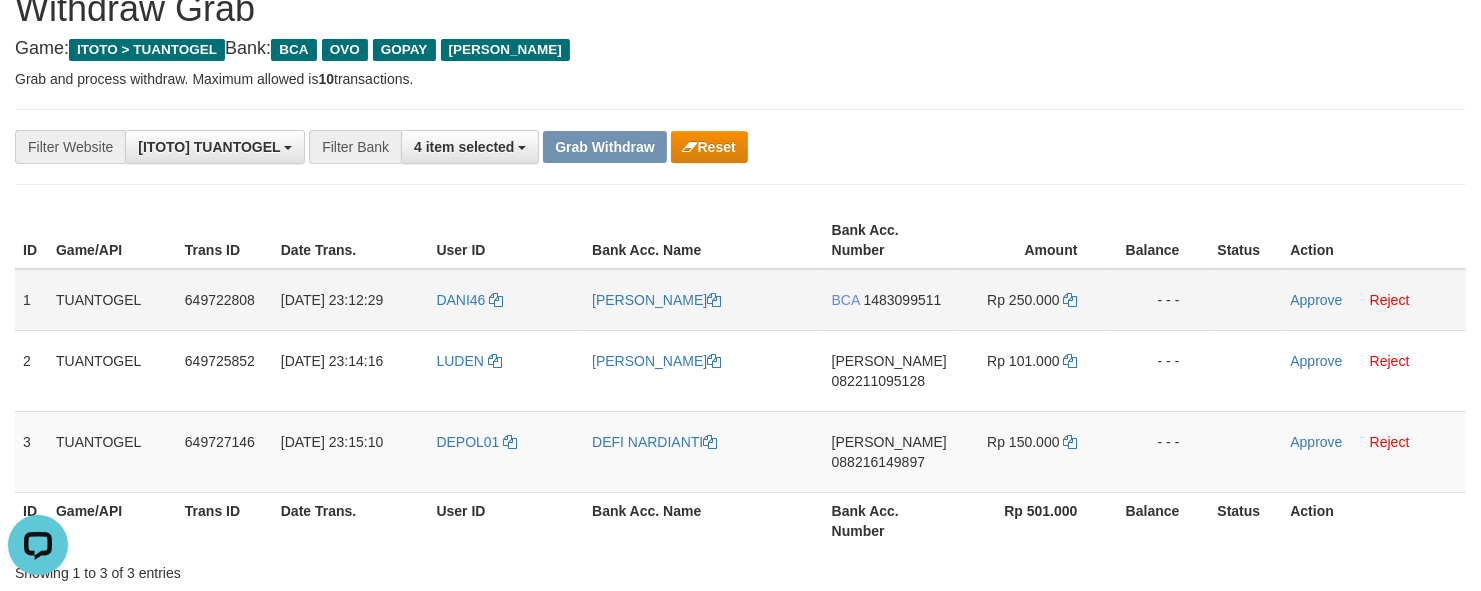drag, startPoint x: 405, startPoint y: 296, endPoint x: 483, endPoint y: 315, distance: 80.280754 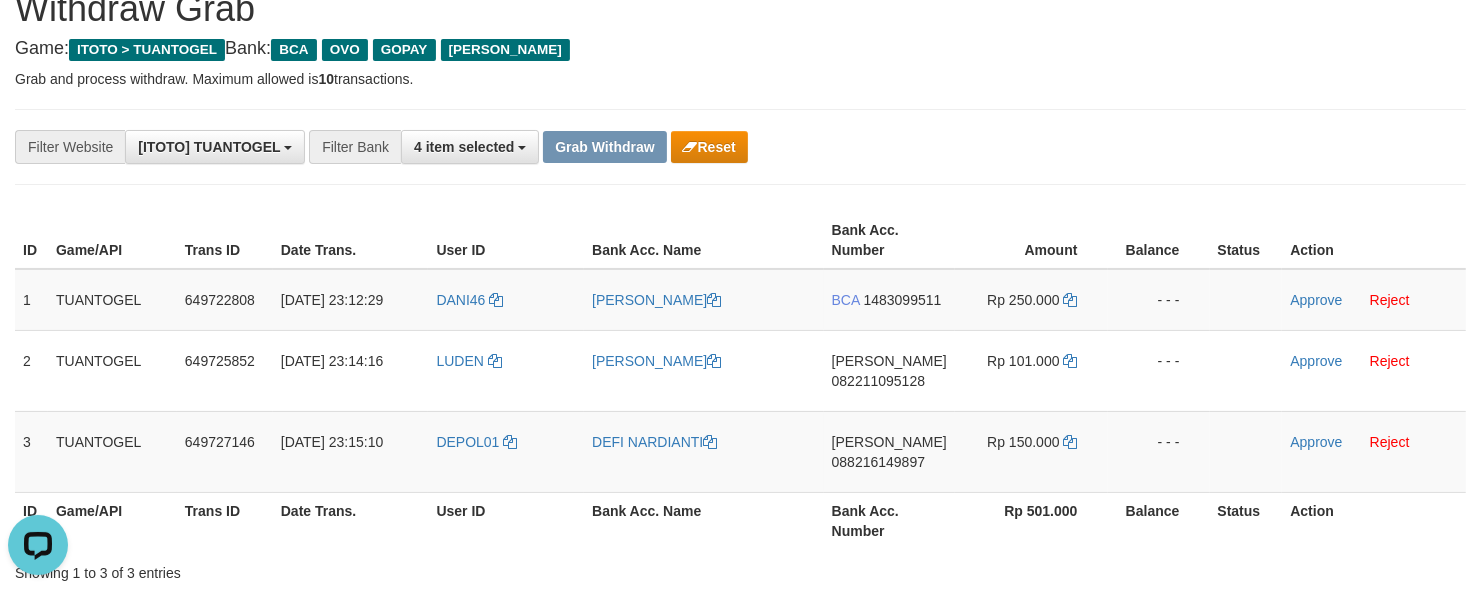 click on "**********" at bounding box center (740, 1081) 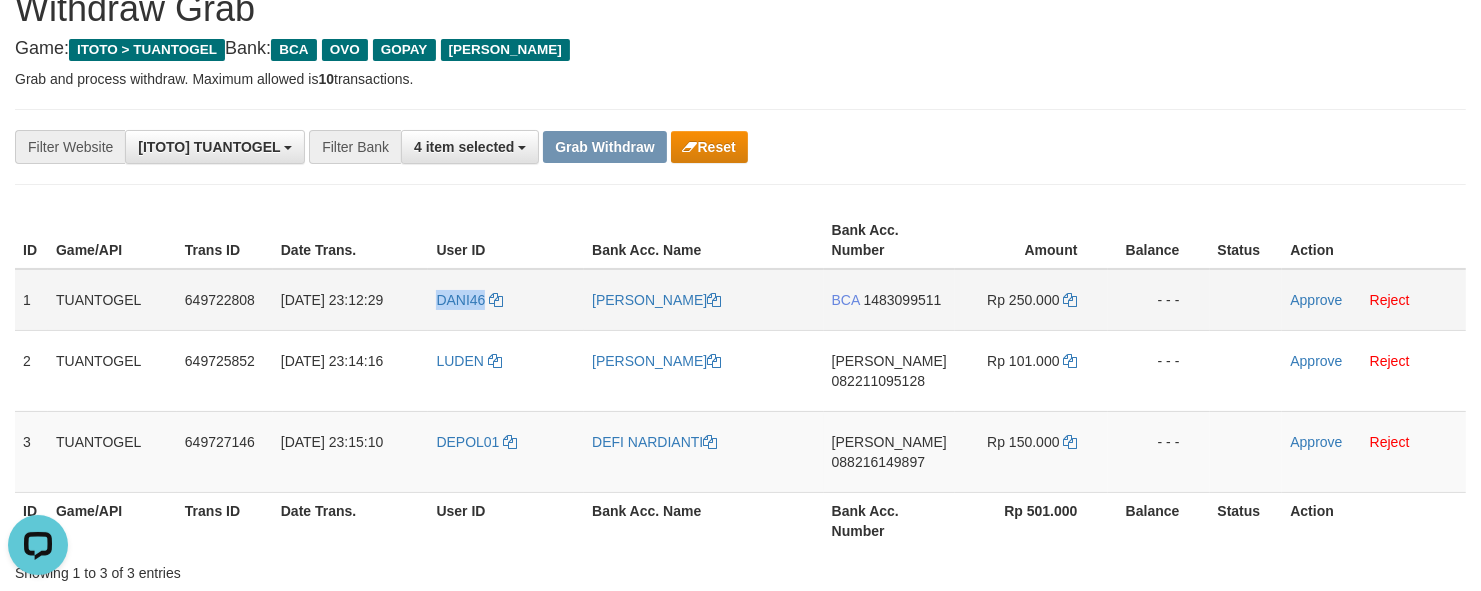 drag, startPoint x: 418, startPoint y: 291, endPoint x: 485, endPoint y: 317, distance: 71.867935 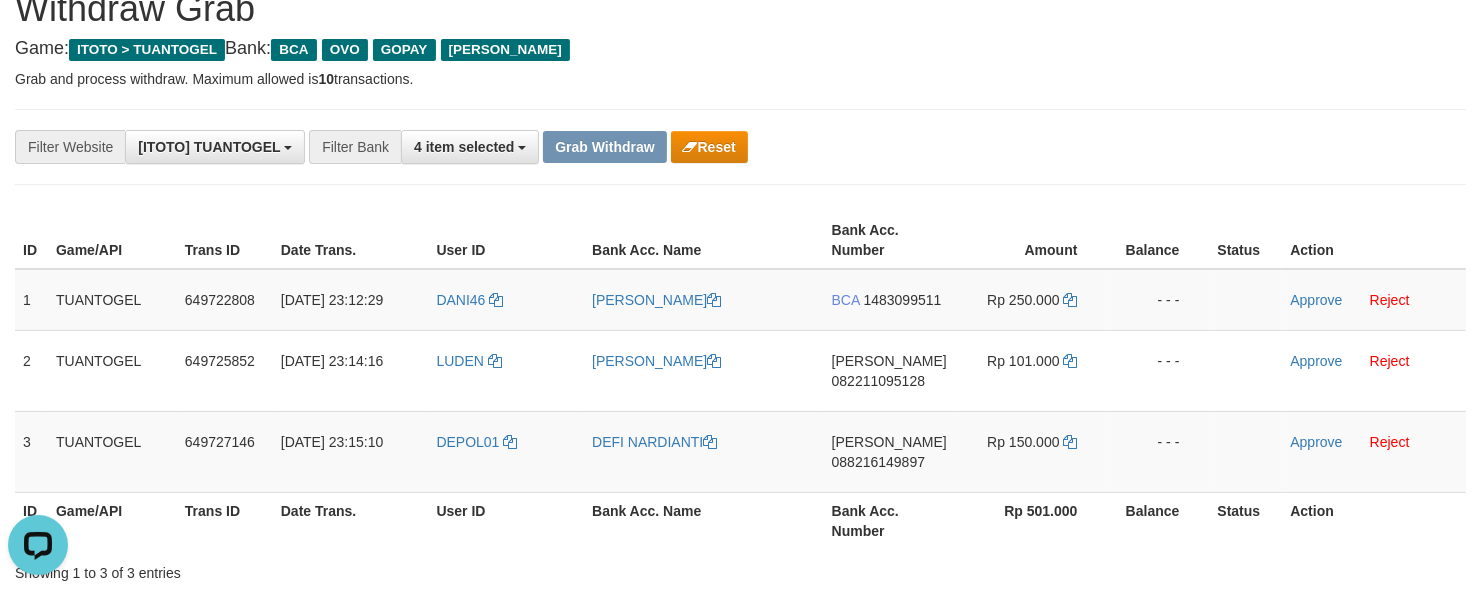 click on "**********" at bounding box center [740, 147] 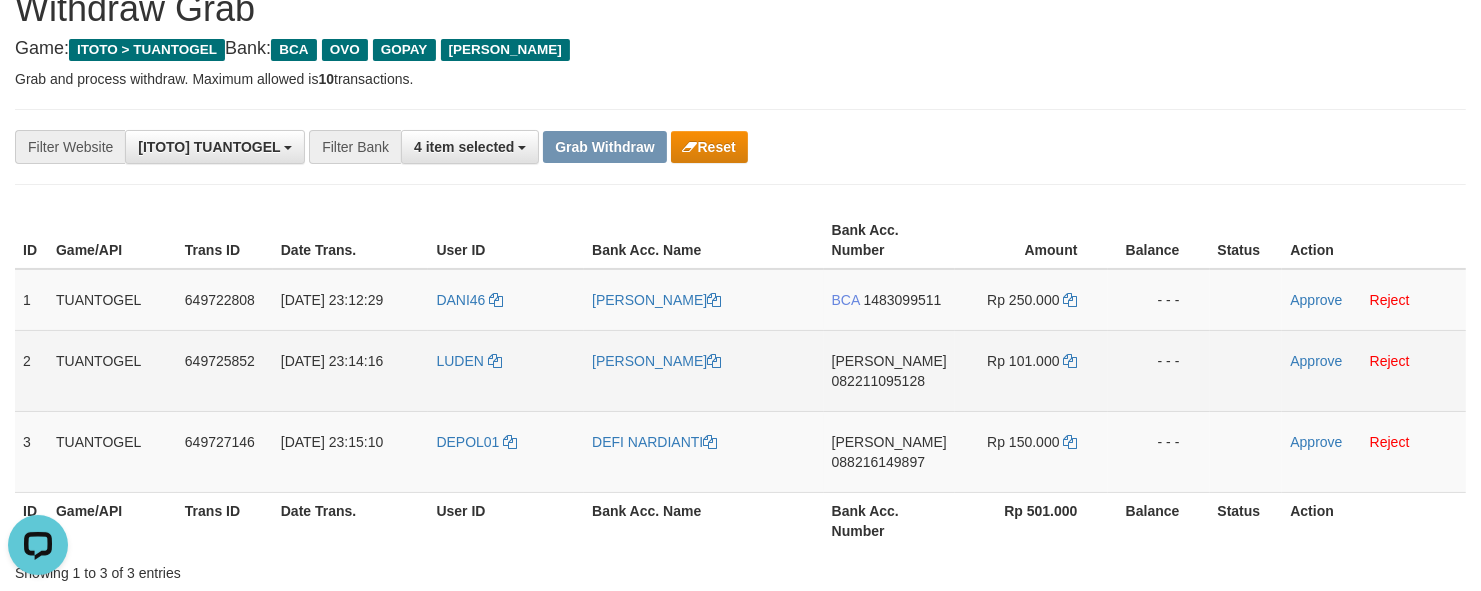 click on "LUDEN" at bounding box center (506, 370) 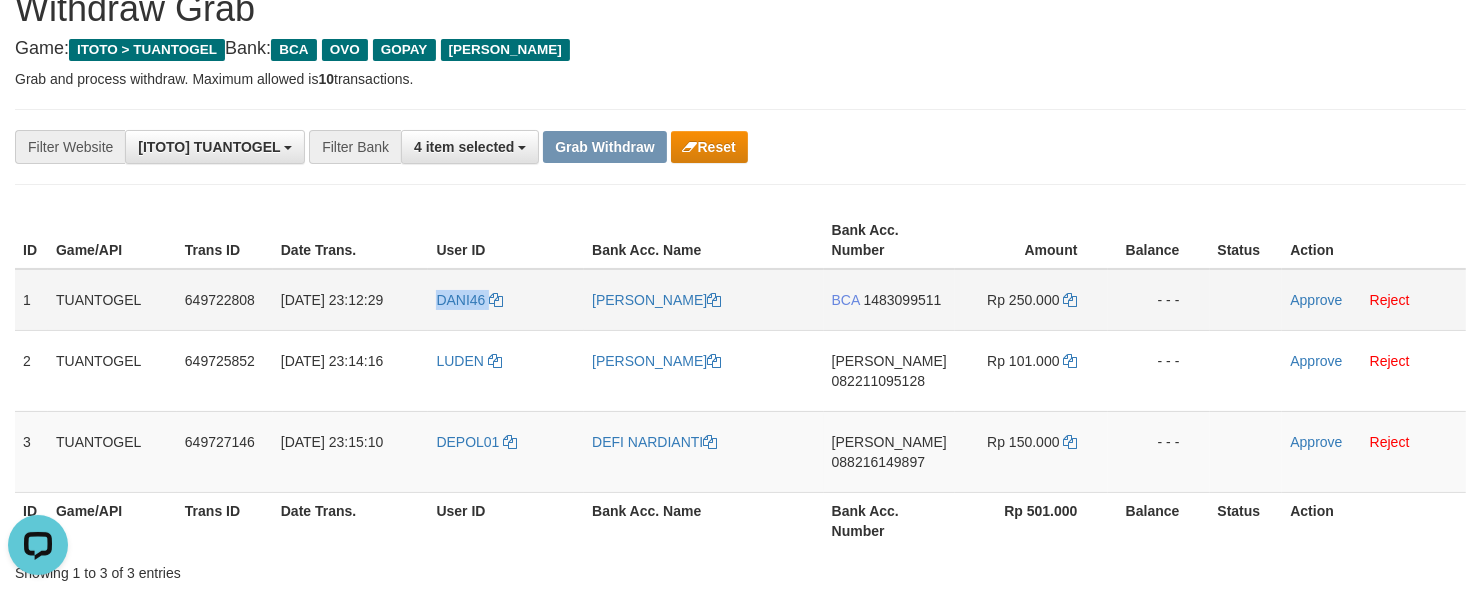 drag, startPoint x: 423, startPoint y: 300, endPoint x: 480, endPoint y: 310, distance: 57.870544 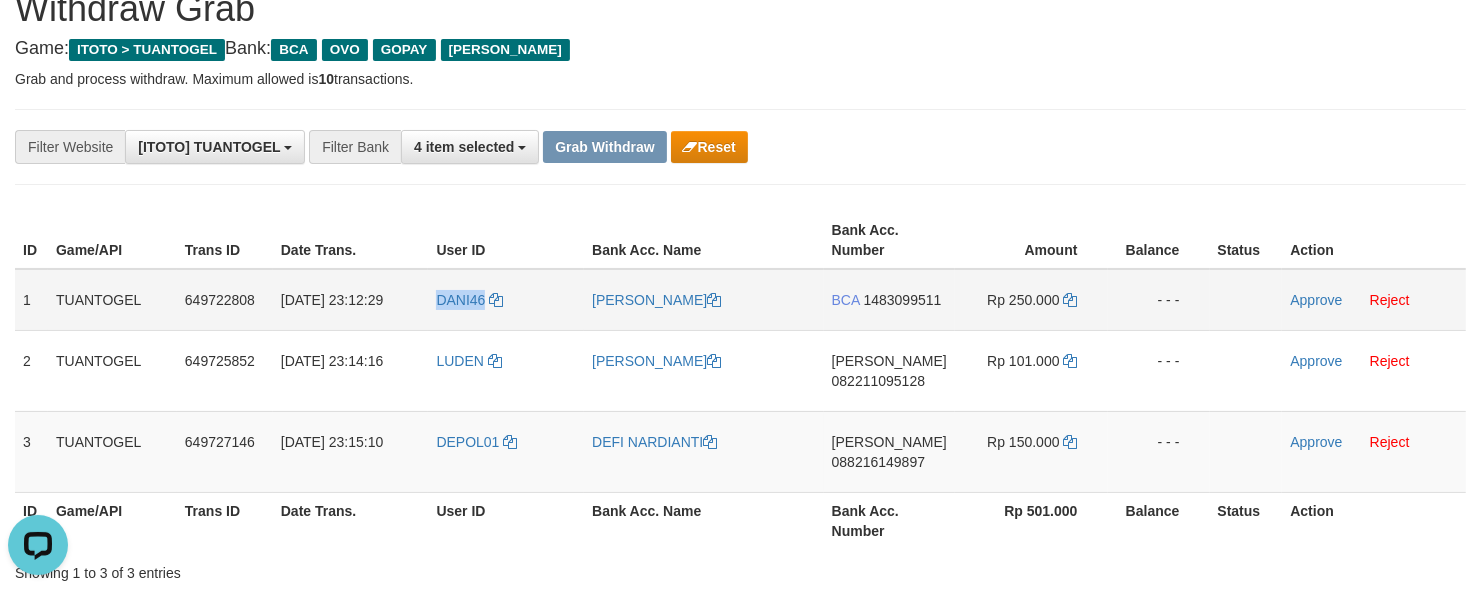 copy on "DANI46" 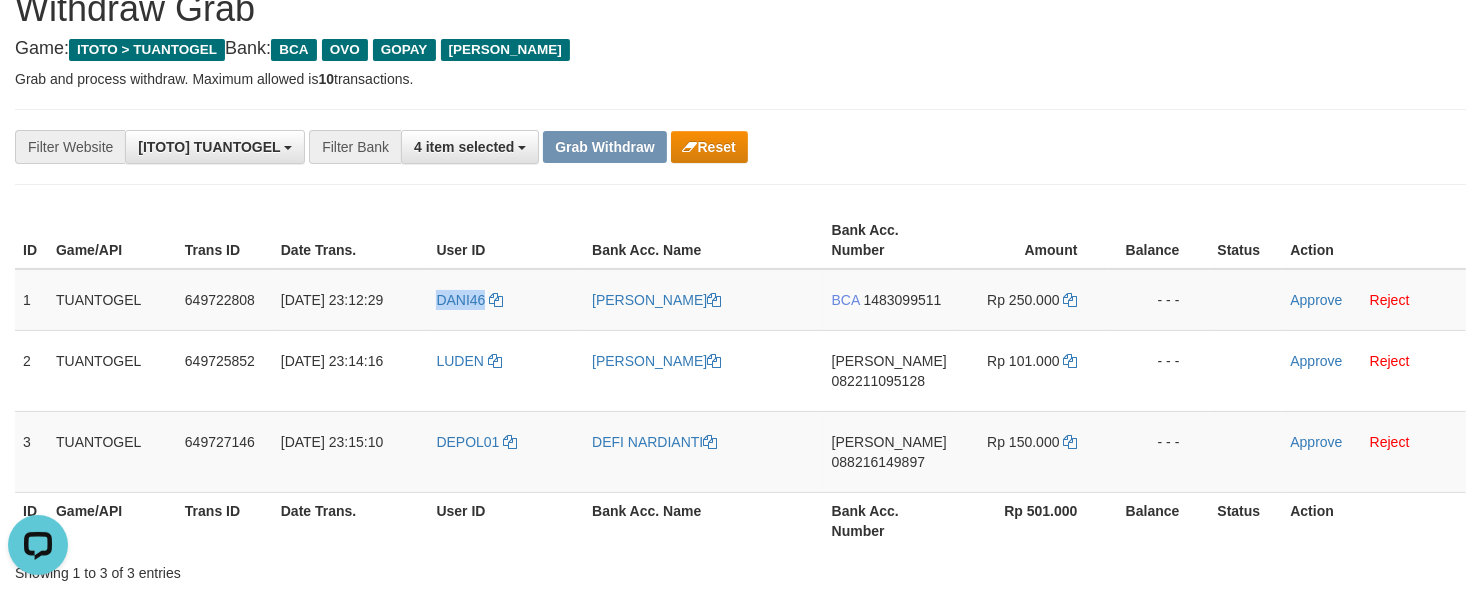 click on "**********" at bounding box center [740, 1081] 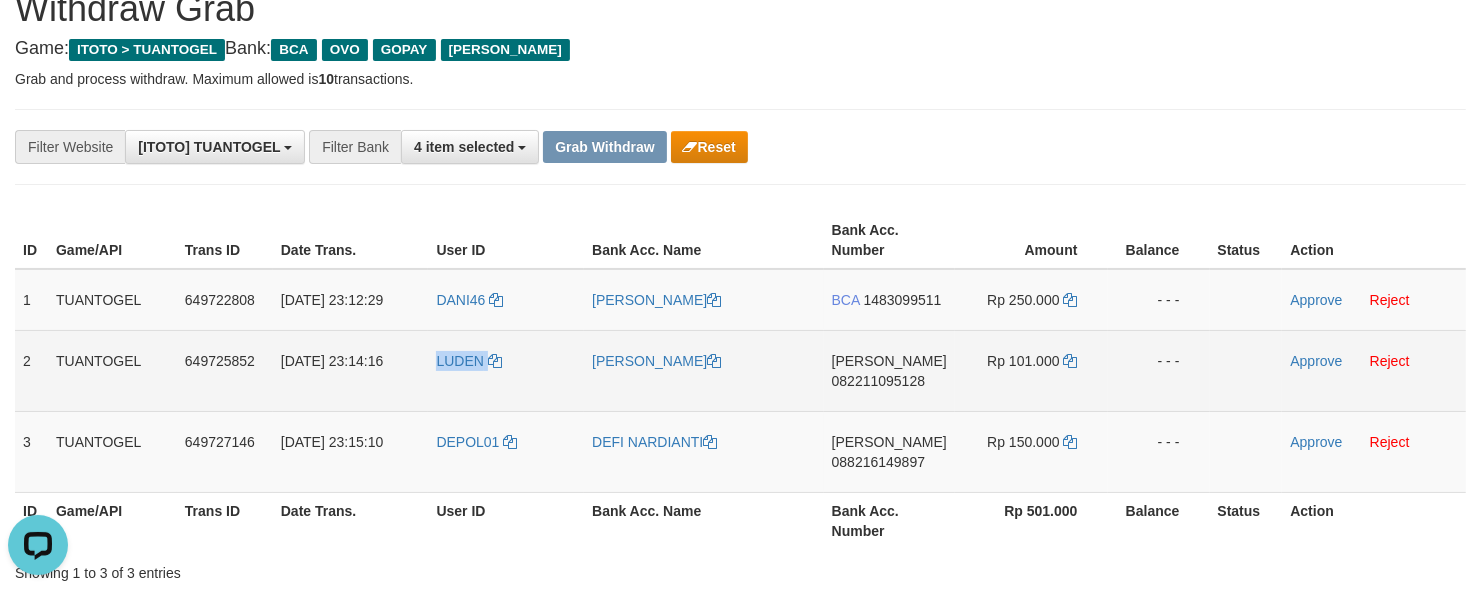copy on "LUDEN" 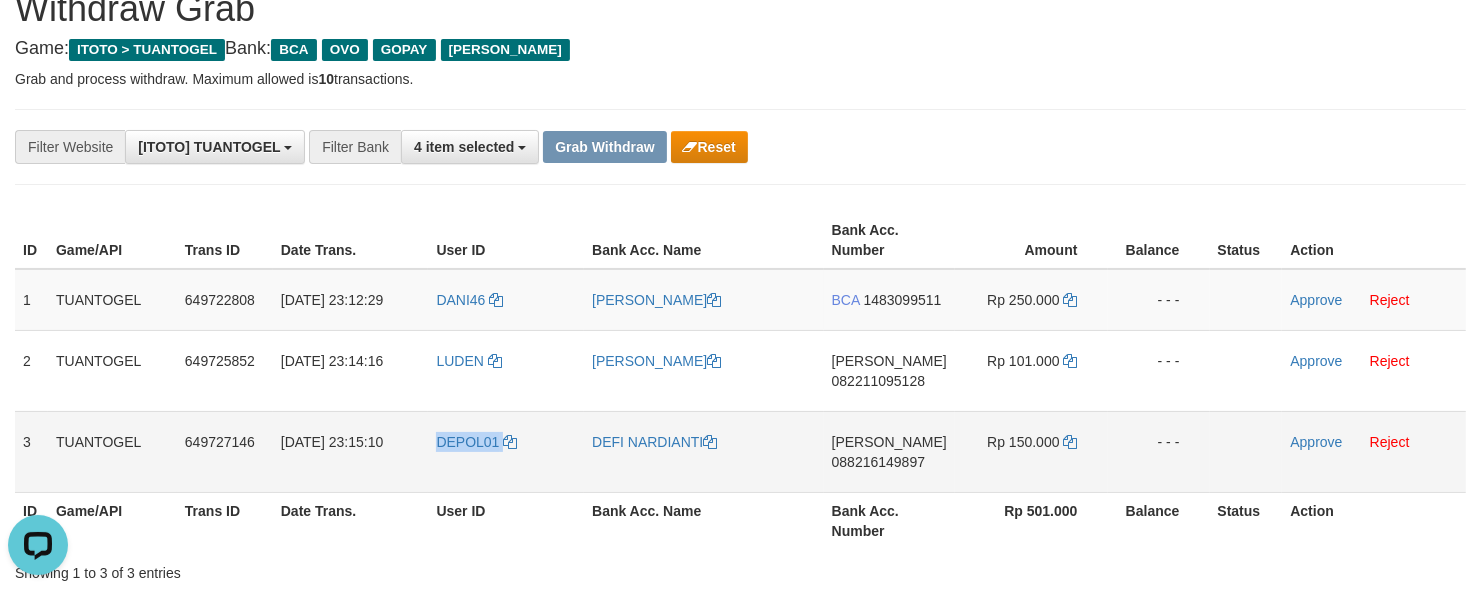 drag, startPoint x: 418, startPoint y: 440, endPoint x: 515, endPoint y: 452, distance: 97.73945 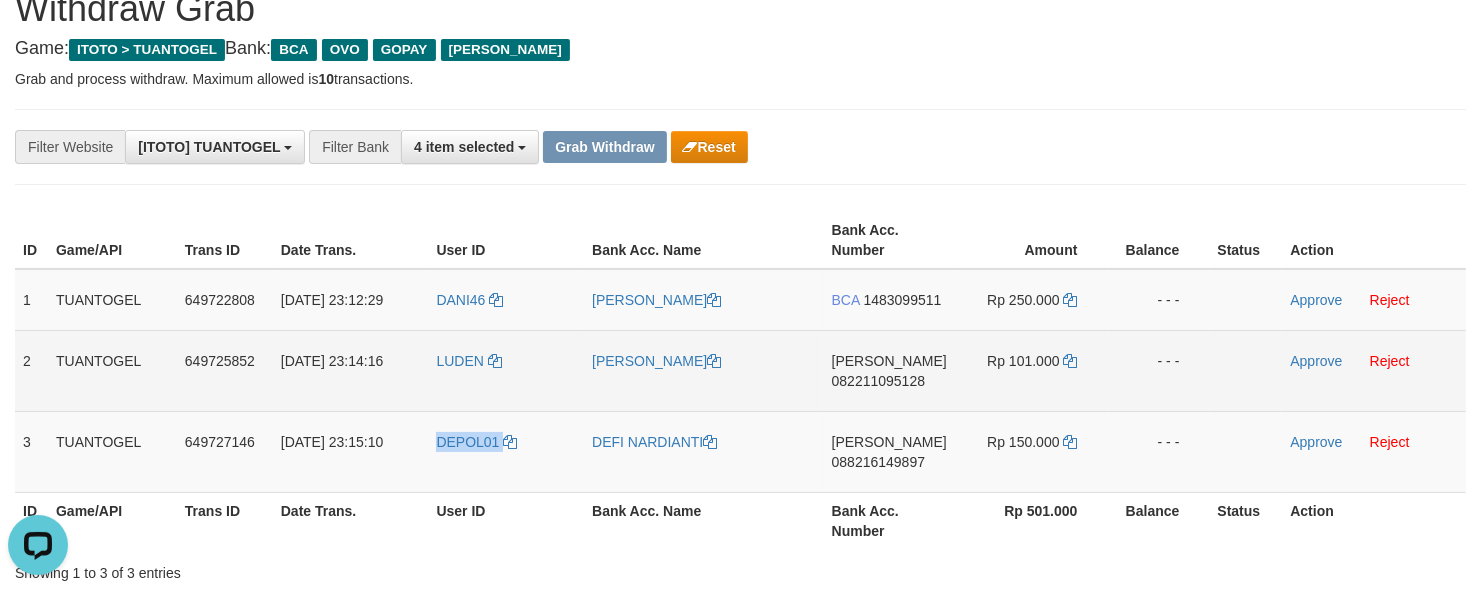 copy on "DEPOL01" 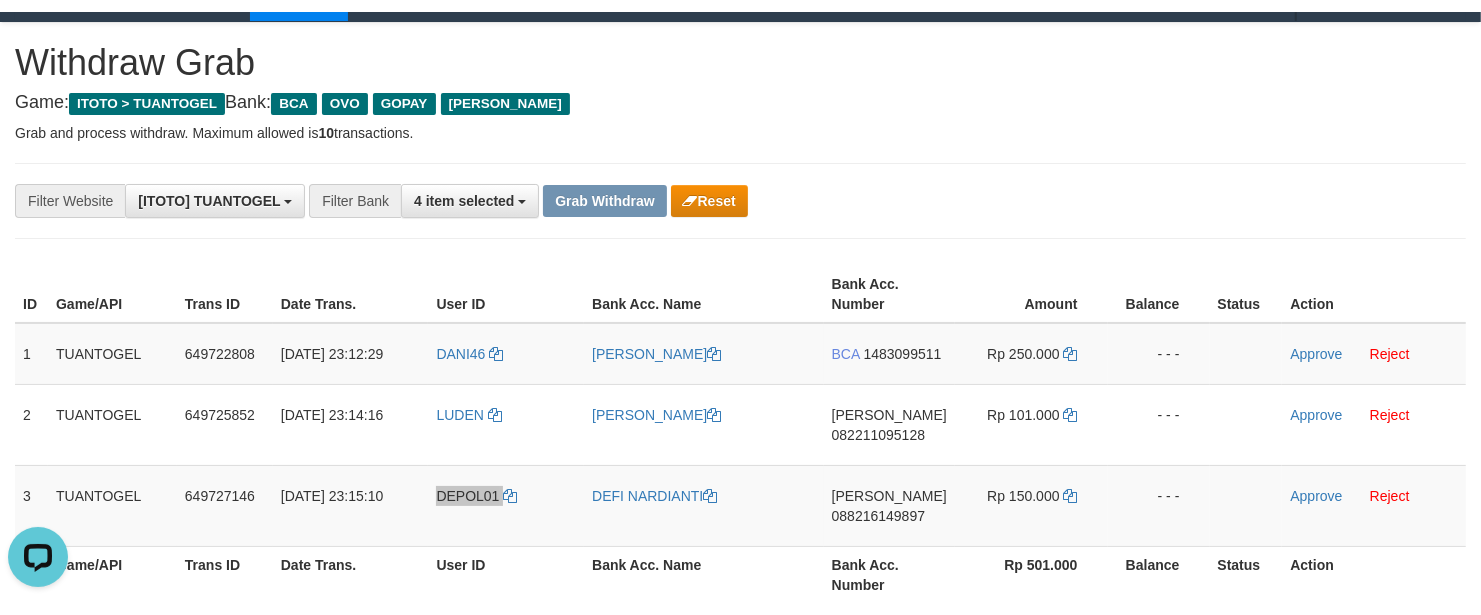 scroll, scrollTop: 0, scrollLeft: 0, axis: both 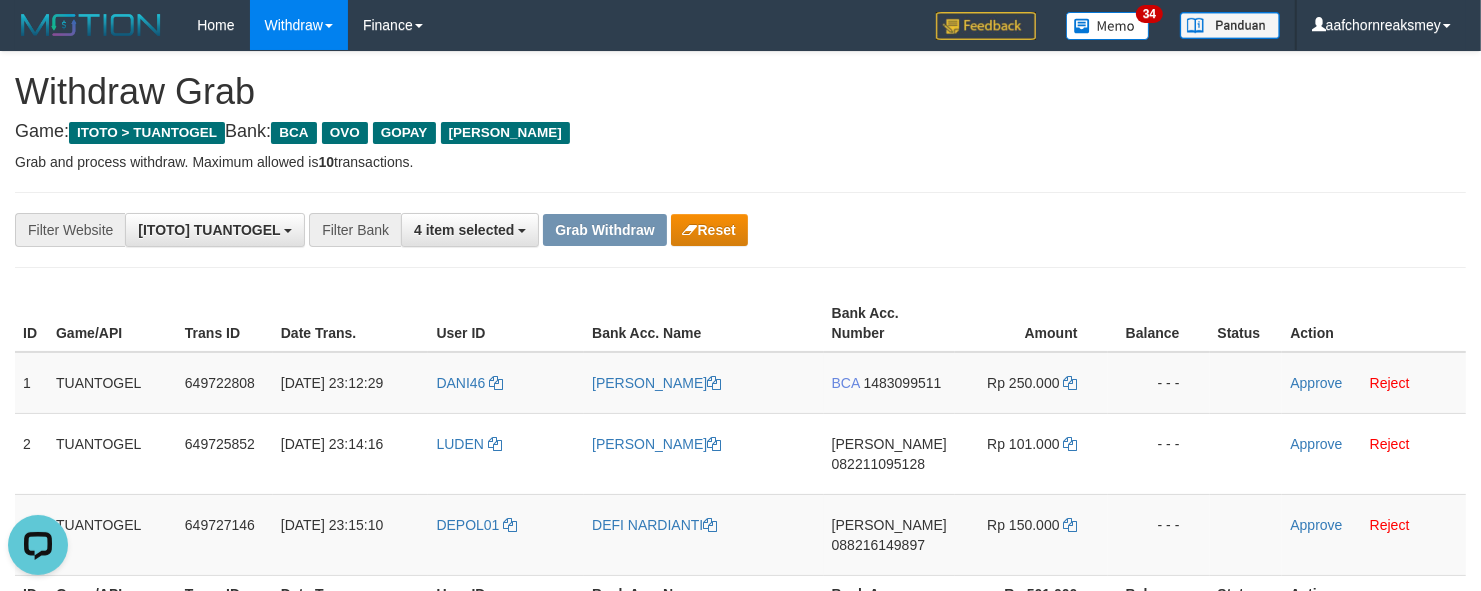 click on "Toggle navigation
Home
Withdraw
WD Fetch
WD List
WD Grab
Mutasi WD
Report
Report Link
History
PGA History
Note WD
Finance
Financial Data
aafchornreaksmey
My Profile
Log Out
34" at bounding box center [740, 1193] 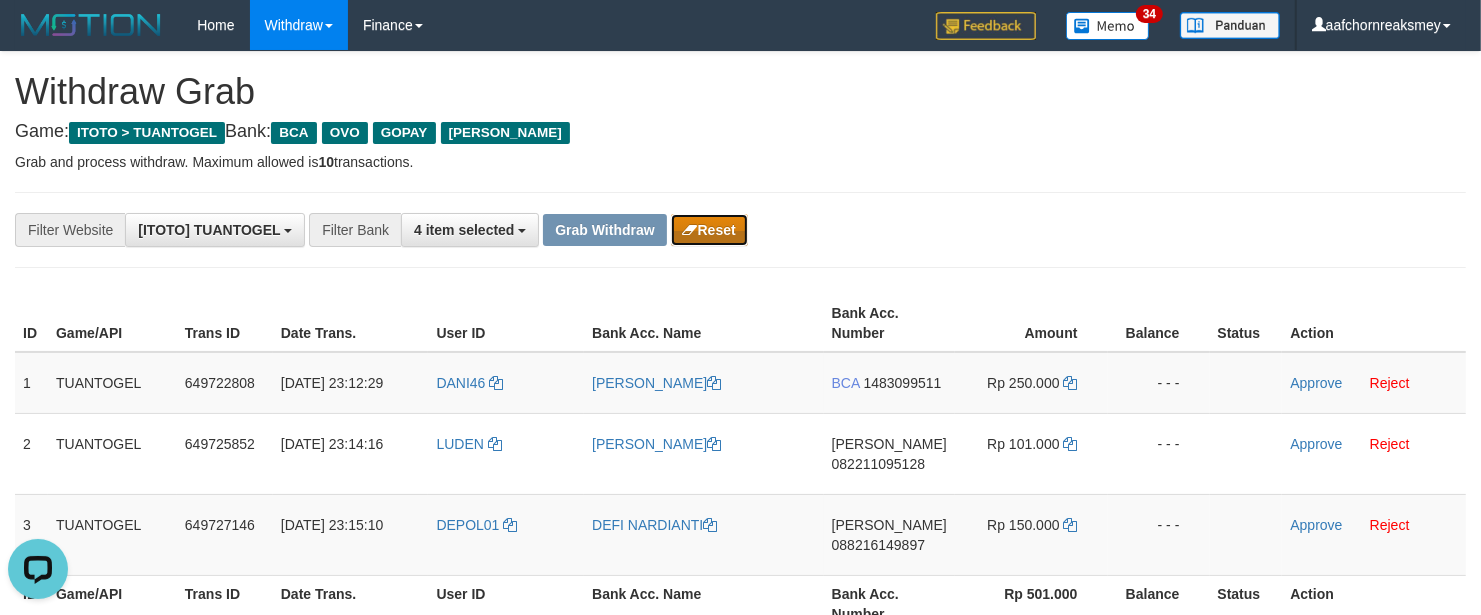 click on "Reset" at bounding box center (709, 230) 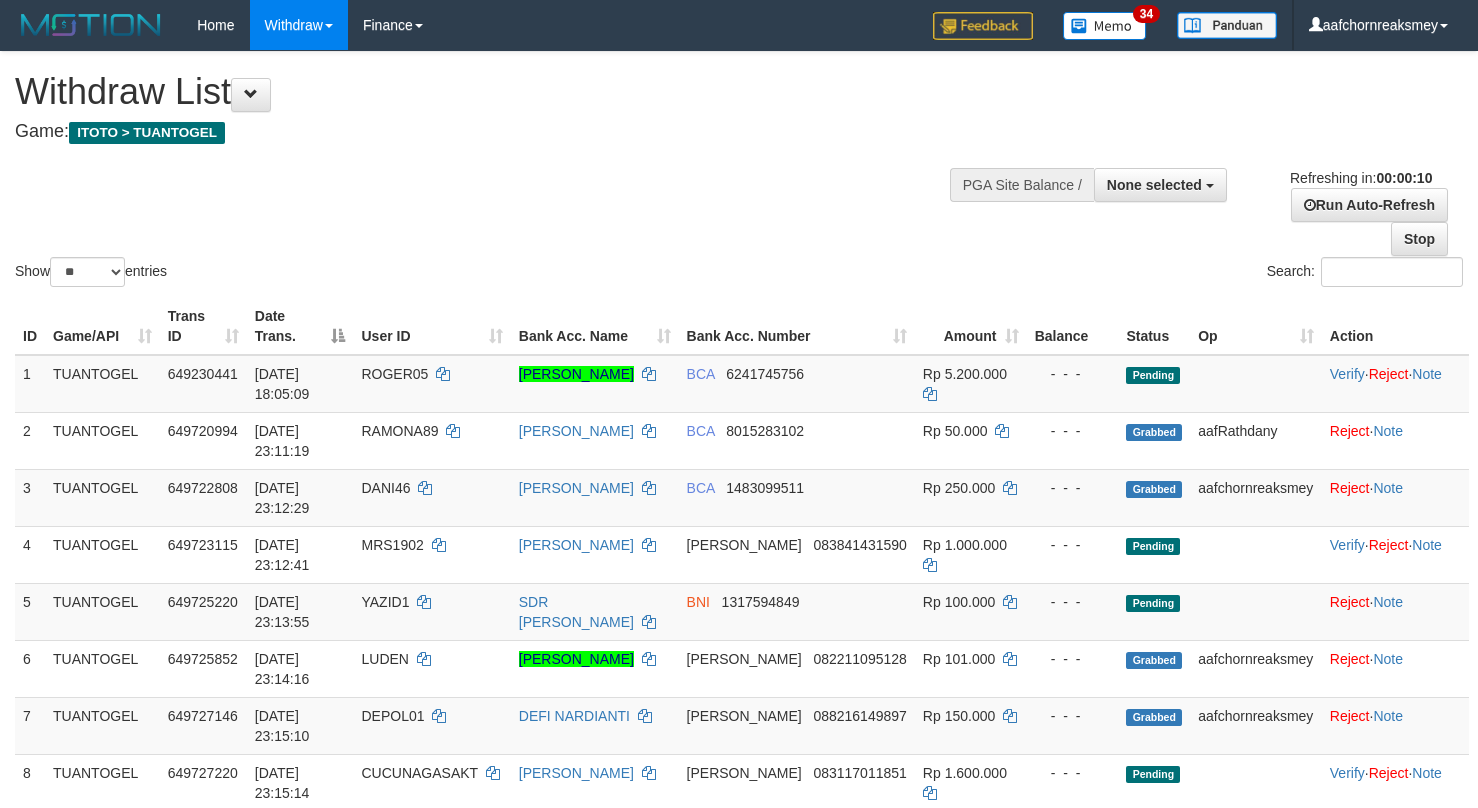 select 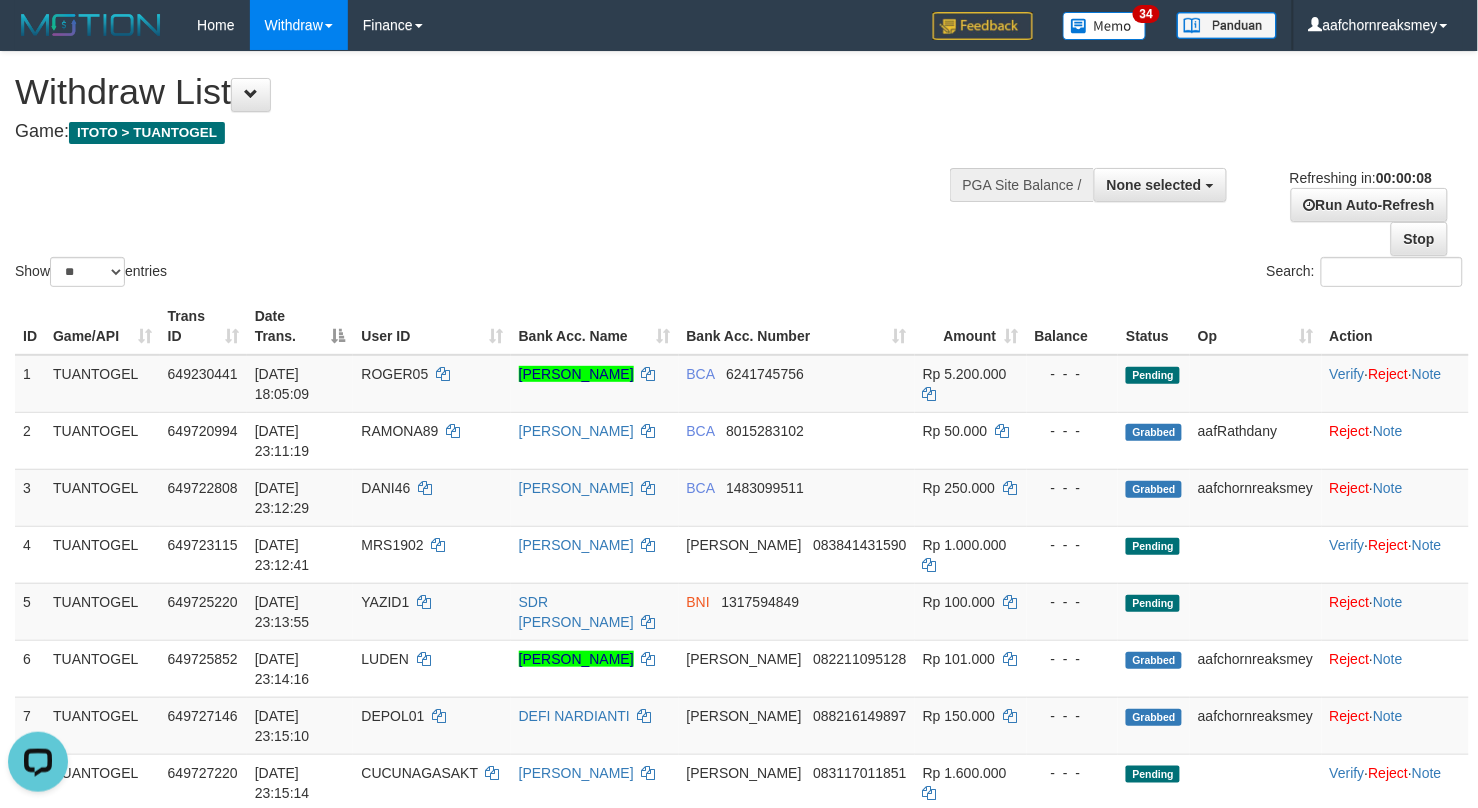 scroll, scrollTop: 0, scrollLeft: 0, axis: both 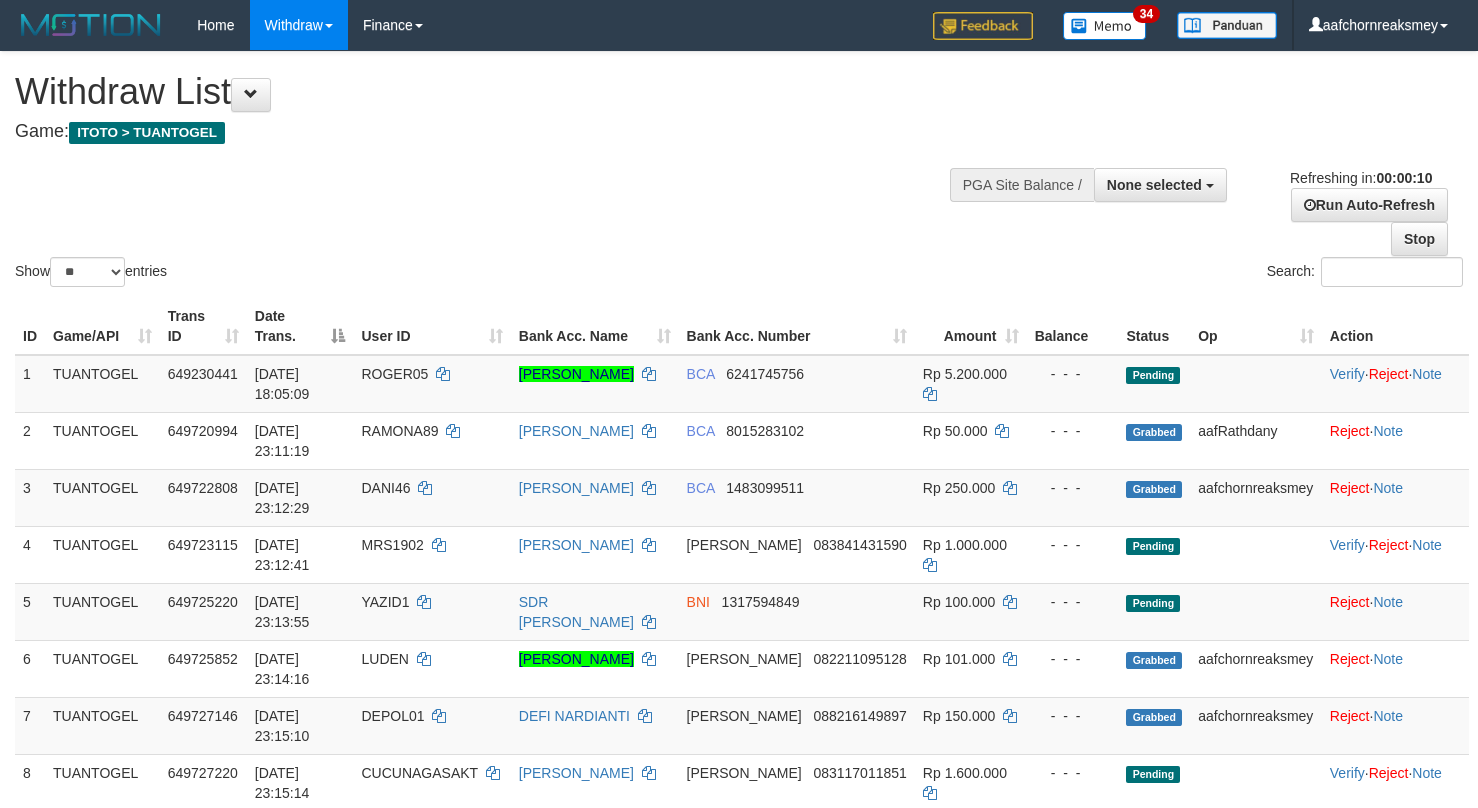 select 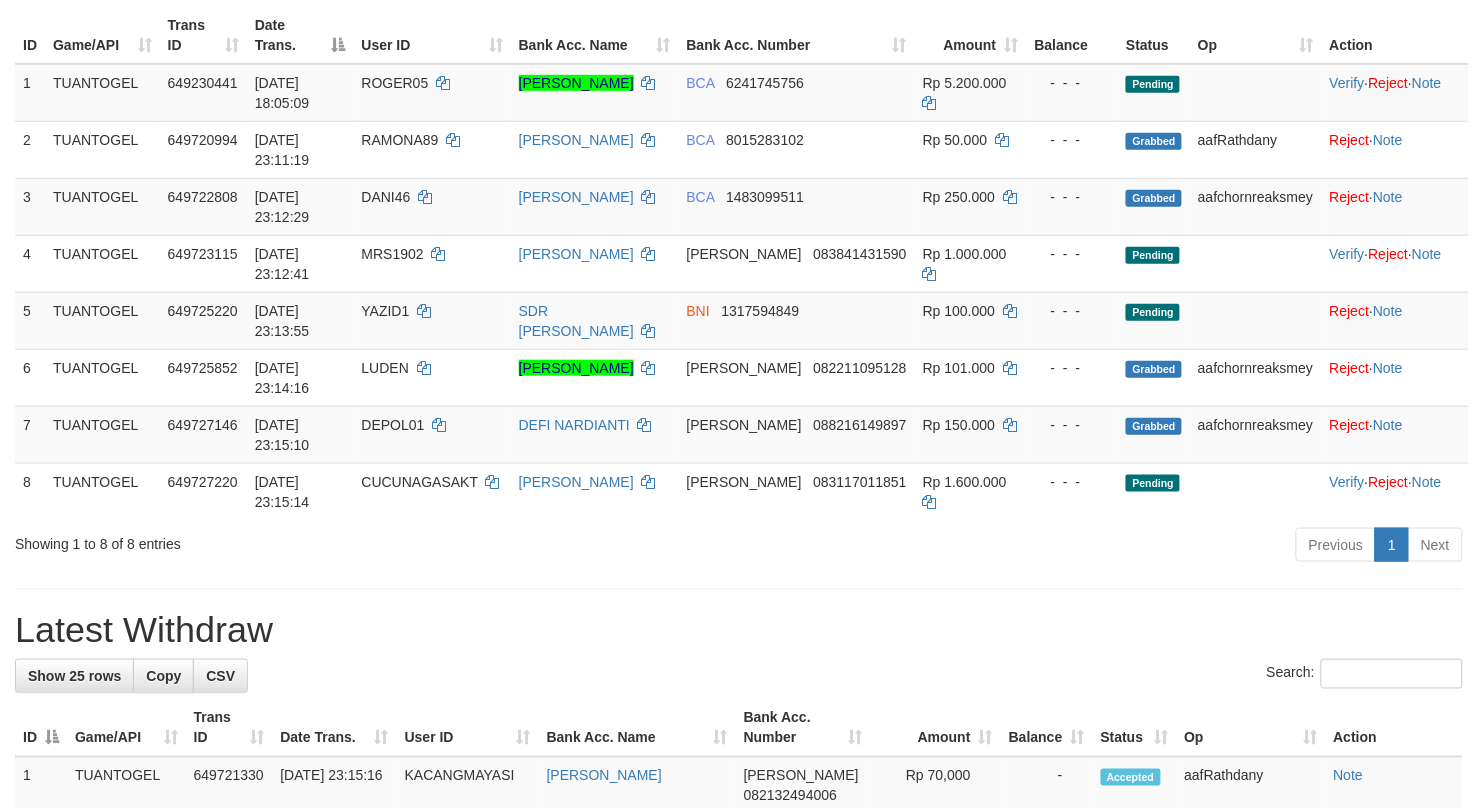 scroll, scrollTop: 132, scrollLeft: 0, axis: vertical 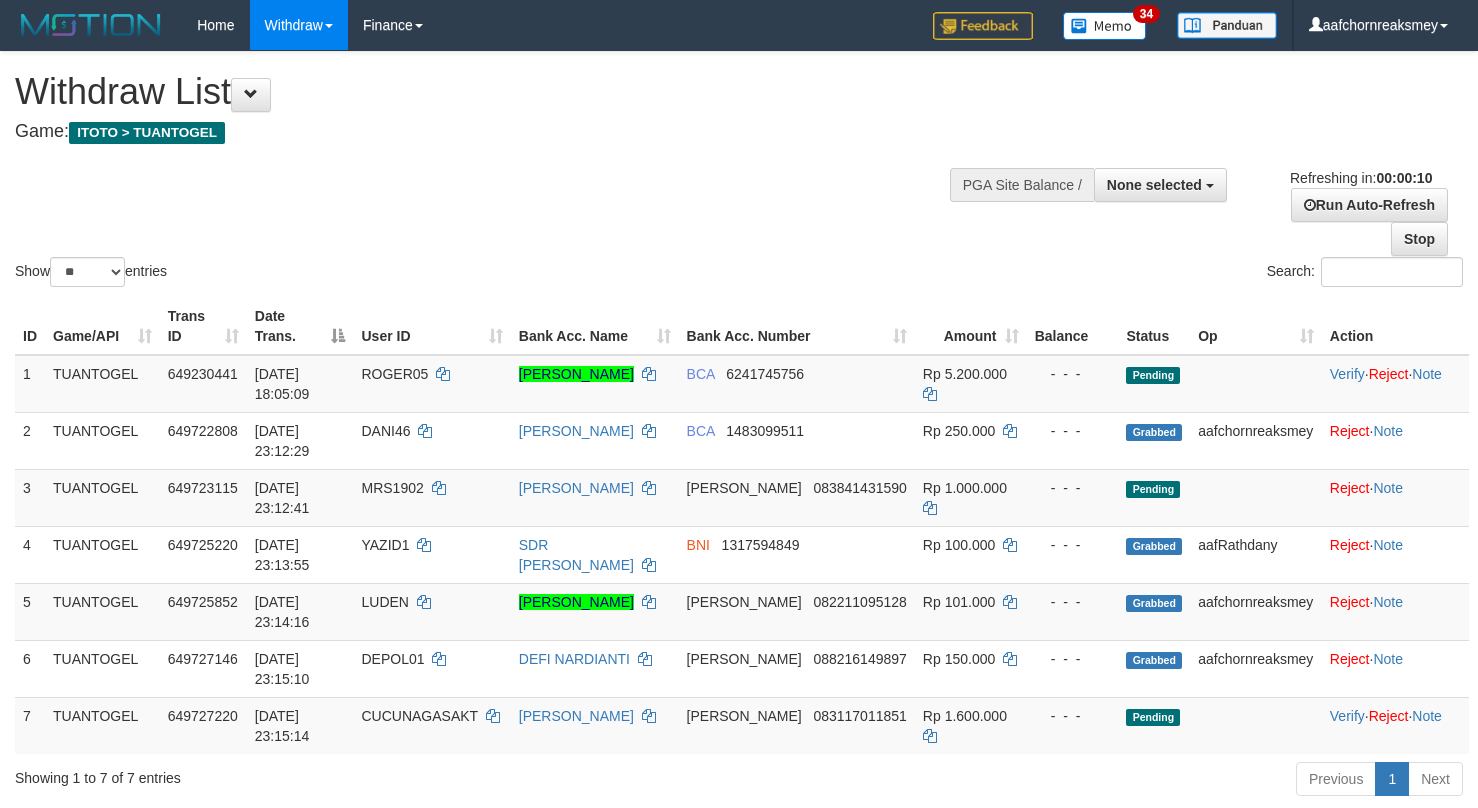 select 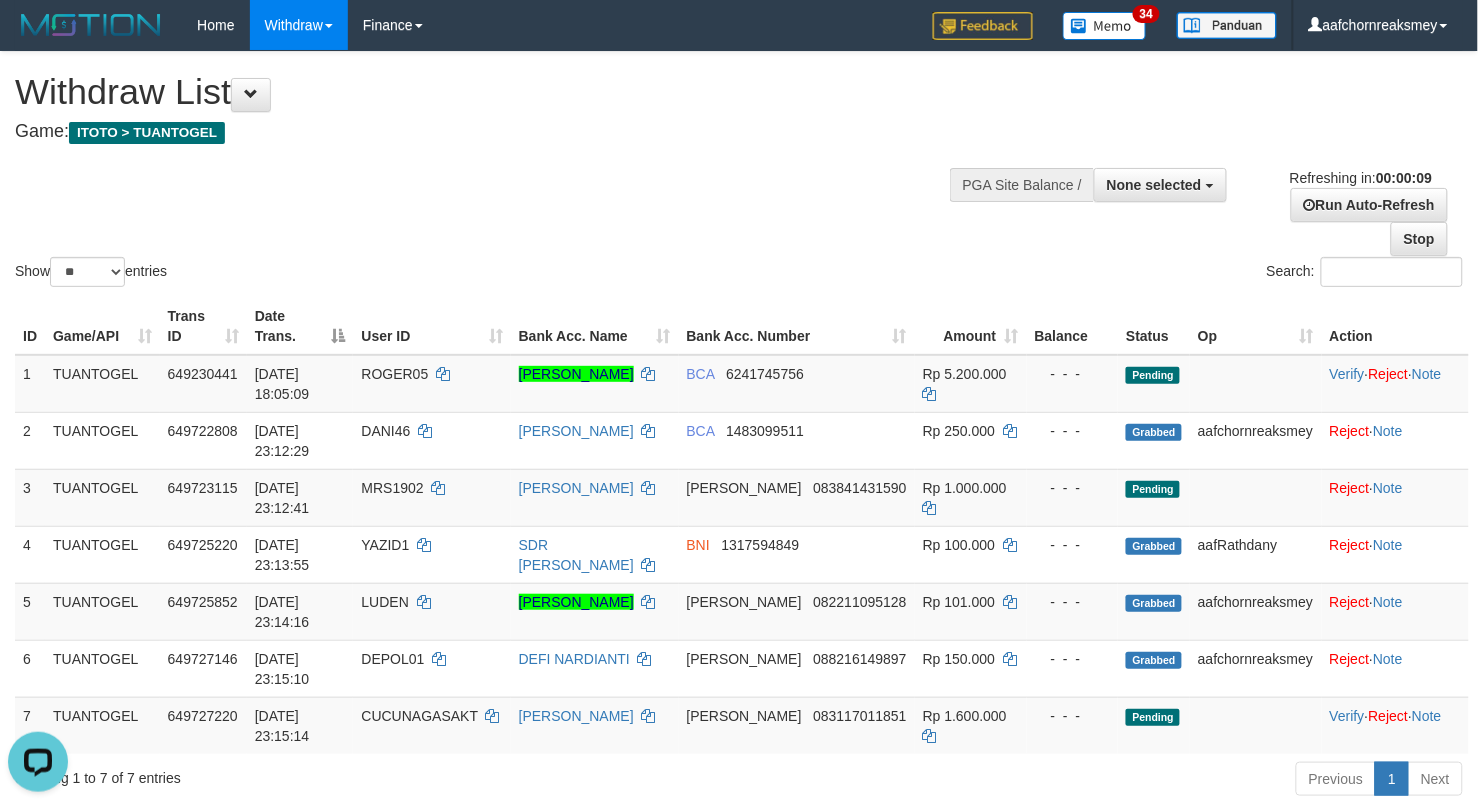 scroll, scrollTop: 0, scrollLeft: 0, axis: both 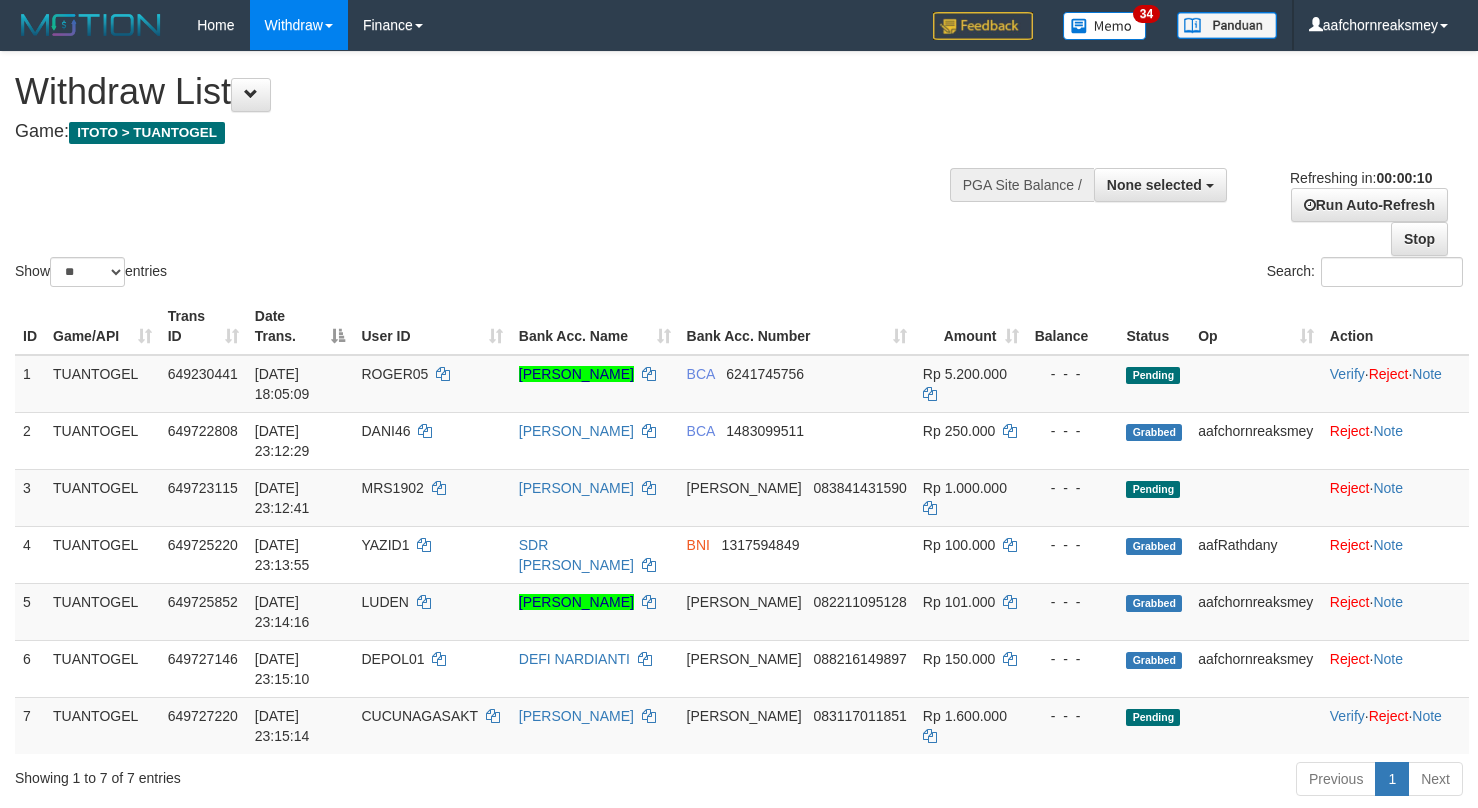 select 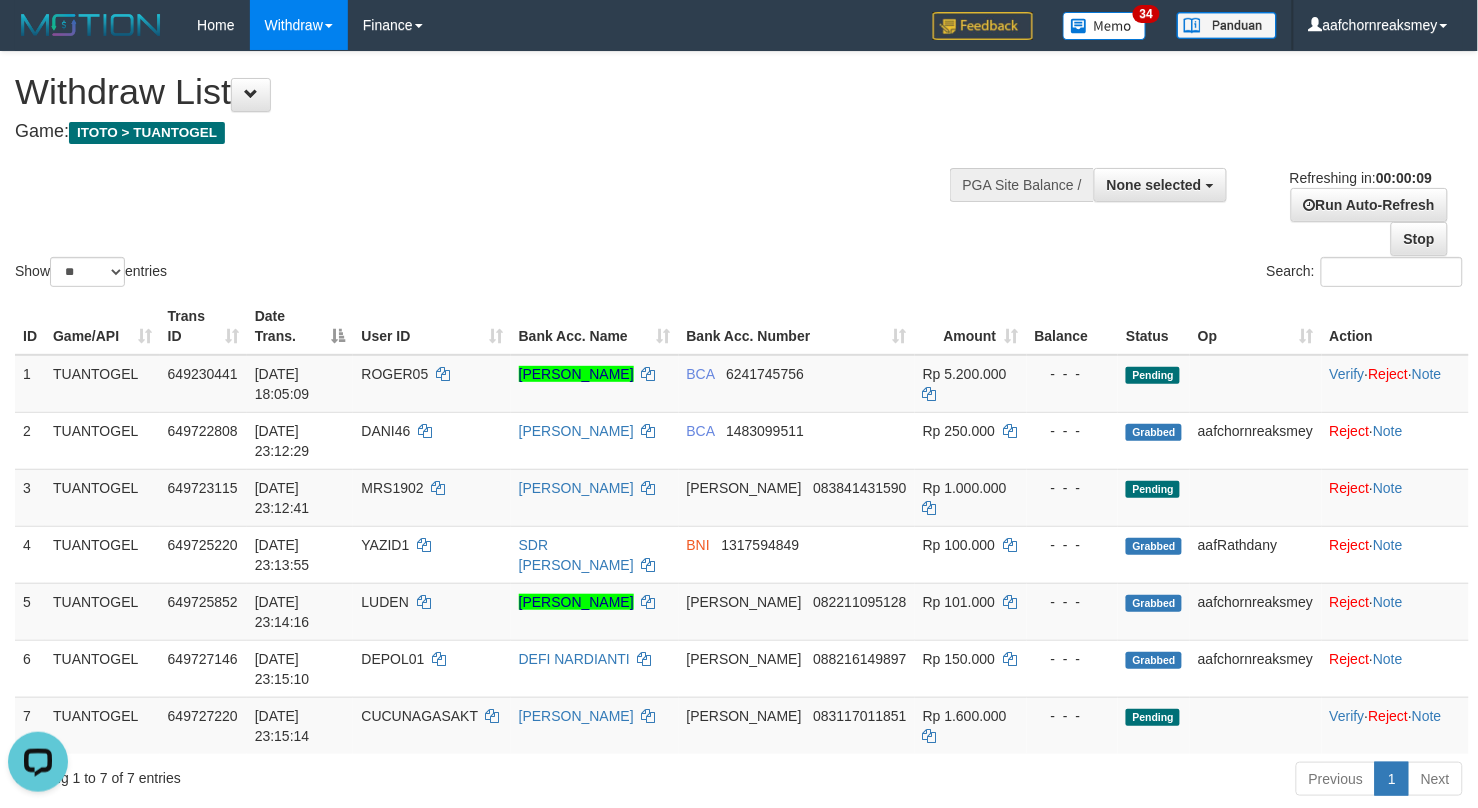 scroll, scrollTop: 0, scrollLeft: 0, axis: both 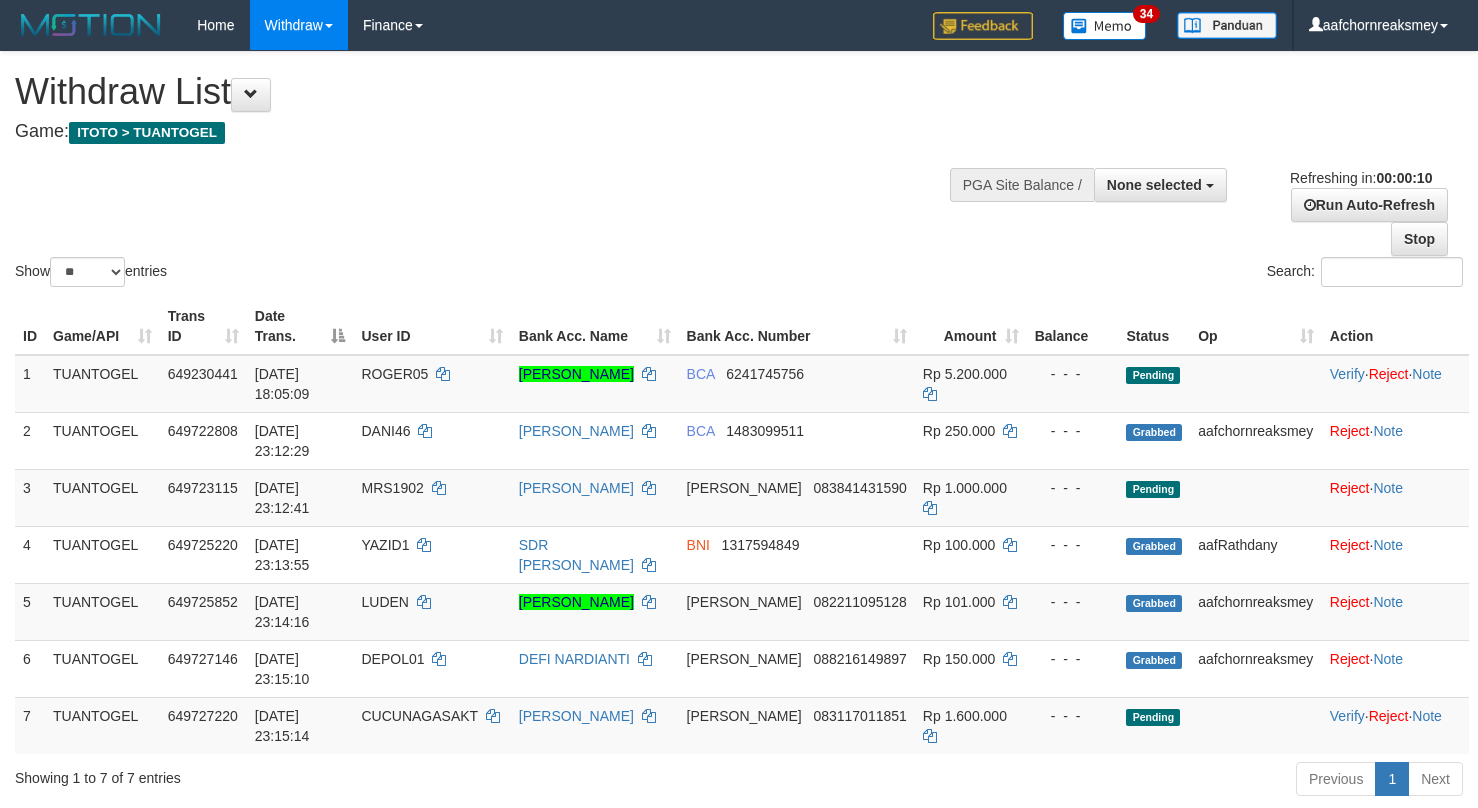 select 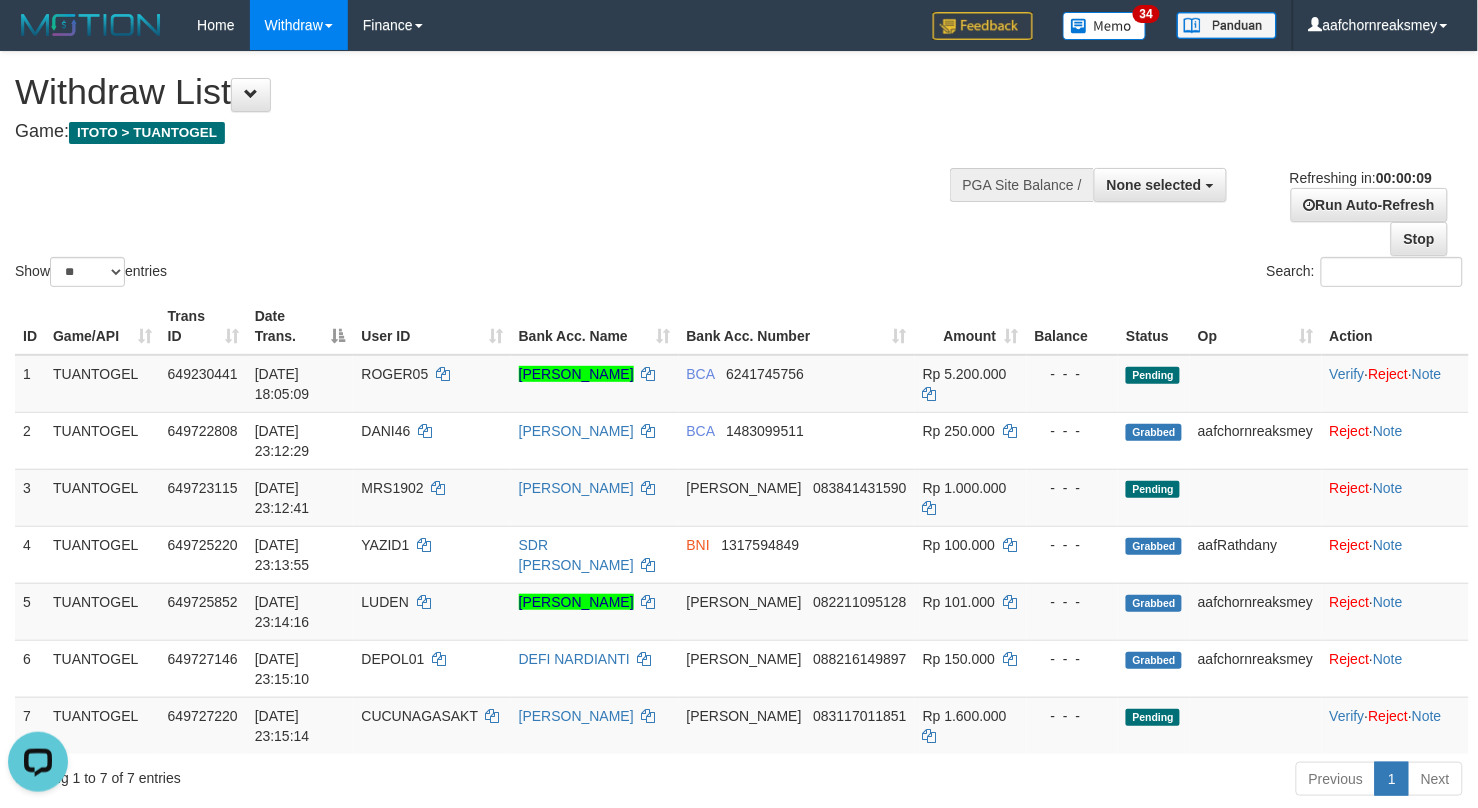 scroll, scrollTop: 0, scrollLeft: 0, axis: both 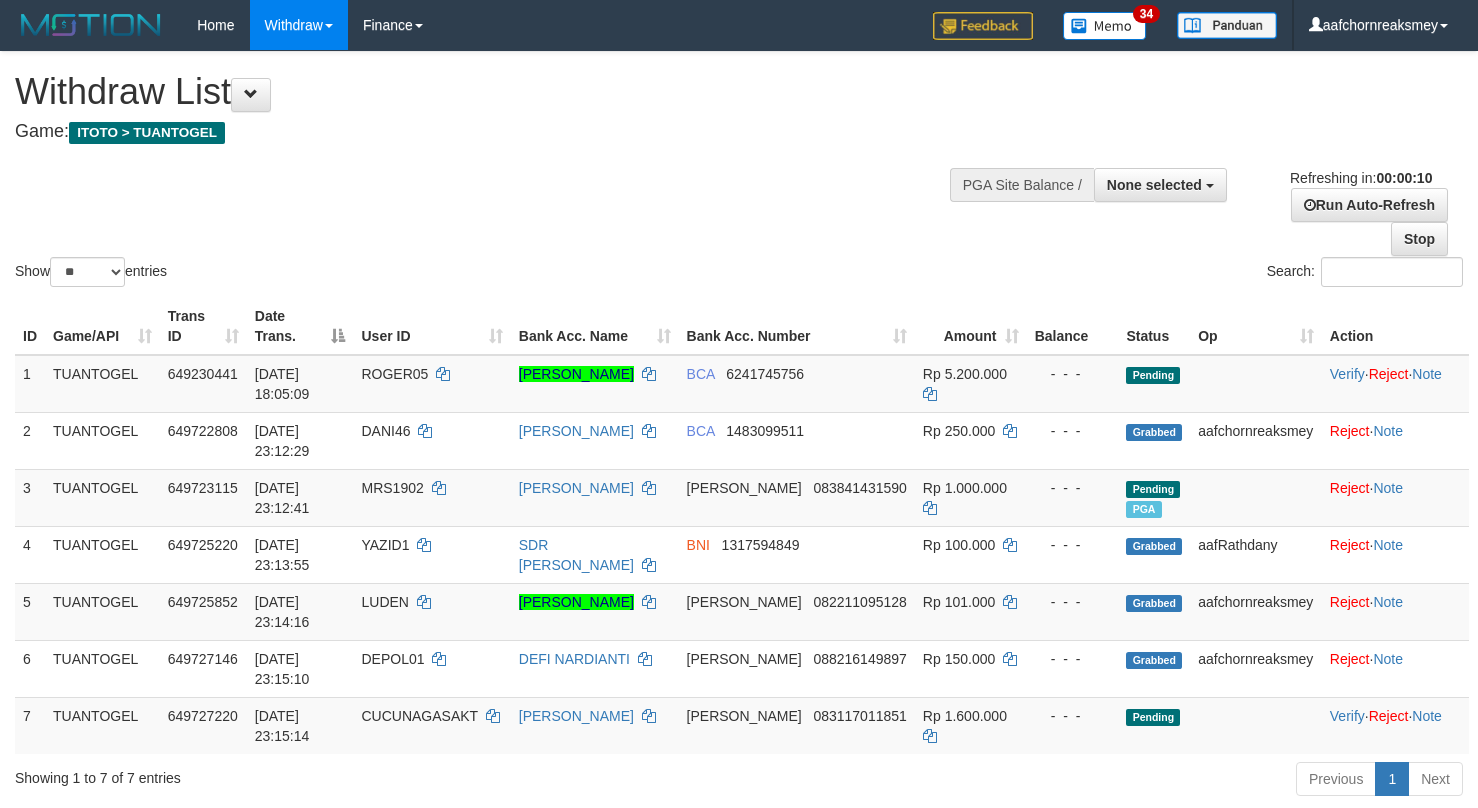 select 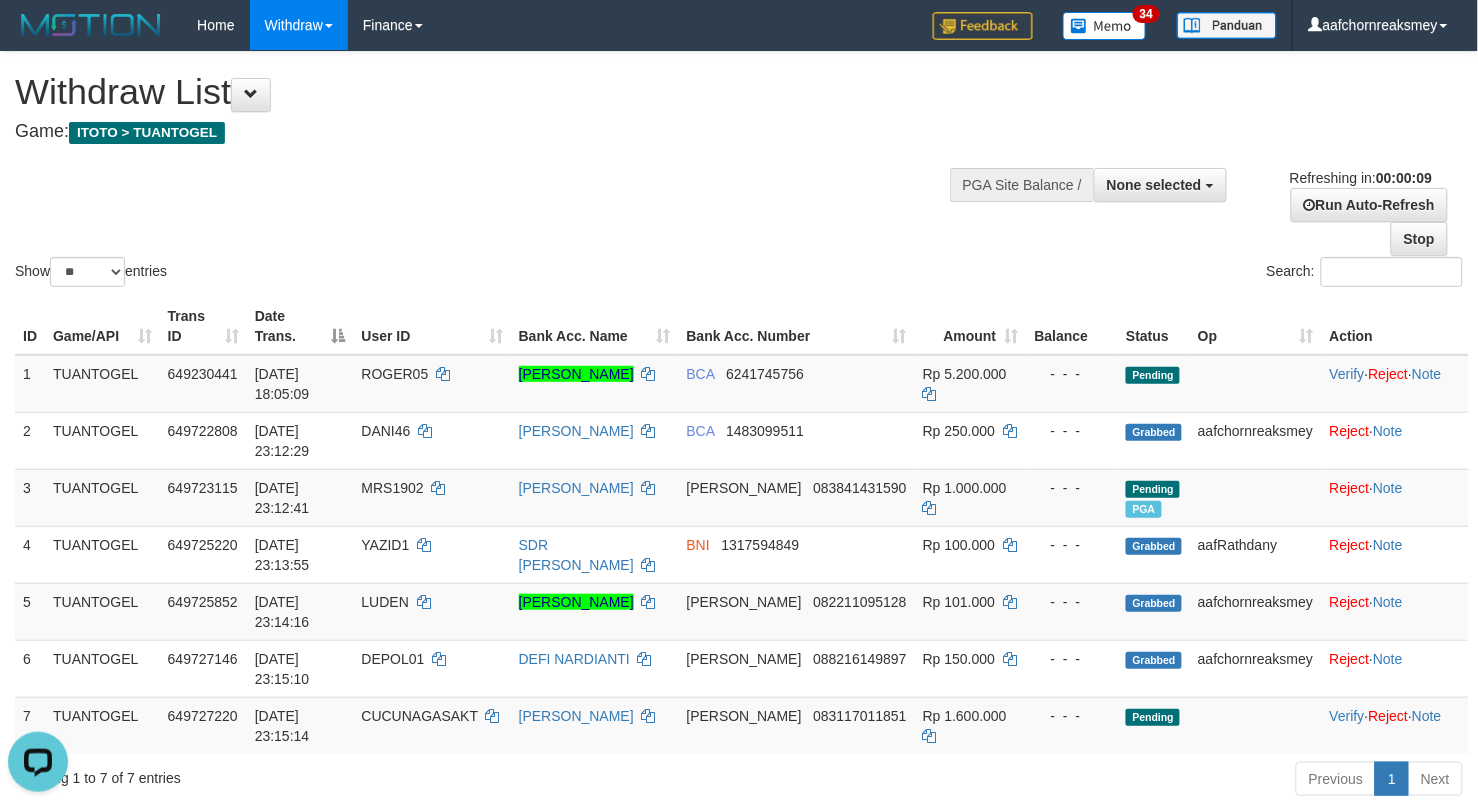 scroll, scrollTop: 0, scrollLeft: 0, axis: both 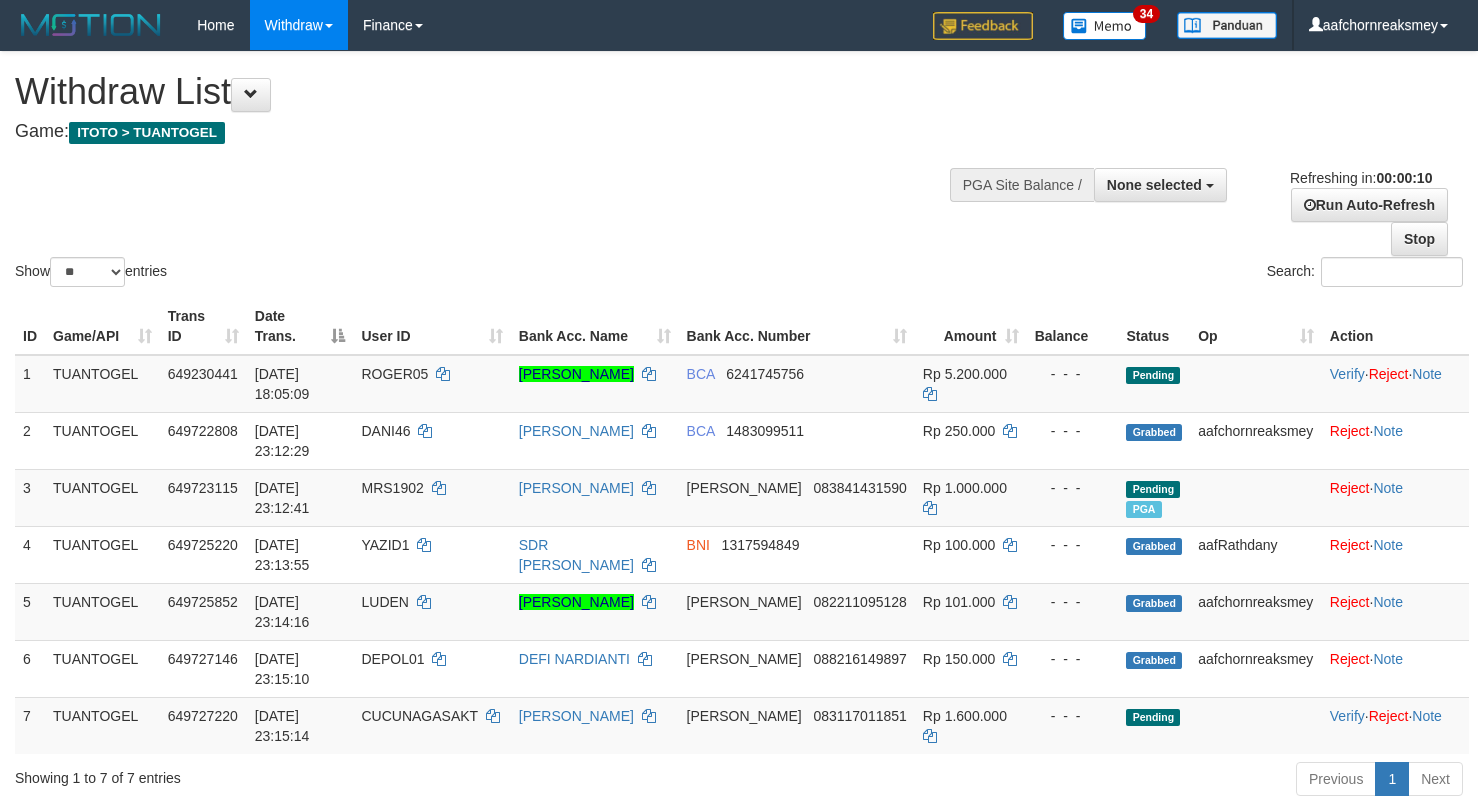 select 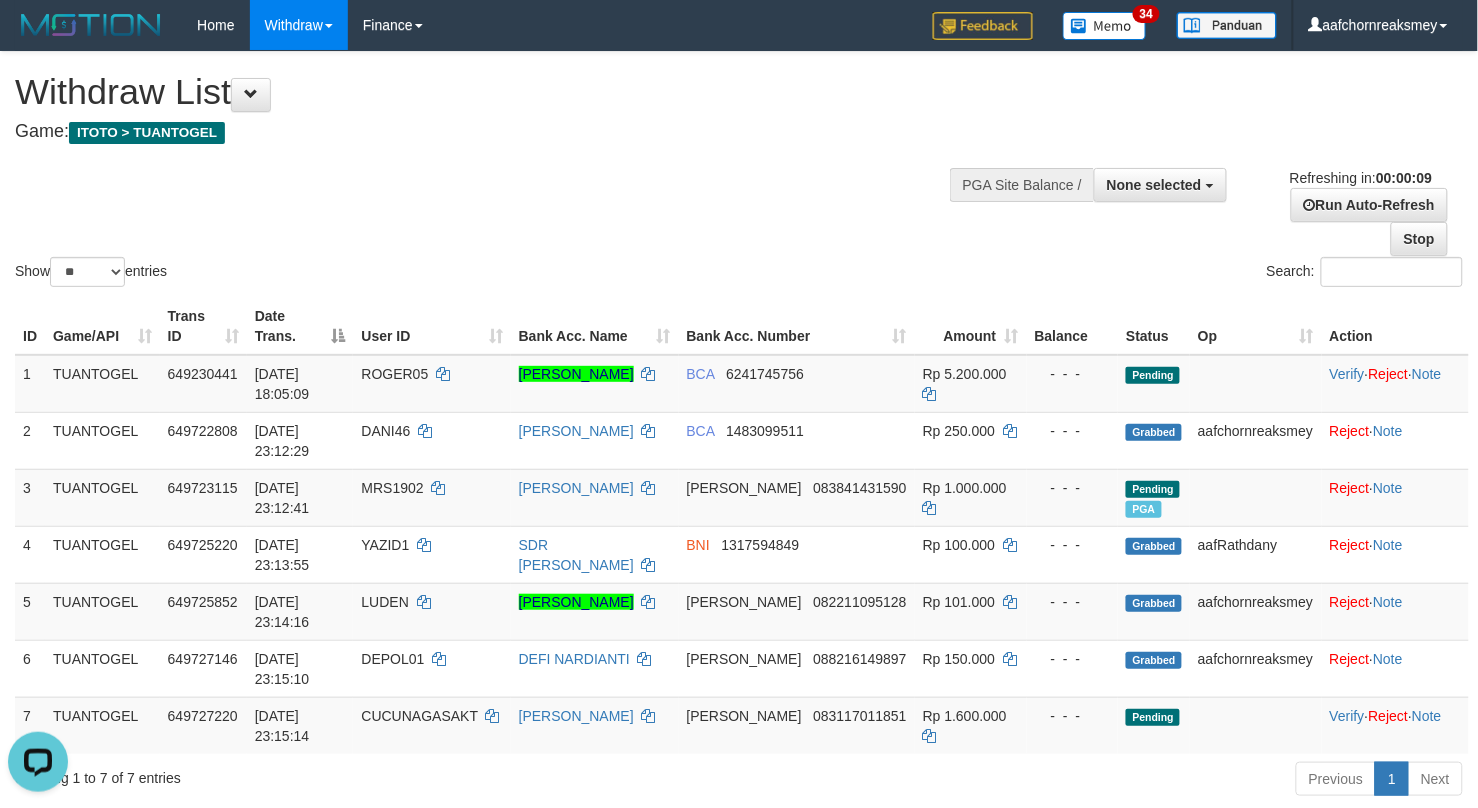 scroll, scrollTop: 0, scrollLeft: 0, axis: both 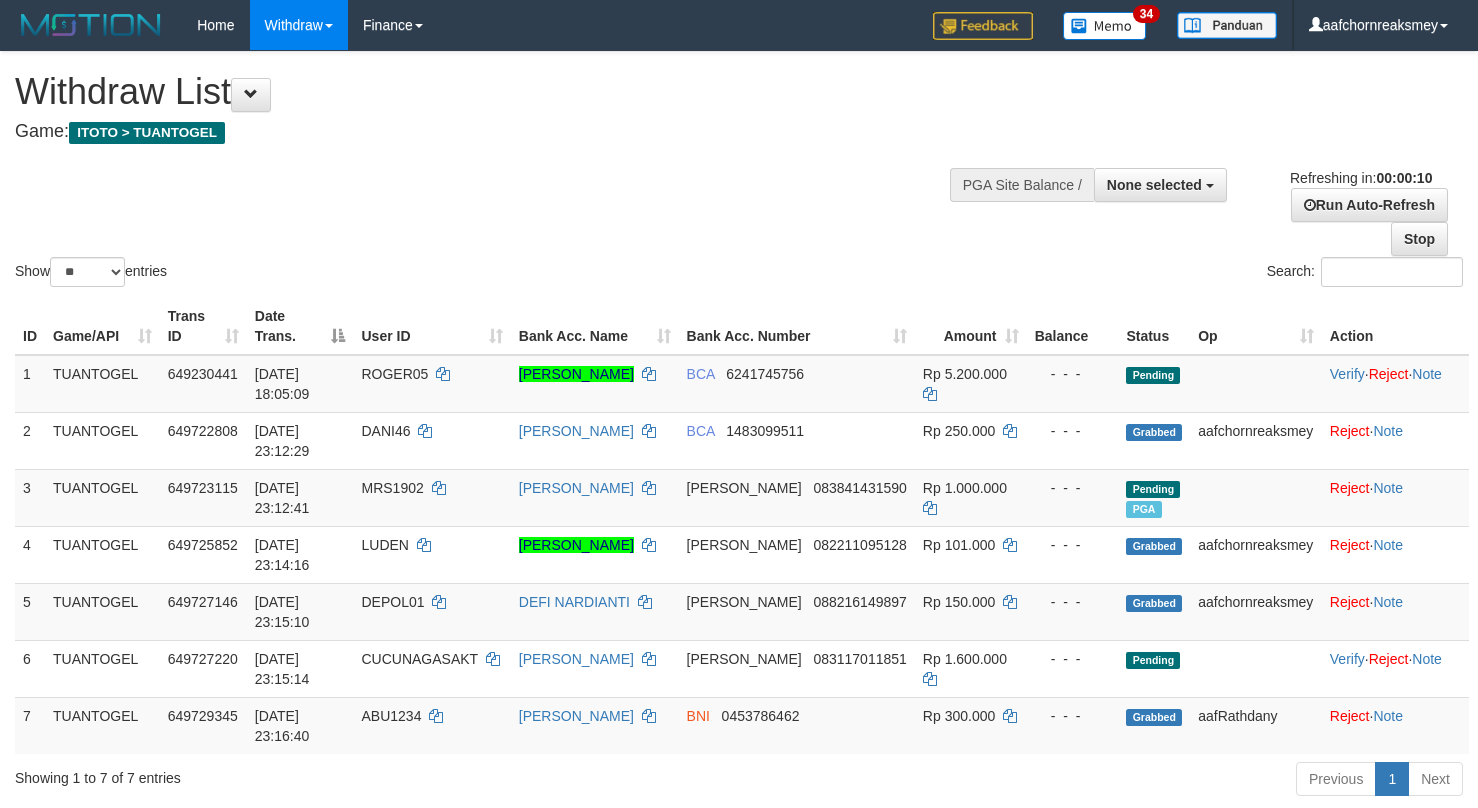 select 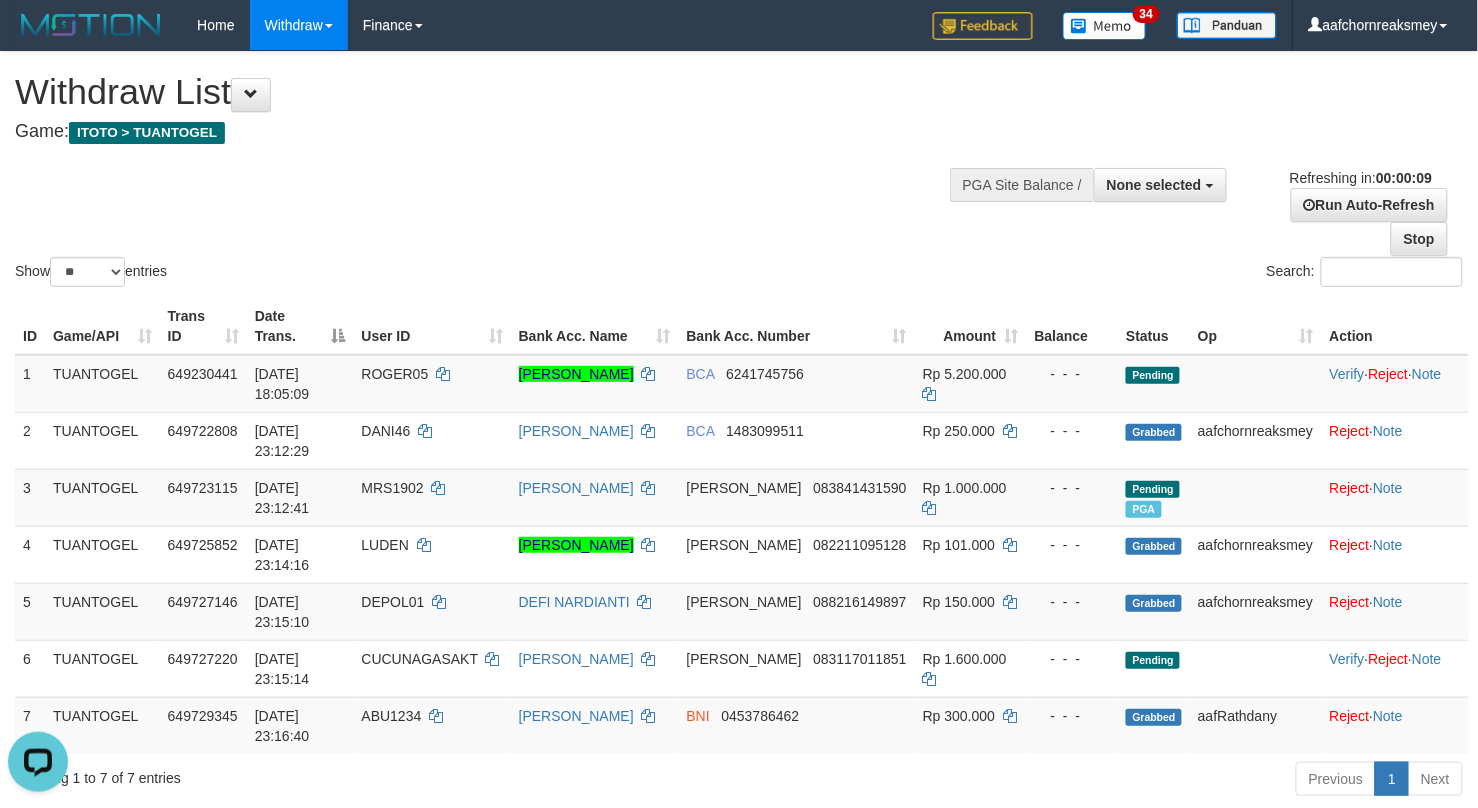 scroll, scrollTop: 0, scrollLeft: 0, axis: both 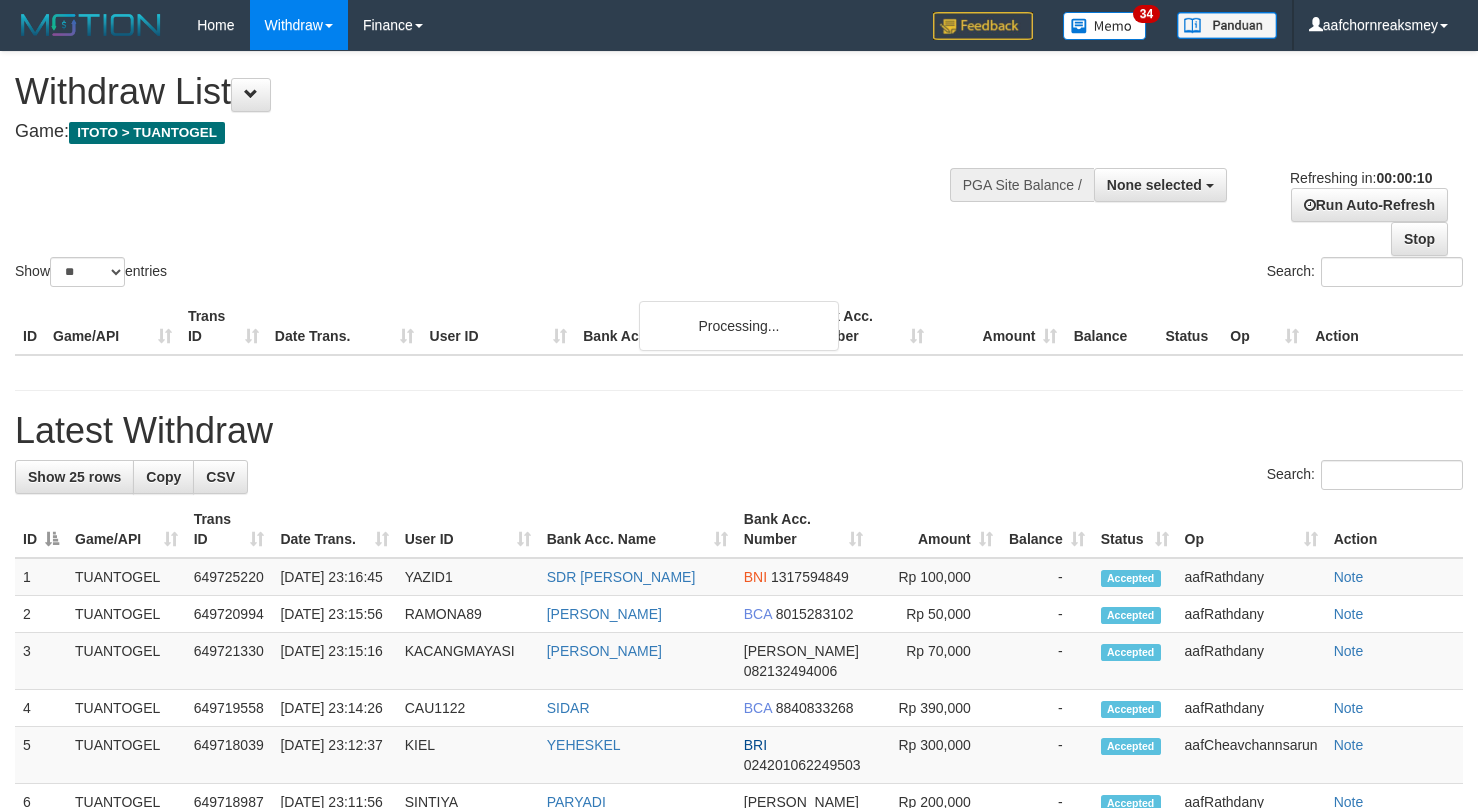 select 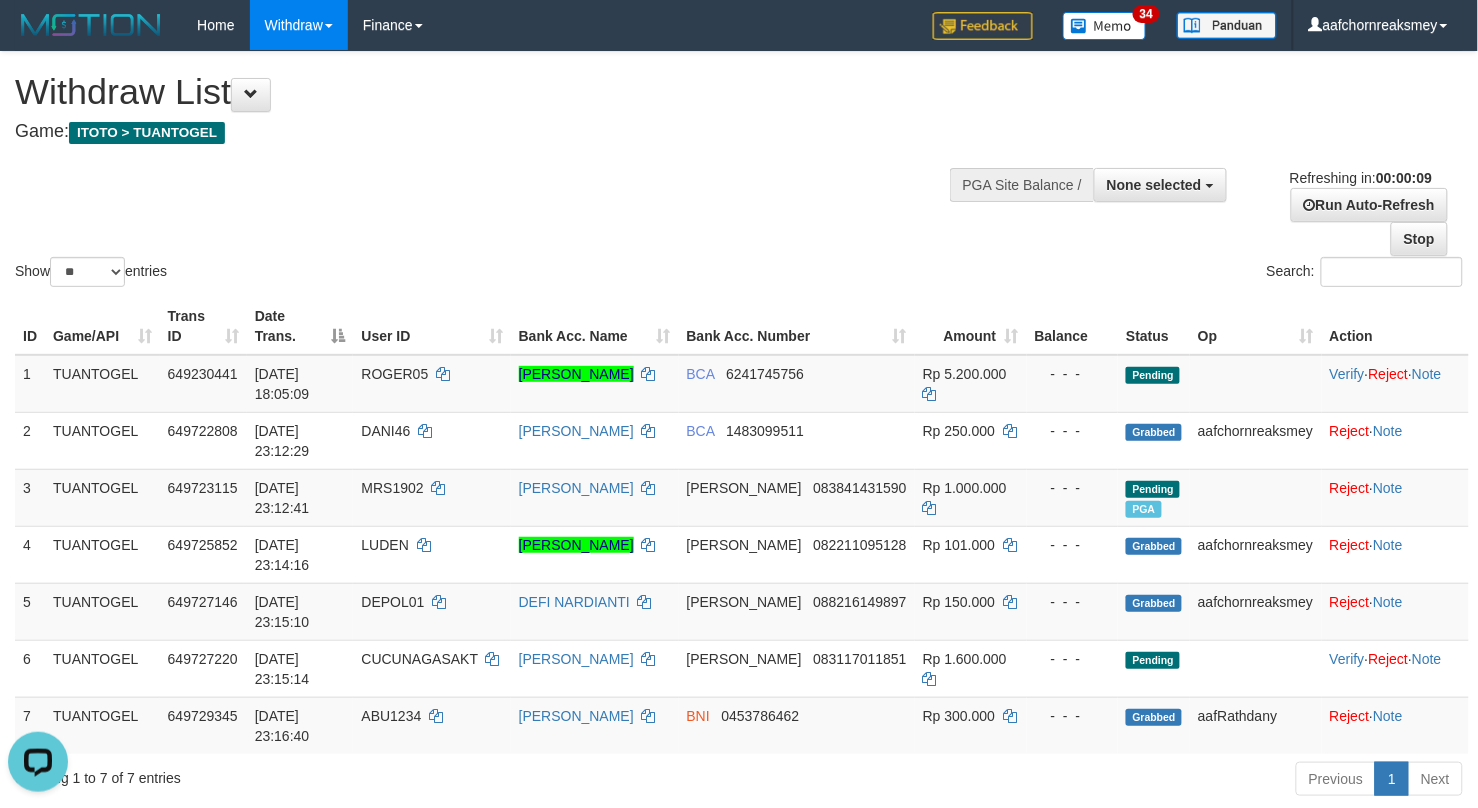 scroll, scrollTop: 0, scrollLeft: 0, axis: both 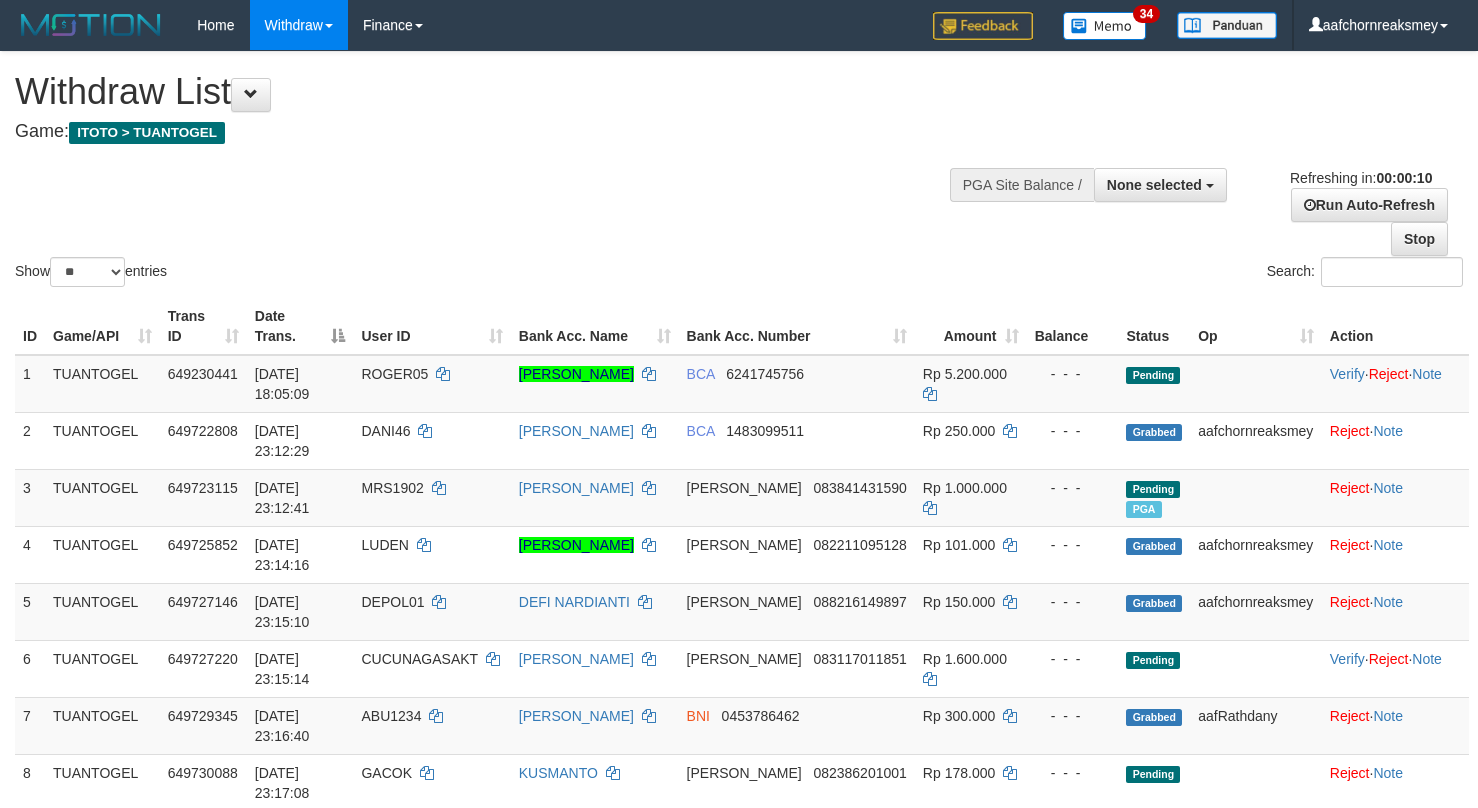 select 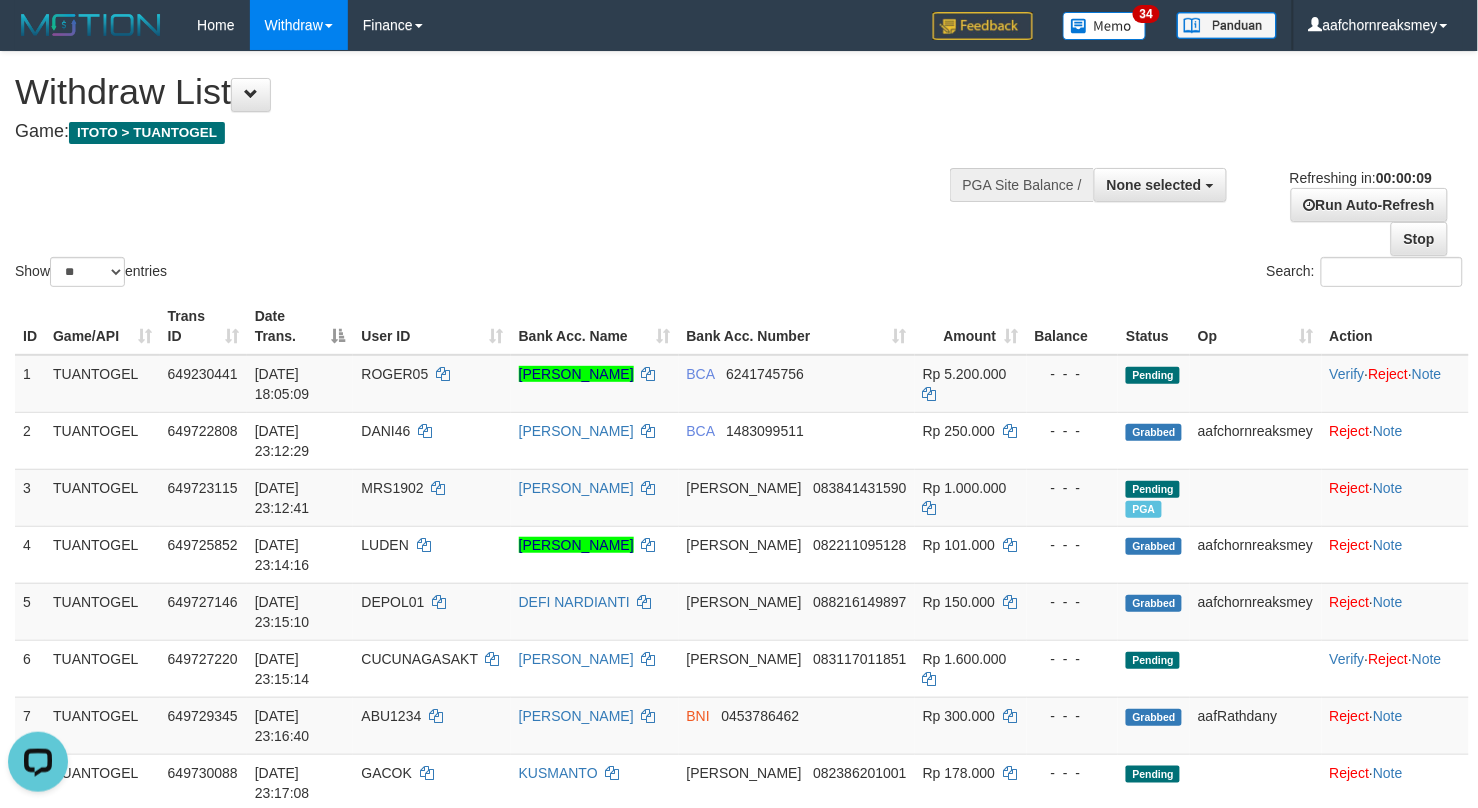scroll, scrollTop: 0, scrollLeft: 0, axis: both 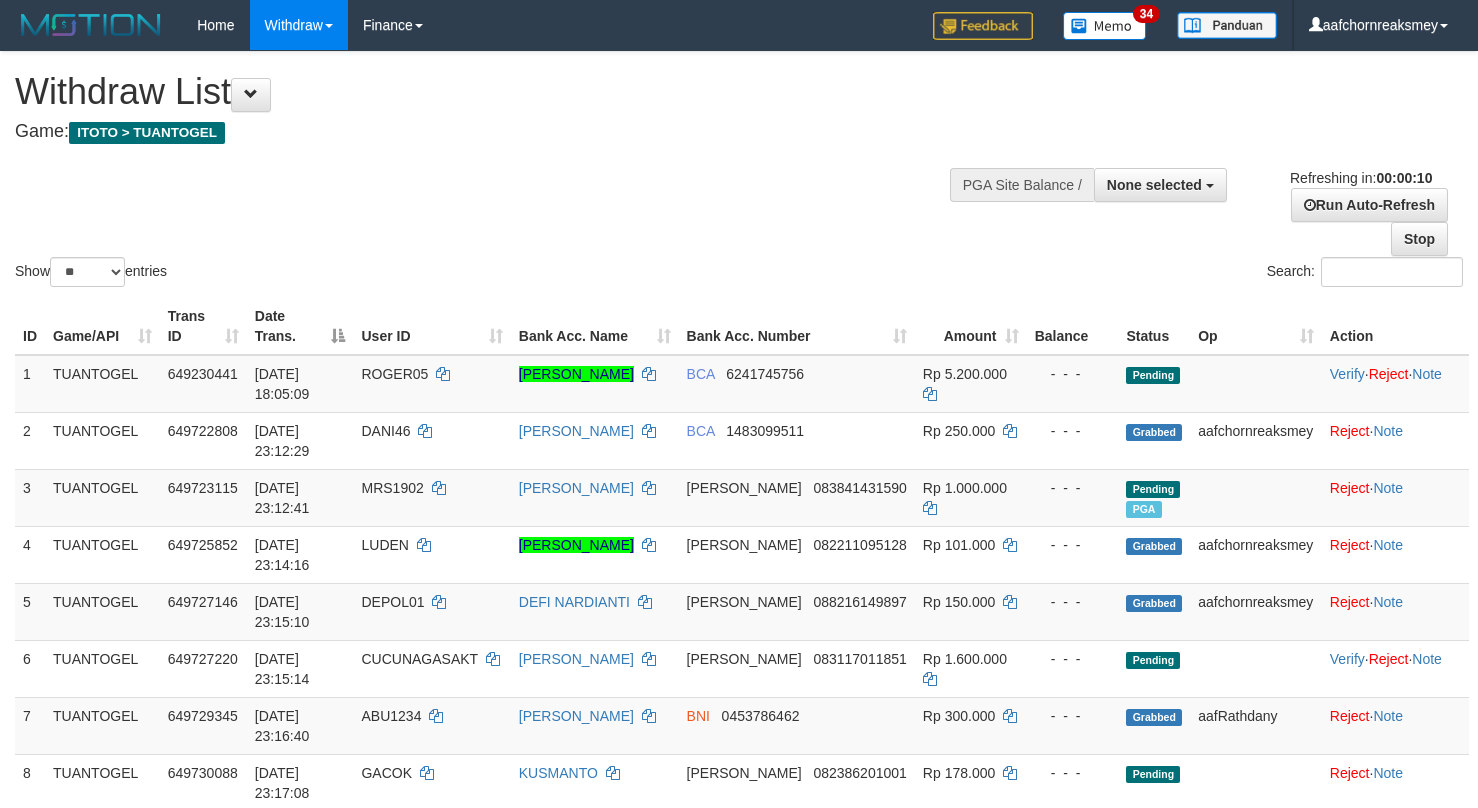 select 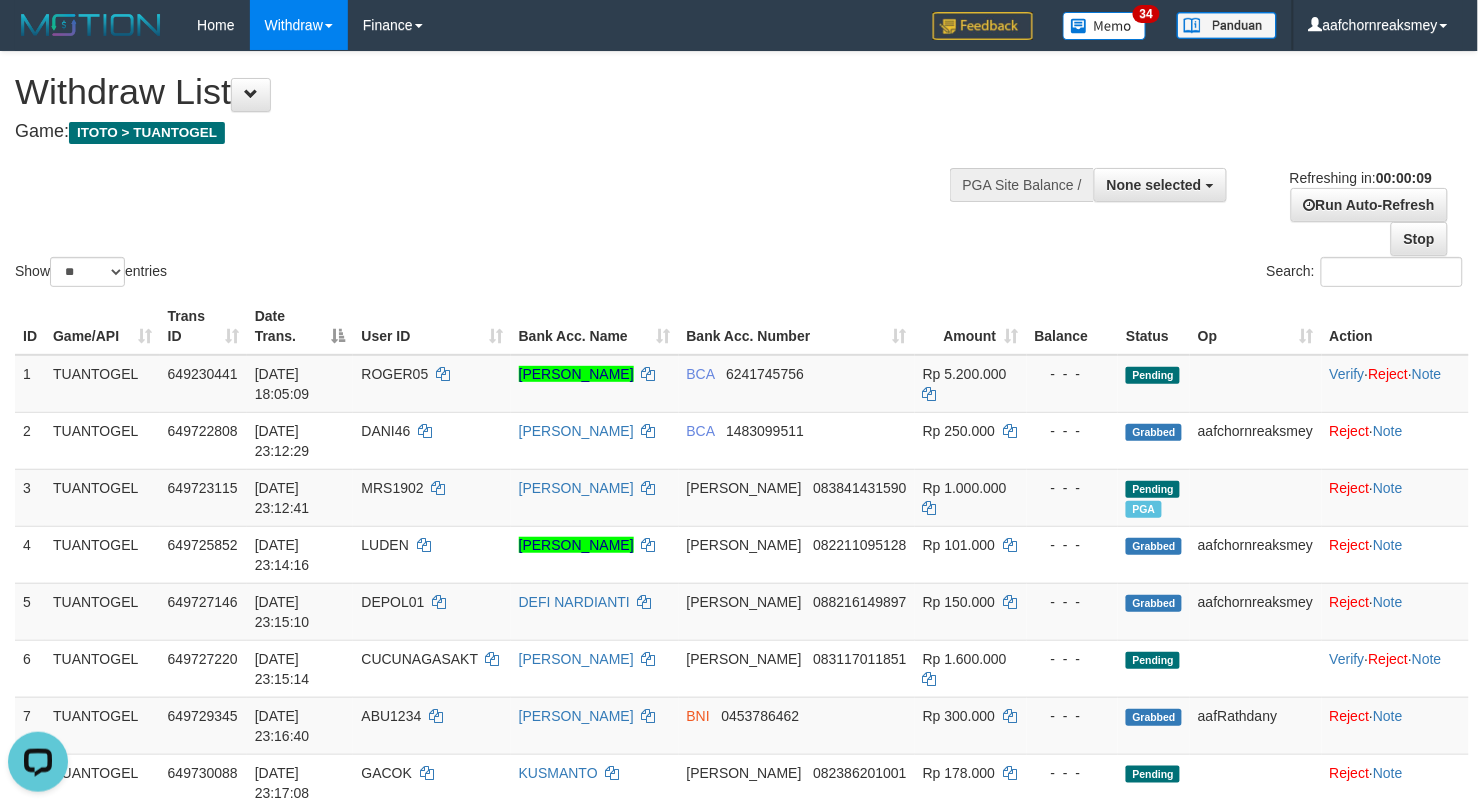 scroll, scrollTop: 0, scrollLeft: 0, axis: both 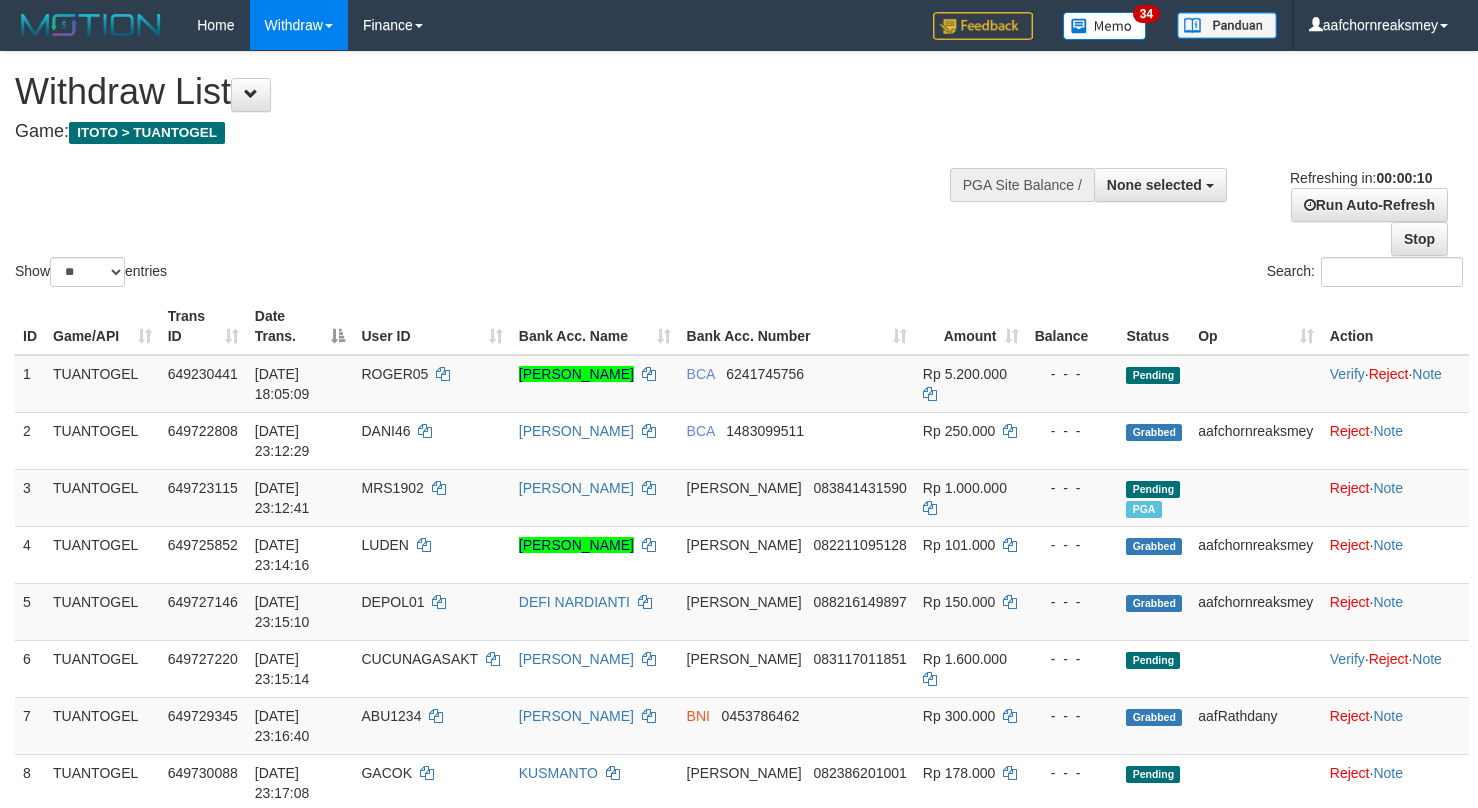 select 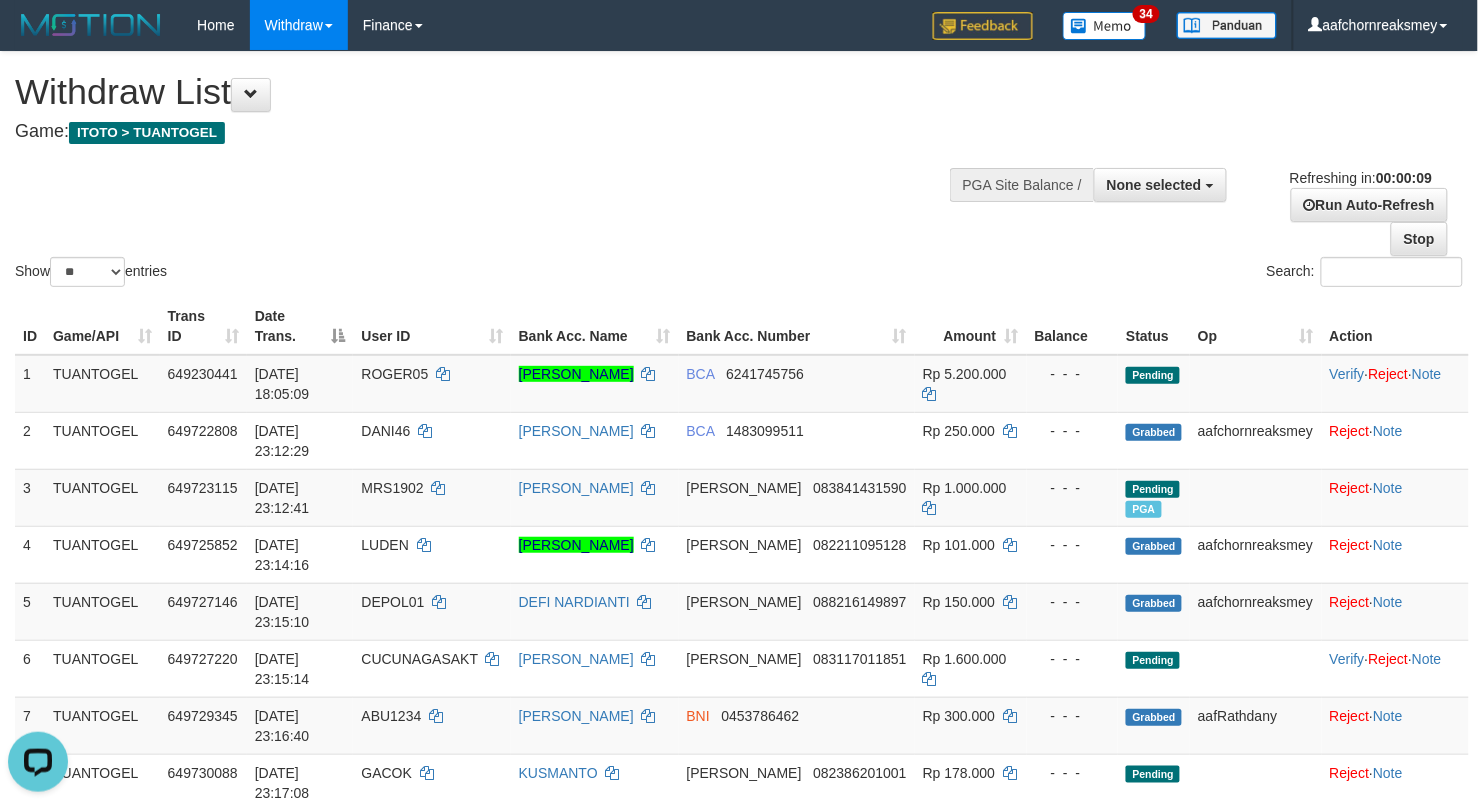 scroll, scrollTop: 0, scrollLeft: 0, axis: both 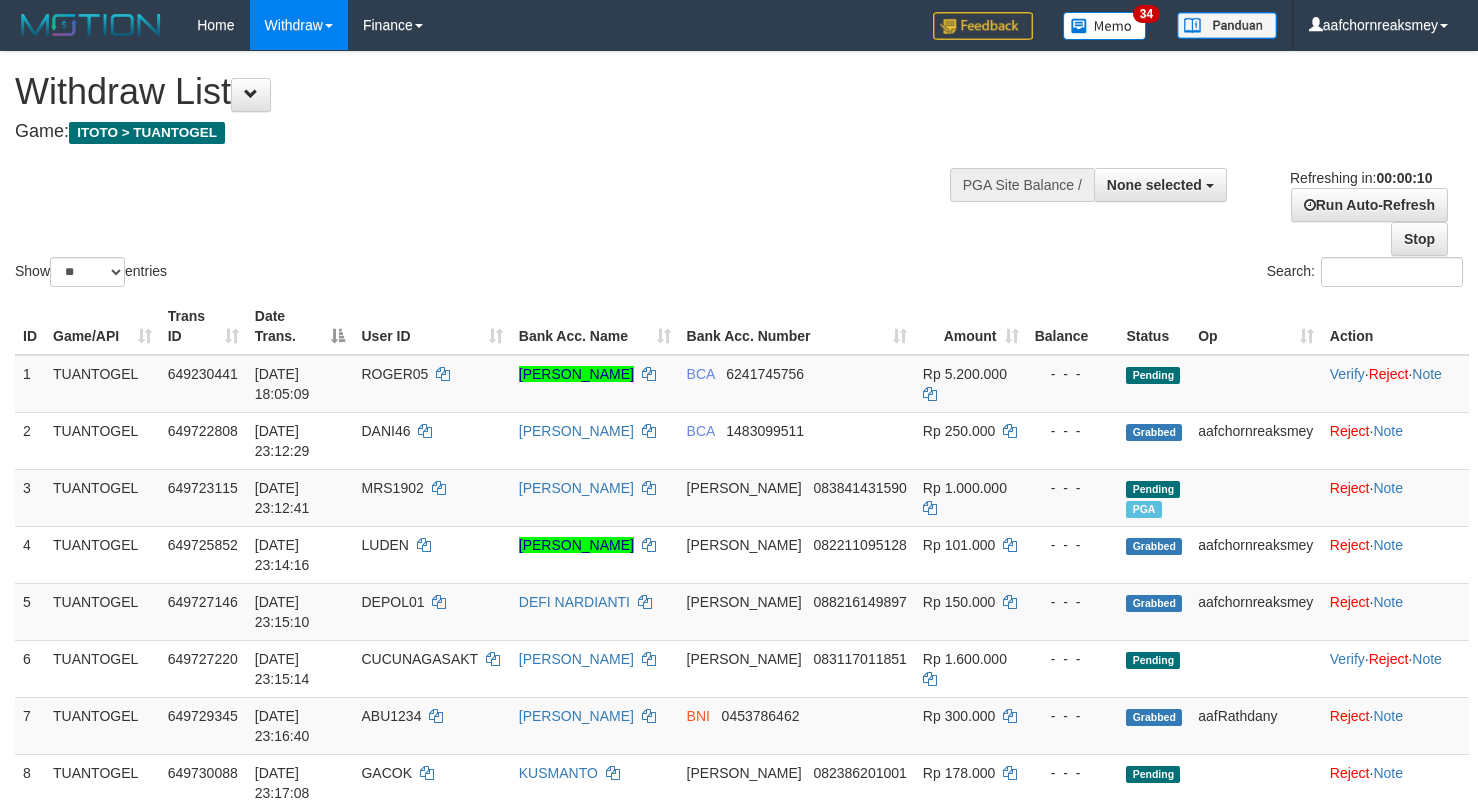 select 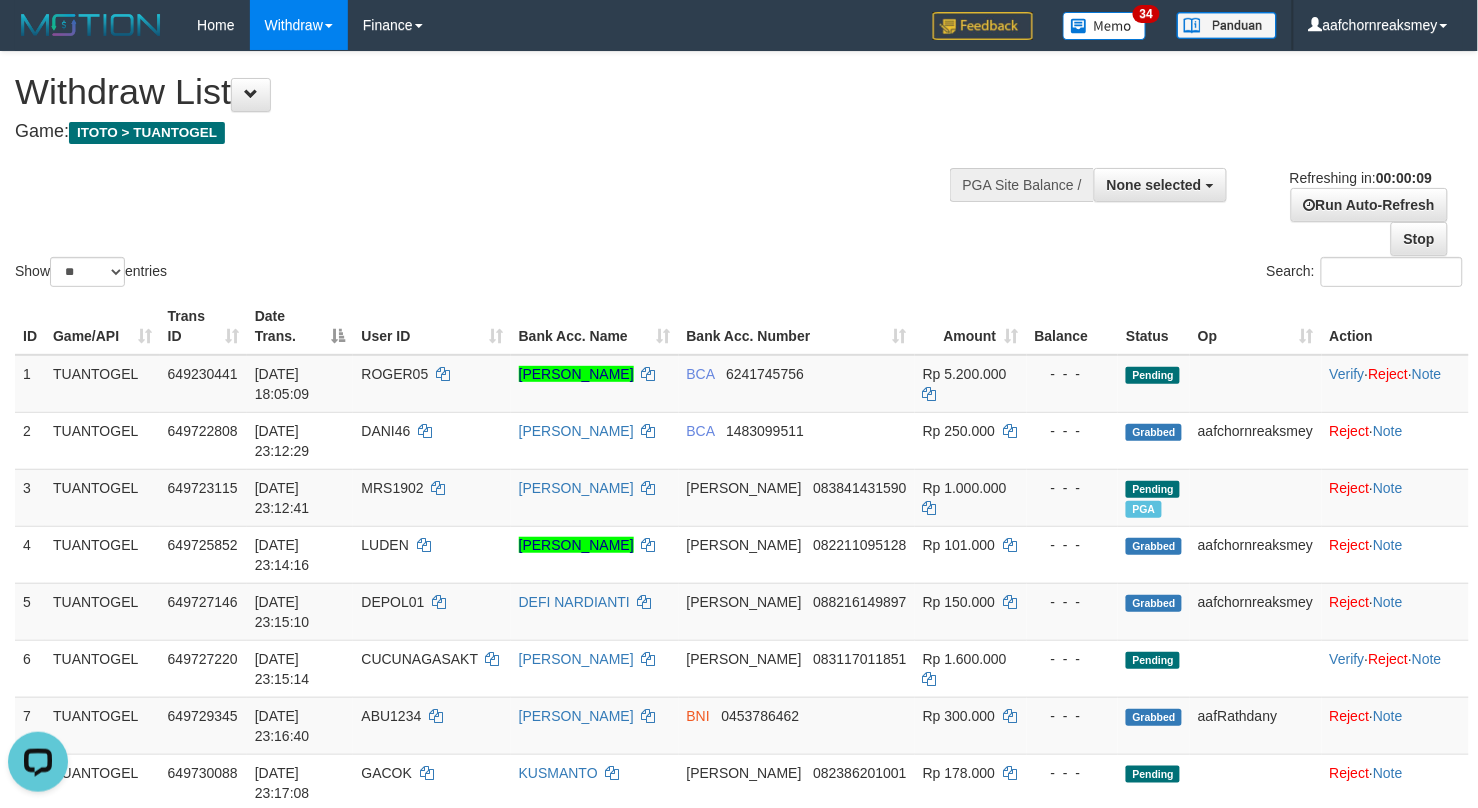scroll, scrollTop: 0, scrollLeft: 0, axis: both 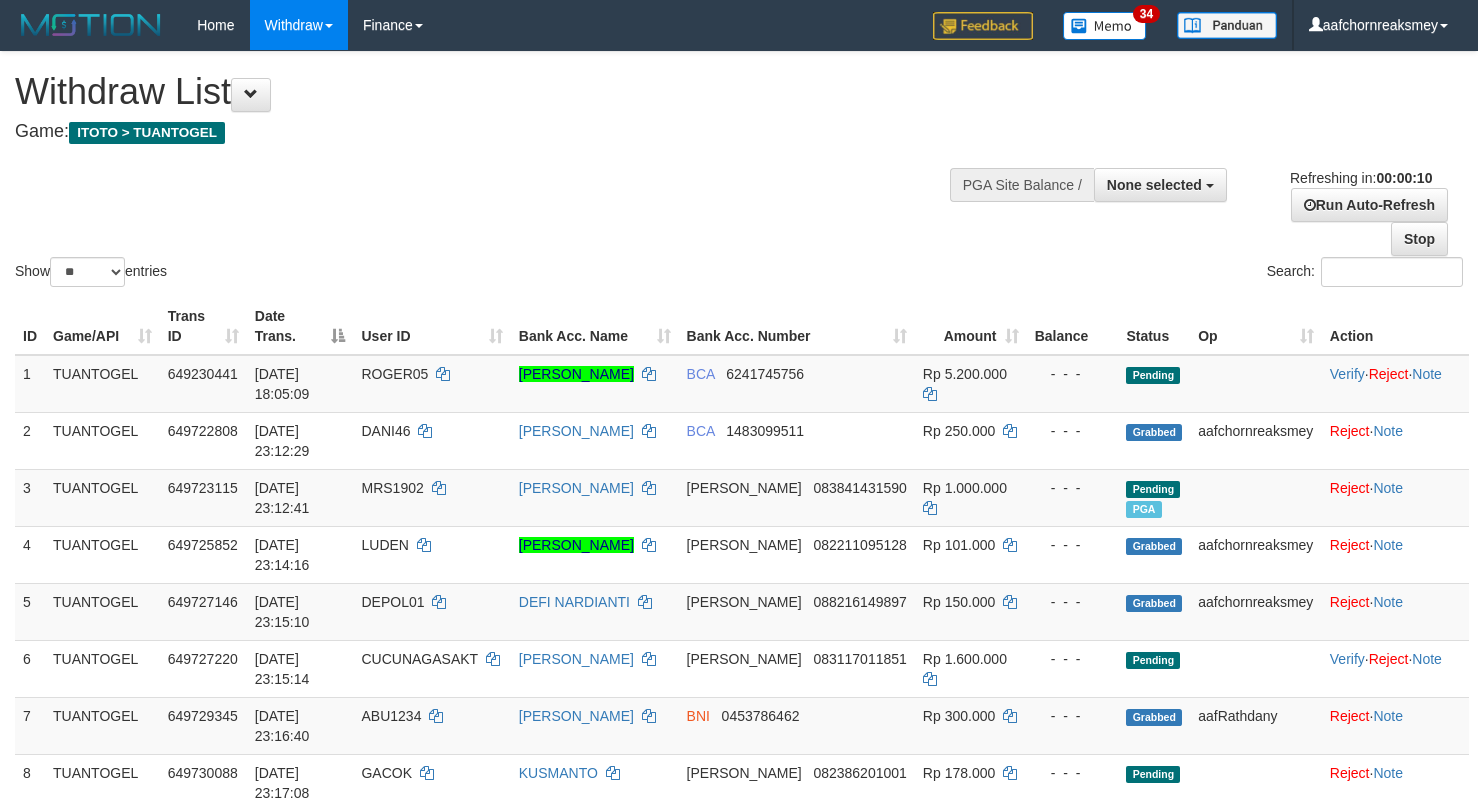 select 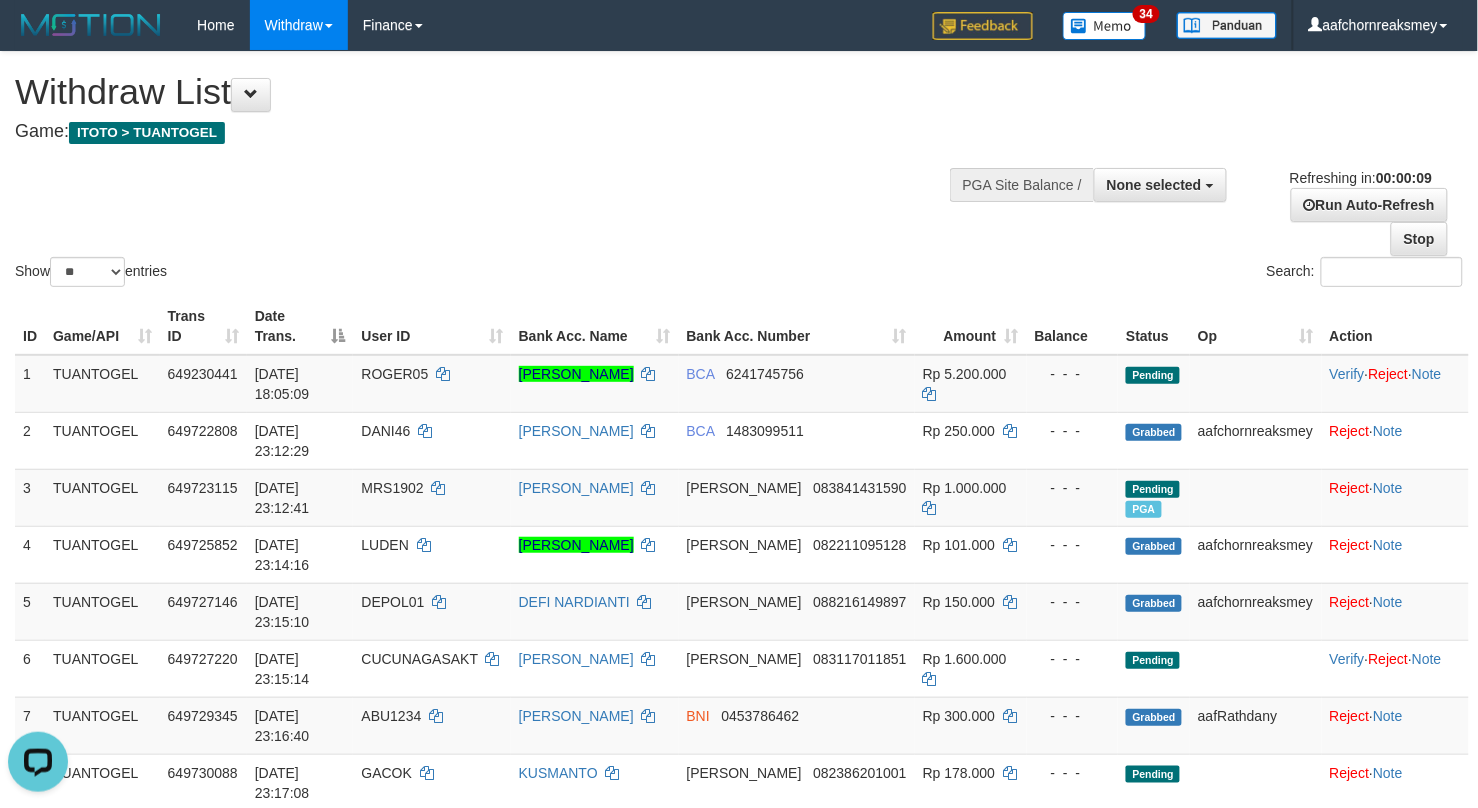 scroll, scrollTop: 0, scrollLeft: 0, axis: both 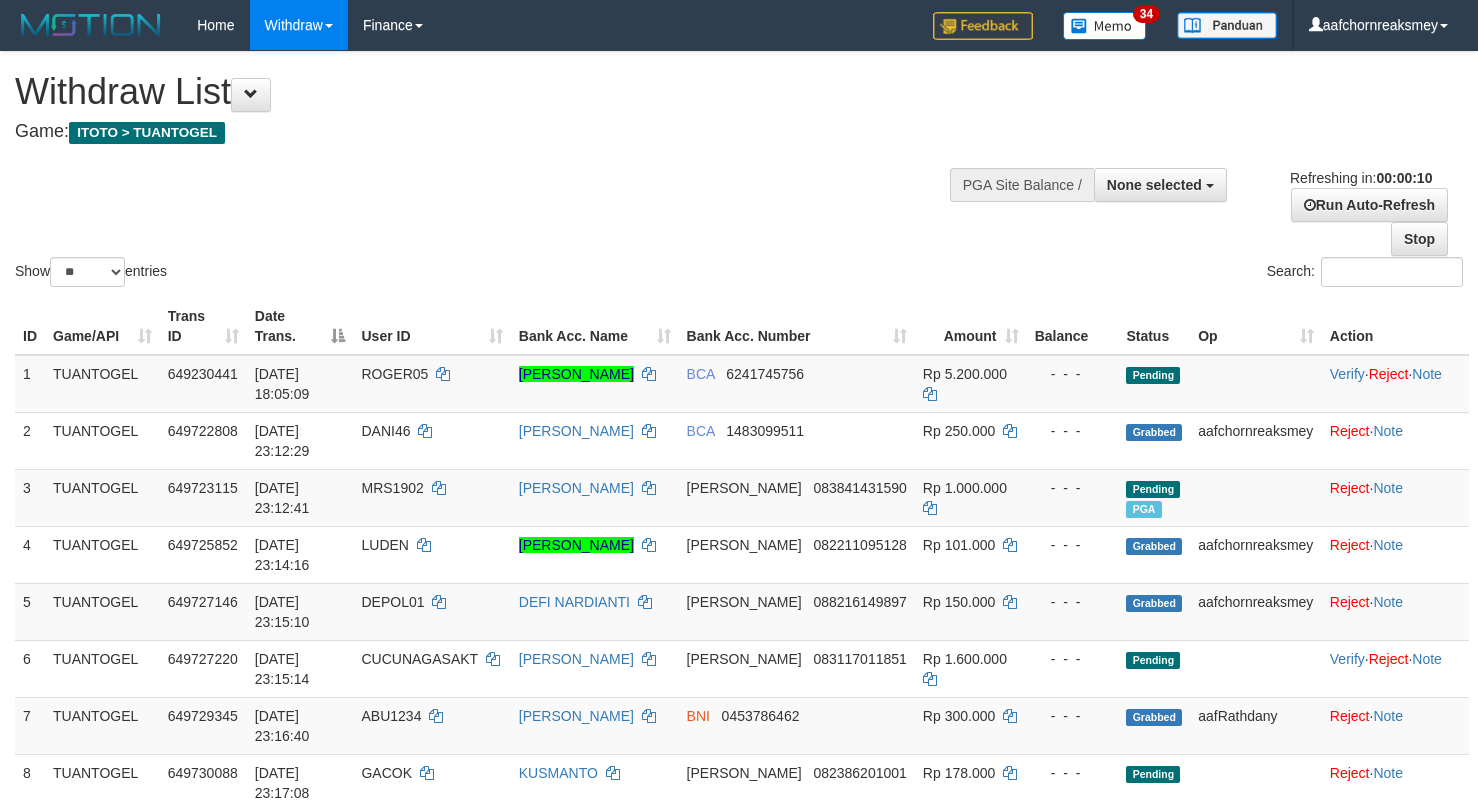 select 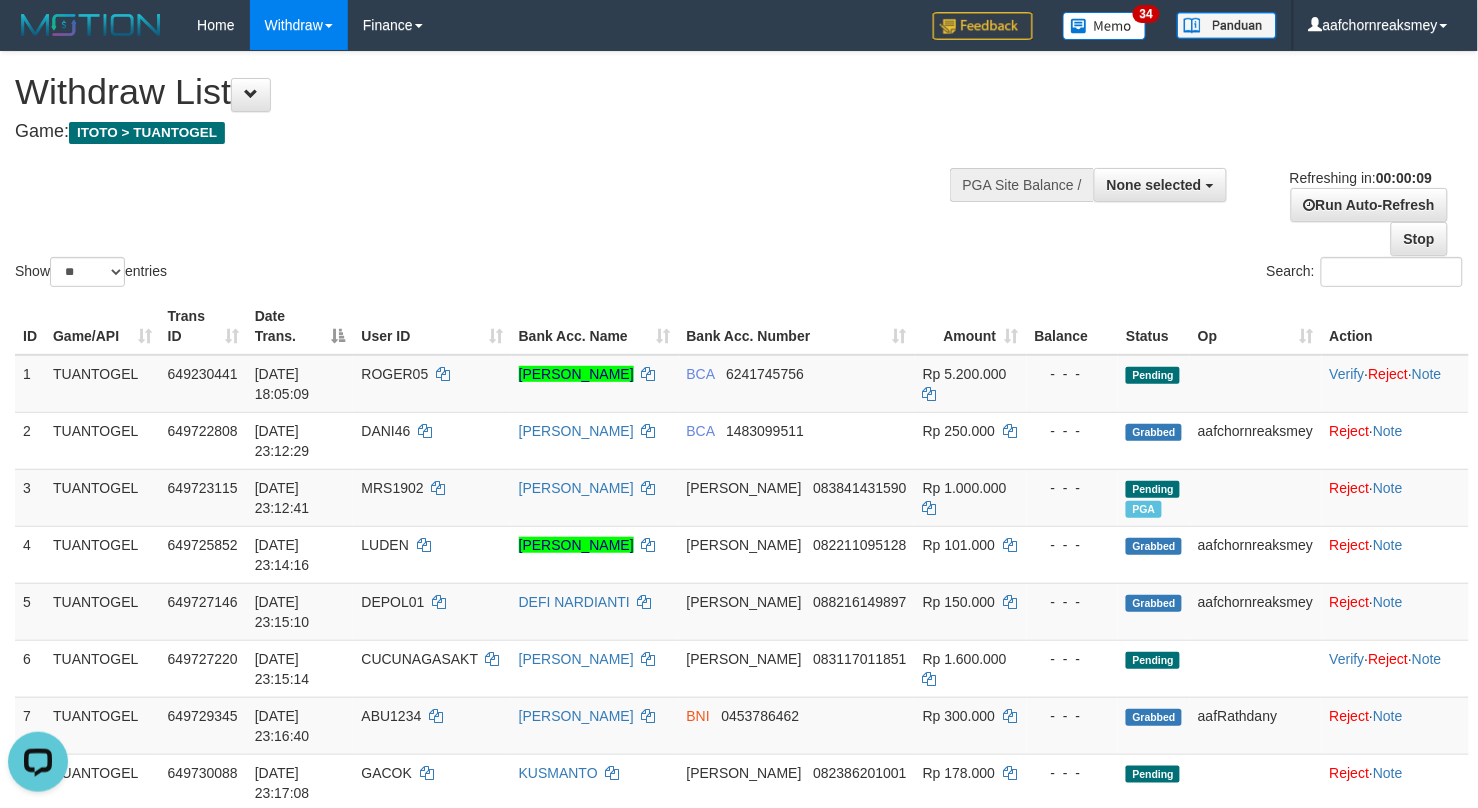 scroll, scrollTop: 0, scrollLeft: 0, axis: both 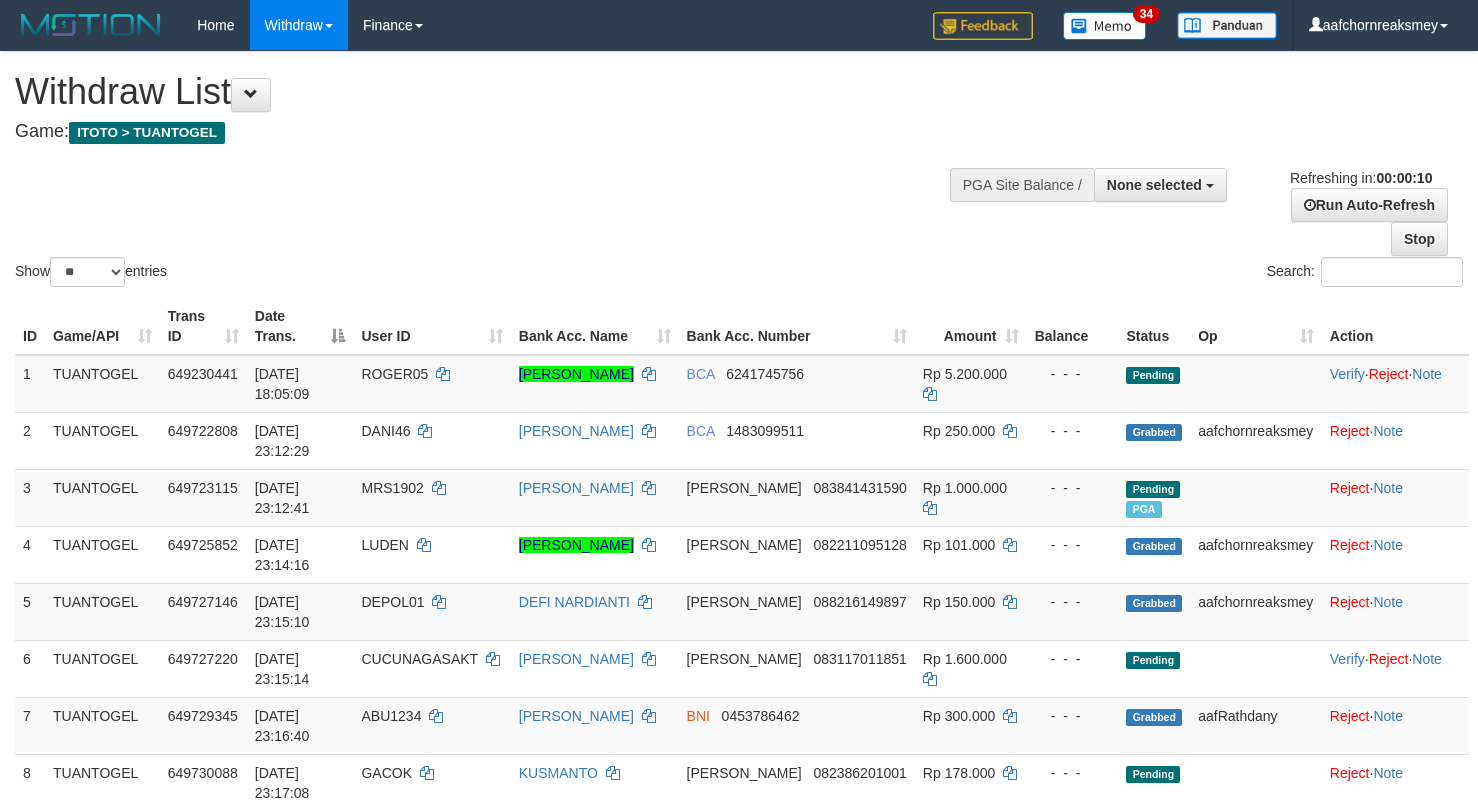 select 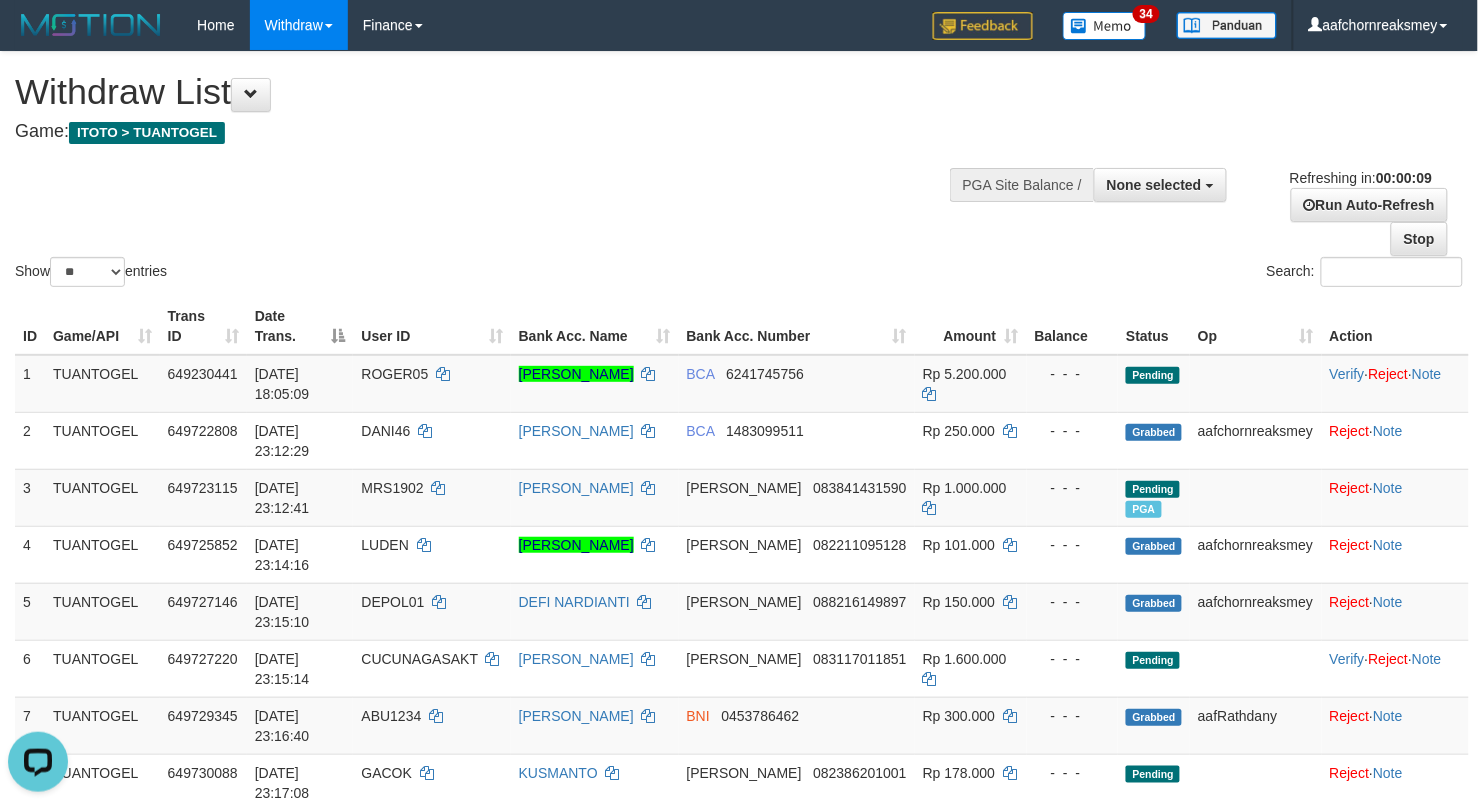 scroll, scrollTop: 0, scrollLeft: 0, axis: both 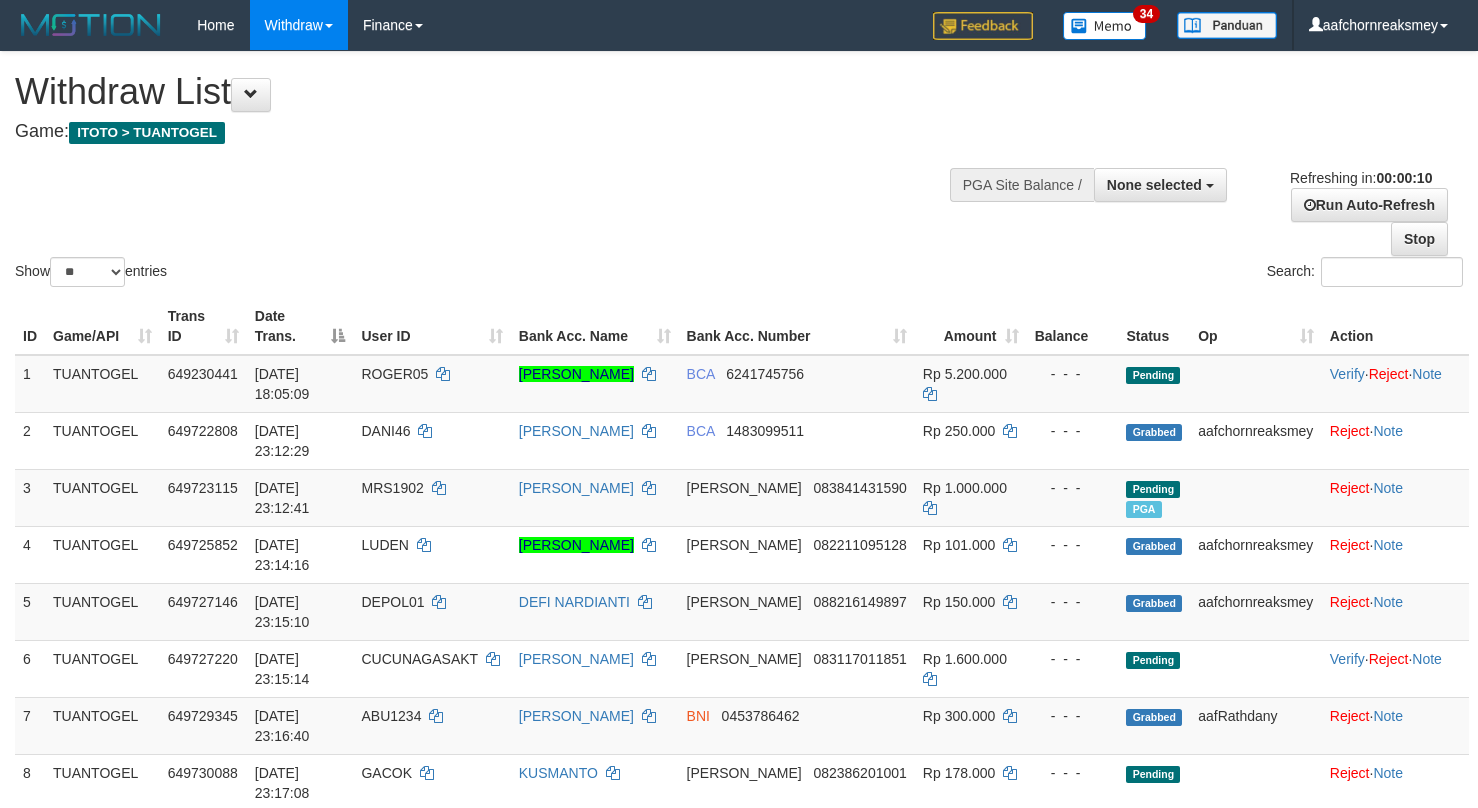 select 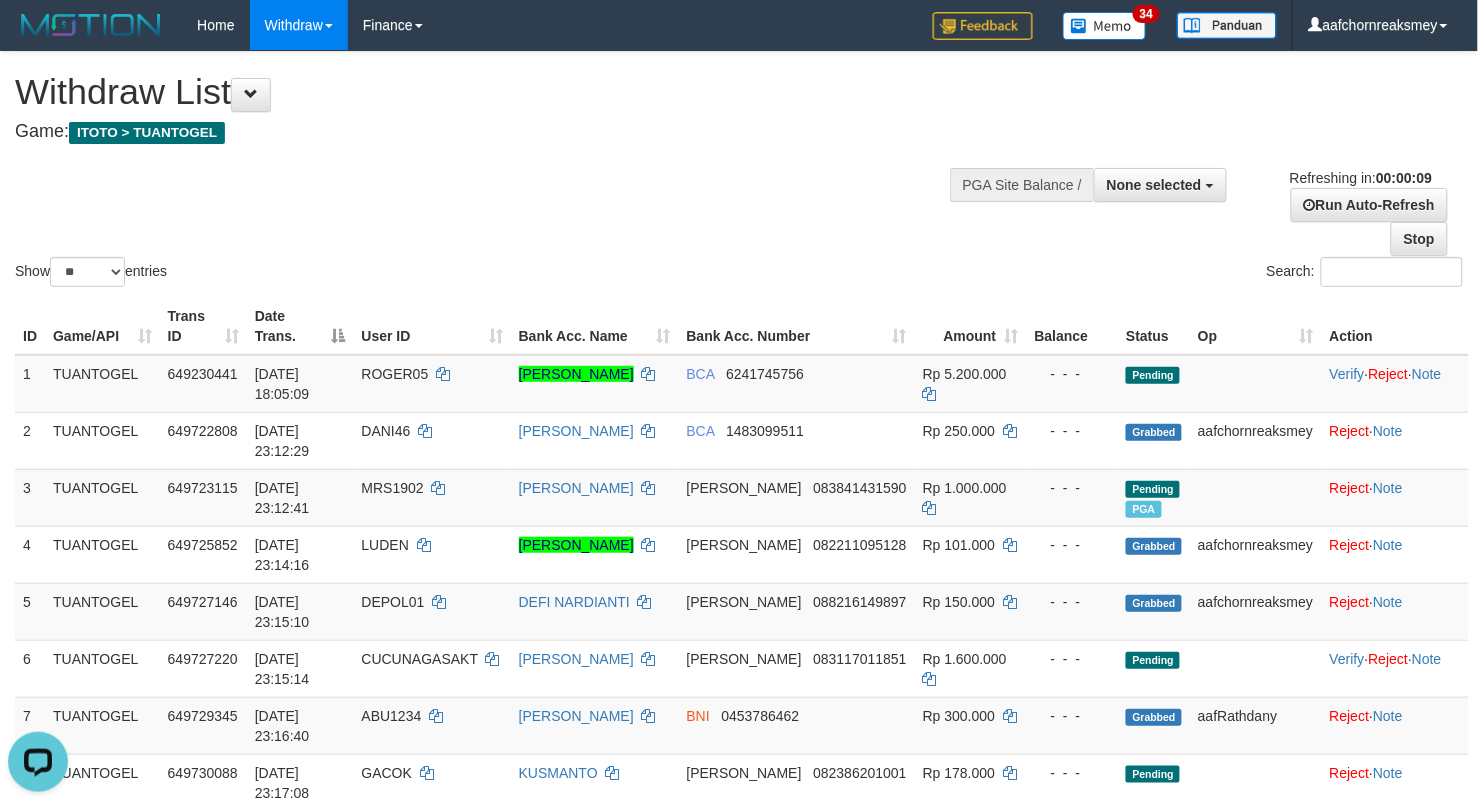 scroll, scrollTop: 0, scrollLeft: 0, axis: both 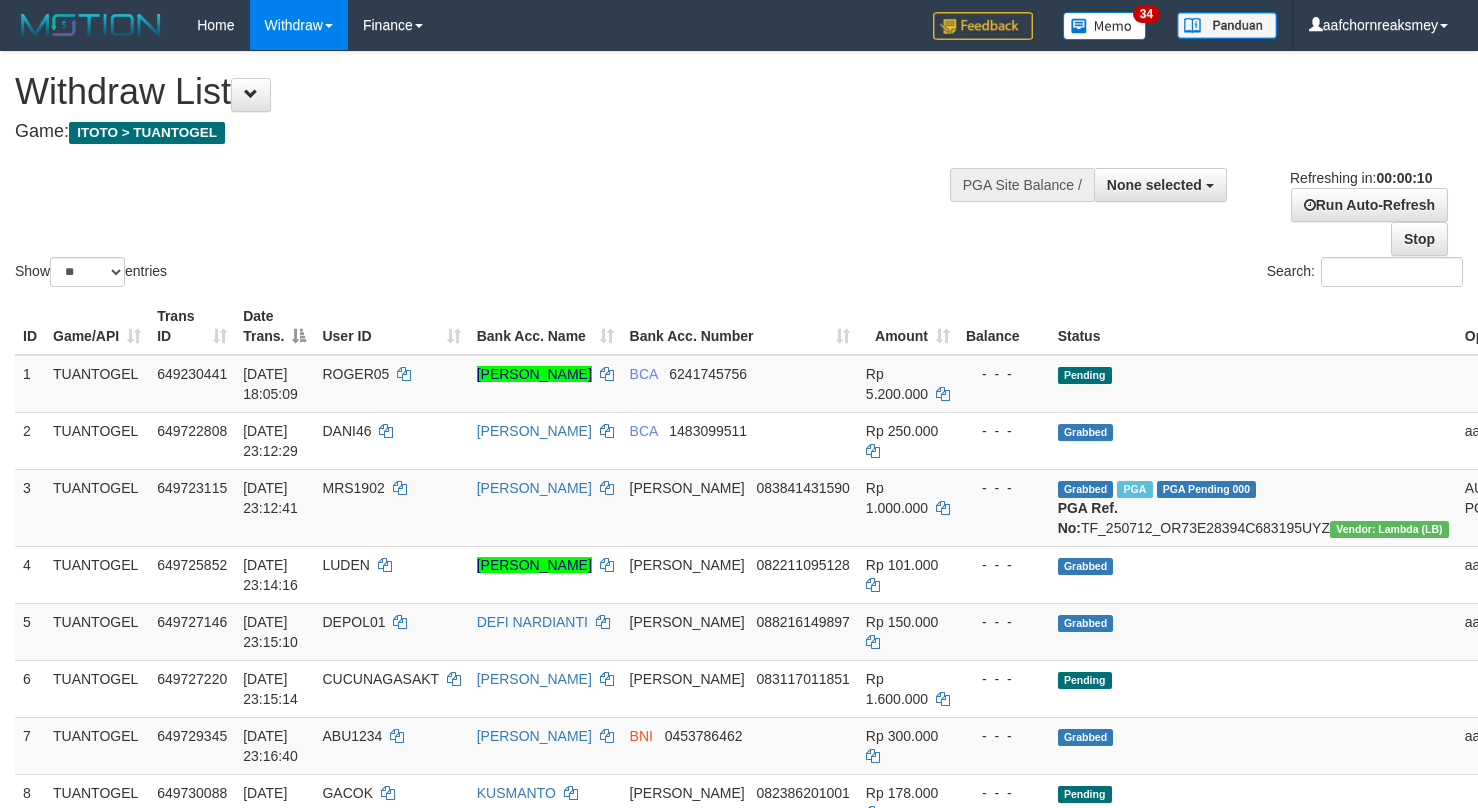 select 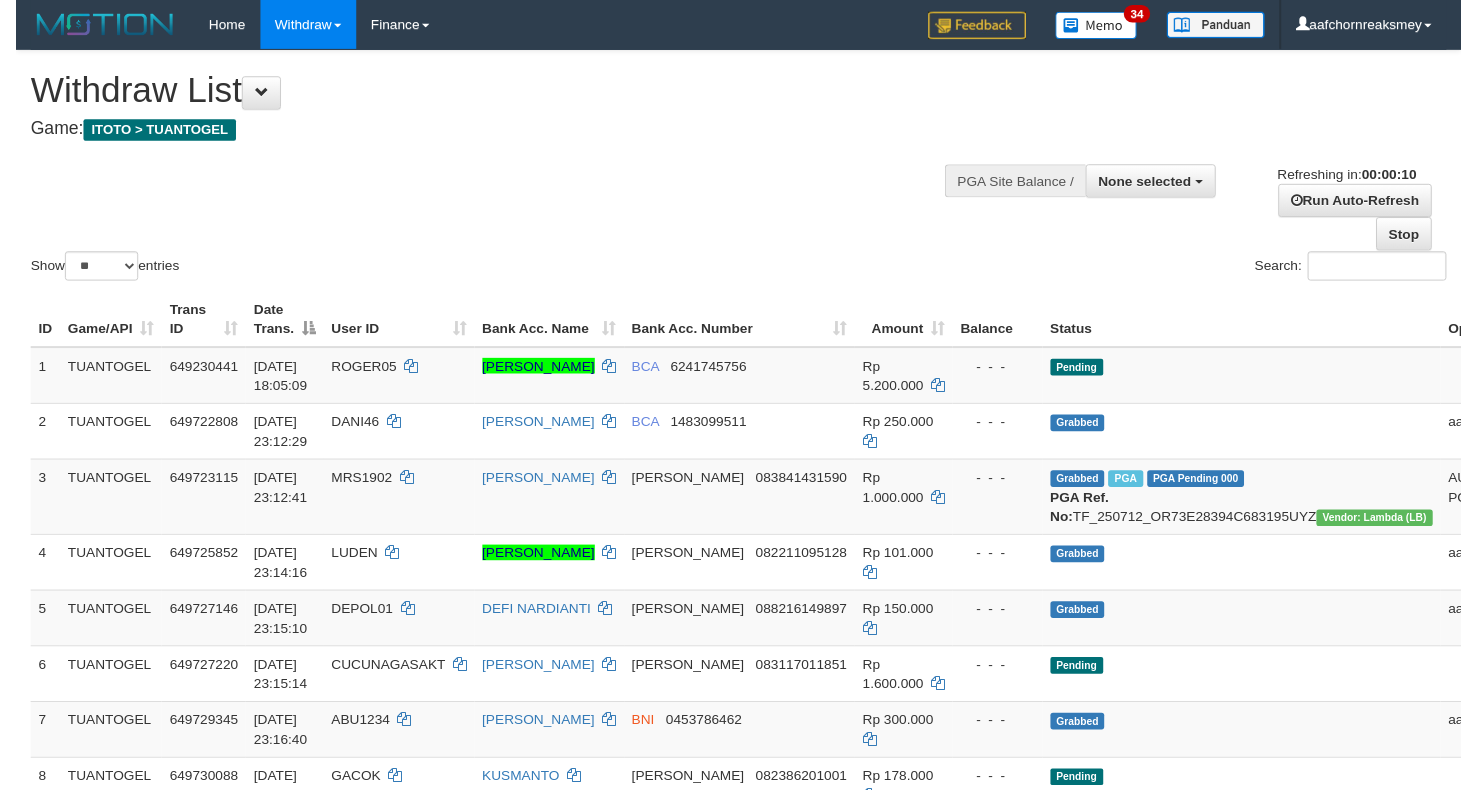 scroll, scrollTop: 0, scrollLeft: 0, axis: both 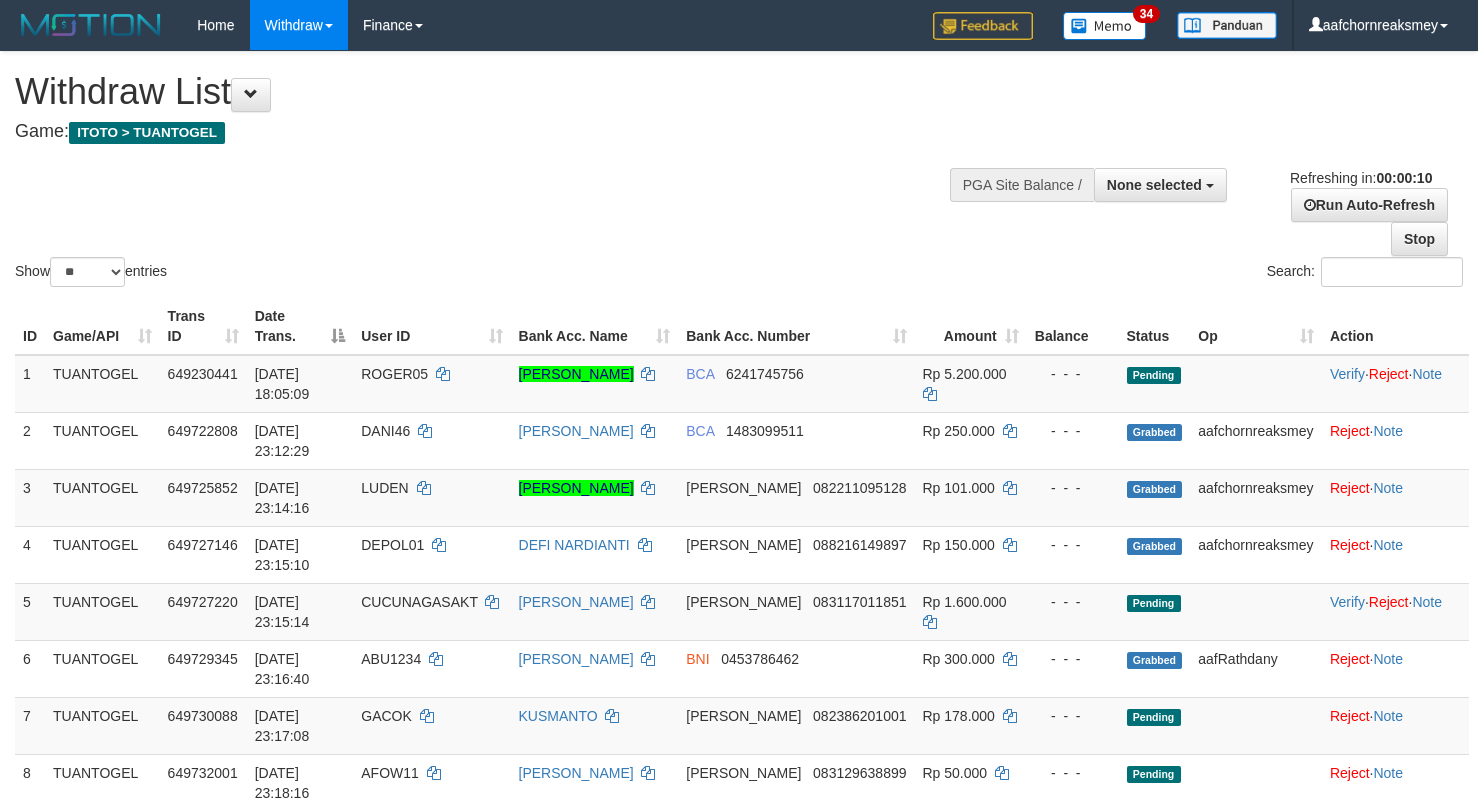 select 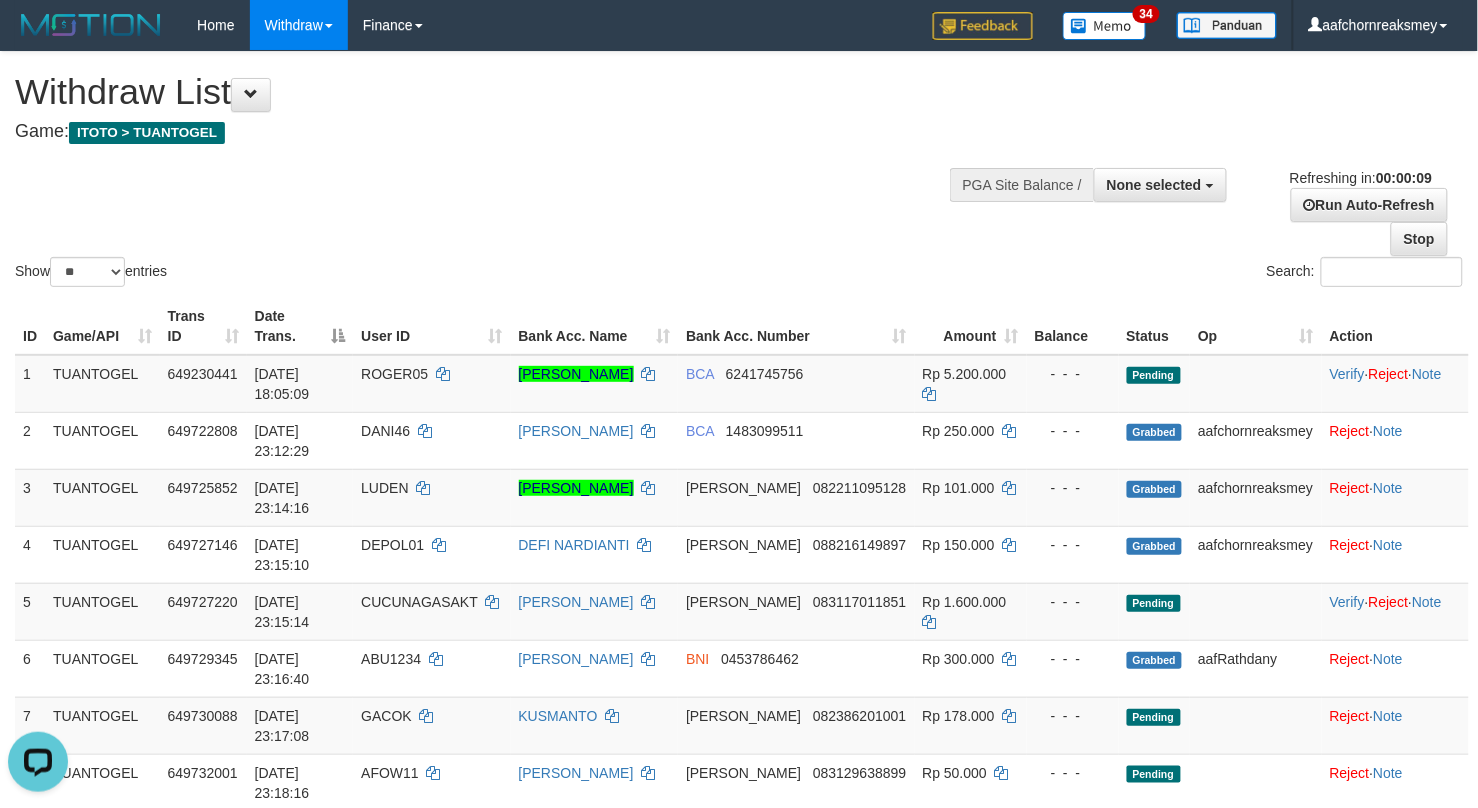 scroll, scrollTop: 0, scrollLeft: 0, axis: both 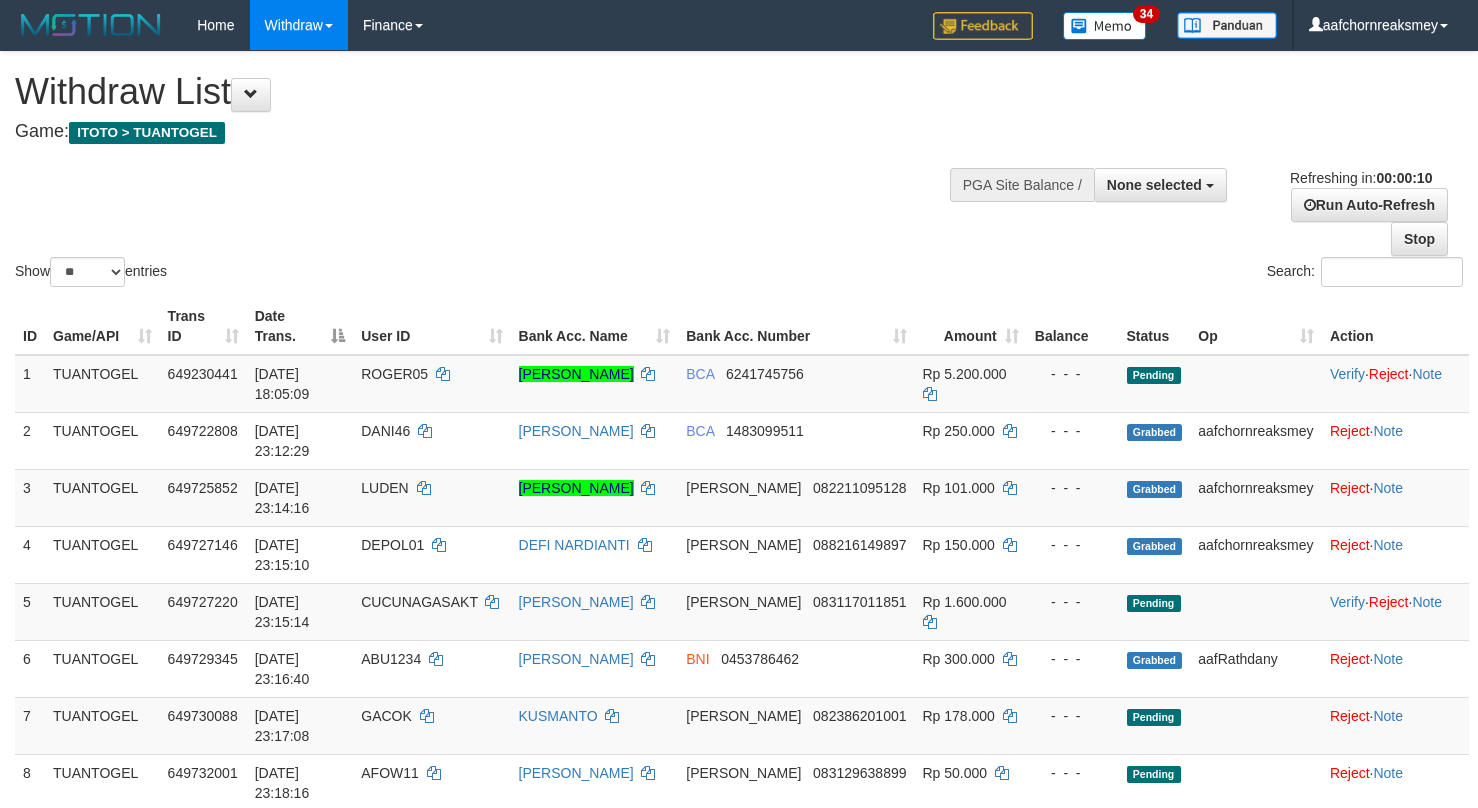 select 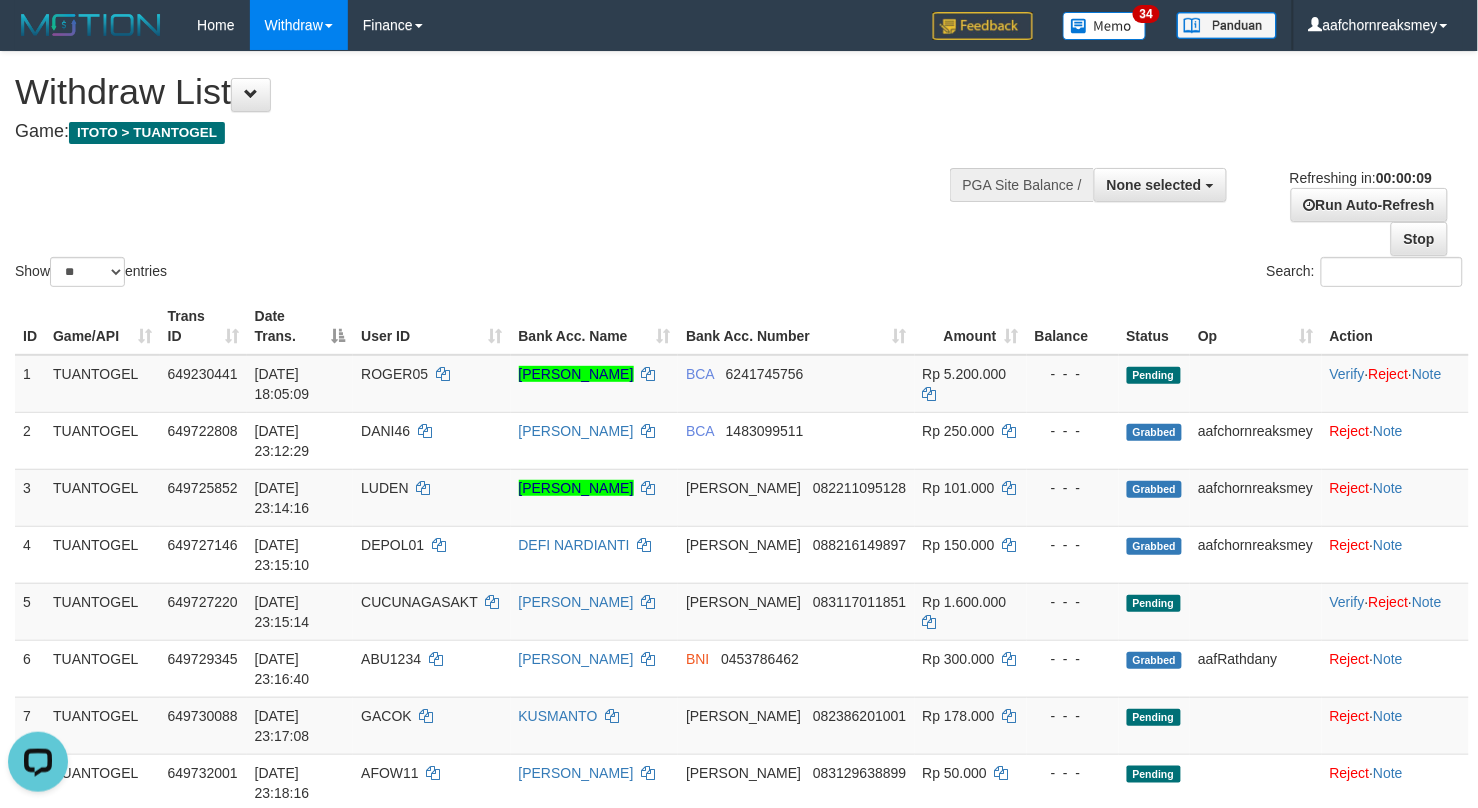 scroll, scrollTop: 0, scrollLeft: 0, axis: both 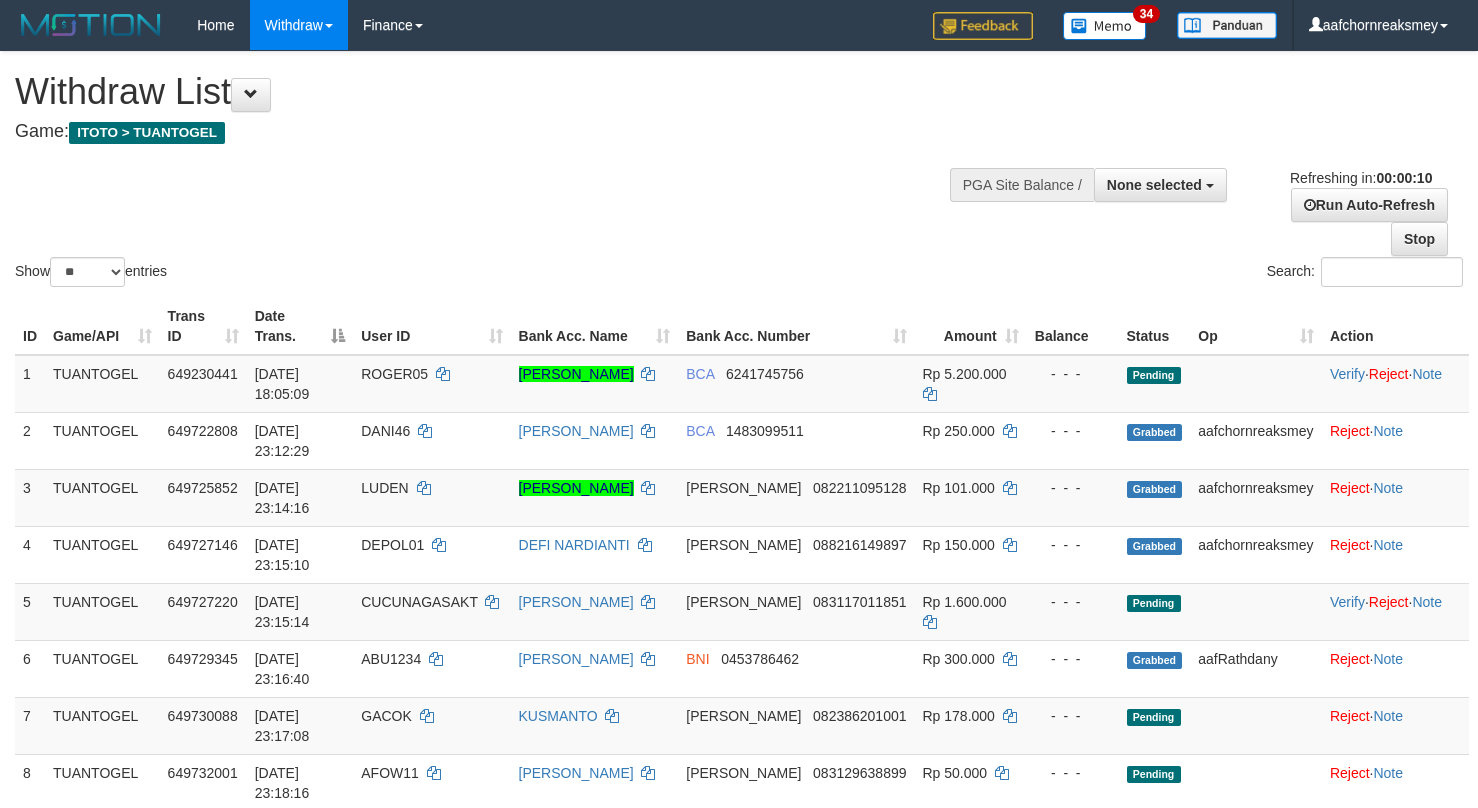 select 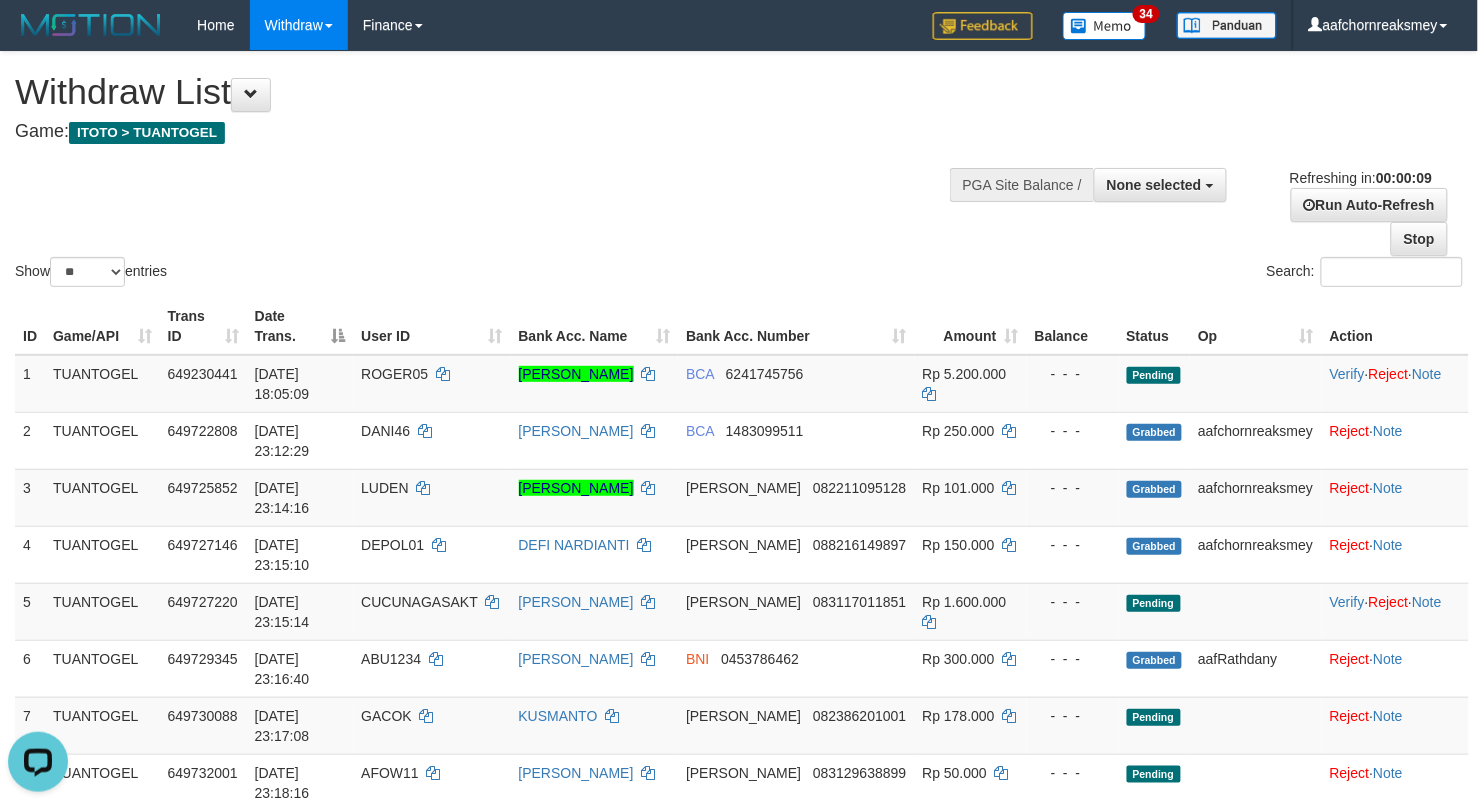 scroll, scrollTop: 0, scrollLeft: 0, axis: both 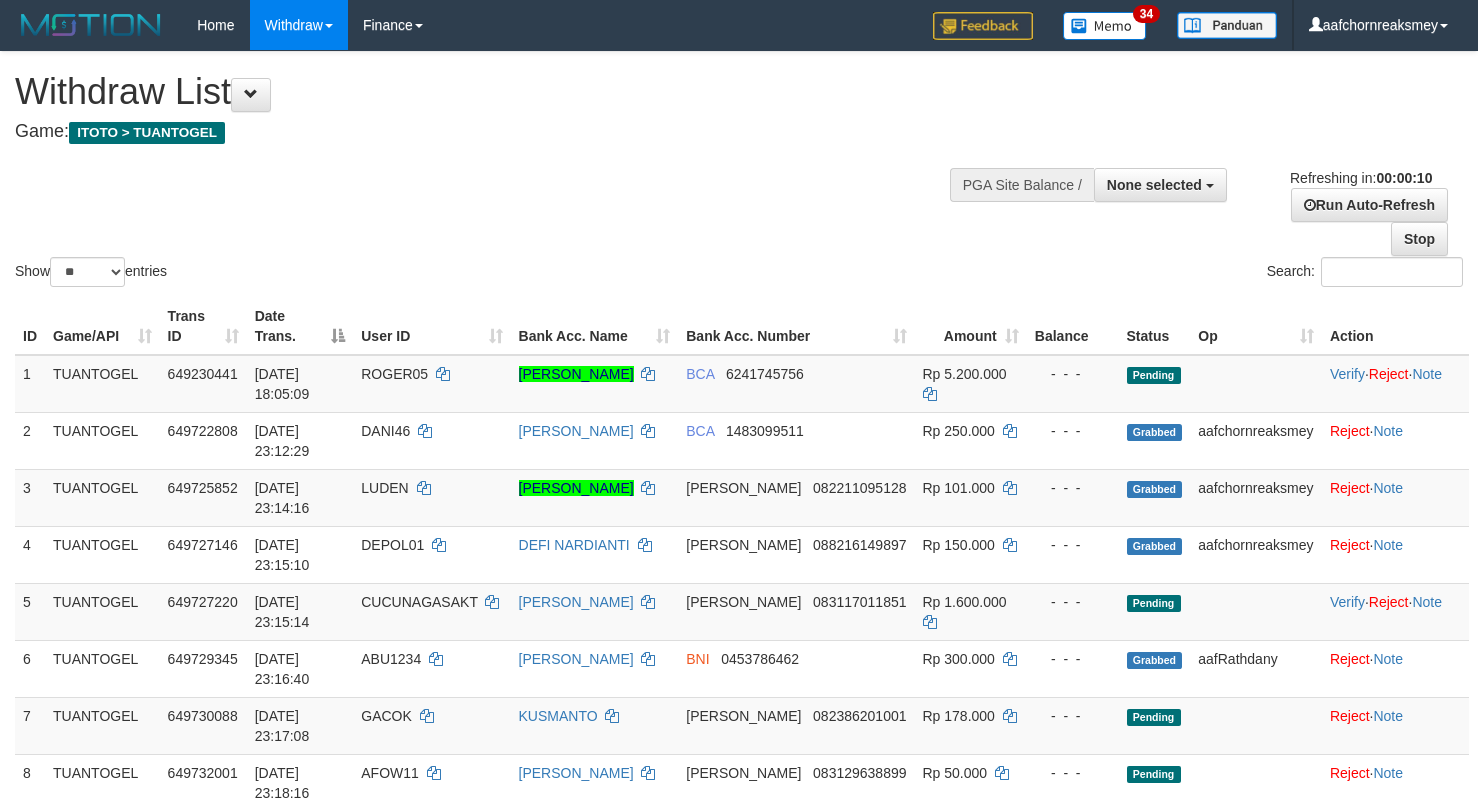 select 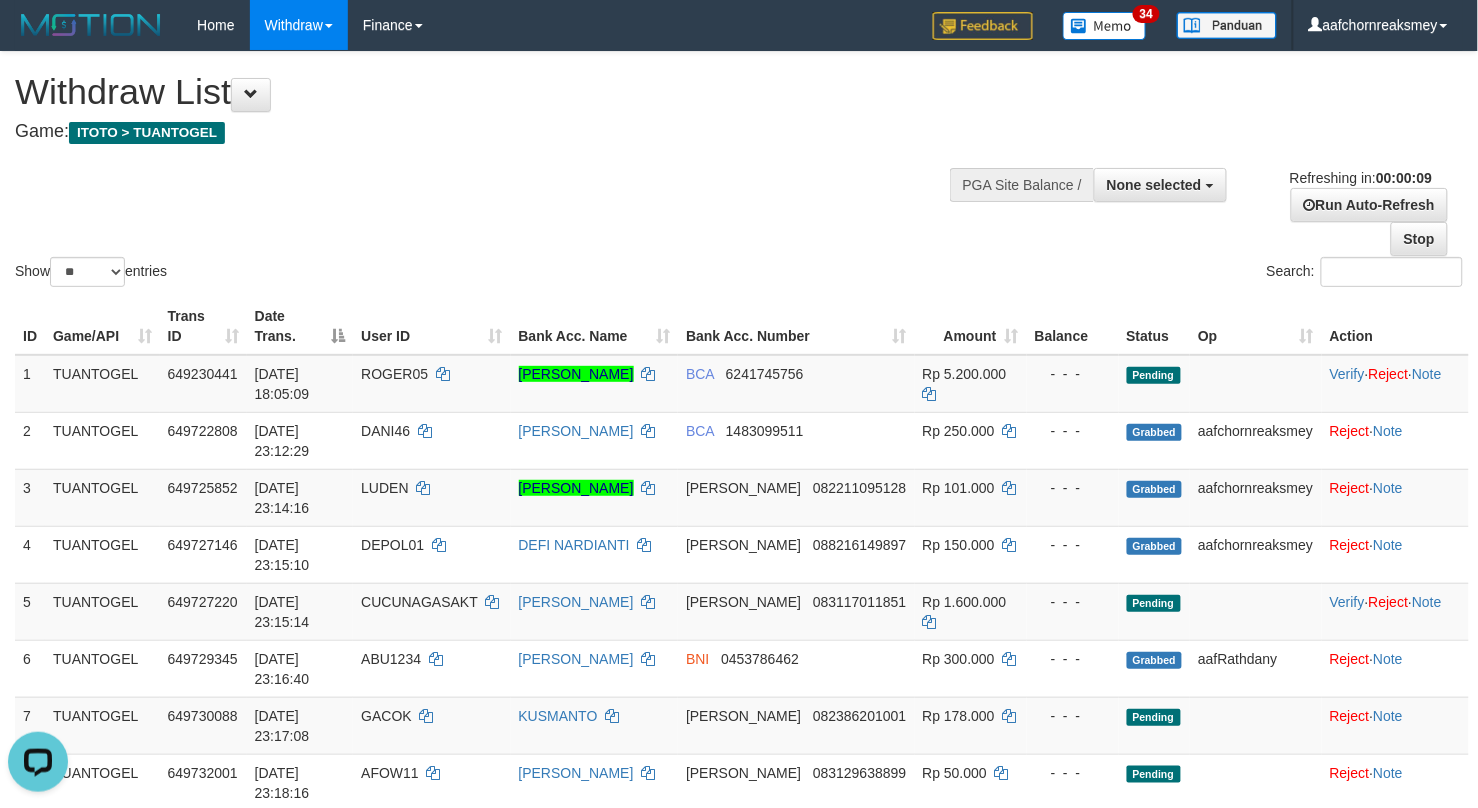 scroll, scrollTop: 0, scrollLeft: 0, axis: both 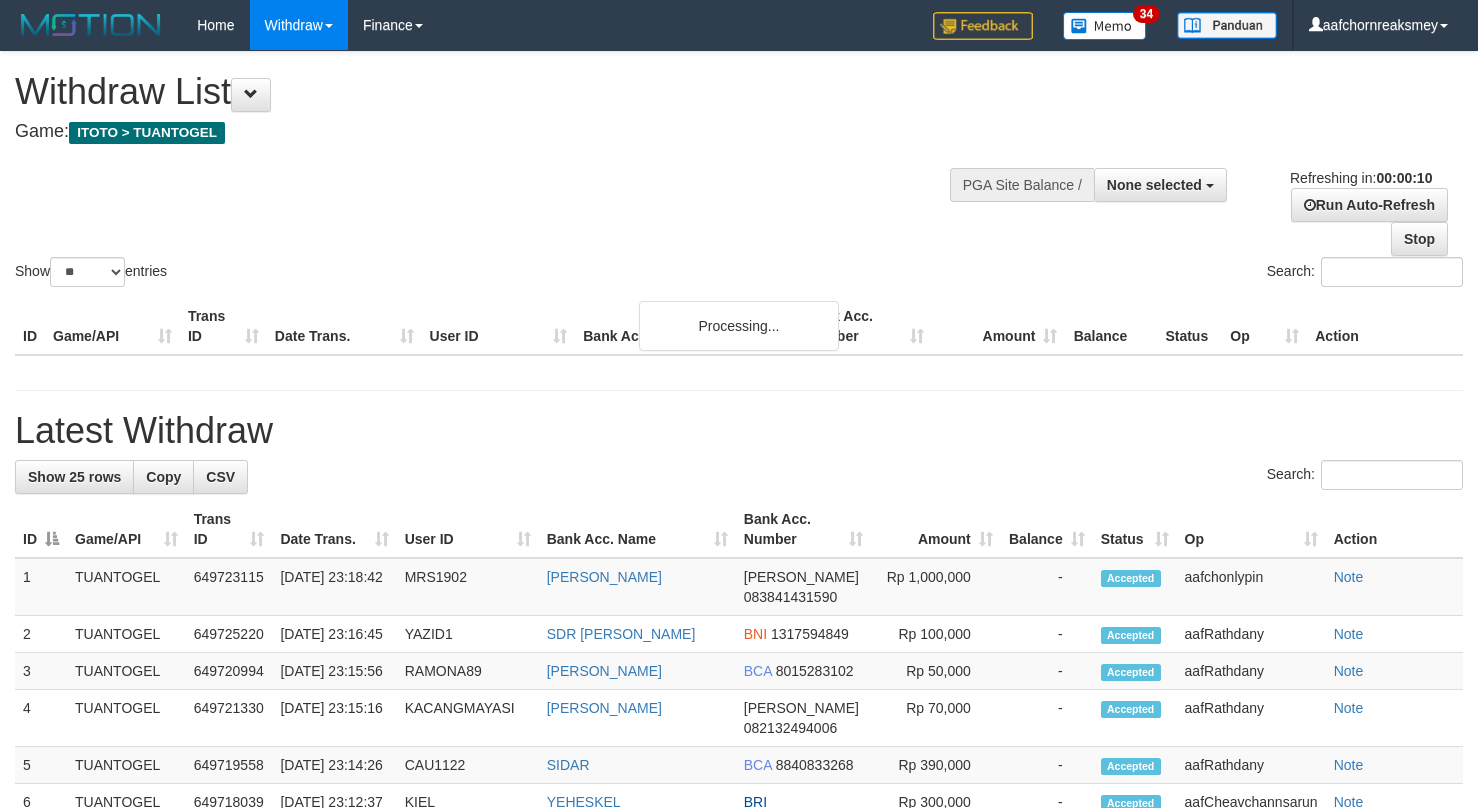 select 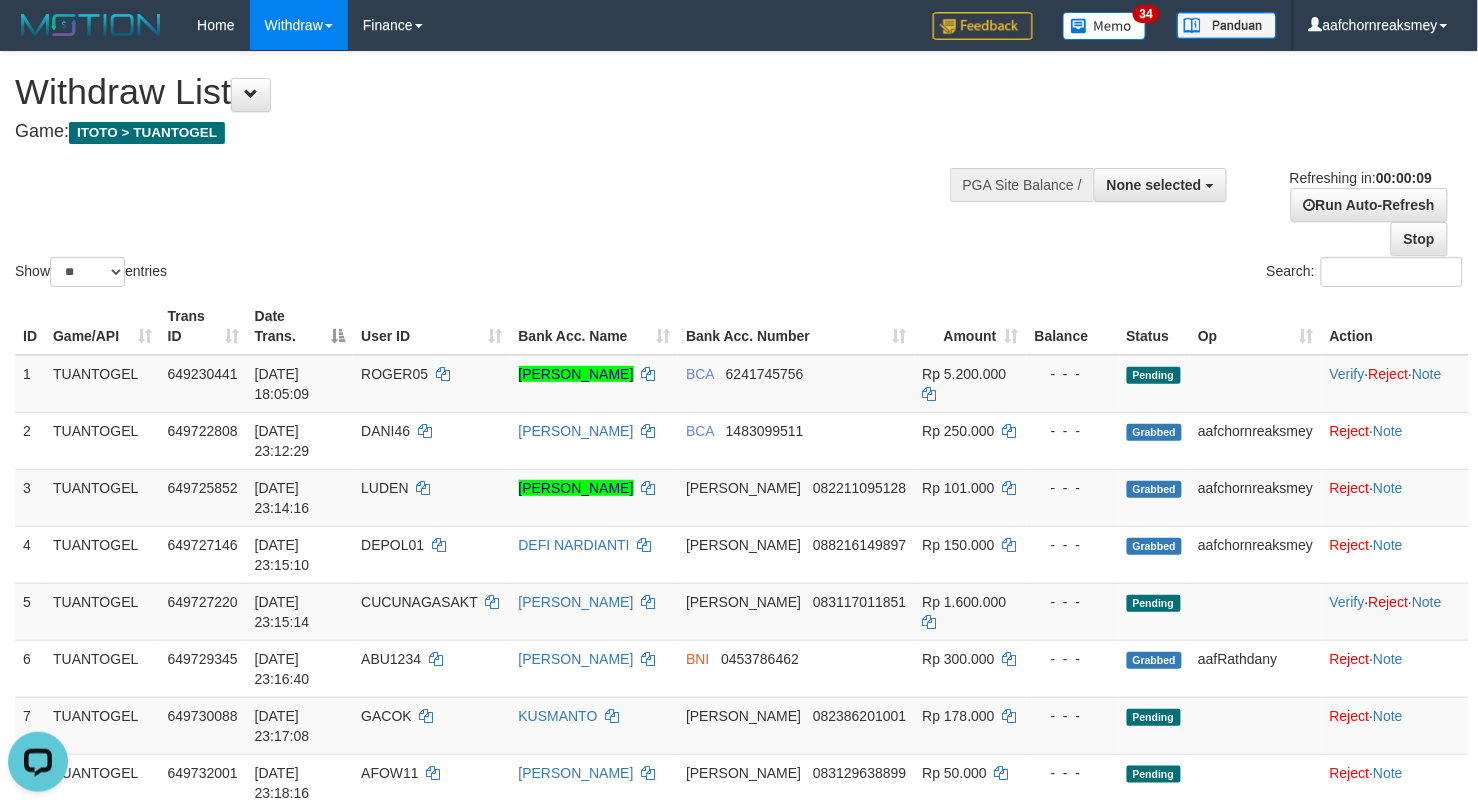 scroll, scrollTop: 0, scrollLeft: 0, axis: both 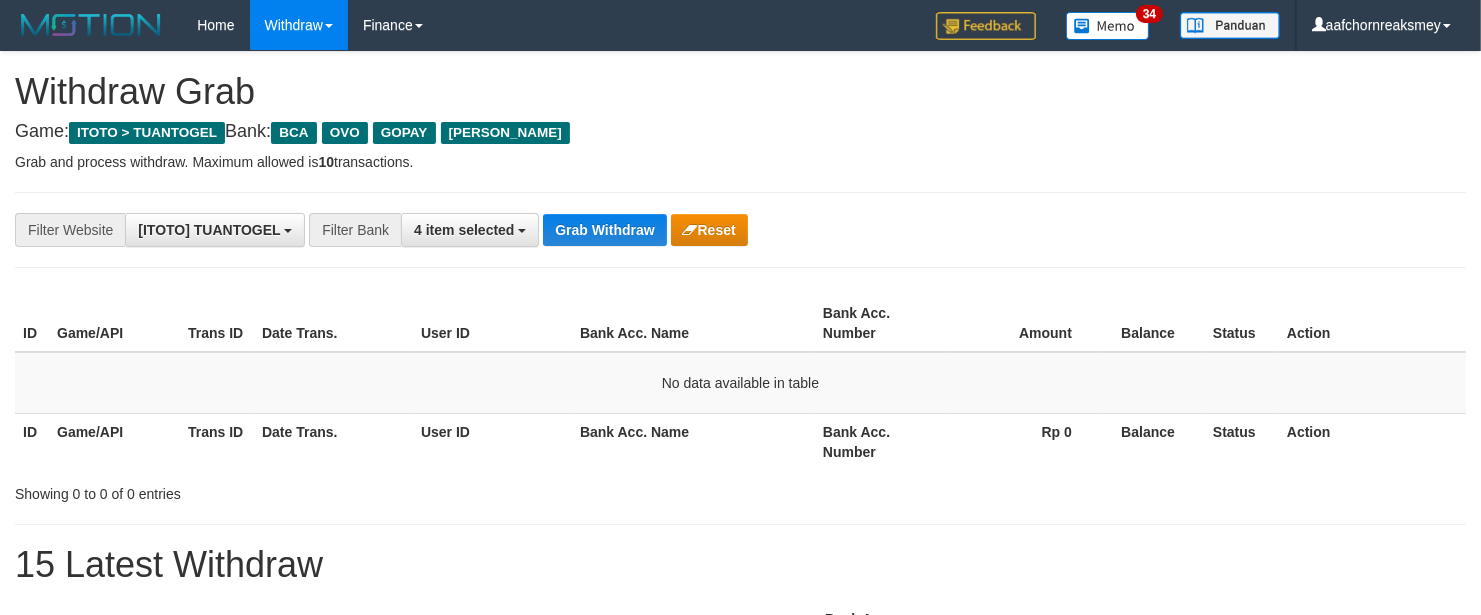 click on "Grab Withdraw" at bounding box center (604, 230) 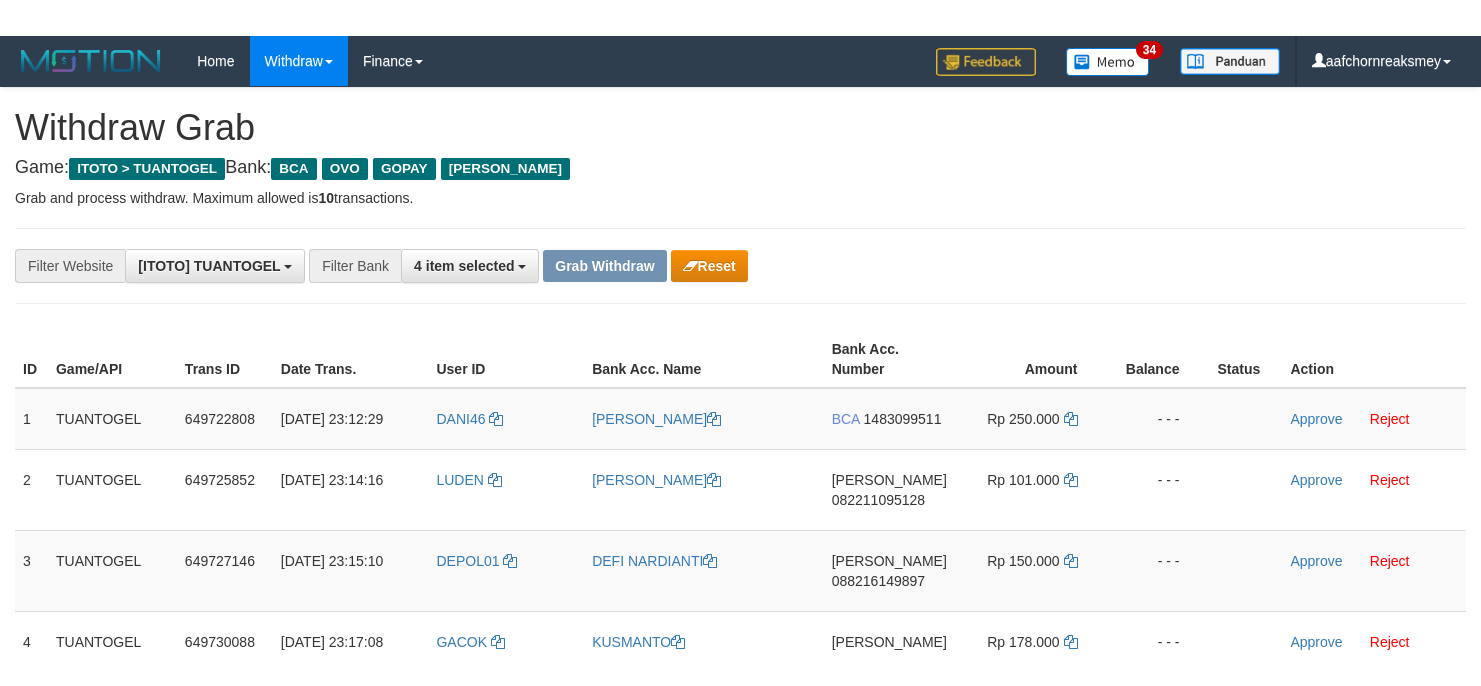 scroll, scrollTop: 0, scrollLeft: 0, axis: both 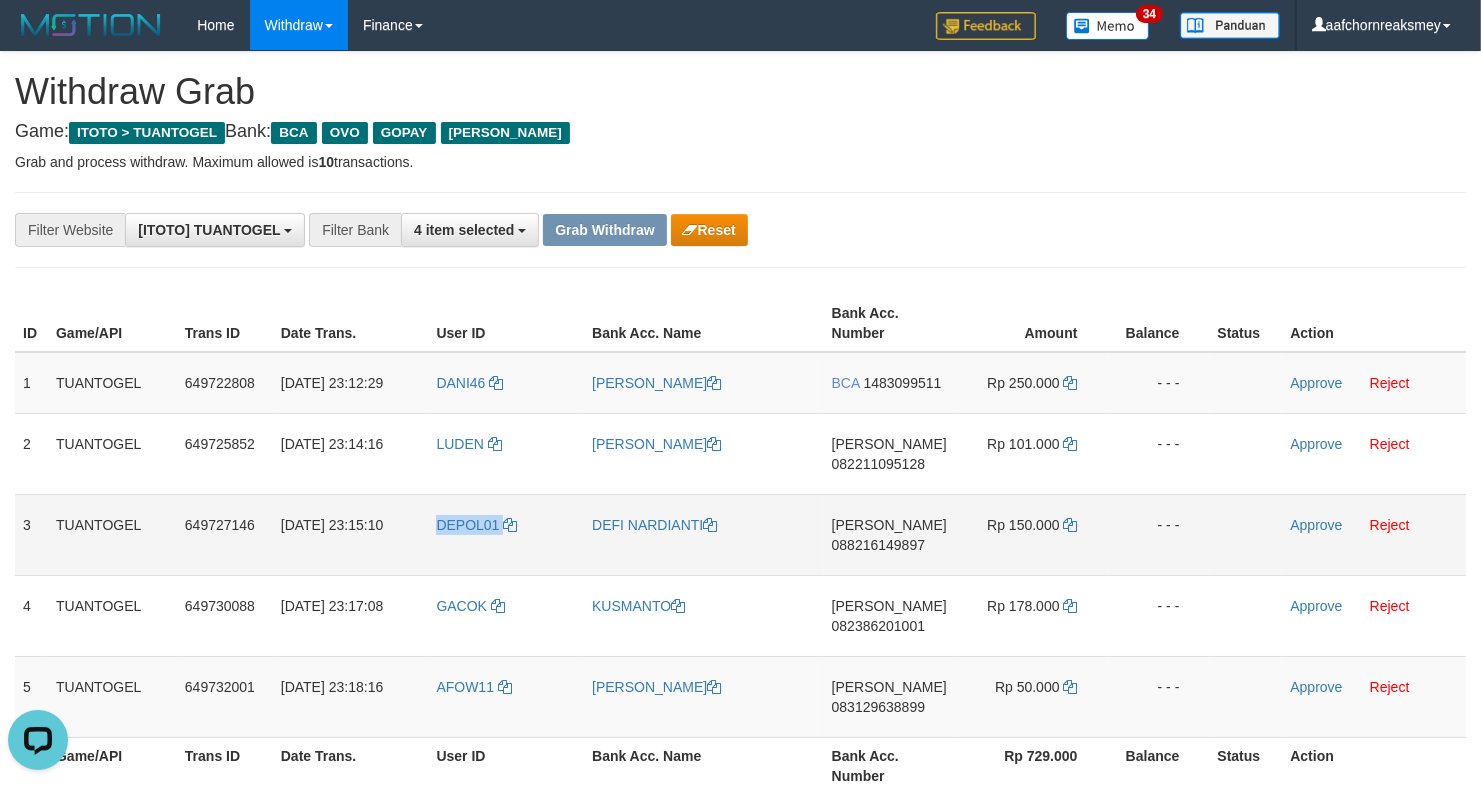 drag, startPoint x: 465, startPoint y: 531, endPoint x: 520, endPoint y: 546, distance: 57.00877 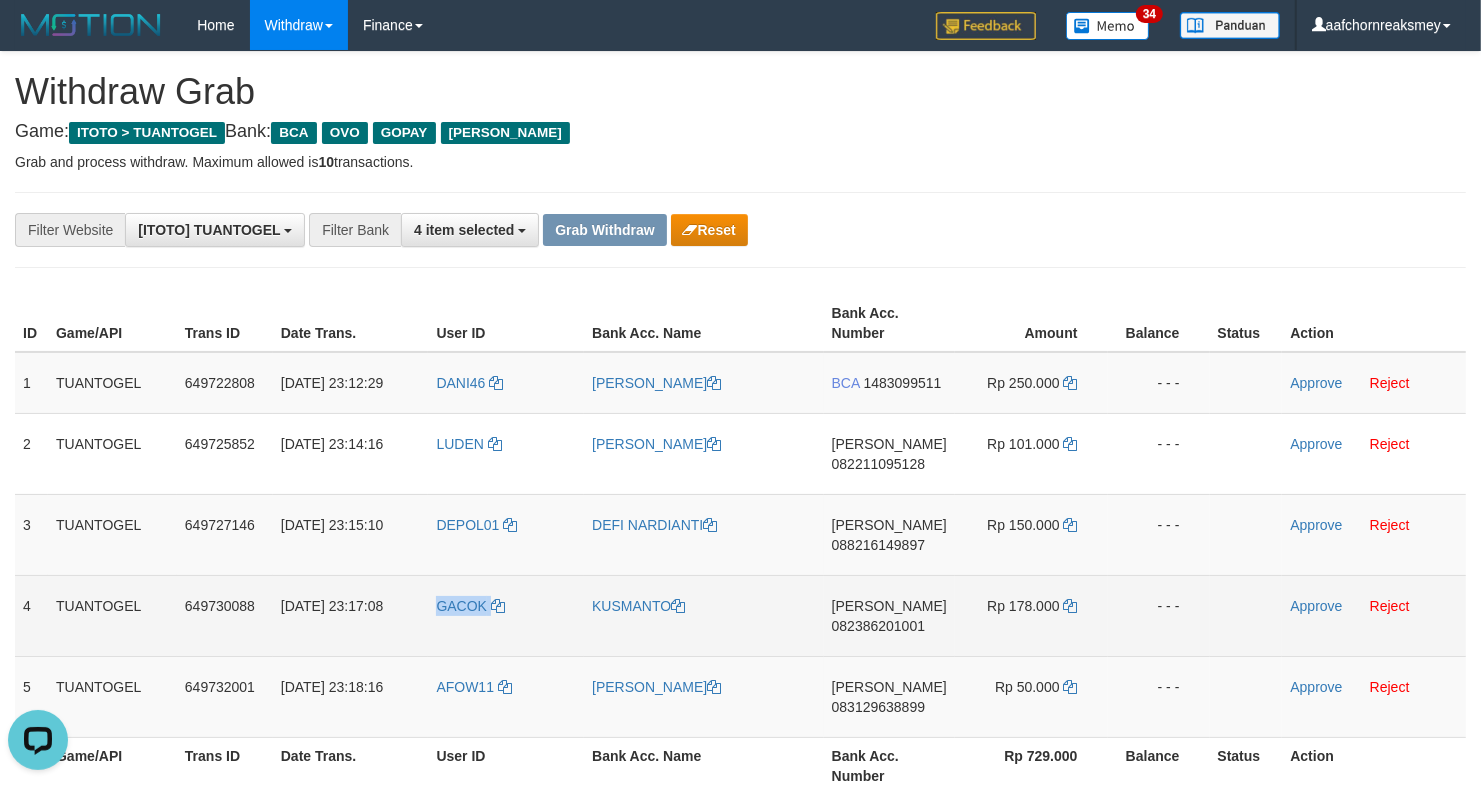 drag, startPoint x: 427, startPoint y: 590, endPoint x: 521, endPoint y: 618, distance: 98.0816 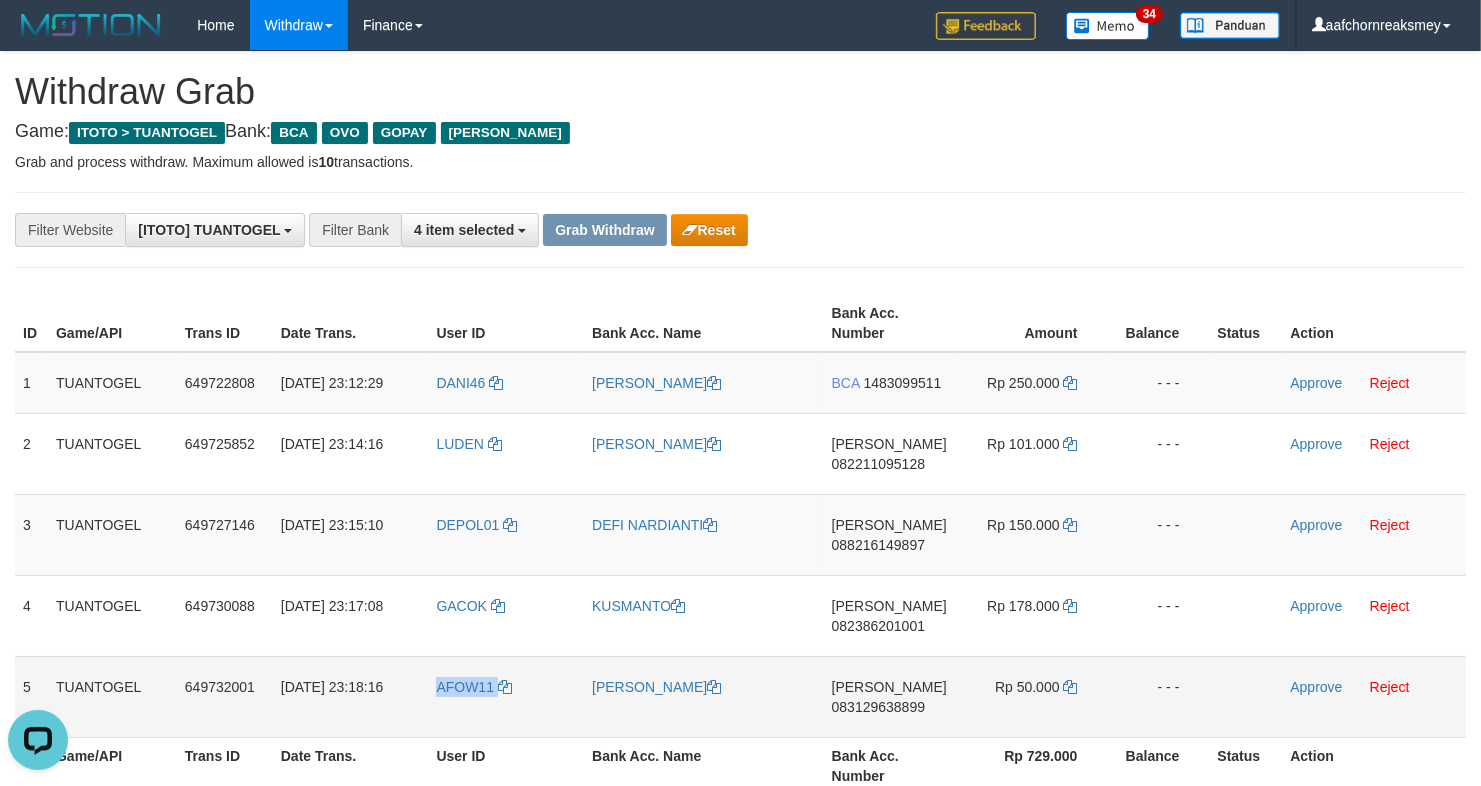 drag, startPoint x: 461, startPoint y: 678, endPoint x: 543, endPoint y: 697, distance: 84.17244 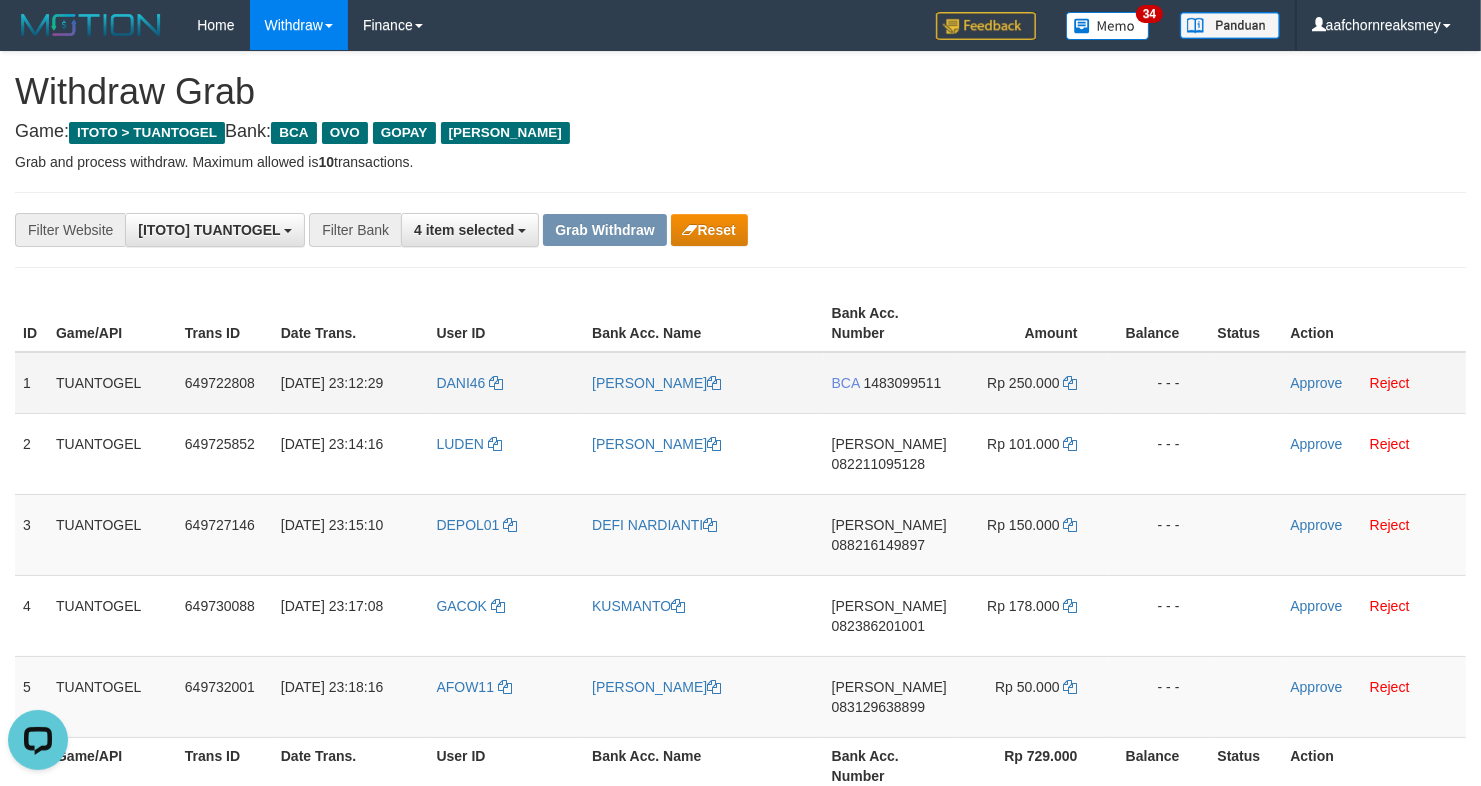 click on "1483099511" at bounding box center [903, 383] 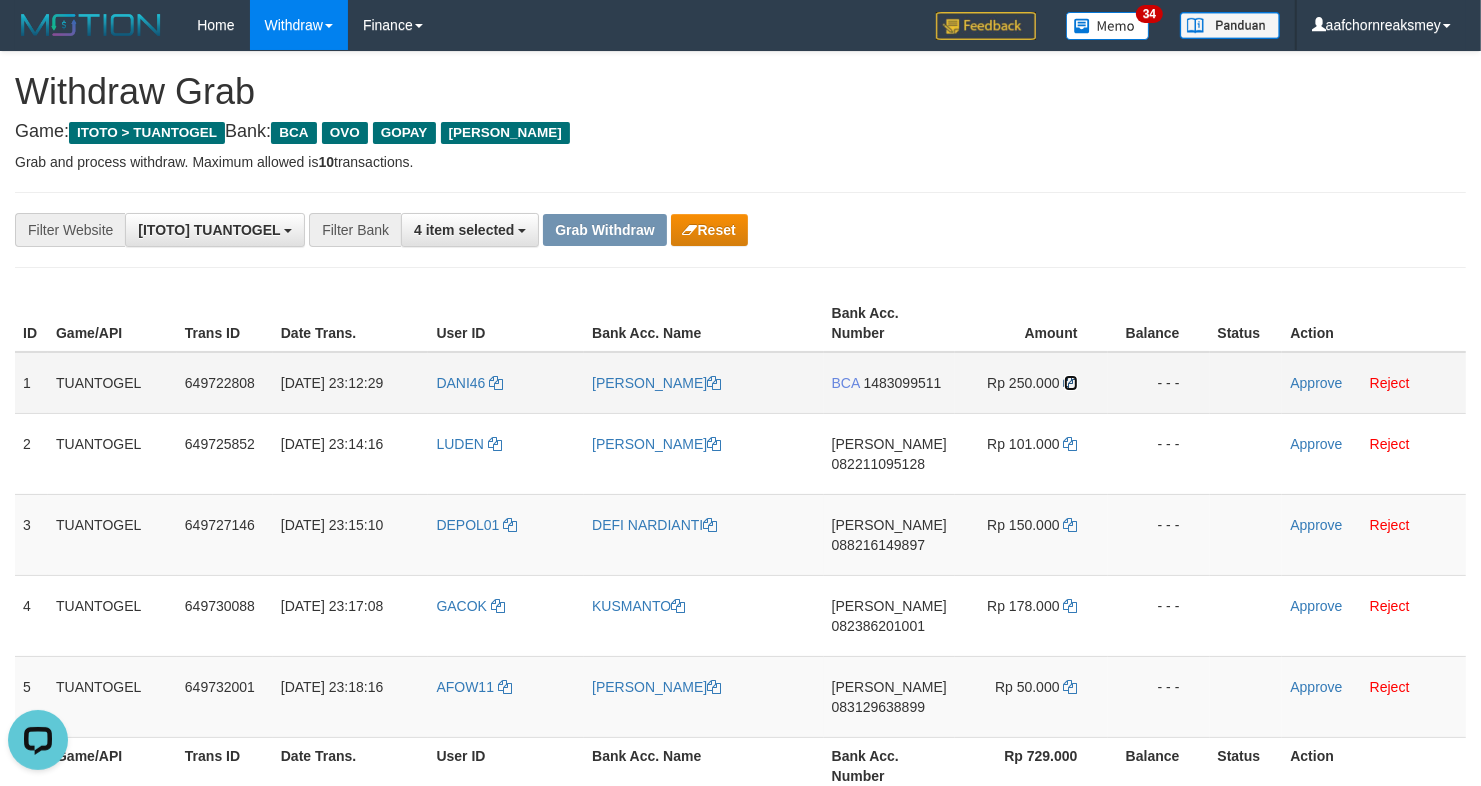 click at bounding box center [1071, 383] 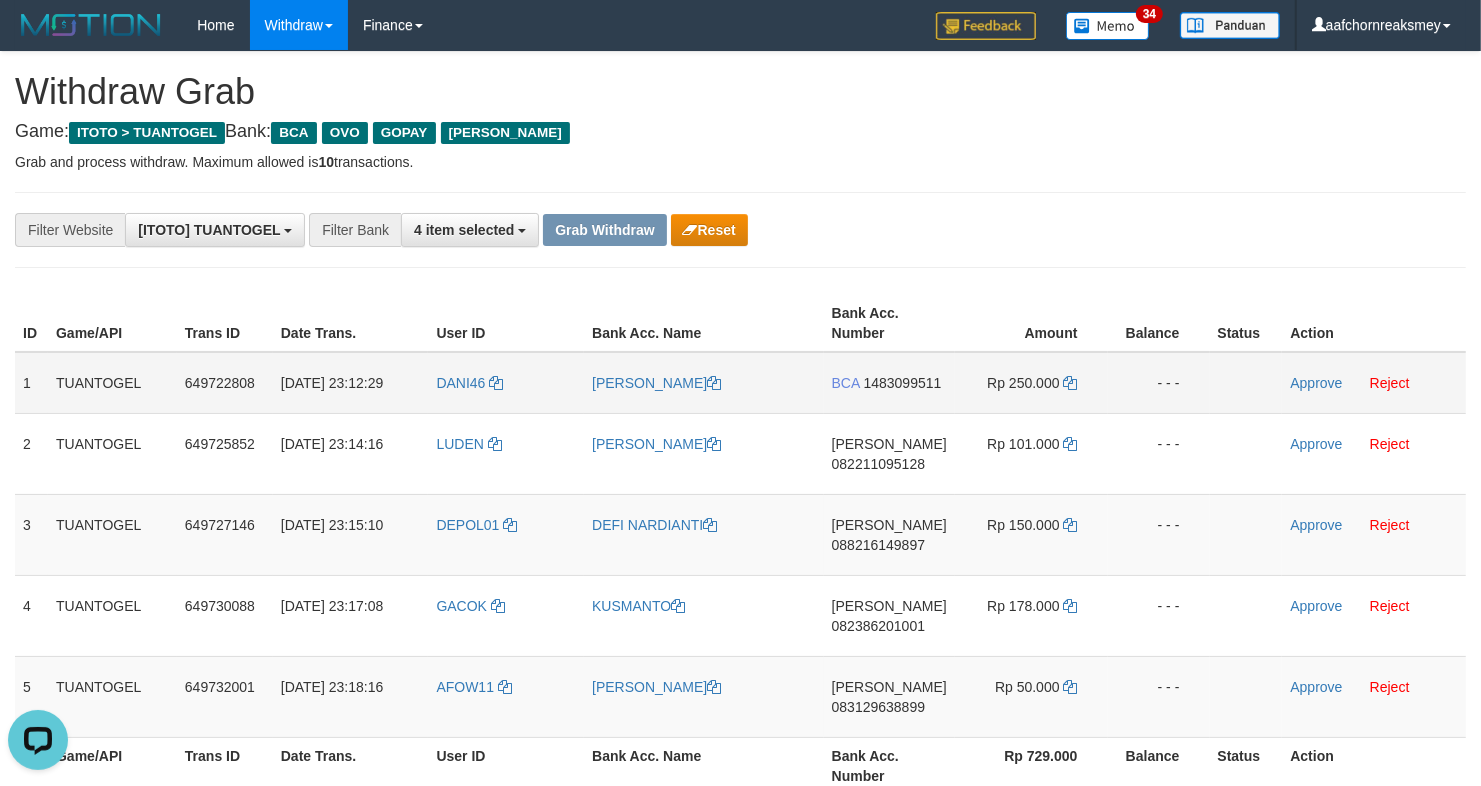 drag, startPoint x: 20, startPoint y: 372, endPoint x: 1196, endPoint y: 412, distance: 1176.68 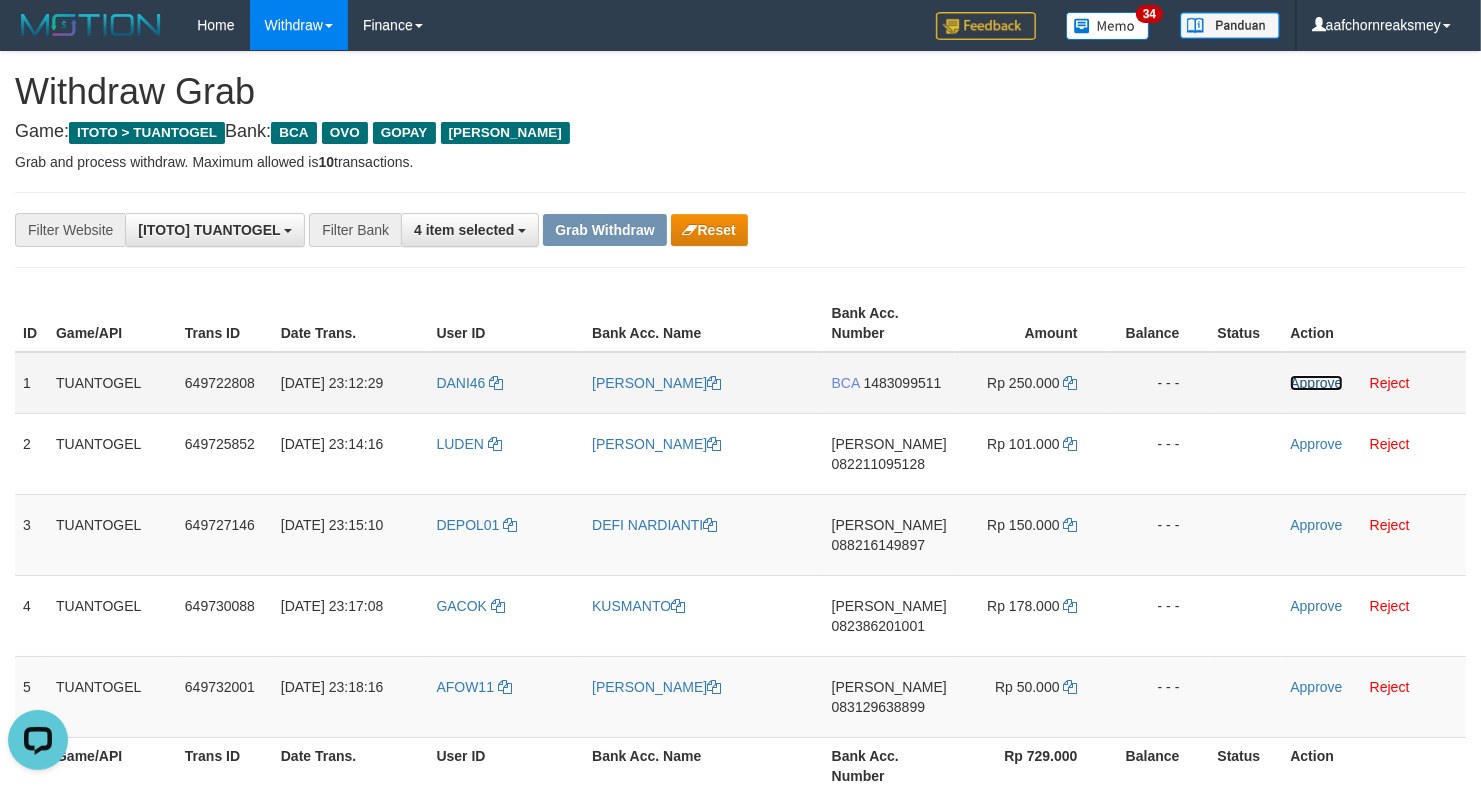 click on "Approve" at bounding box center (1316, 383) 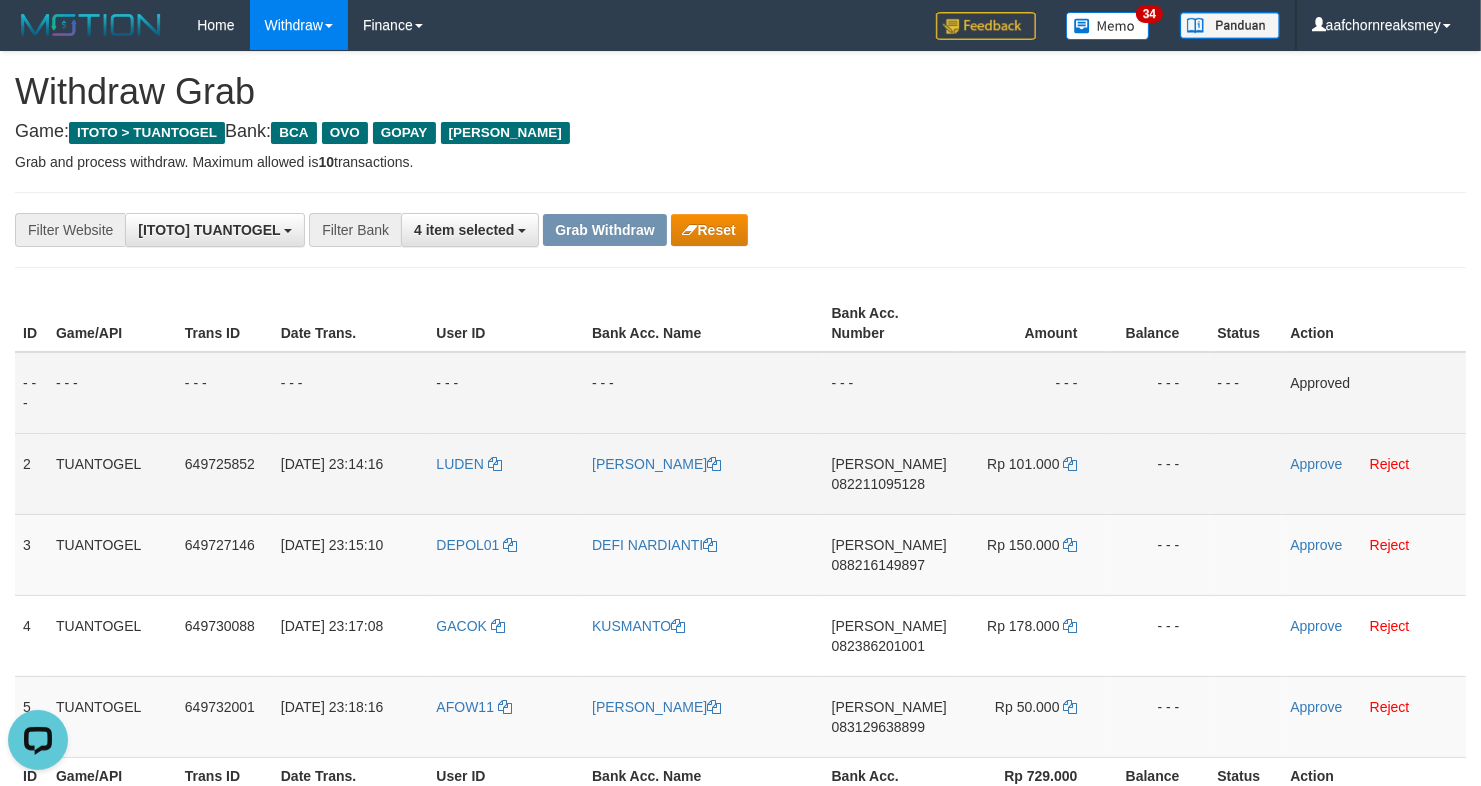 click on "[PERSON_NAME]" at bounding box center [889, 464] 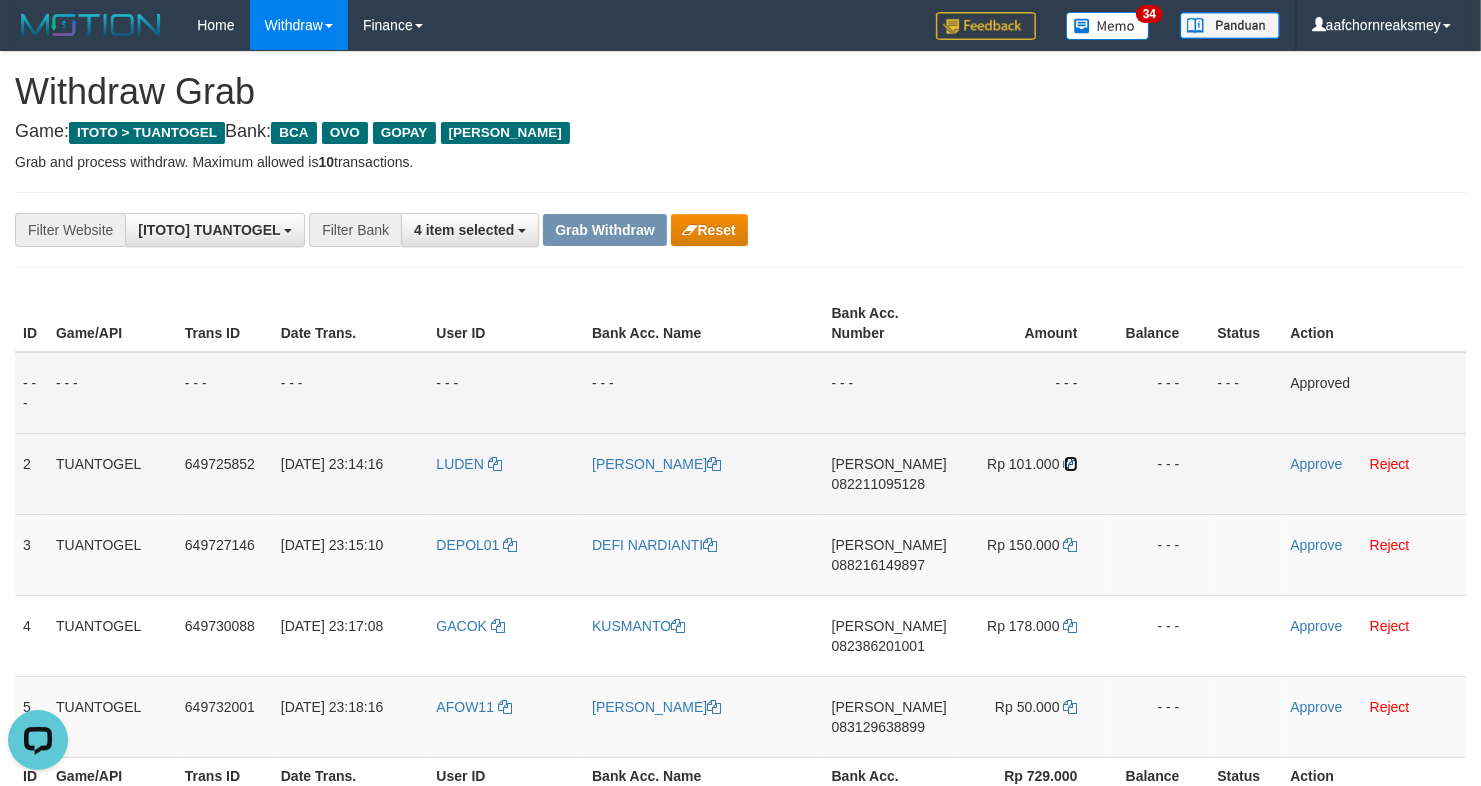 click at bounding box center (1071, 464) 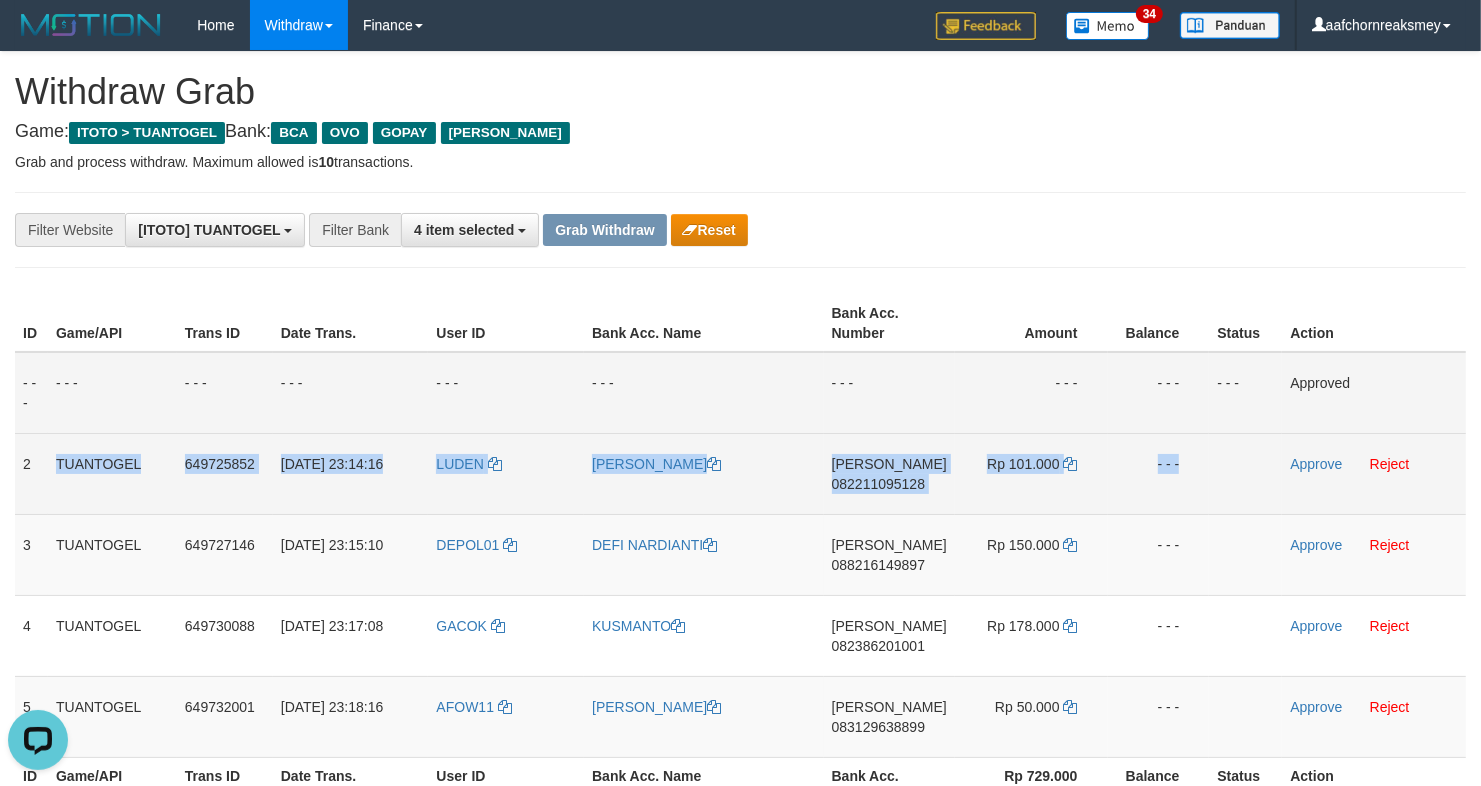 drag, startPoint x: 37, startPoint y: 461, endPoint x: 1287, endPoint y: 498, distance: 1250.5475 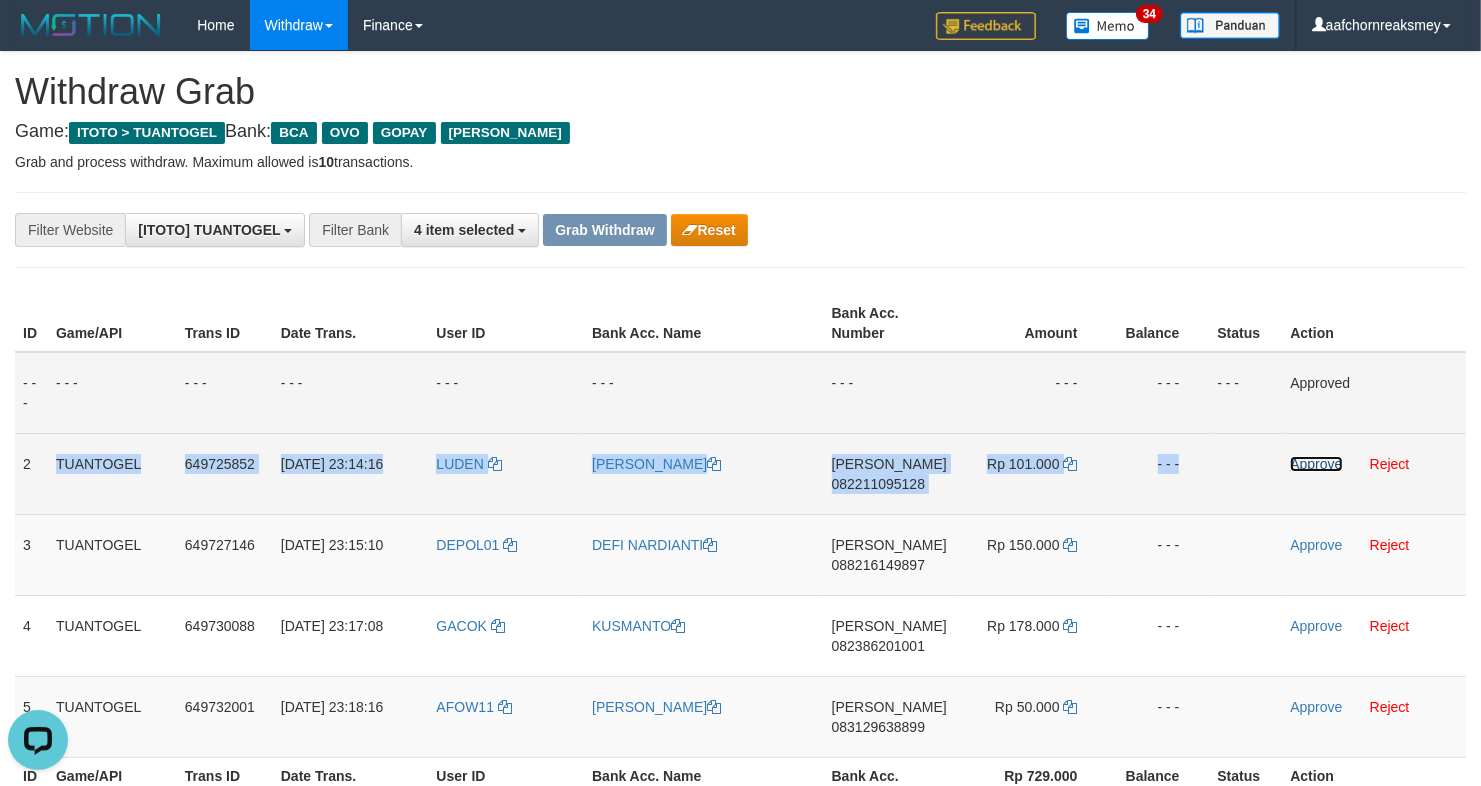 click on "Approve" at bounding box center (1316, 464) 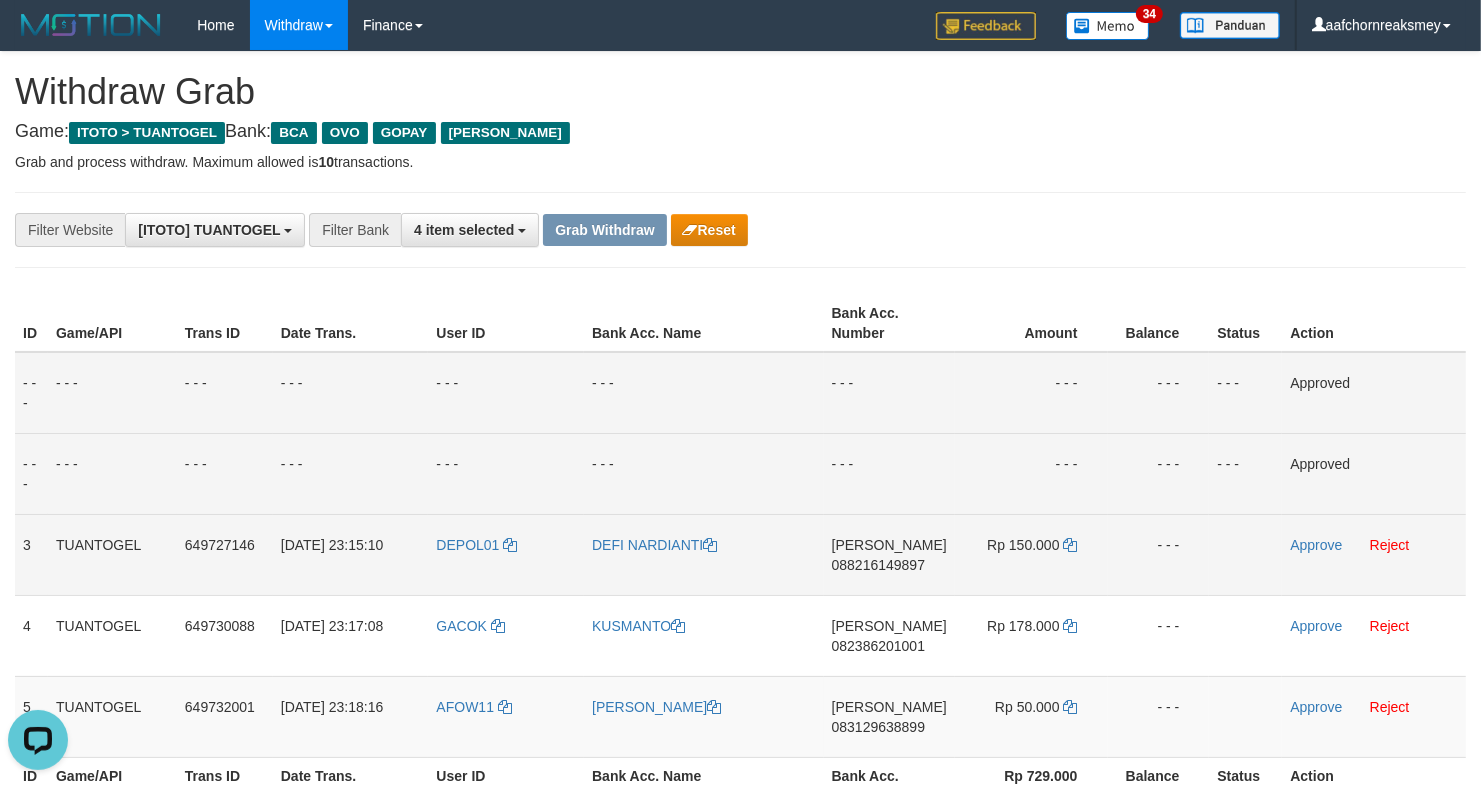 click on "088216149897" at bounding box center [878, 565] 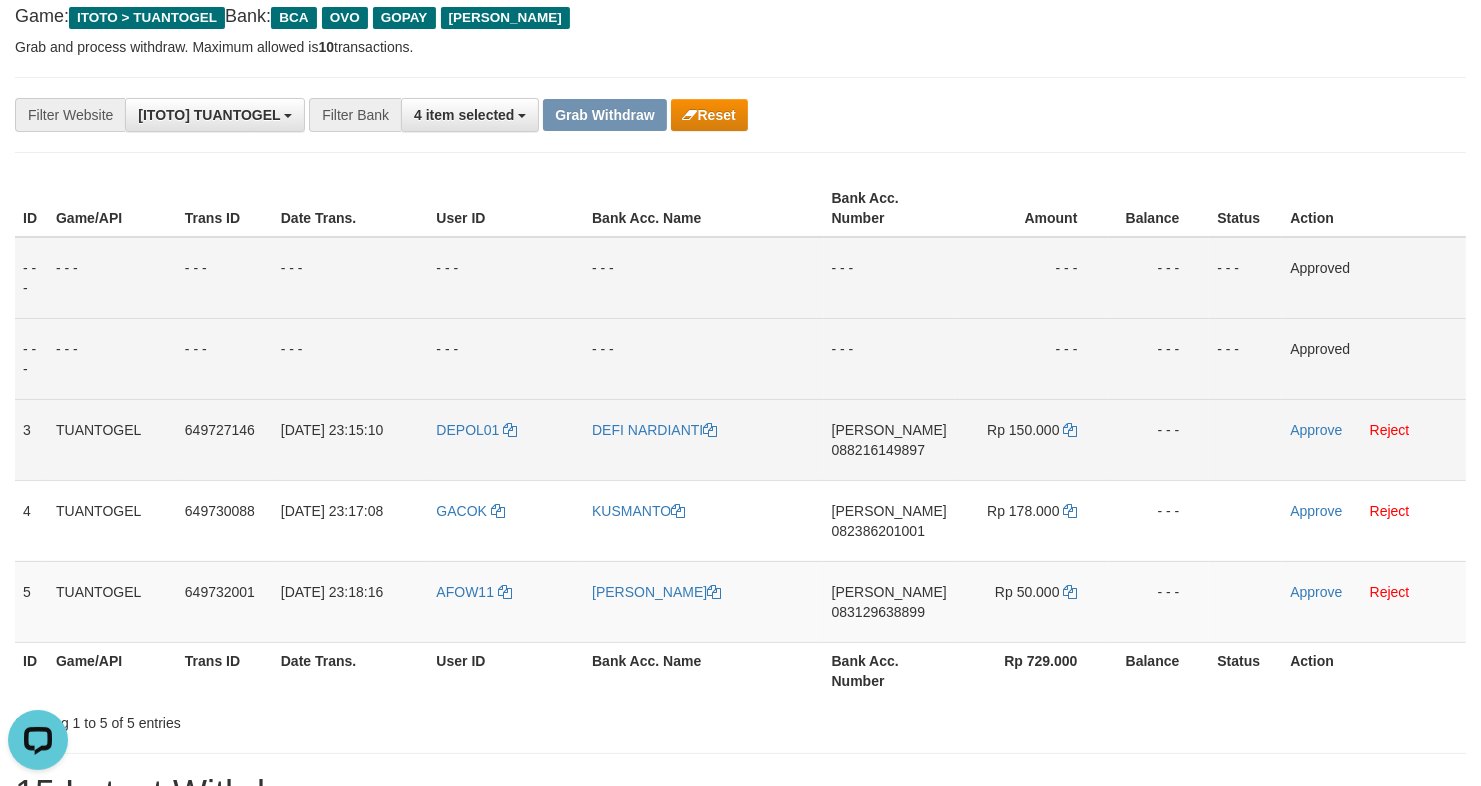 scroll, scrollTop: 125, scrollLeft: 0, axis: vertical 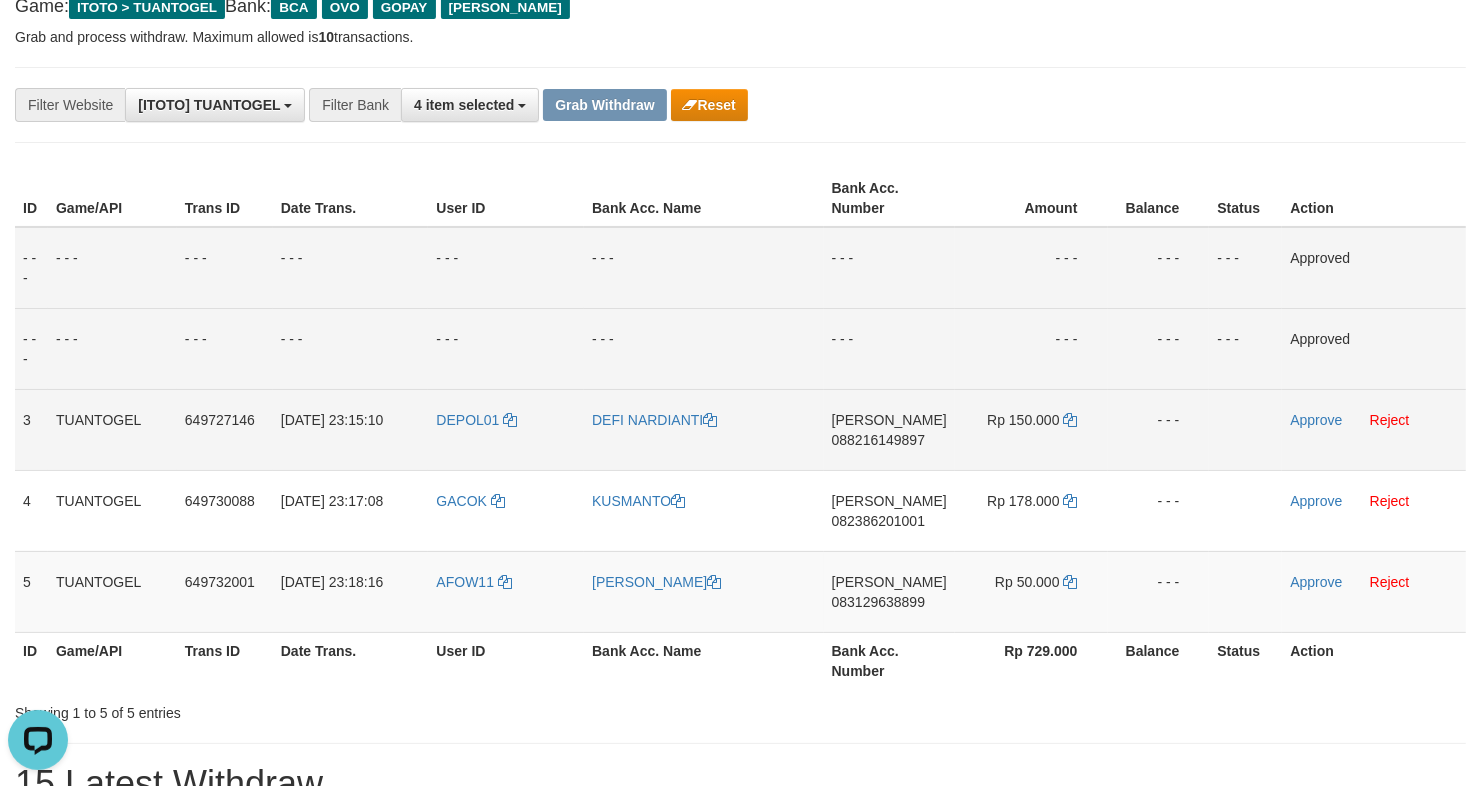 click on "088216149897" at bounding box center [878, 440] 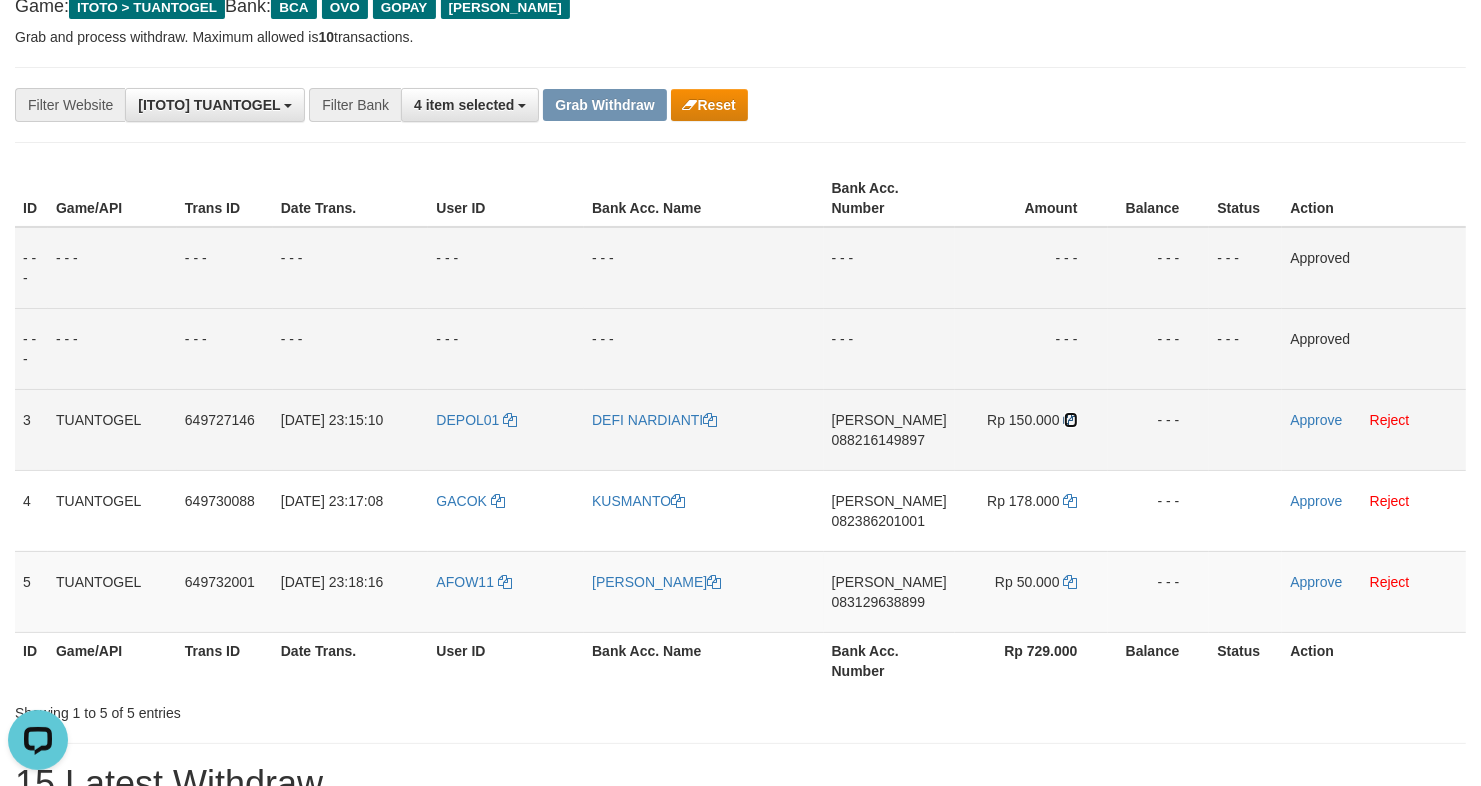 click at bounding box center (1071, 420) 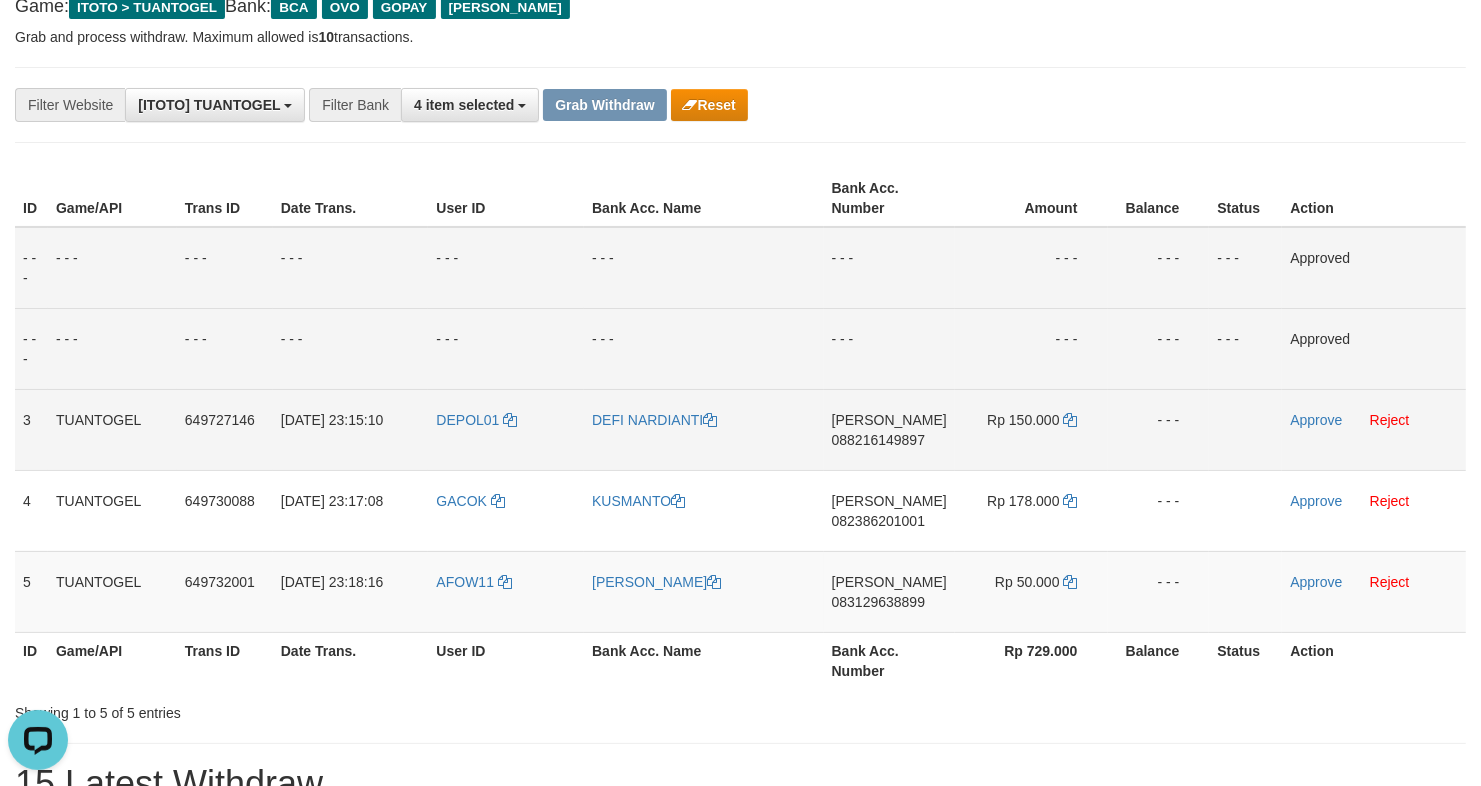 drag, startPoint x: 160, startPoint y: 425, endPoint x: 1191, endPoint y: 438, distance: 1031.0819 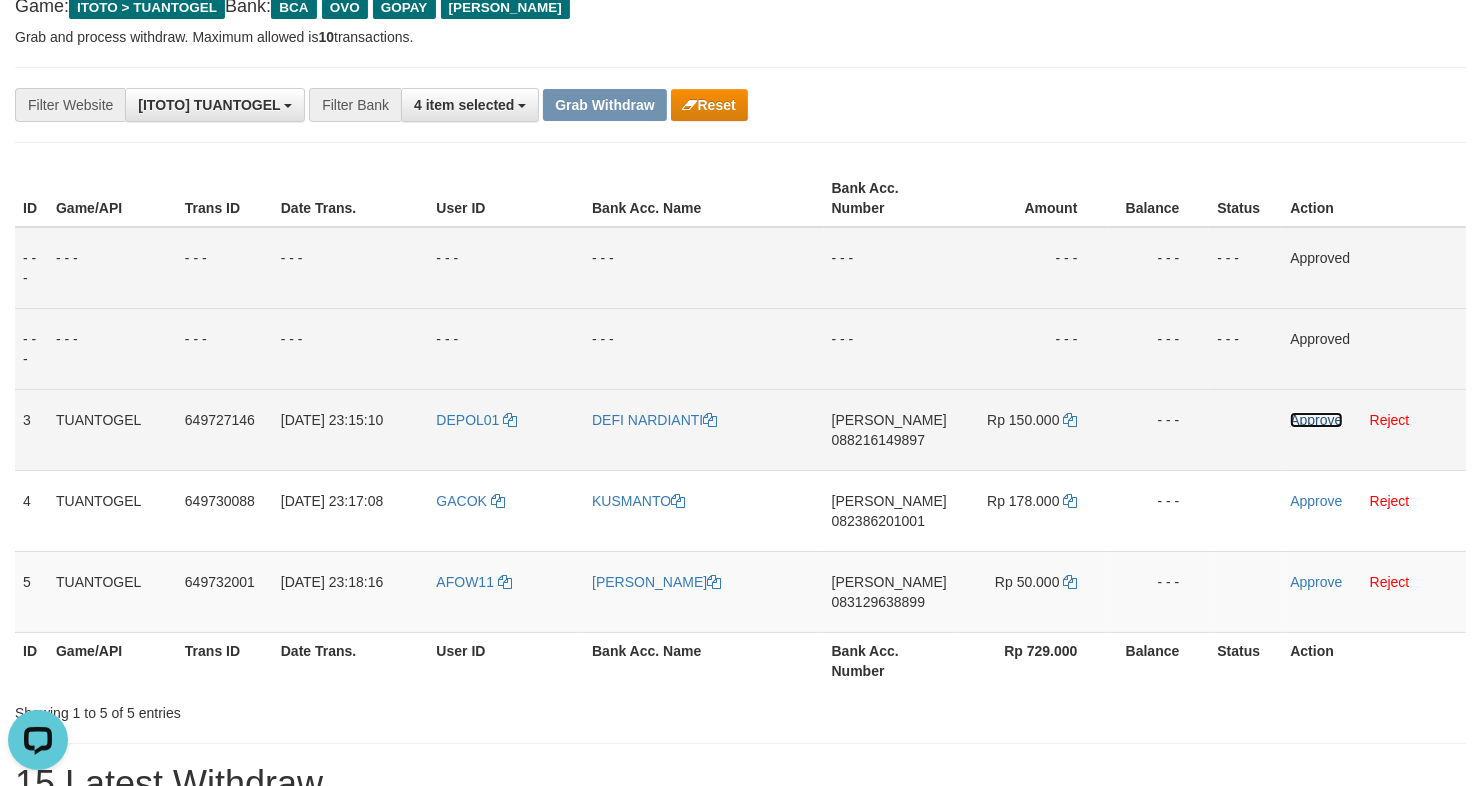 click on "Approve" at bounding box center (1316, 420) 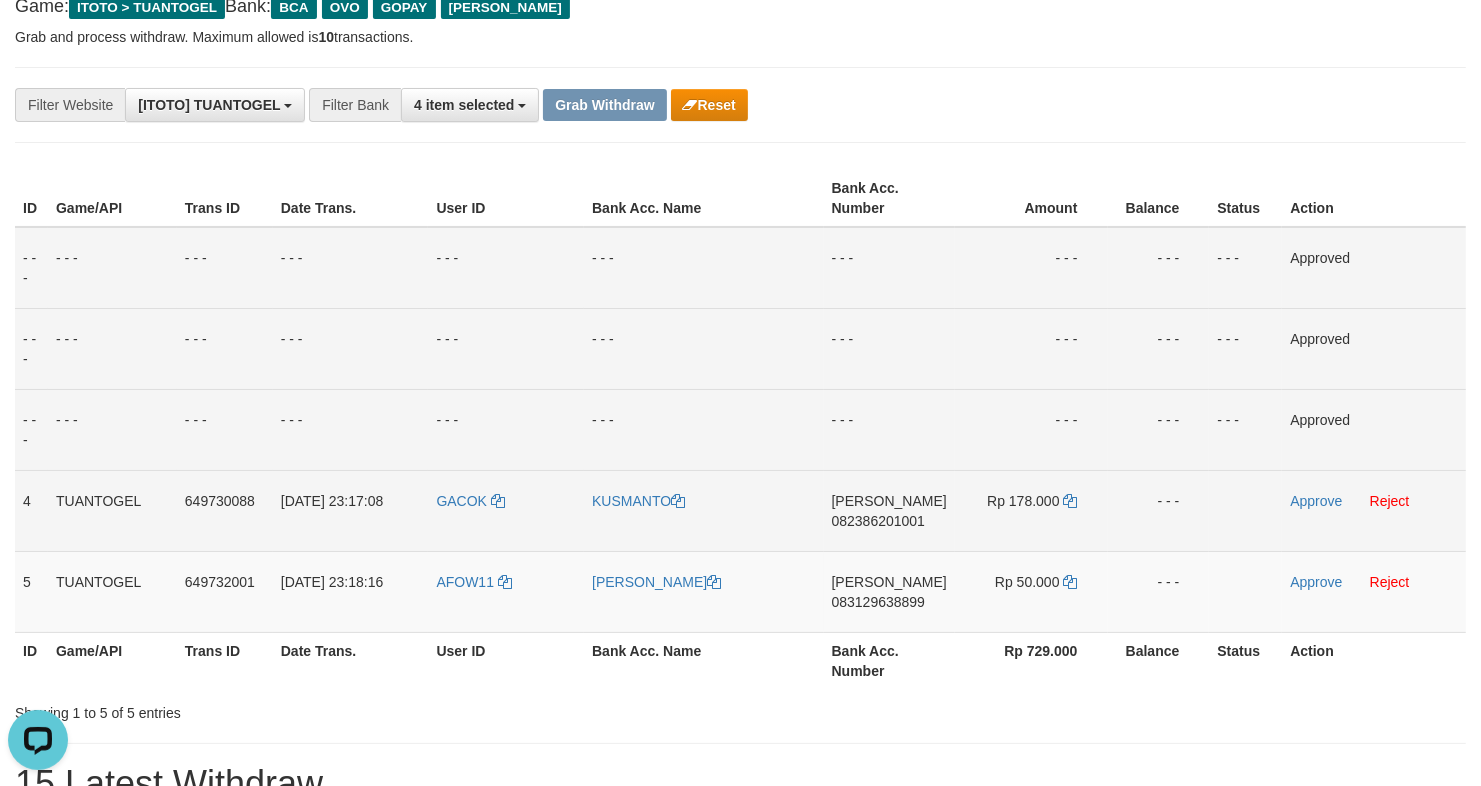 click on "082386201001" at bounding box center [878, 521] 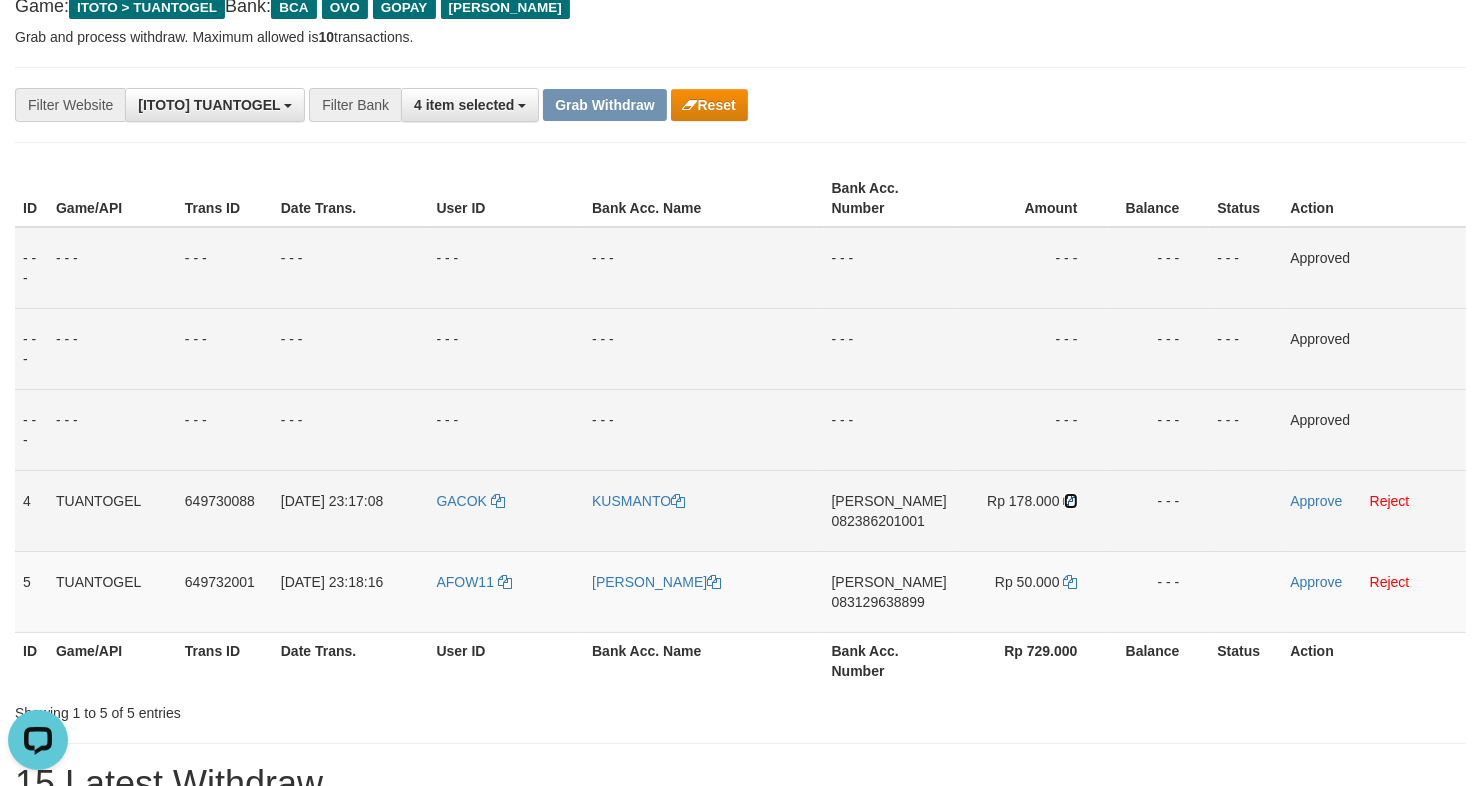 click at bounding box center [1071, 501] 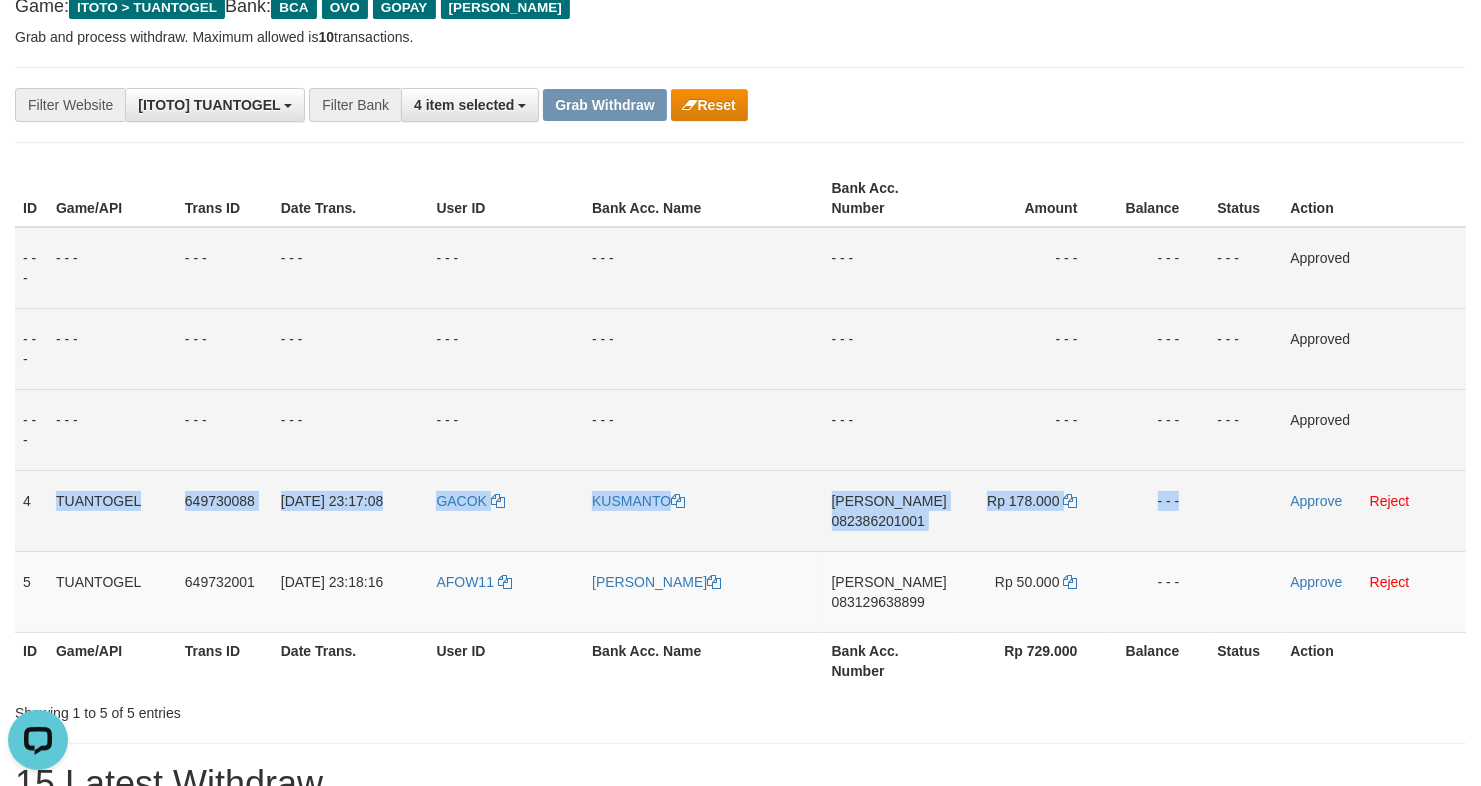 drag, startPoint x: 31, startPoint y: 502, endPoint x: 1135, endPoint y: 521, distance: 1104.1635 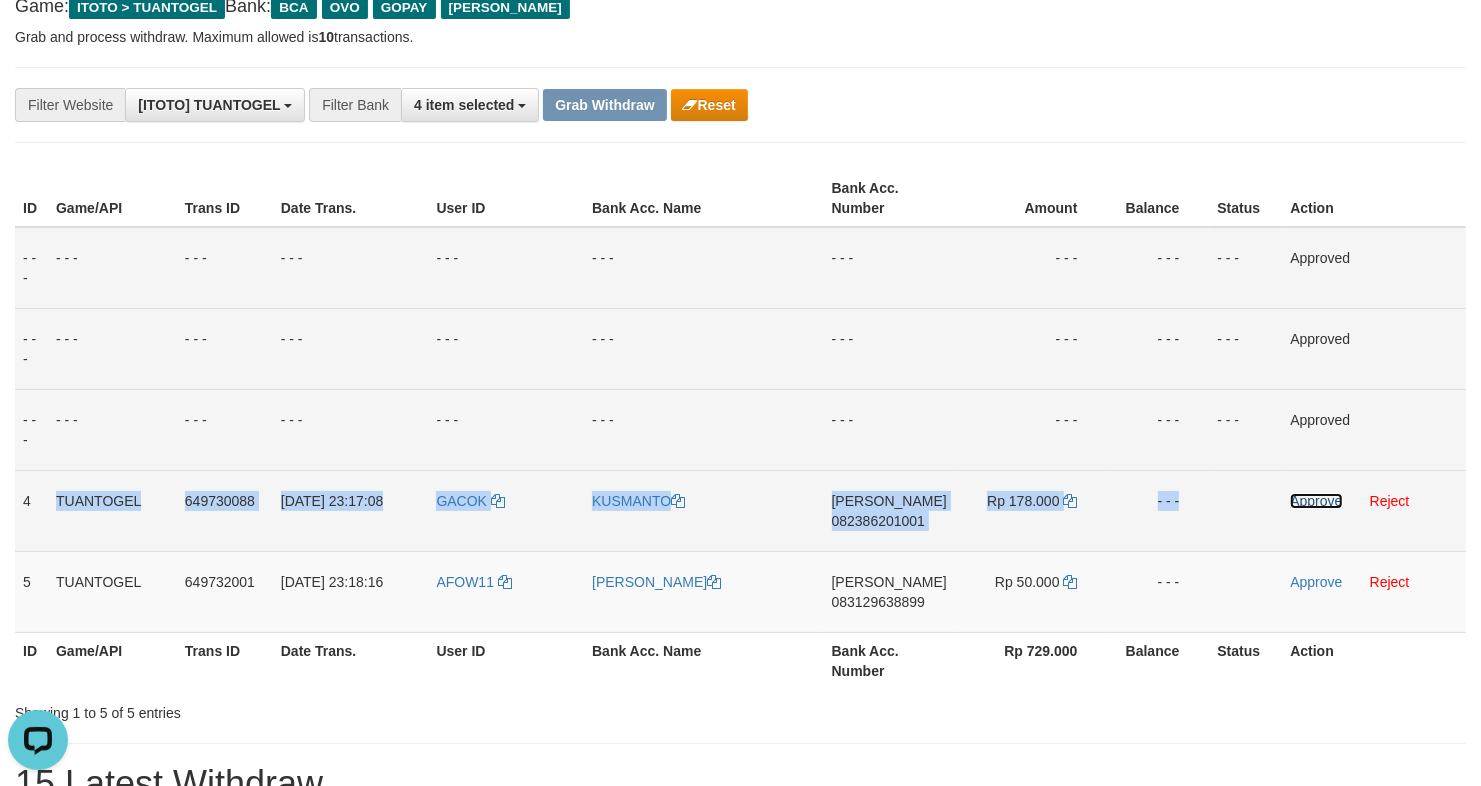 click on "Approve" at bounding box center [1316, 501] 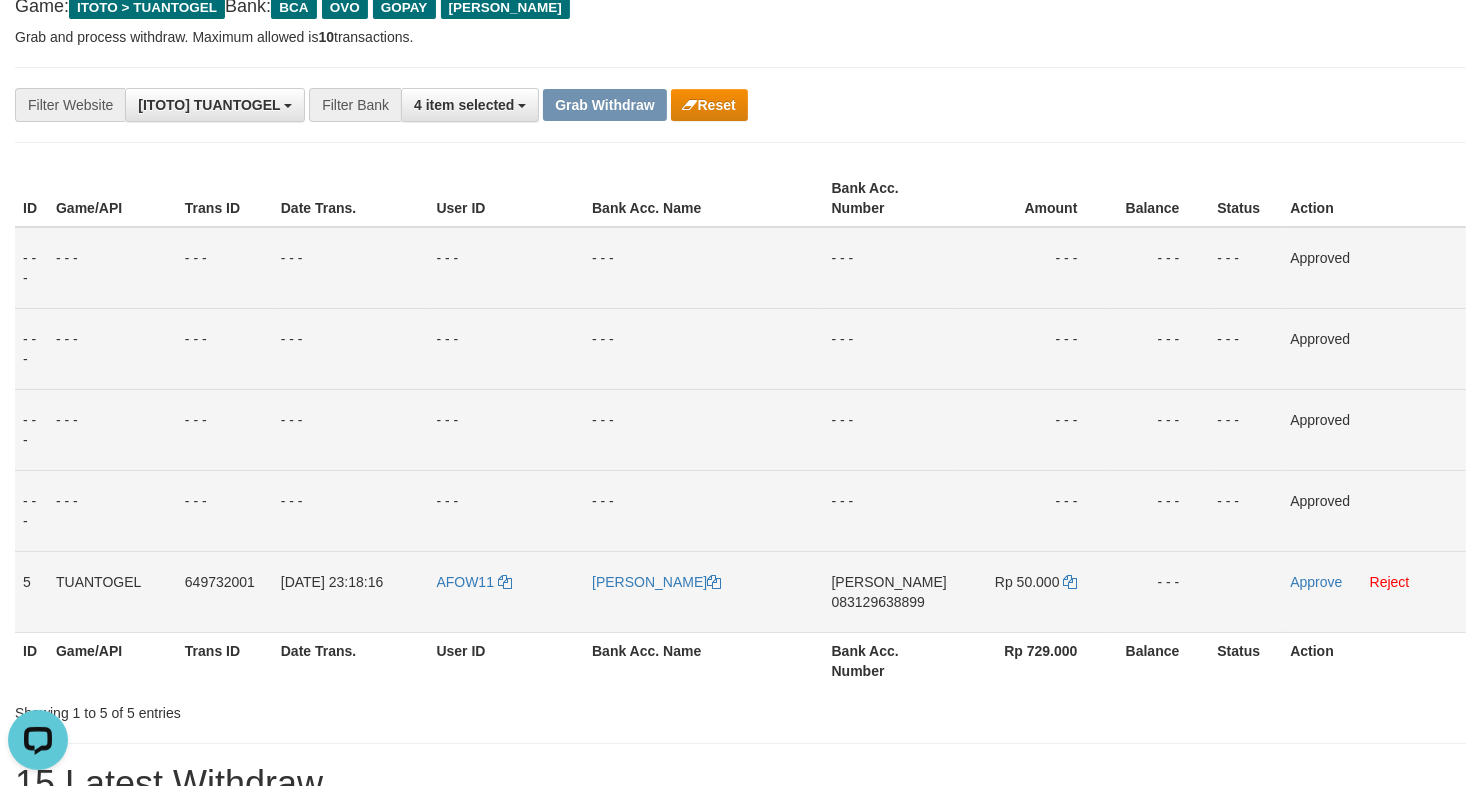 click on "083129638899" at bounding box center (878, 602) 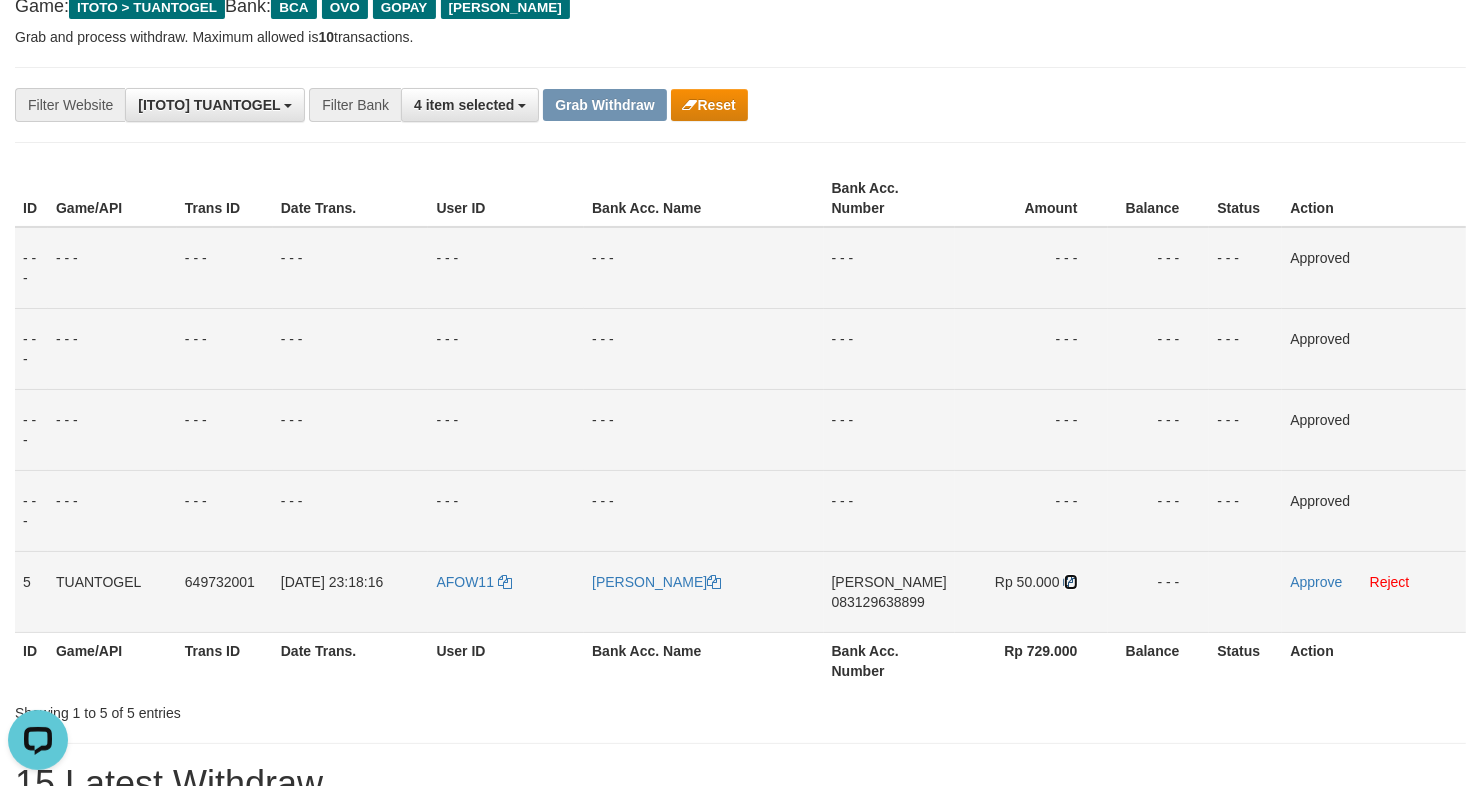 click at bounding box center (1071, 582) 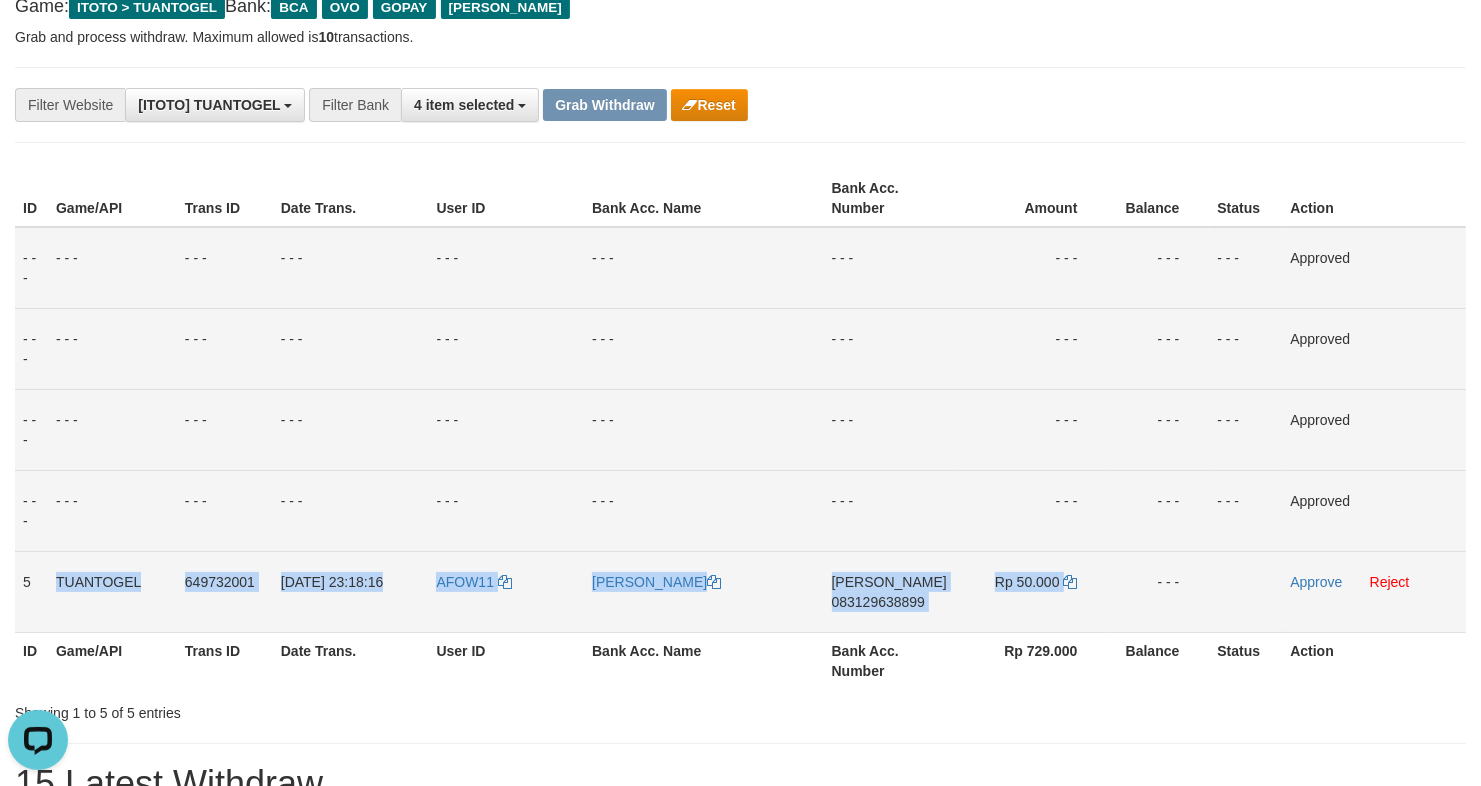 copy on "TUANTOGEL
649732001
12/07/2025 23:18:16
AFOW11
SAFWAN MUHAMMAD
DANA
083129638899
Rp 50.000" 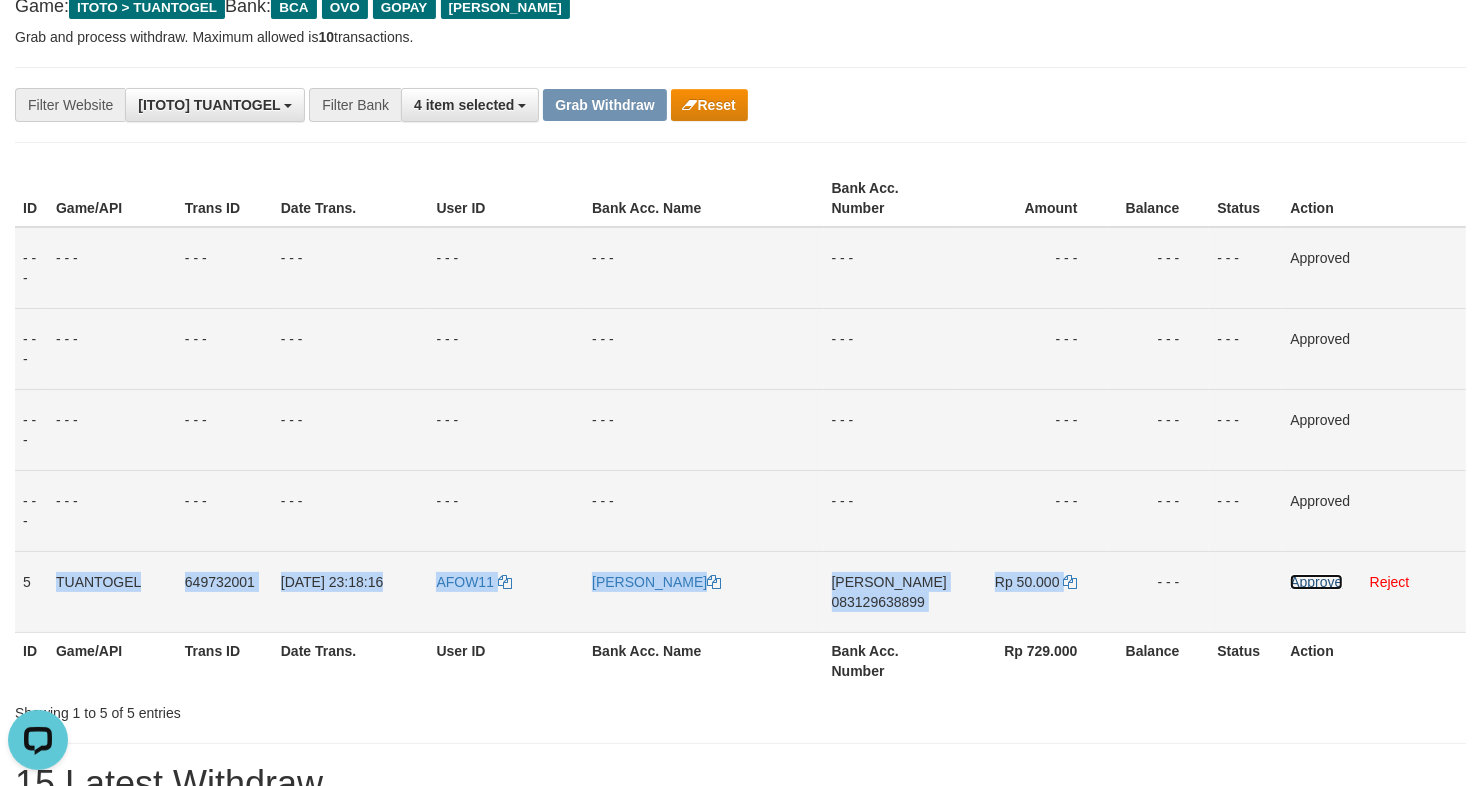 click on "Approve" at bounding box center (1316, 582) 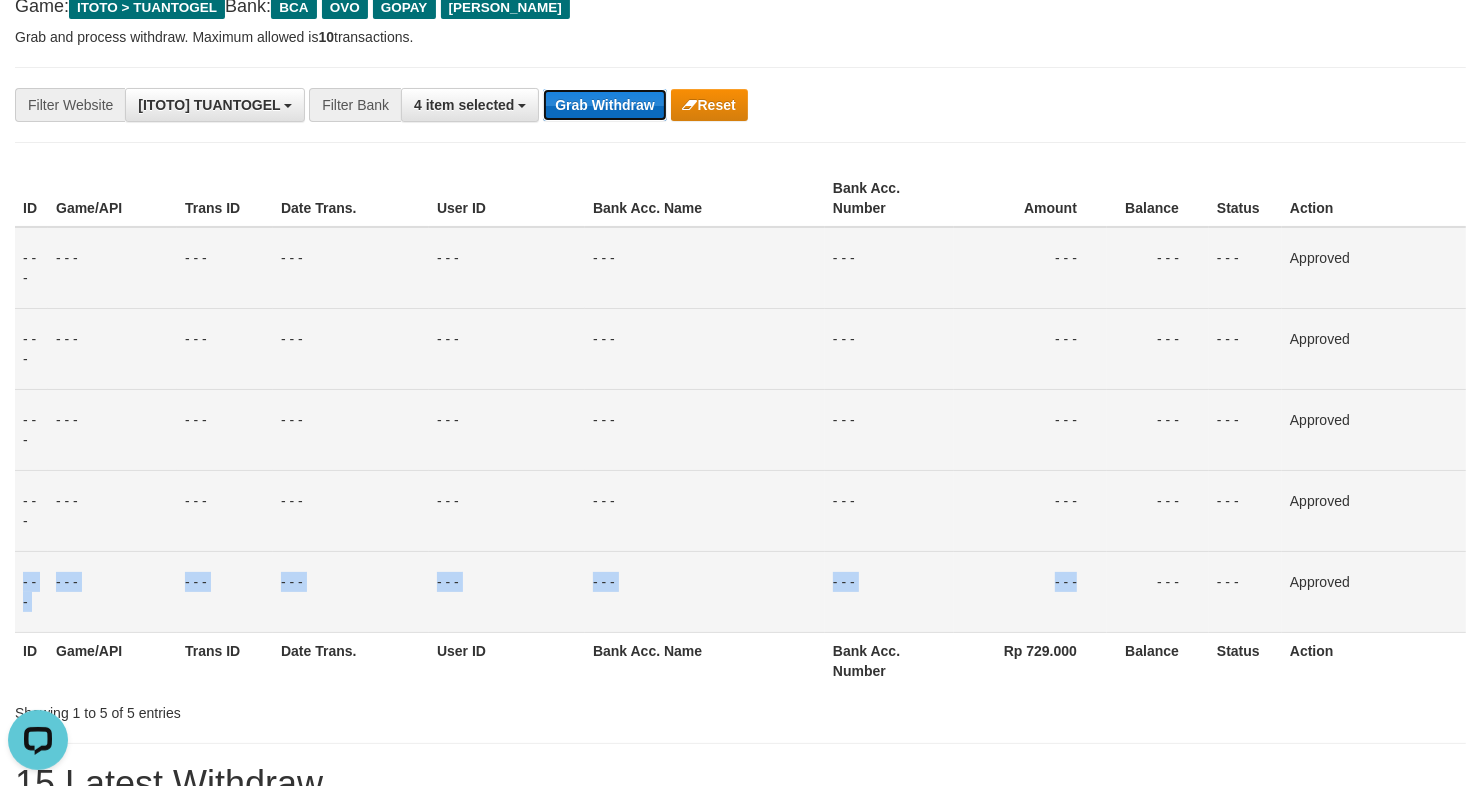 click on "Grab Withdraw" at bounding box center [604, 105] 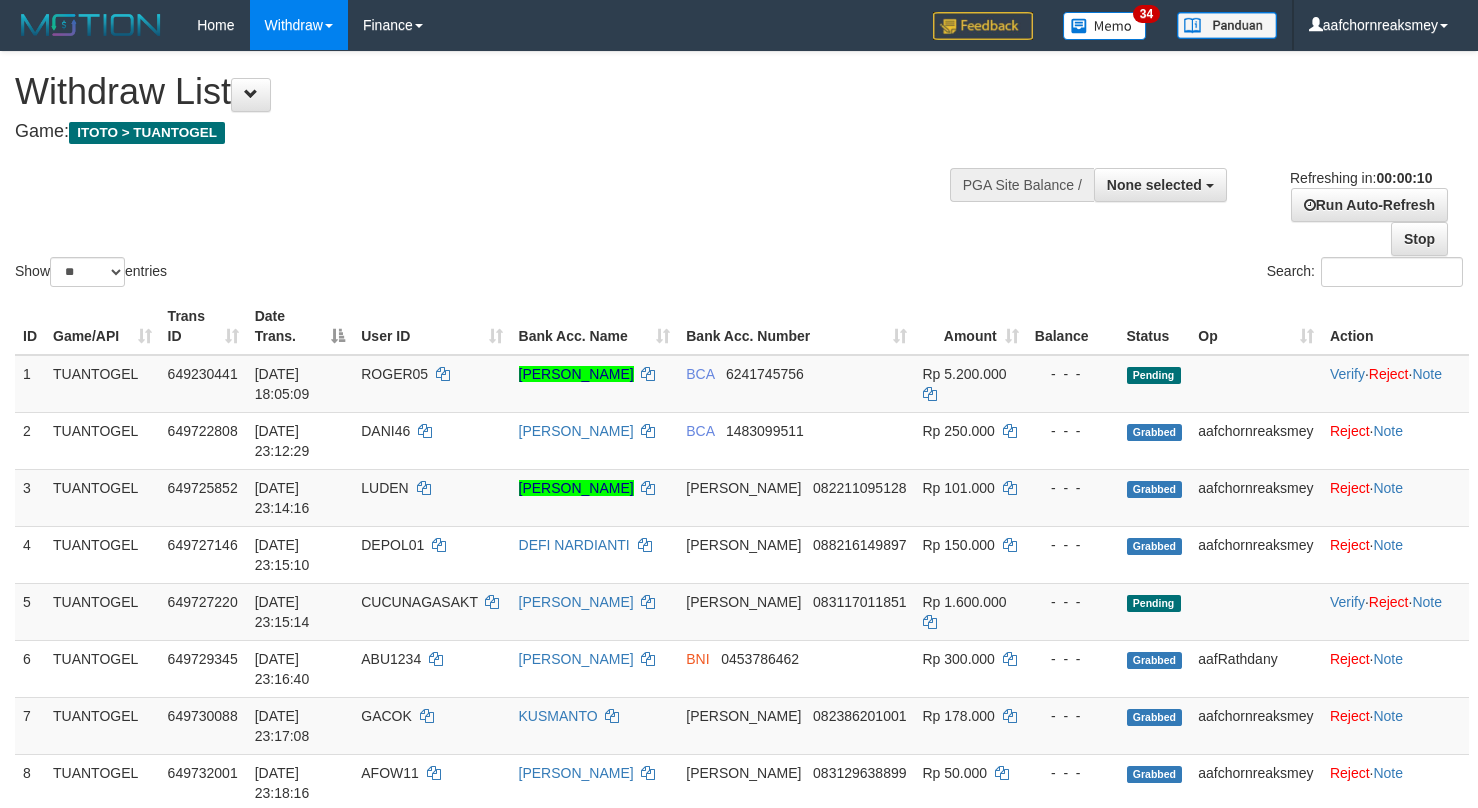select 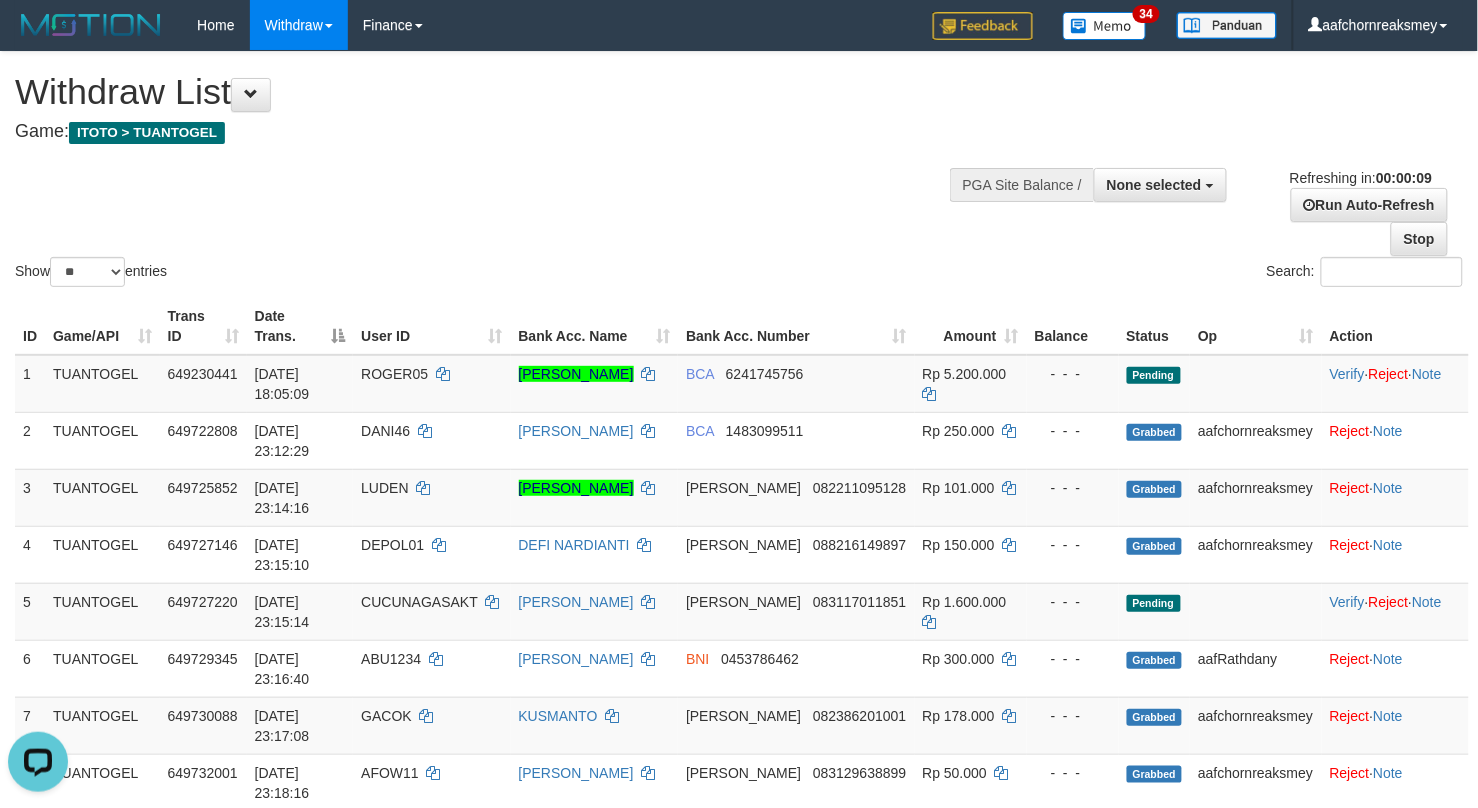 scroll, scrollTop: 0, scrollLeft: 0, axis: both 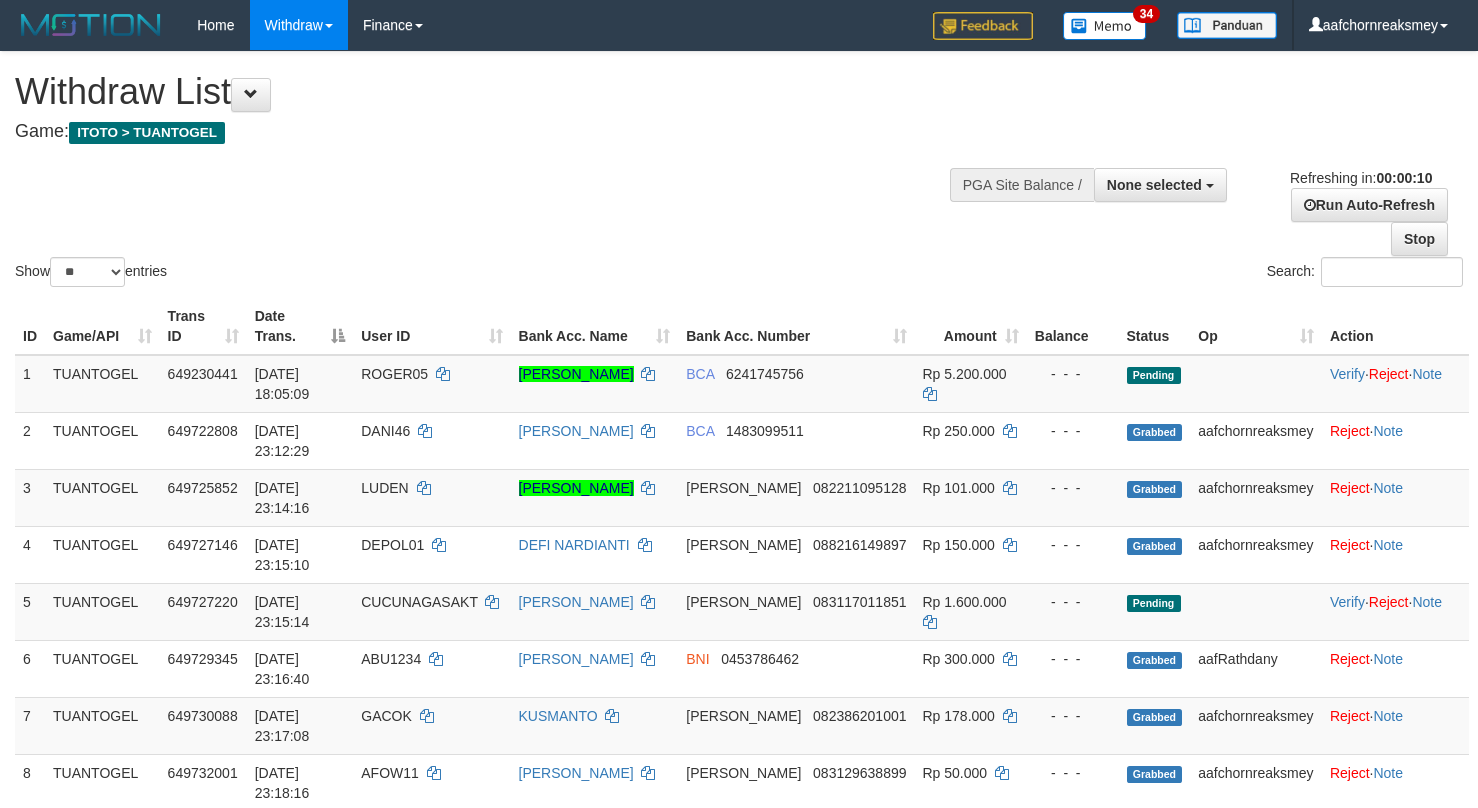 select 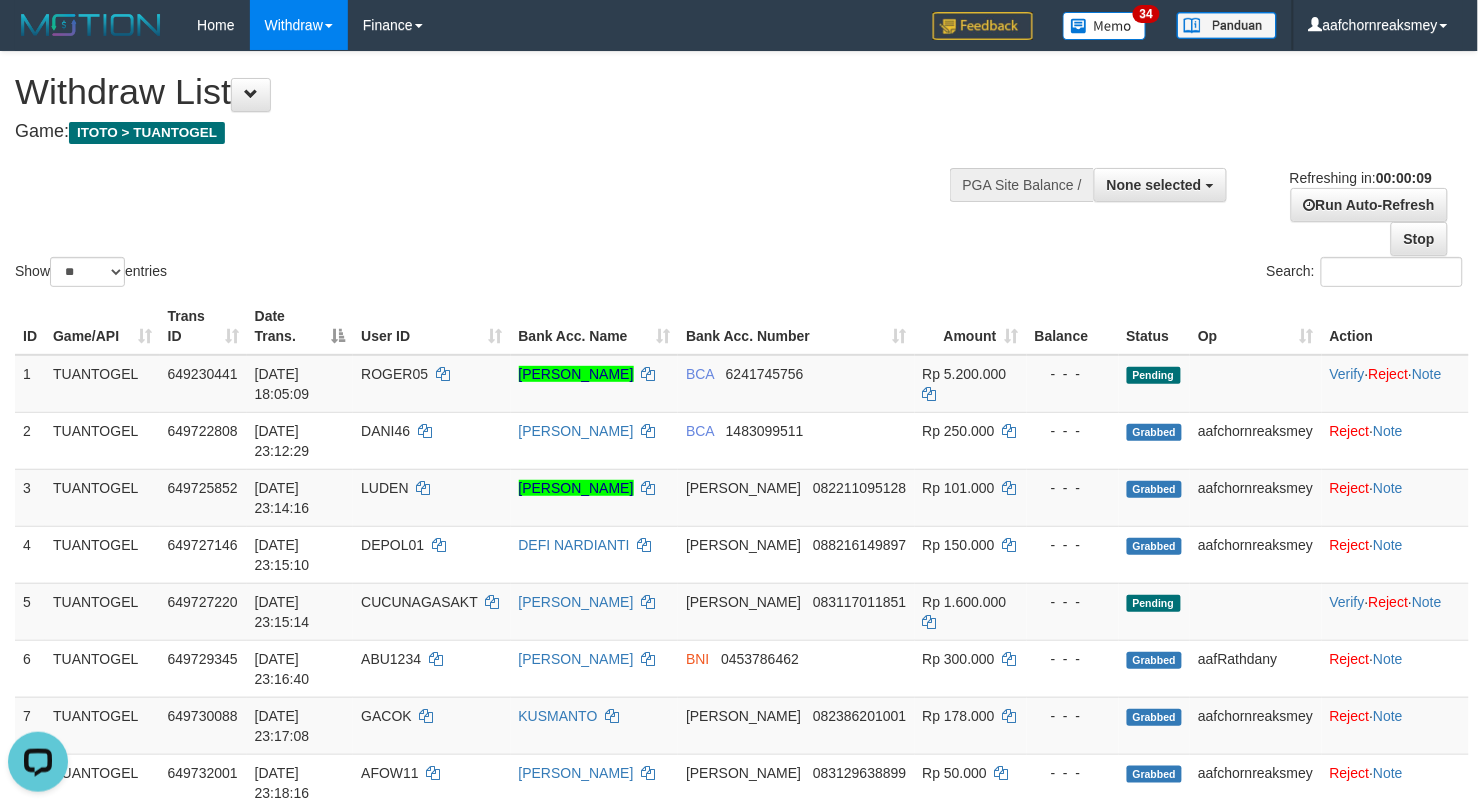 scroll, scrollTop: 0, scrollLeft: 0, axis: both 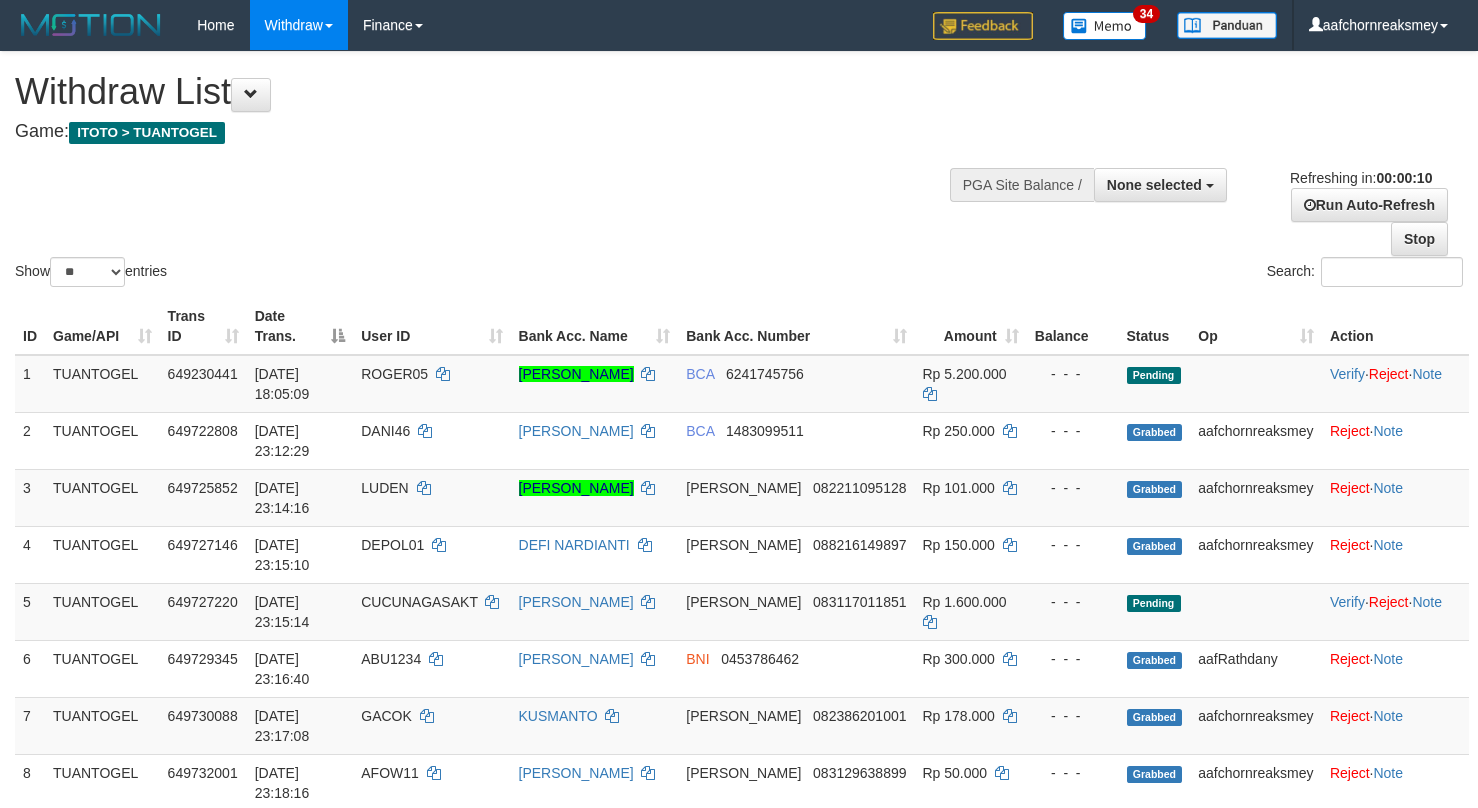 select 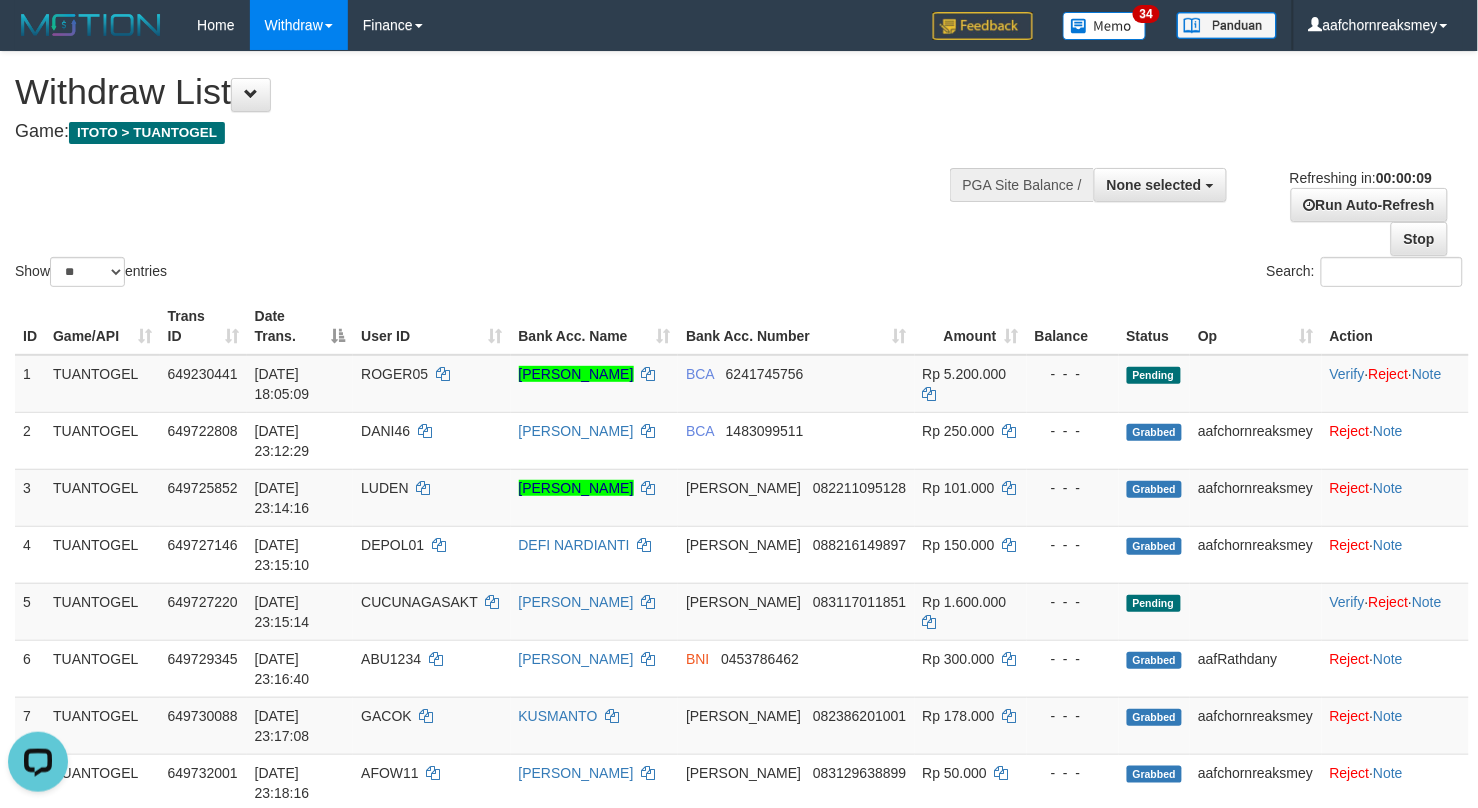 scroll, scrollTop: 0, scrollLeft: 0, axis: both 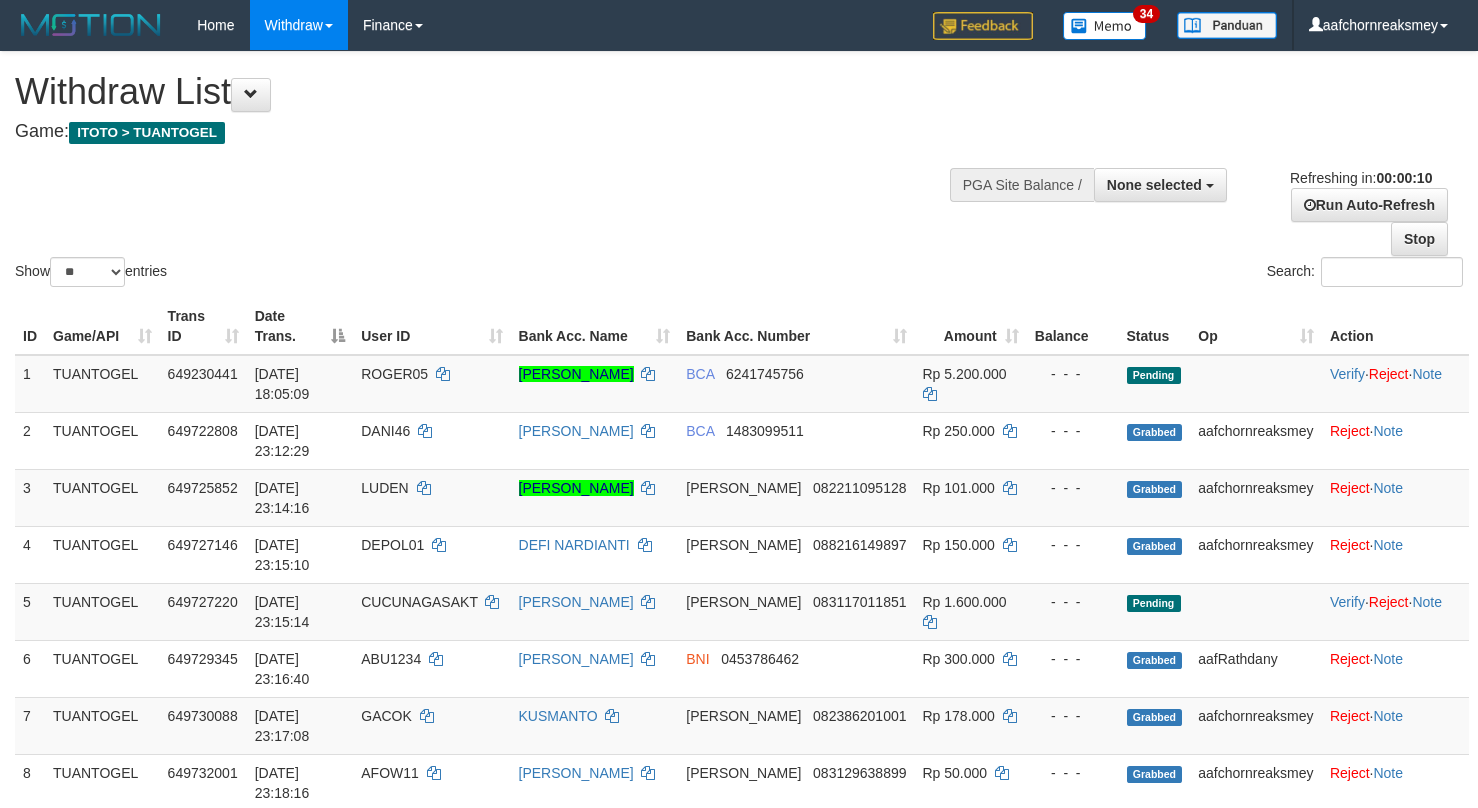 select 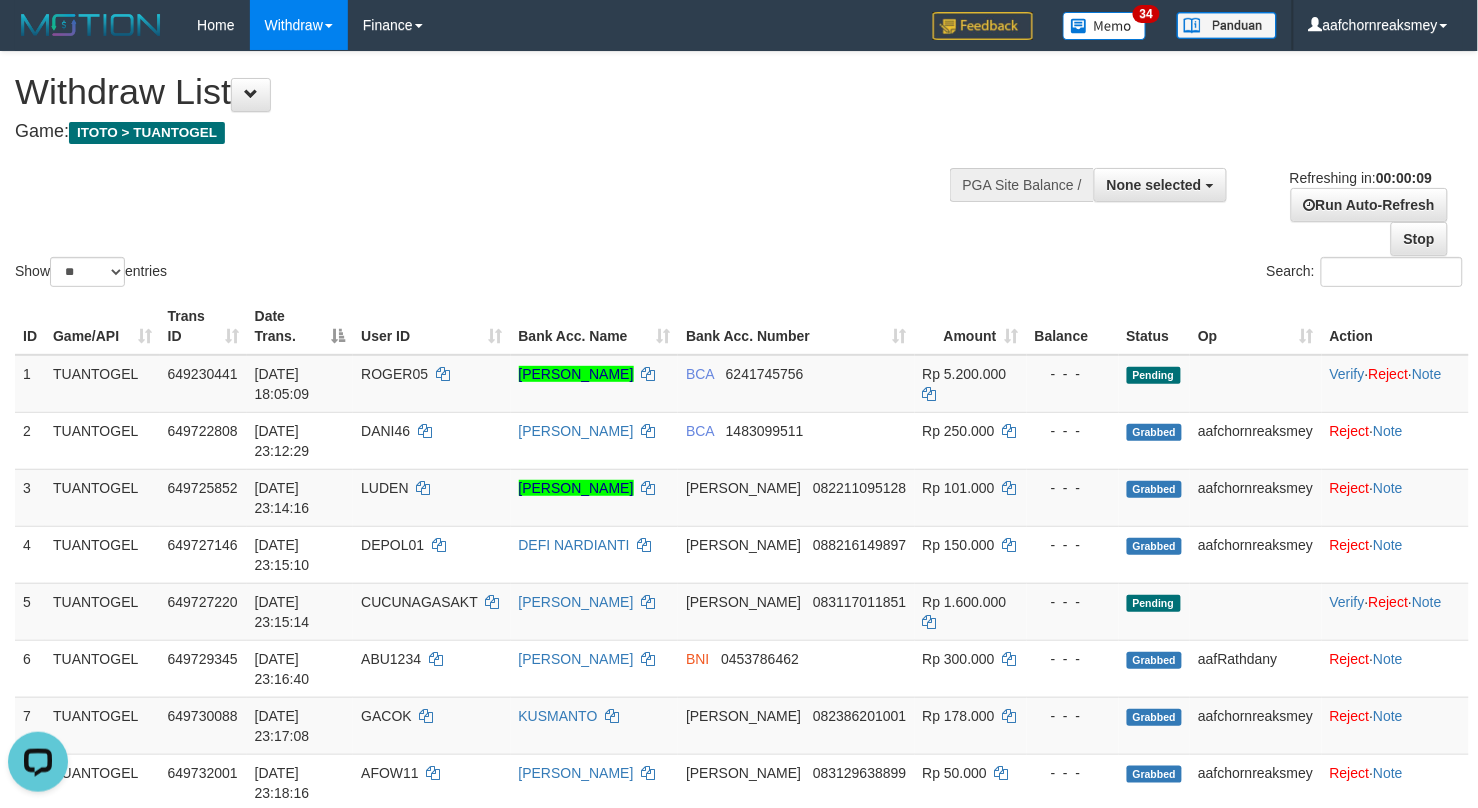 scroll, scrollTop: 0, scrollLeft: 0, axis: both 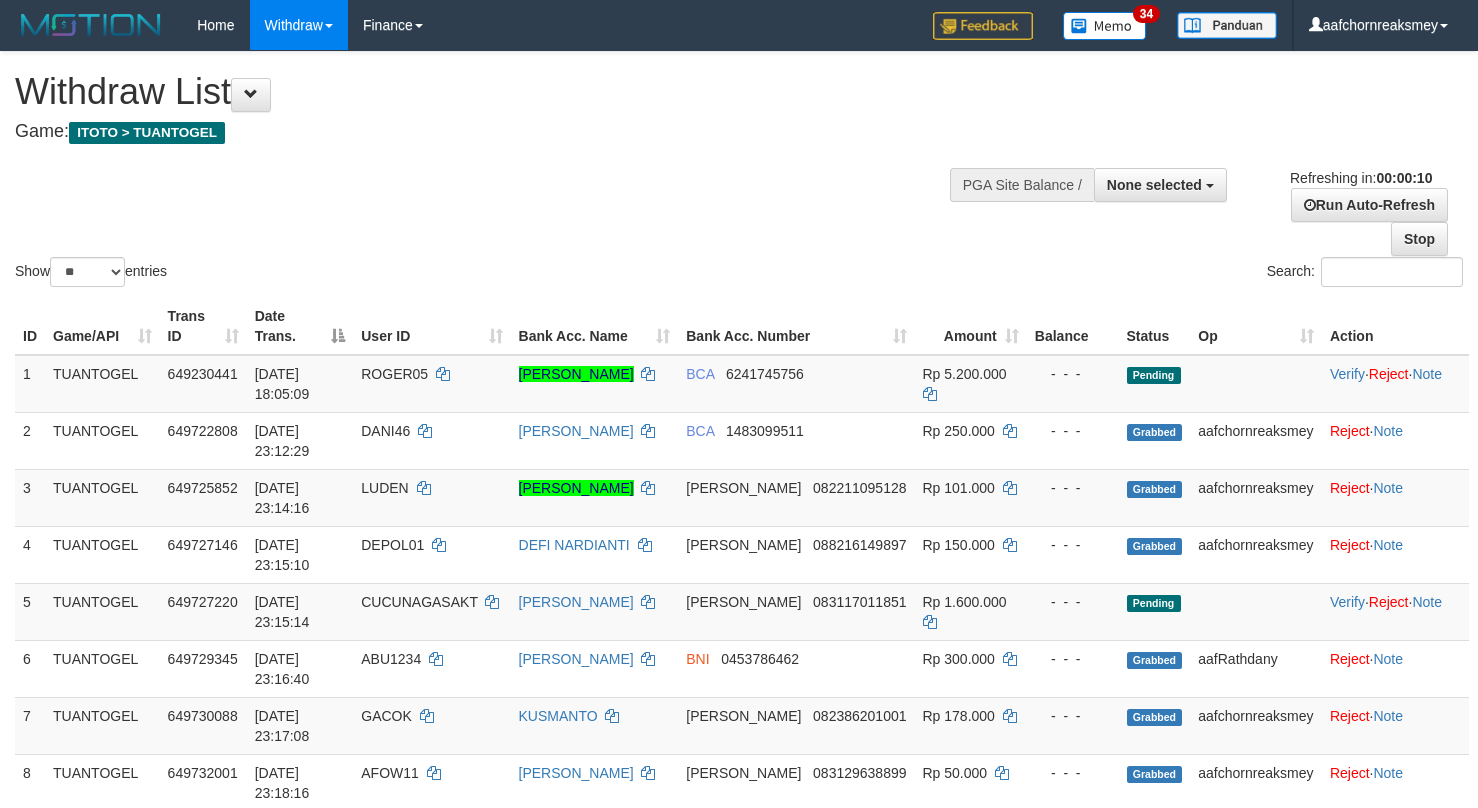 select 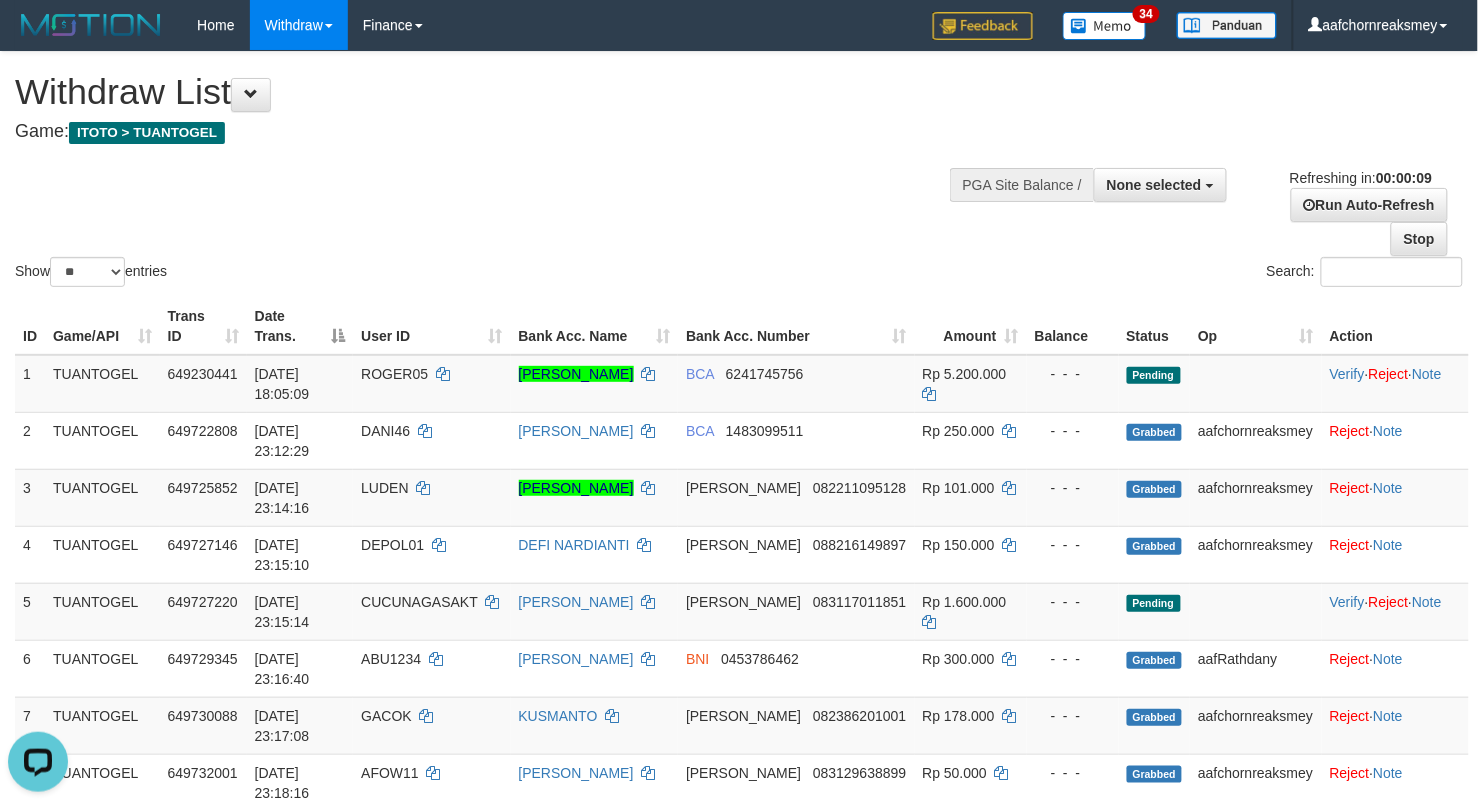 scroll, scrollTop: 0, scrollLeft: 0, axis: both 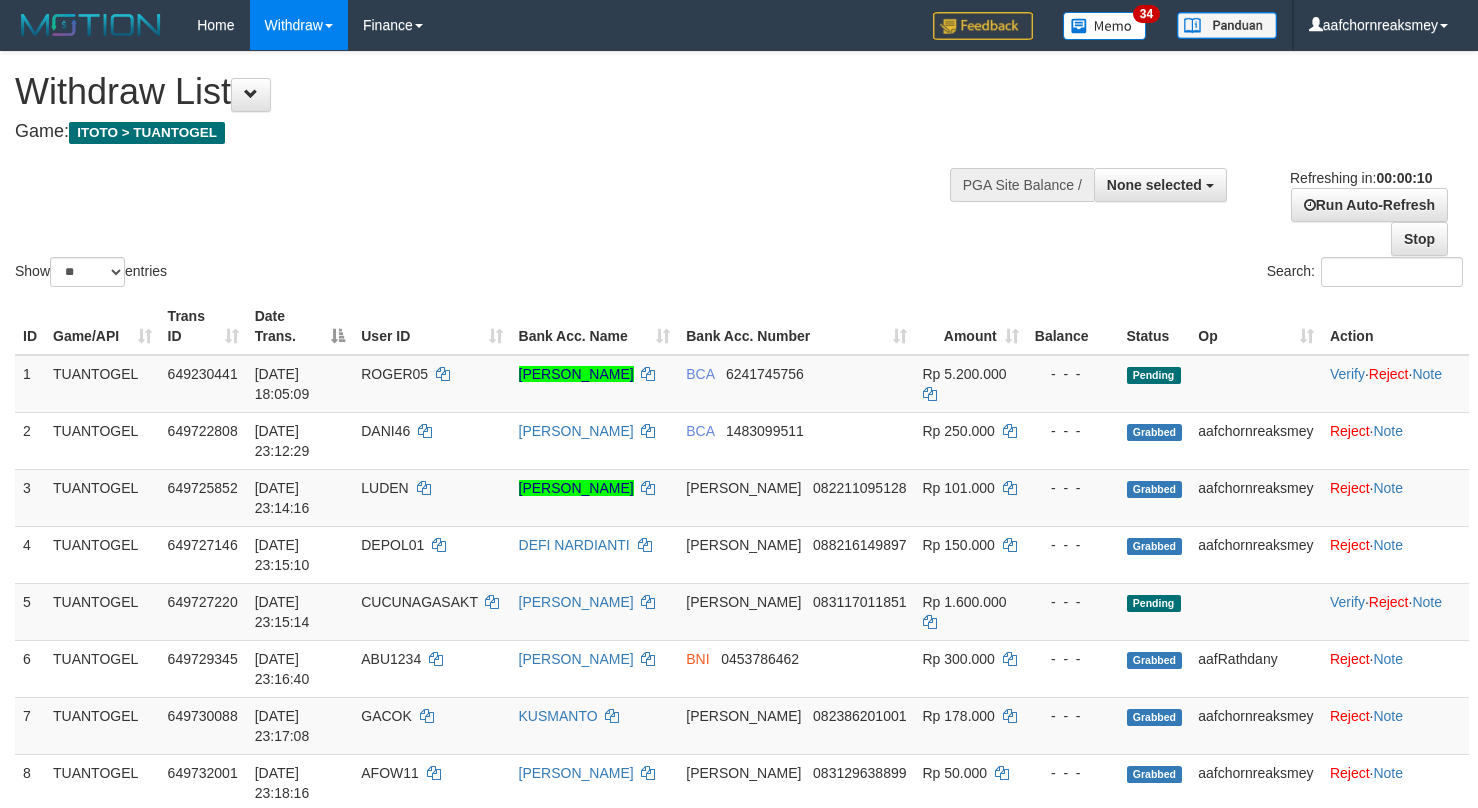select 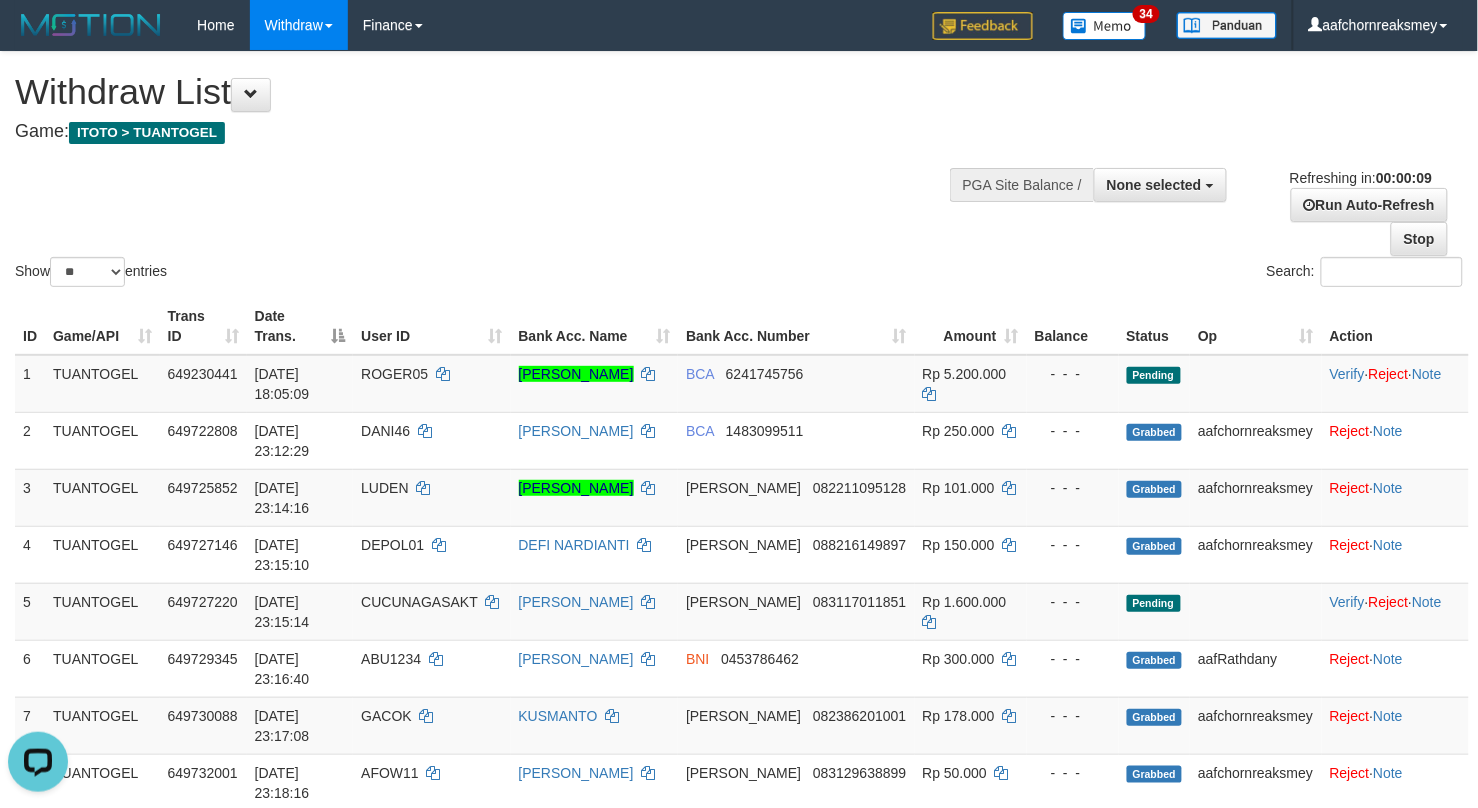 scroll, scrollTop: 0, scrollLeft: 0, axis: both 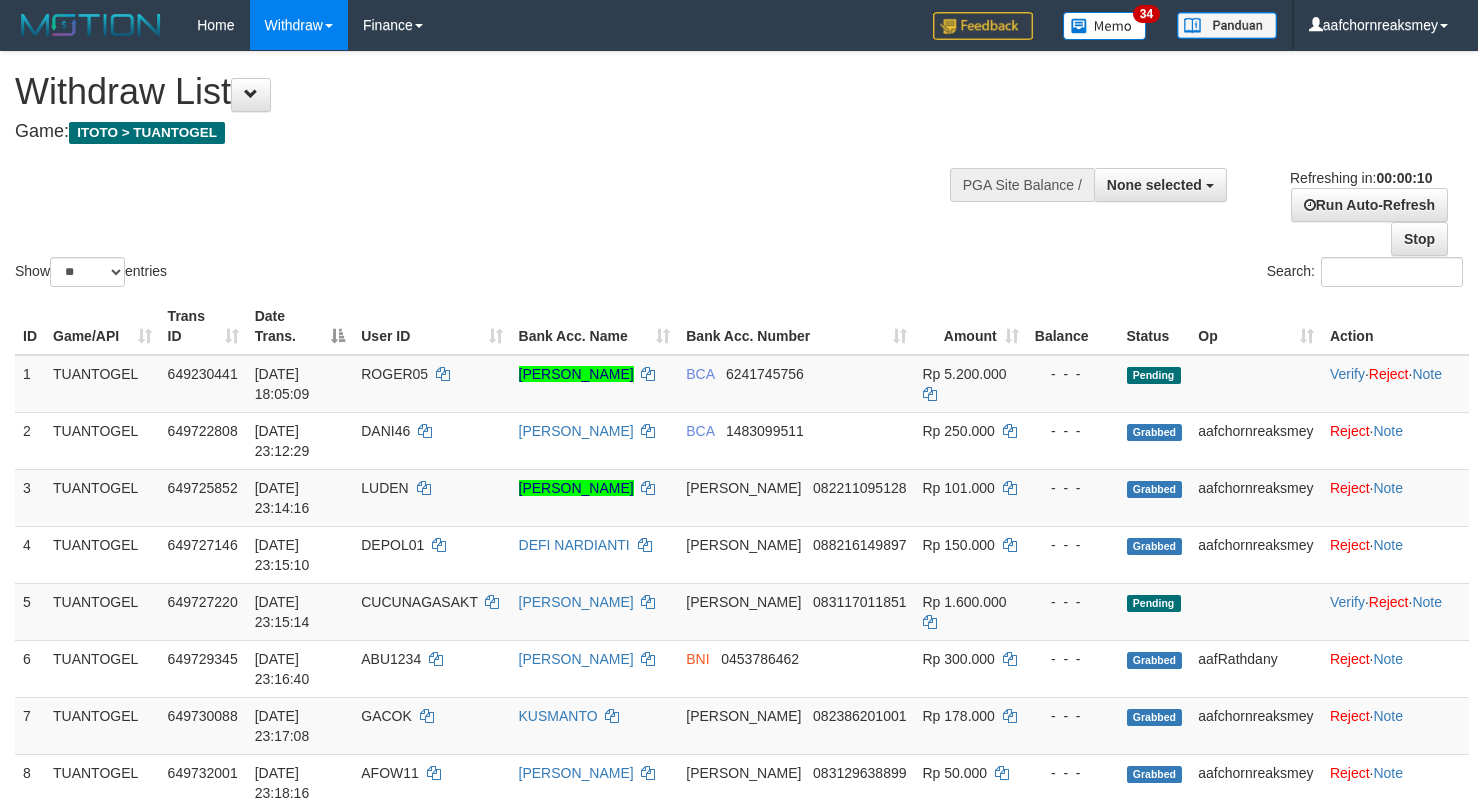 select 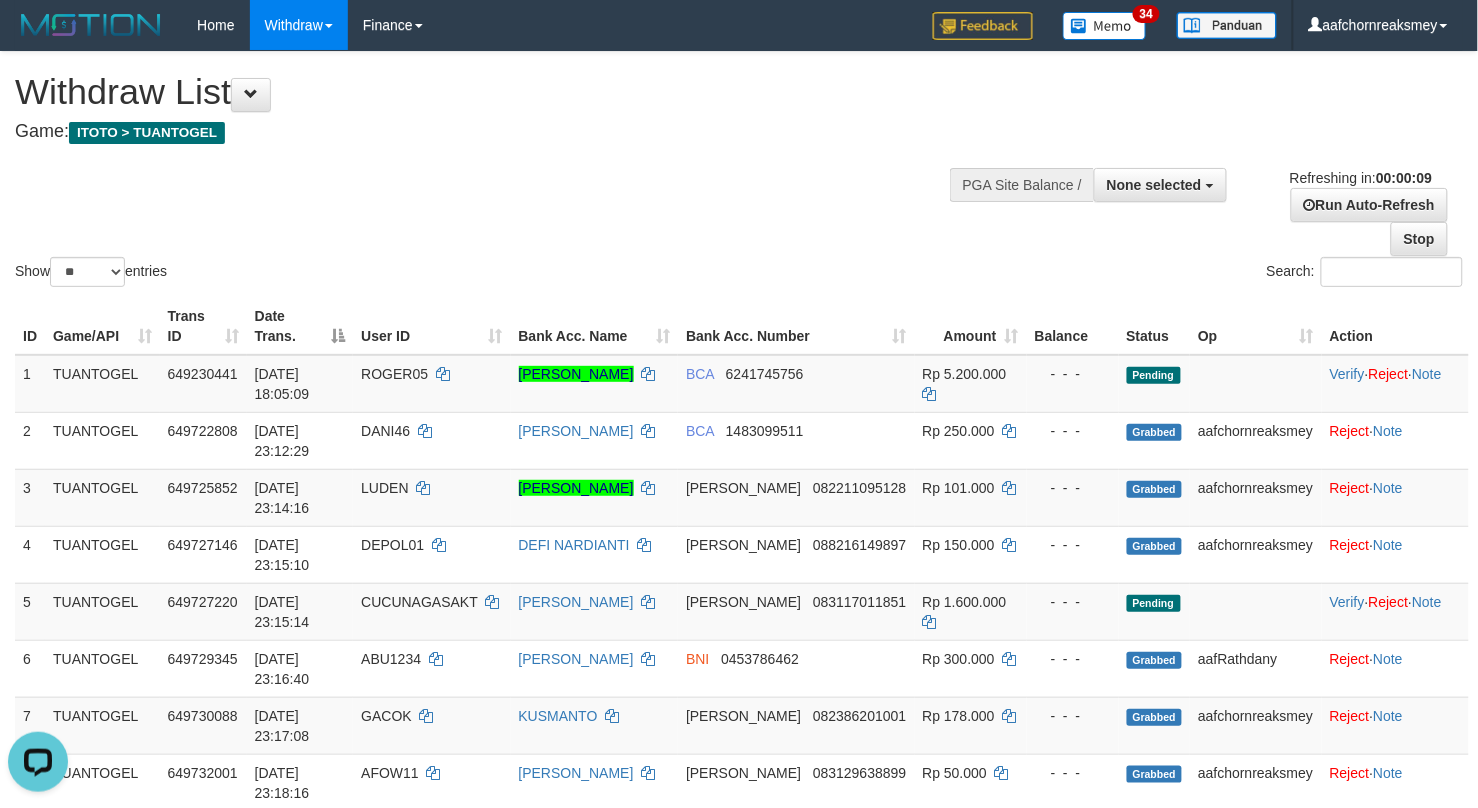 scroll, scrollTop: 0, scrollLeft: 0, axis: both 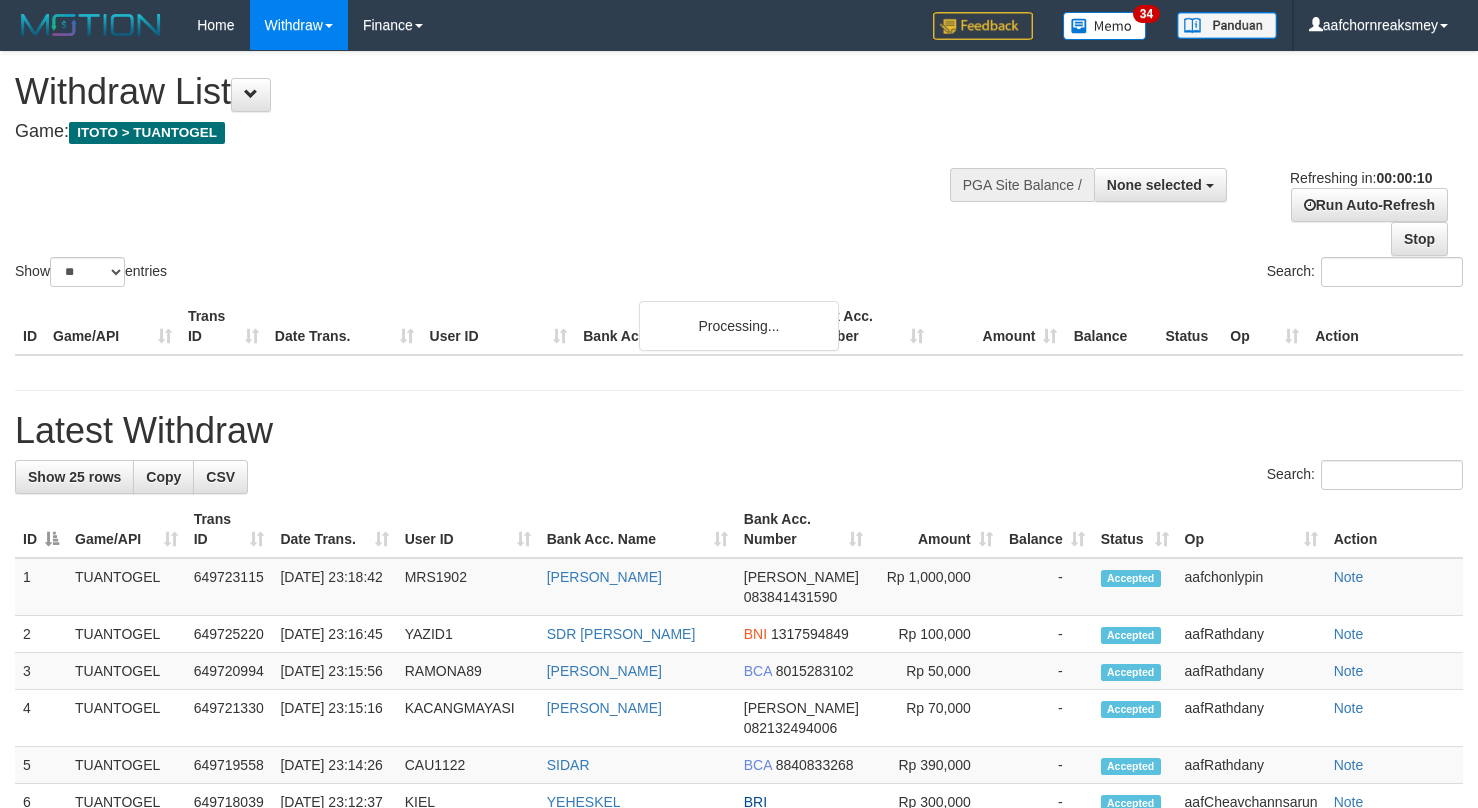 select 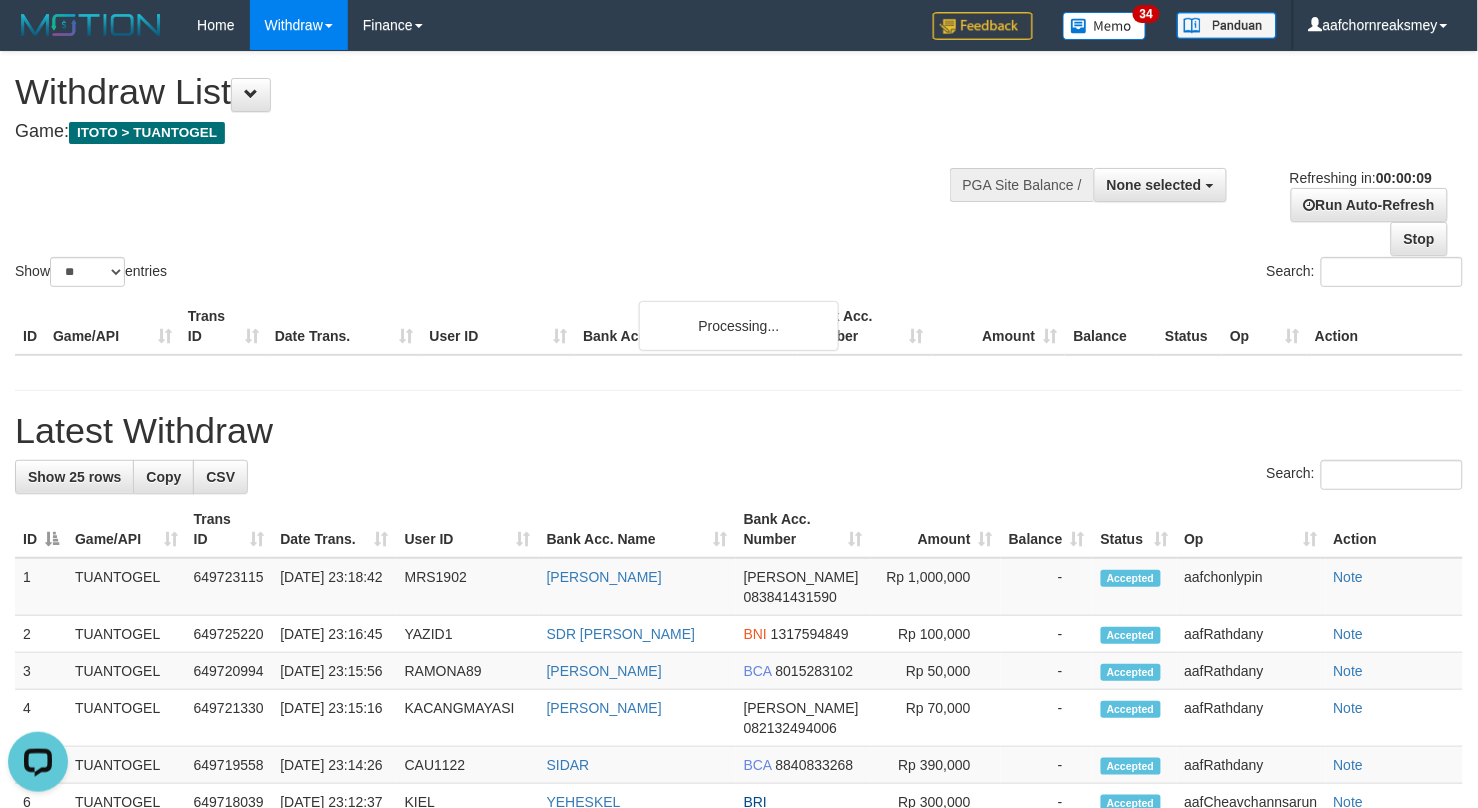 scroll, scrollTop: 0, scrollLeft: 0, axis: both 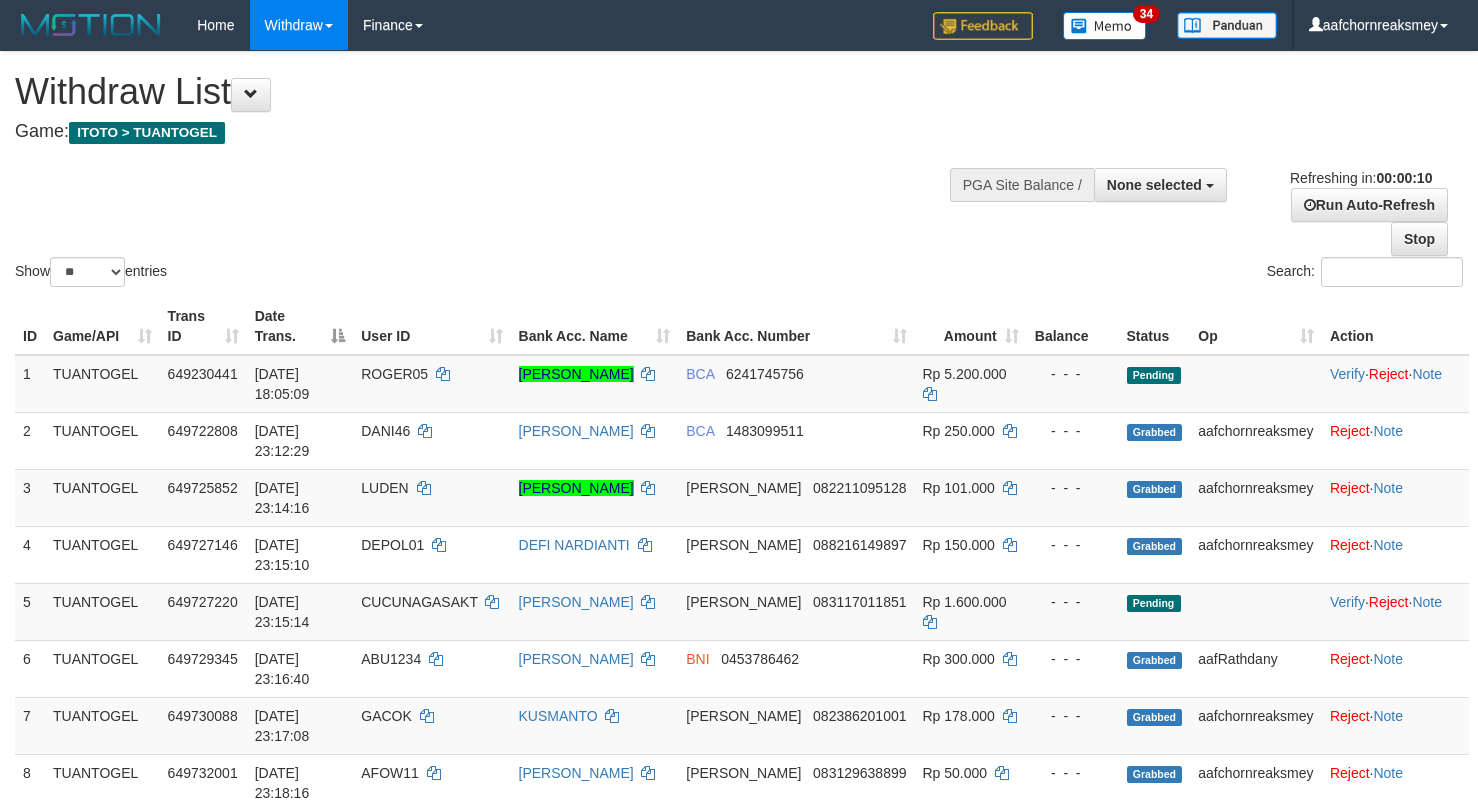 select 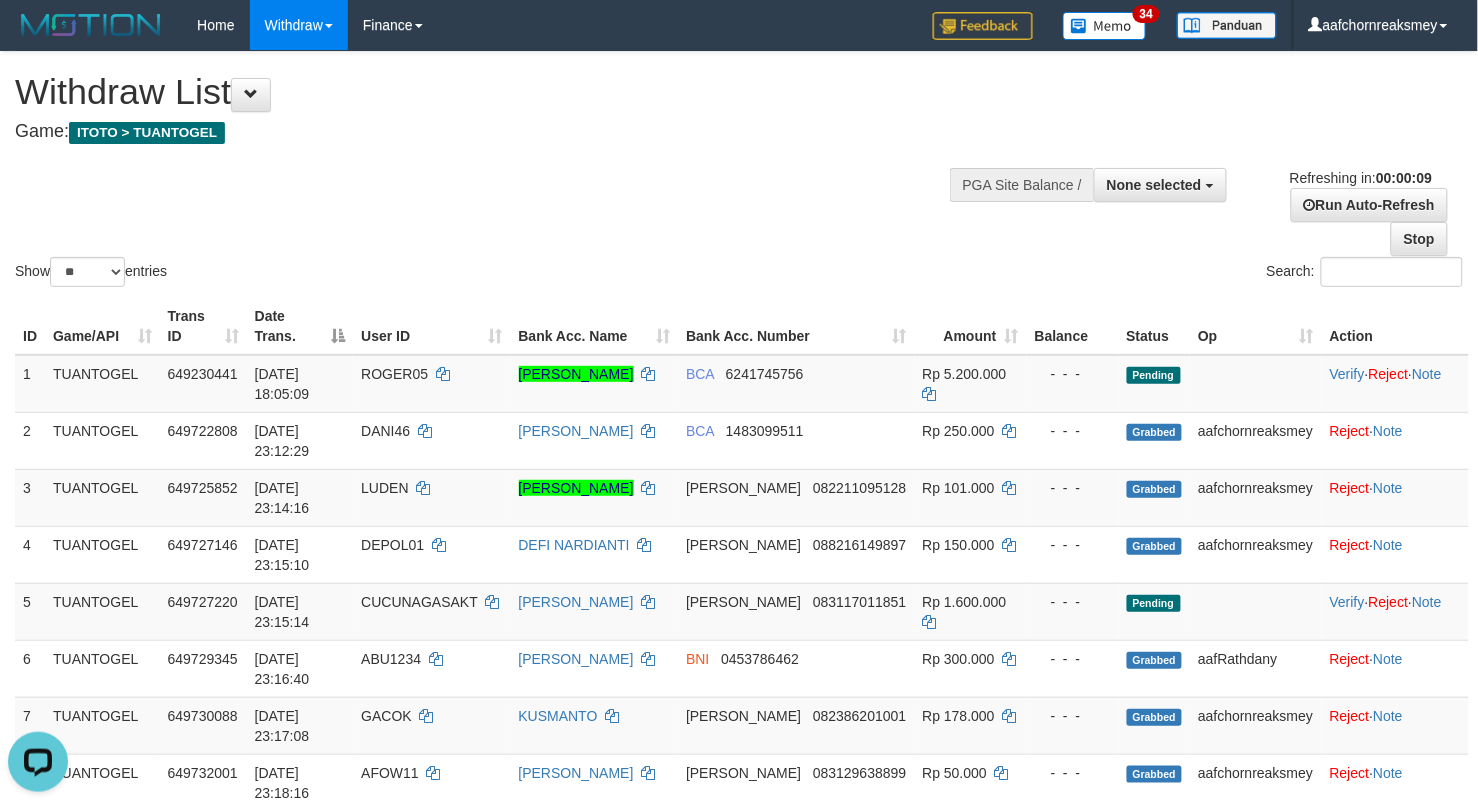 scroll, scrollTop: 0, scrollLeft: 0, axis: both 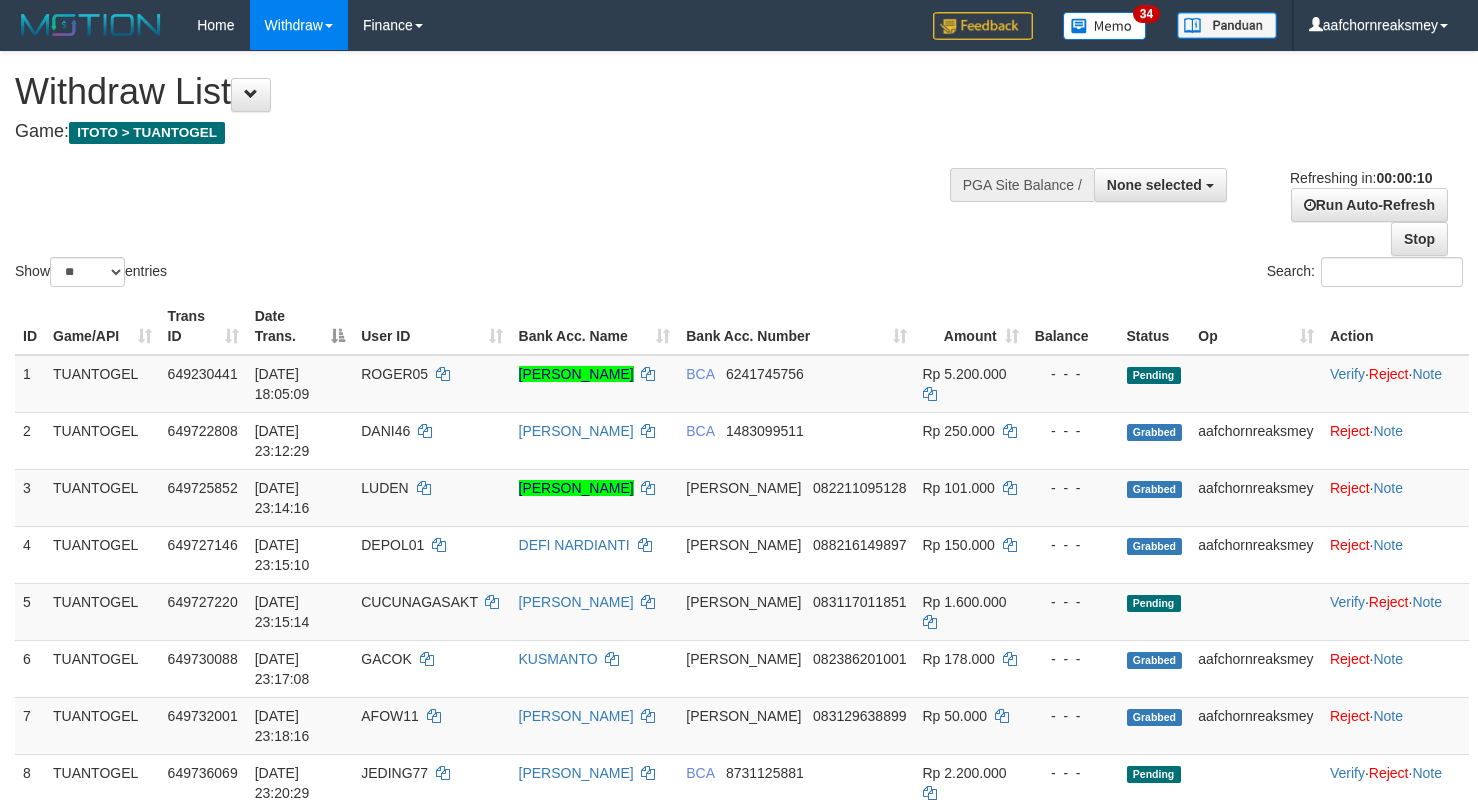 select 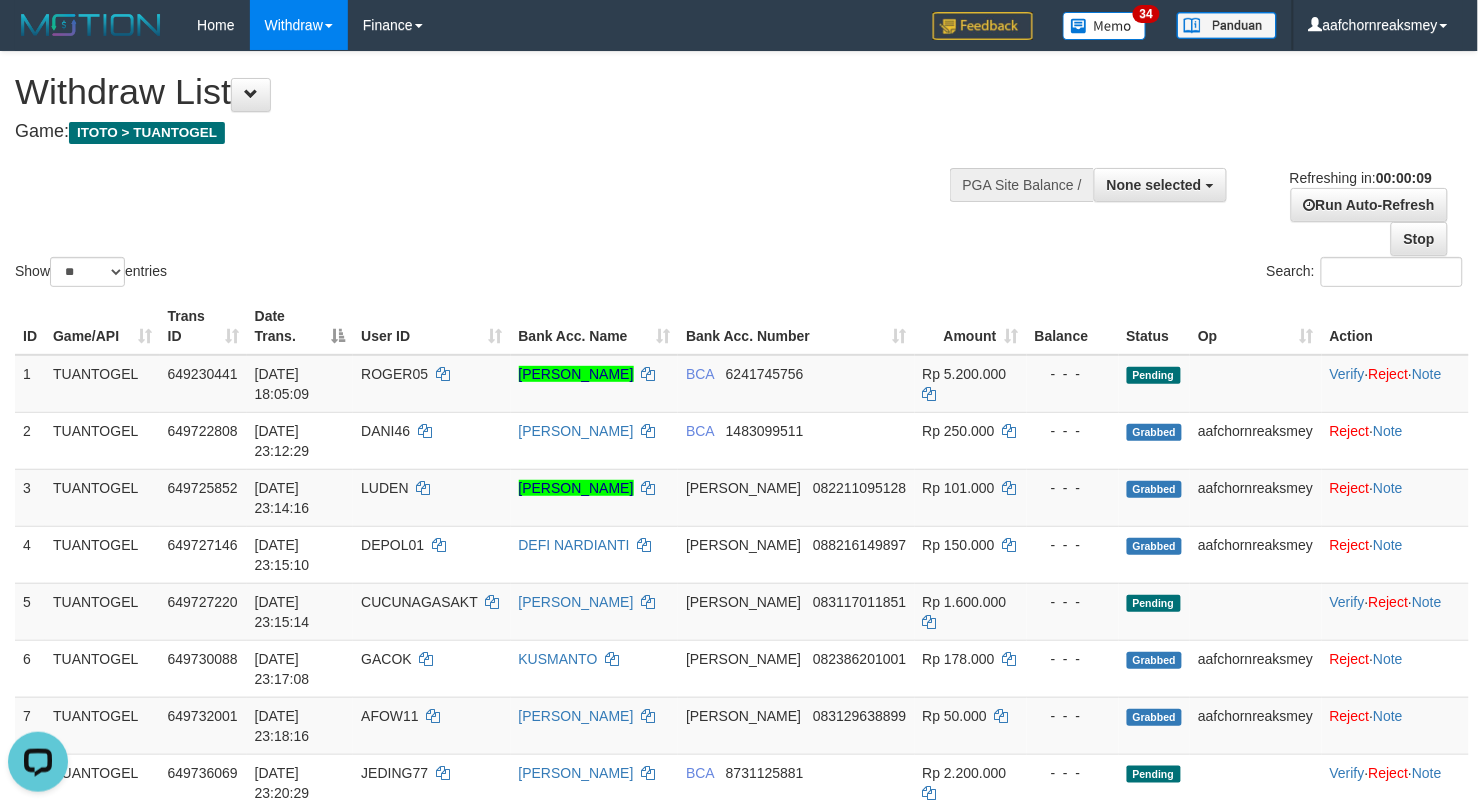 scroll, scrollTop: 0, scrollLeft: 0, axis: both 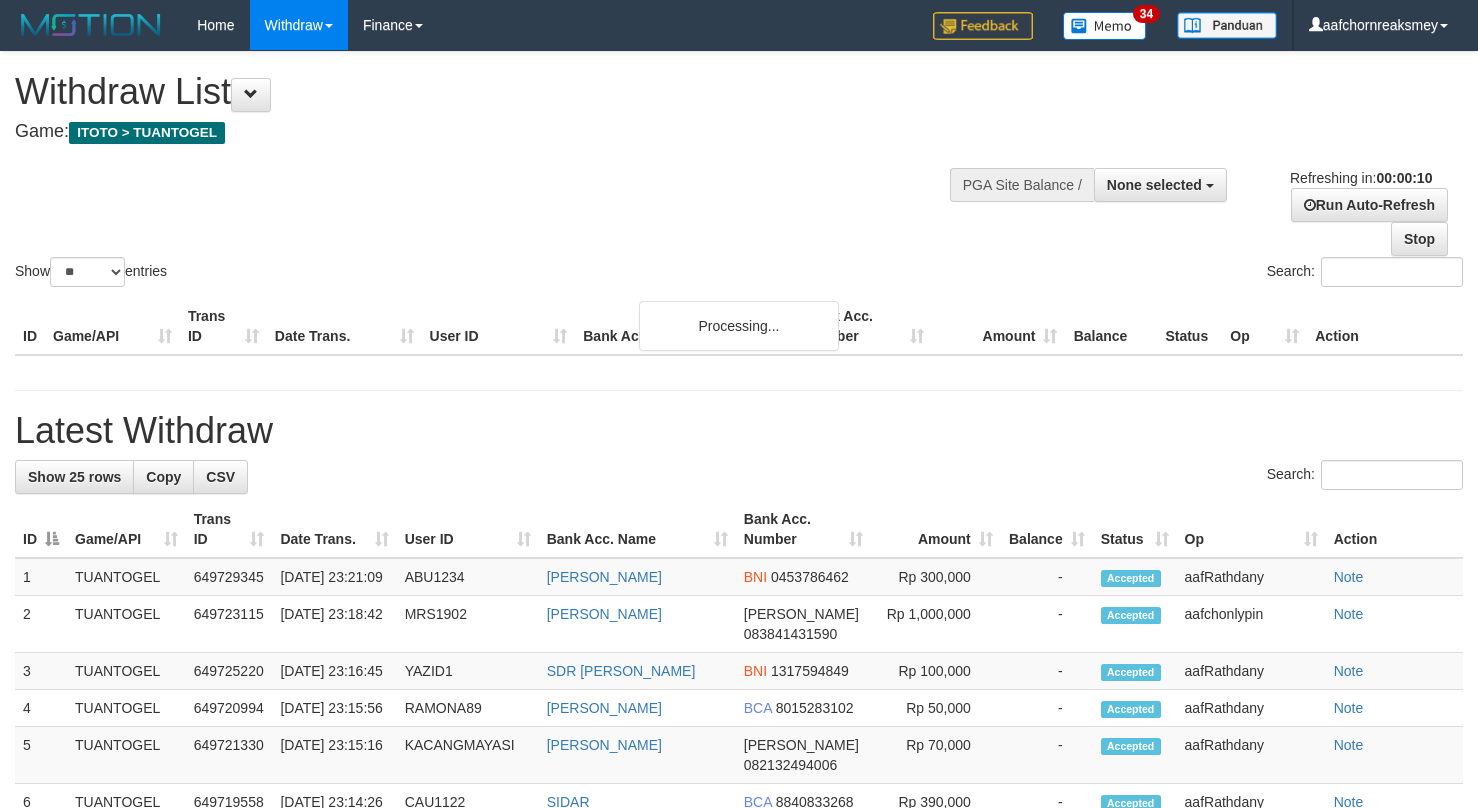 select 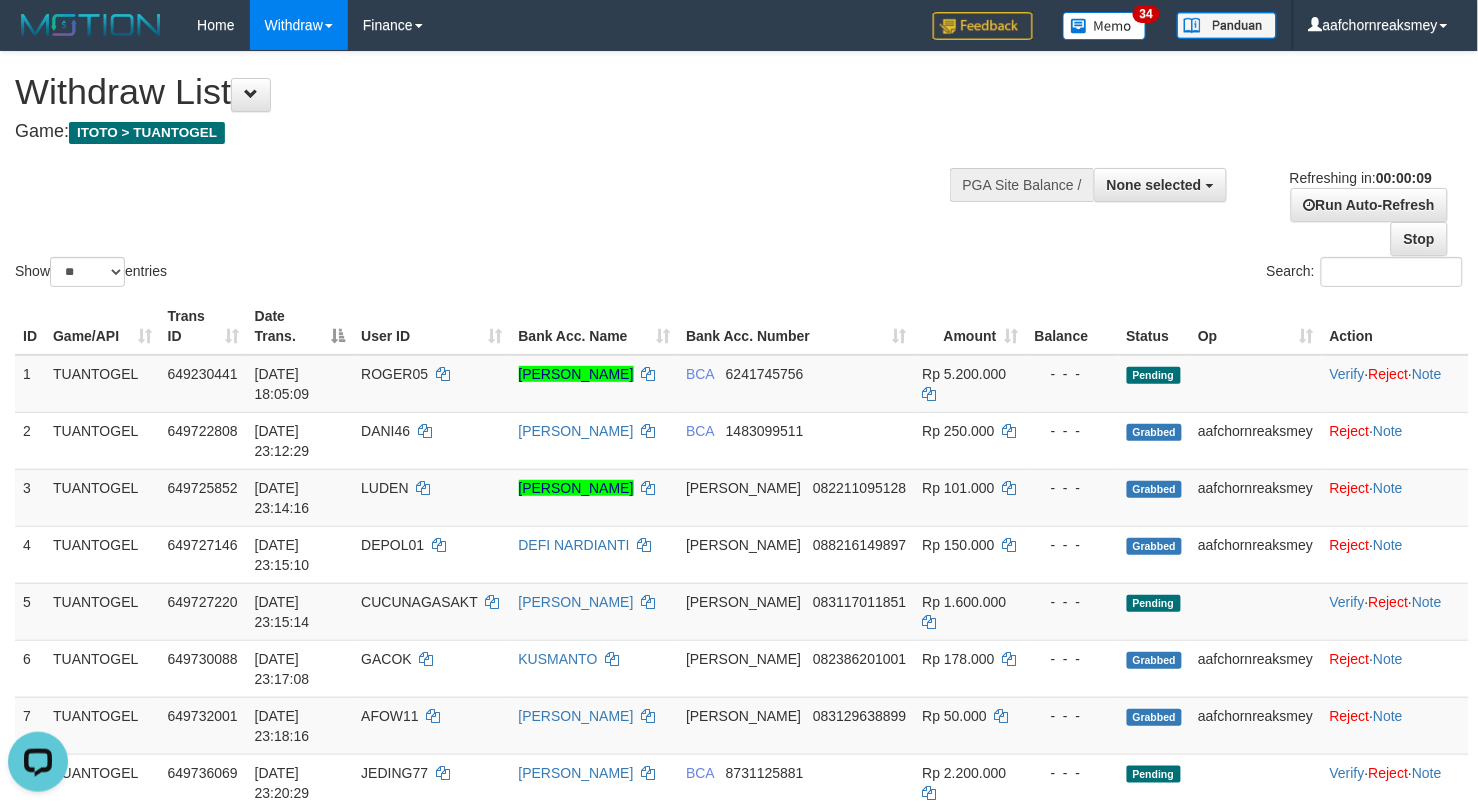 scroll, scrollTop: 0, scrollLeft: 0, axis: both 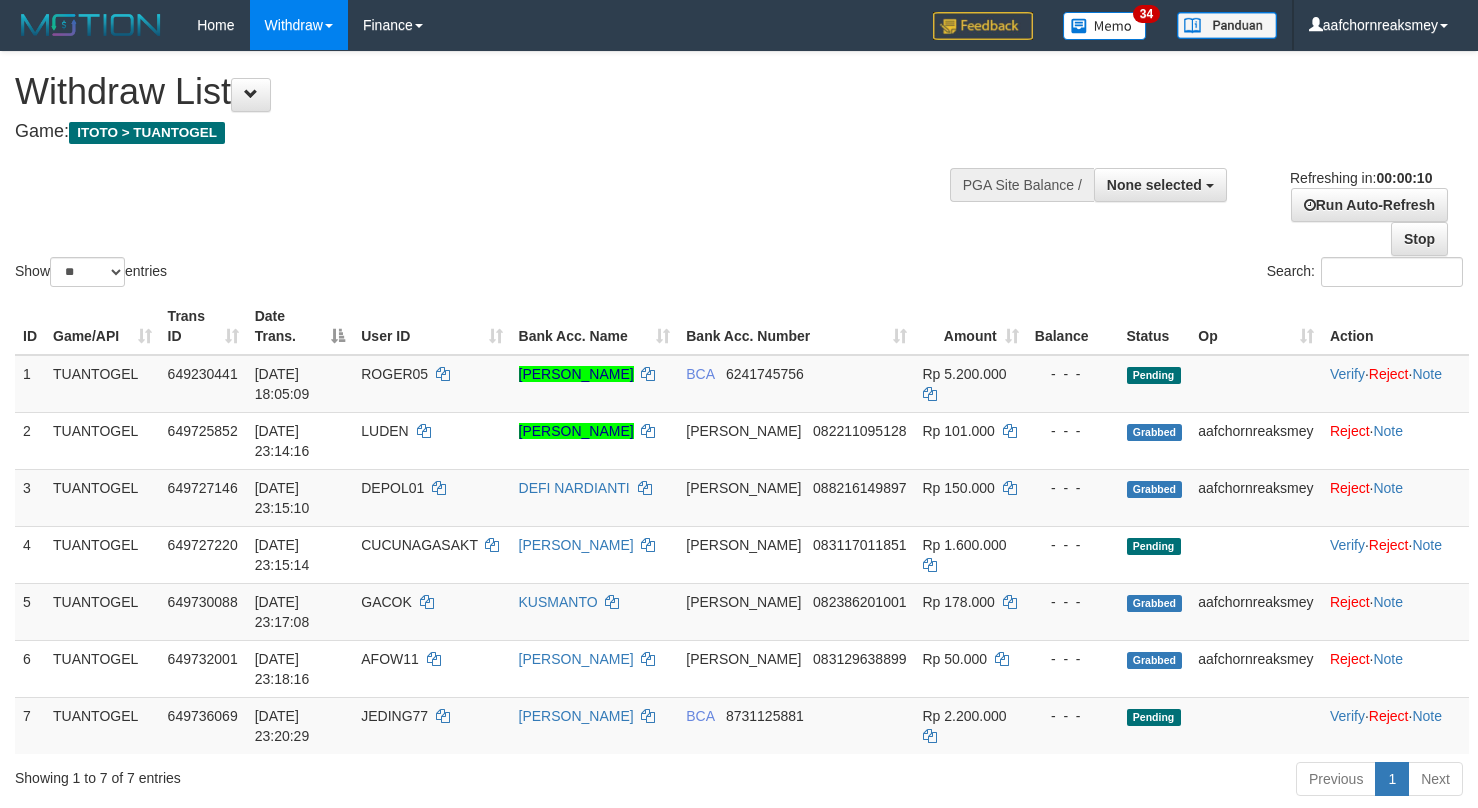 select 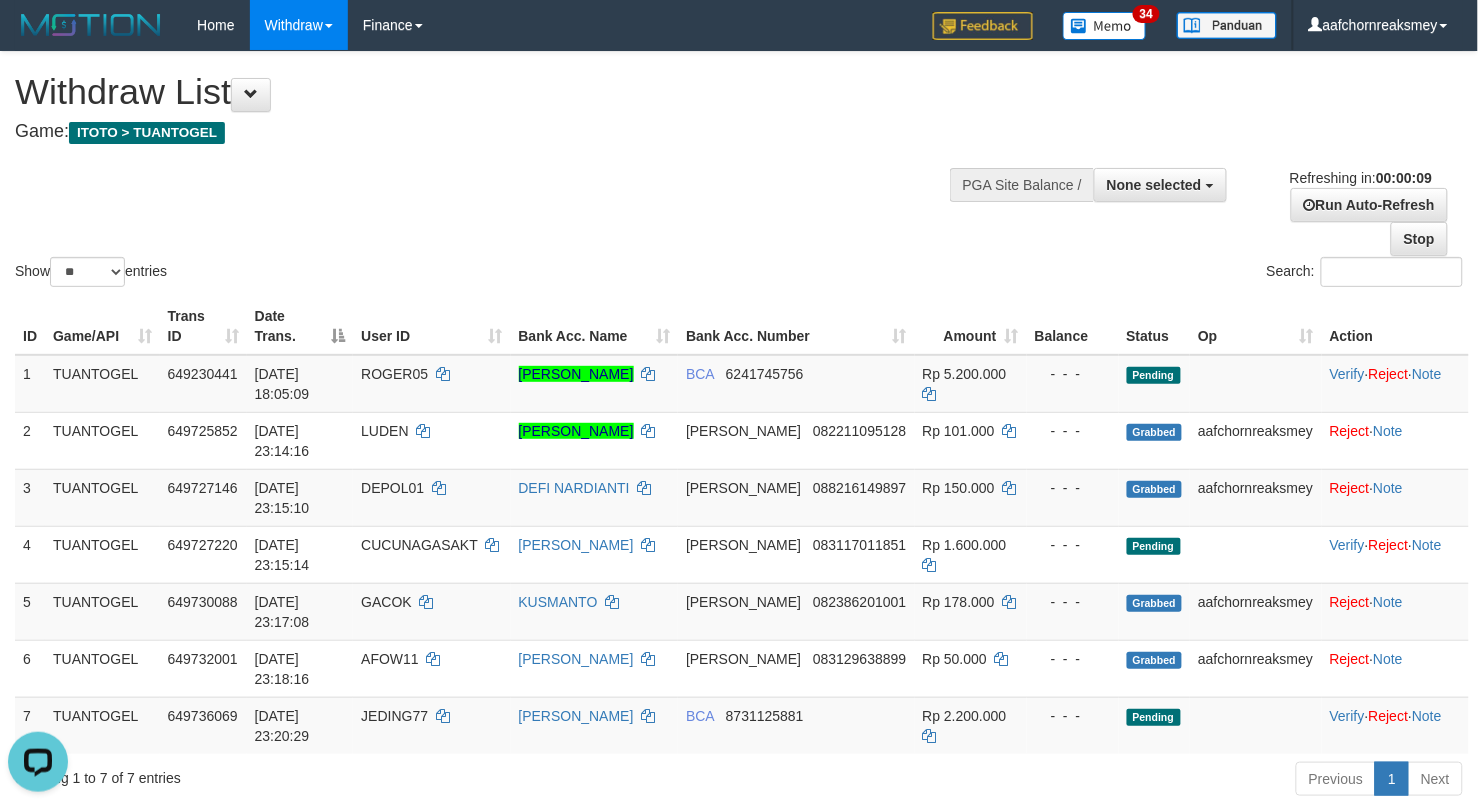 scroll, scrollTop: 0, scrollLeft: 0, axis: both 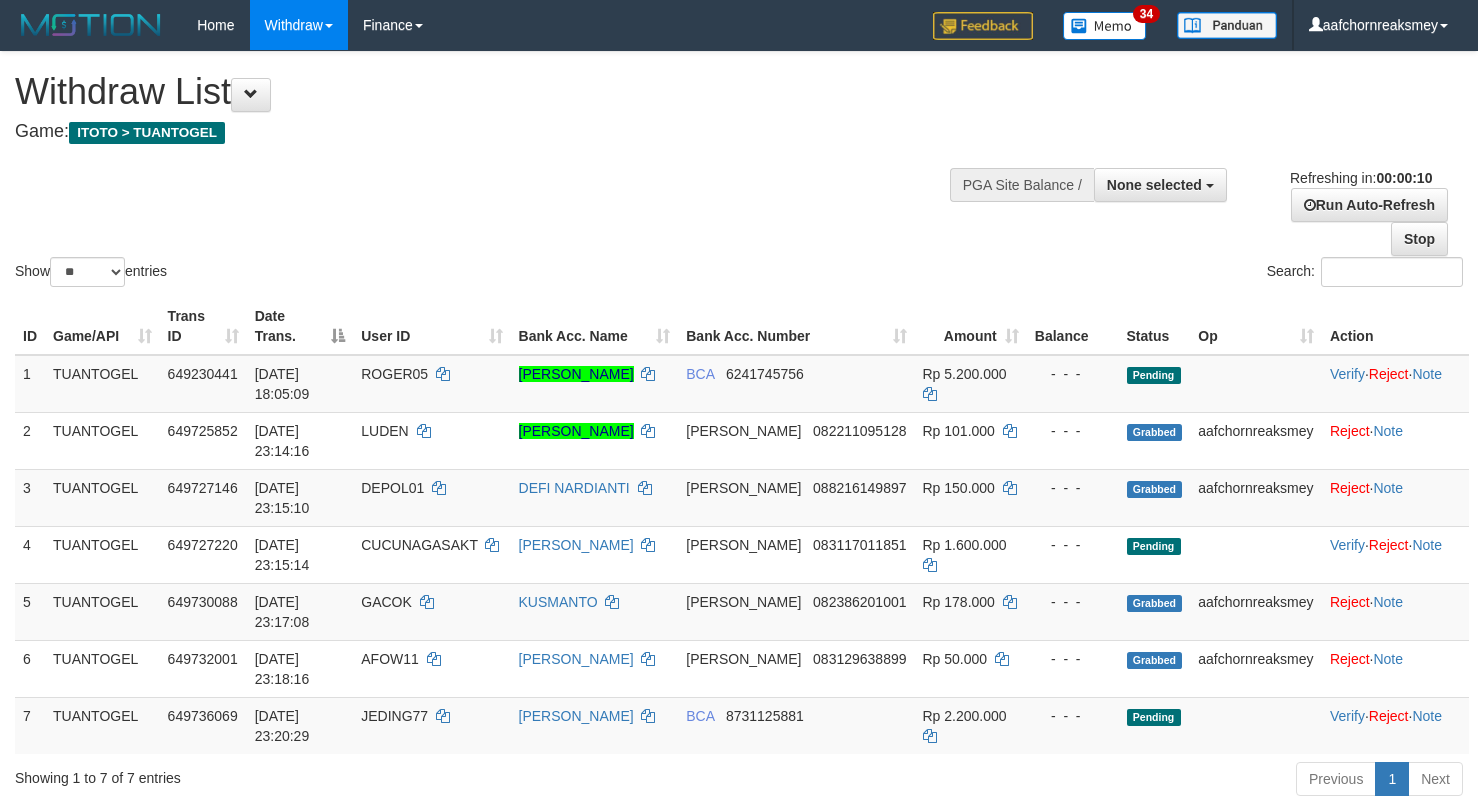 select 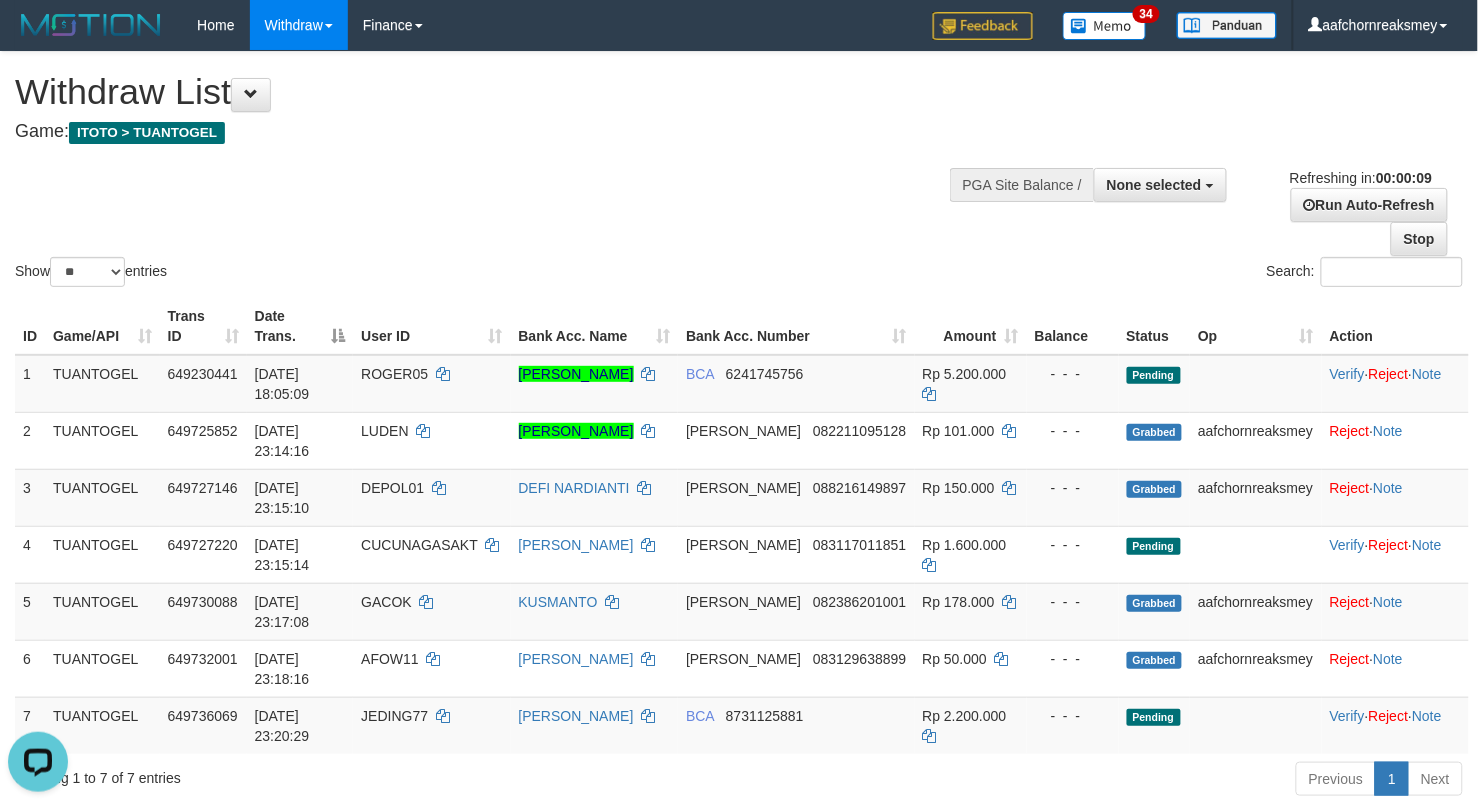 scroll, scrollTop: 0, scrollLeft: 0, axis: both 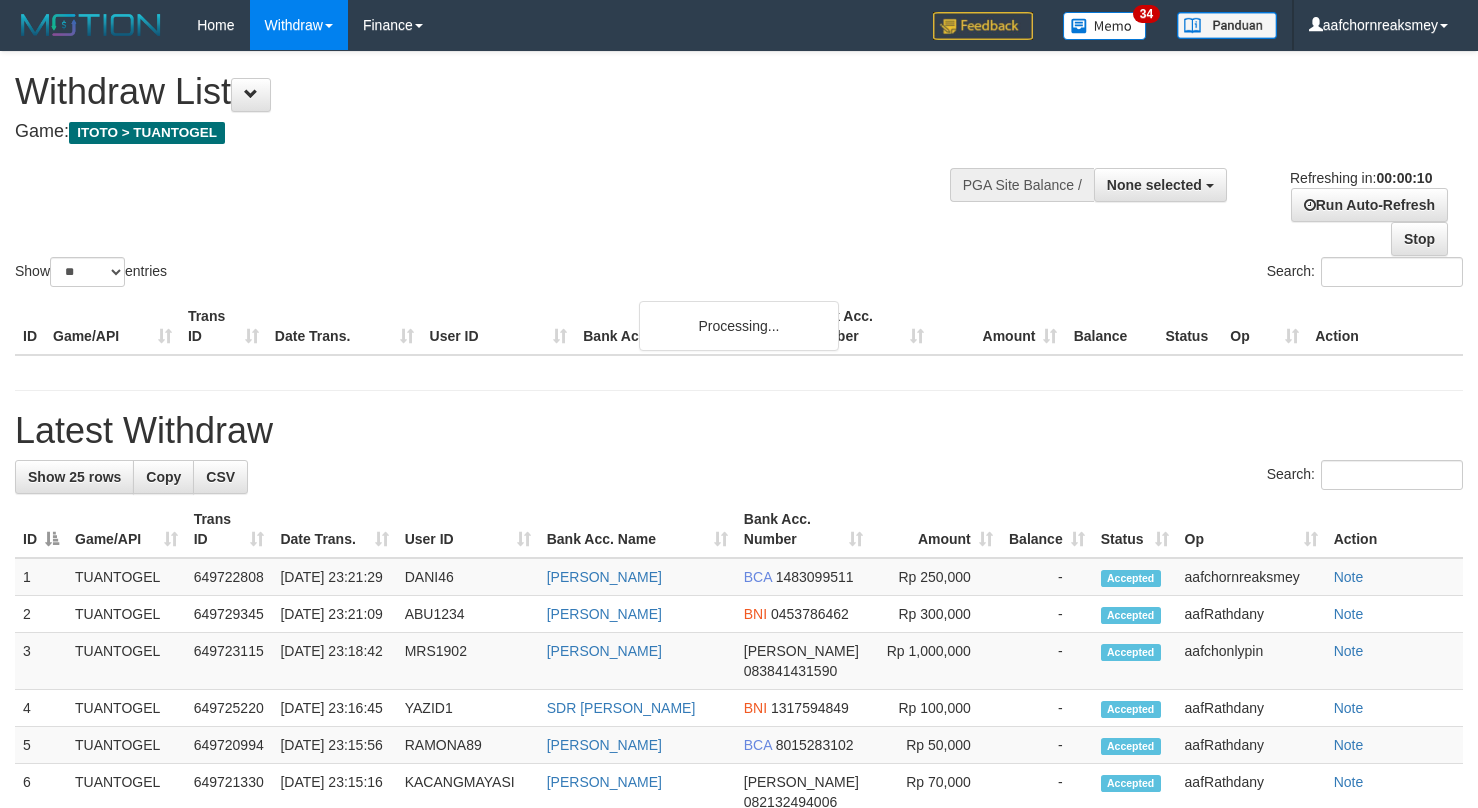 select 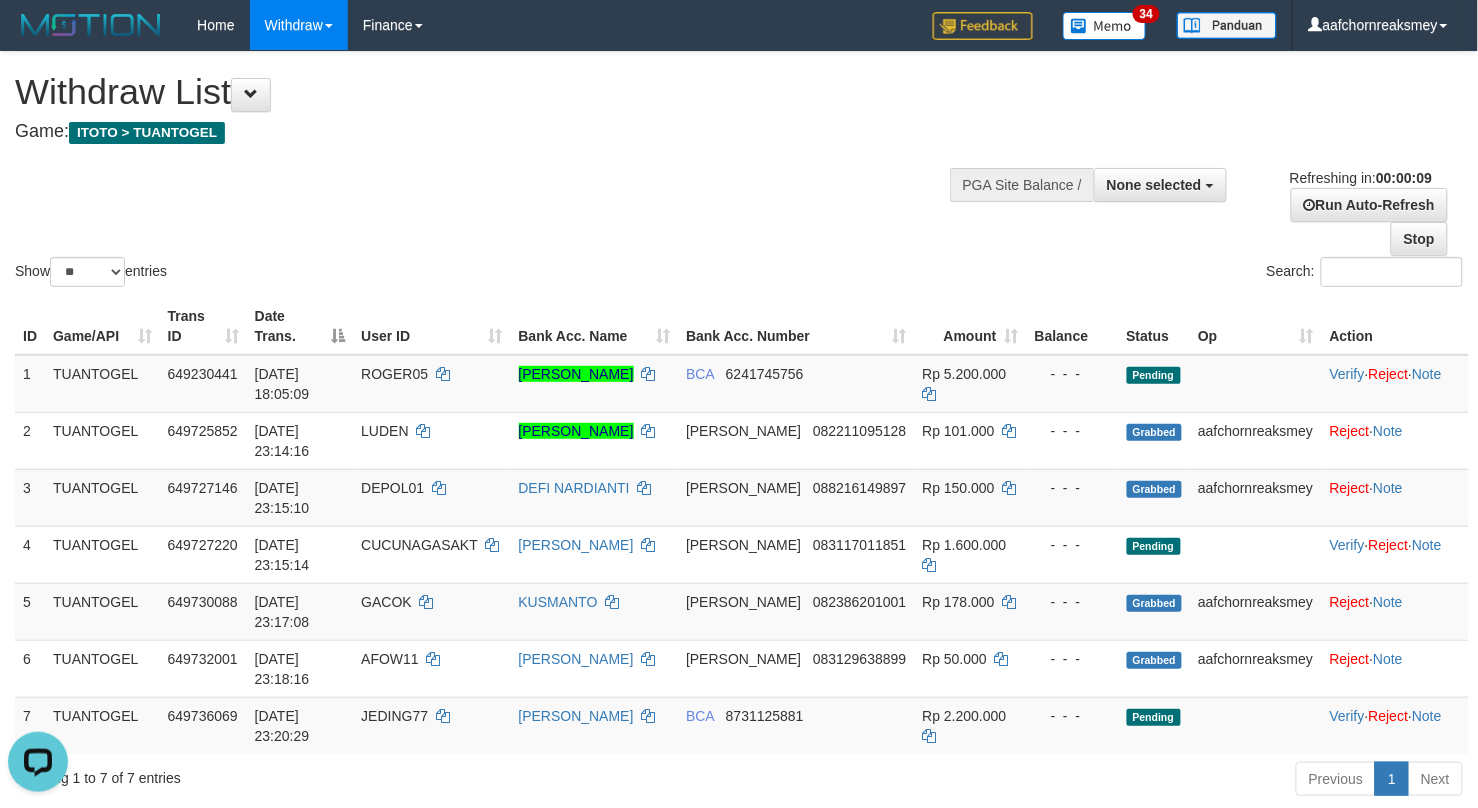 scroll, scrollTop: 0, scrollLeft: 0, axis: both 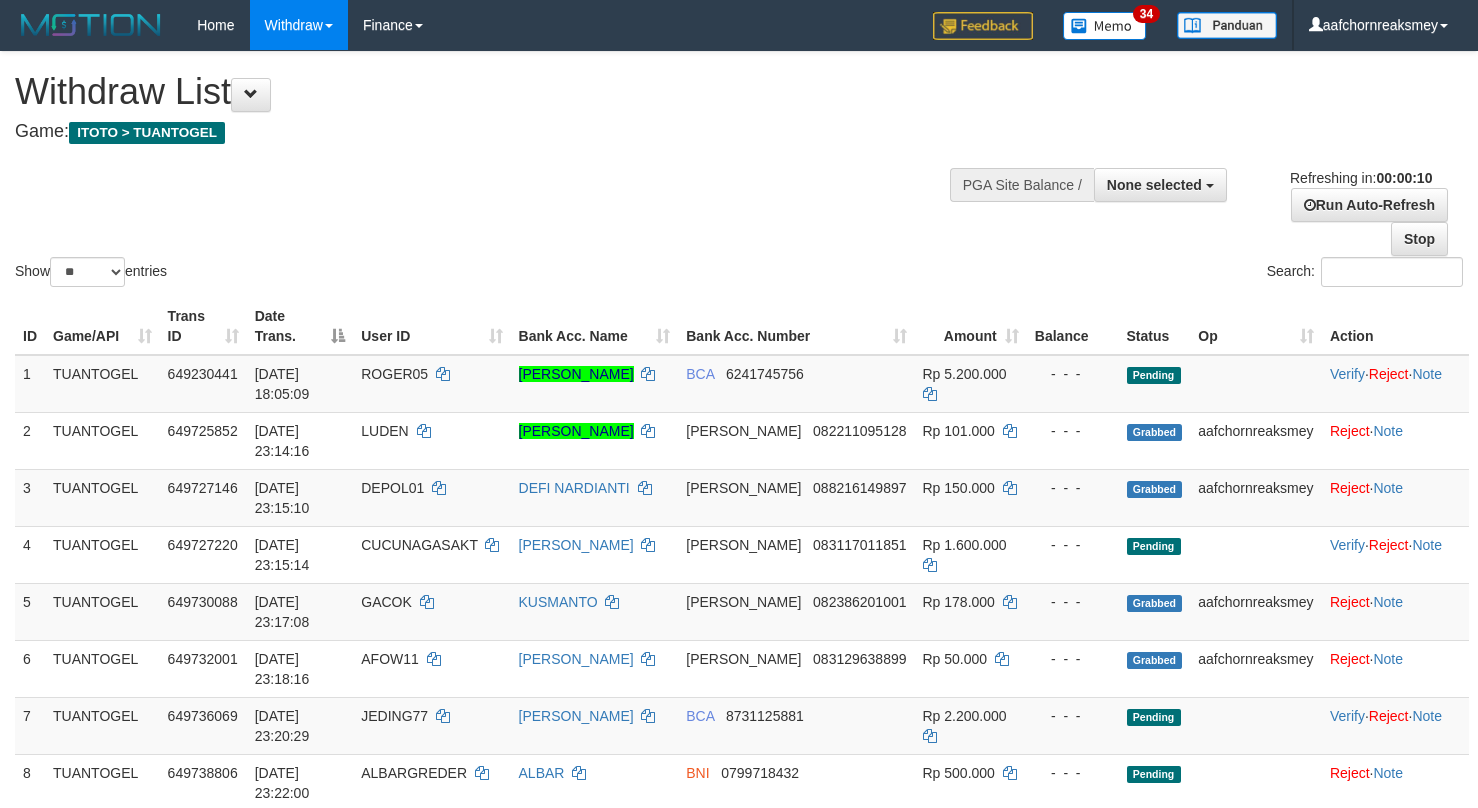 select 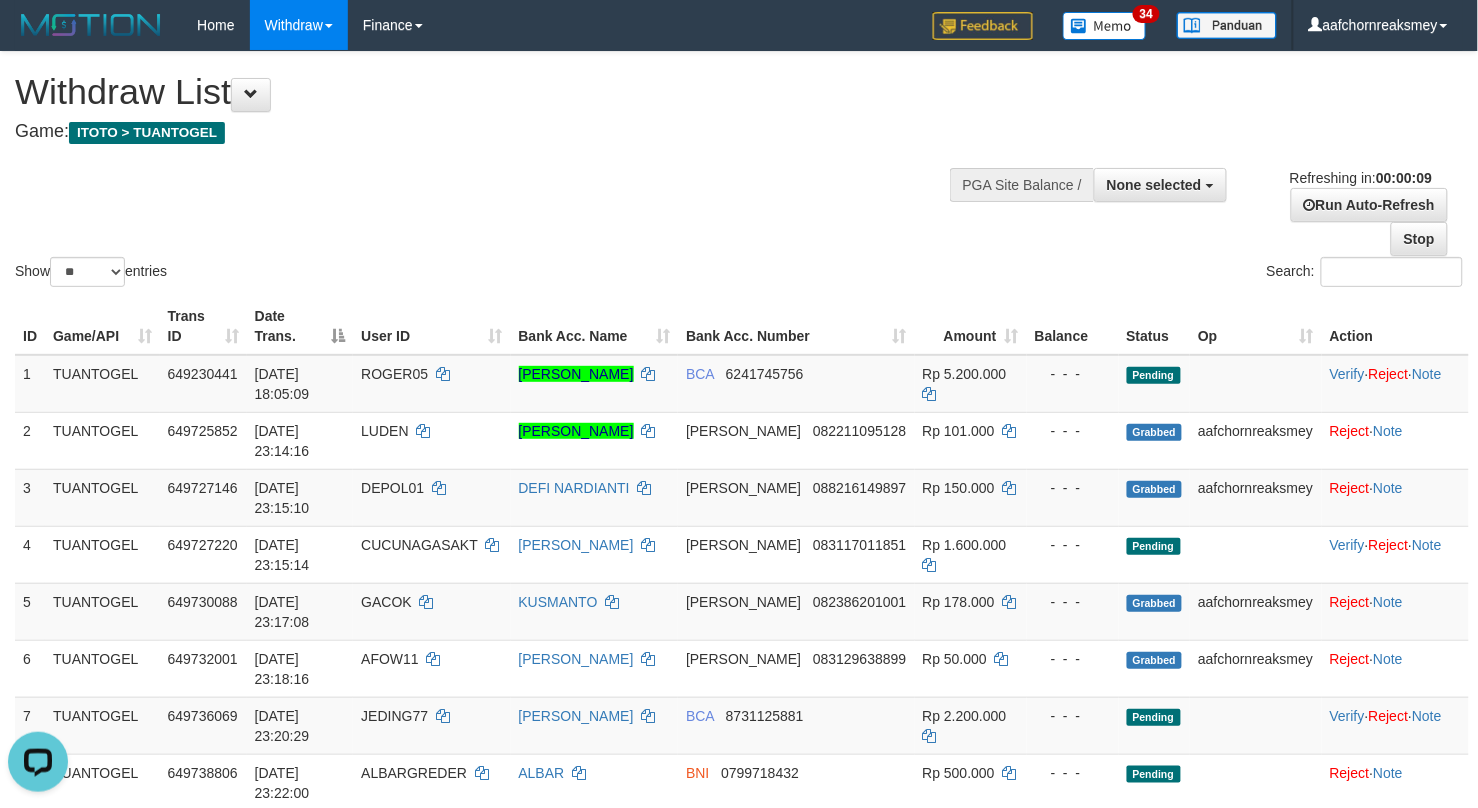 scroll, scrollTop: 0, scrollLeft: 0, axis: both 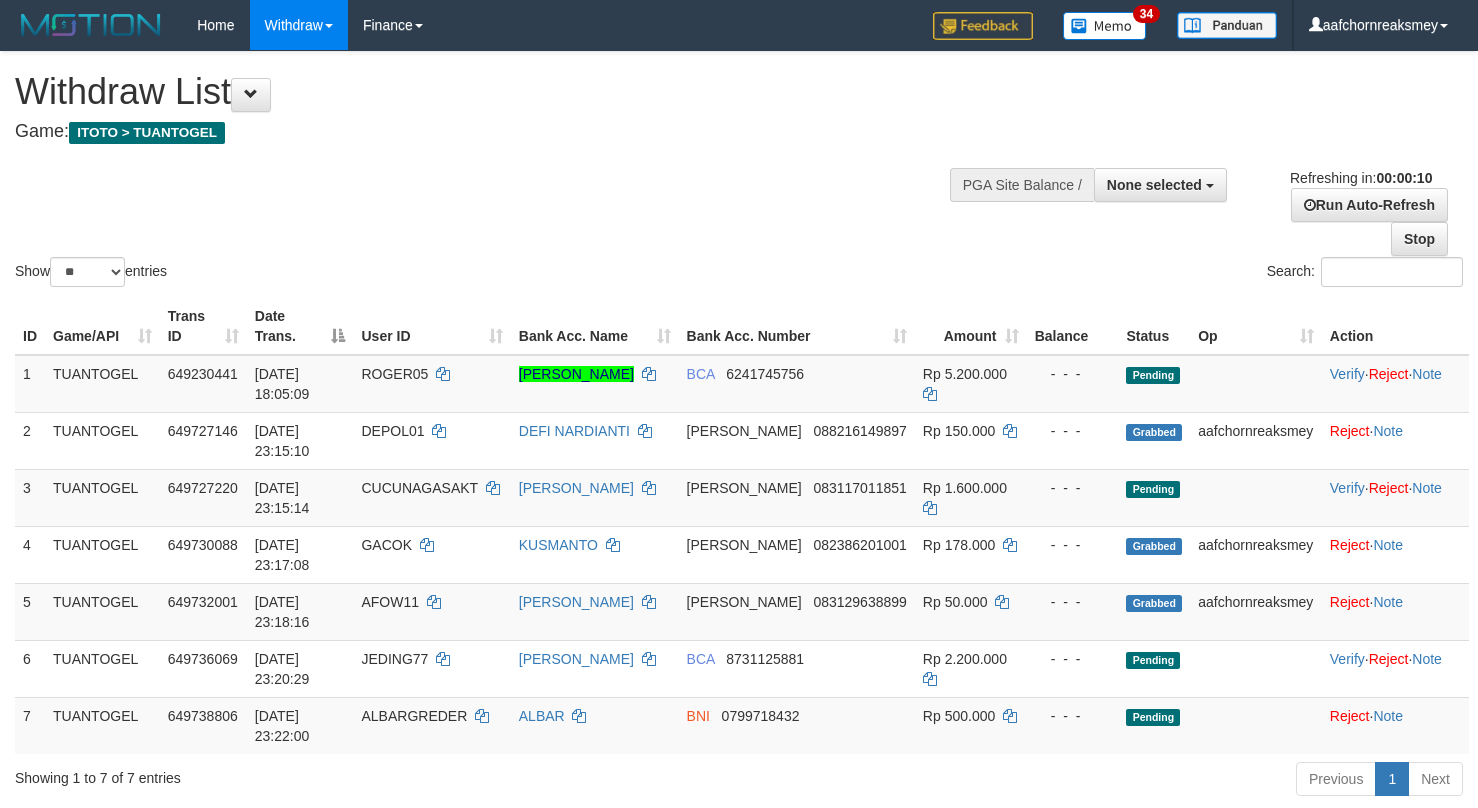select 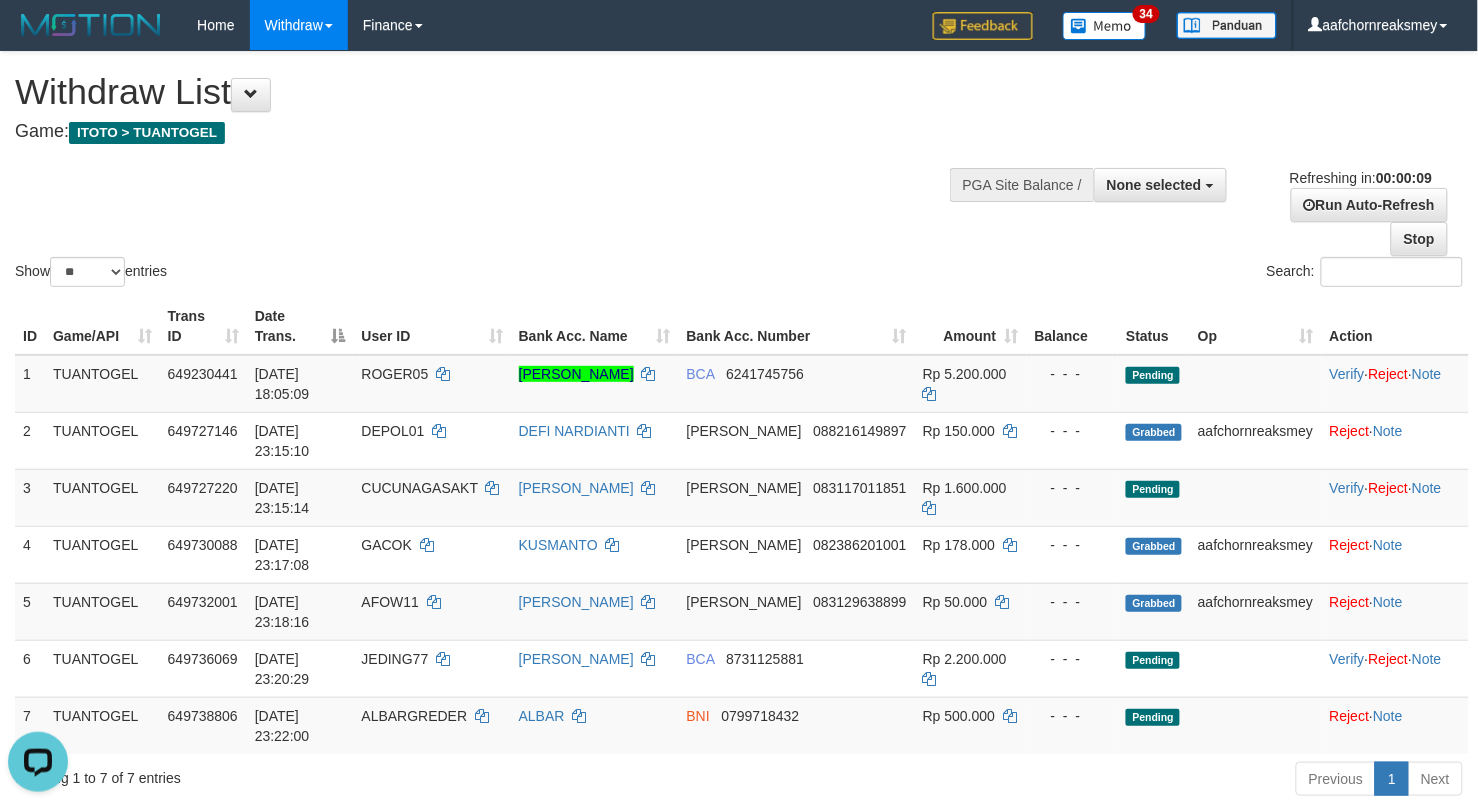 scroll, scrollTop: 0, scrollLeft: 0, axis: both 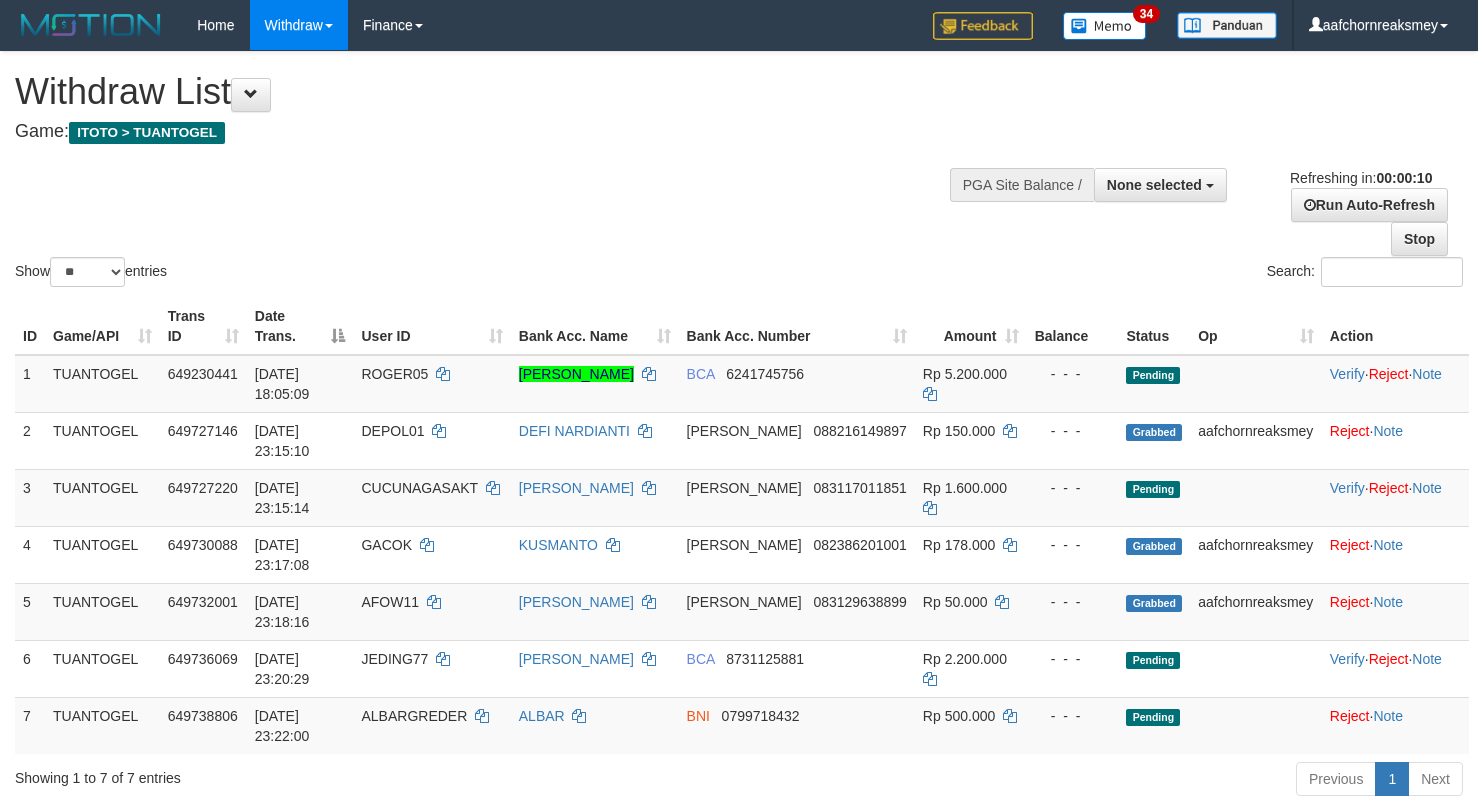 select 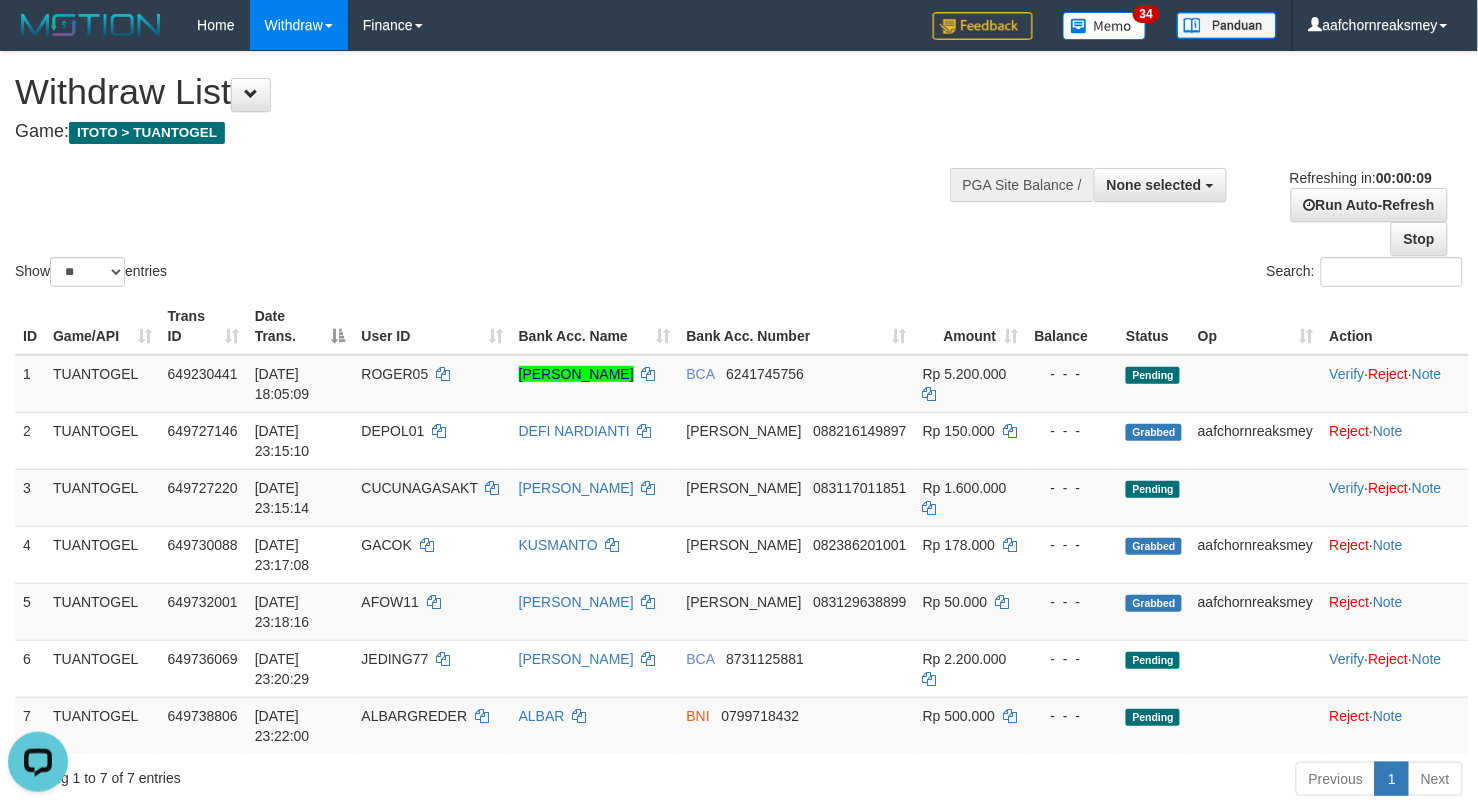 scroll, scrollTop: 0, scrollLeft: 0, axis: both 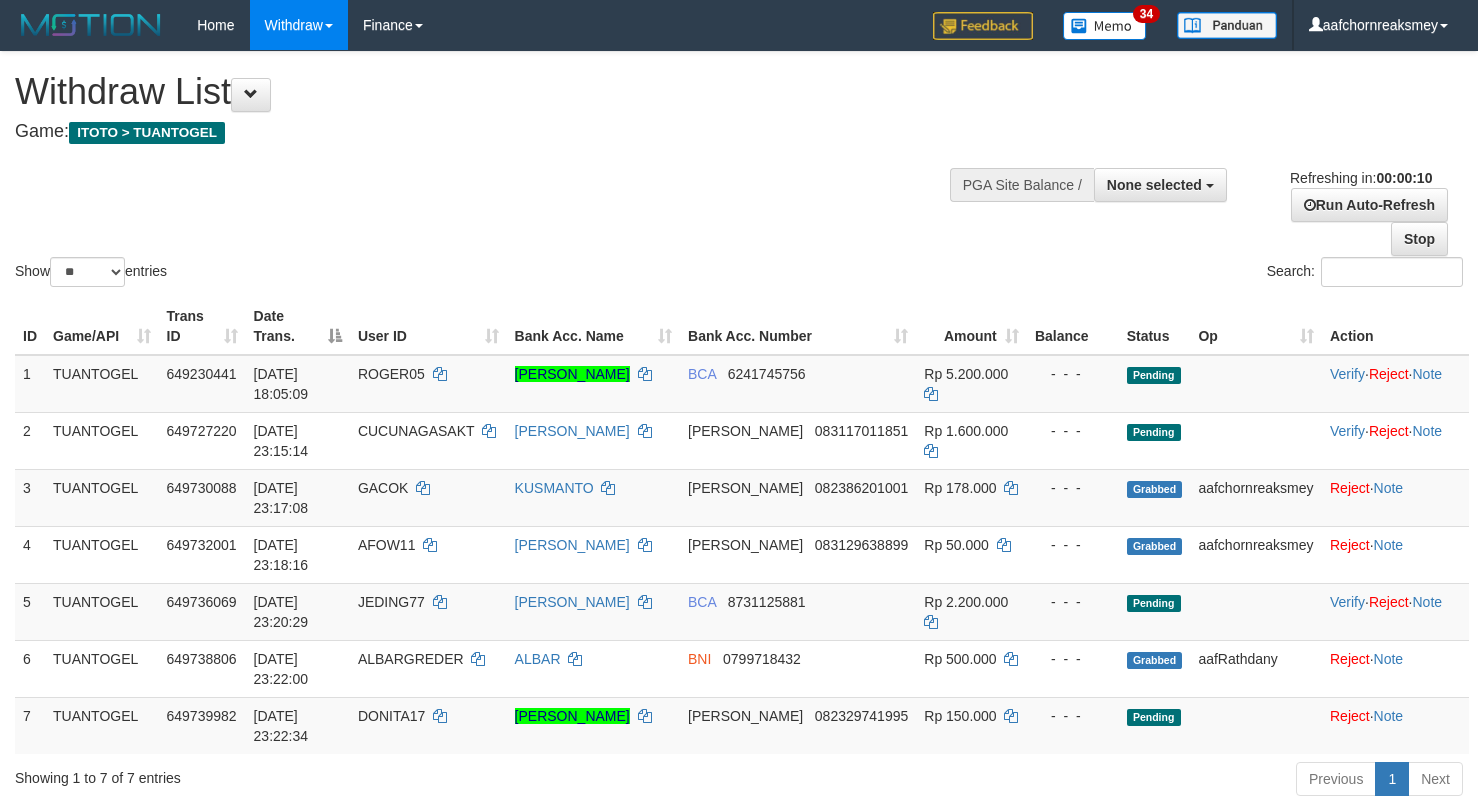 select 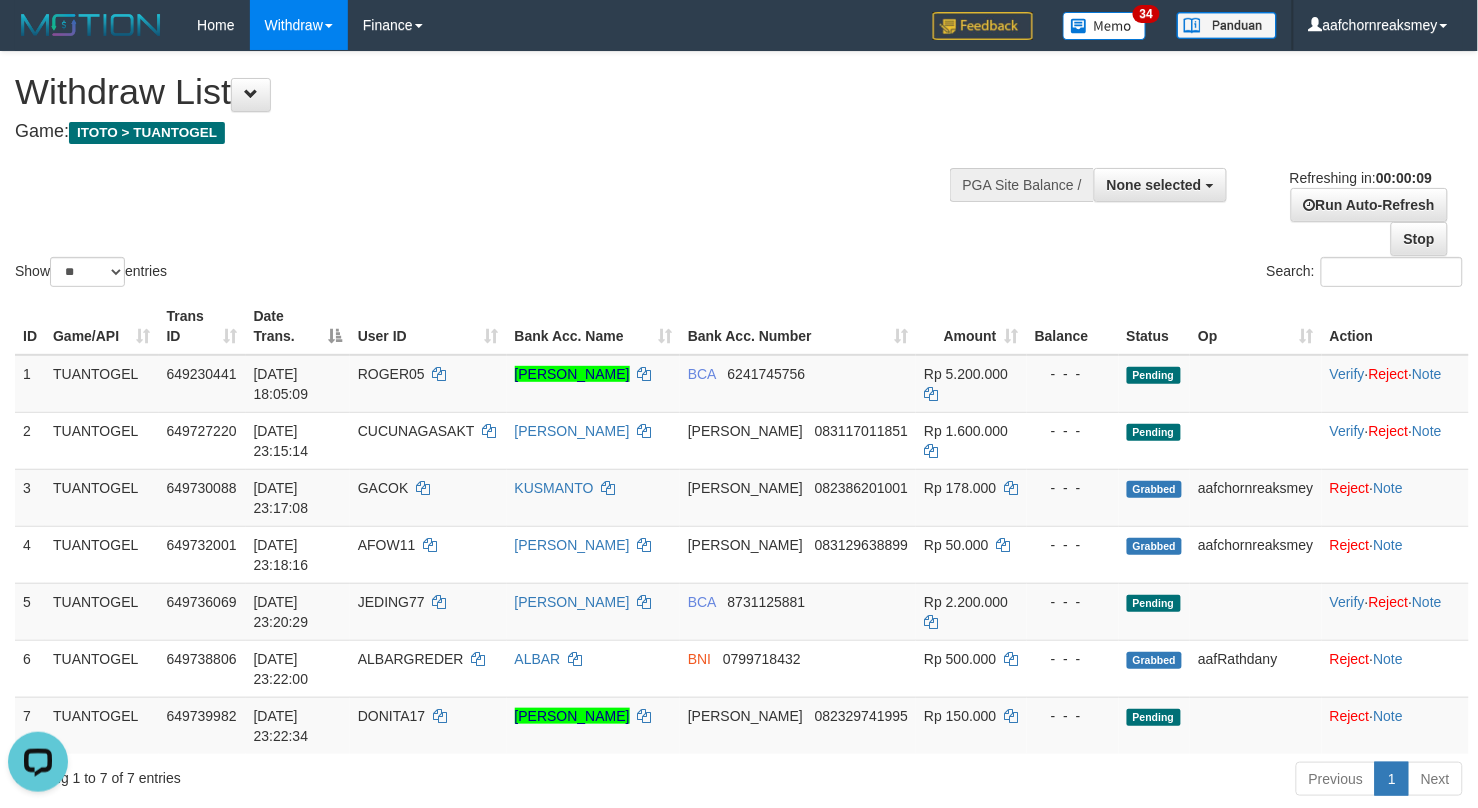 scroll, scrollTop: 0, scrollLeft: 0, axis: both 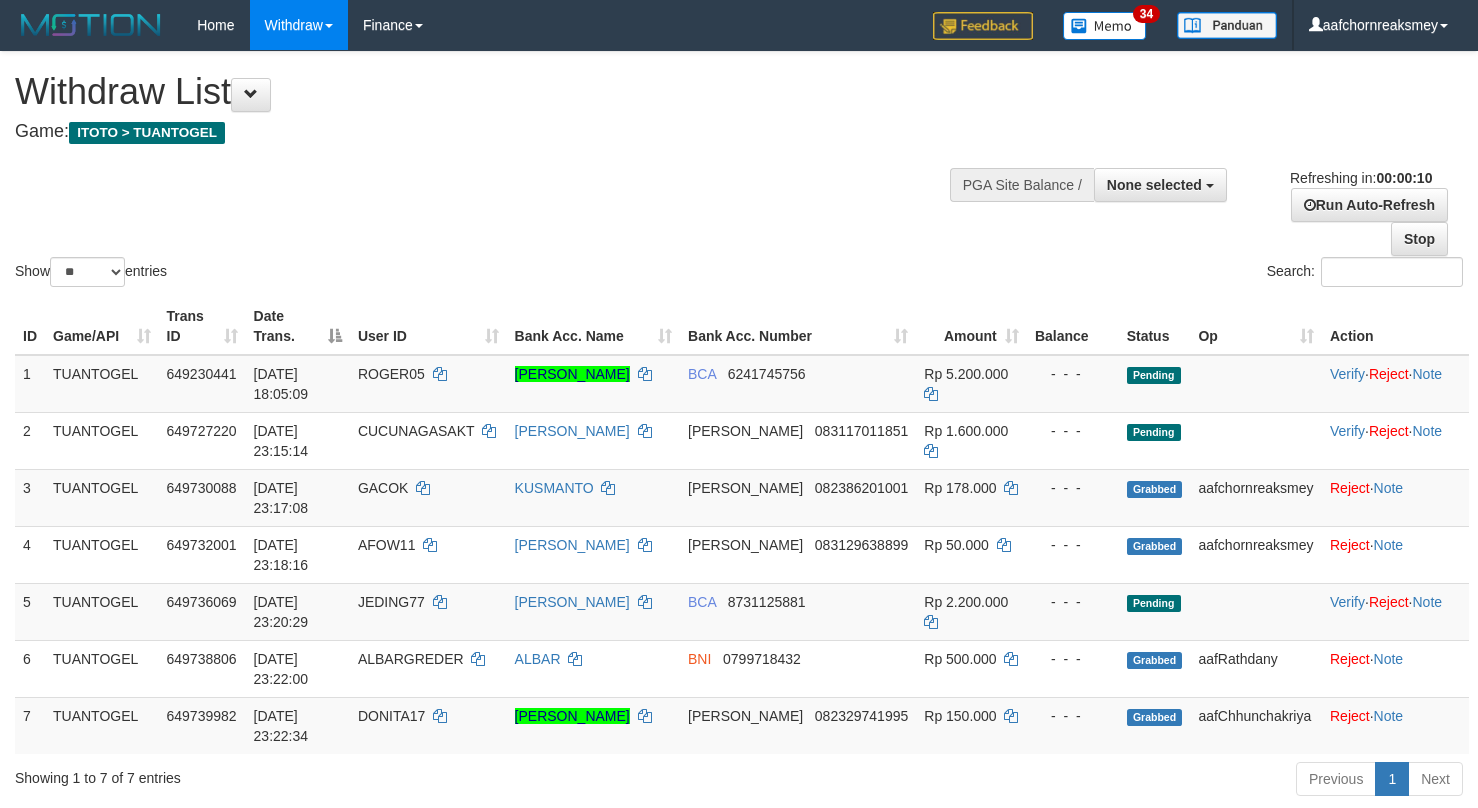select 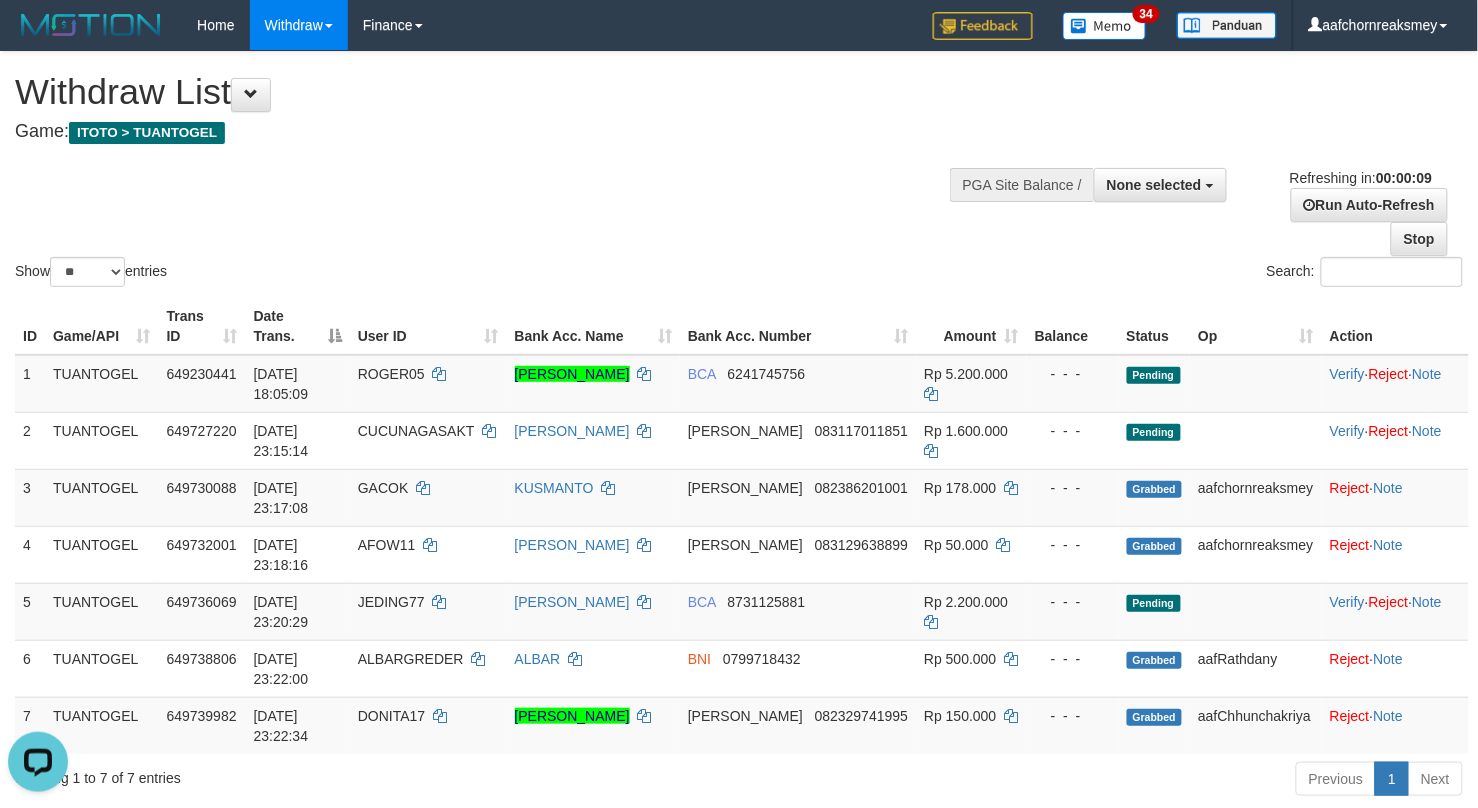 scroll, scrollTop: 0, scrollLeft: 0, axis: both 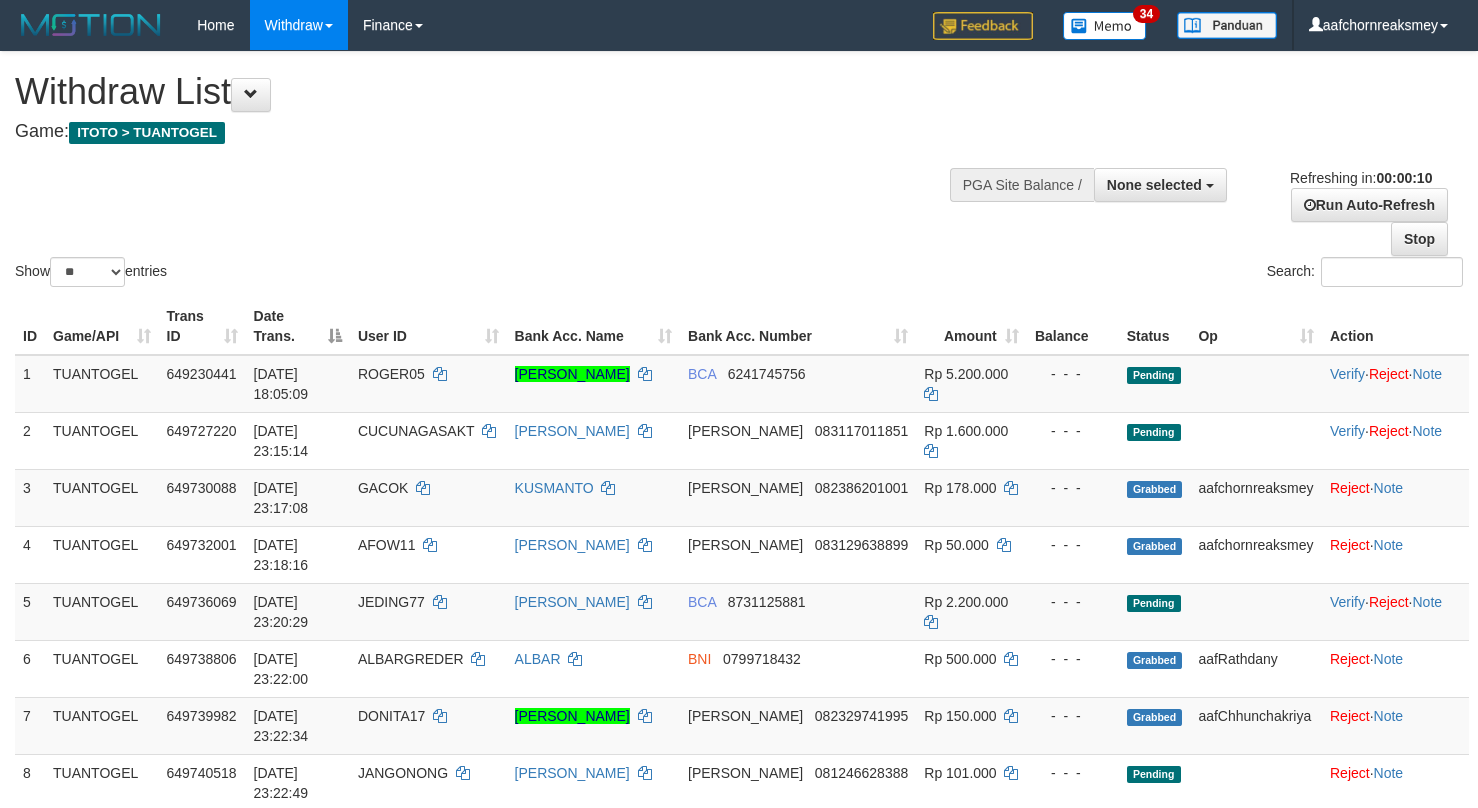select 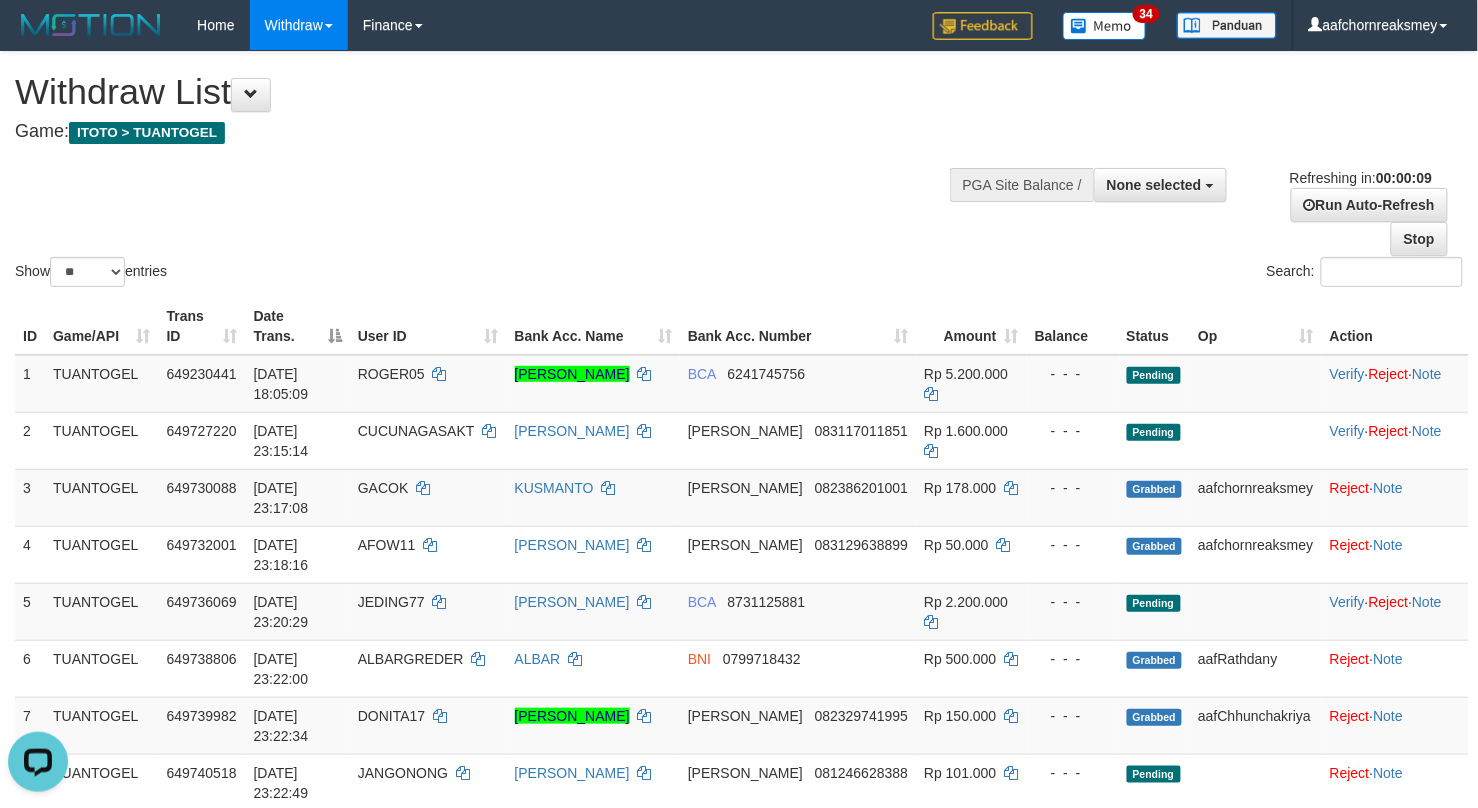 scroll, scrollTop: 0, scrollLeft: 0, axis: both 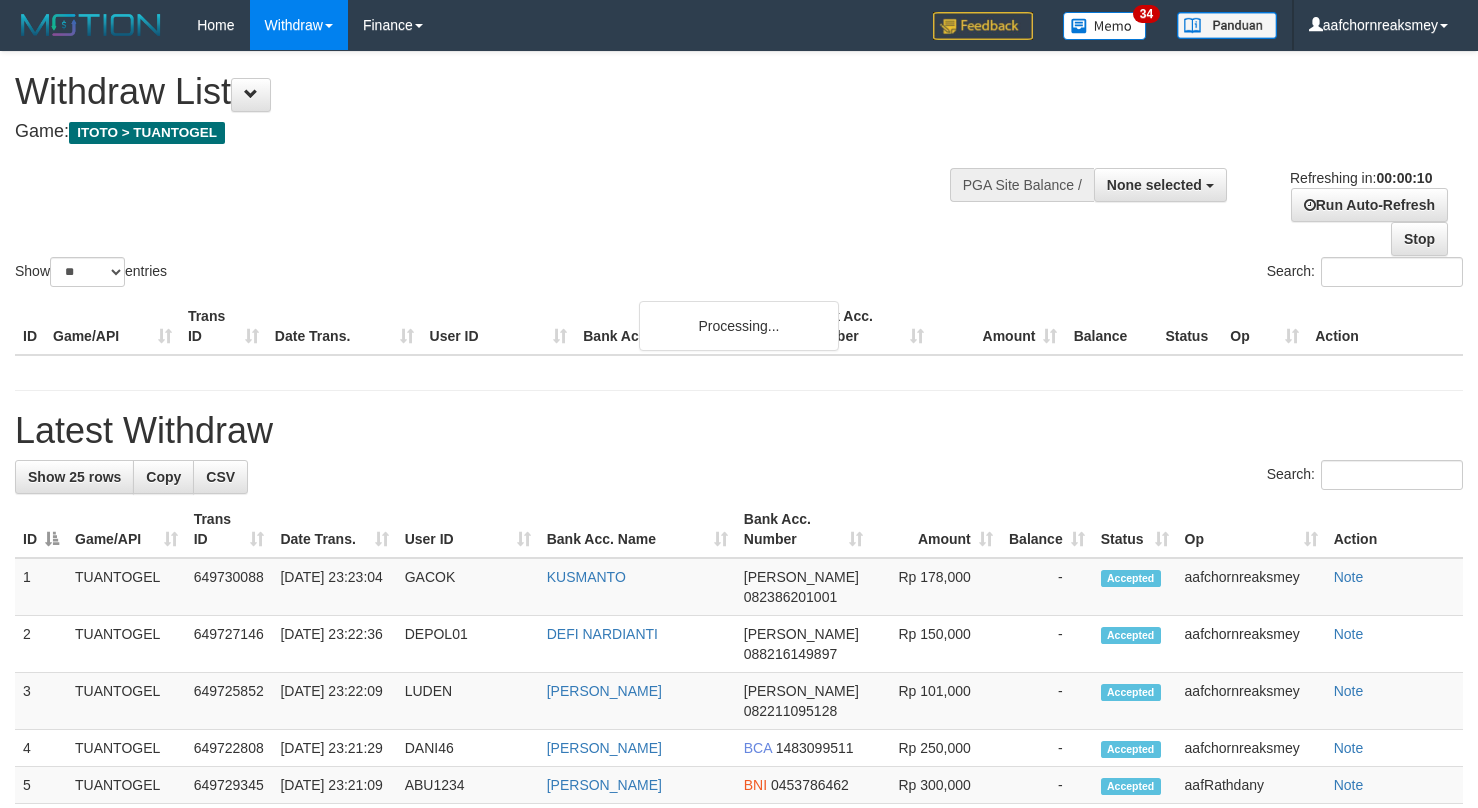 select 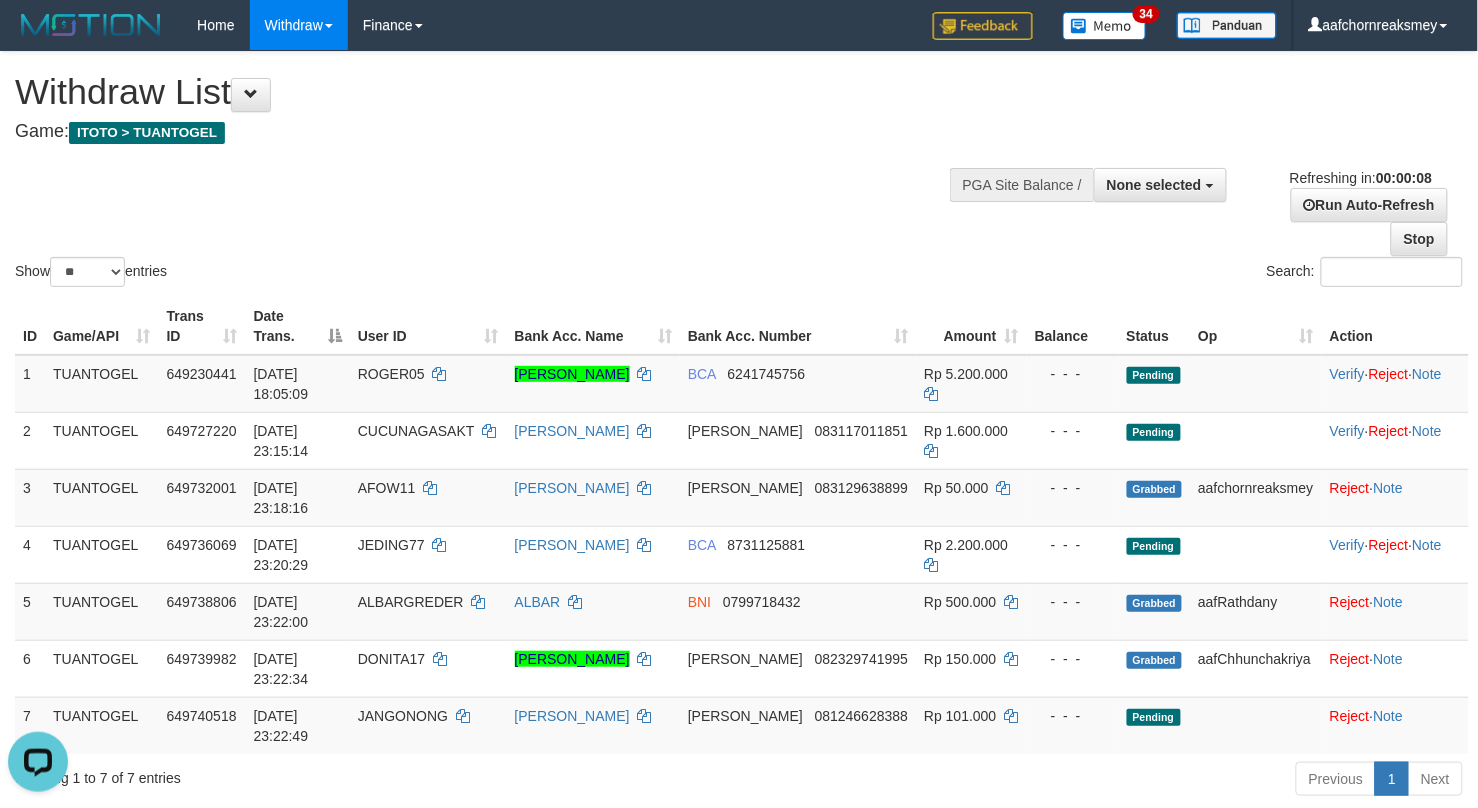 scroll, scrollTop: 0, scrollLeft: 0, axis: both 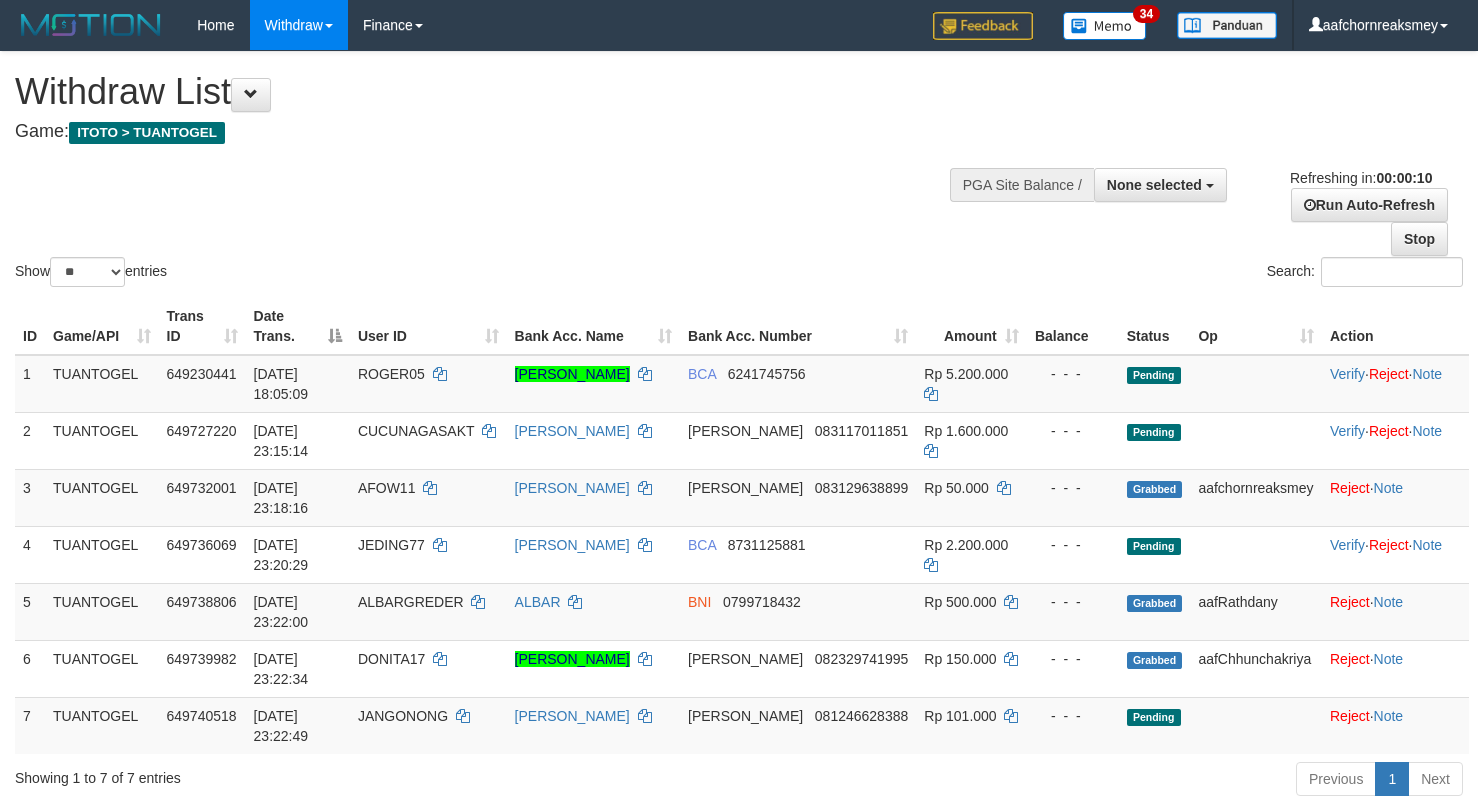 select 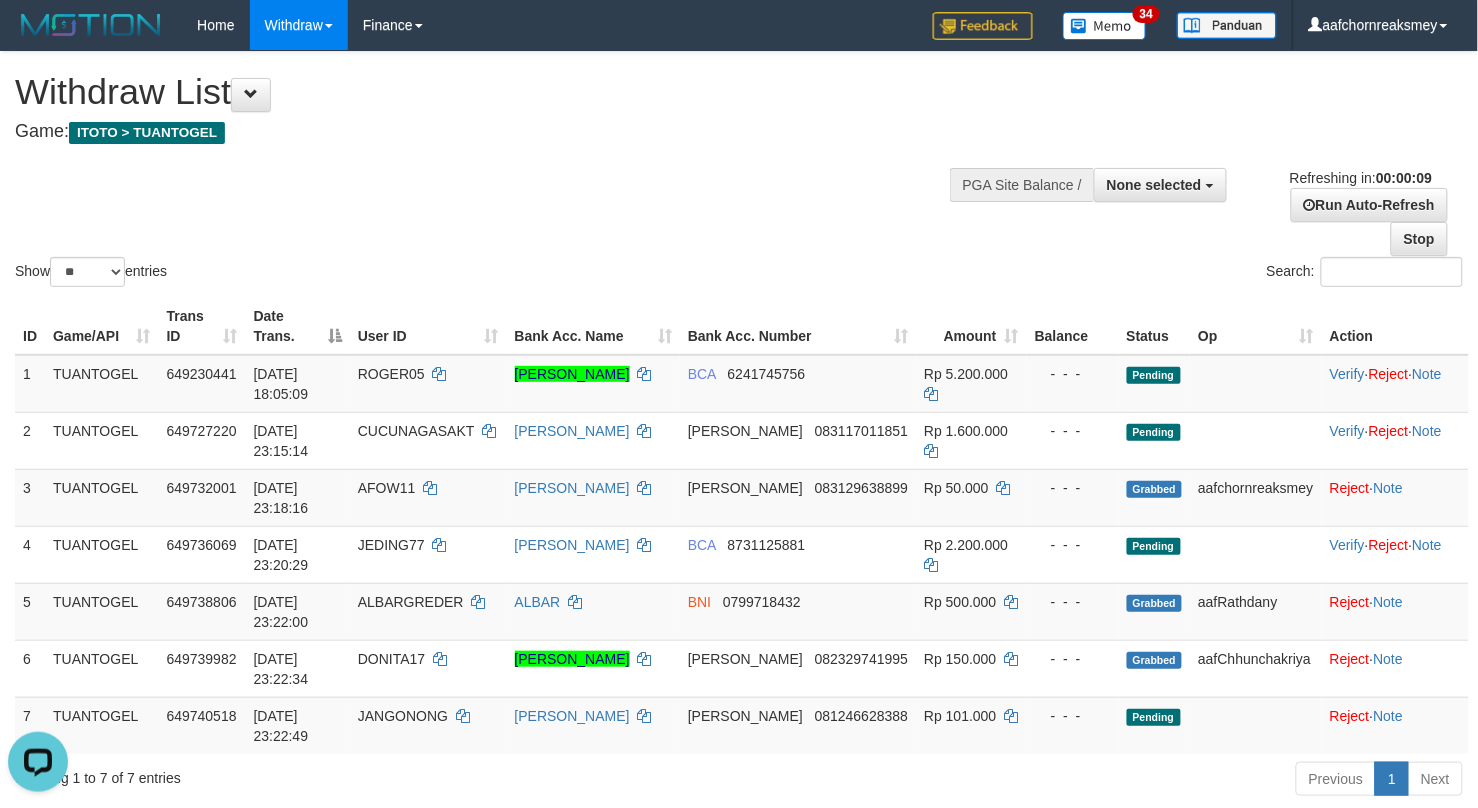 scroll, scrollTop: 0, scrollLeft: 0, axis: both 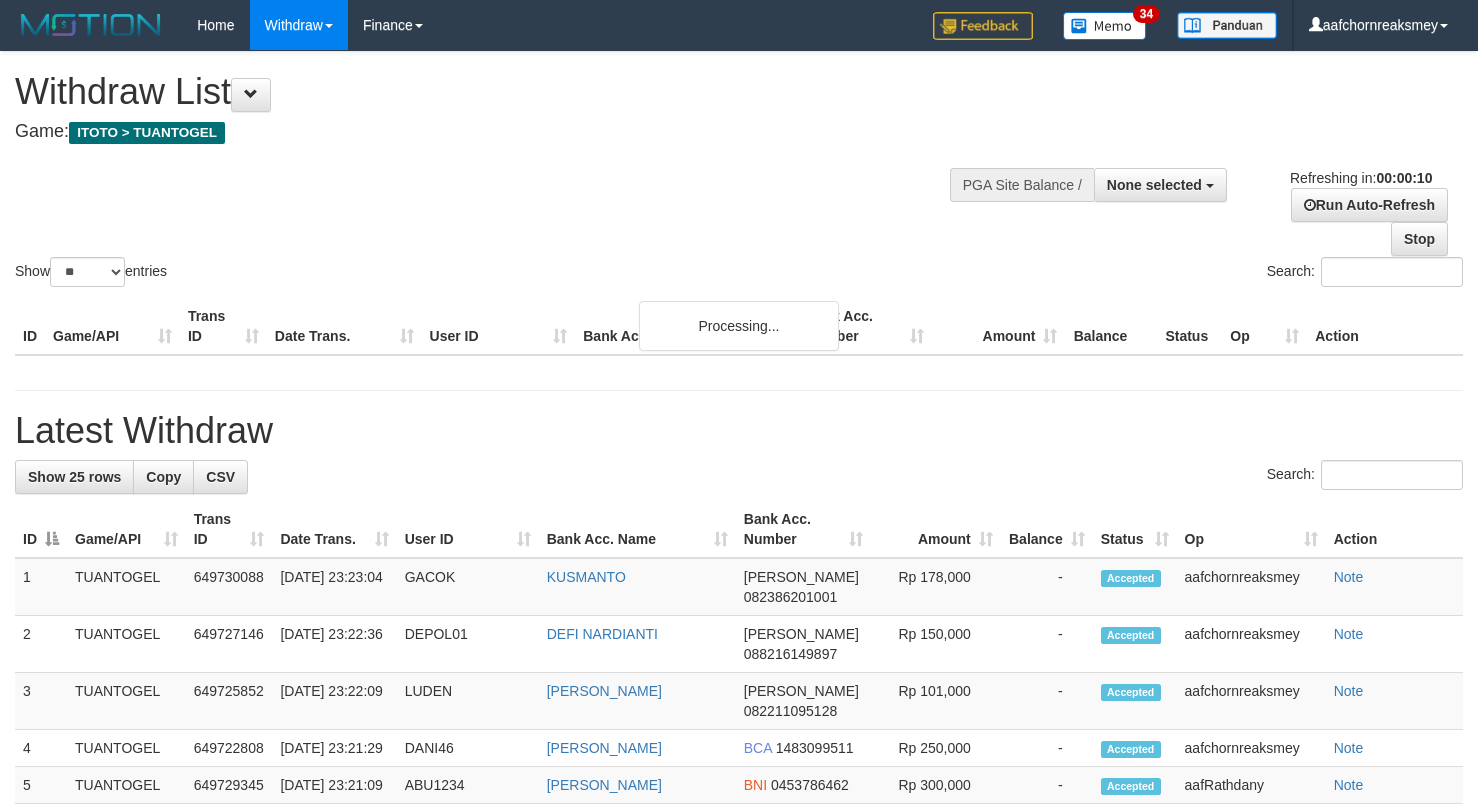 select 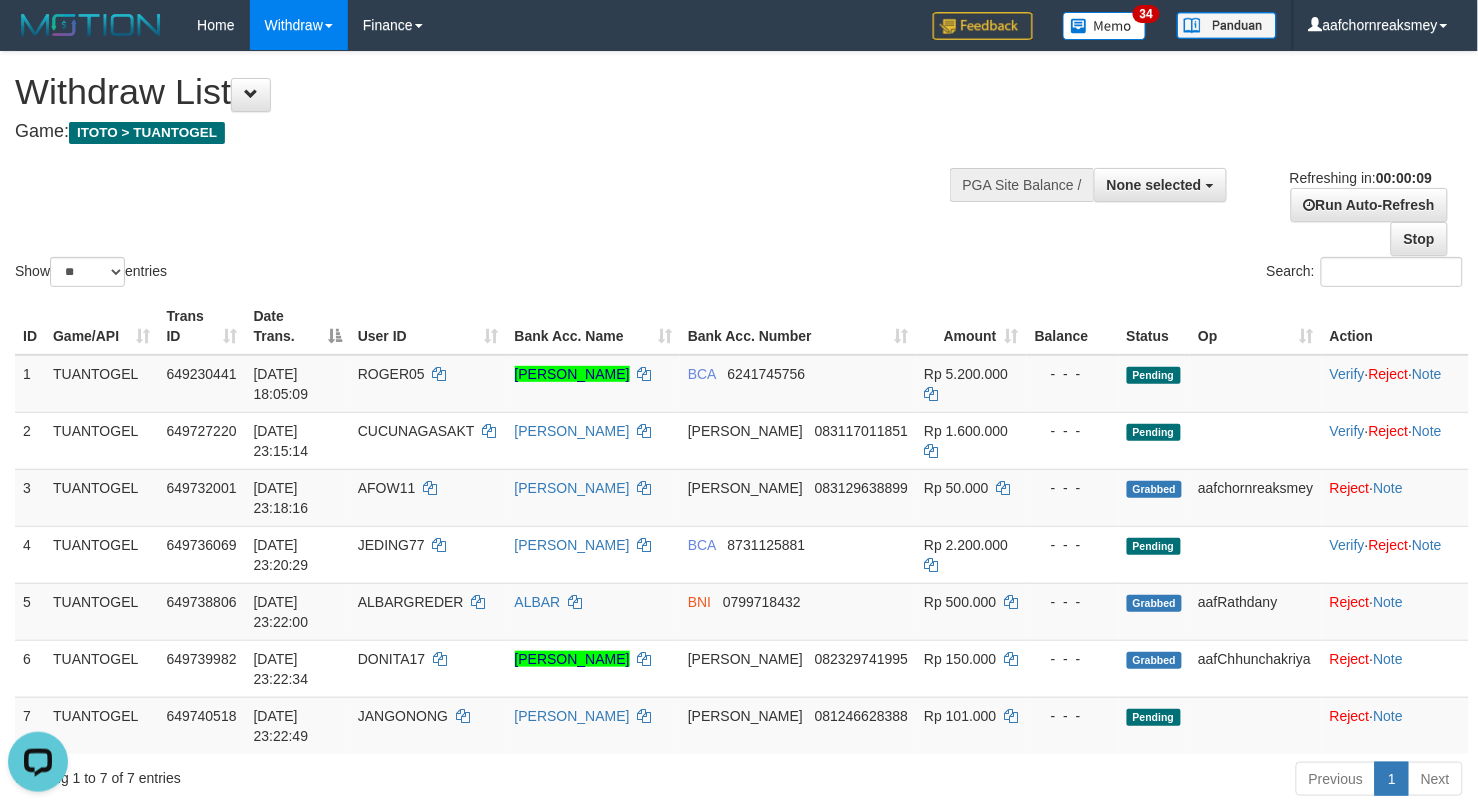 scroll, scrollTop: 0, scrollLeft: 0, axis: both 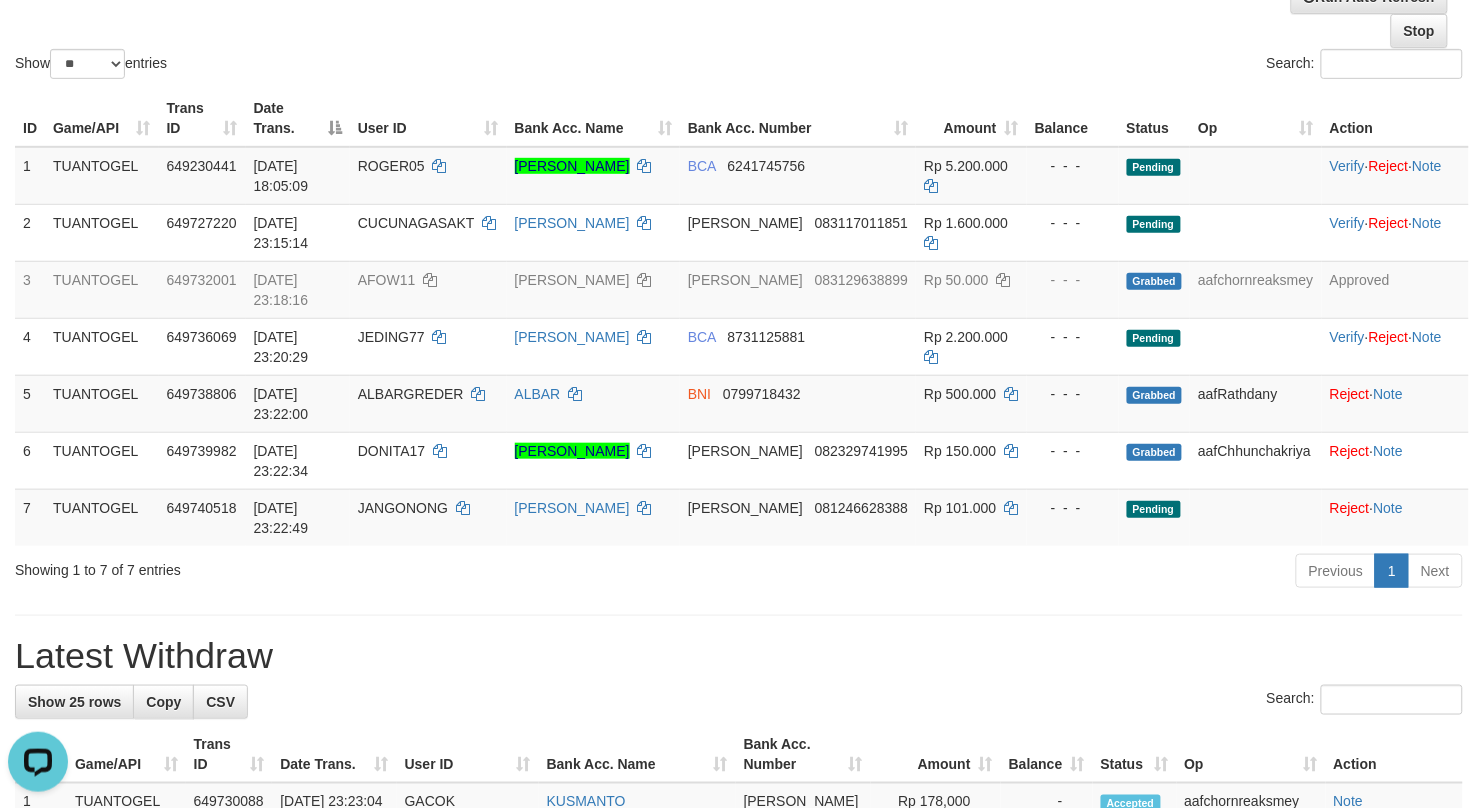 click on "Latest Withdraw" at bounding box center (739, 656) 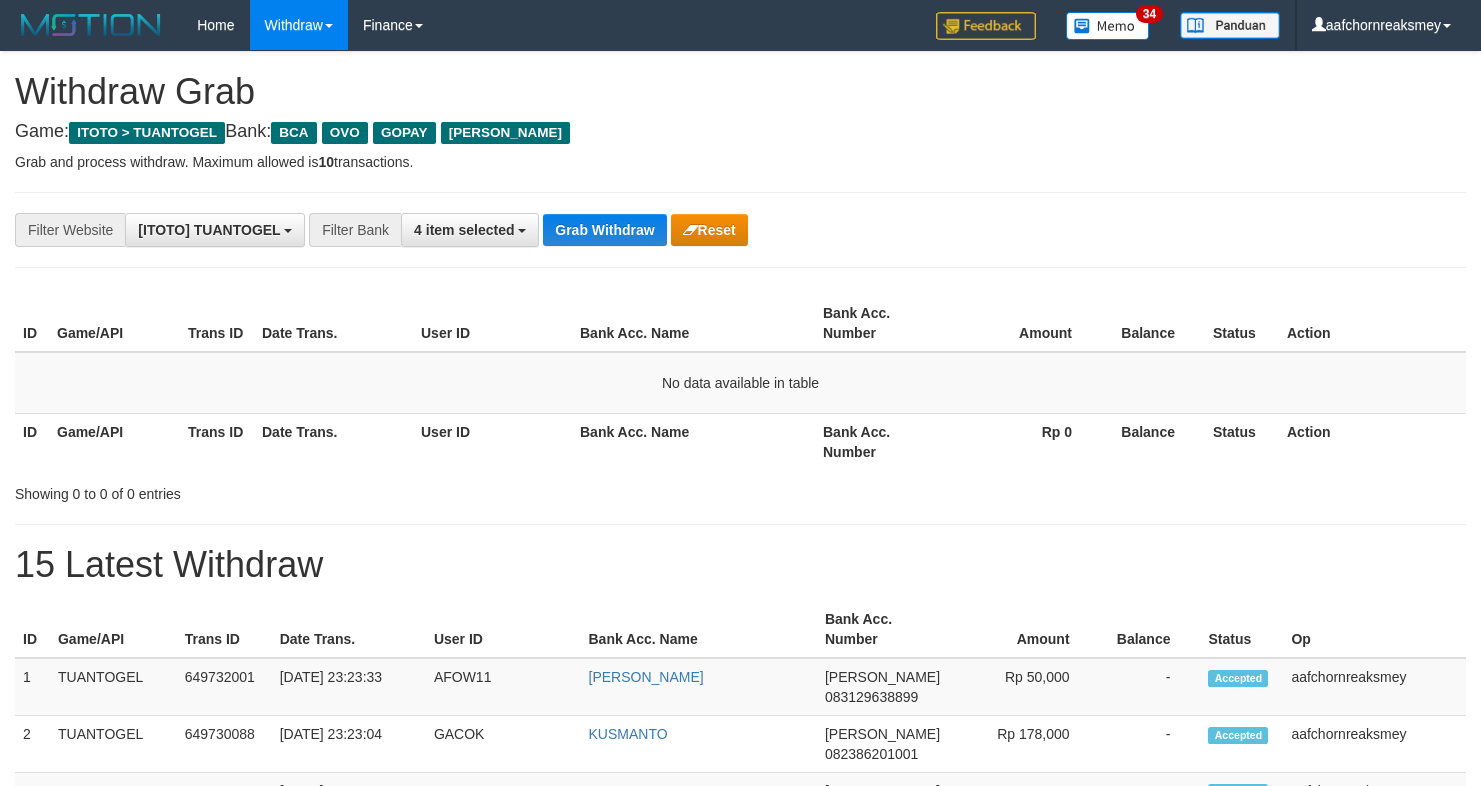 scroll, scrollTop: 0, scrollLeft: 0, axis: both 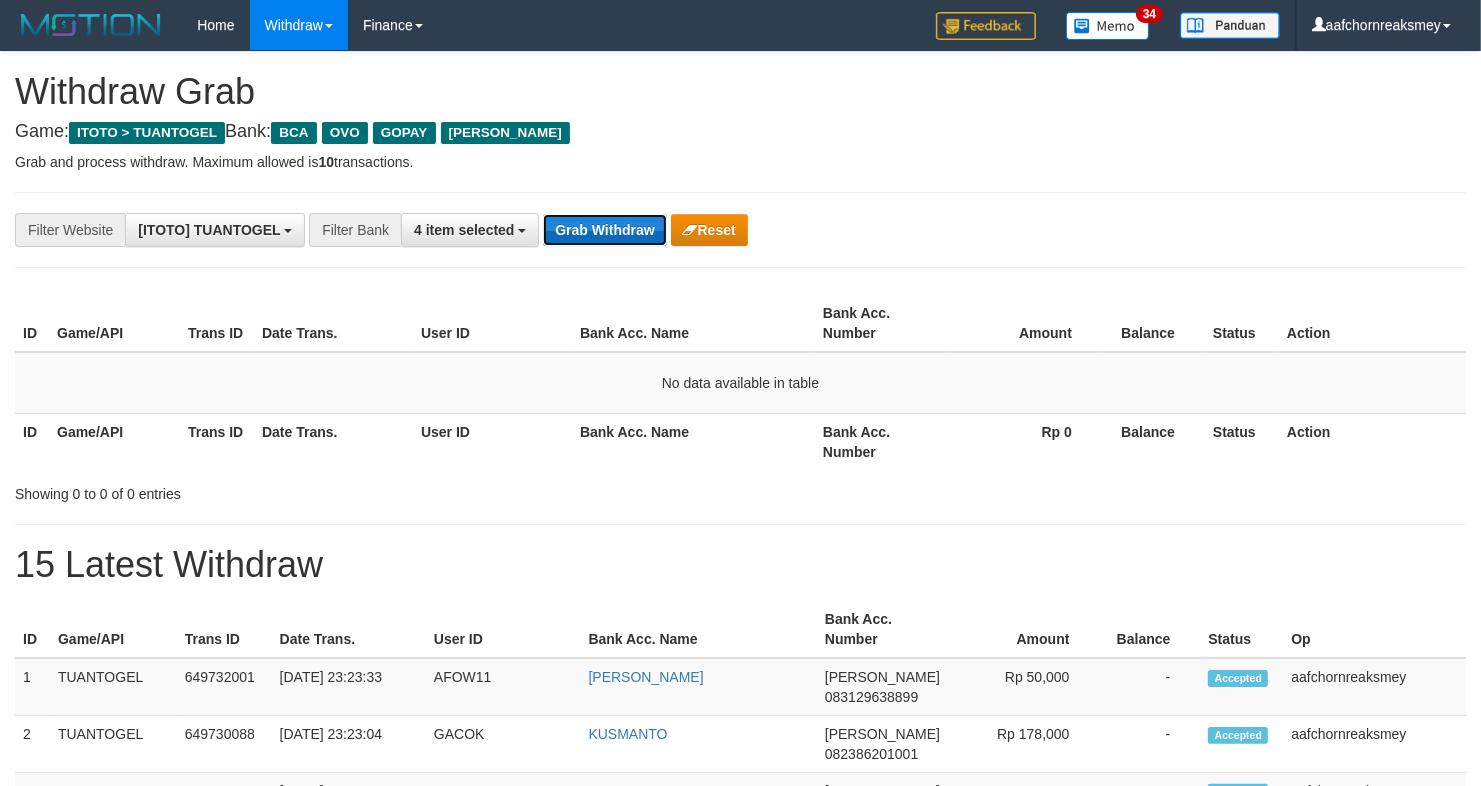 click on "Grab Withdraw" at bounding box center [604, 230] 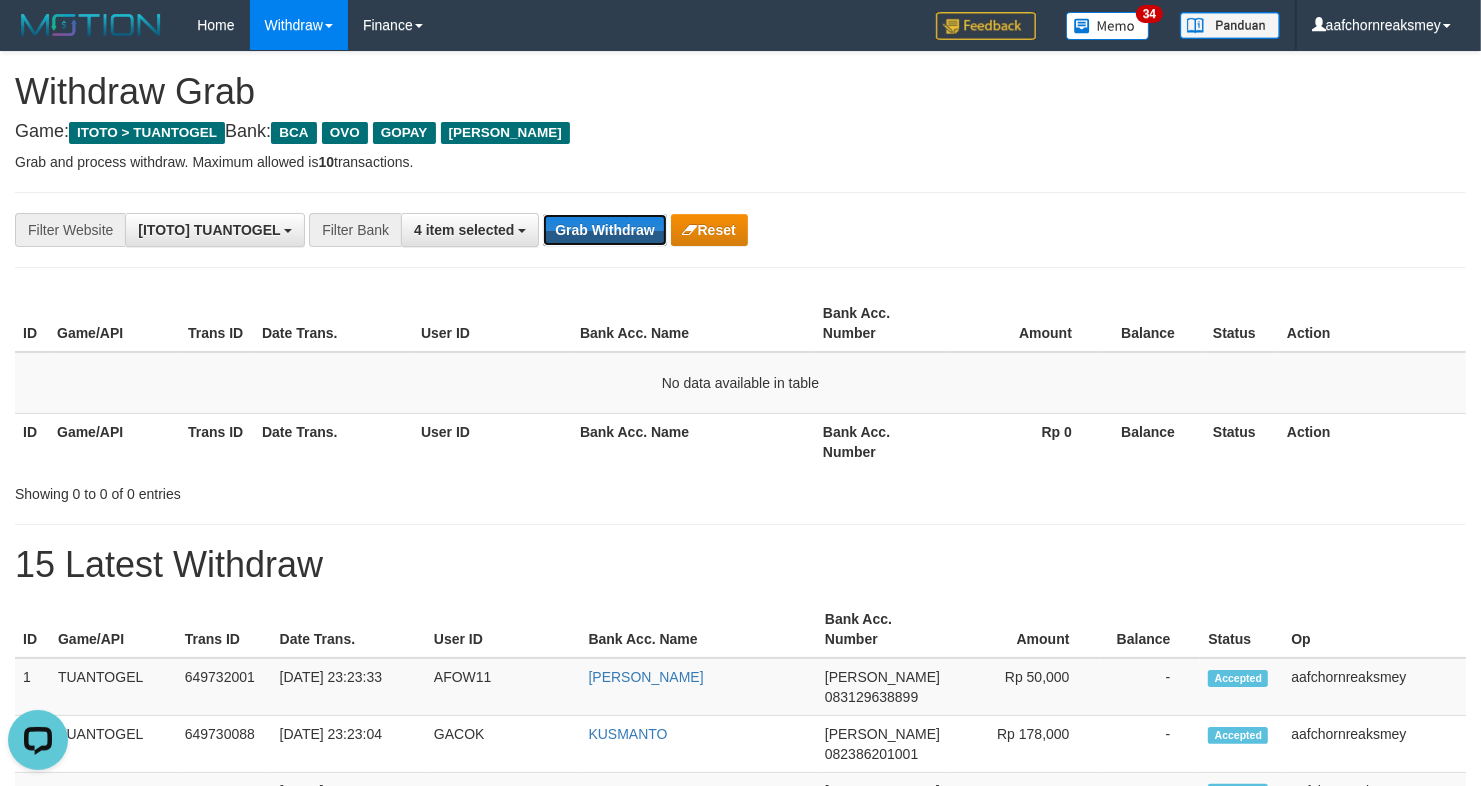 scroll, scrollTop: 0, scrollLeft: 0, axis: both 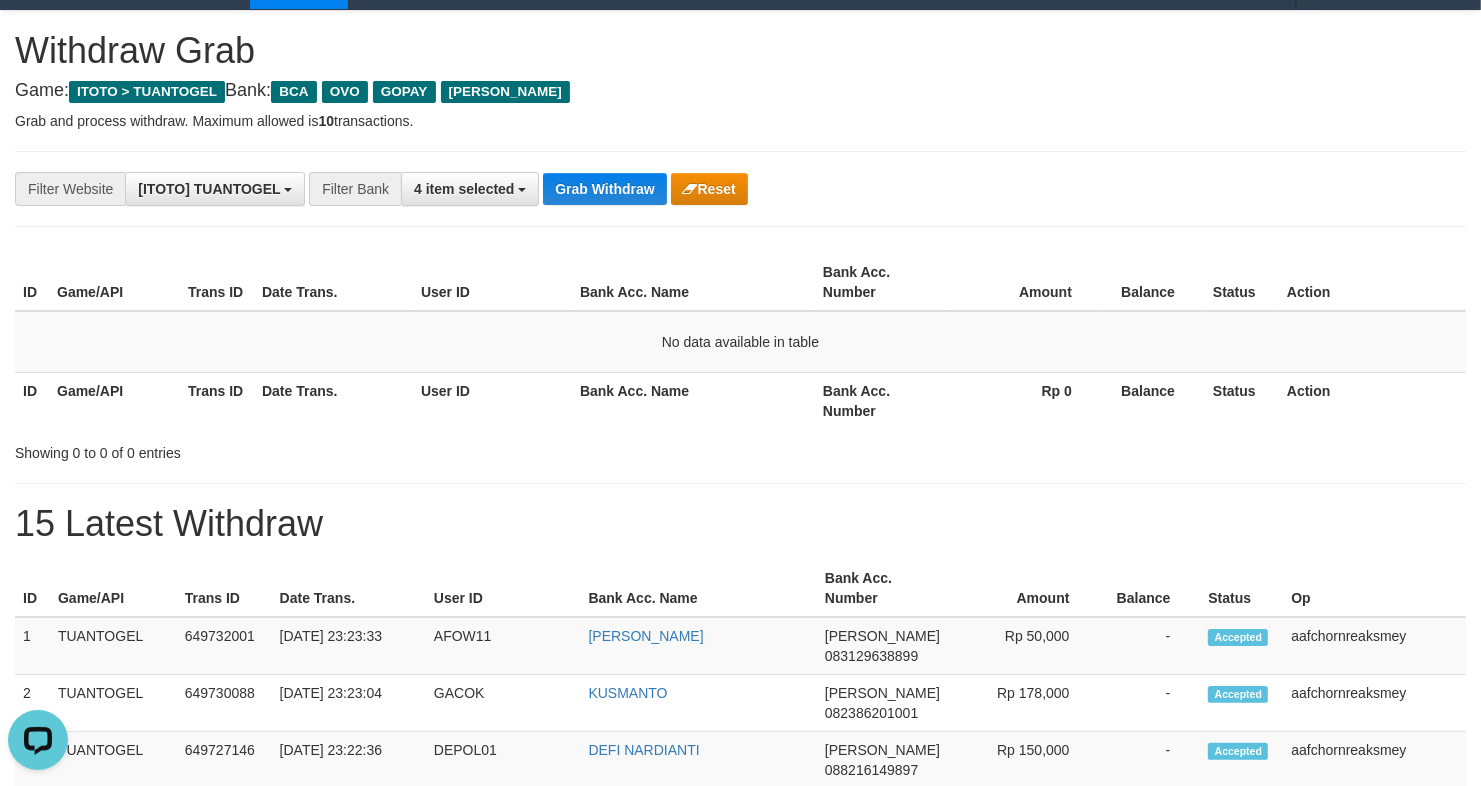click on "**********" at bounding box center [740, 1032] 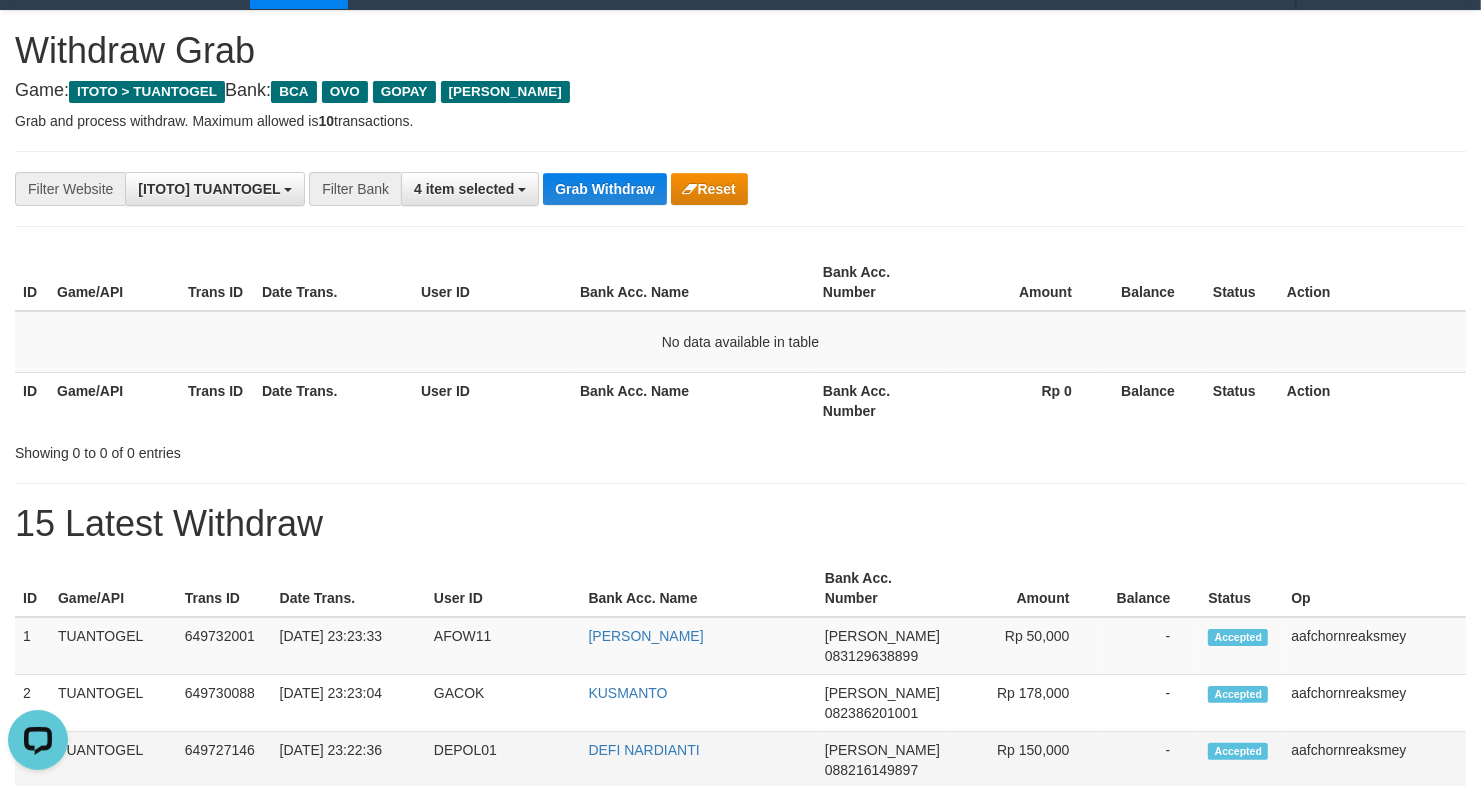 click on "Accepted" at bounding box center [1241, 760] 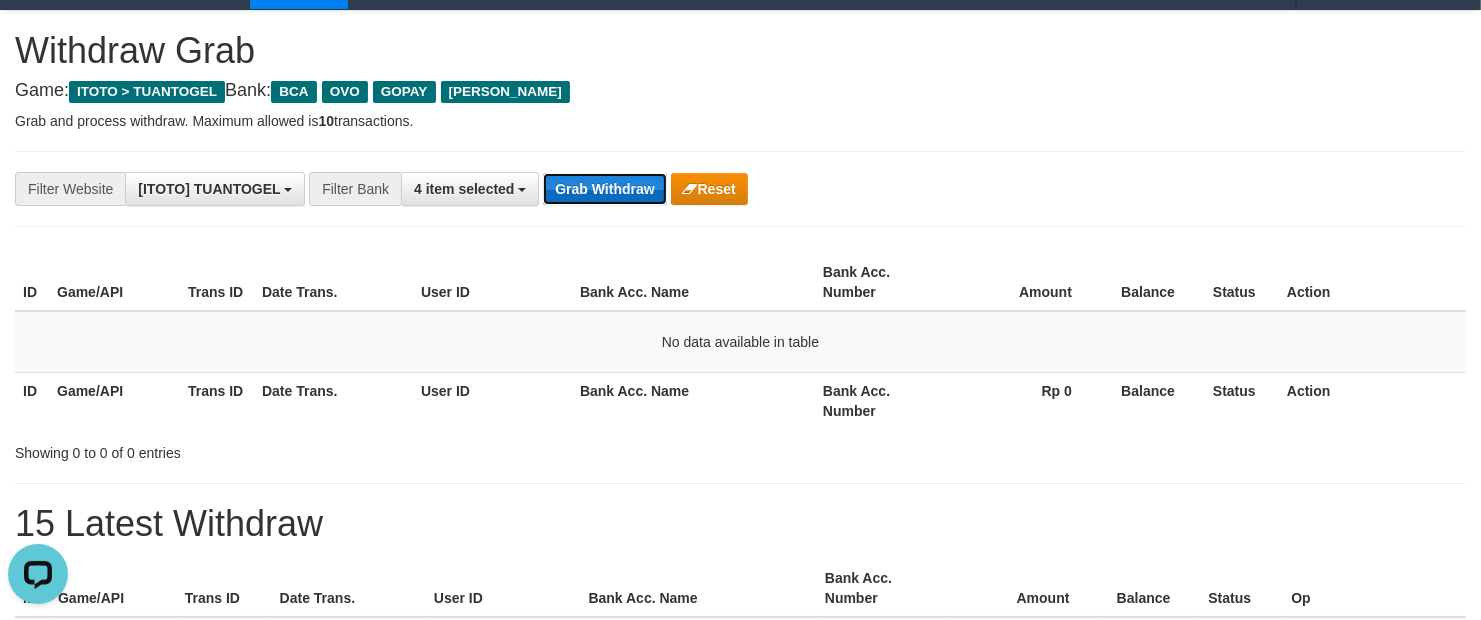 click on "Grab Withdraw" at bounding box center [604, 189] 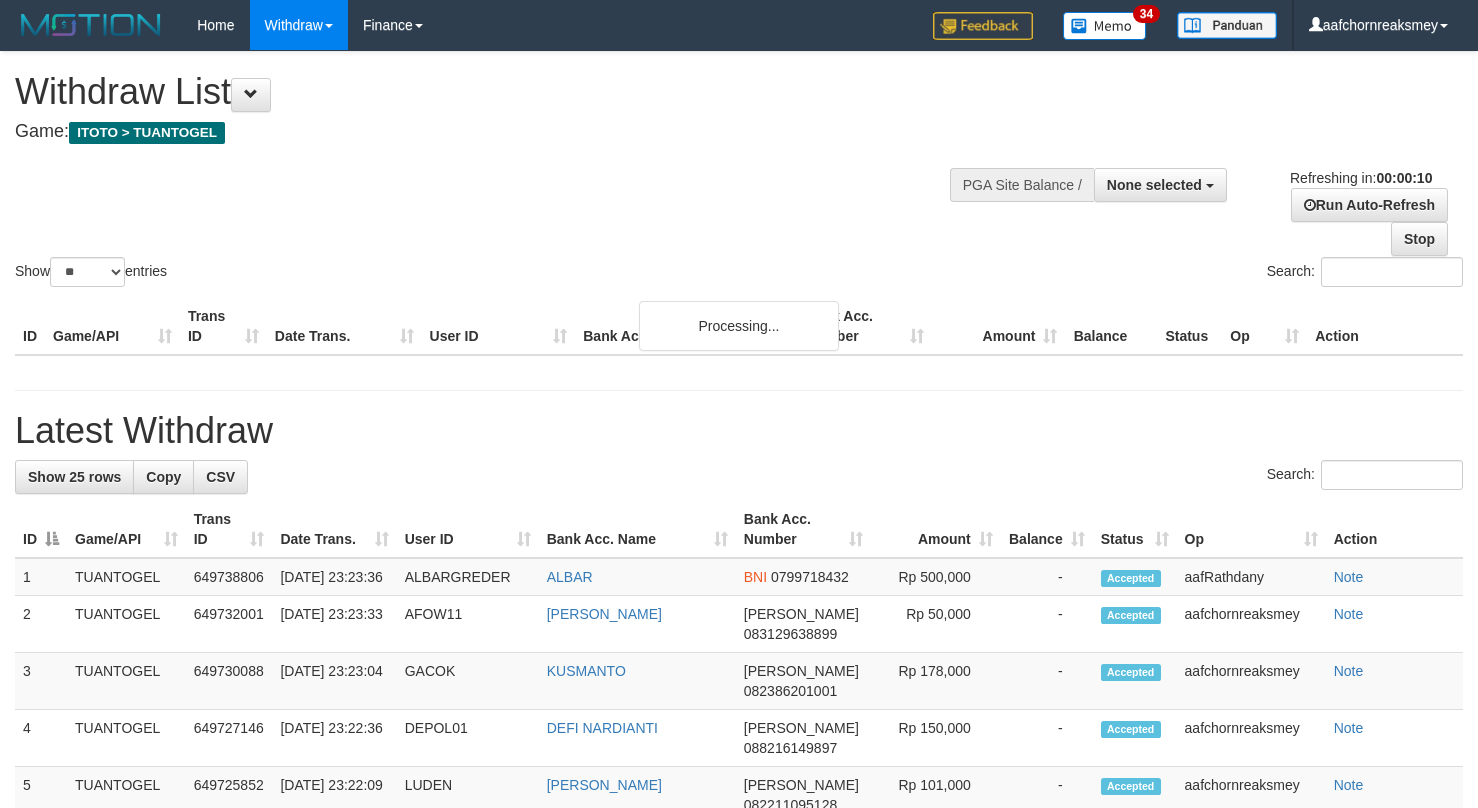 select 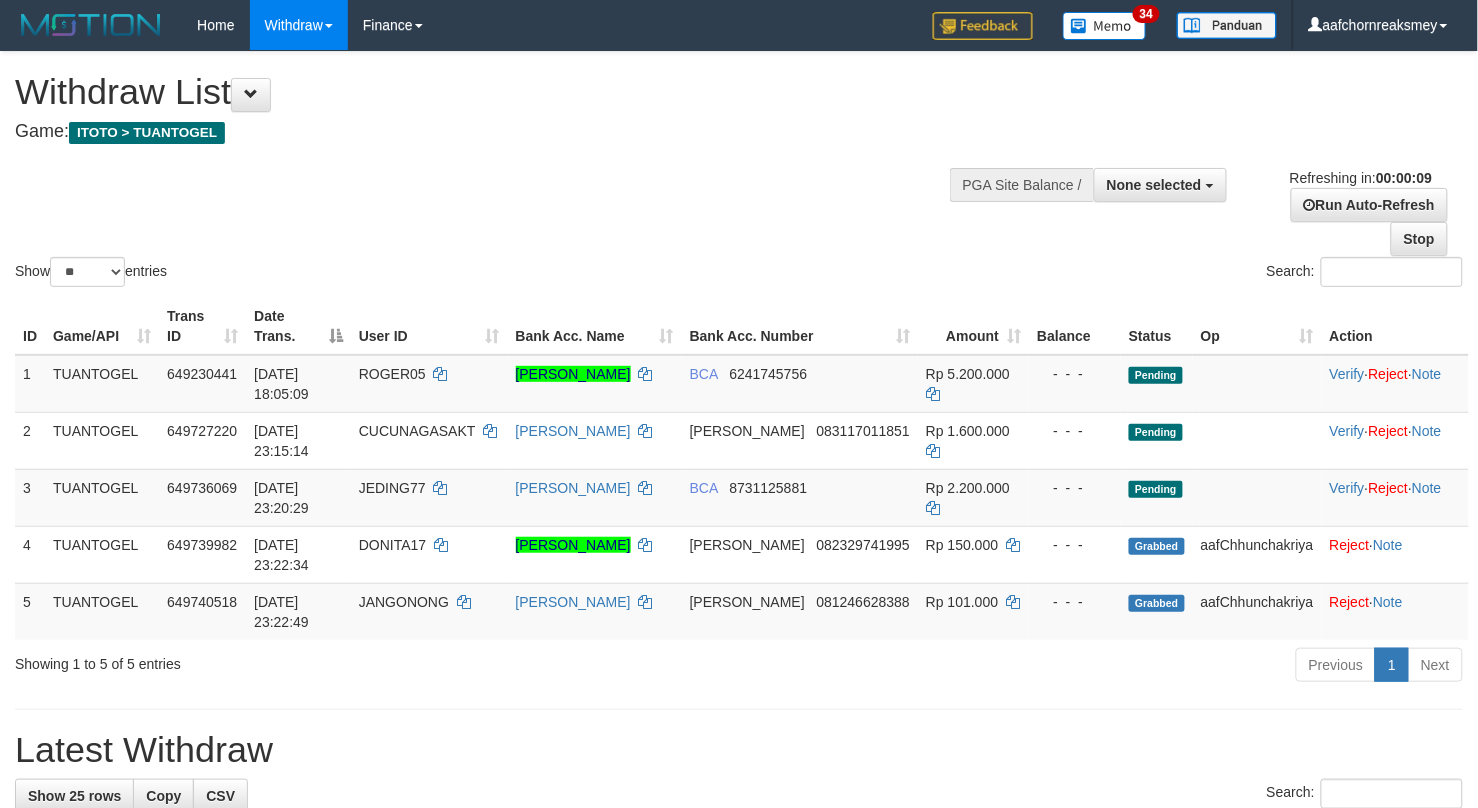 scroll, scrollTop: 68, scrollLeft: 0, axis: vertical 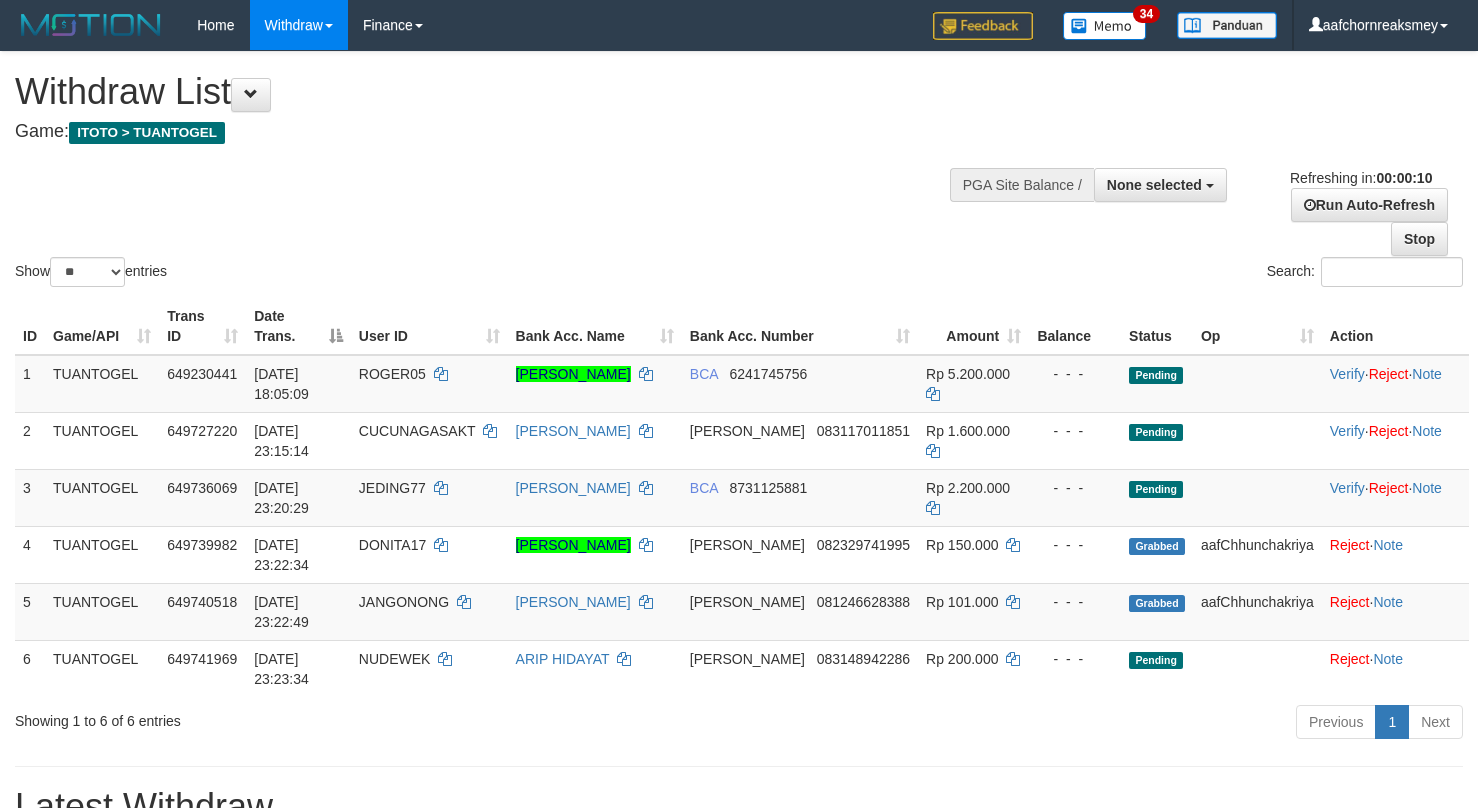 select 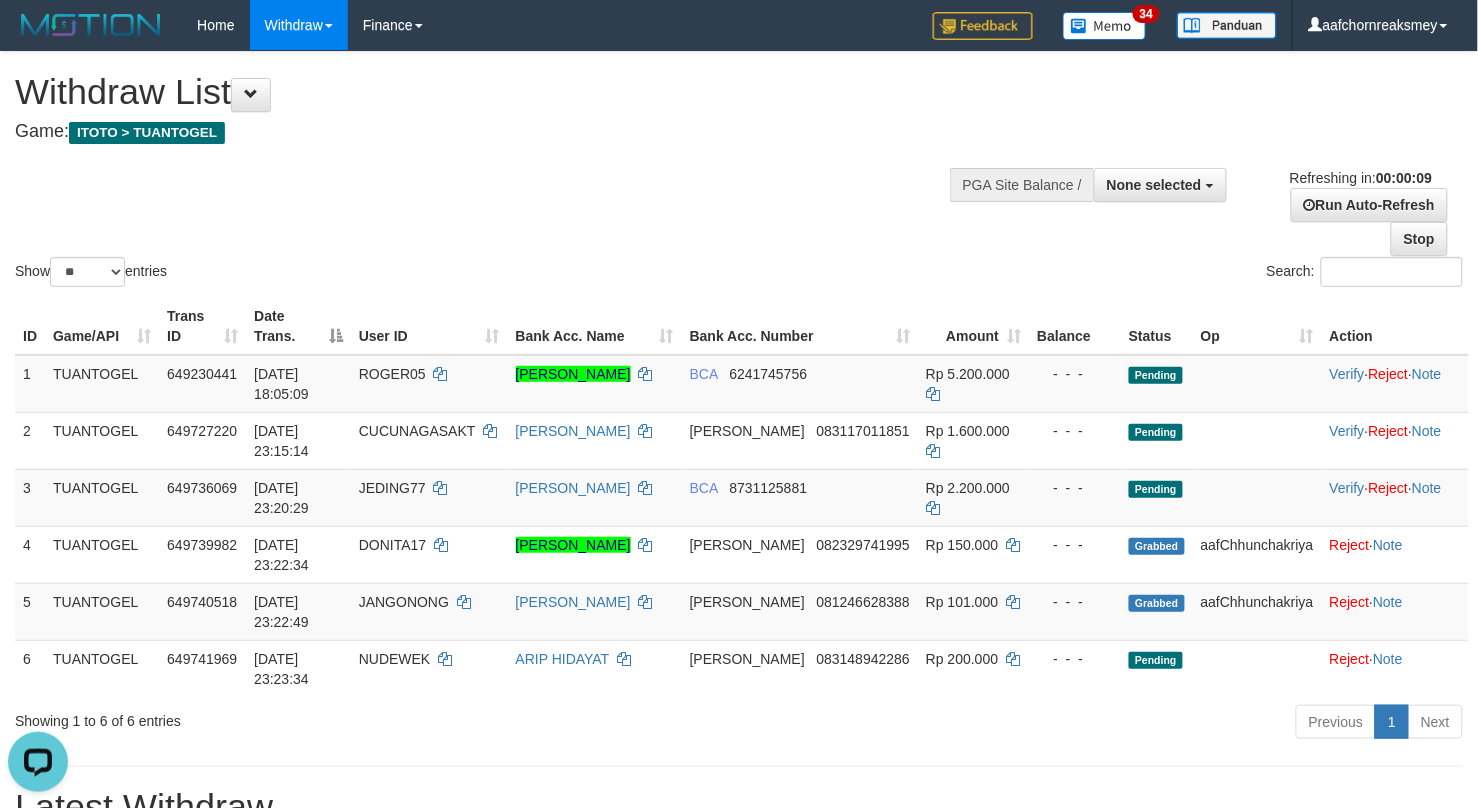 scroll, scrollTop: 0, scrollLeft: 0, axis: both 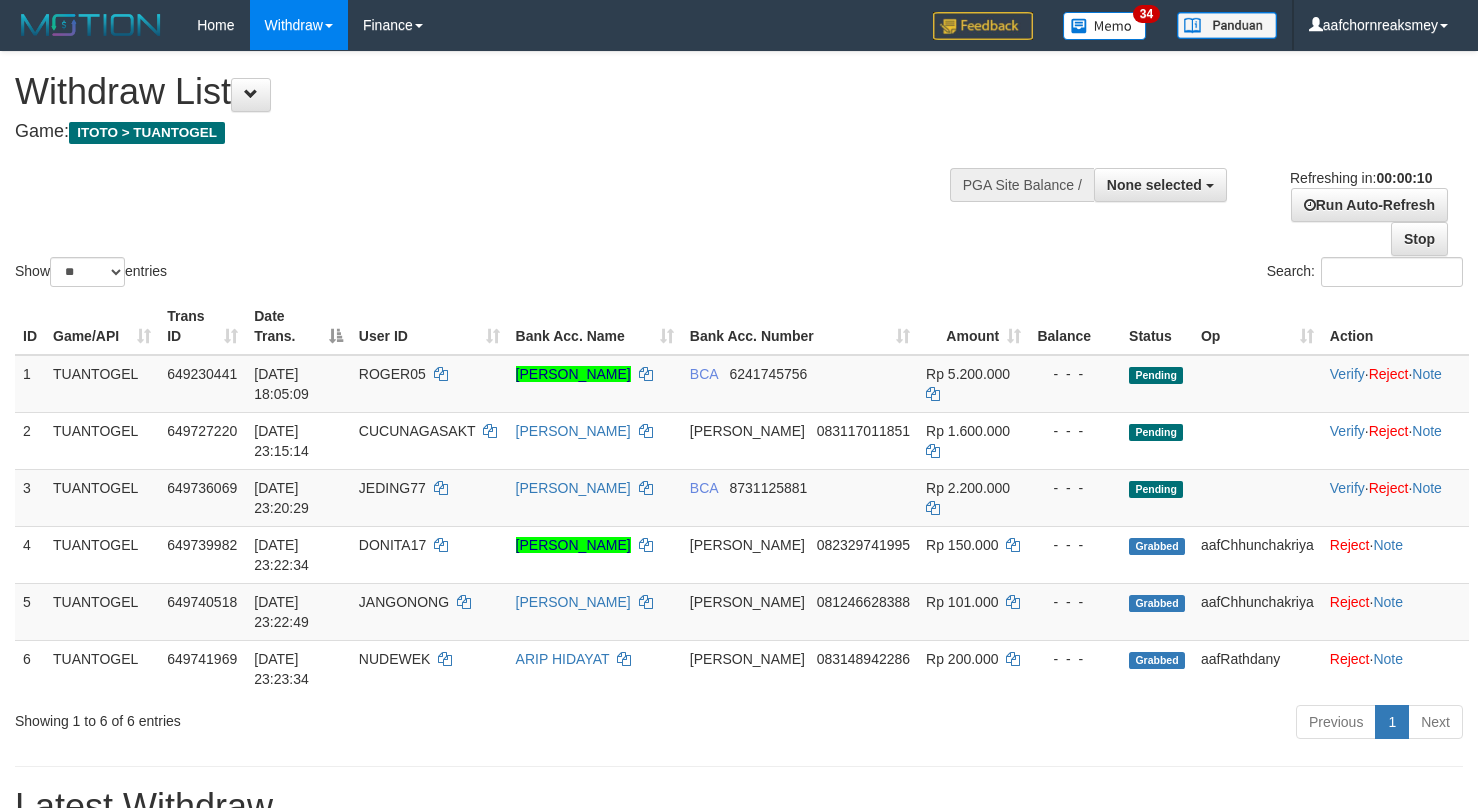select 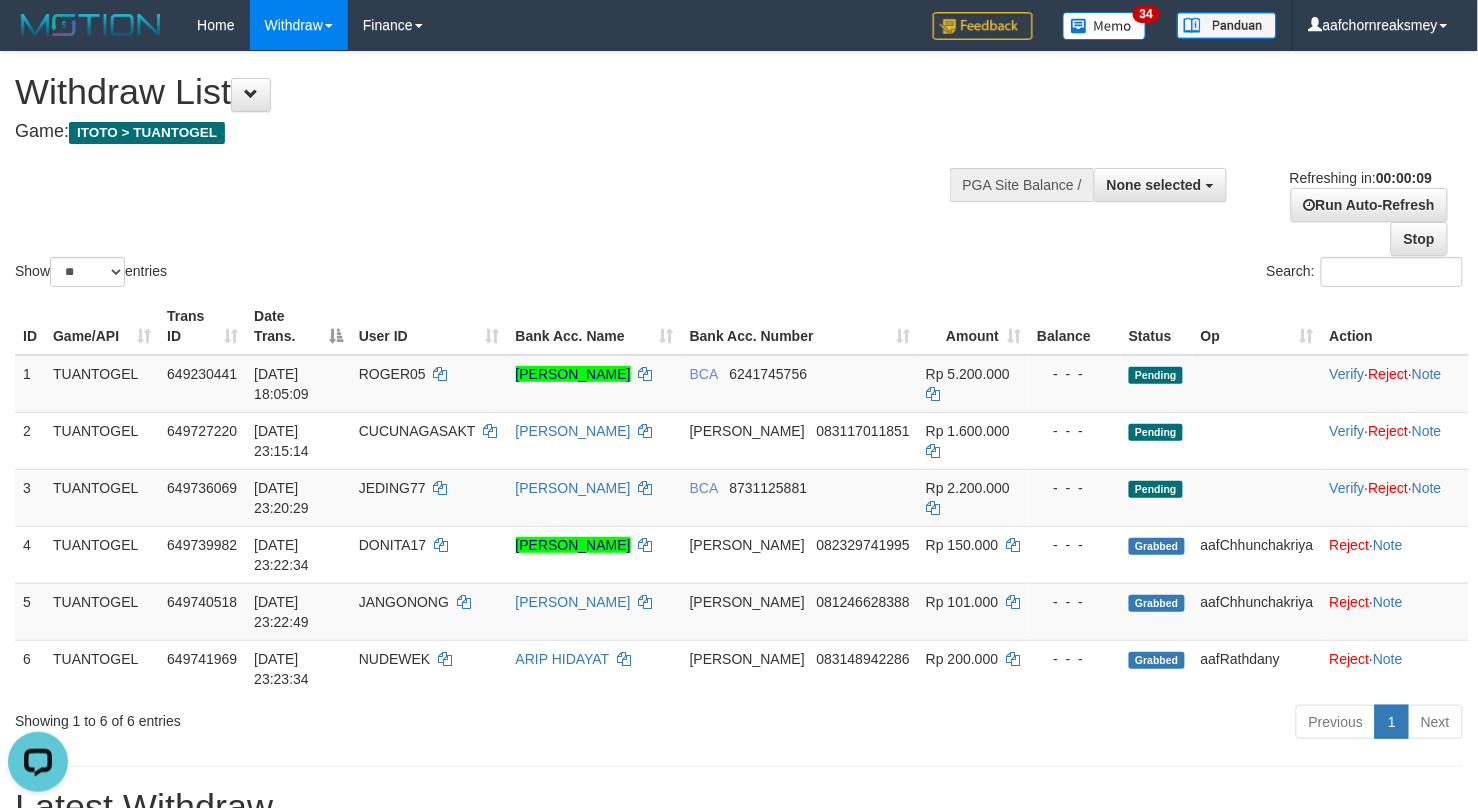 scroll, scrollTop: 0, scrollLeft: 0, axis: both 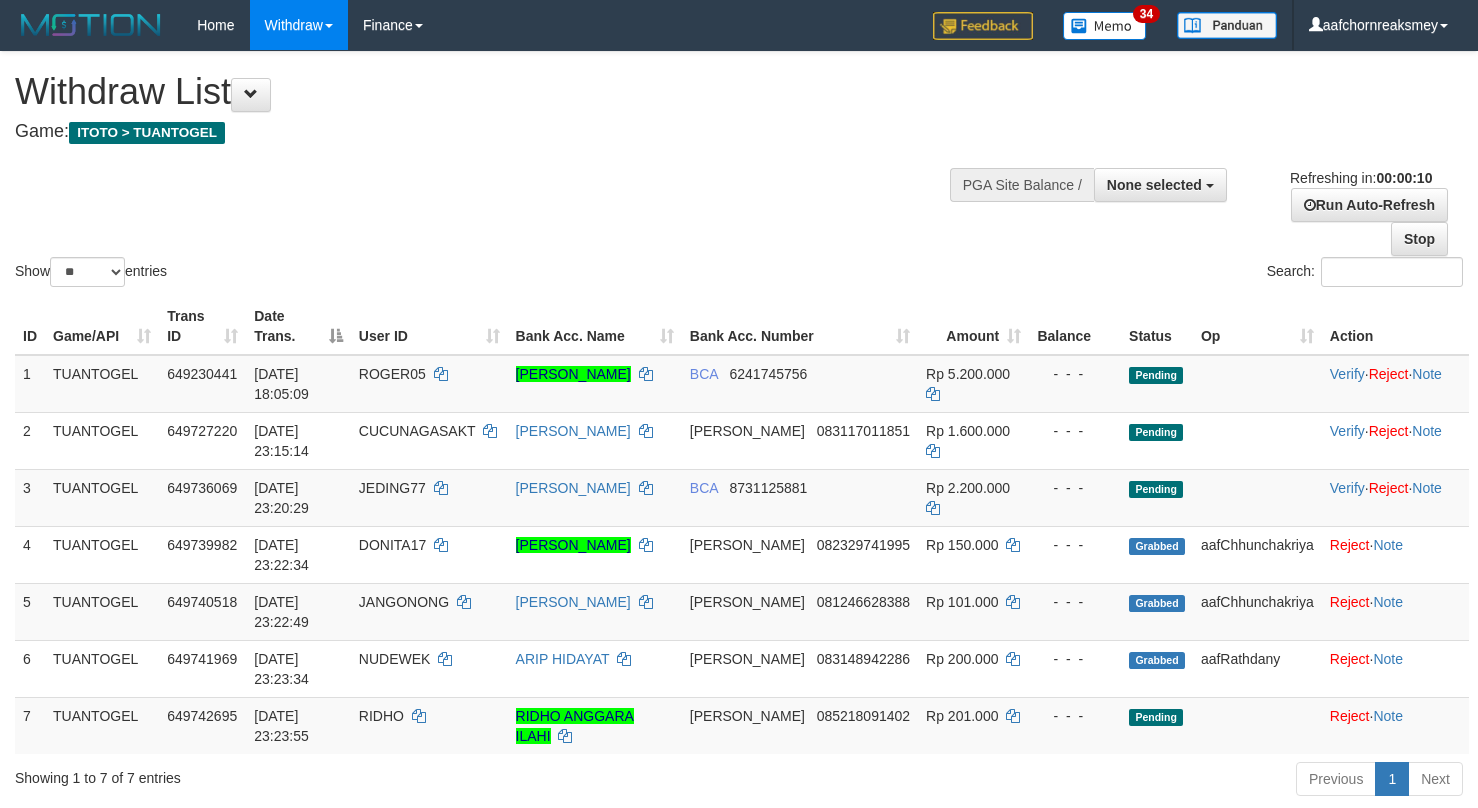 select 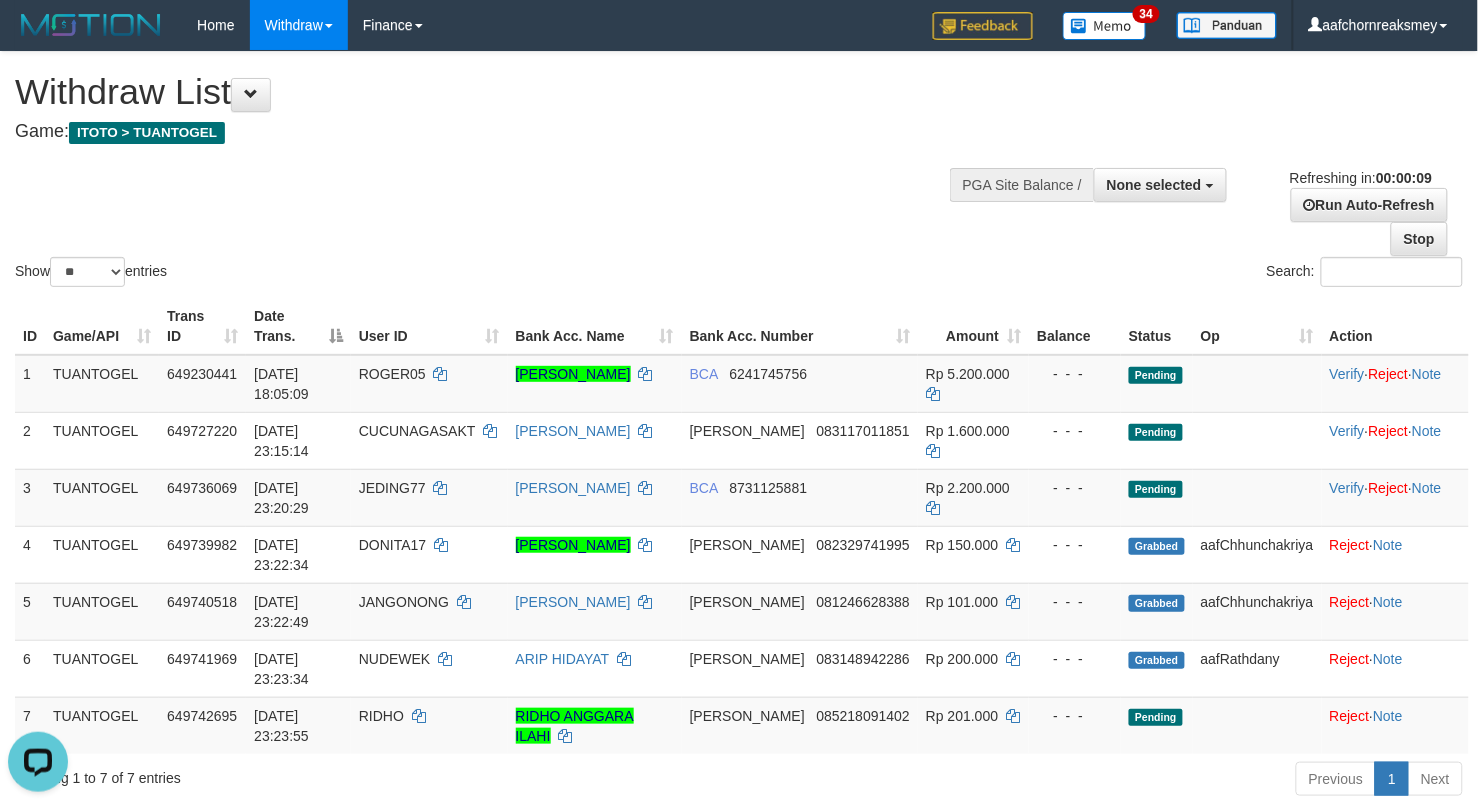 scroll, scrollTop: 0, scrollLeft: 0, axis: both 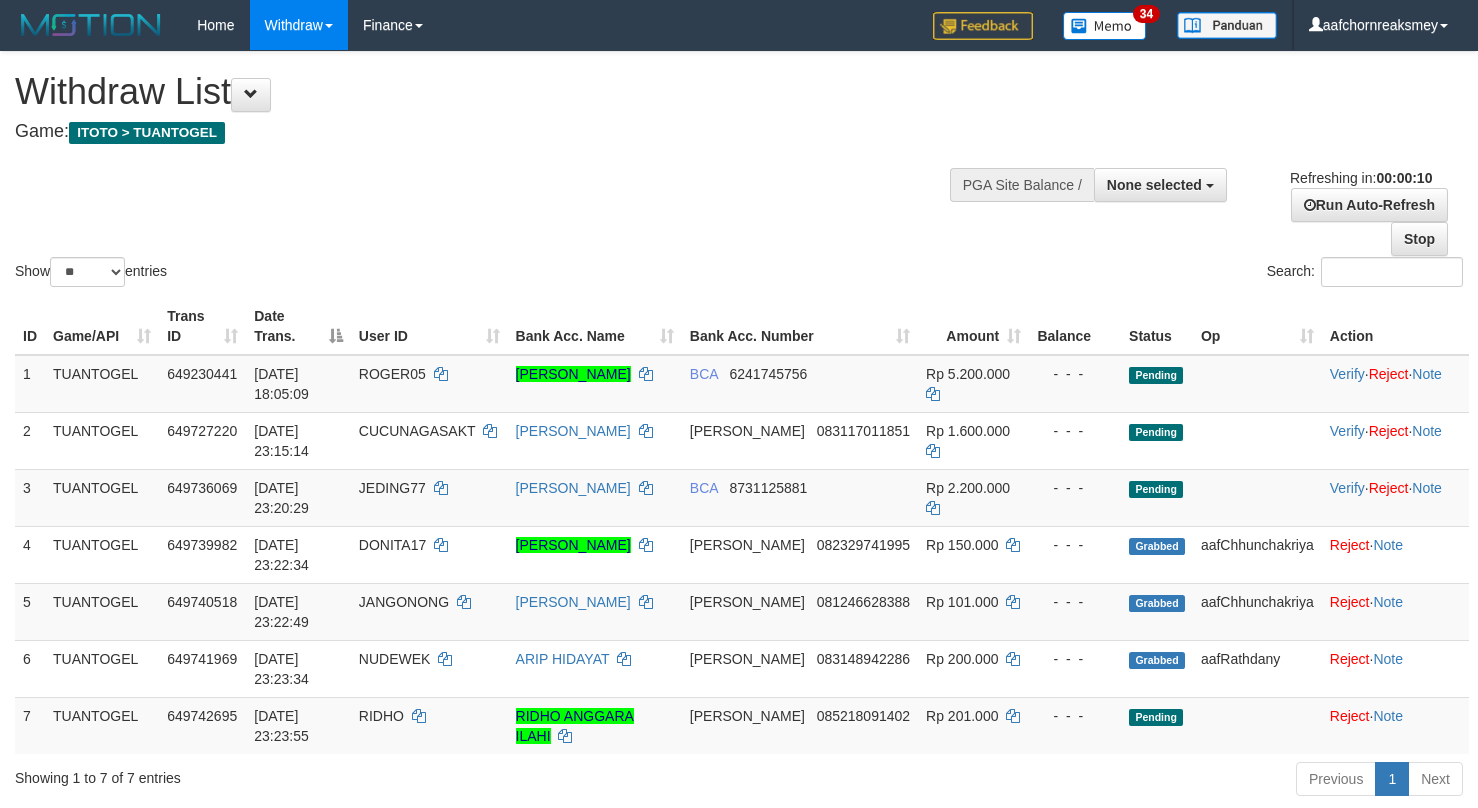select 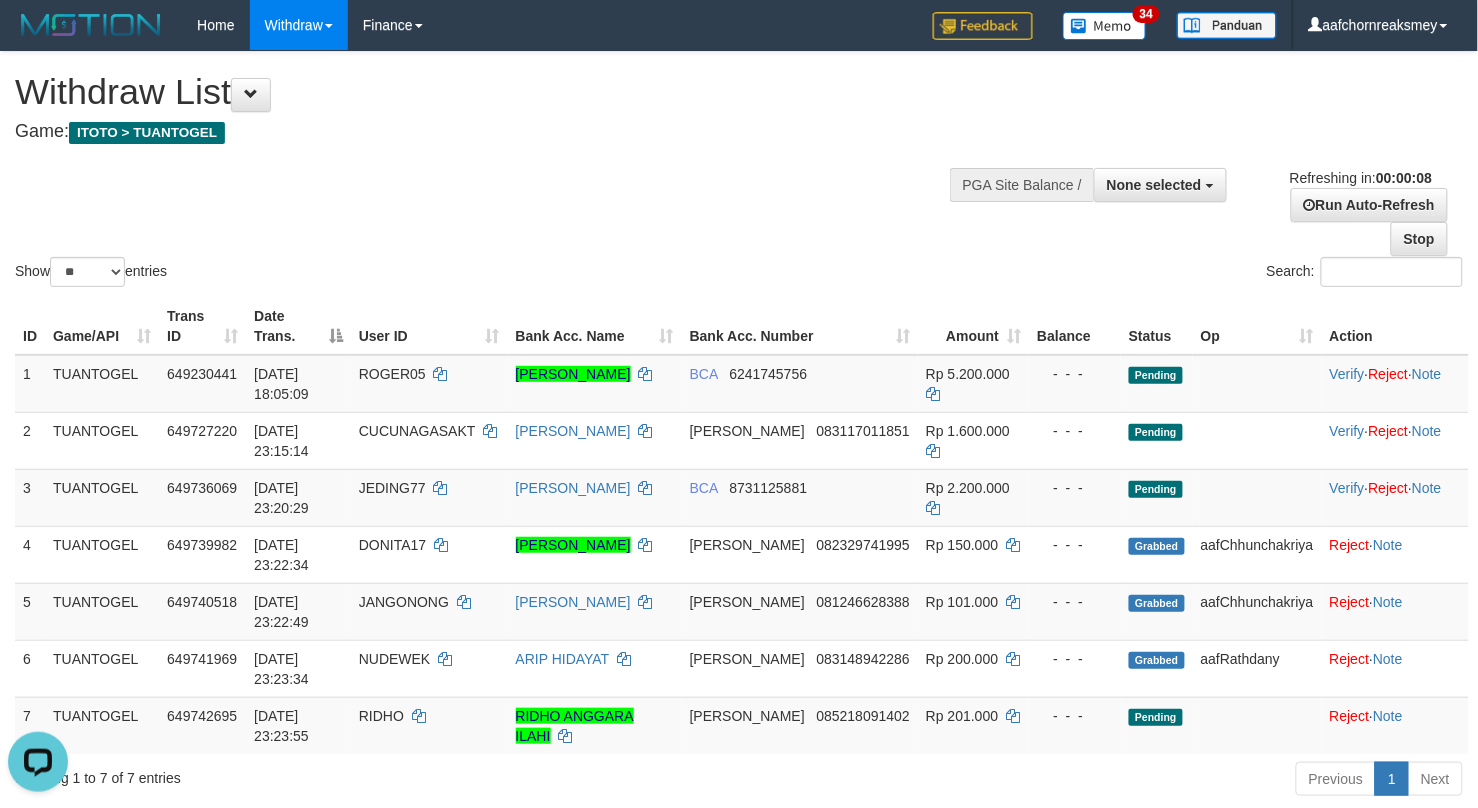 scroll, scrollTop: 0, scrollLeft: 0, axis: both 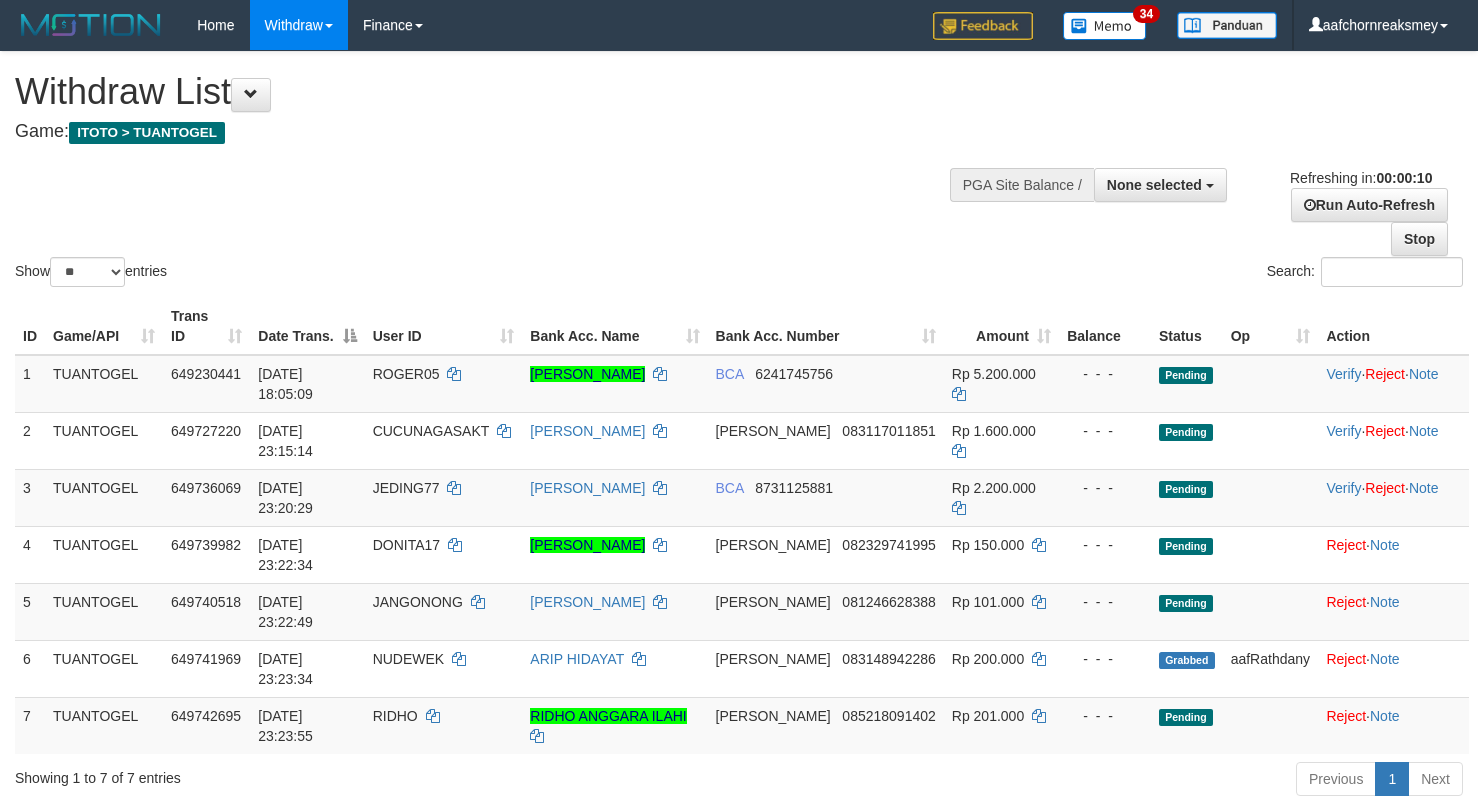 select 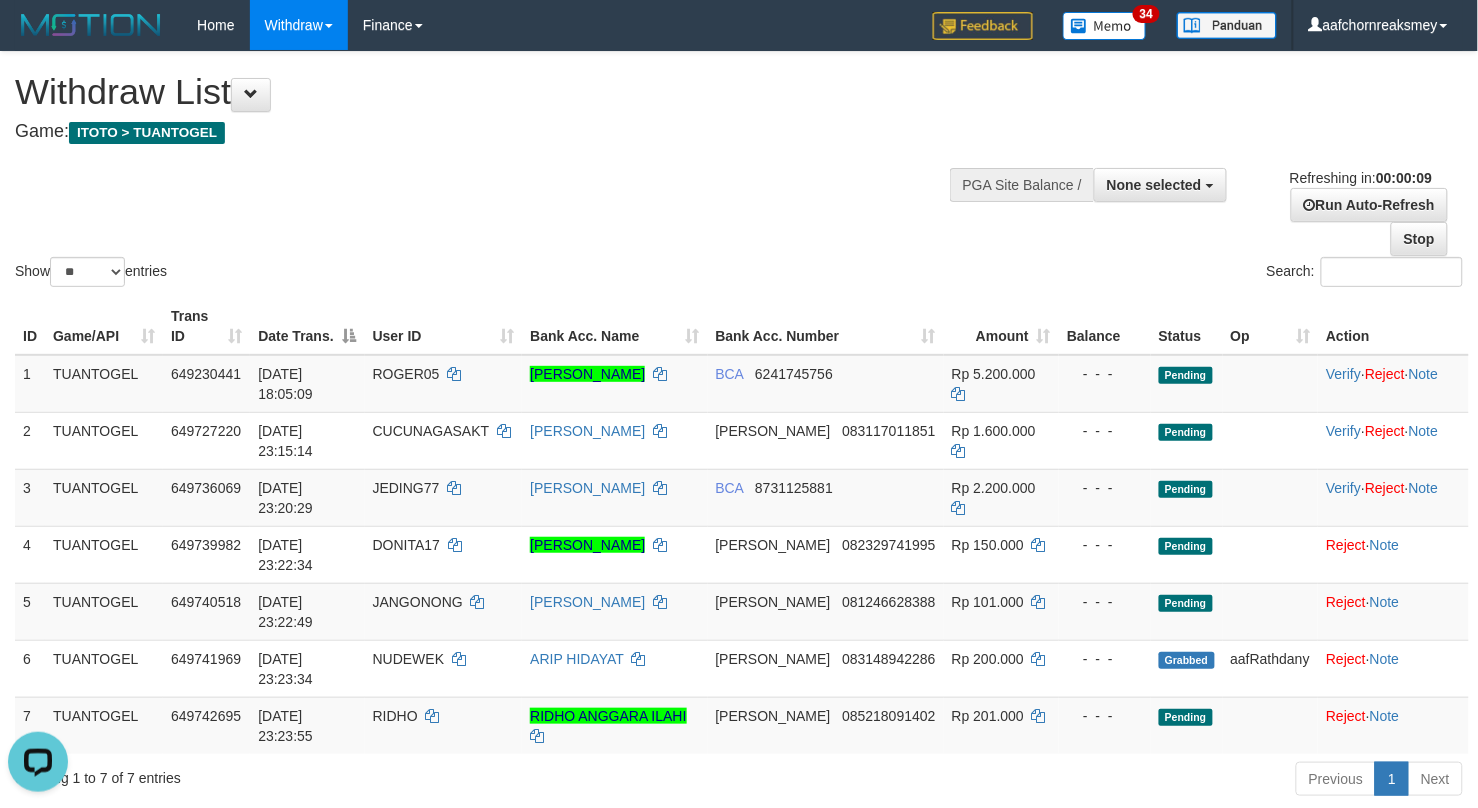 scroll, scrollTop: 0, scrollLeft: 0, axis: both 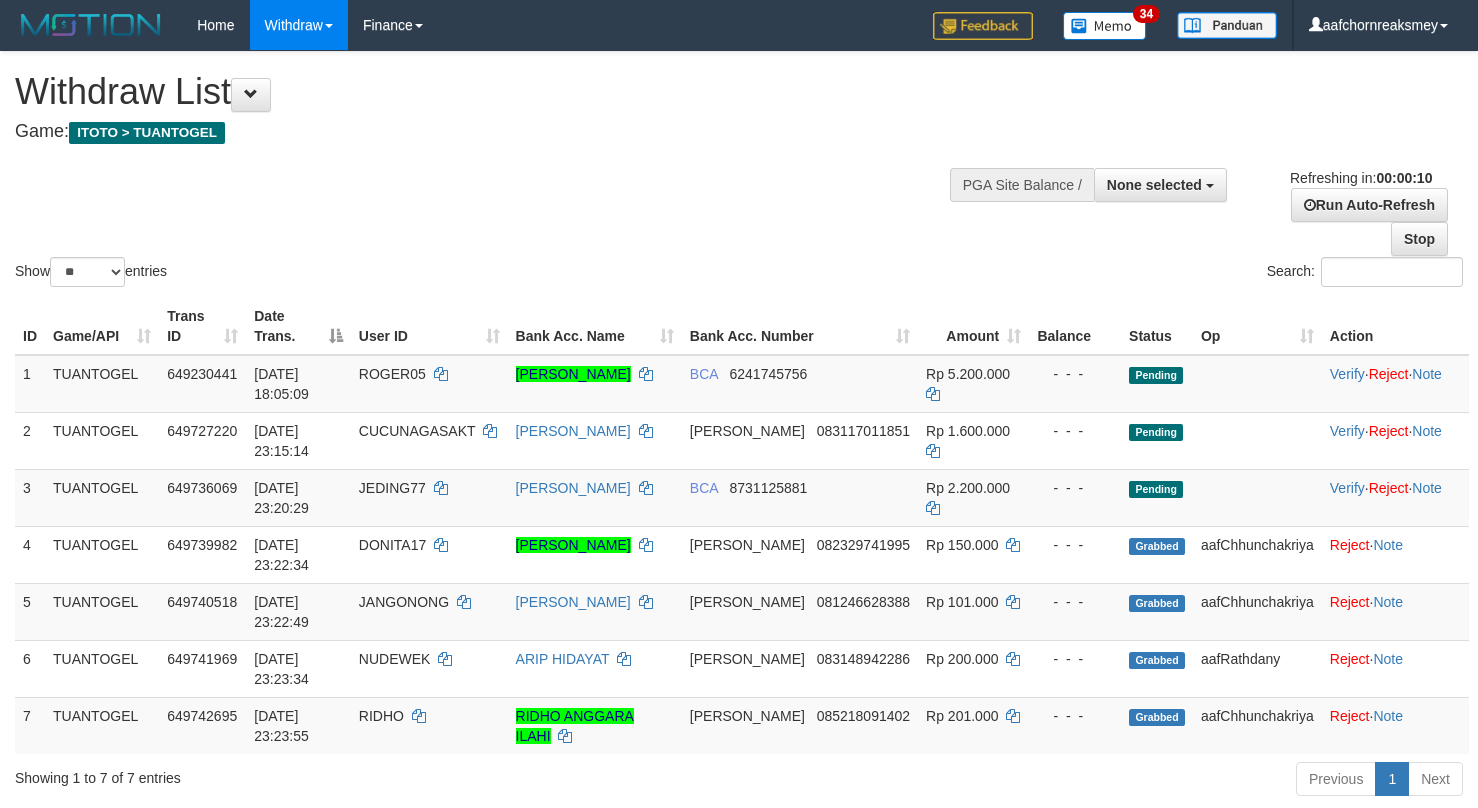 select 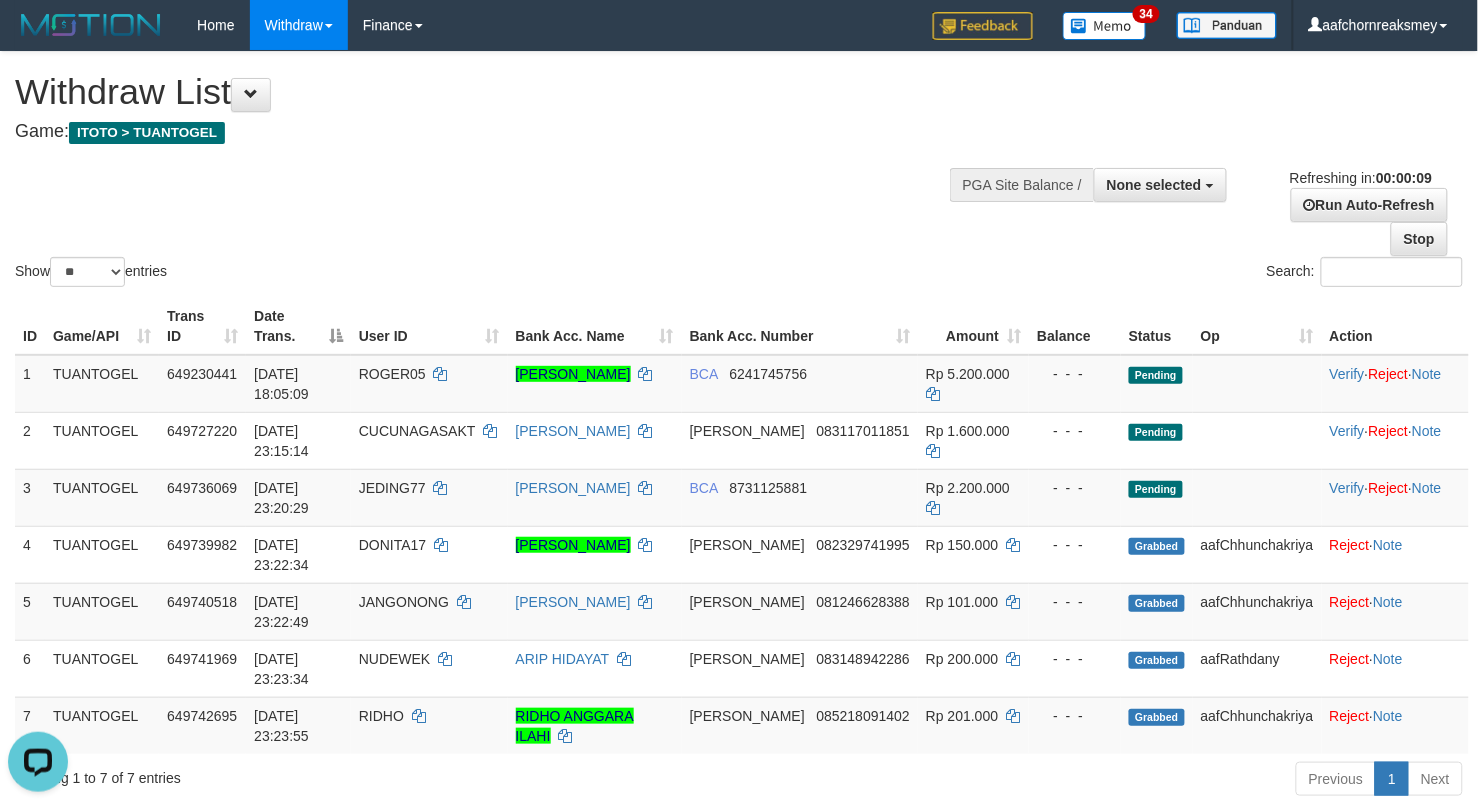 scroll, scrollTop: 0, scrollLeft: 0, axis: both 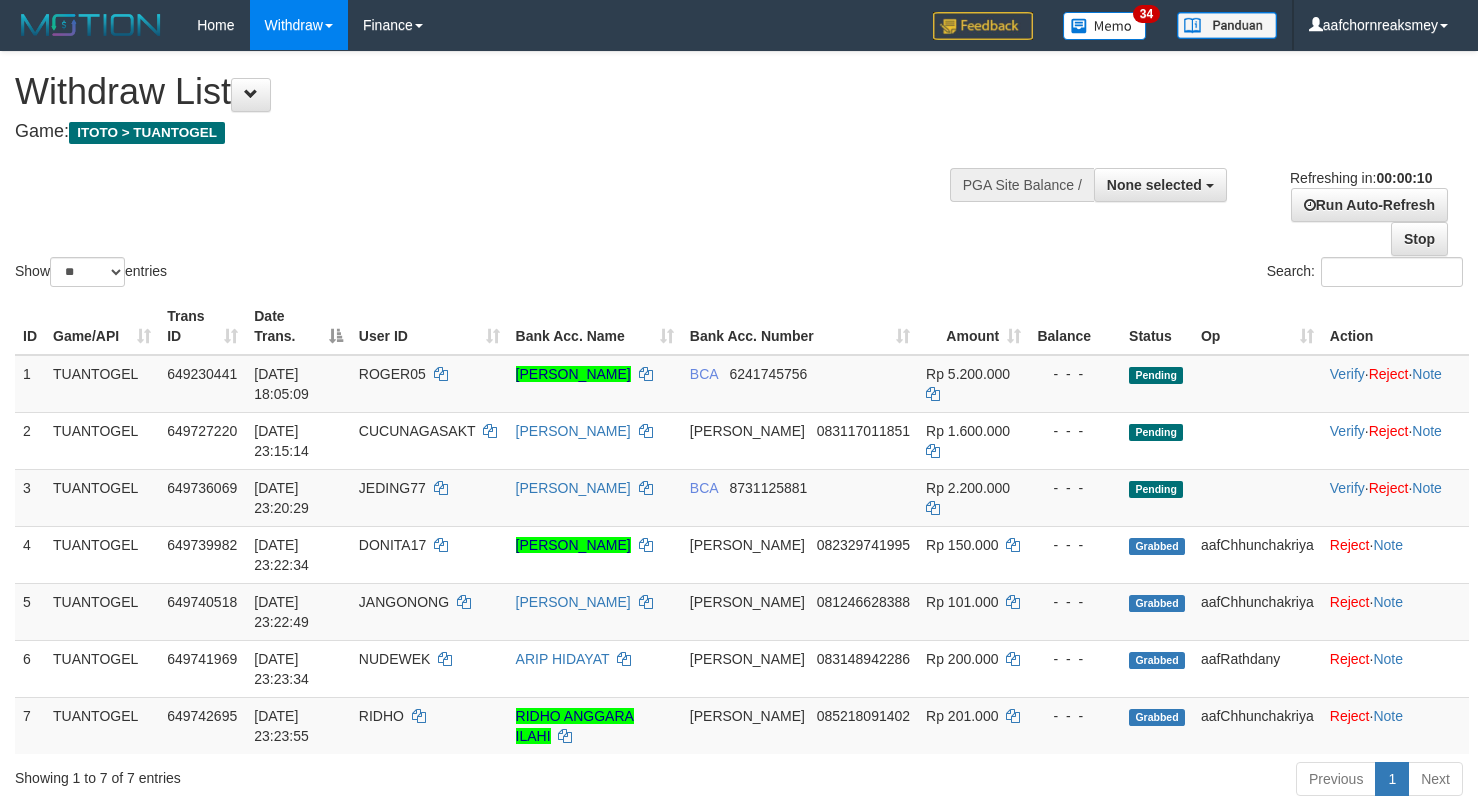 select 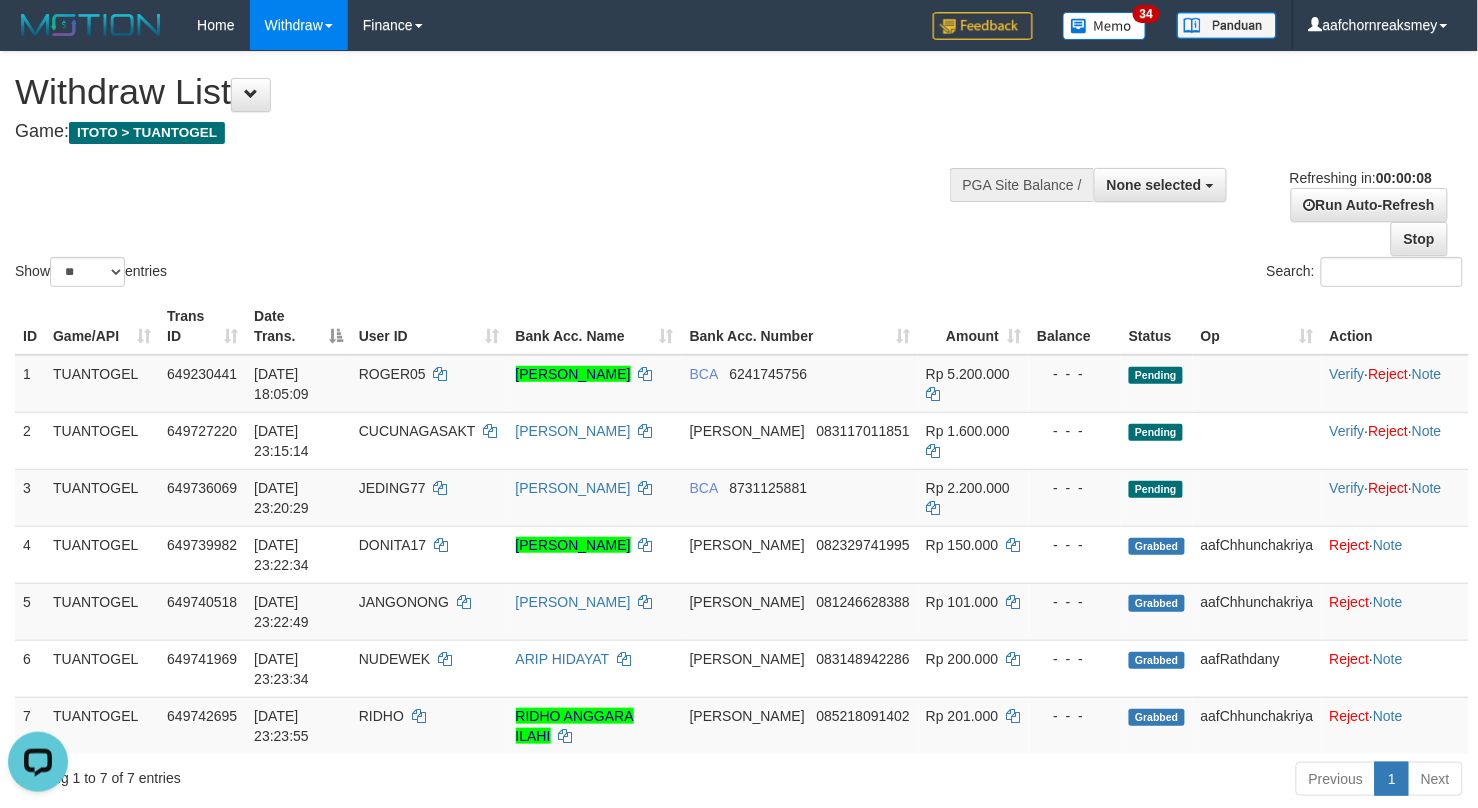 scroll, scrollTop: 0, scrollLeft: 0, axis: both 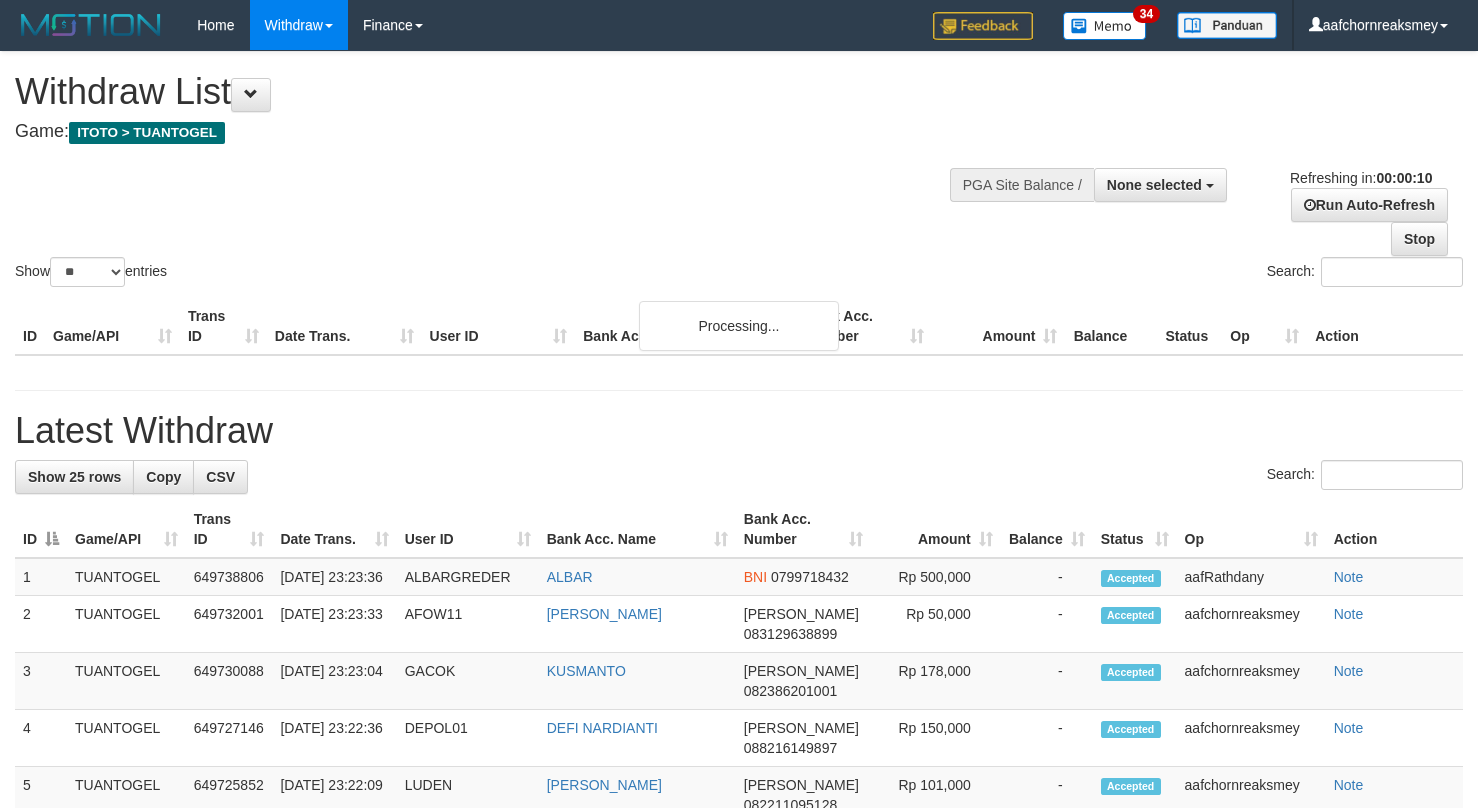 select 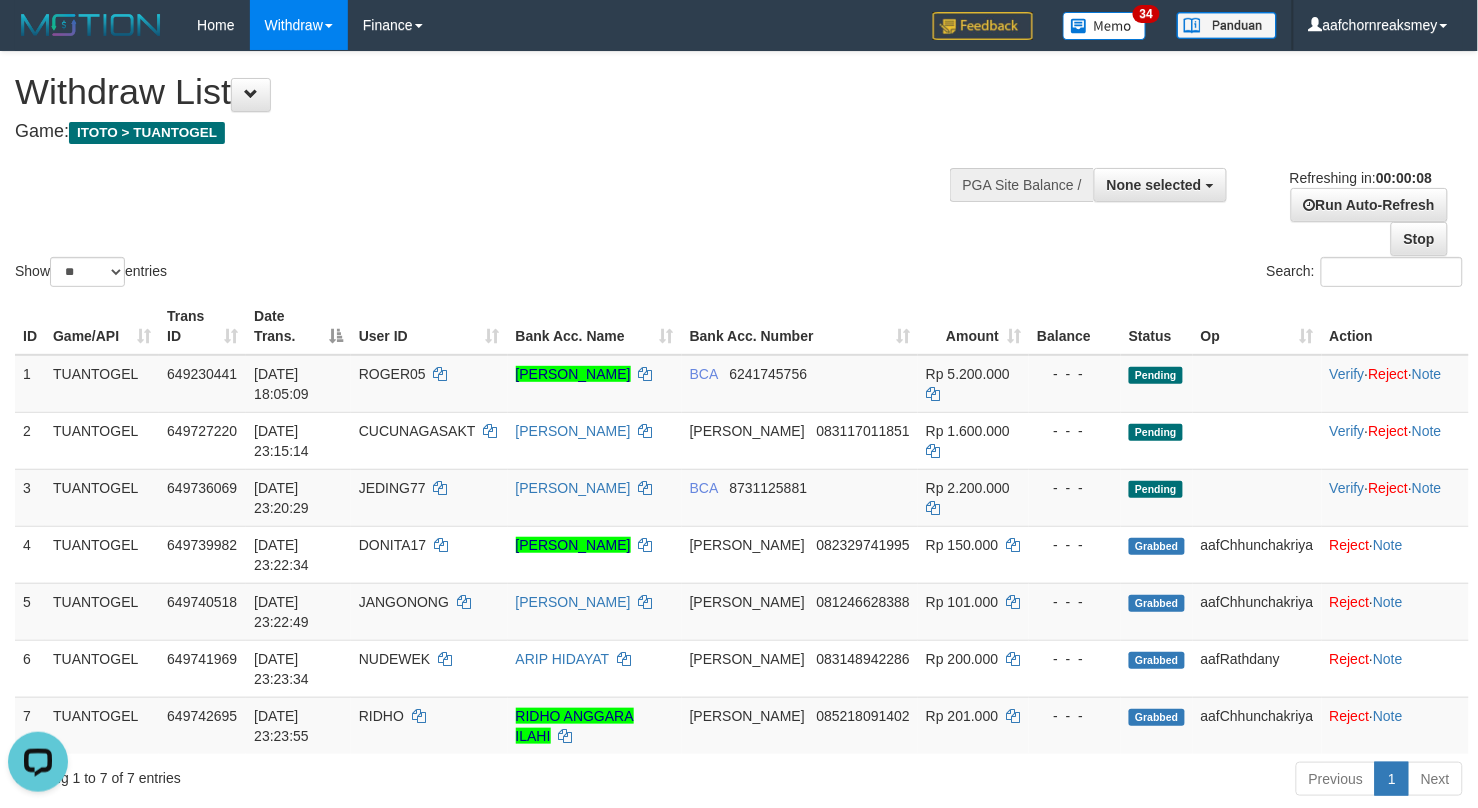 scroll, scrollTop: 0, scrollLeft: 0, axis: both 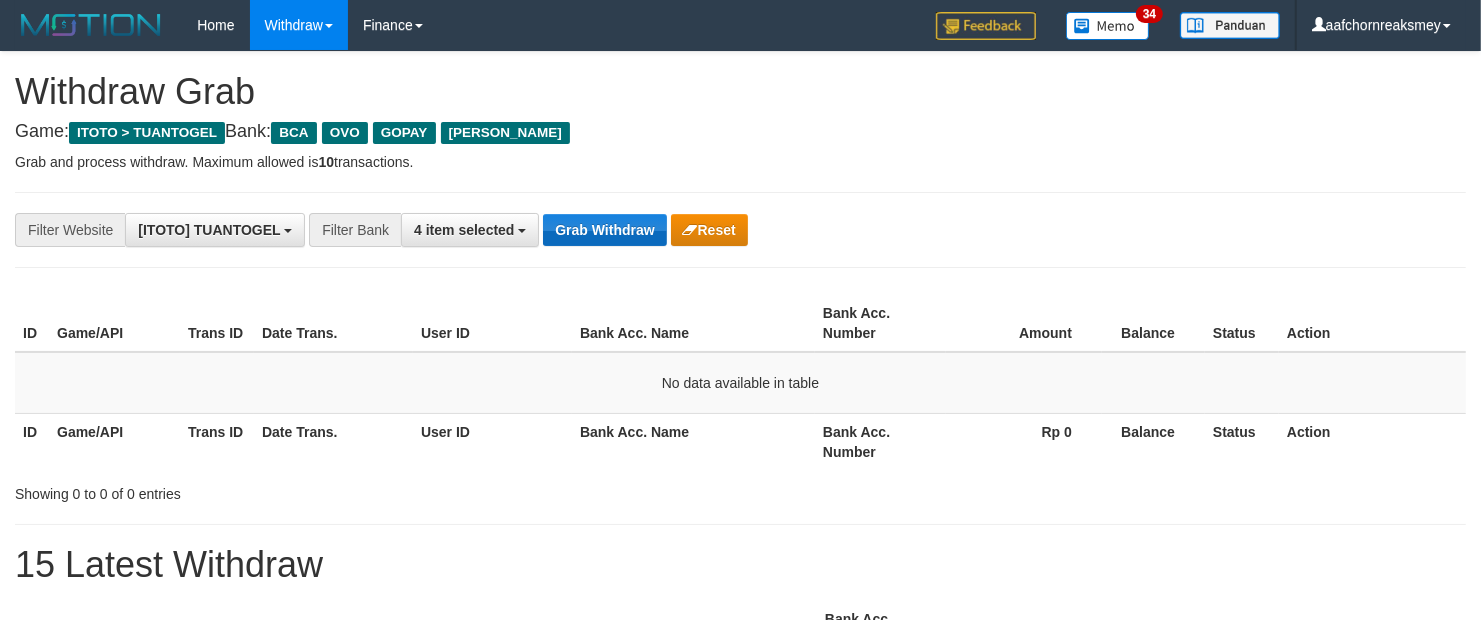 drag, startPoint x: 631, startPoint y: 212, endPoint x: 632, endPoint y: 222, distance: 10.049875 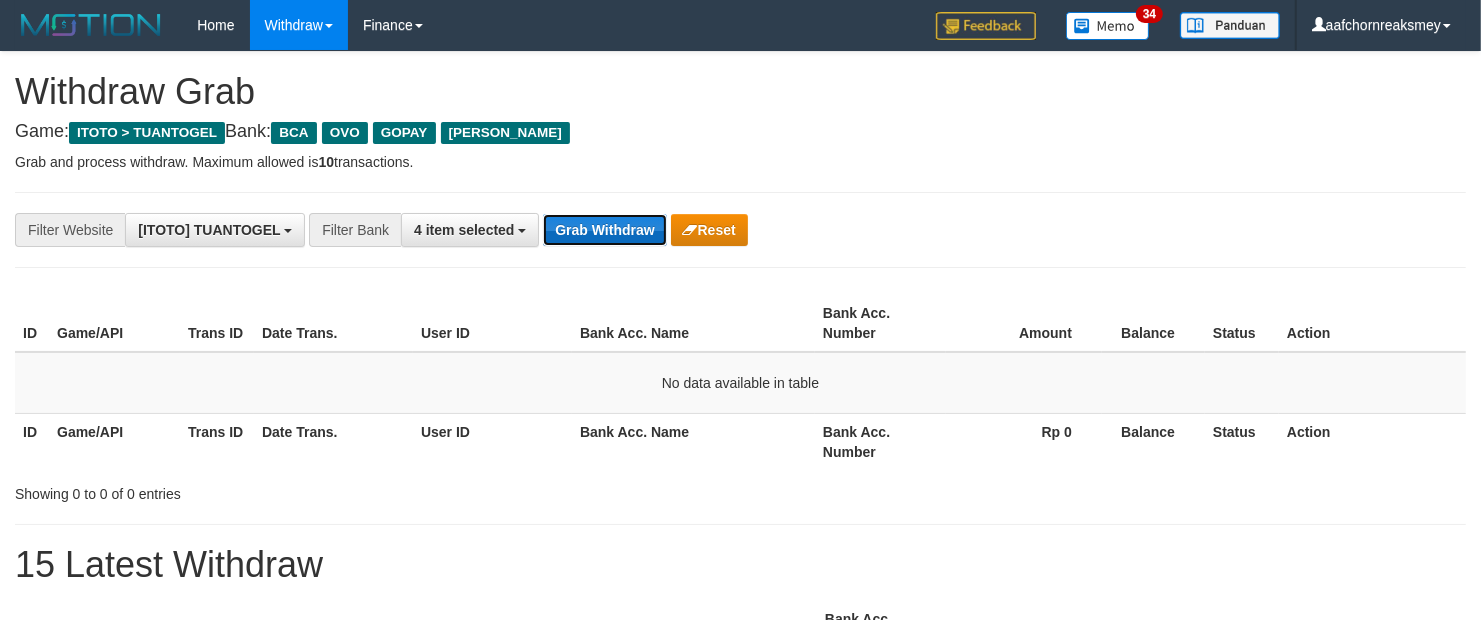 click on "Grab Withdraw" at bounding box center [604, 230] 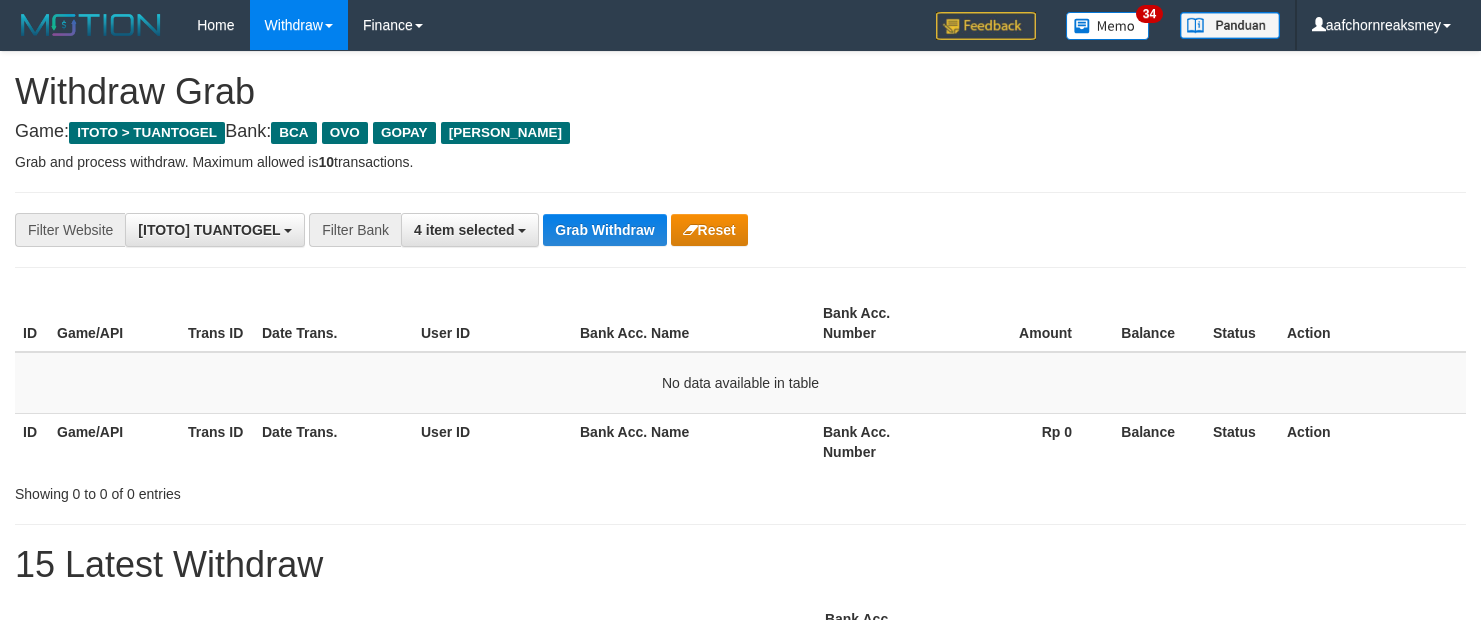 scroll, scrollTop: 0, scrollLeft: 0, axis: both 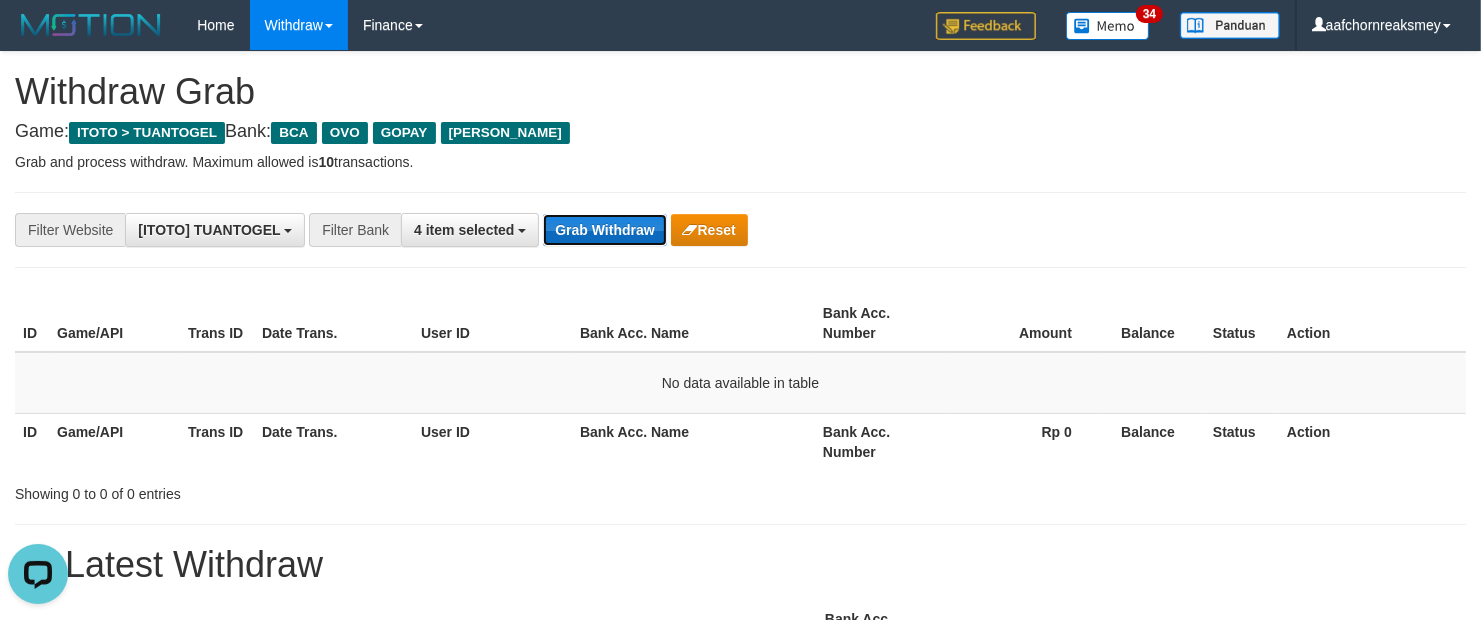 click on "Grab Withdraw" at bounding box center (604, 230) 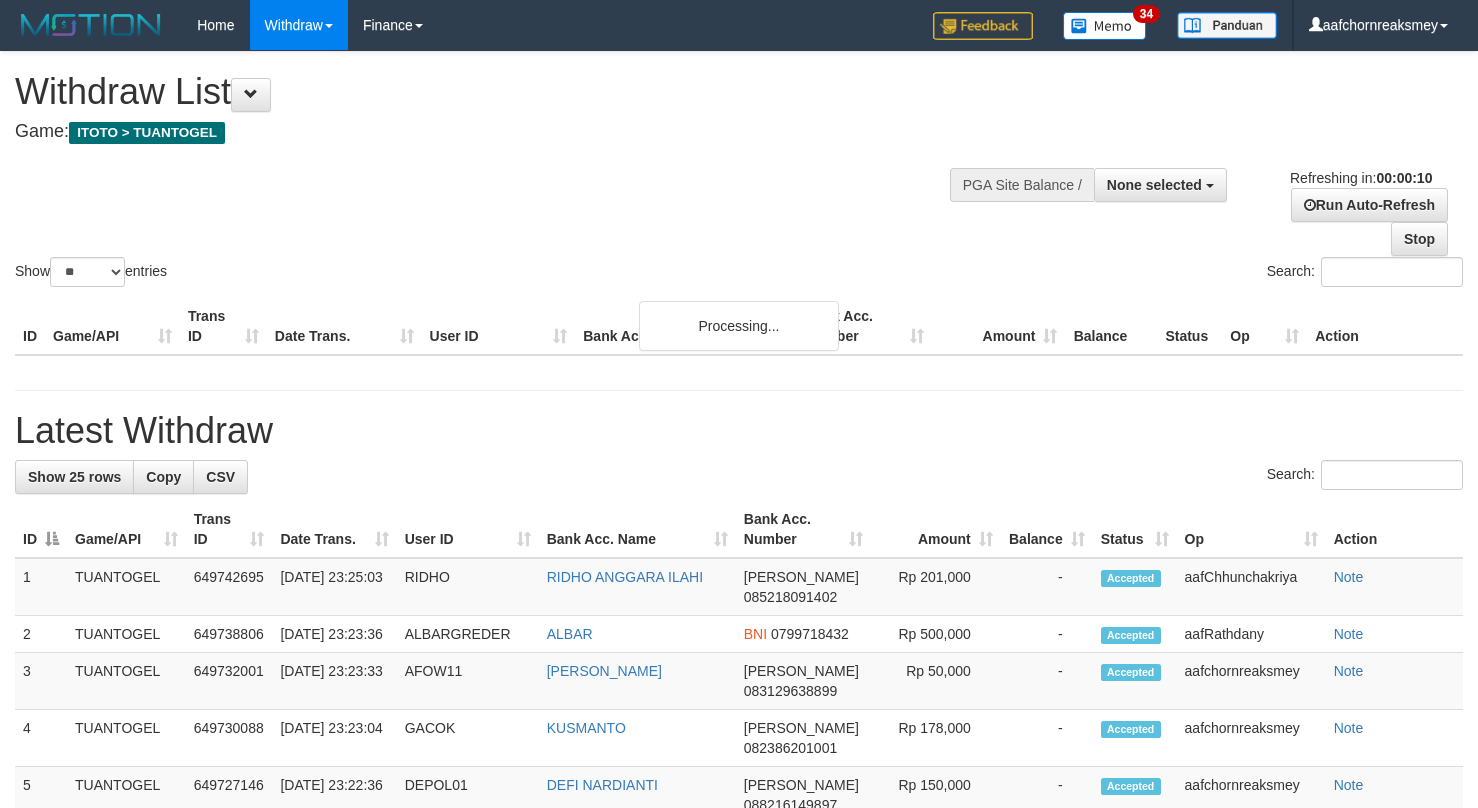 select 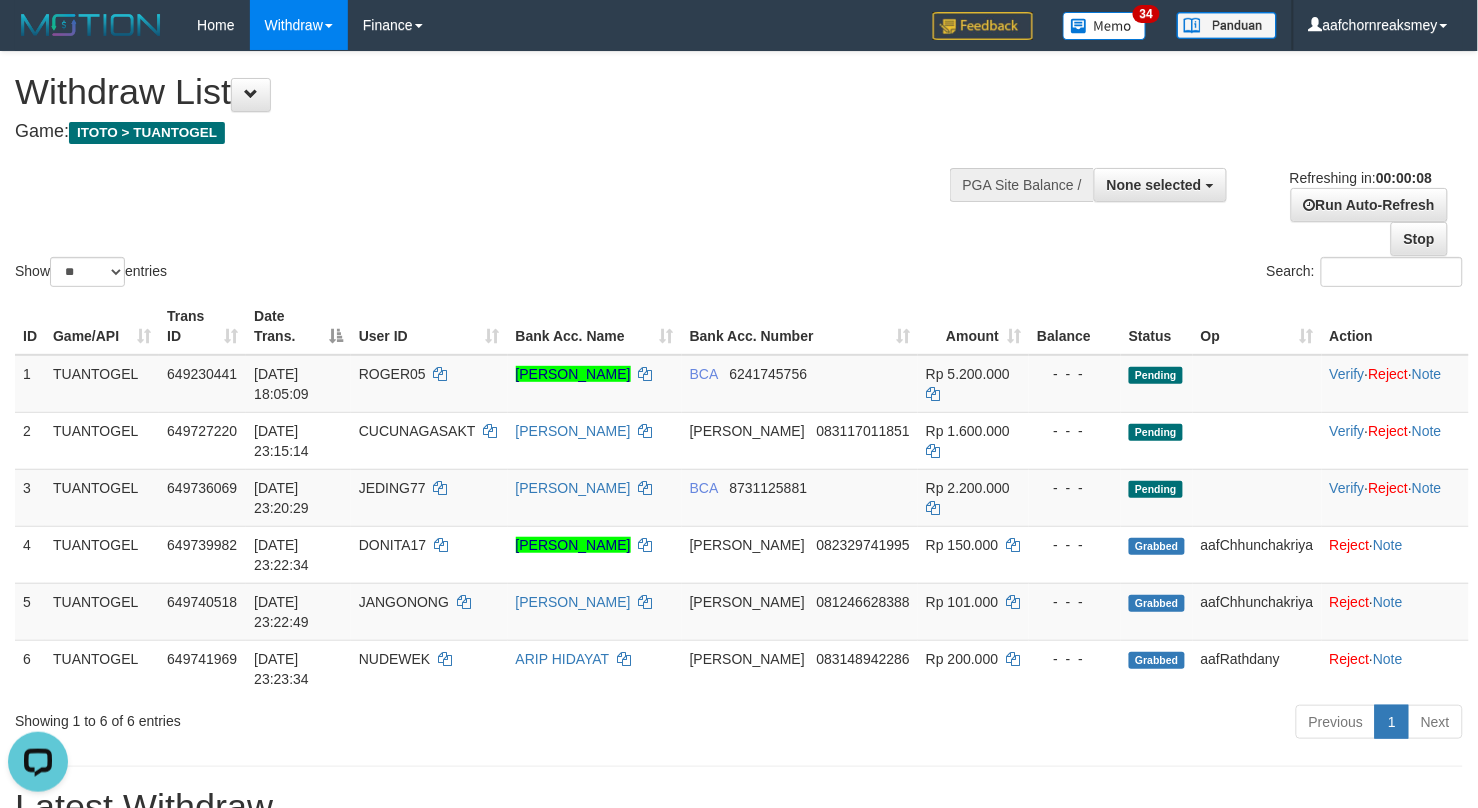 scroll, scrollTop: 0, scrollLeft: 0, axis: both 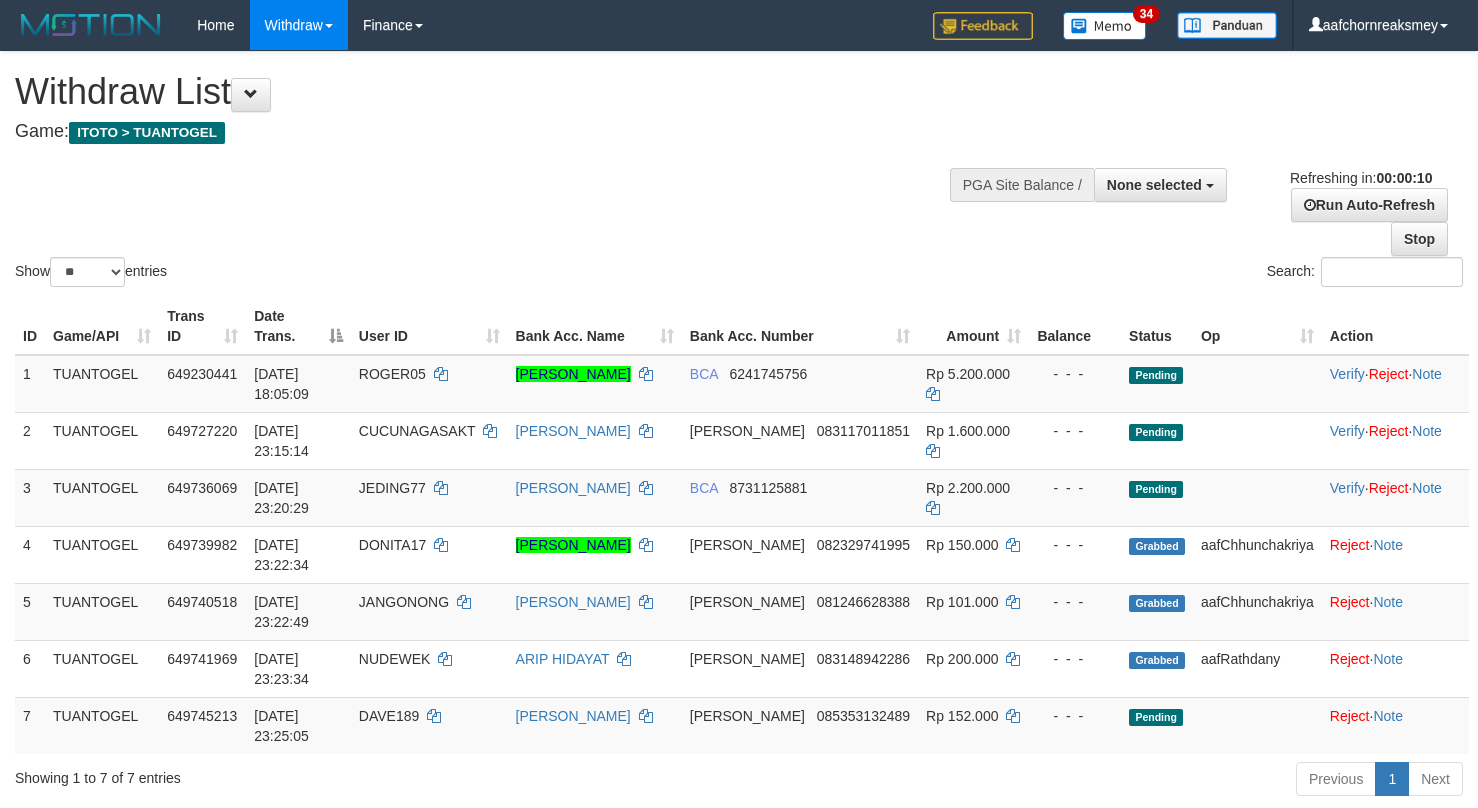 select 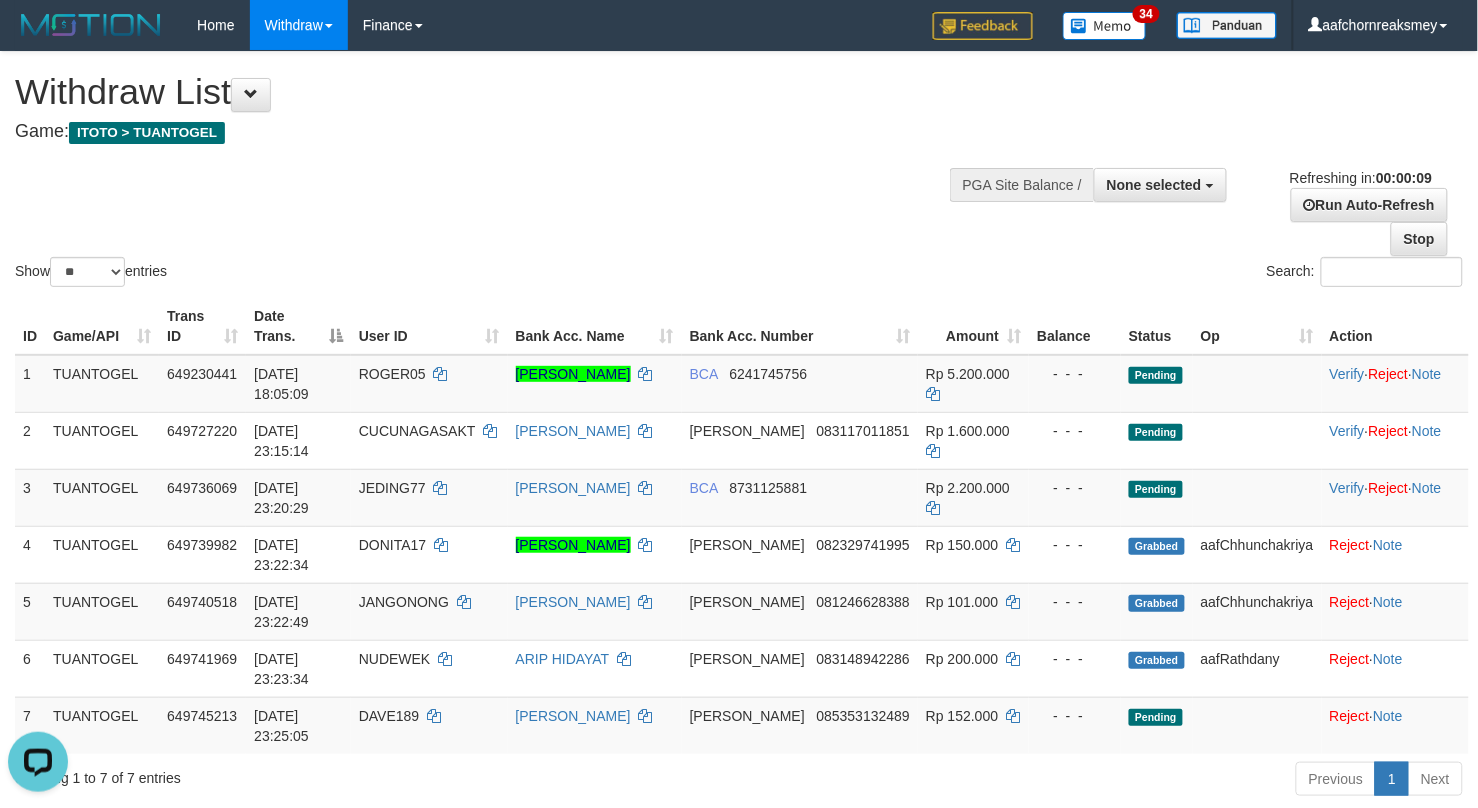 scroll, scrollTop: 0, scrollLeft: 0, axis: both 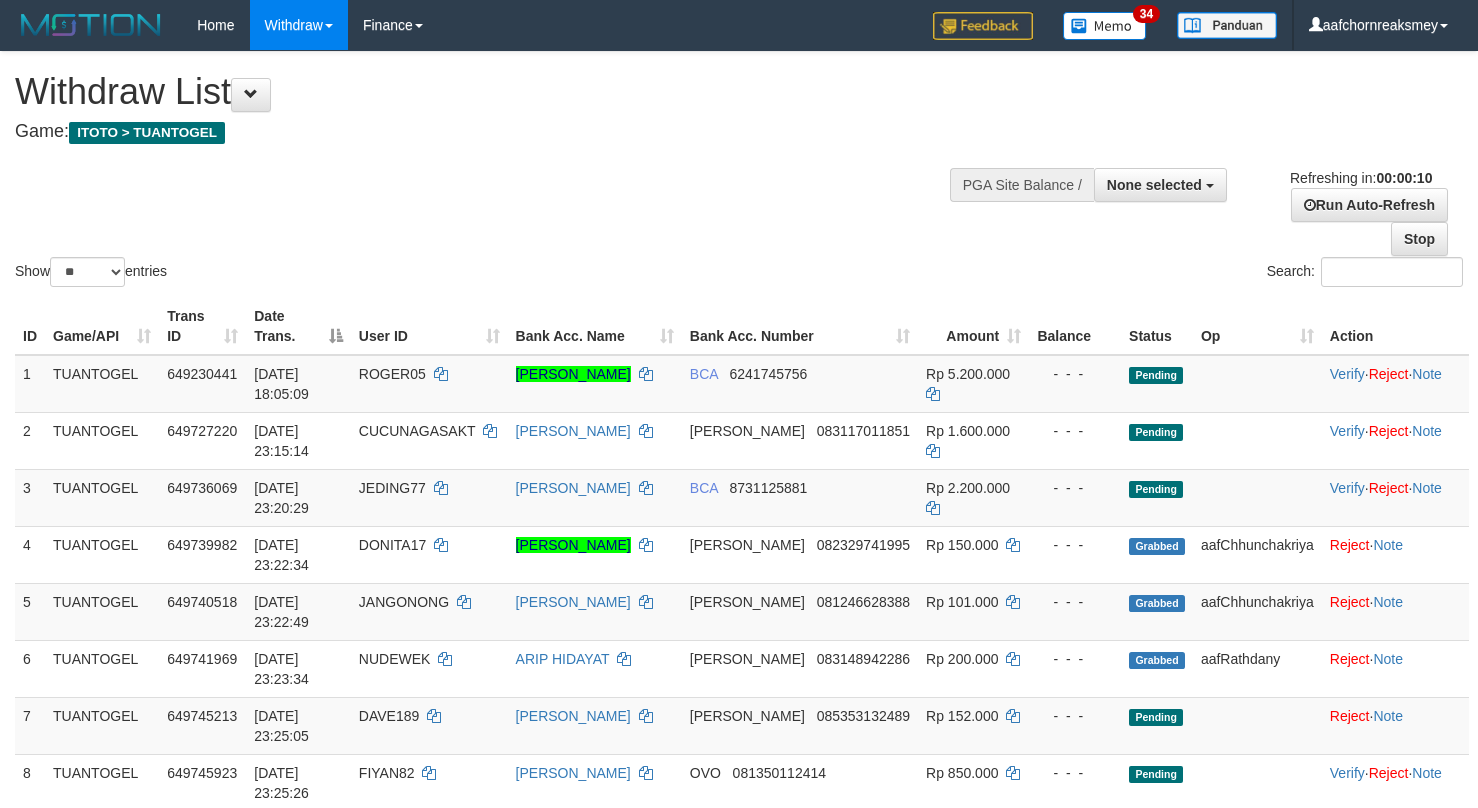 select 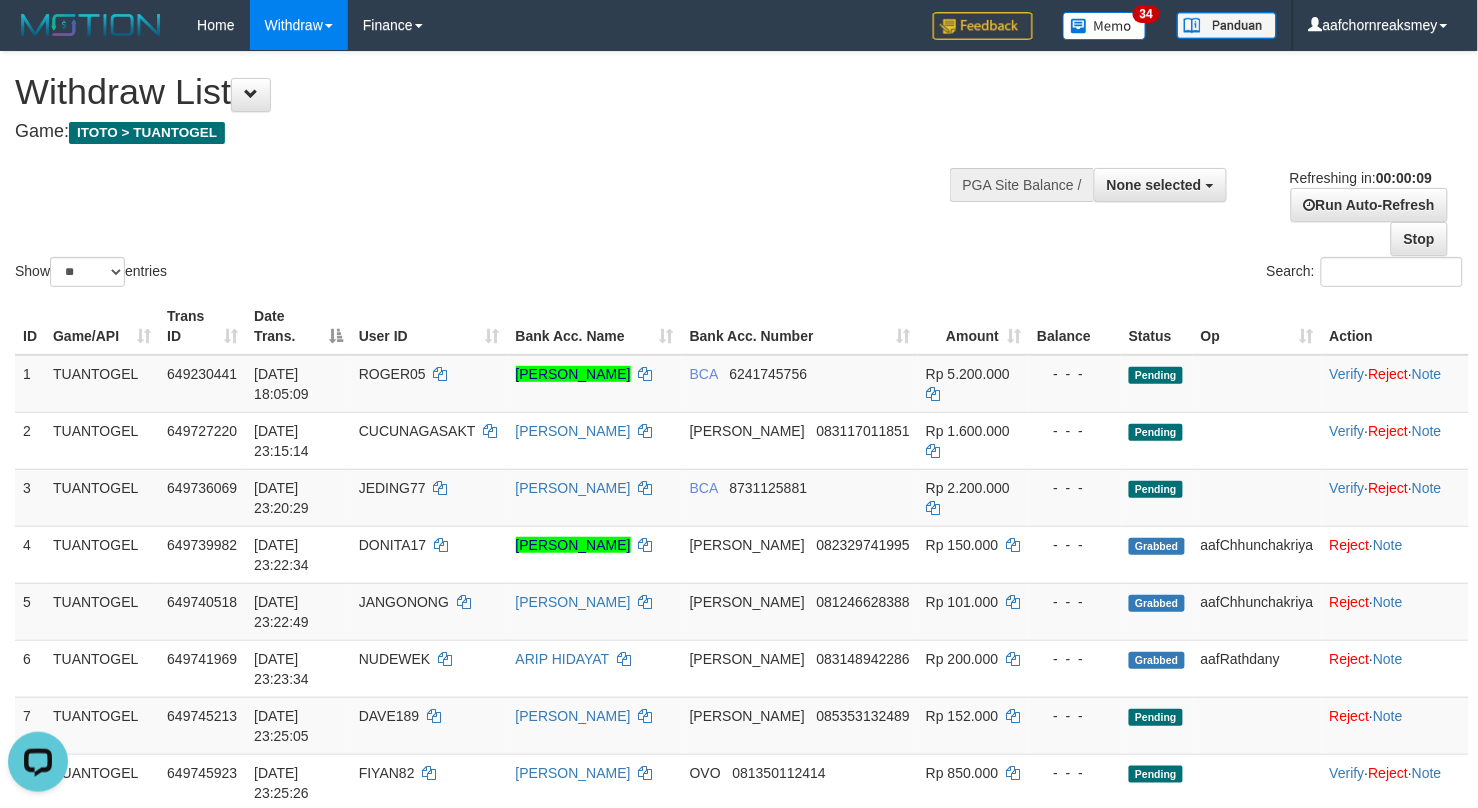 scroll, scrollTop: 0, scrollLeft: 0, axis: both 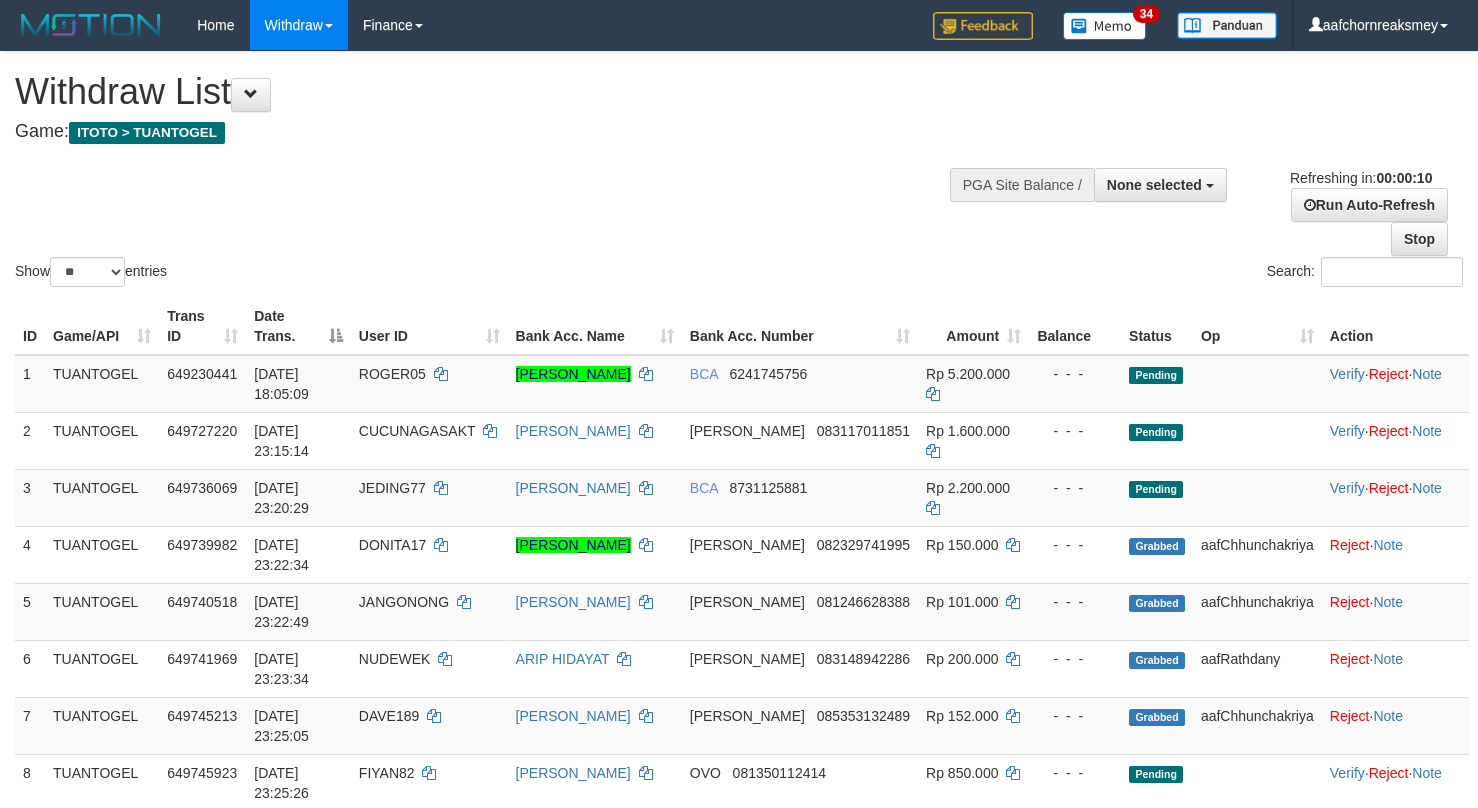 select 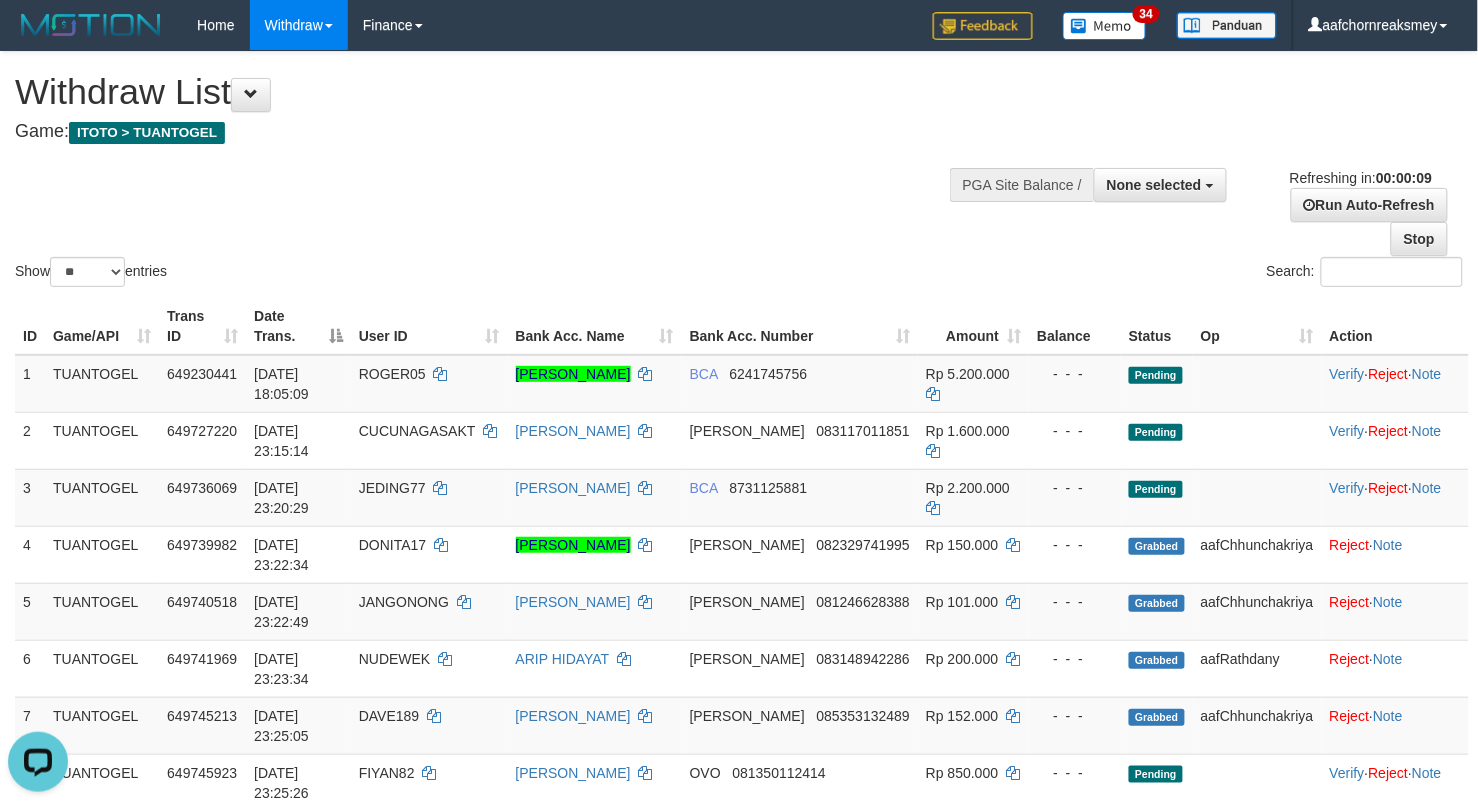 scroll, scrollTop: 0, scrollLeft: 0, axis: both 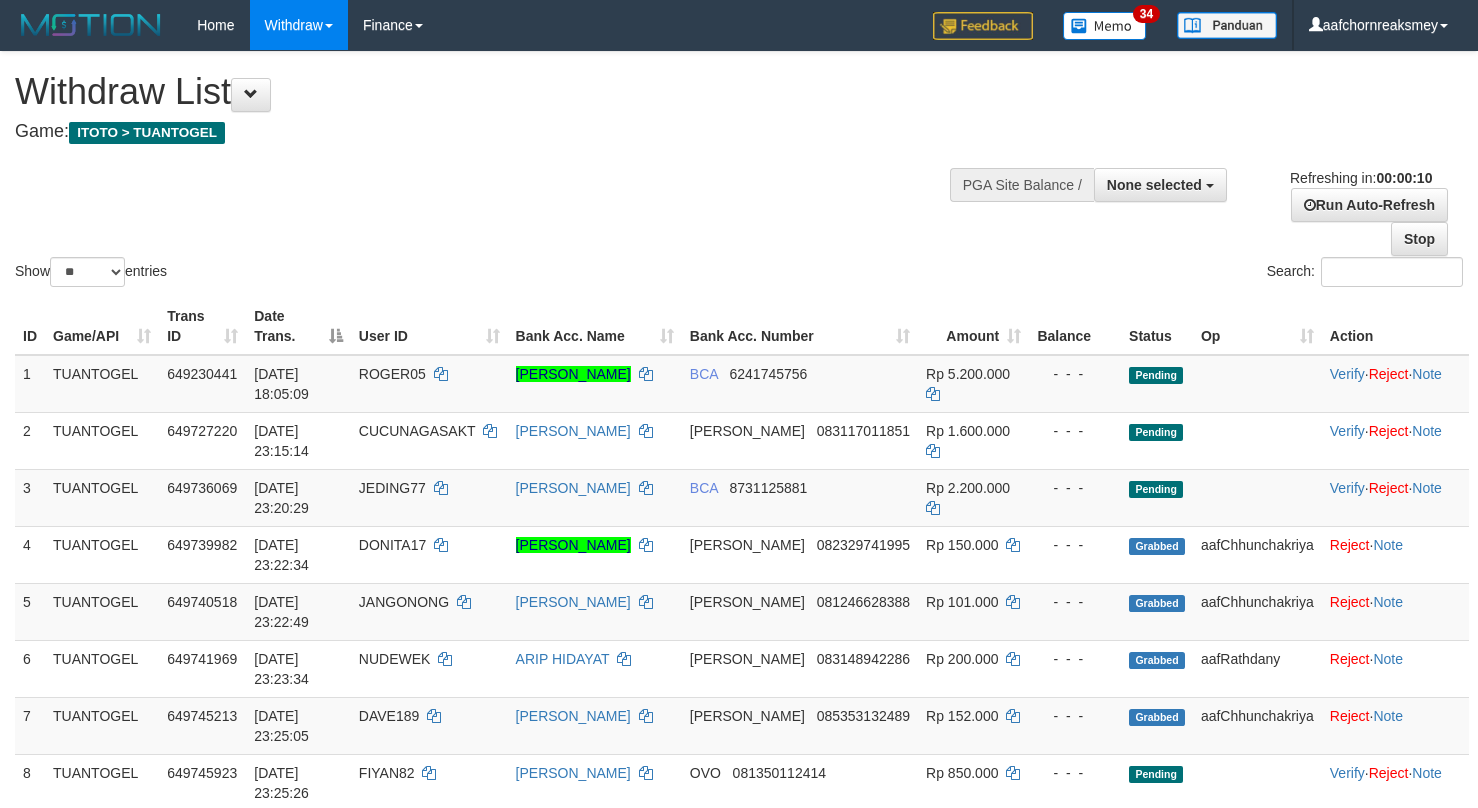 select 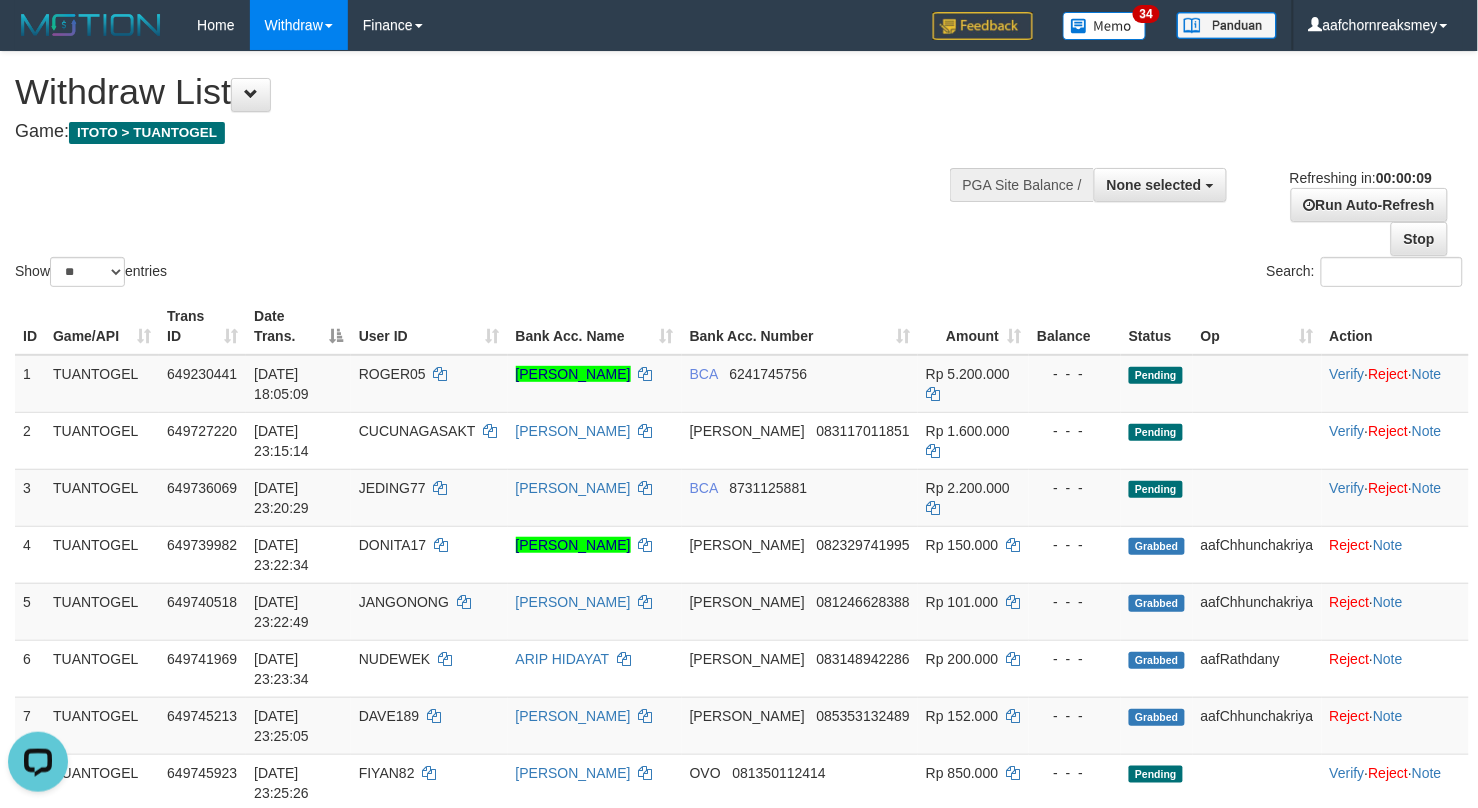 scroll, scrollTop: 0, scrollLeft: 0, axis: both 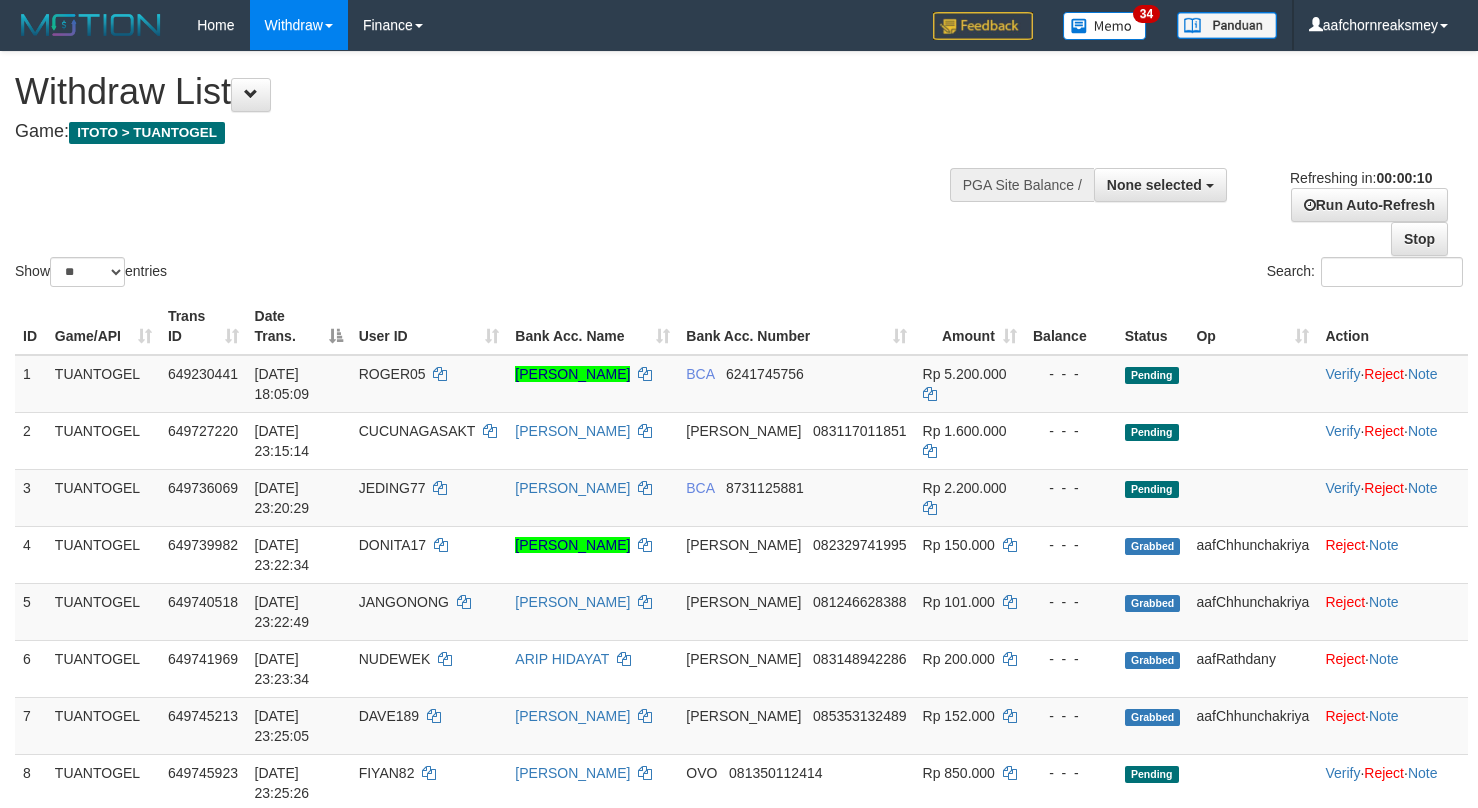 select 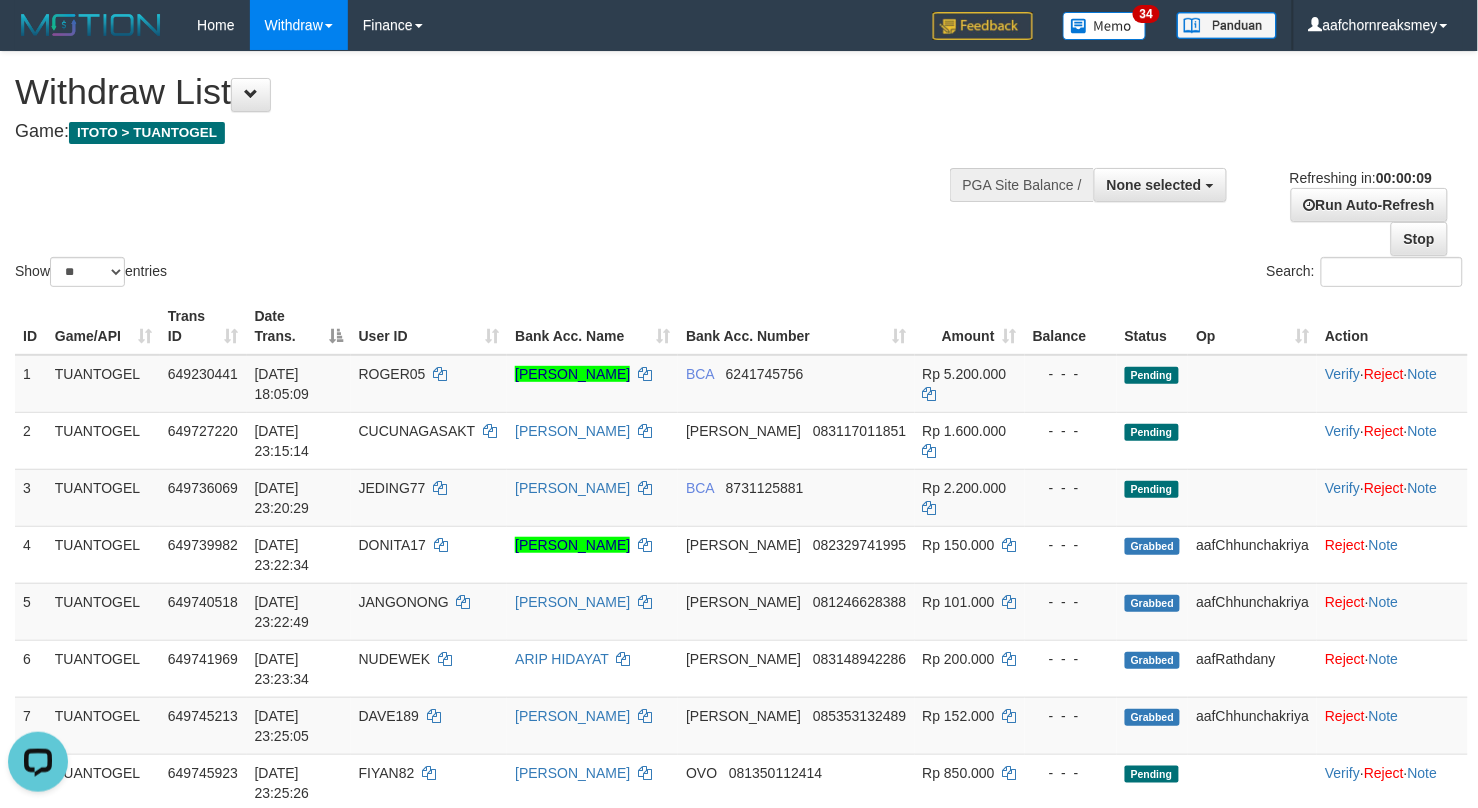 scroll, scrollTop: 0, scrollLeft: 0, axis: both 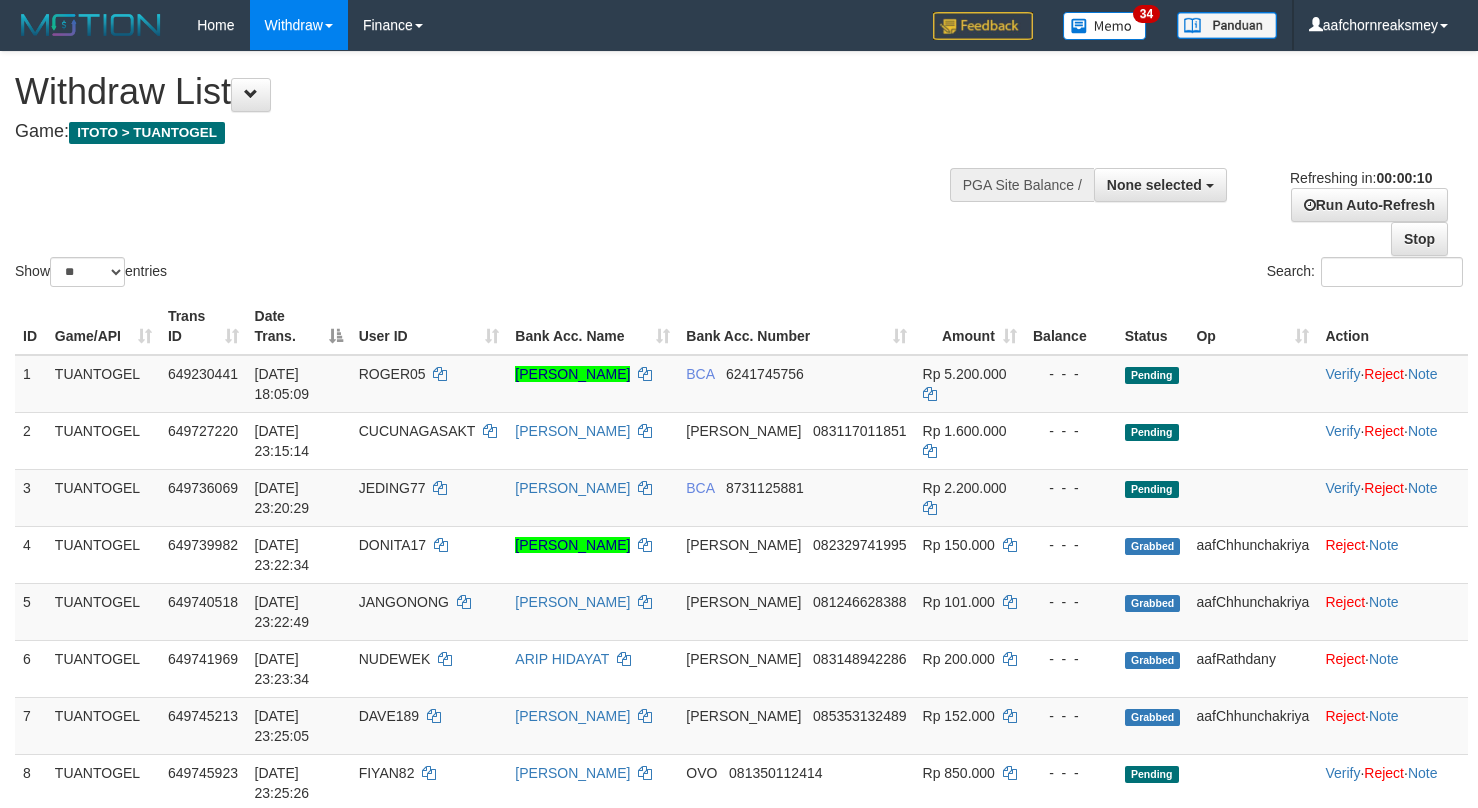 select 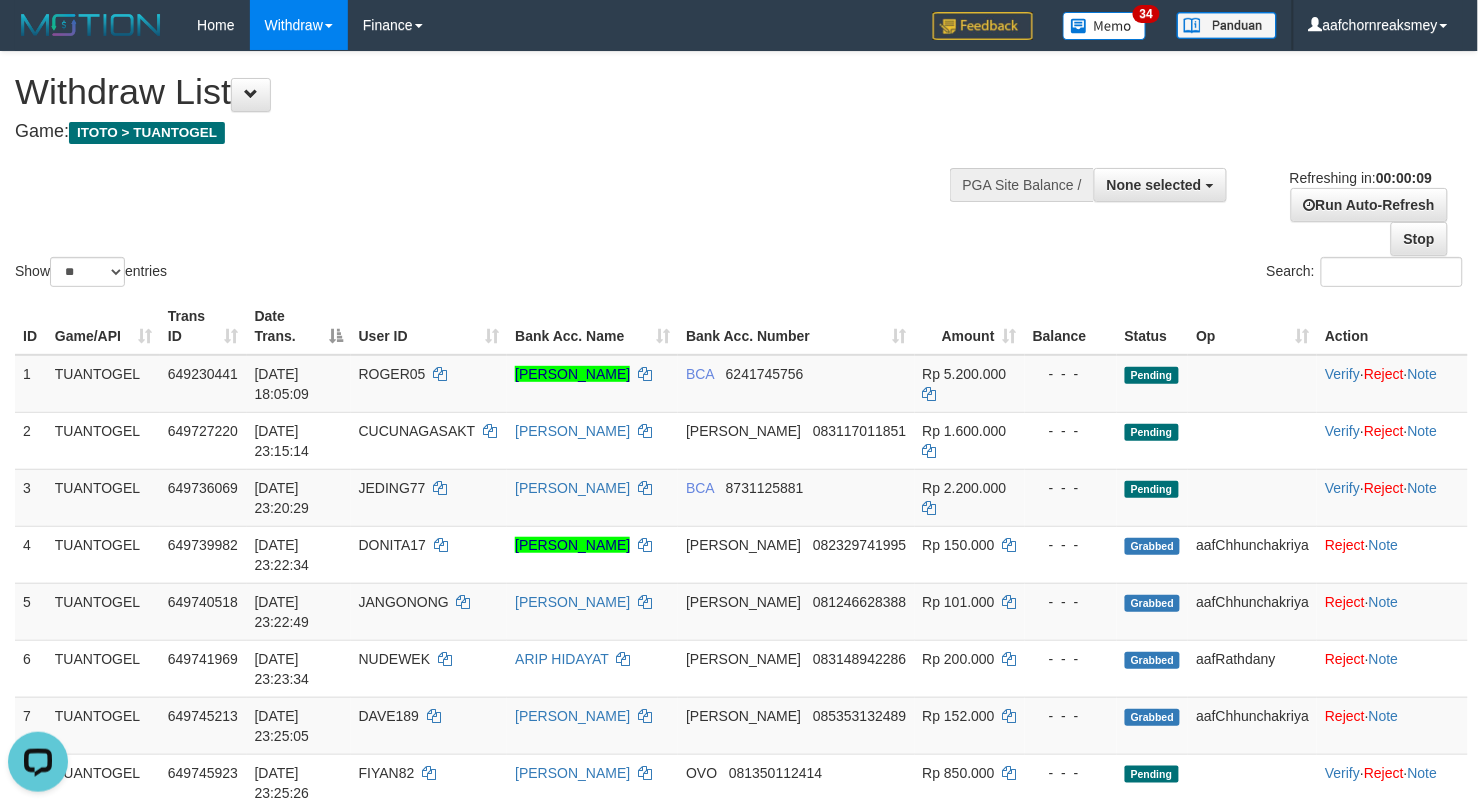 scroll, scrollTop: 0, scrollLeft: 0, axis: both 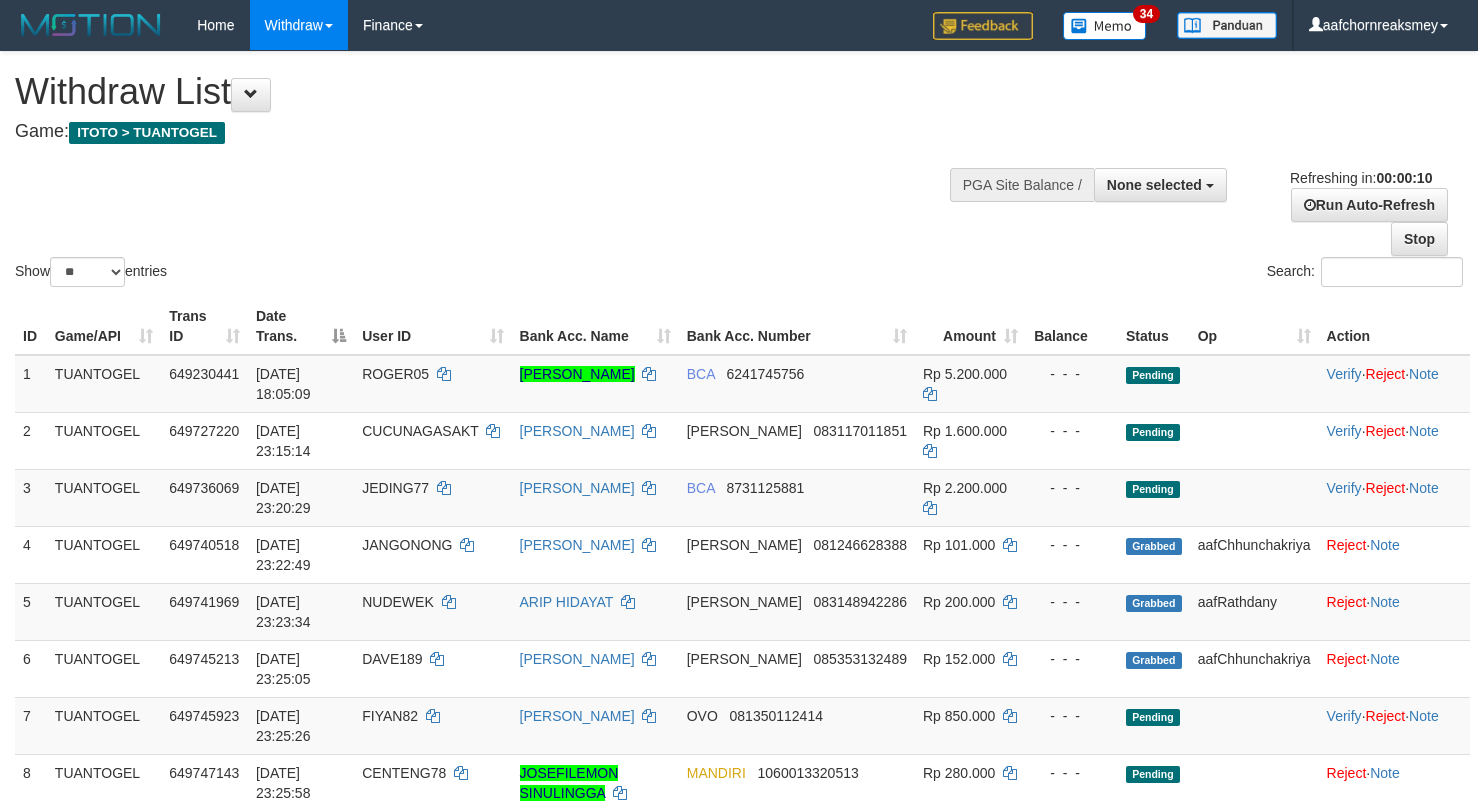 select 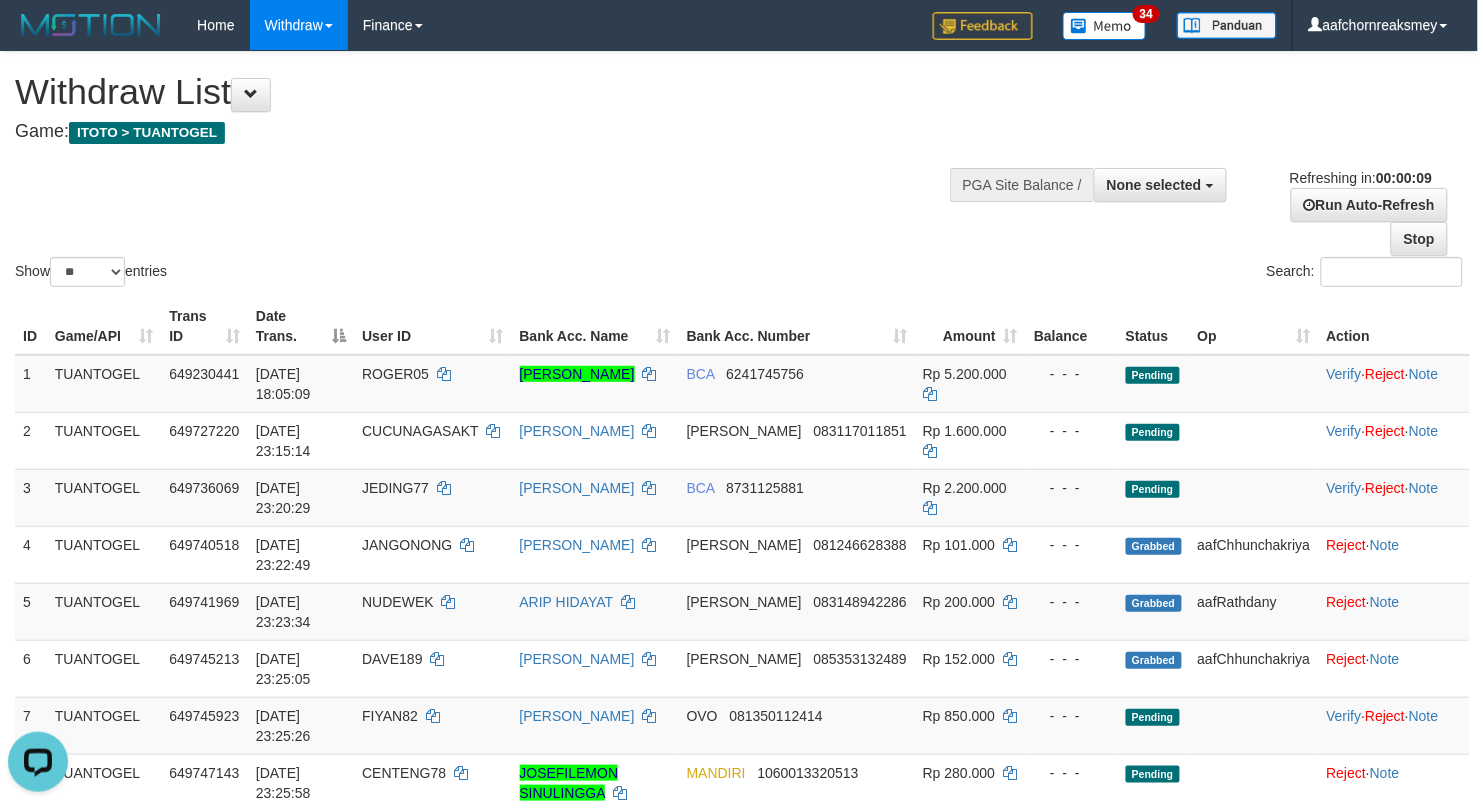 scroll, scrollTop: 0, scrollLeft: 0, axis: both 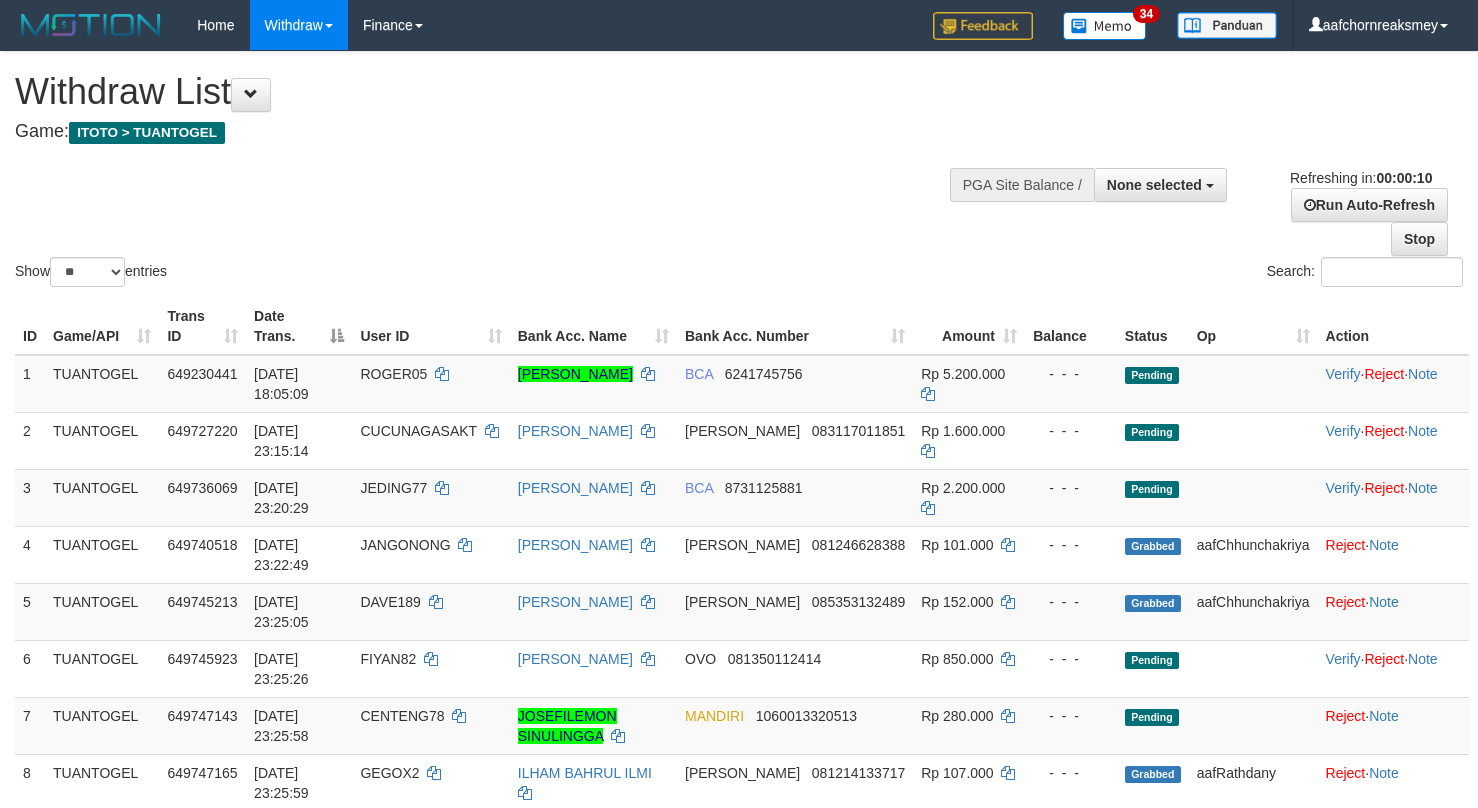 select 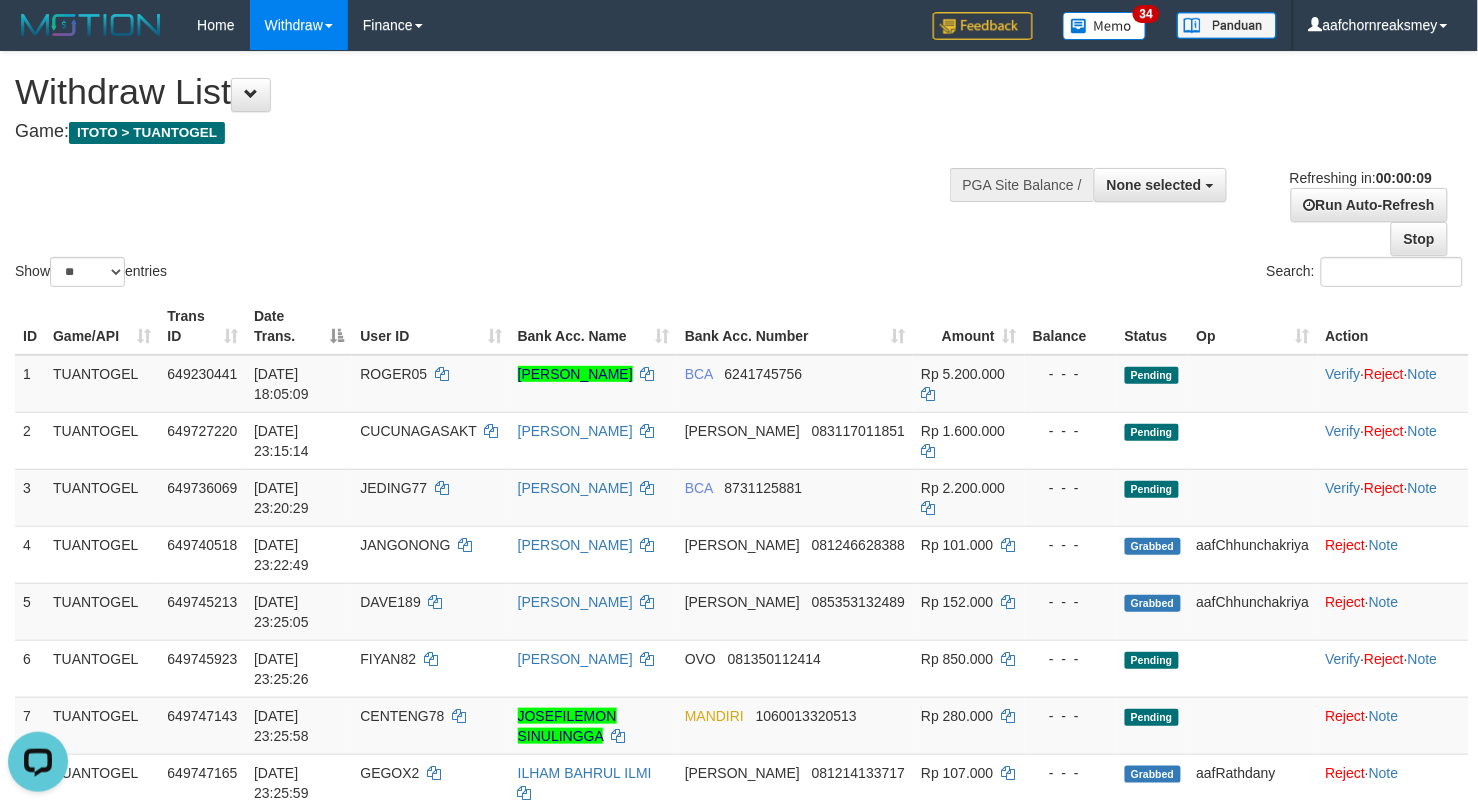 scroll, scrollTop: 0, scrollLeft: 0, axis: both 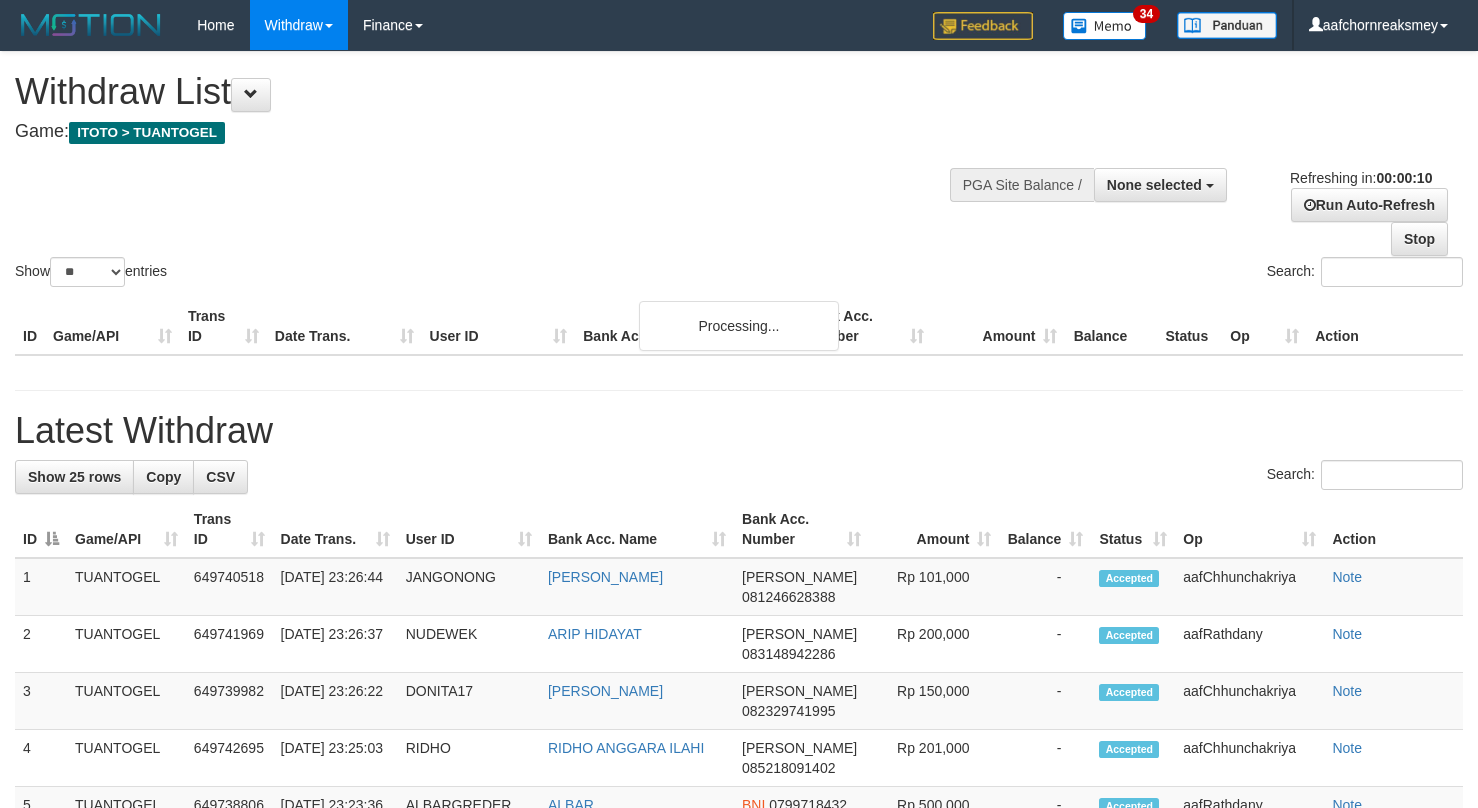 select 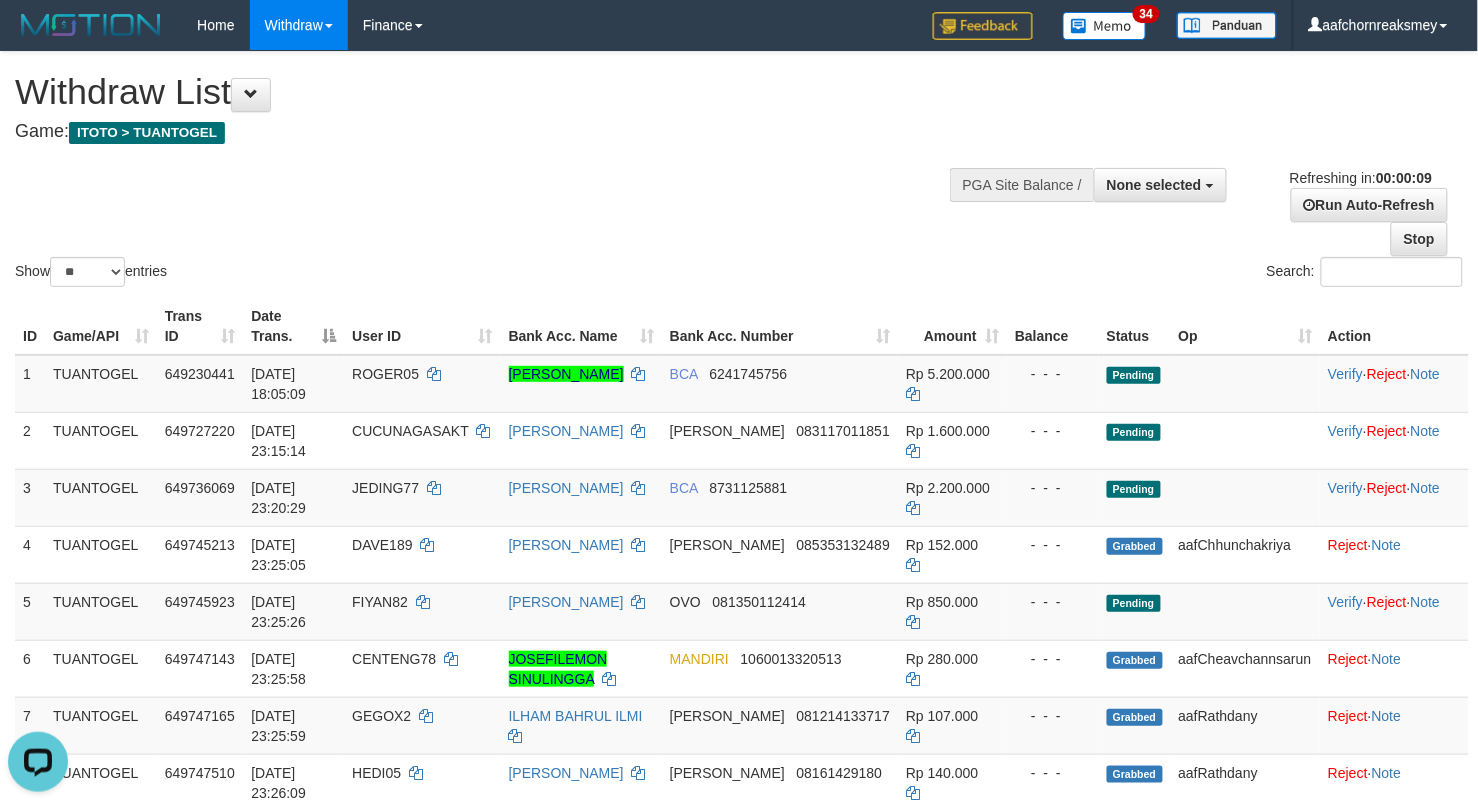 scroll, scrollTop: 0, scrollLeft: 0, axis: both 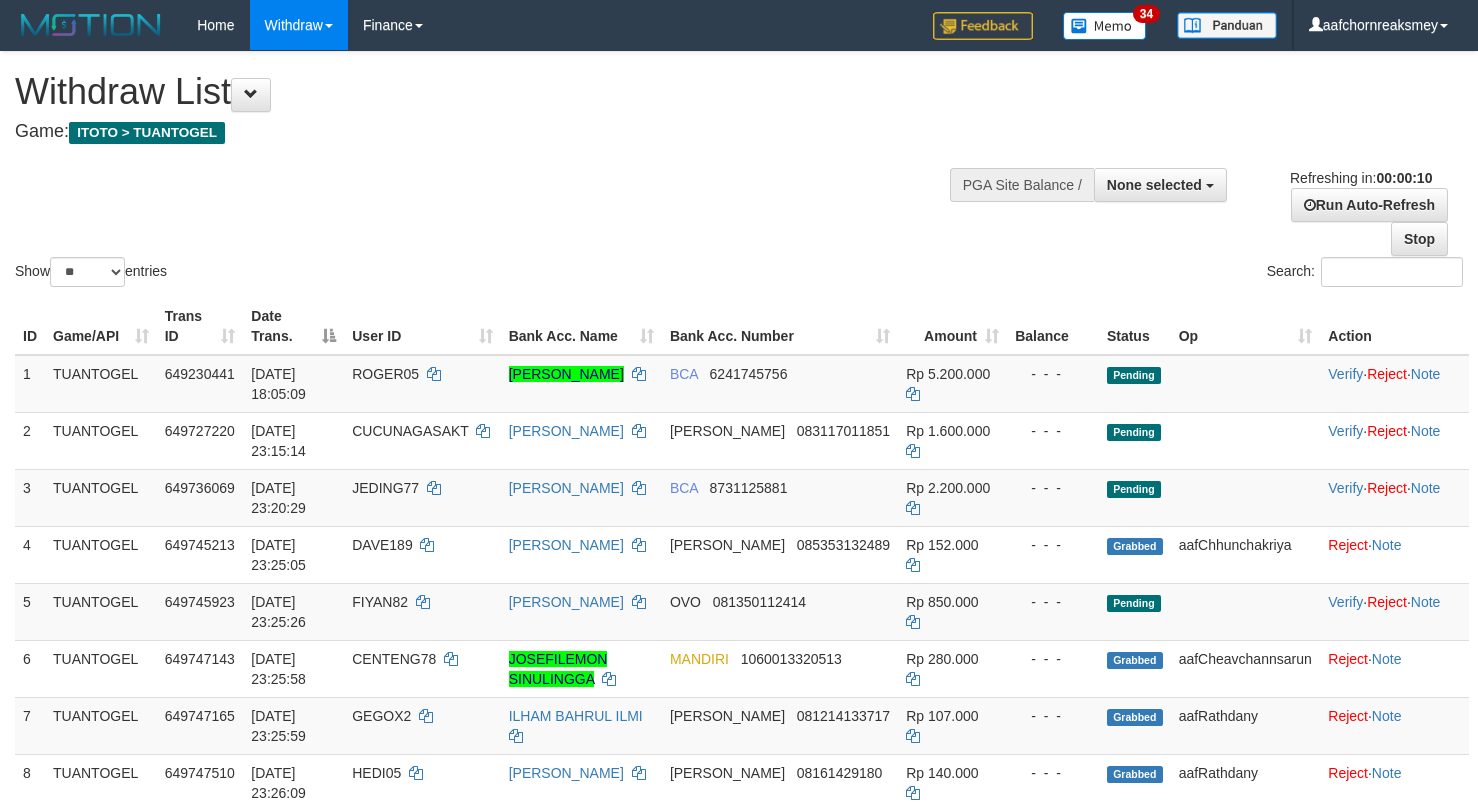 select 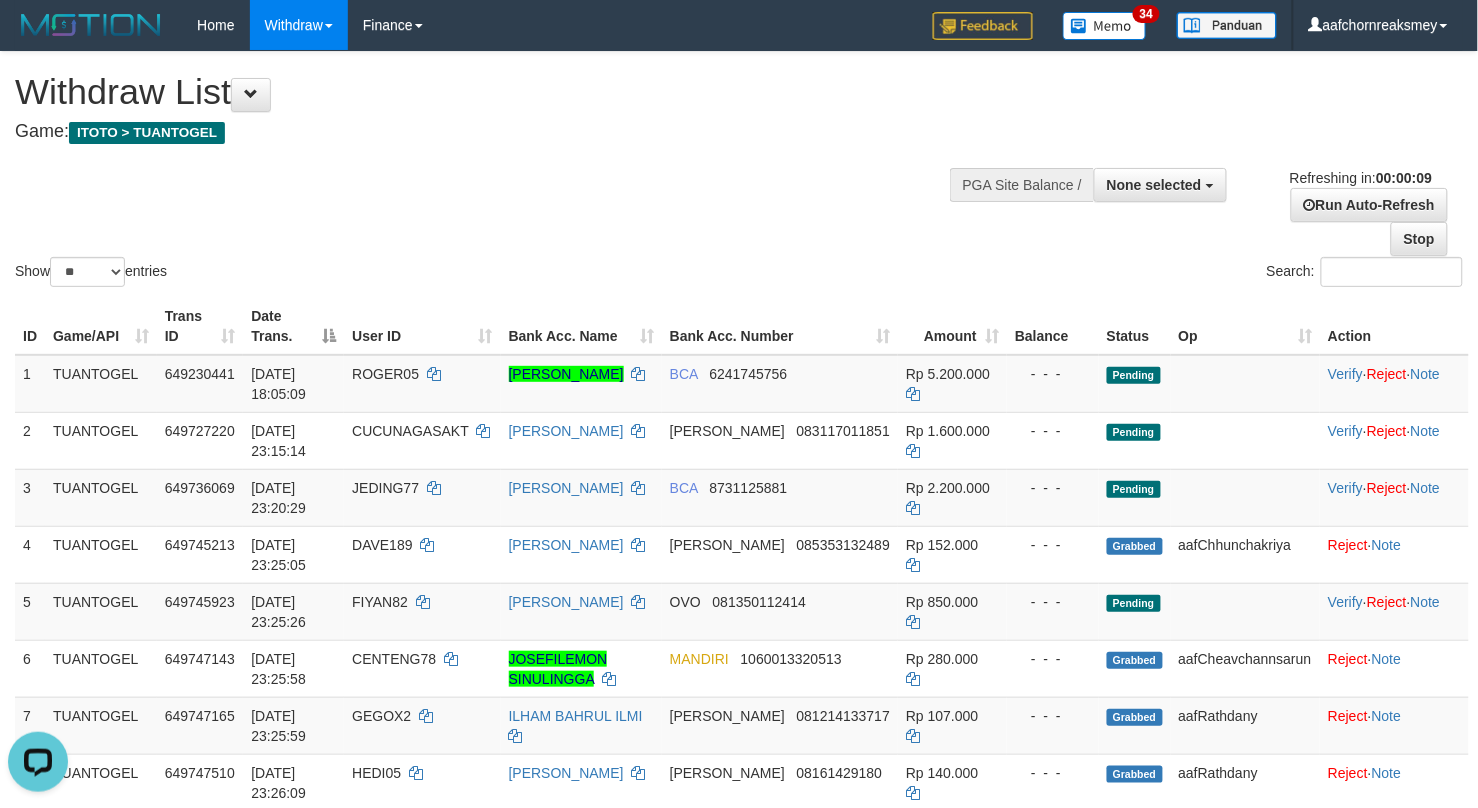 scroll, scrollTop: 0, scrollLeft: 0, axis: both 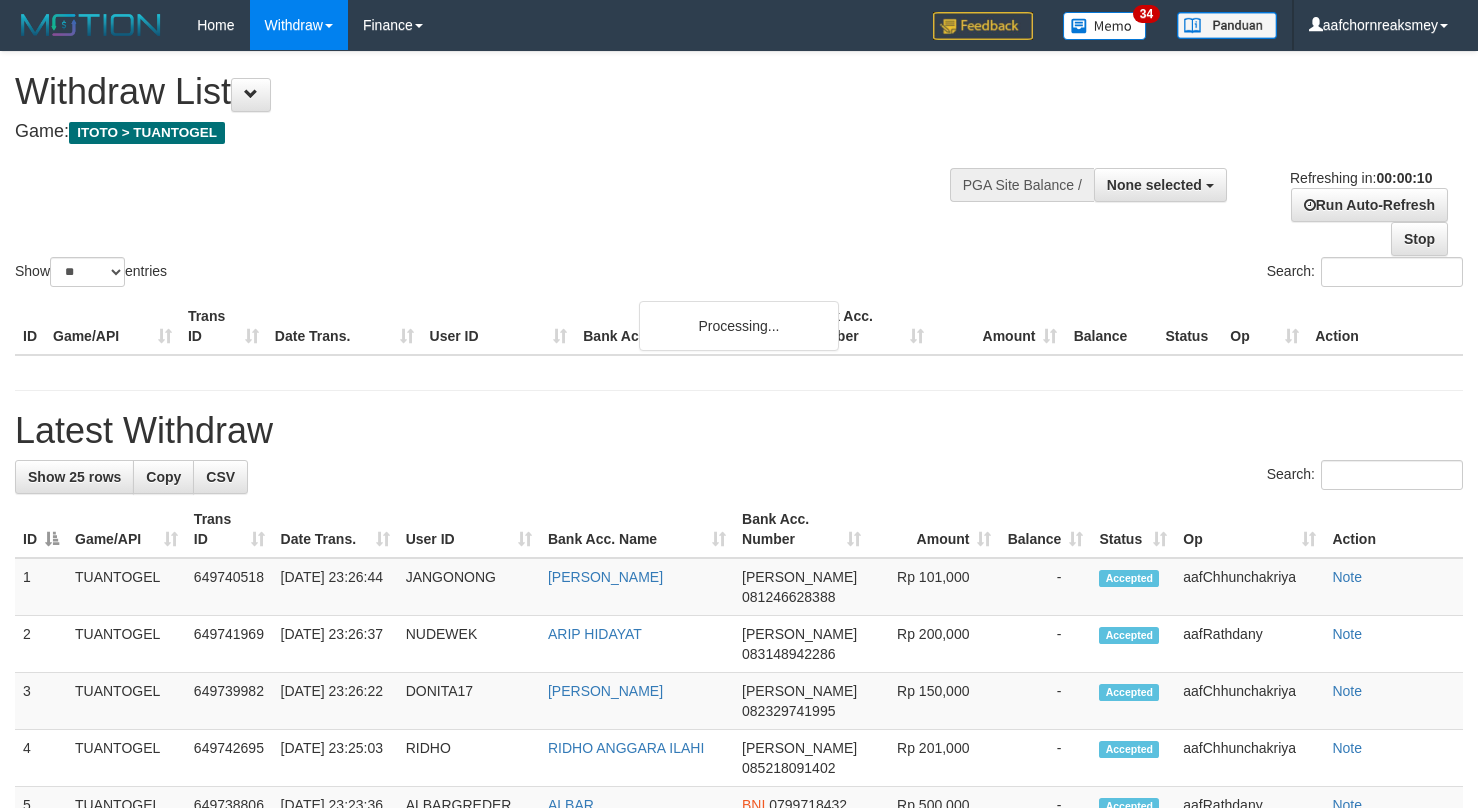 select 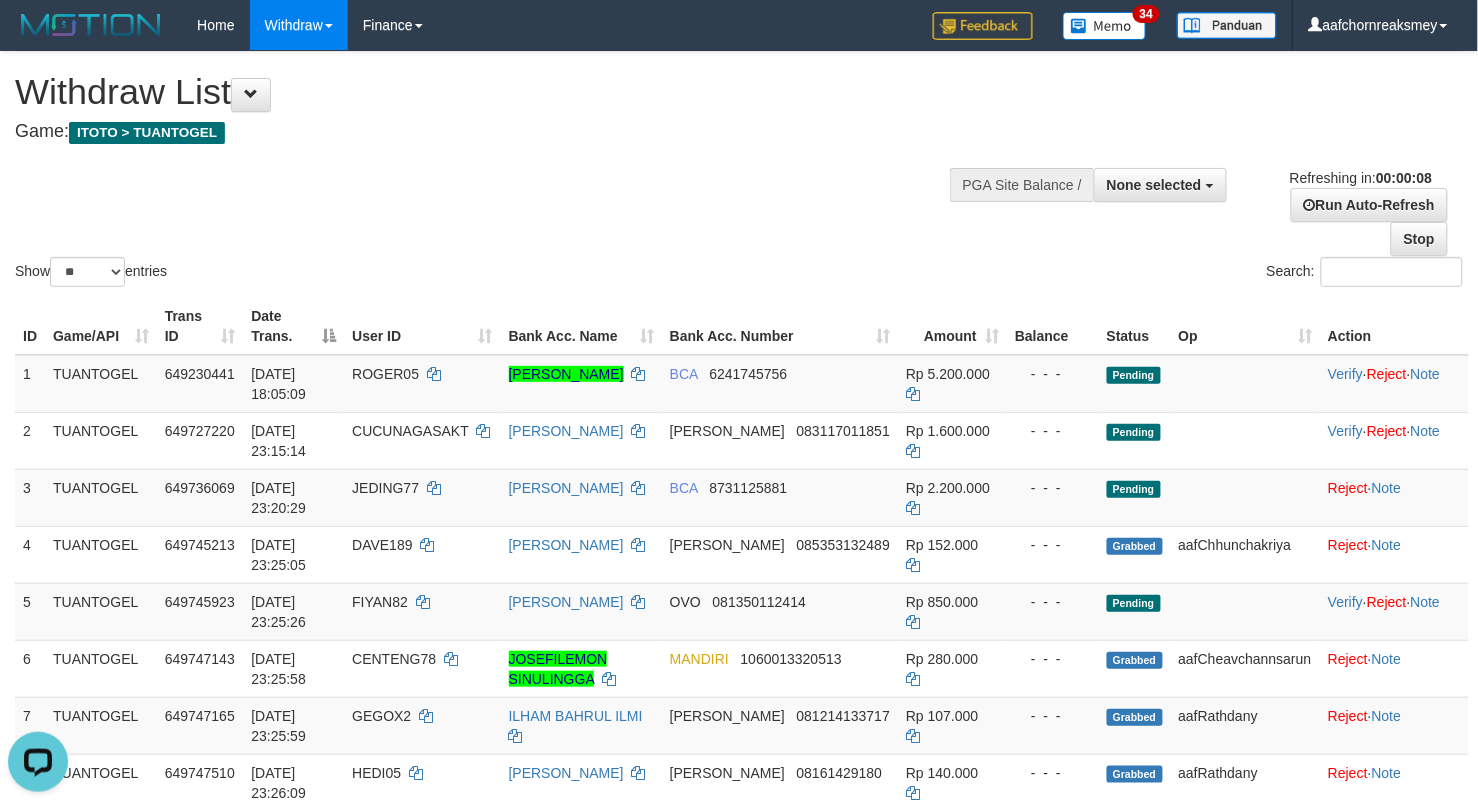 scroll, scrollTop: 0, scrollLeft: 0, axis: both 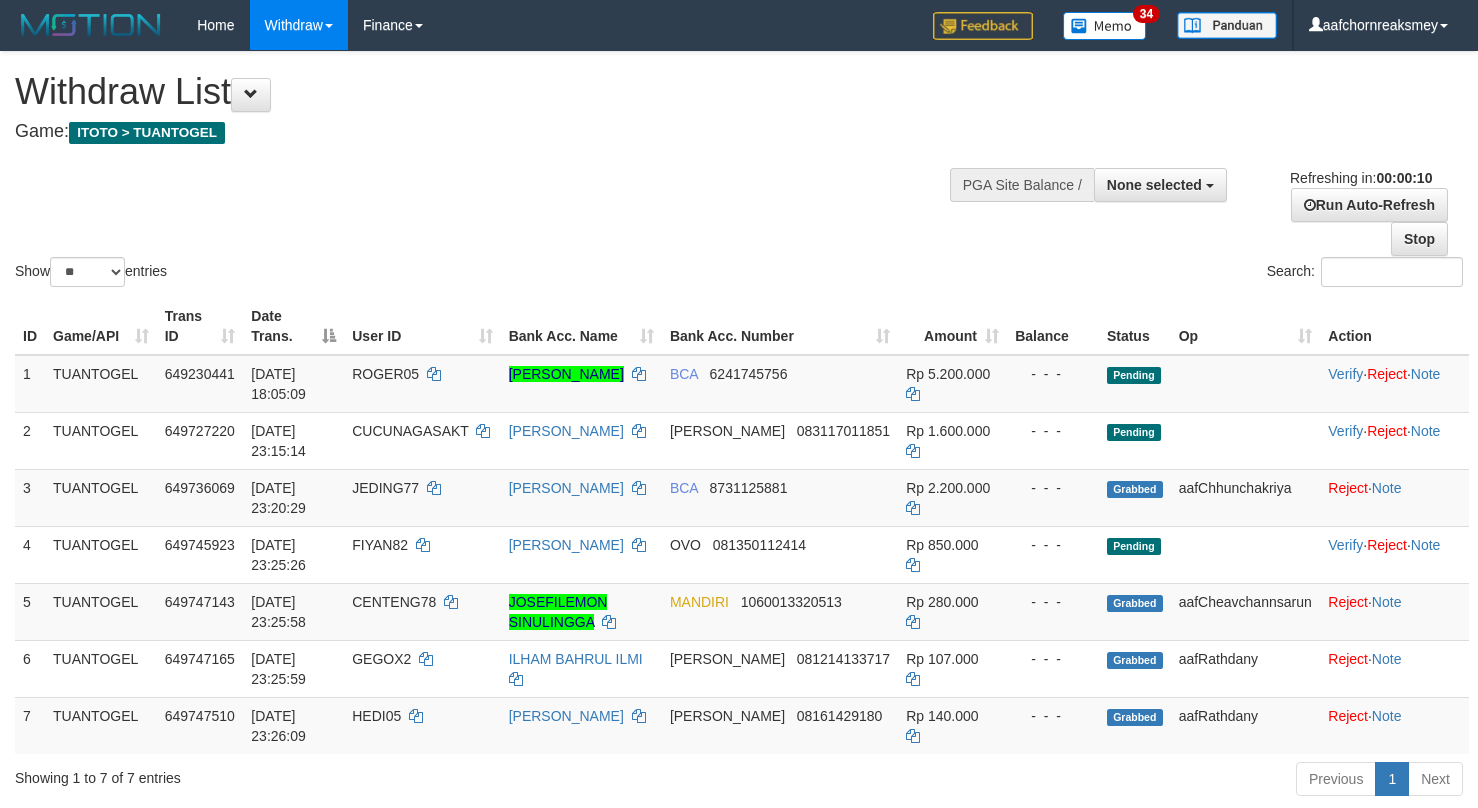 select 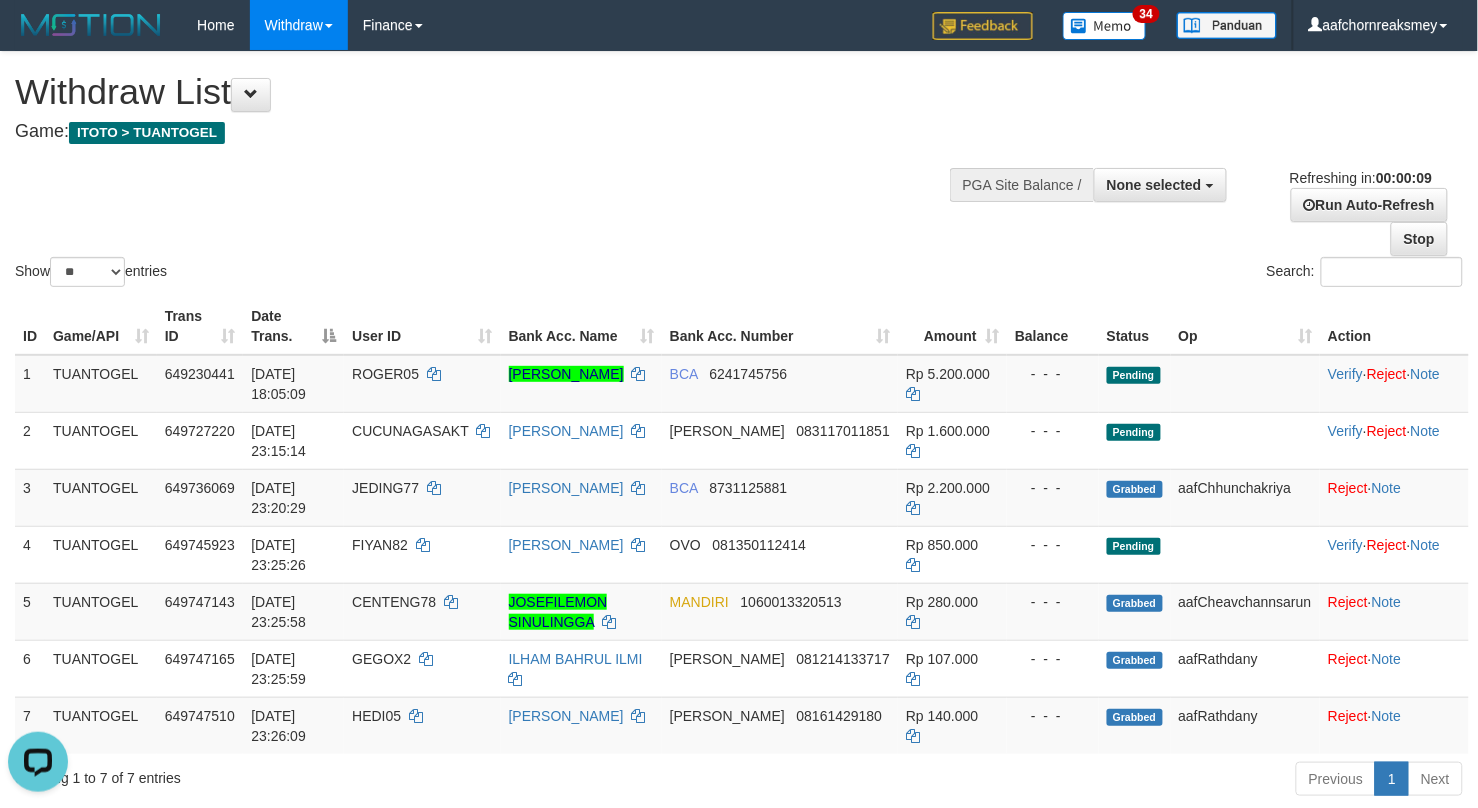 scroll, scrollTop: 0, scrollLeft: 0, axis: both 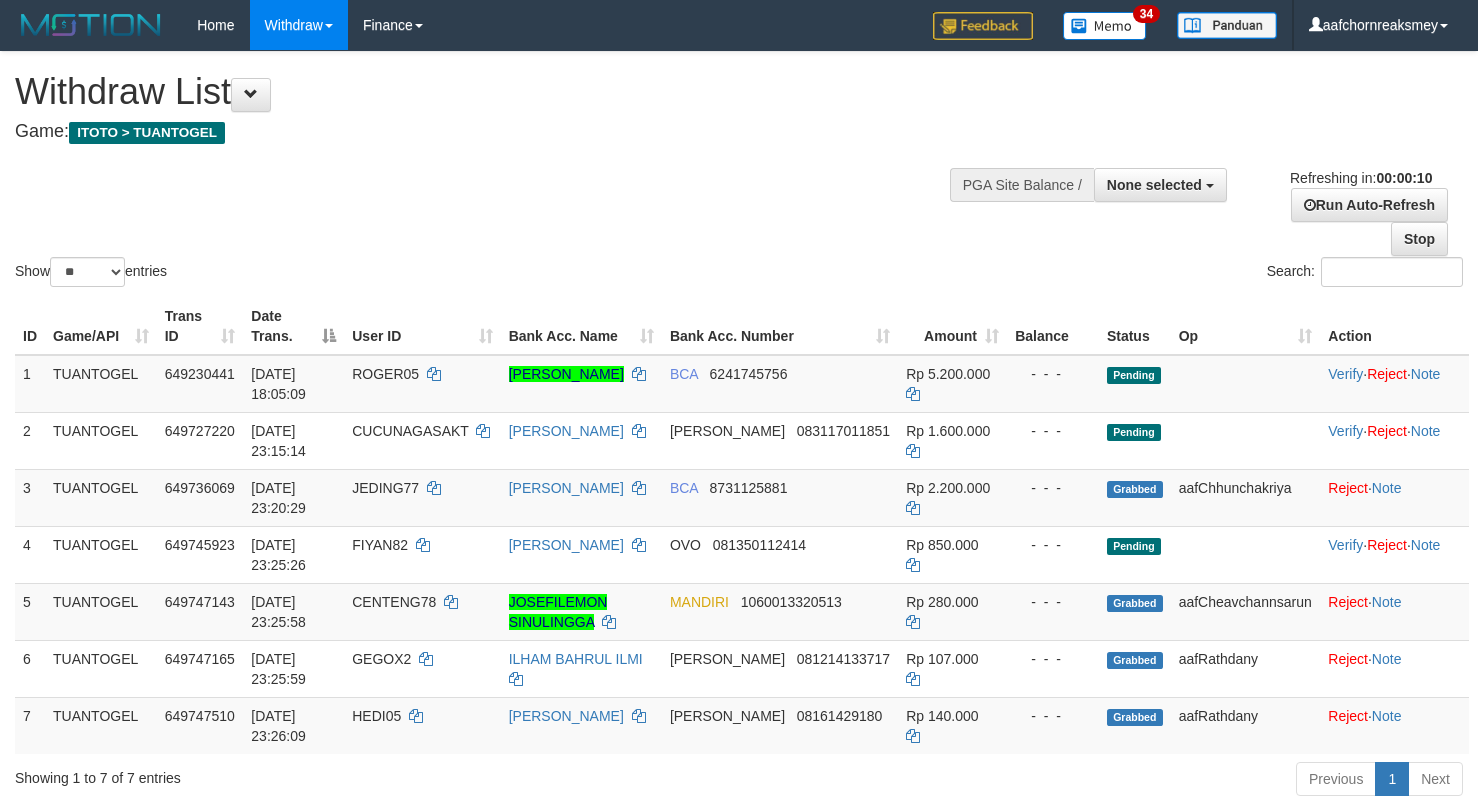 select 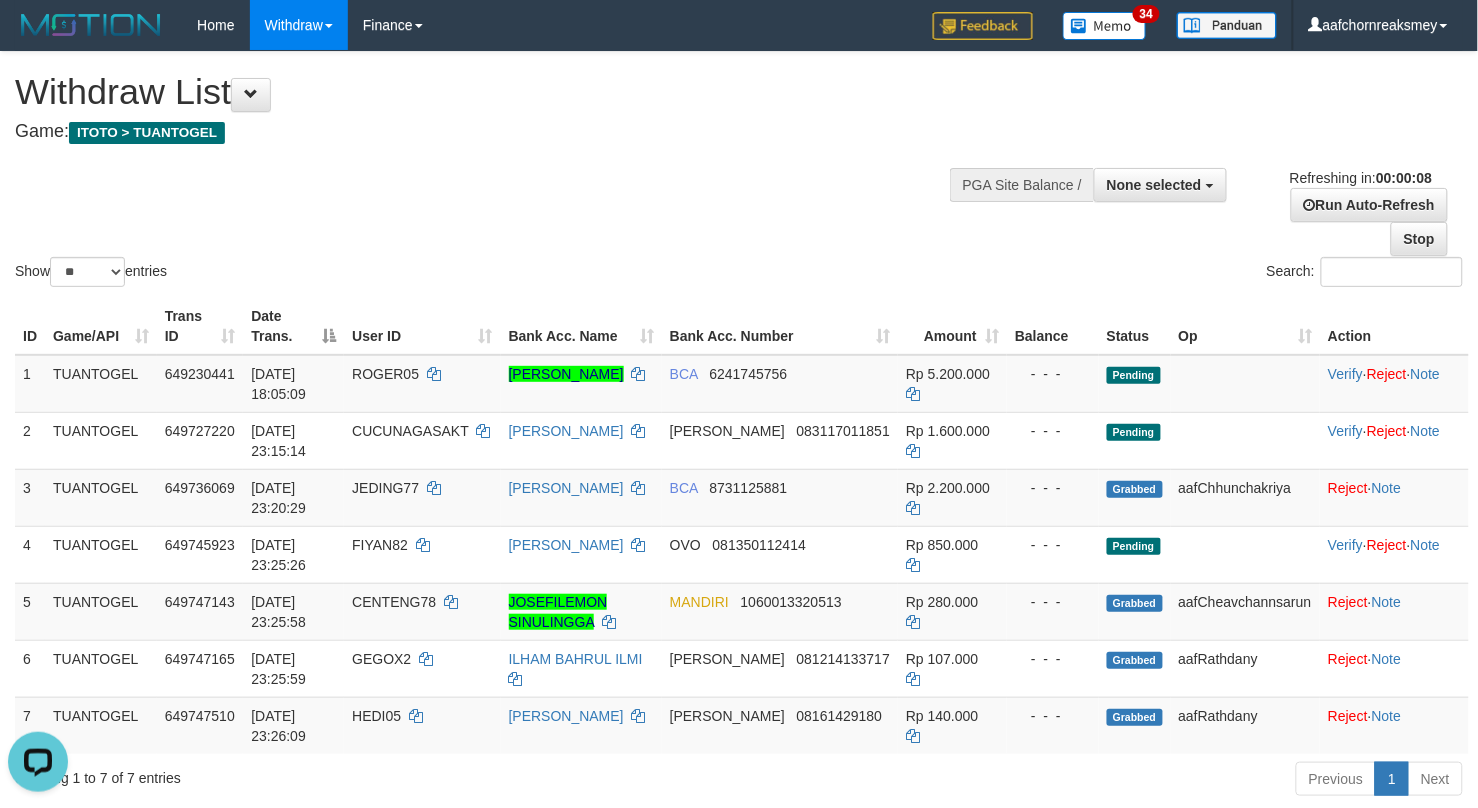 scroll, scrollTop: 0, scrollLeft: 0, axis: both 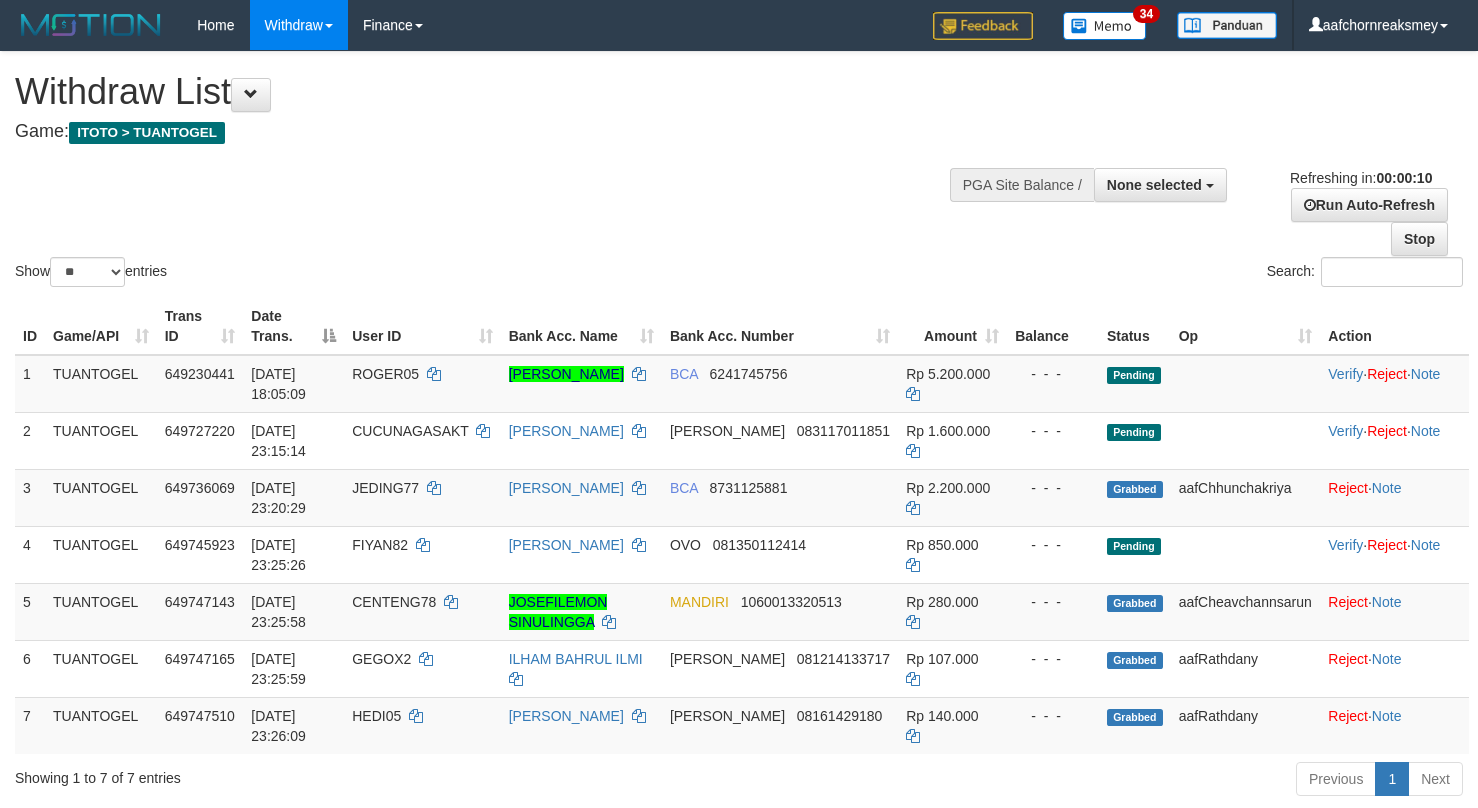 select 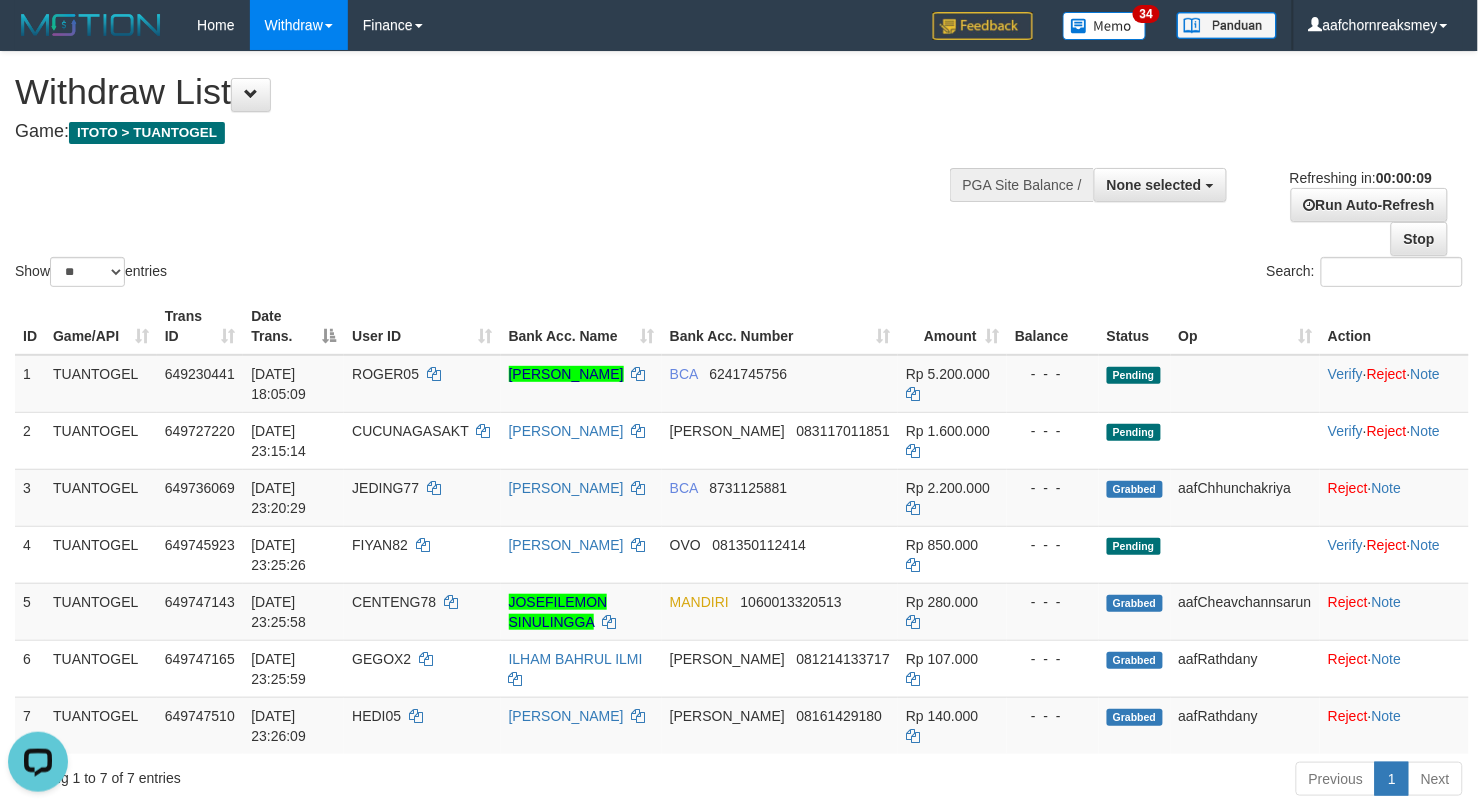 scroll, scrollTop: 0, scrollLeft: 0, axis: both 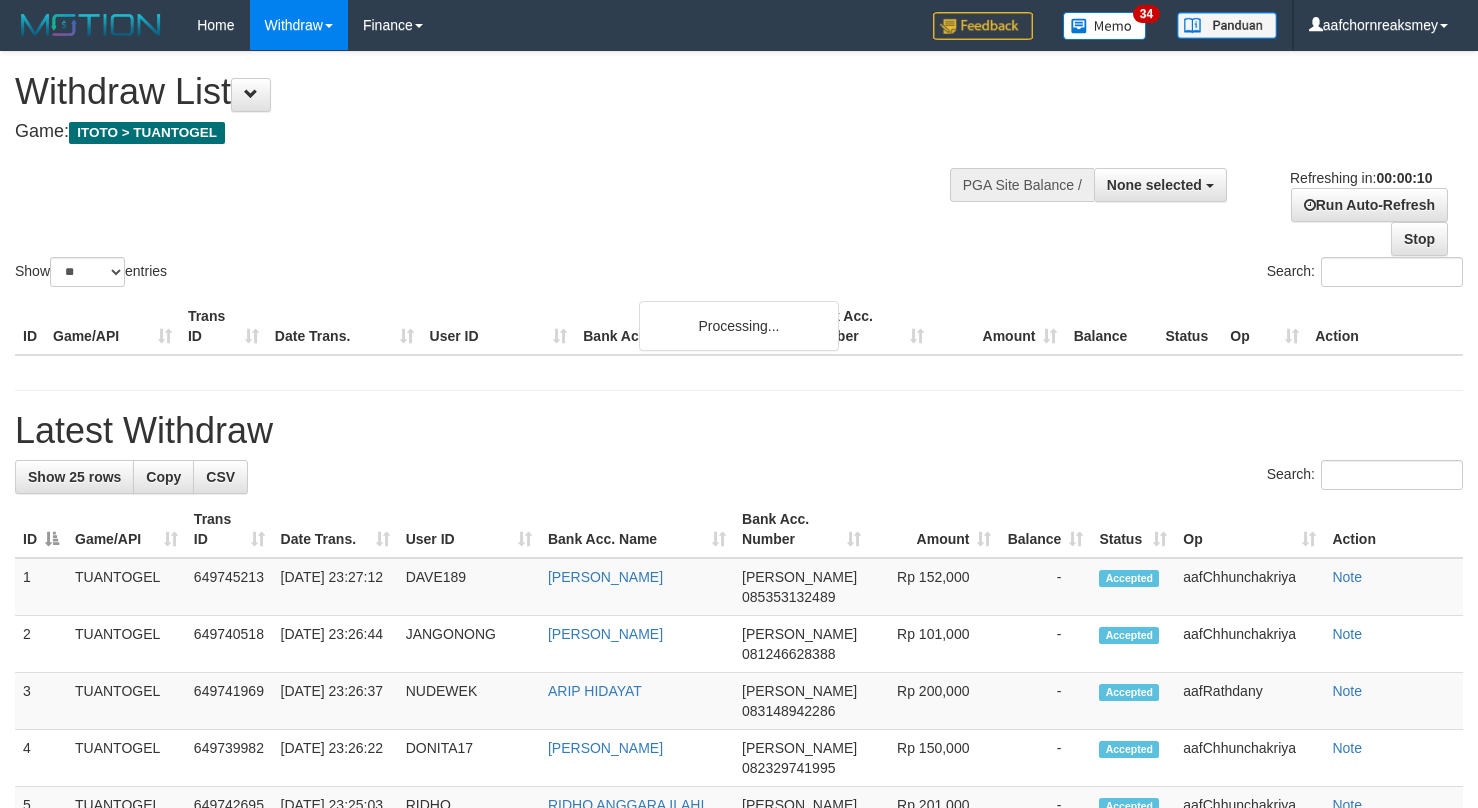 select 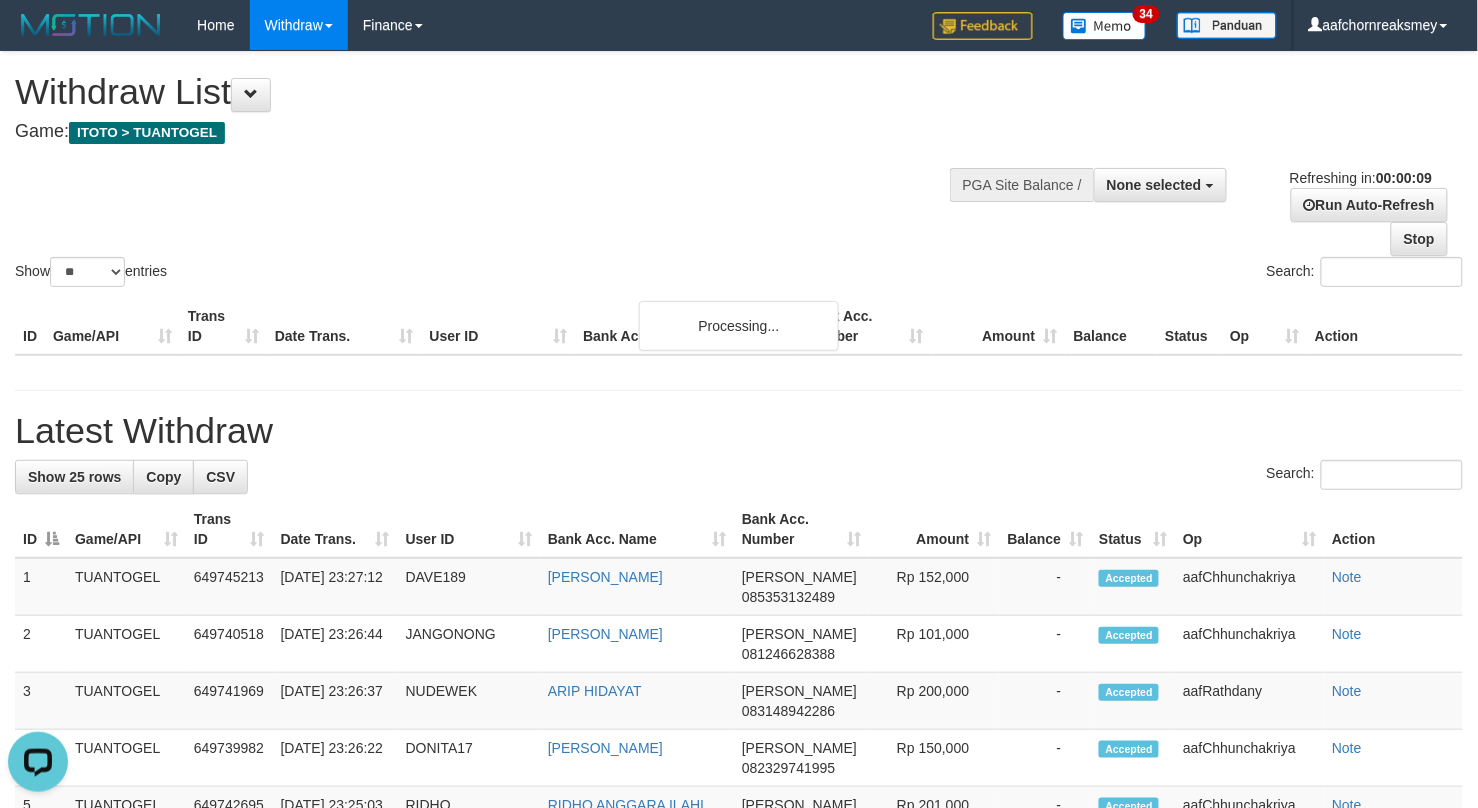 scroll, scrollTop: 0, scrollLeft: 0, axis: both 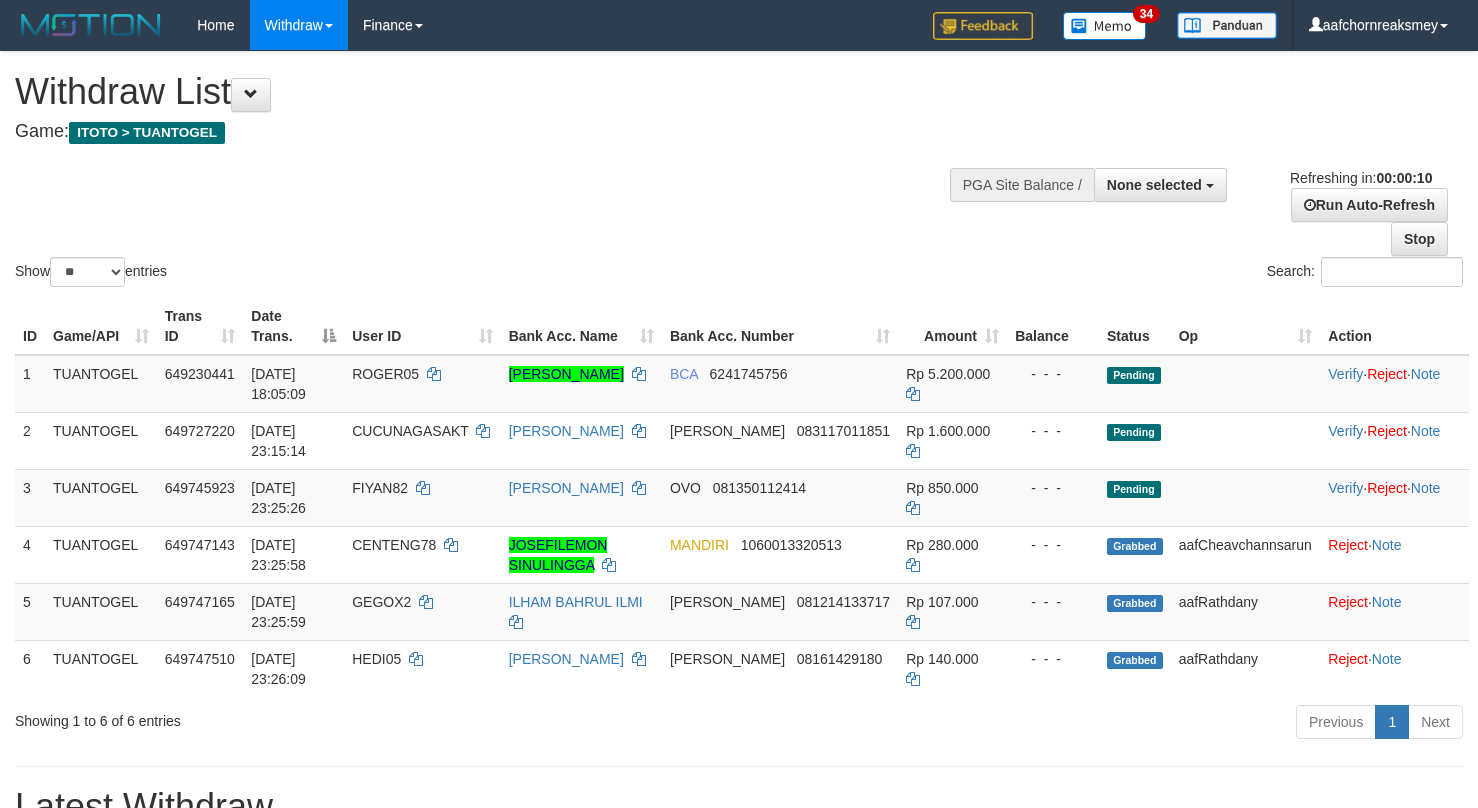 select 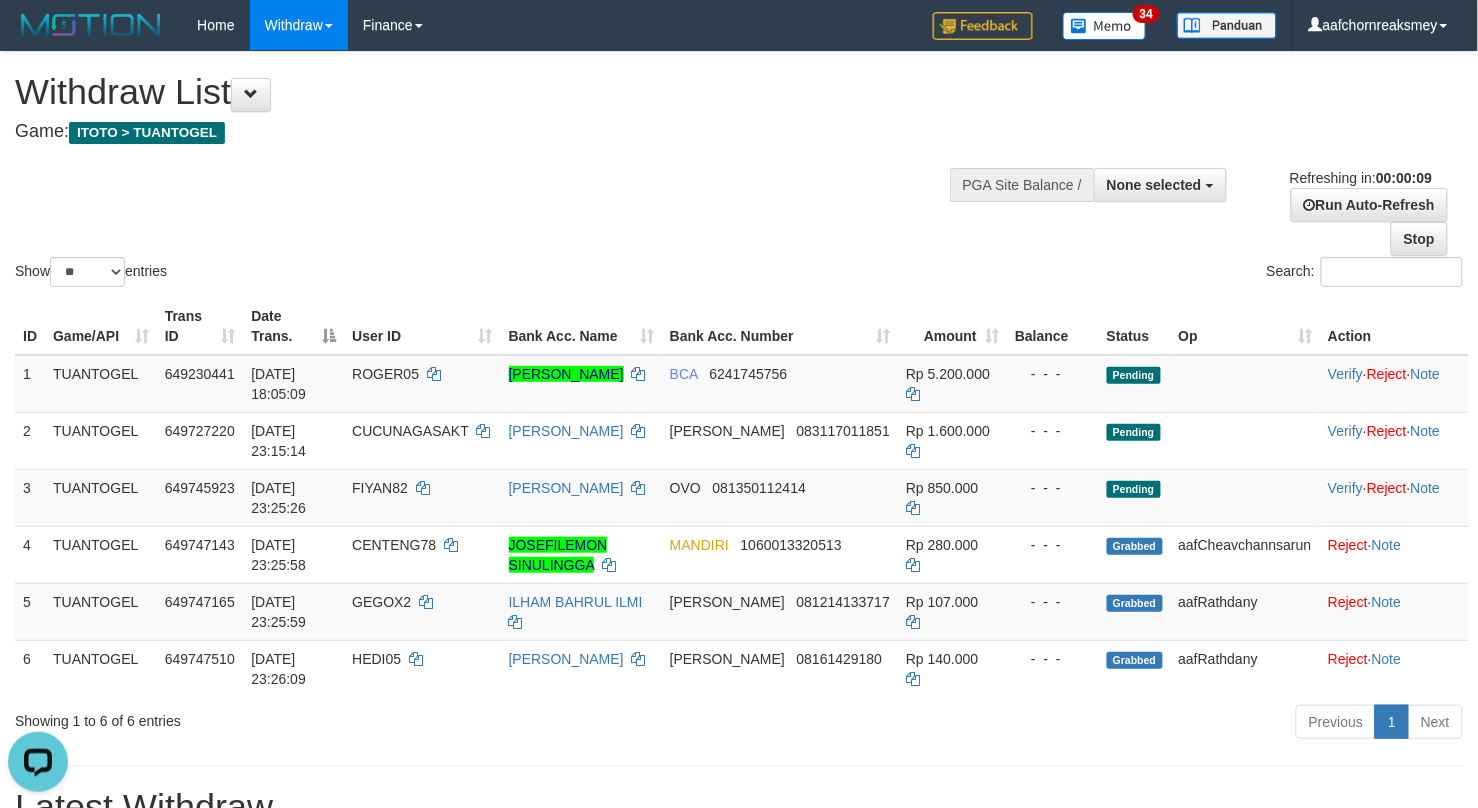 scroll, scrollTop: 0, scrollLeft: 0, axis: both 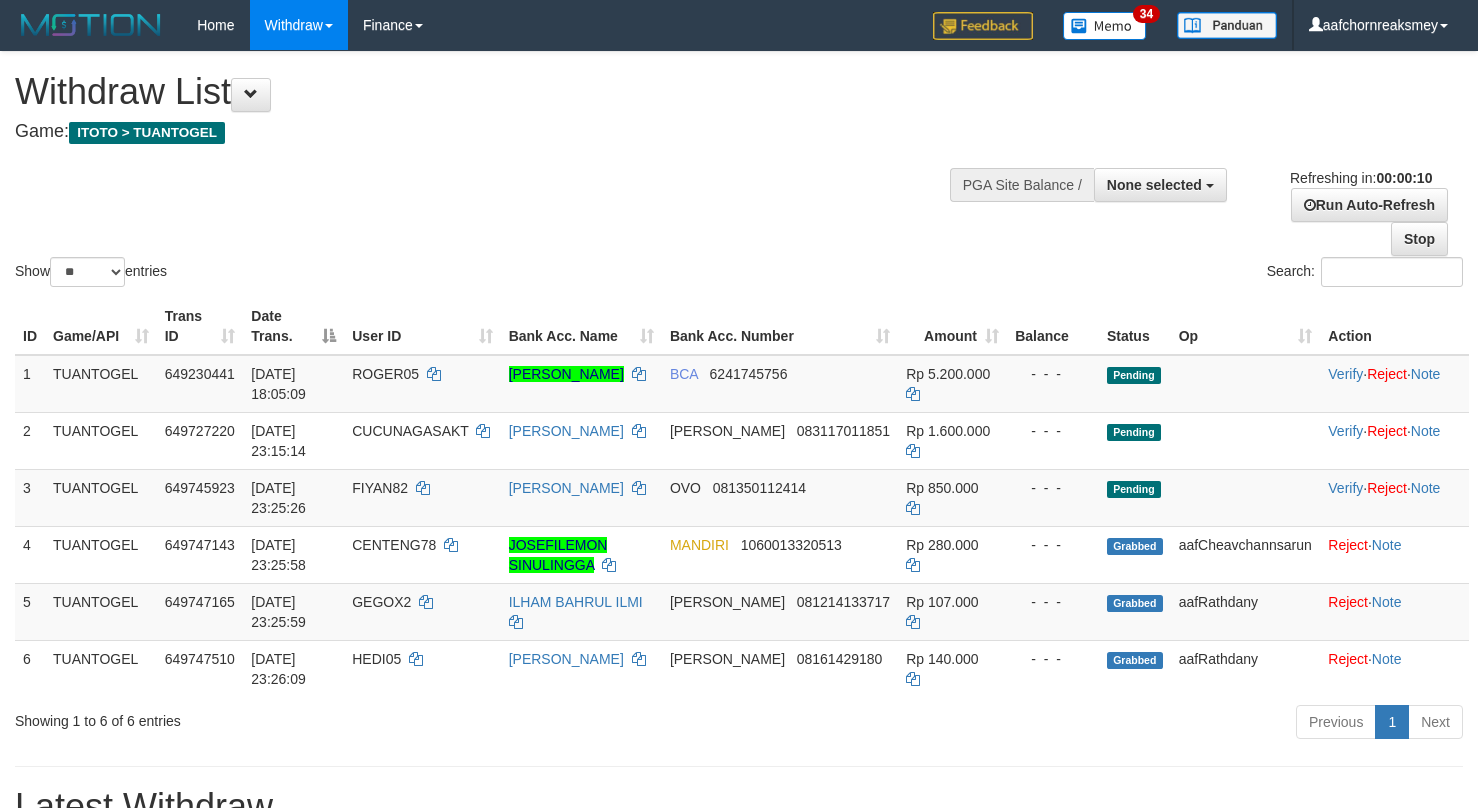 select 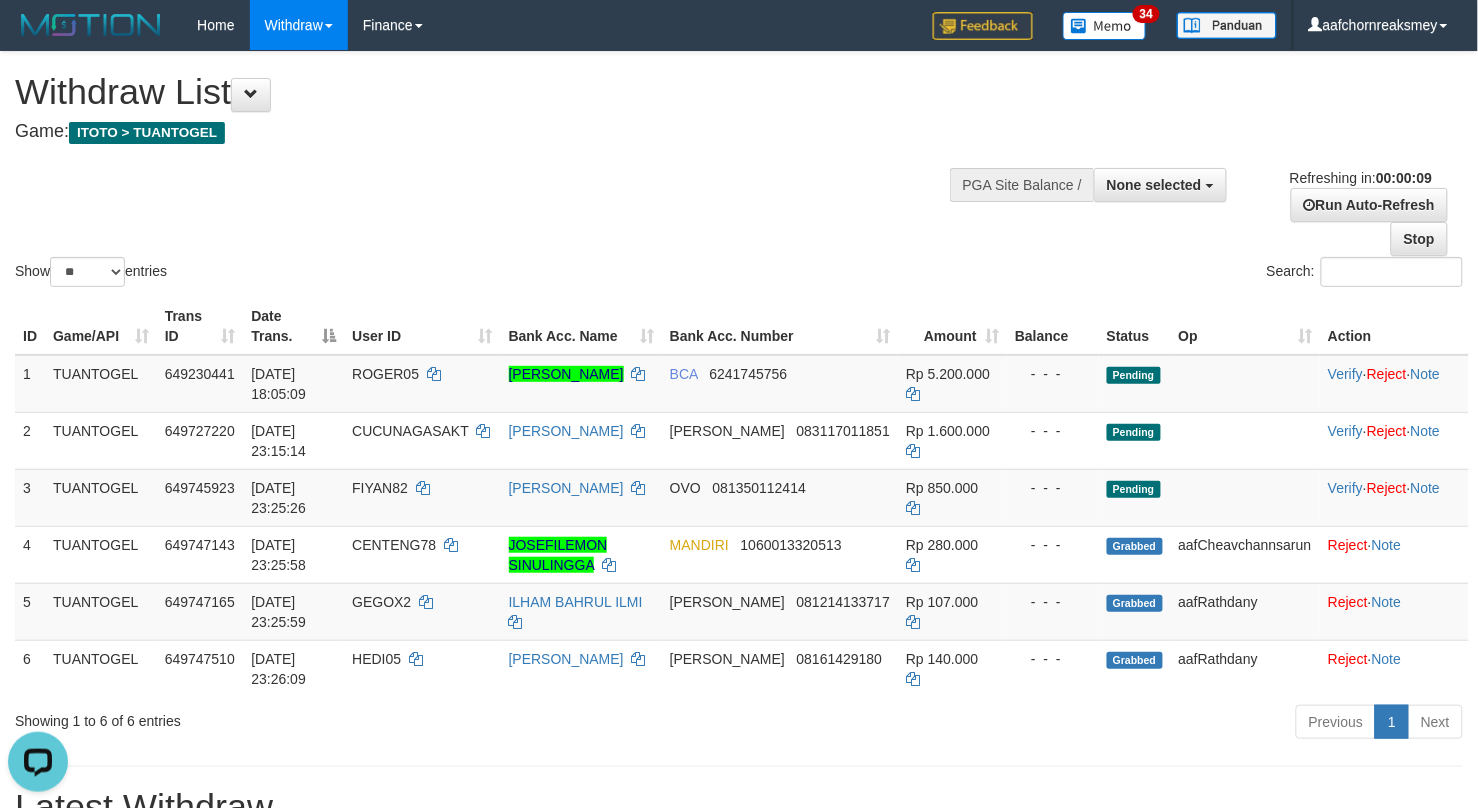 scroll, scrollTop: 0, scrollLeft: 0, axis: both 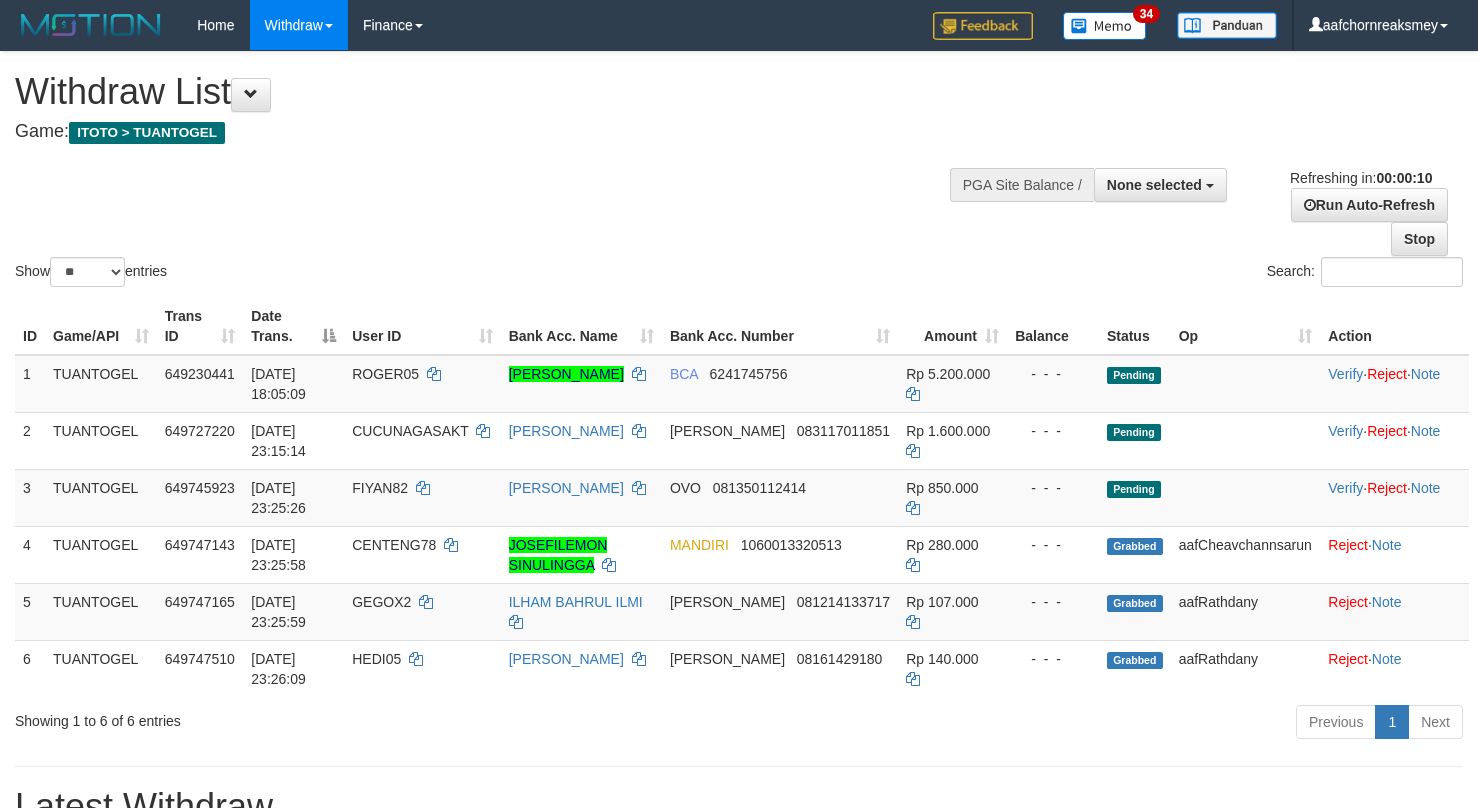 select 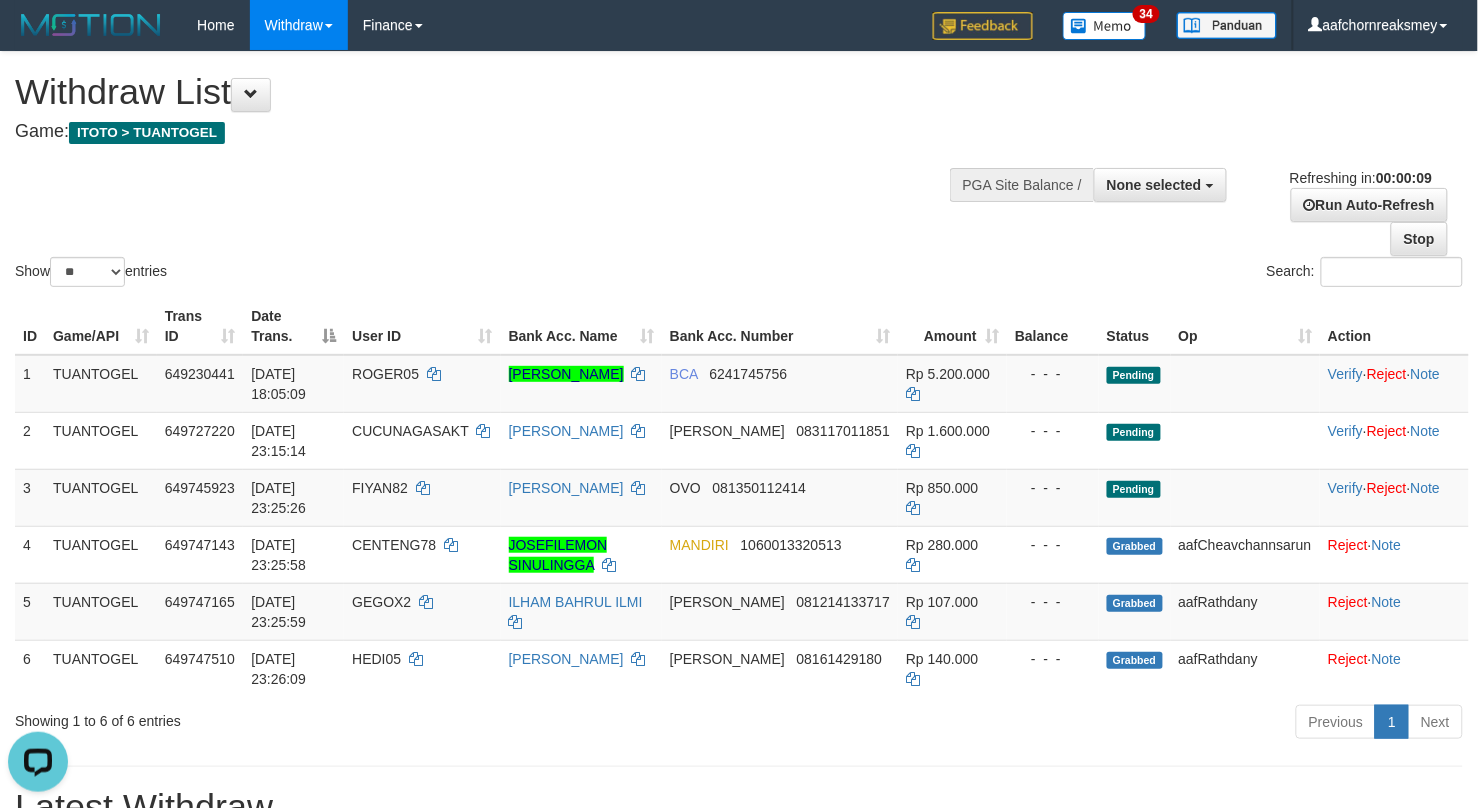 scroll, scrollTop: 0, scrollLeft: 0, axis: both 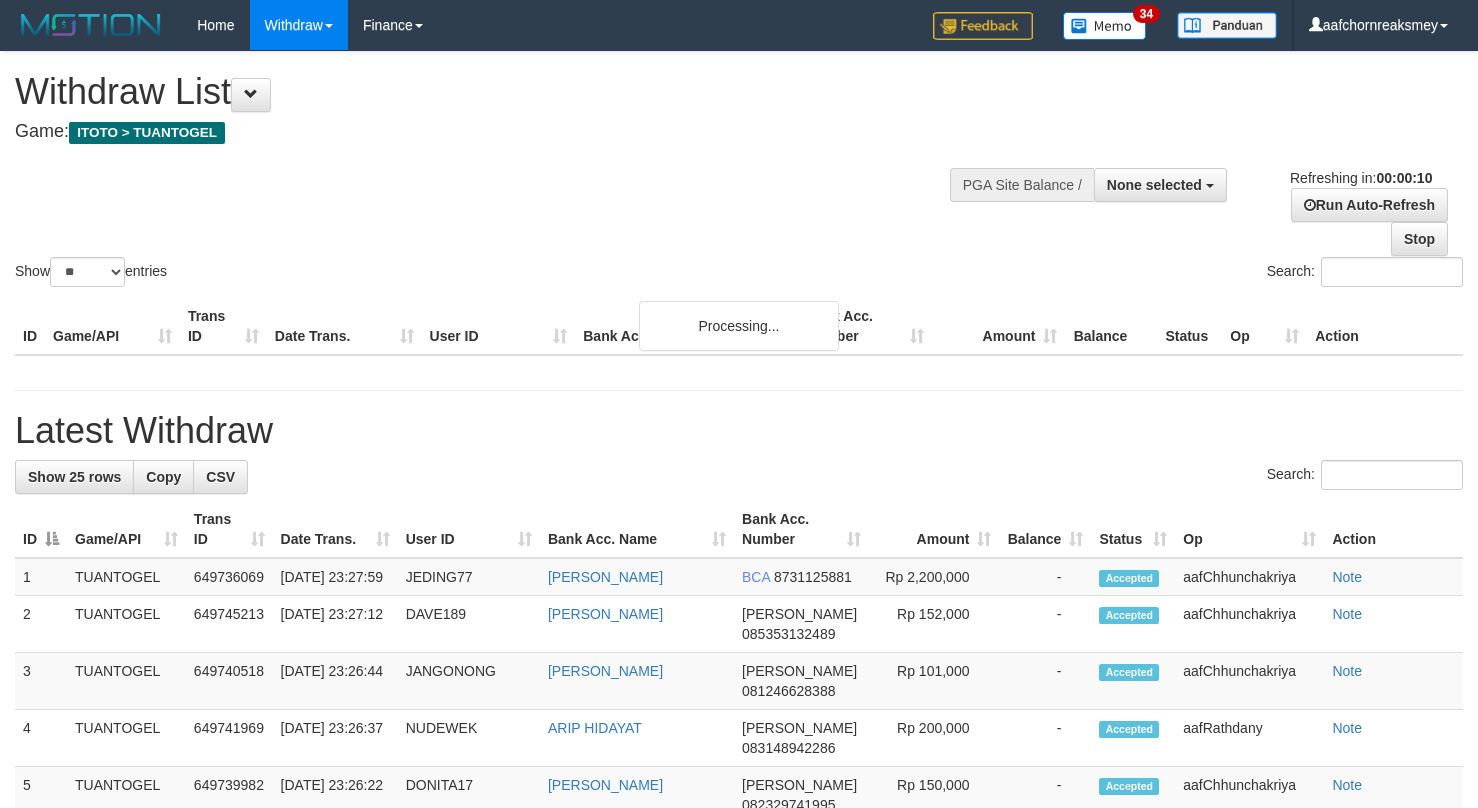 select 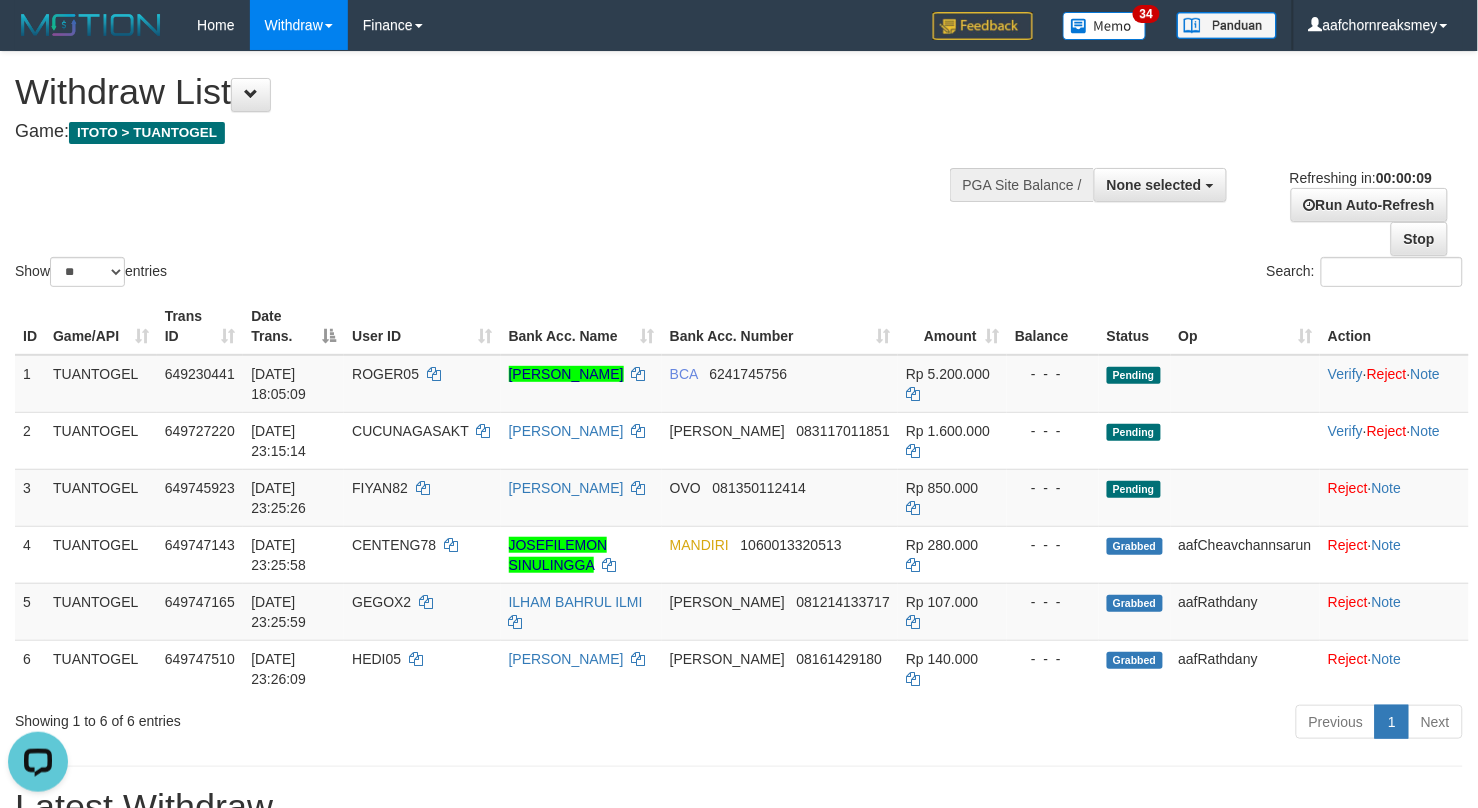 scroll, scrollTop: 0, scrollLeft: 0, axis: both 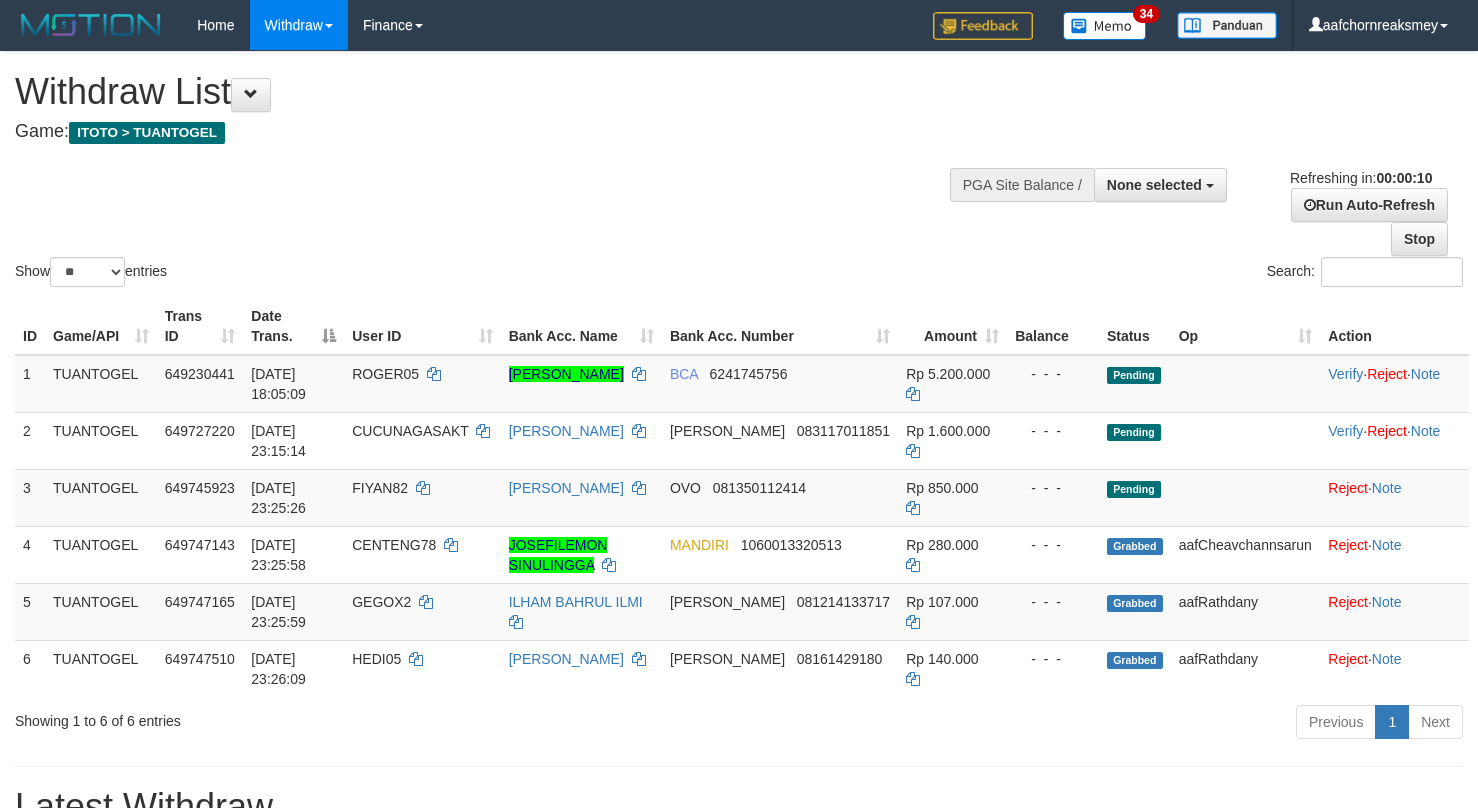 select 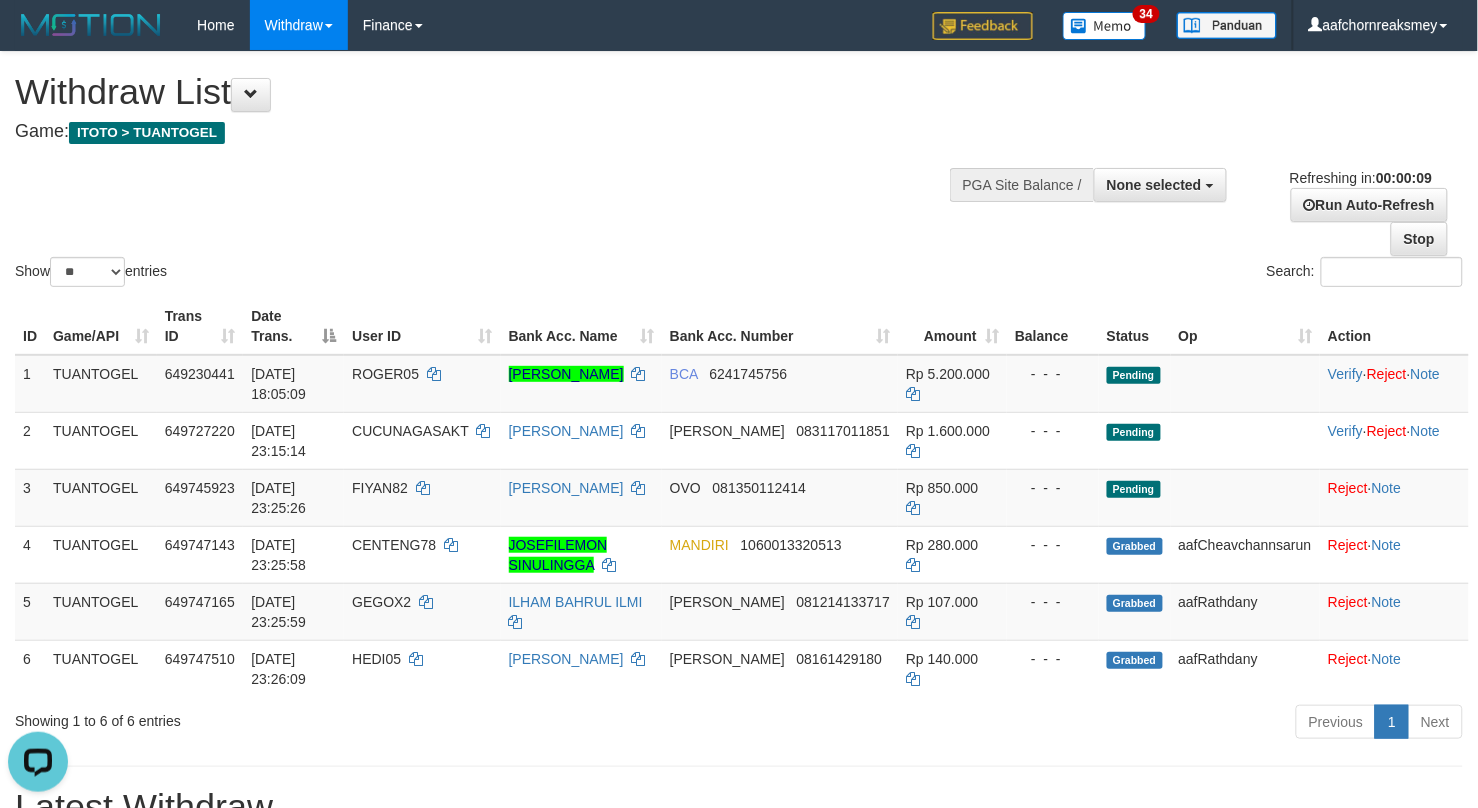 scroll, scrollTop: 0, scrollLeft: 0, axis: both 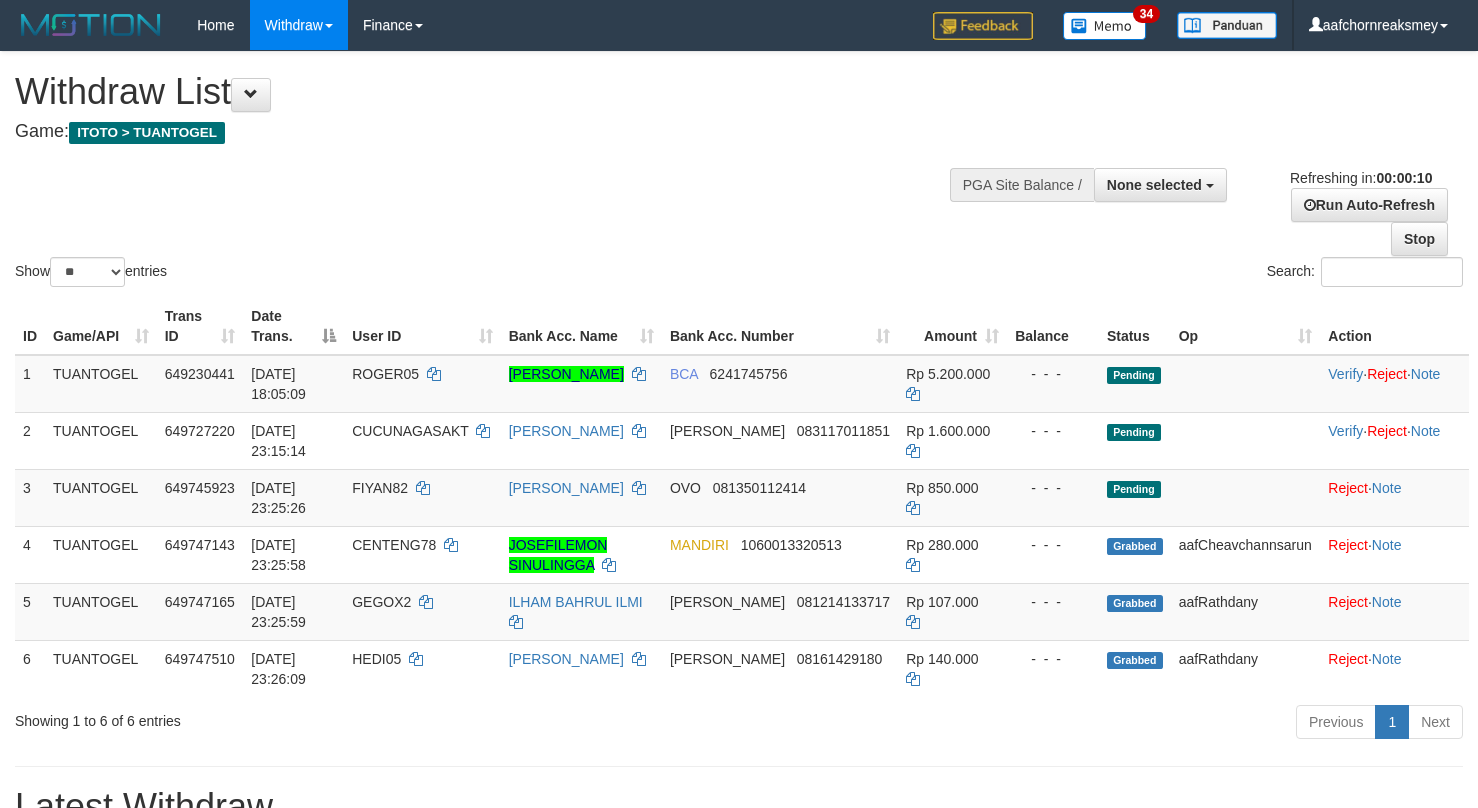 select 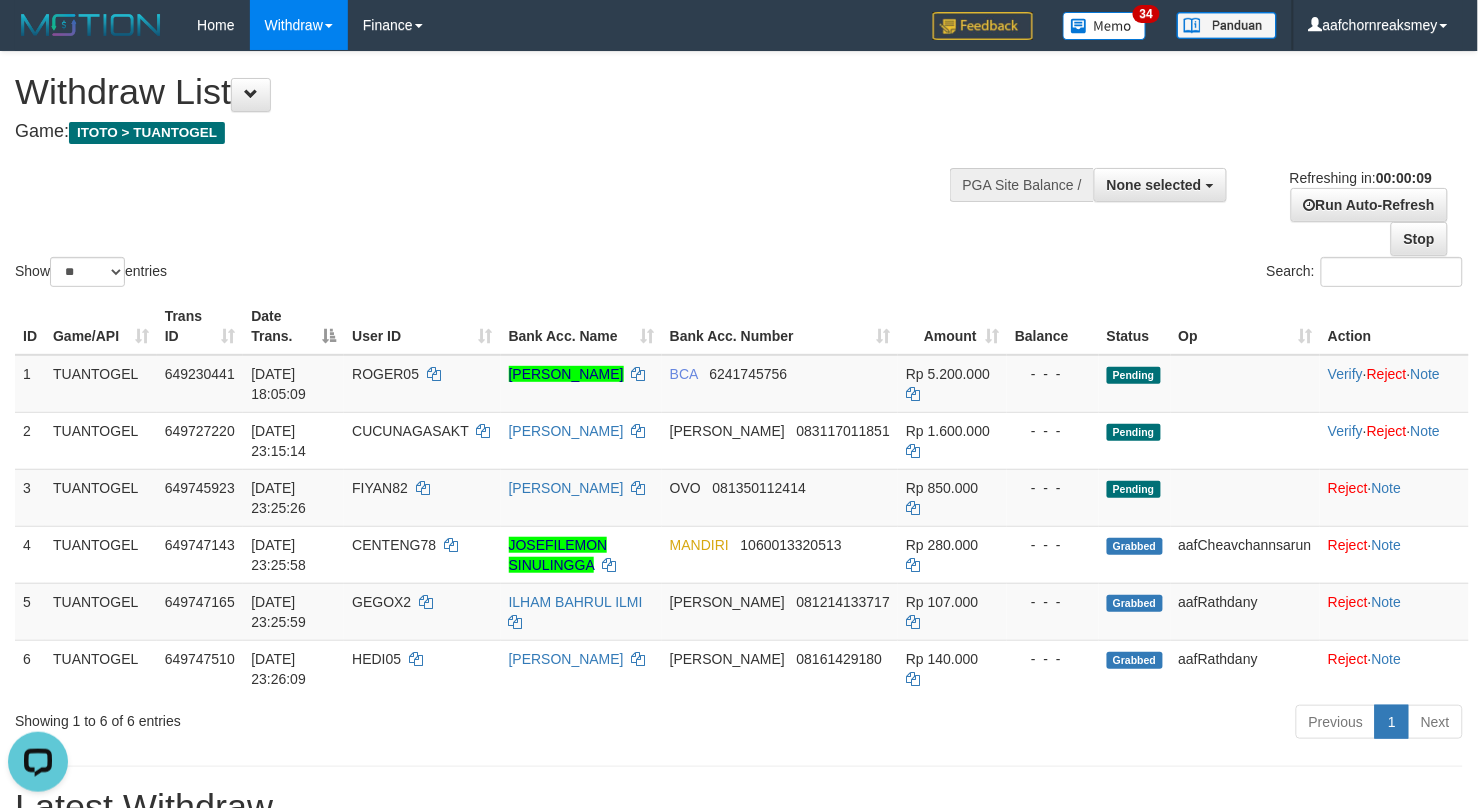 scroll, scrollTop: 0, scrollLeft: 0, axis: both 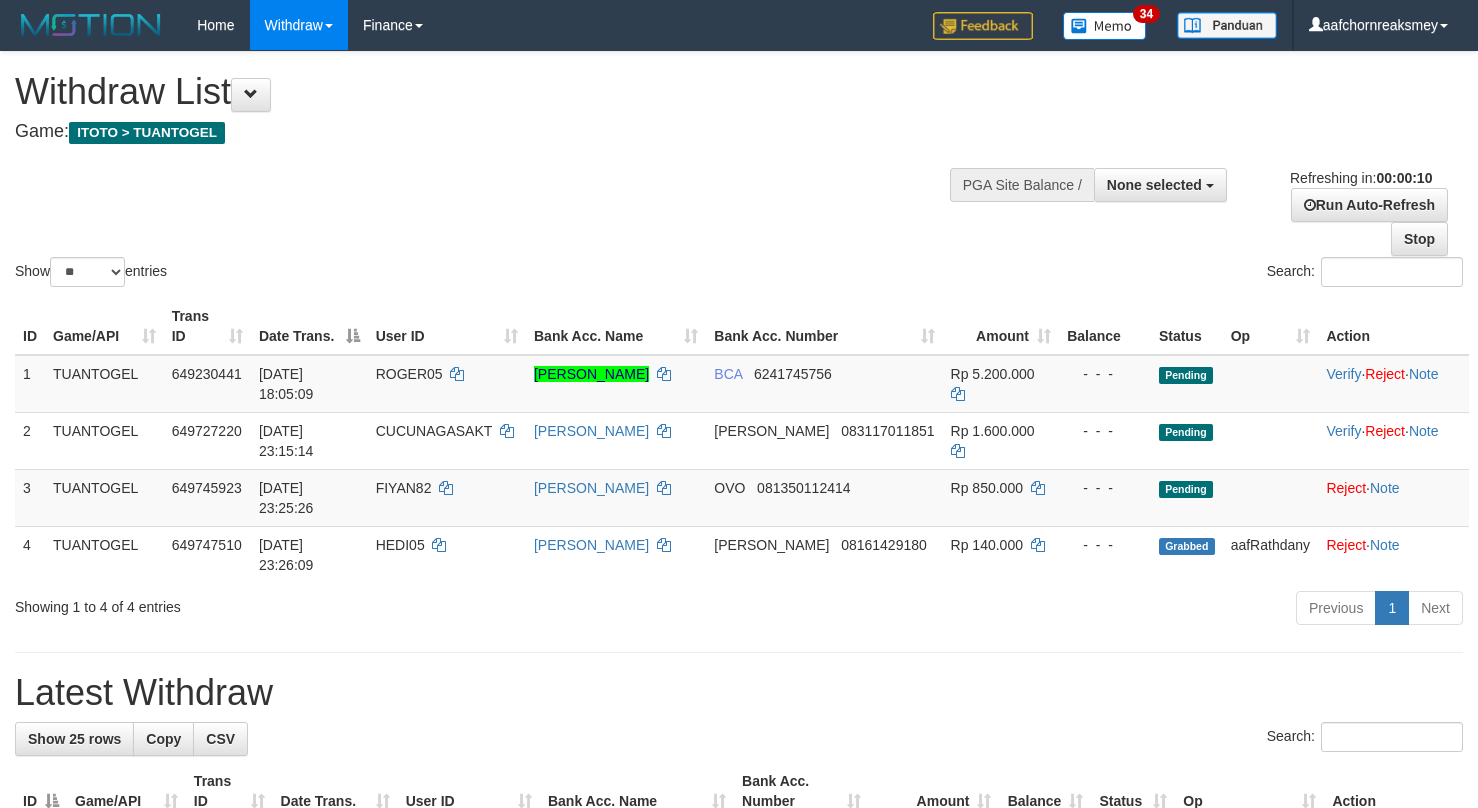 select 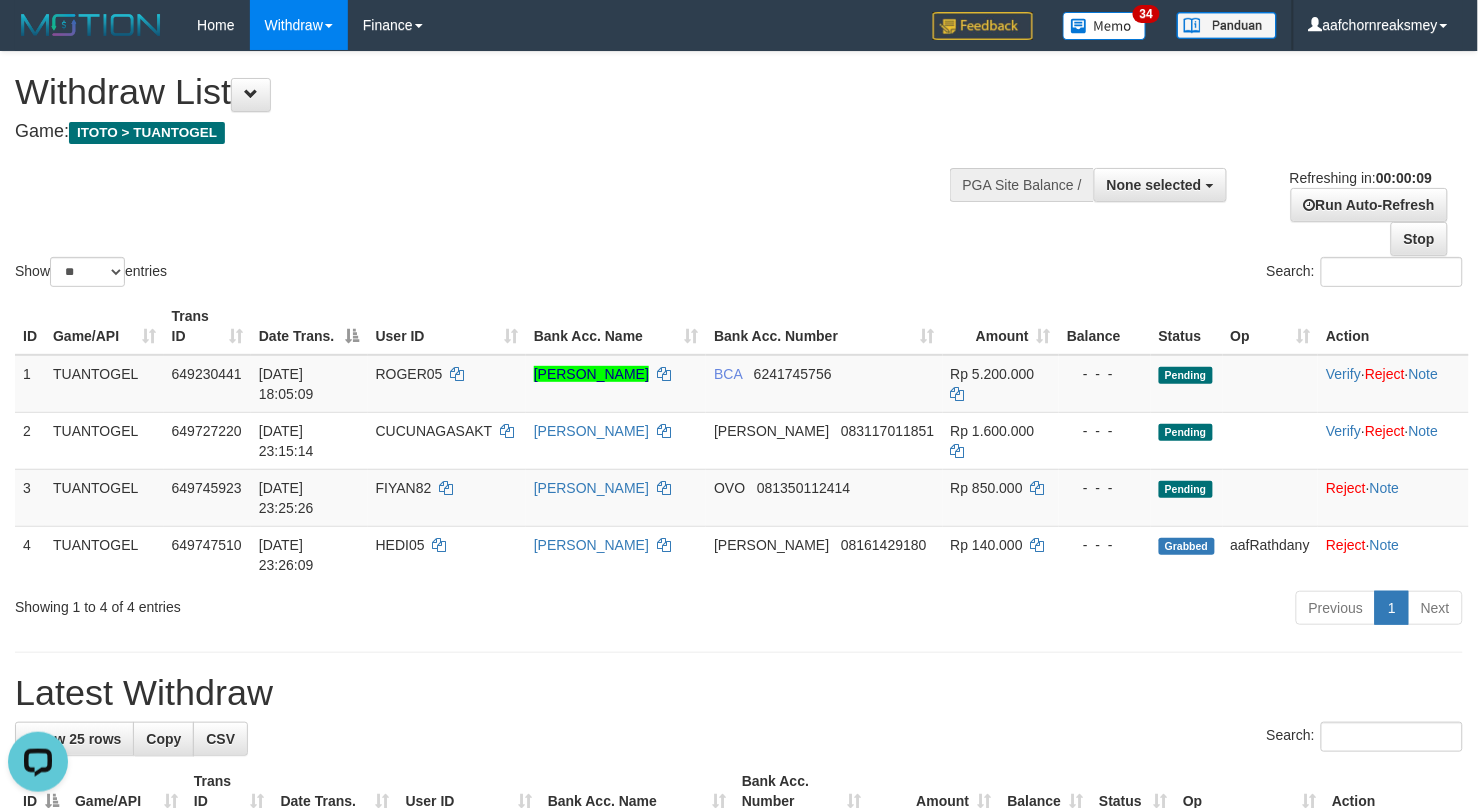 scroll, scrollTop: 0, scrollLeft: 0, axis: both 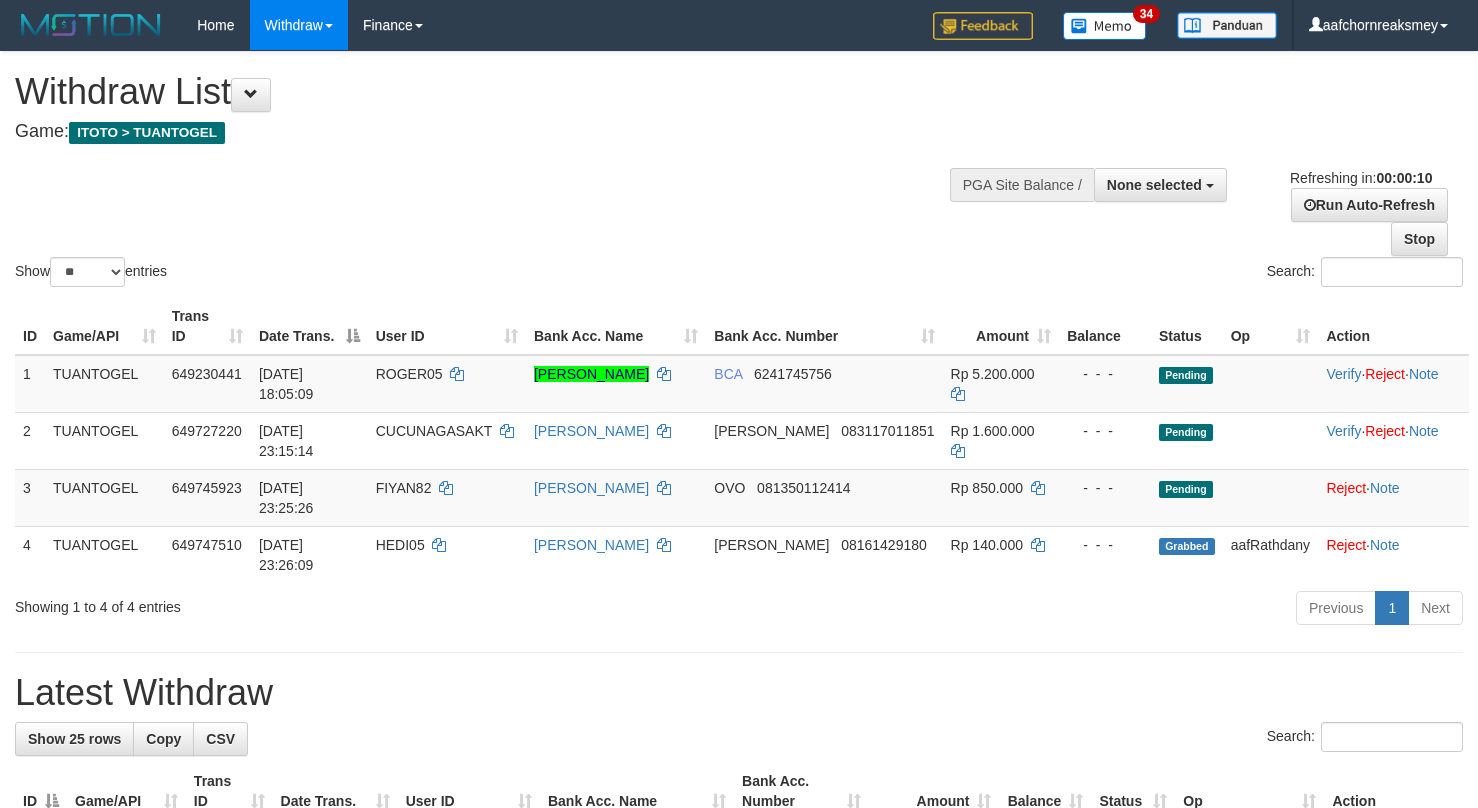 select 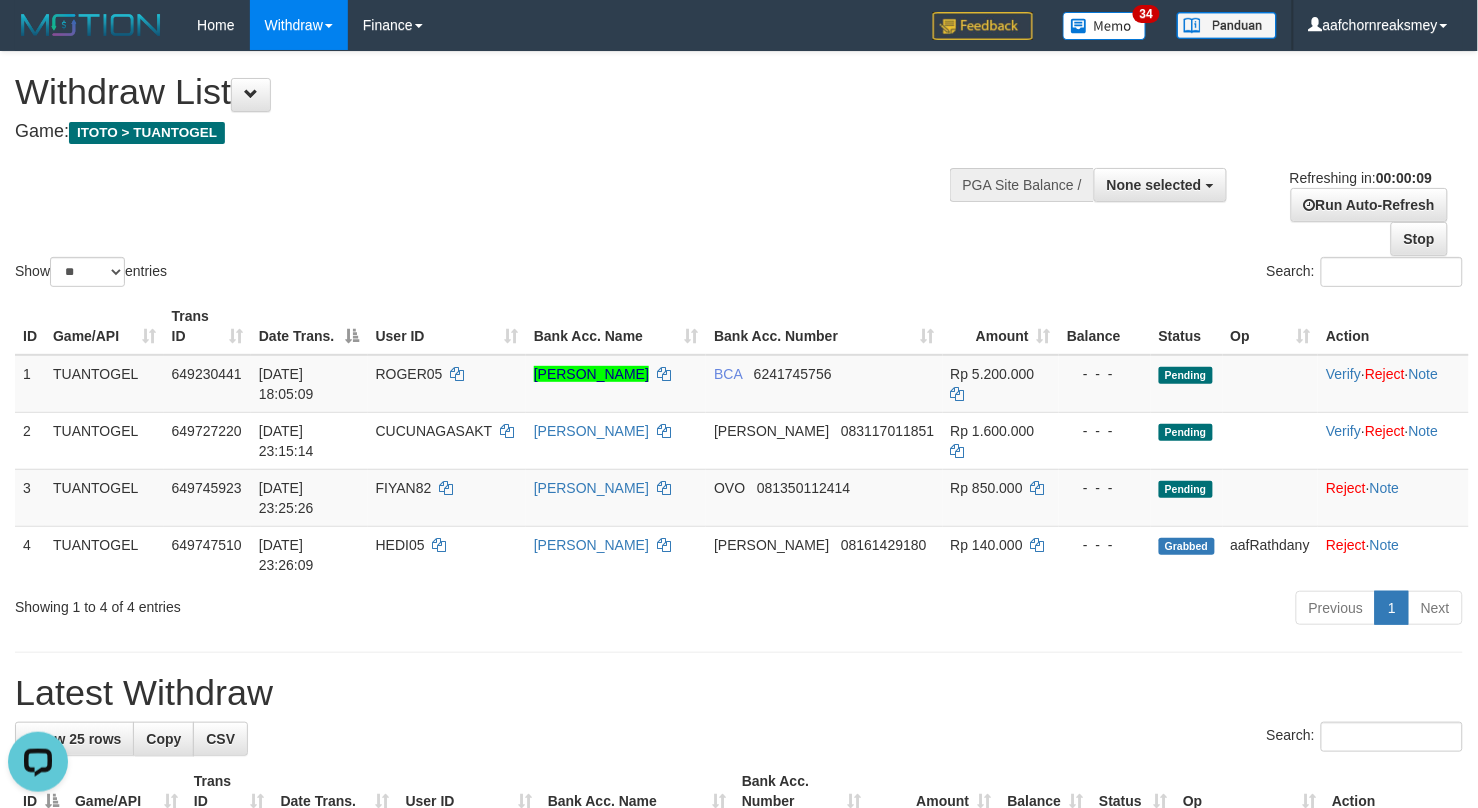 scroll, scrollTop: 0, scrollLeft: 0, axis: both 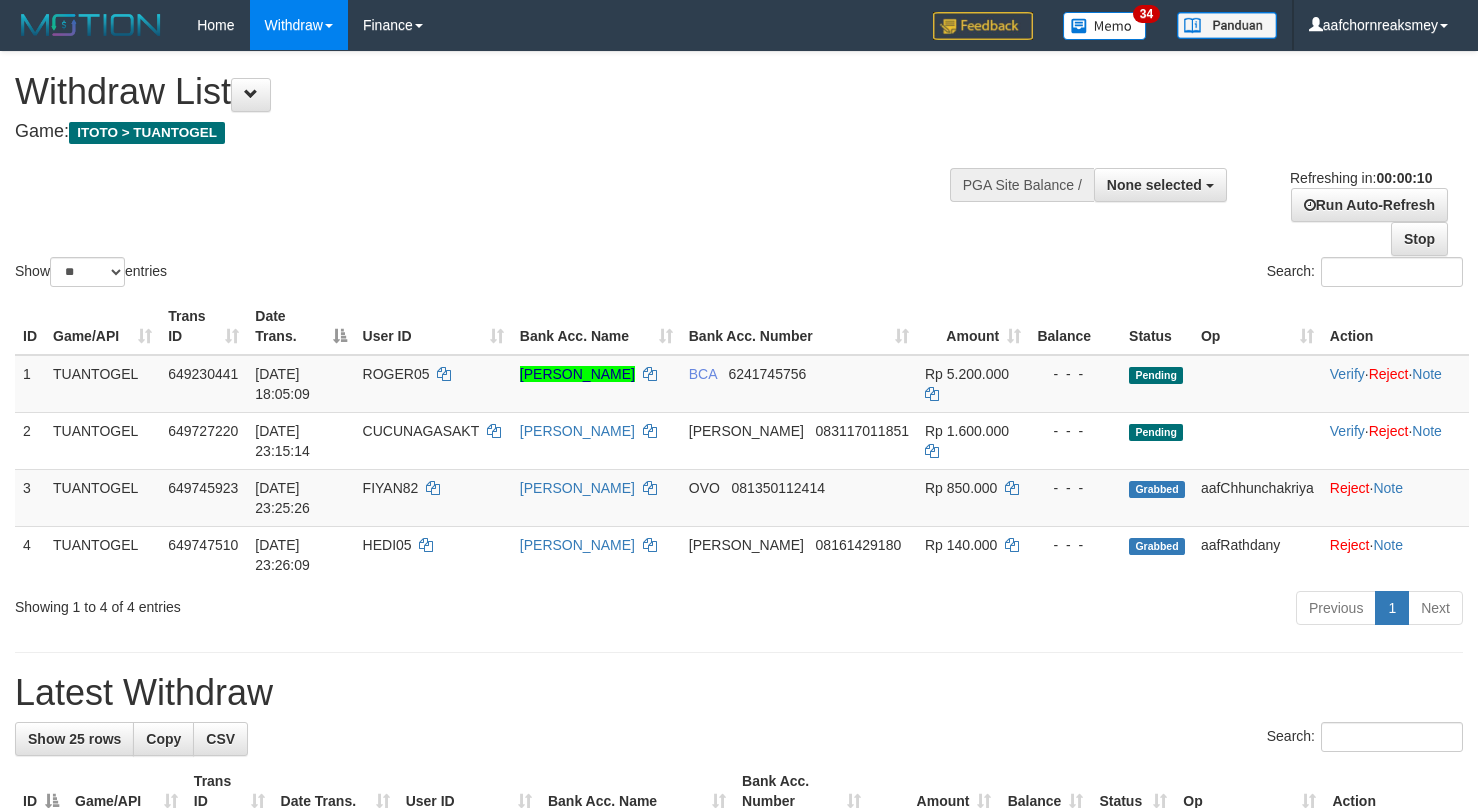 select 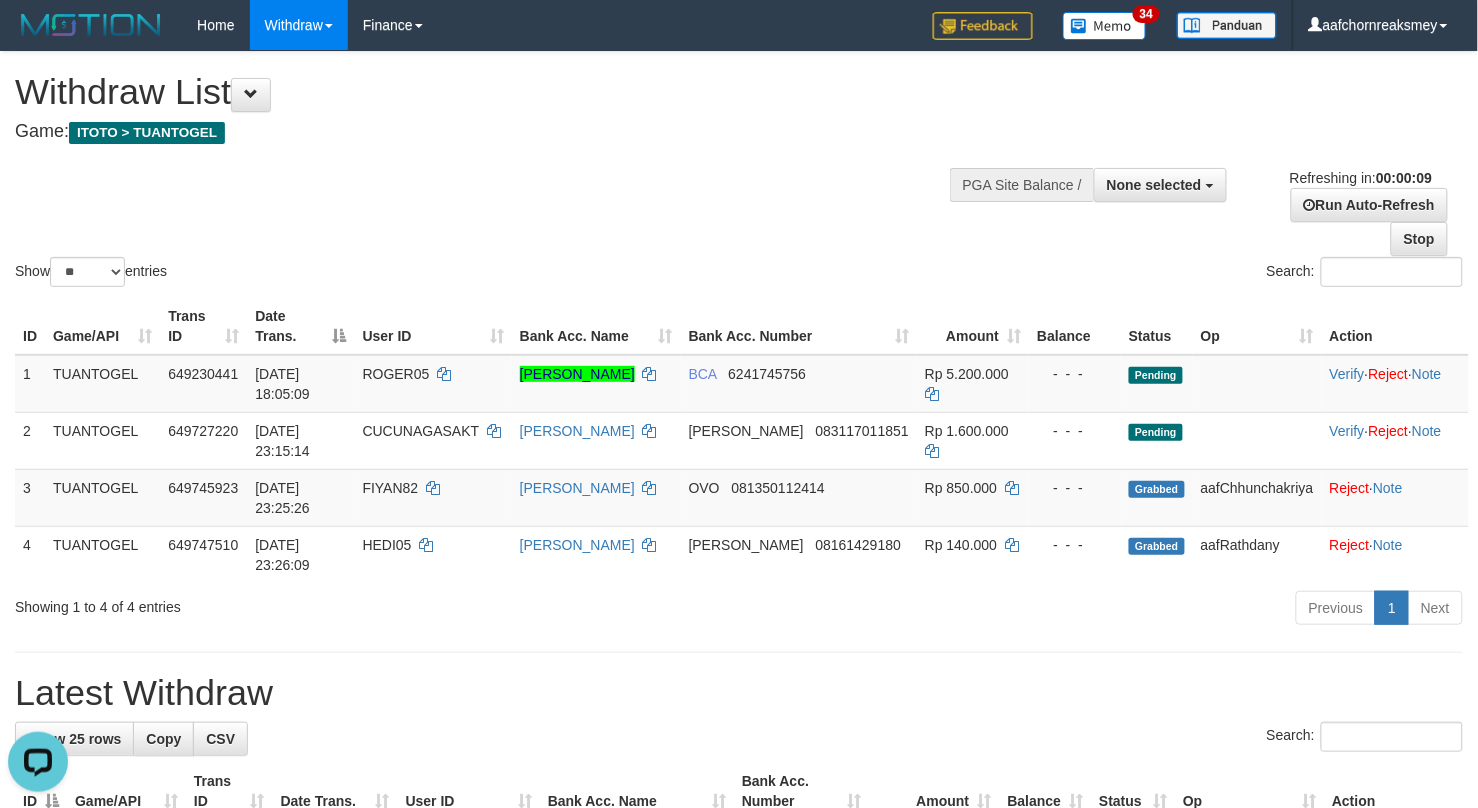 scroll, scrollTop: 0, scrollLeft: 0, axis: both 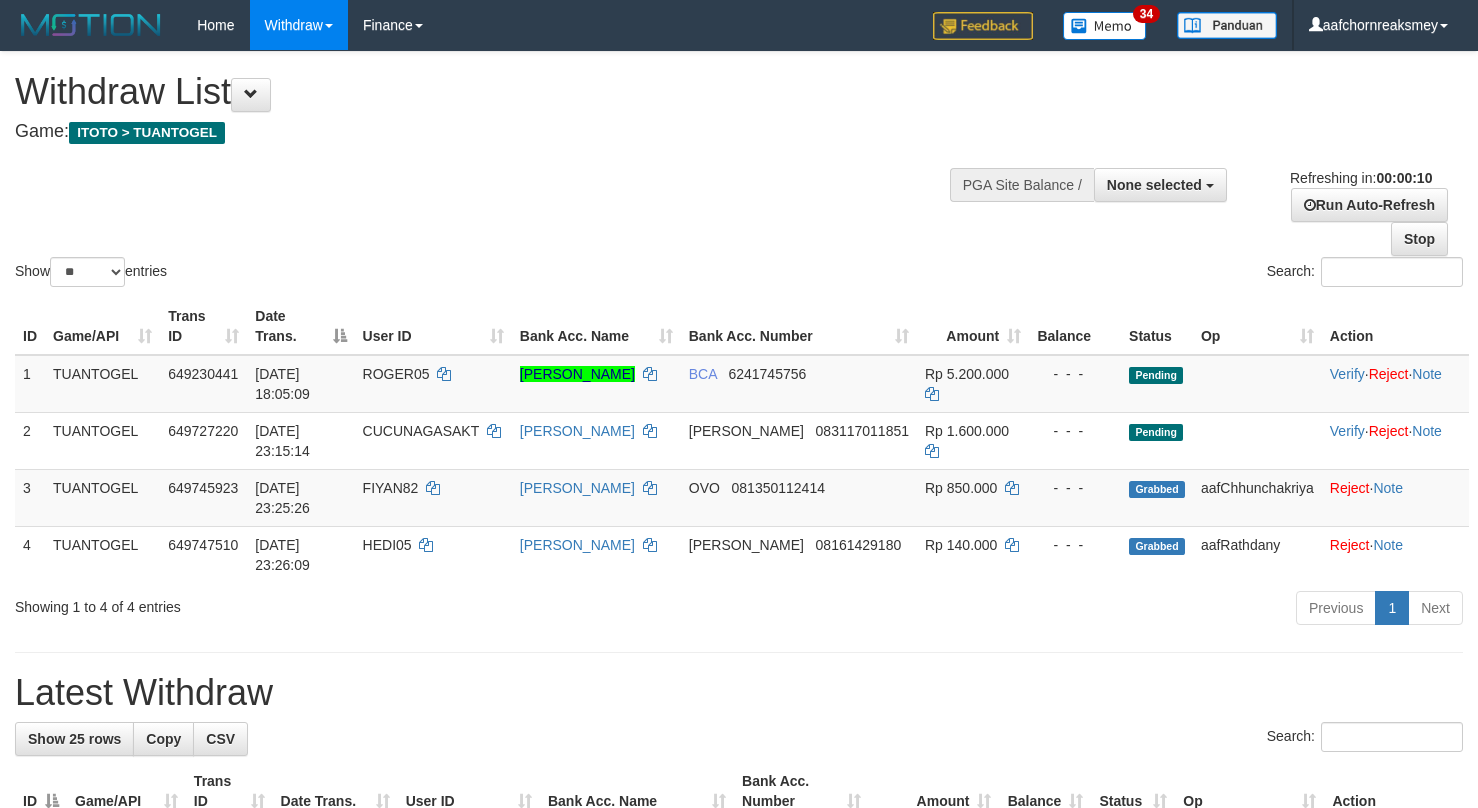 select 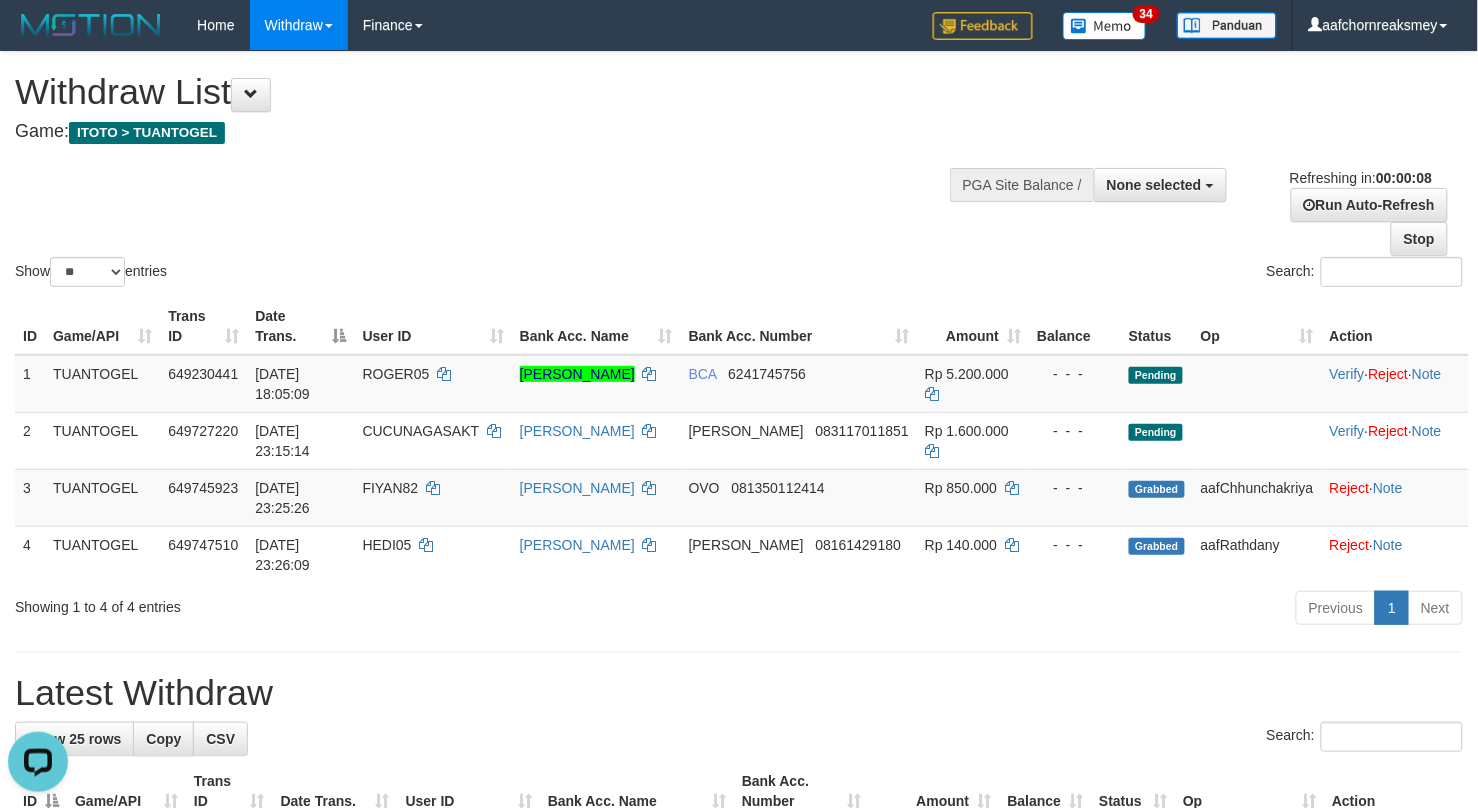 scroll, scrollTop: 0, scrollLeft: 0, axis: both 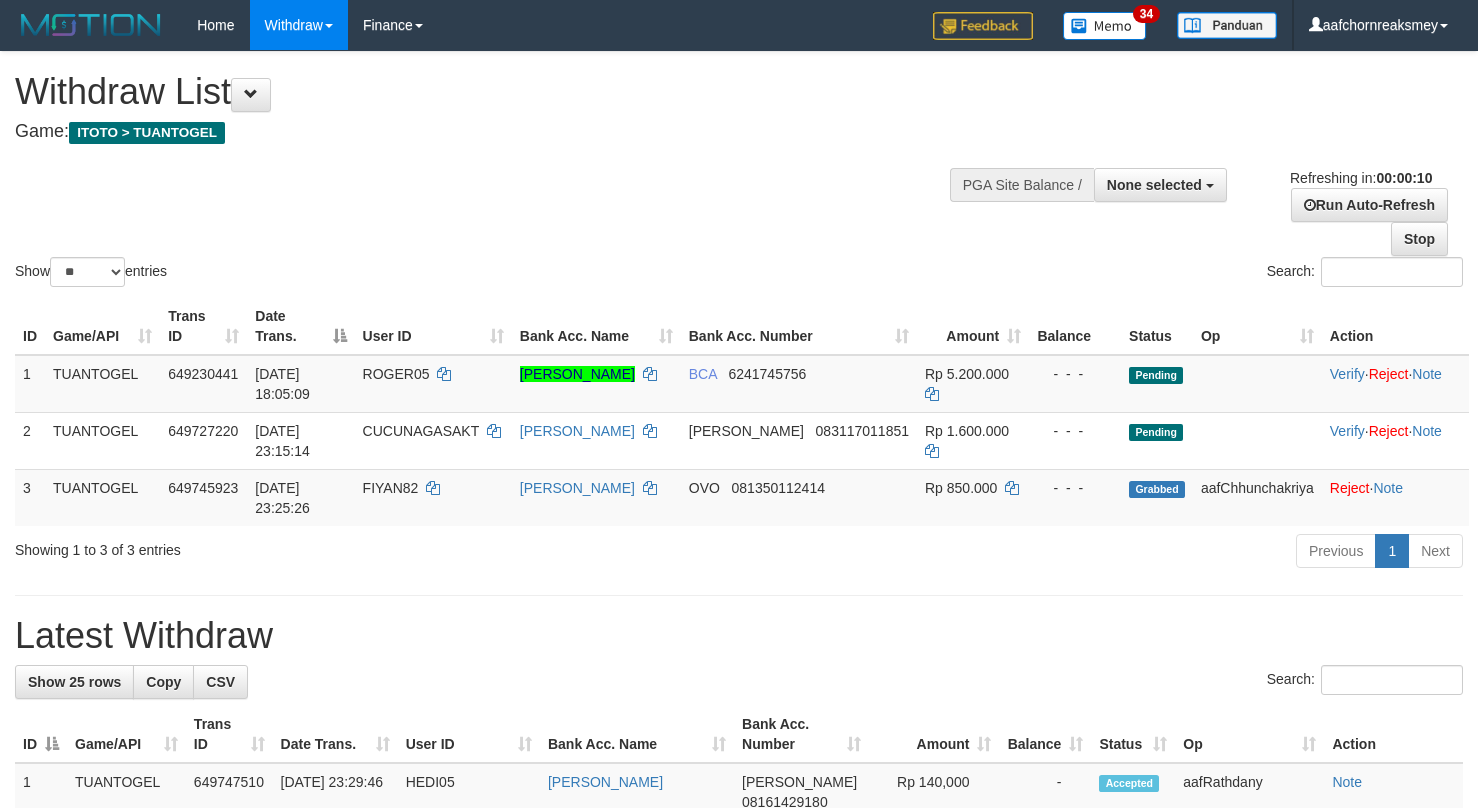 select 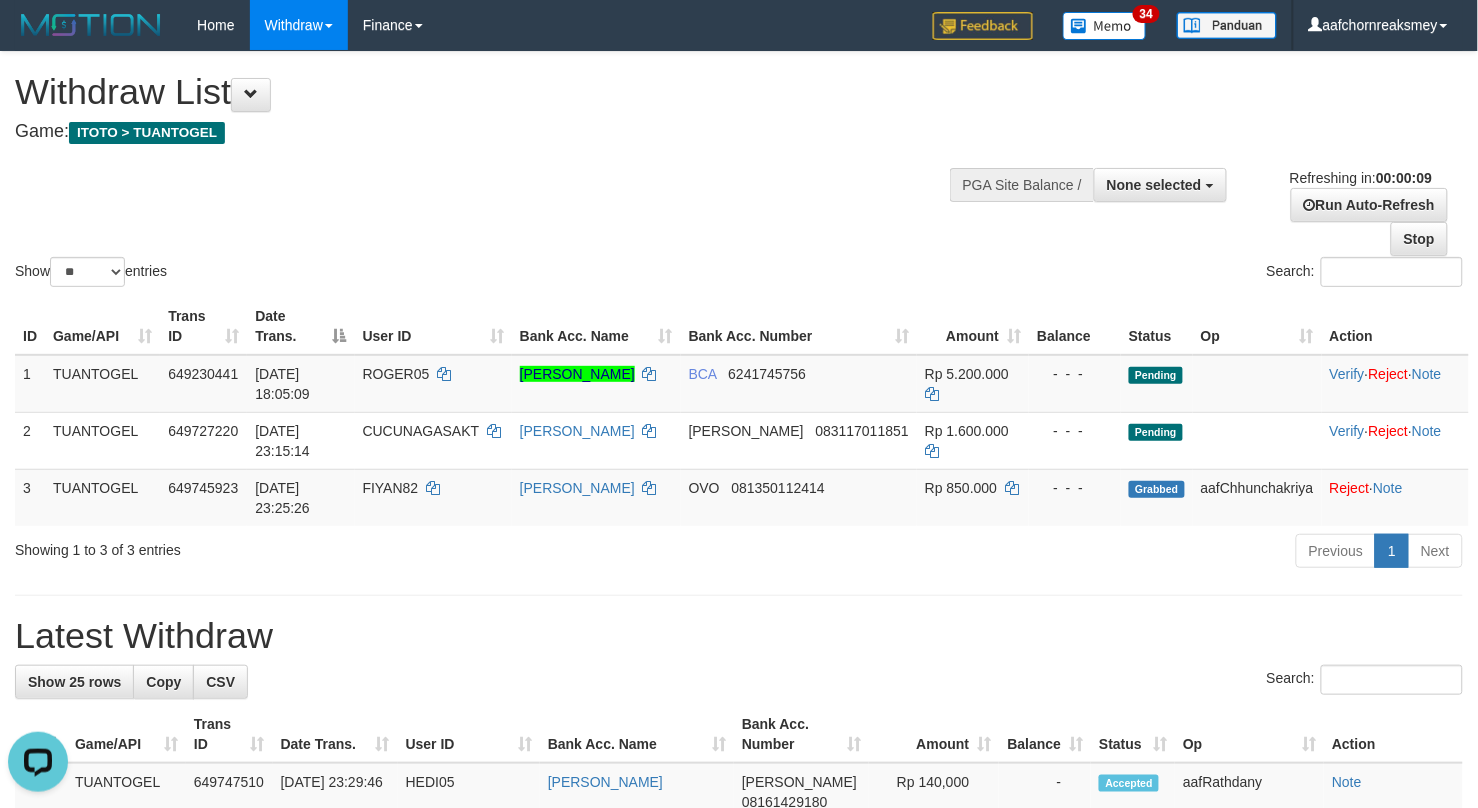 scroll, scrollTop: 0, scrollLeft: 0, axis: both 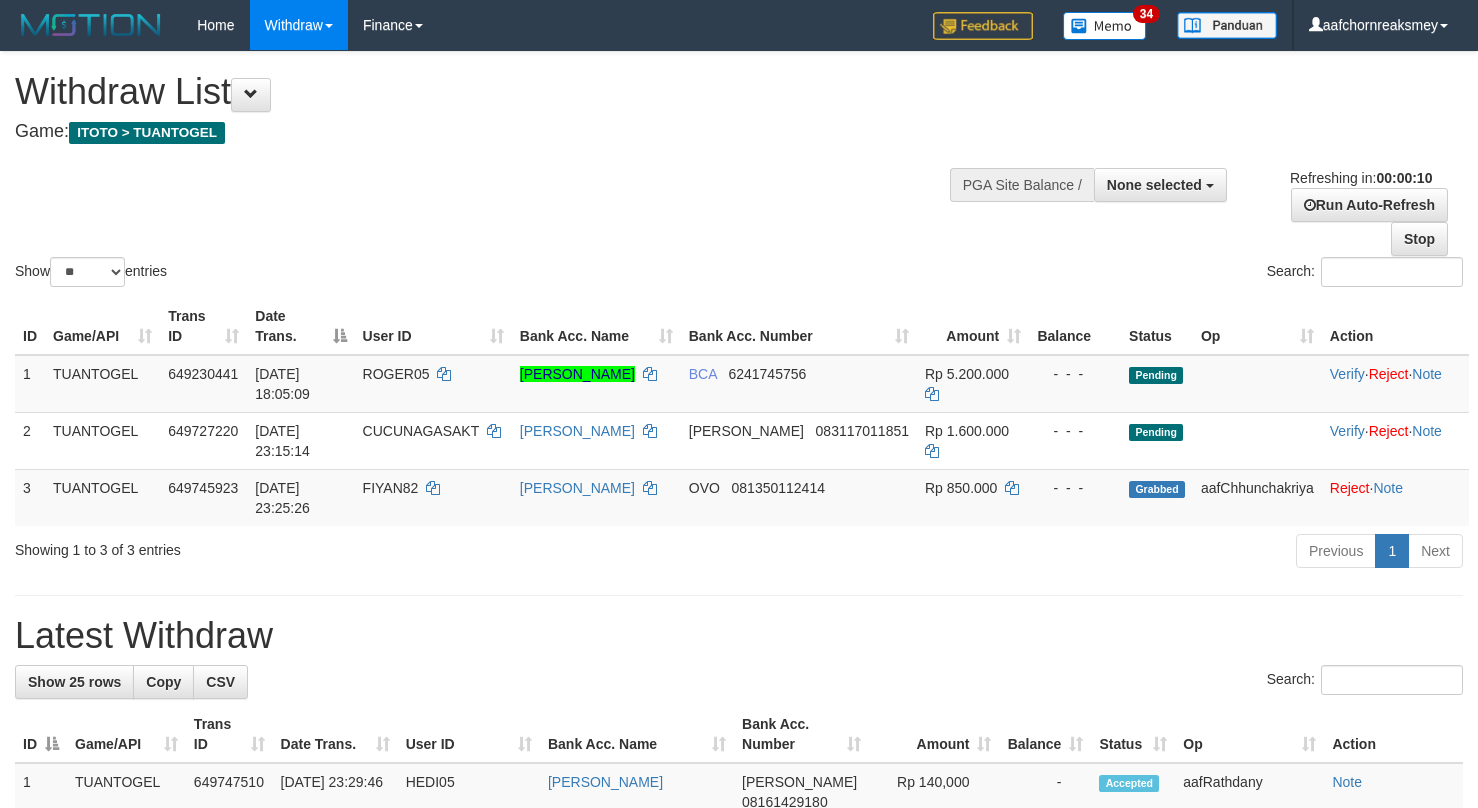 select 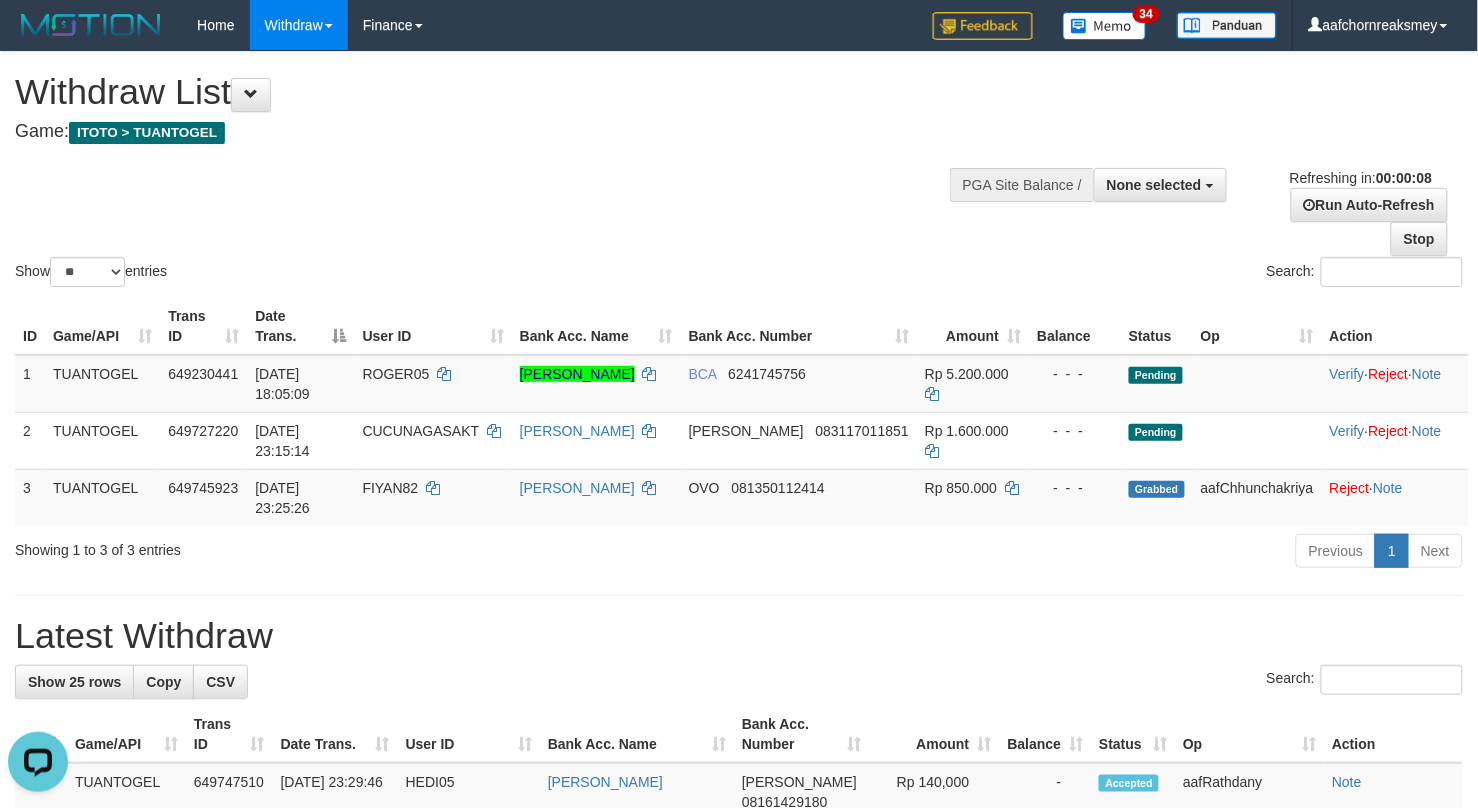 scroll, scrollTop: 0, scrollLeft: 0, axis: both 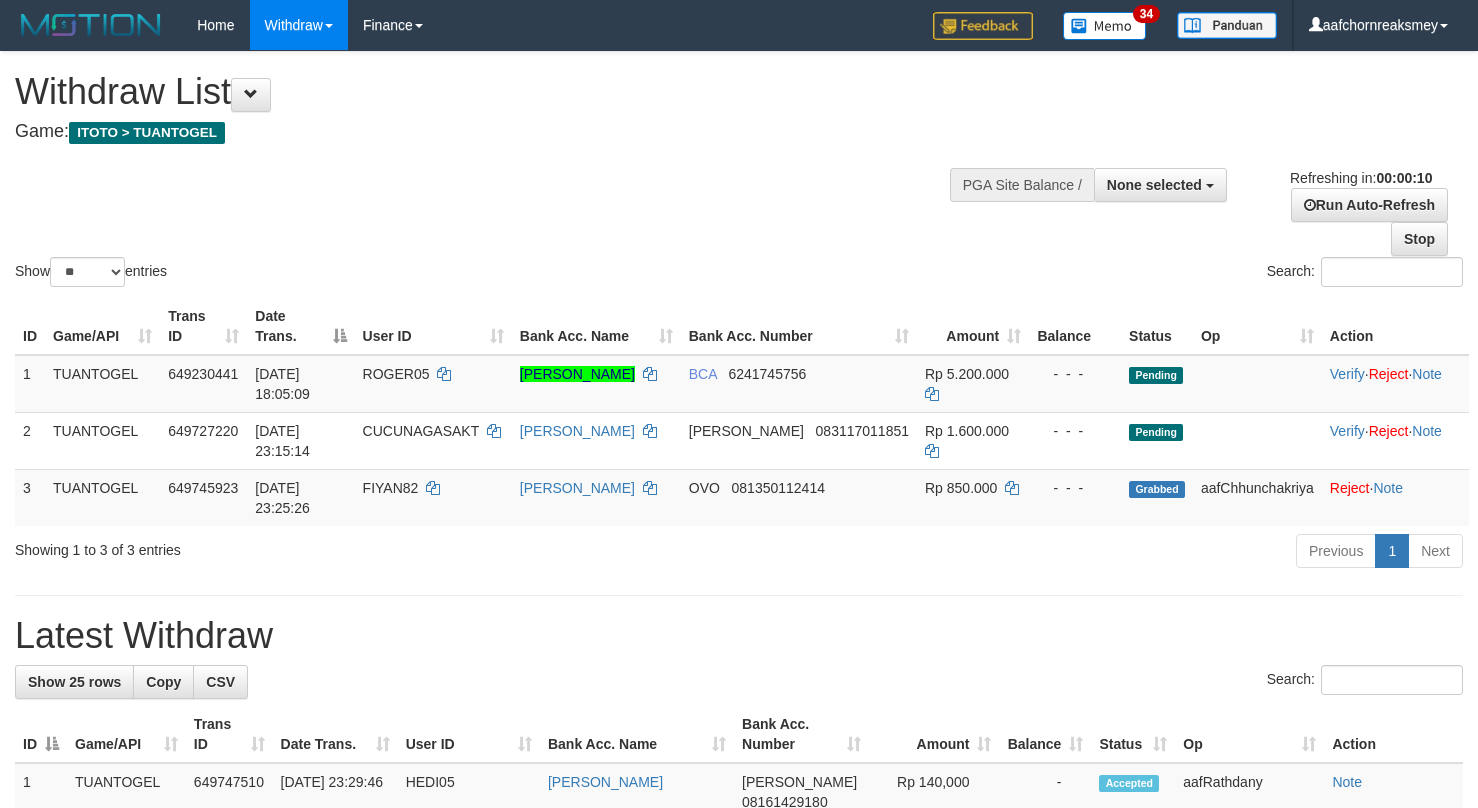 select 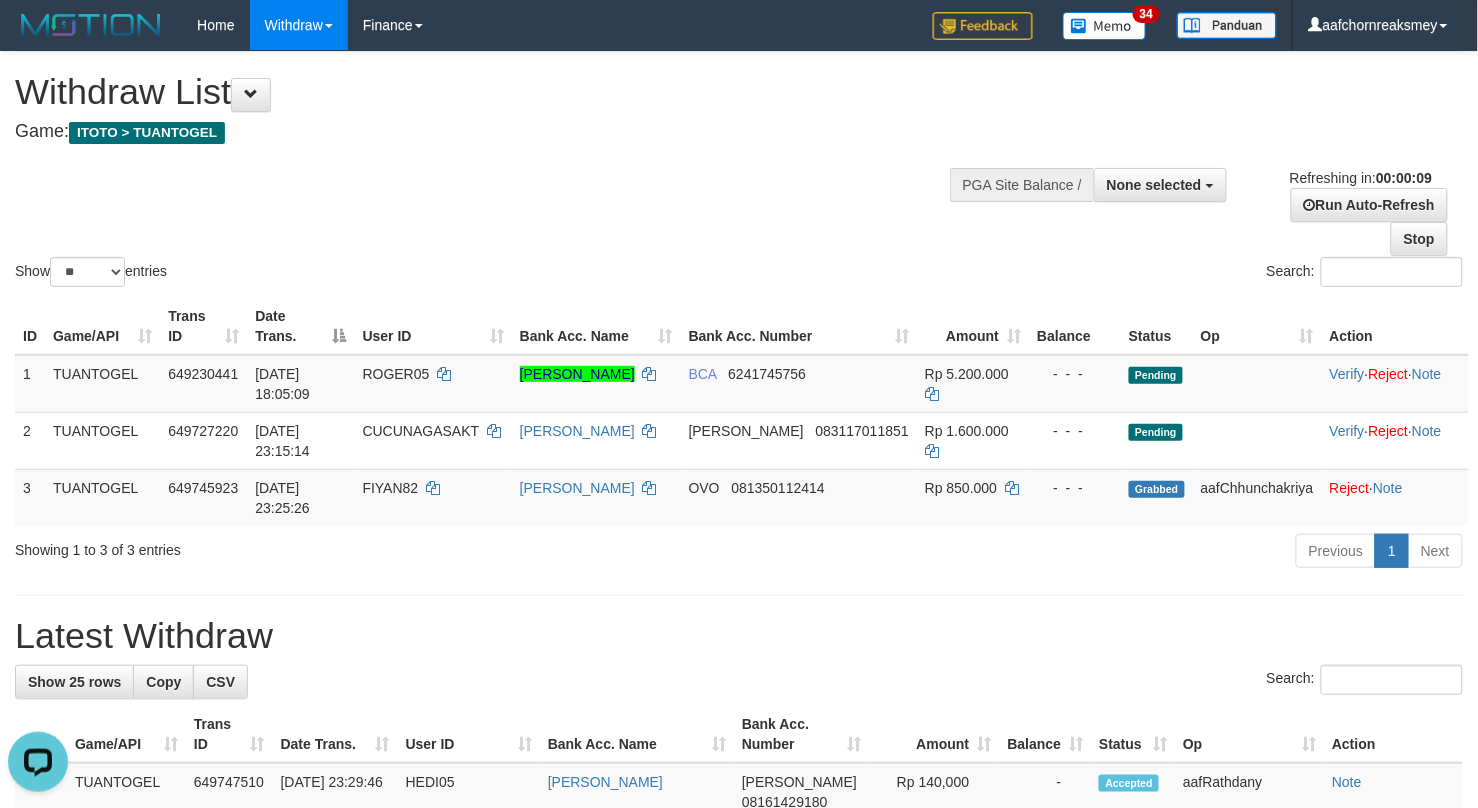 scroll, scrollTop: 0, scrollLeft: 0, axis: both 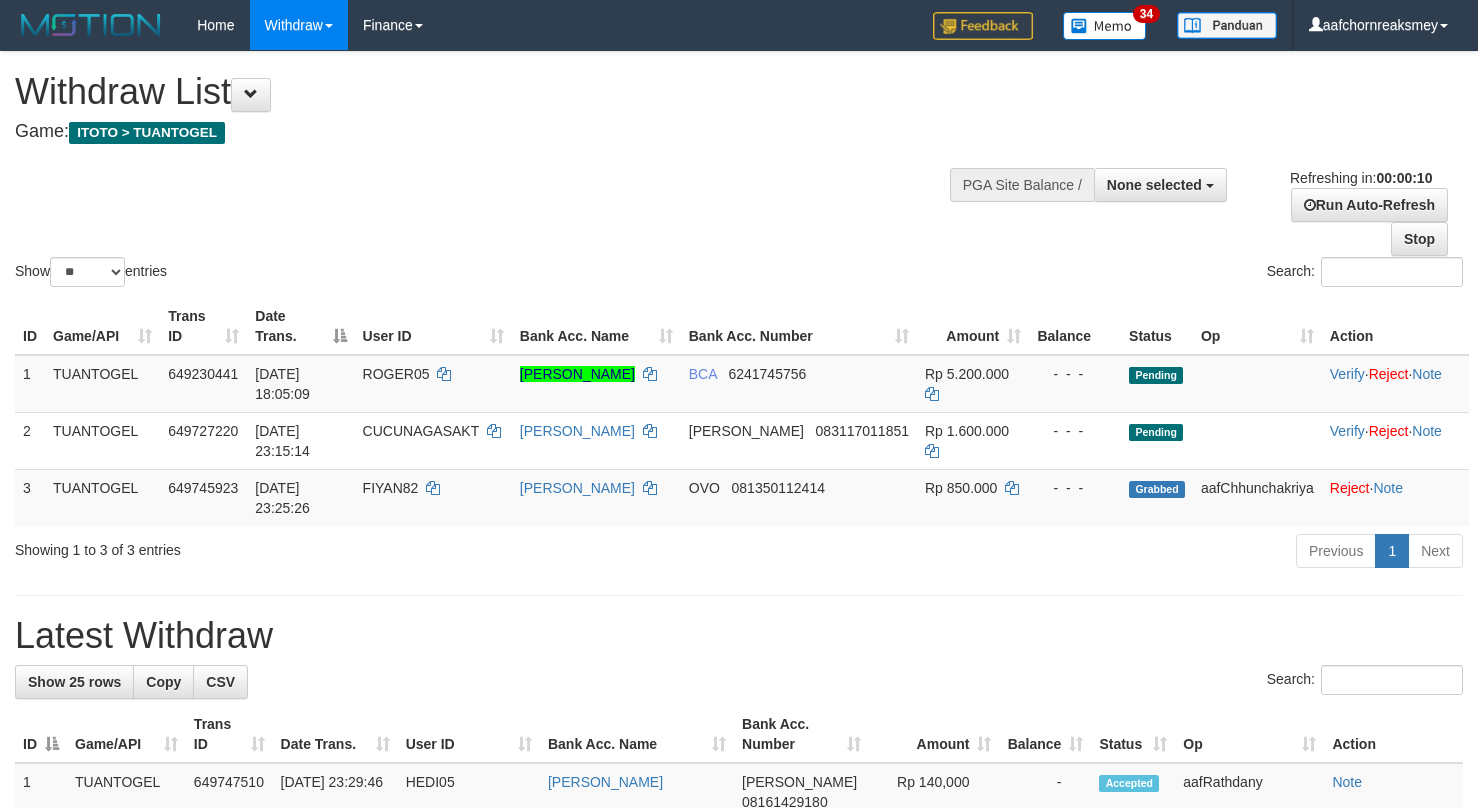 select 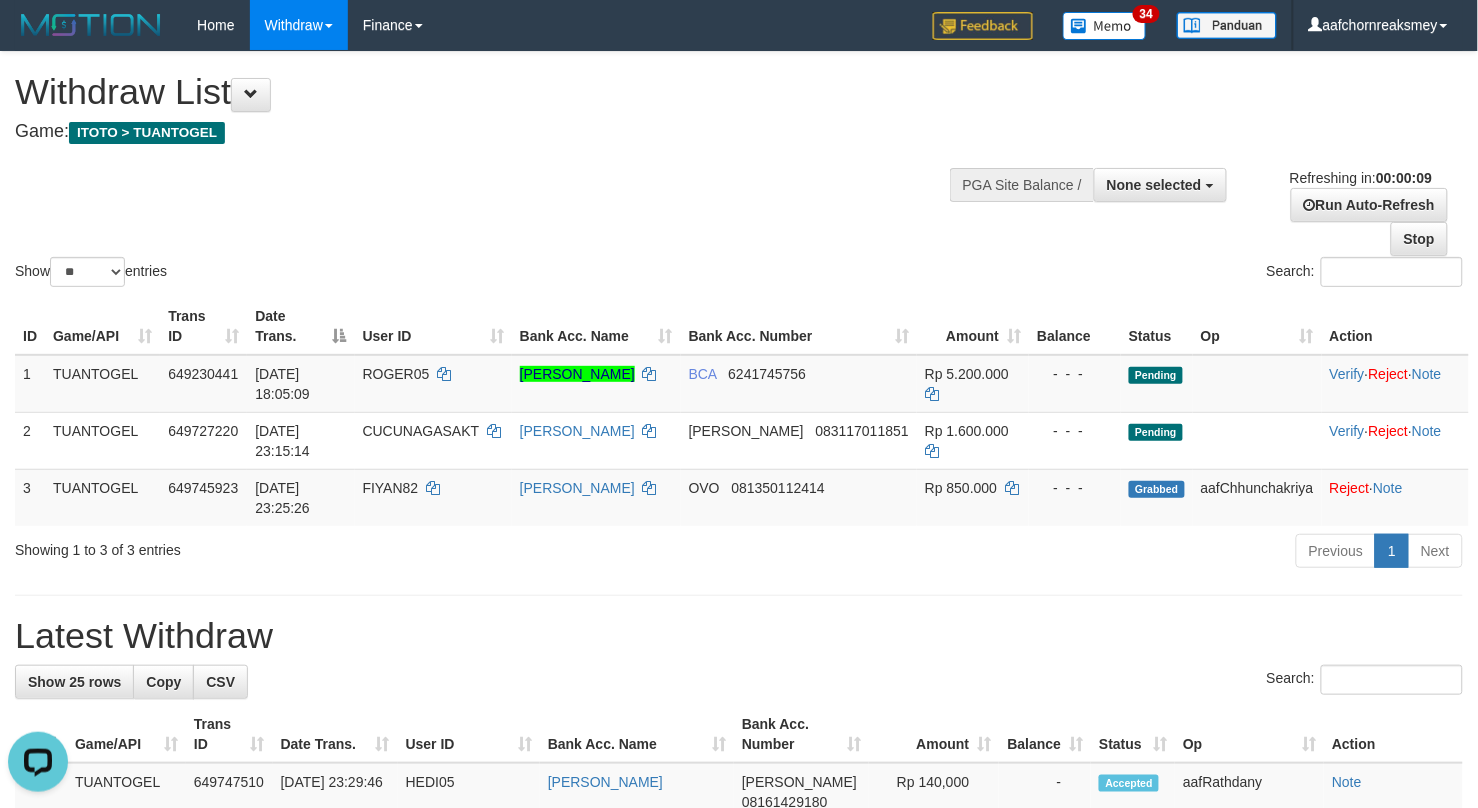 scroll, scrollTop: 0, scrollLeft: 0, axis: both 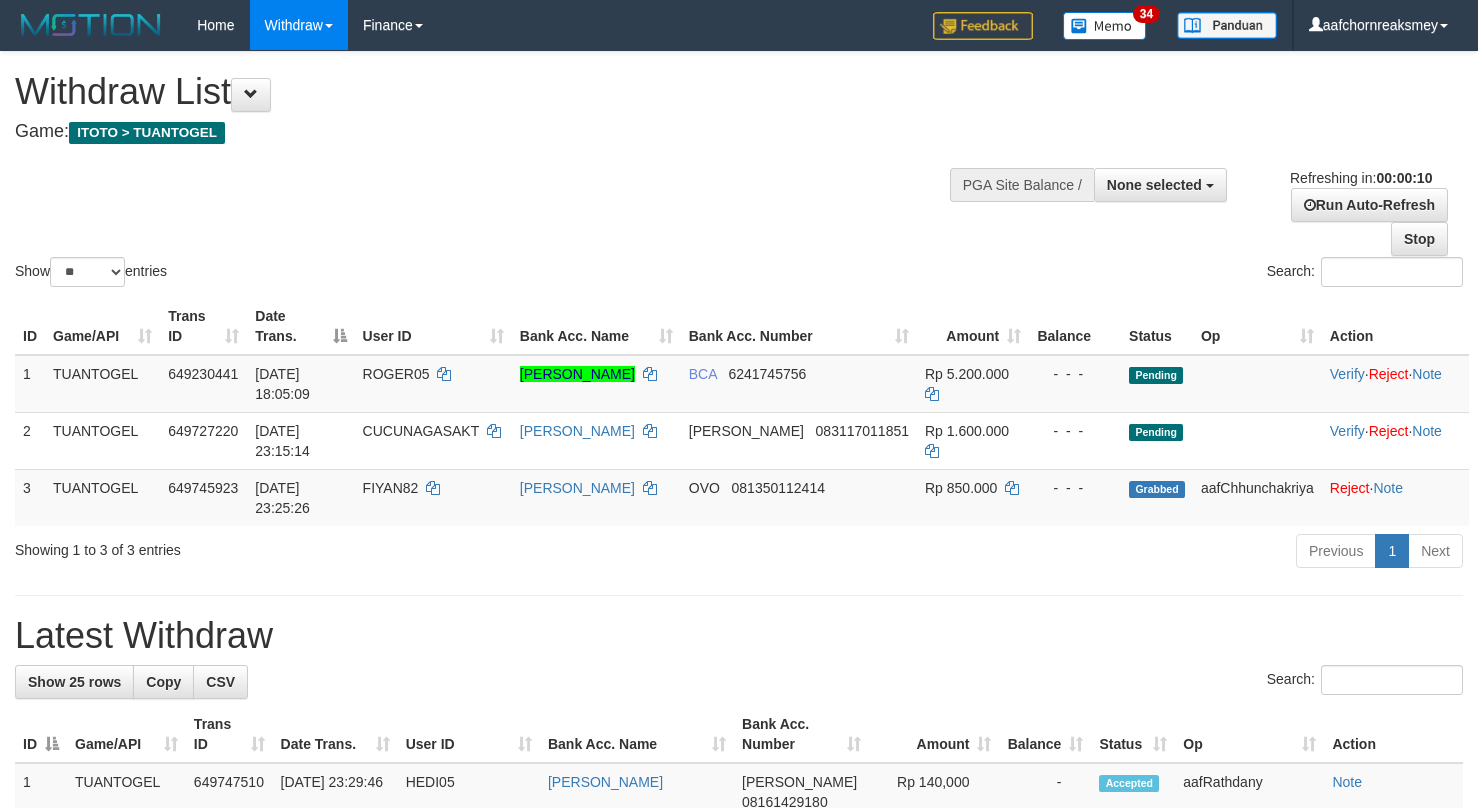 select 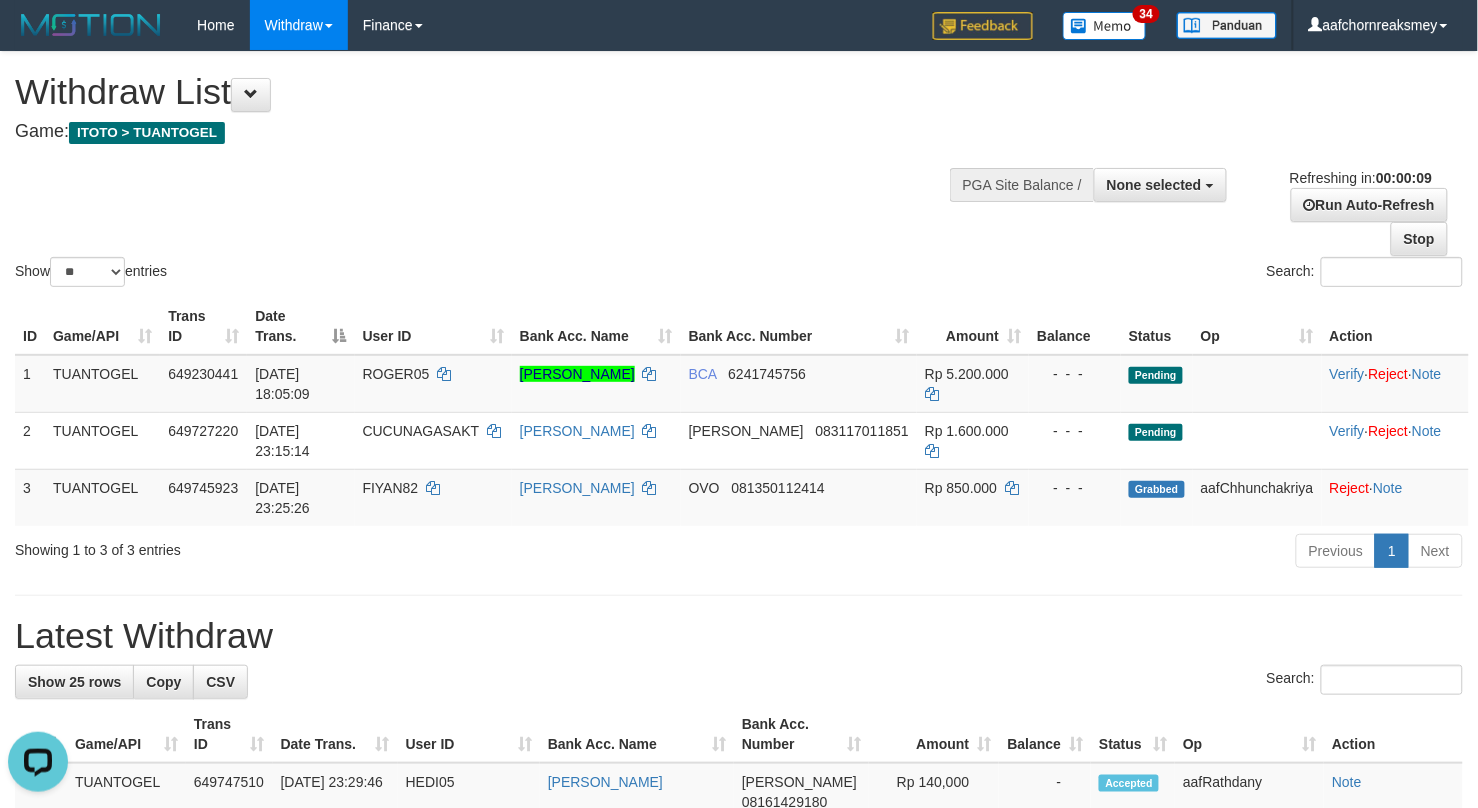 scroll, scrollTop: 0, scrollLeft: 0, axis: both 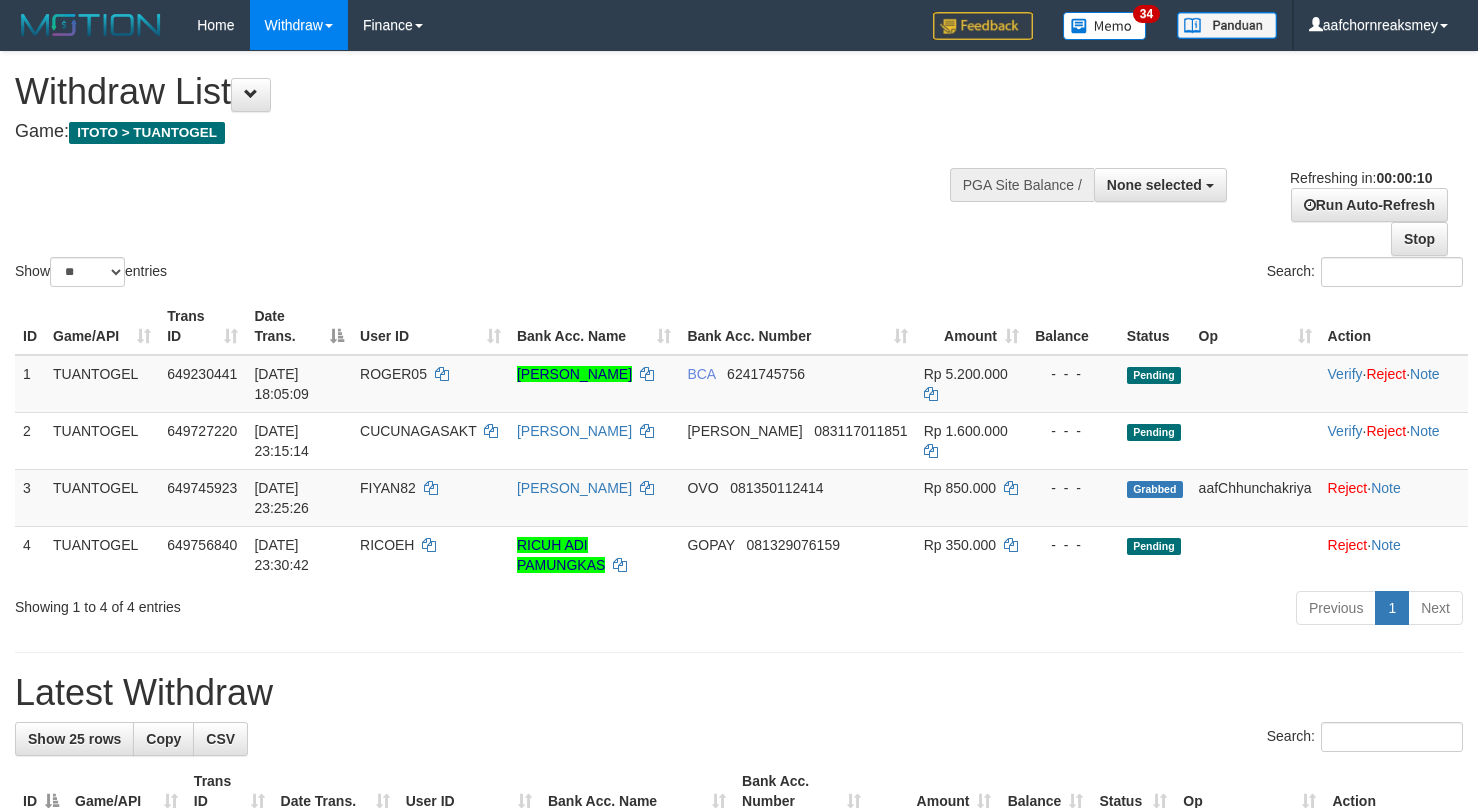 select 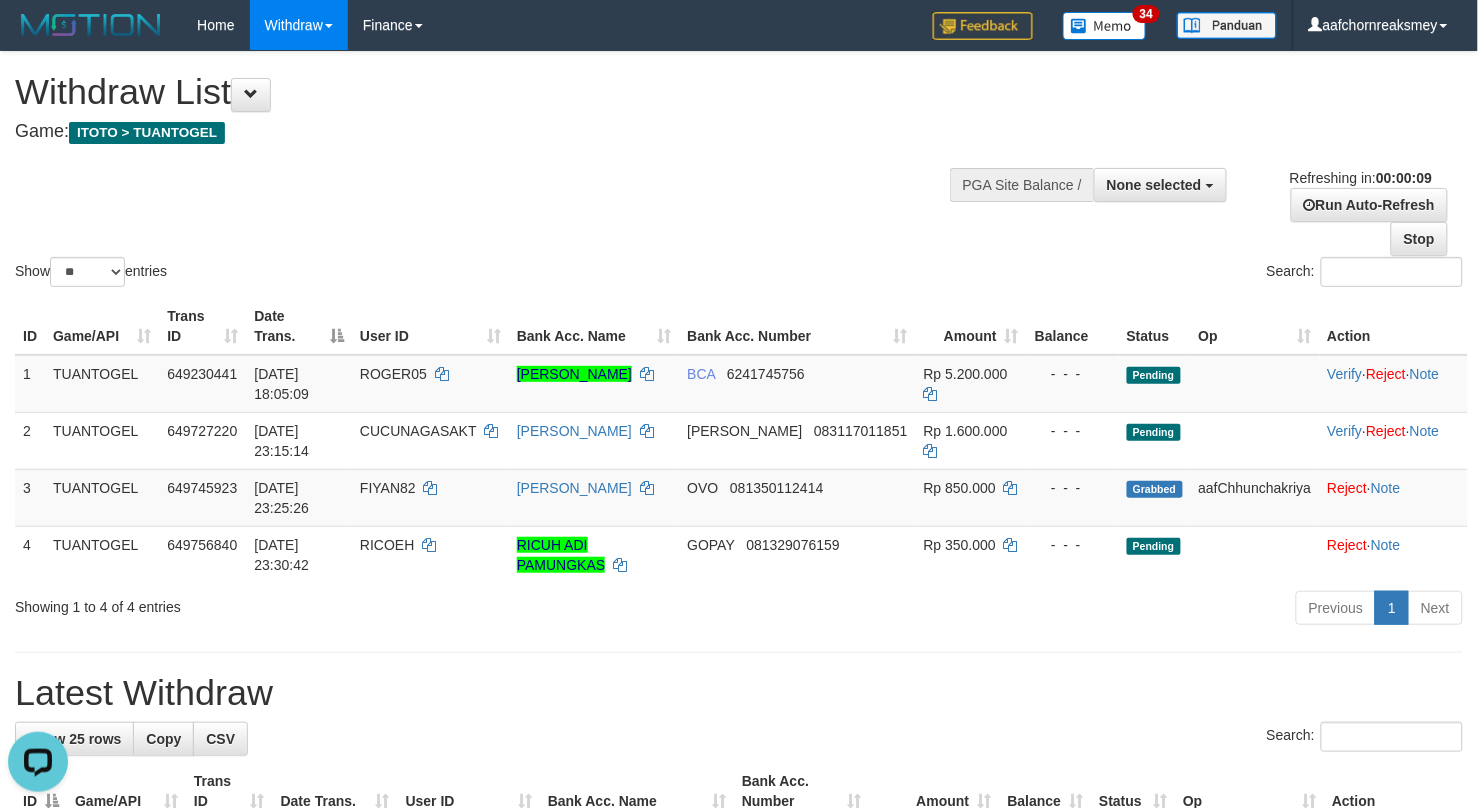 scroll, scrollTop: 0, scrollLeft: 0, axis: both 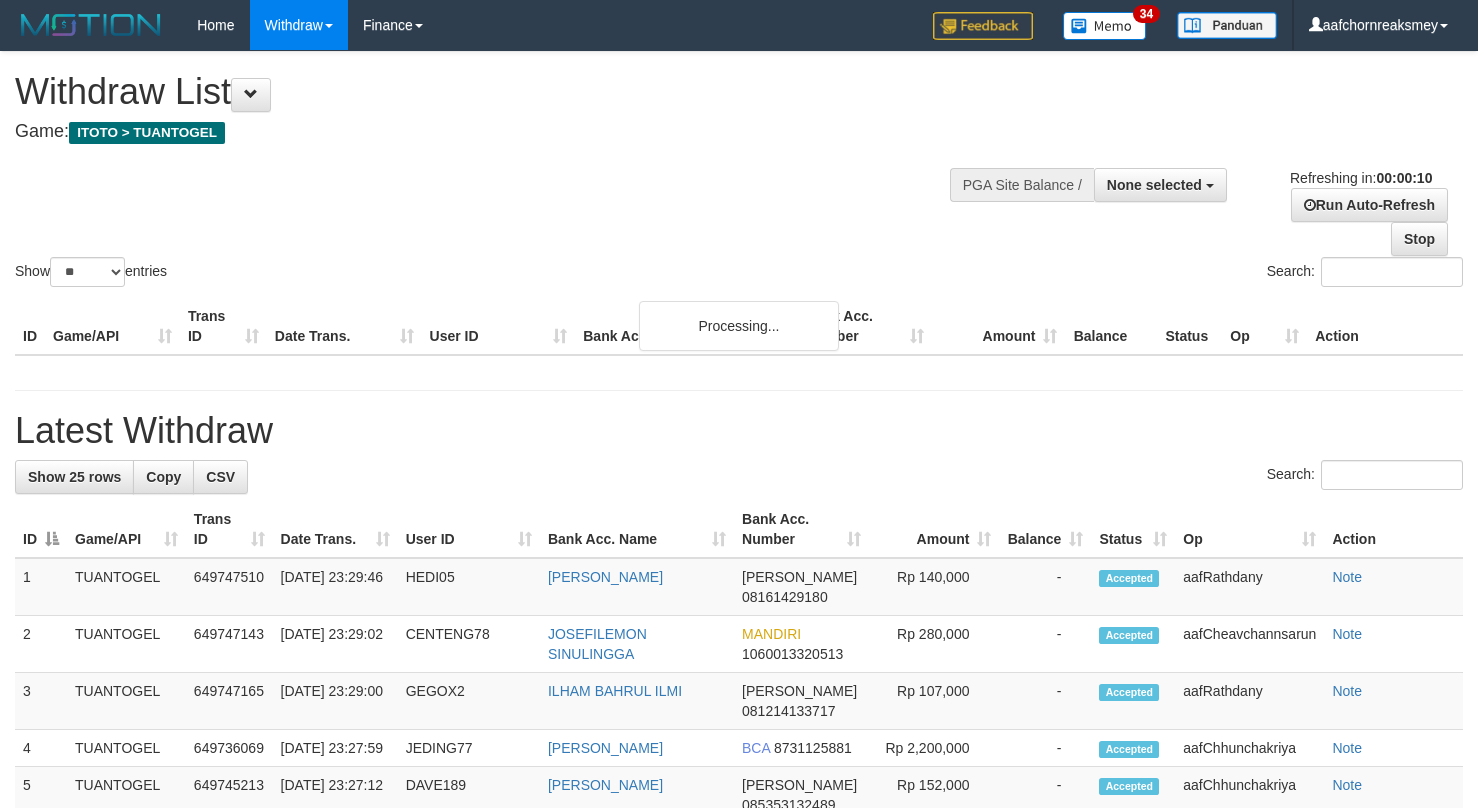 select 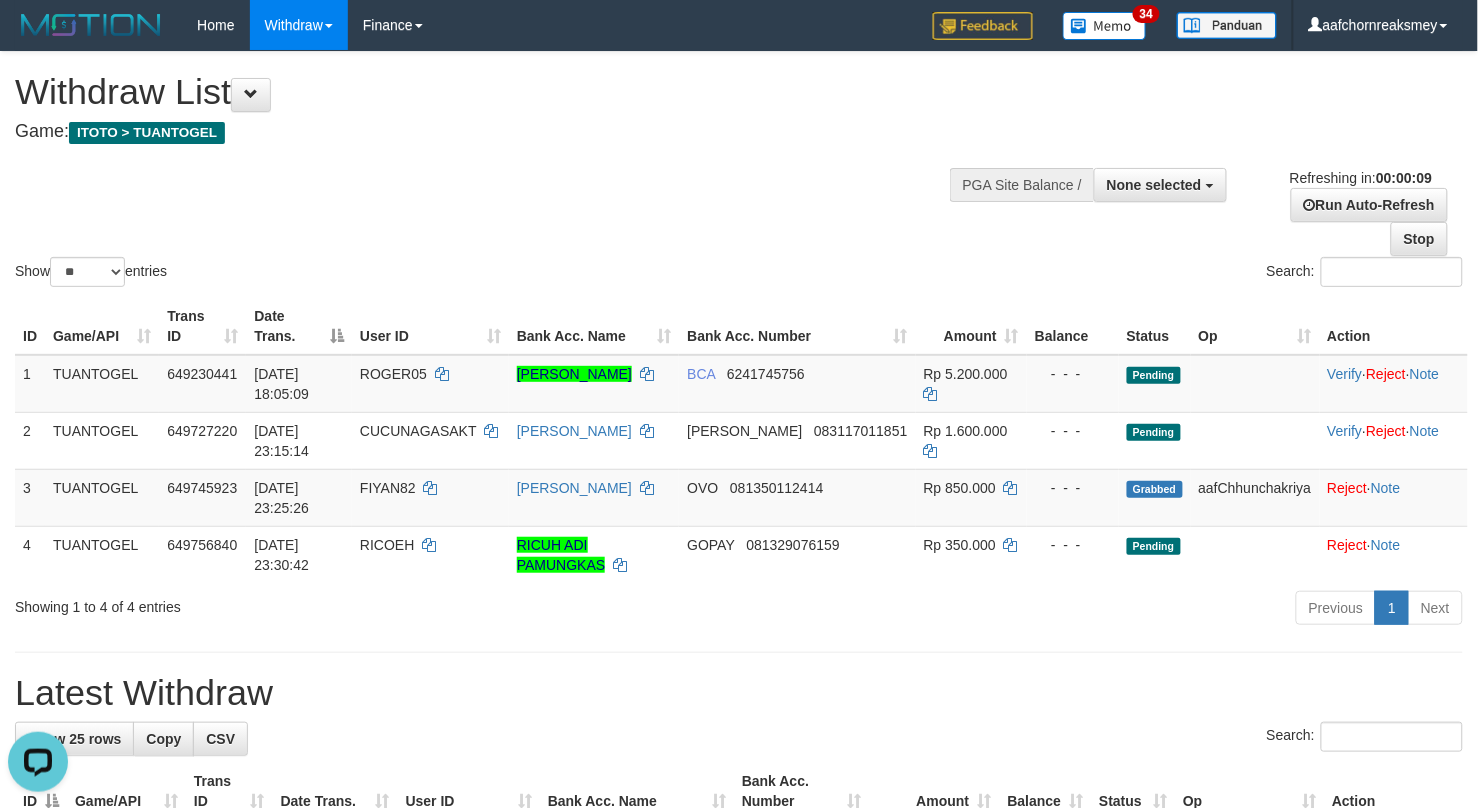 scroll, scrollTop: 0, scrollLeft: 0, axis: both 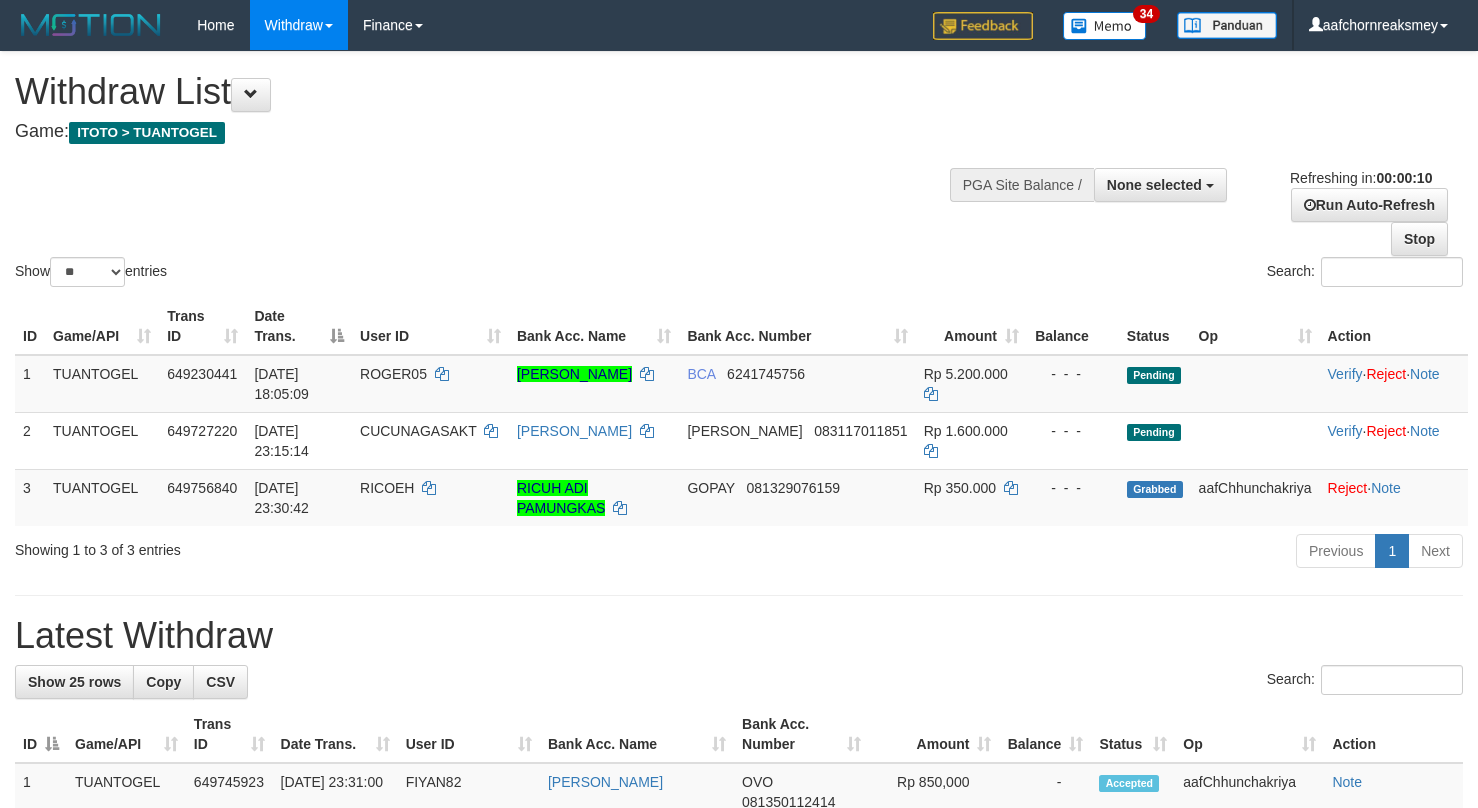 select 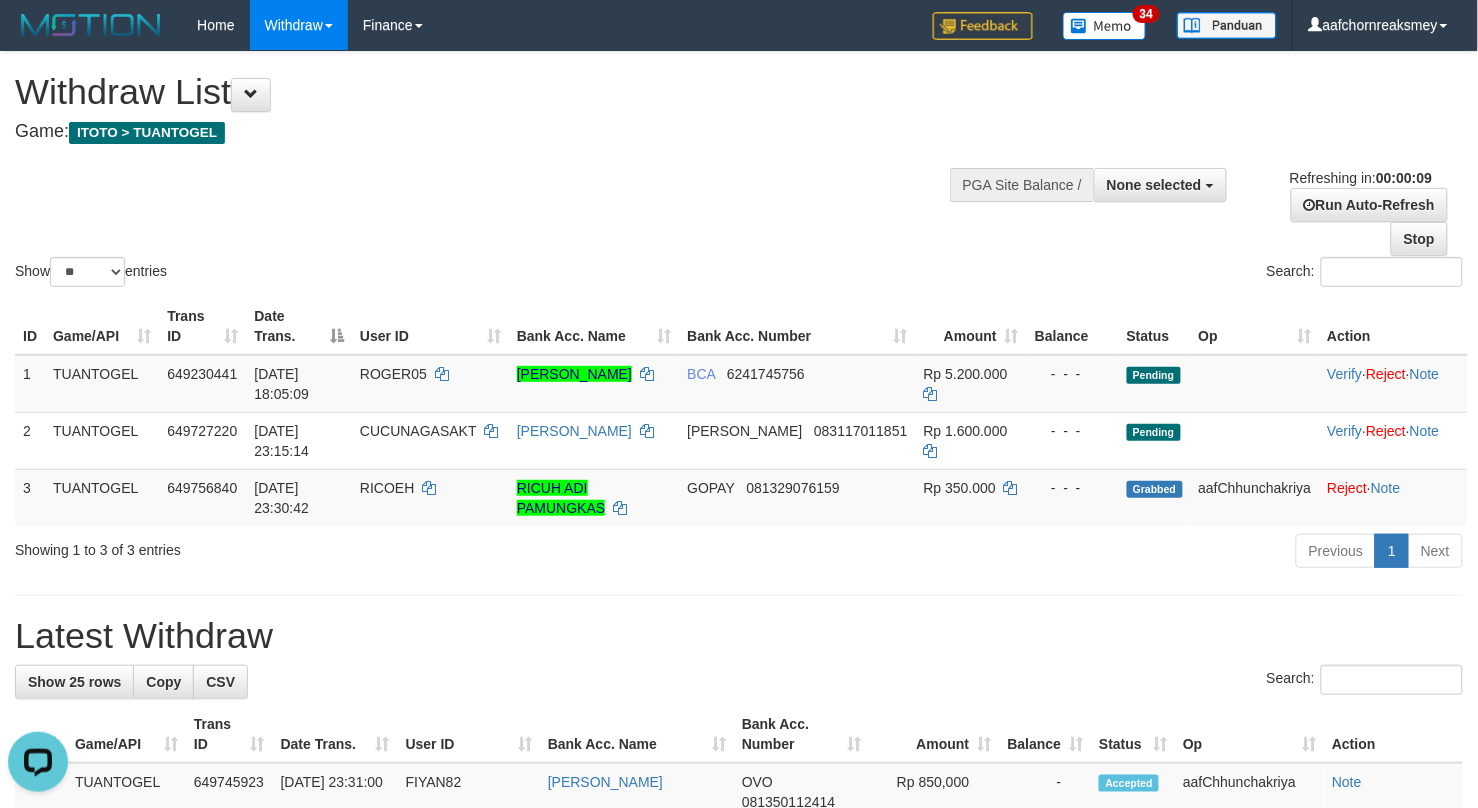 scroll, scrollTop: 0, scrollLeft: 0, axis: both 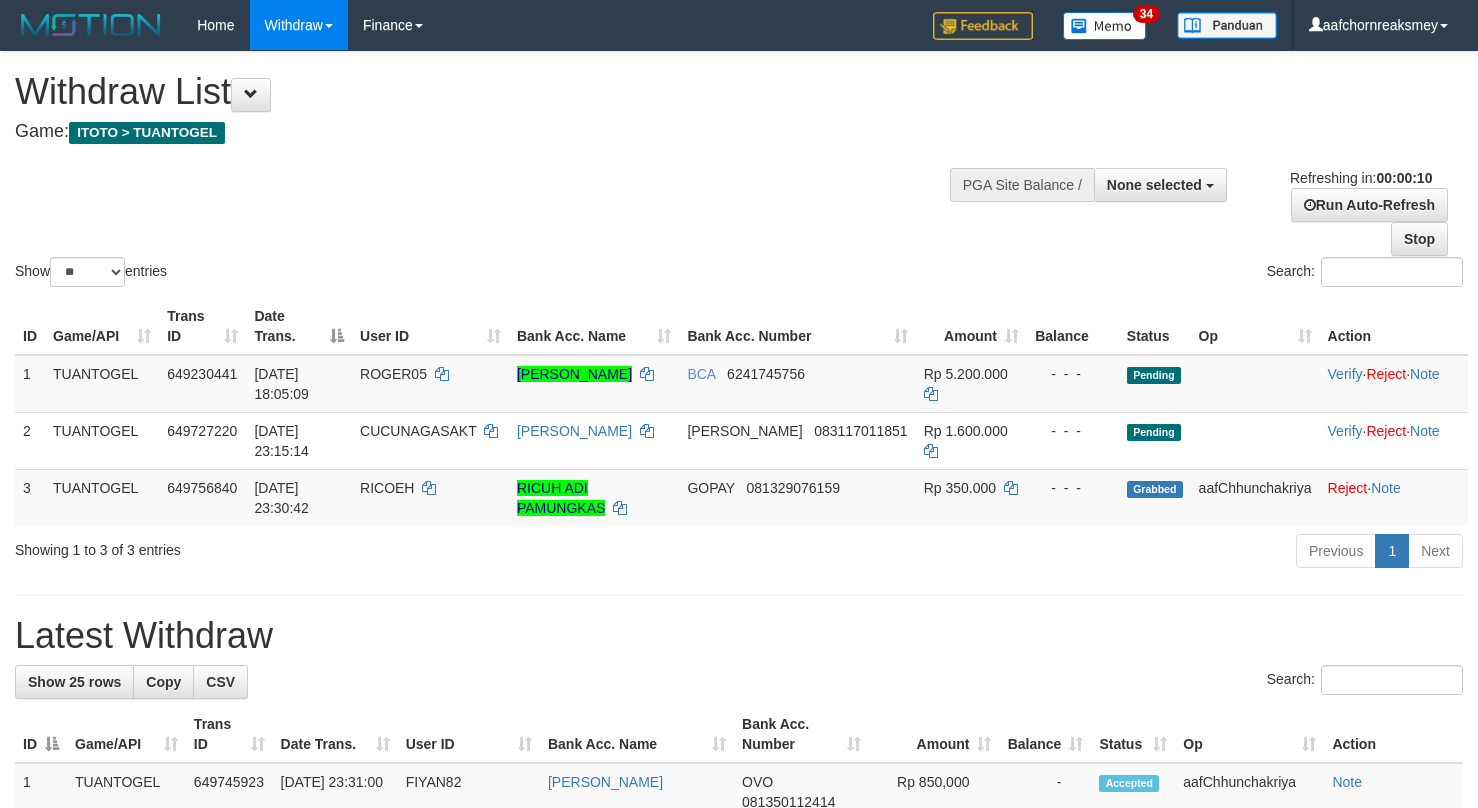 select 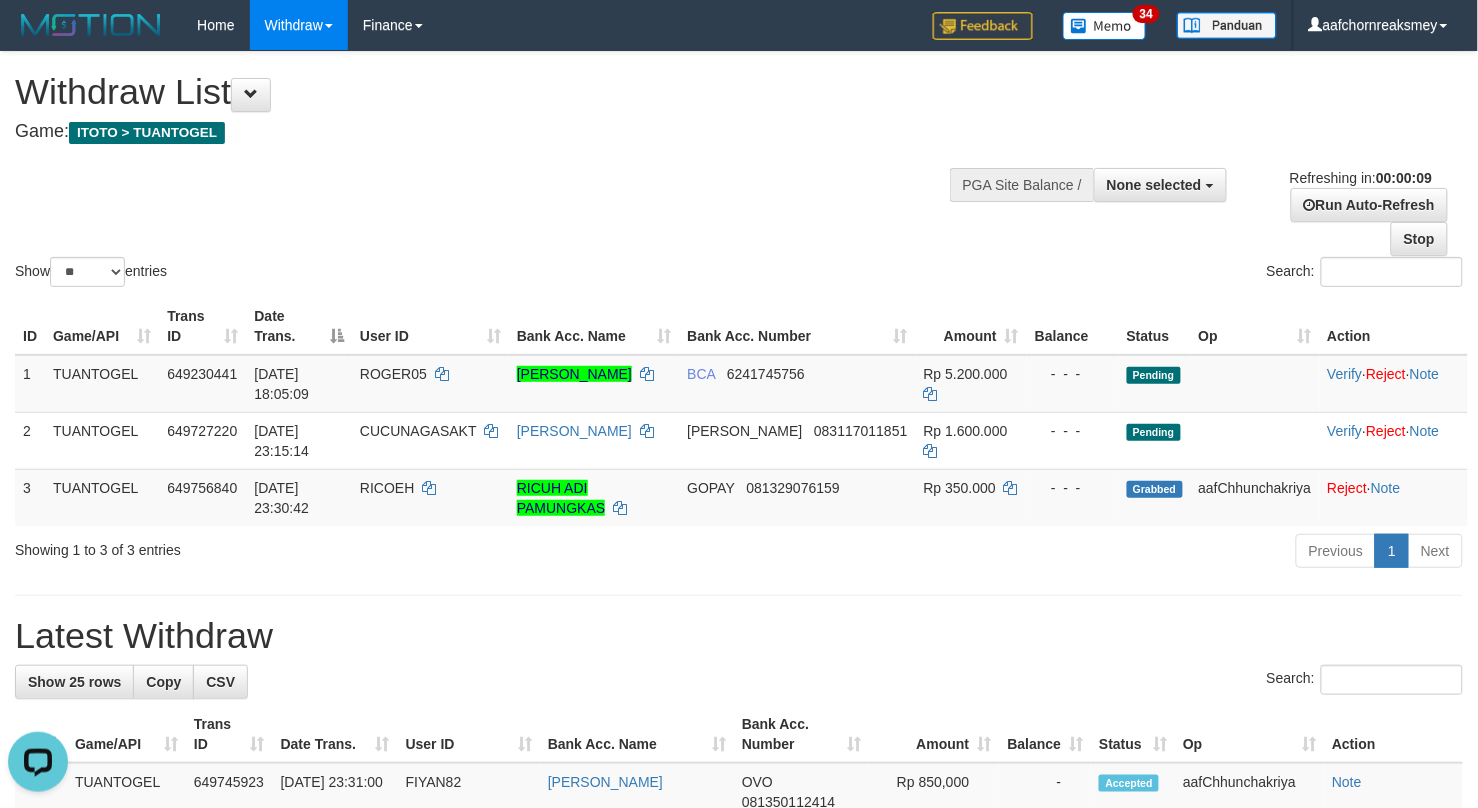 scroll, scrollTop: 0, scrollLeft: 0, axis: both 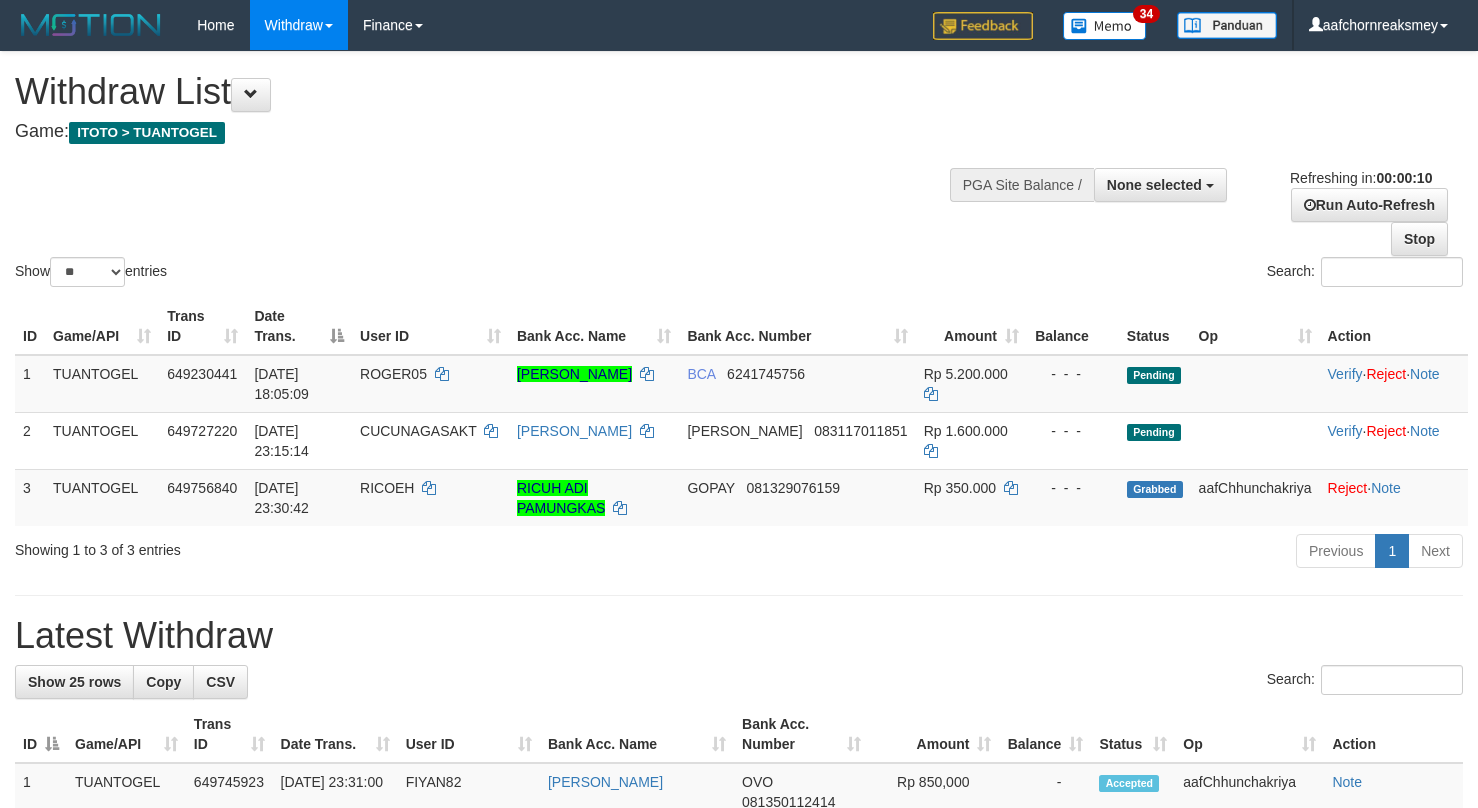 select 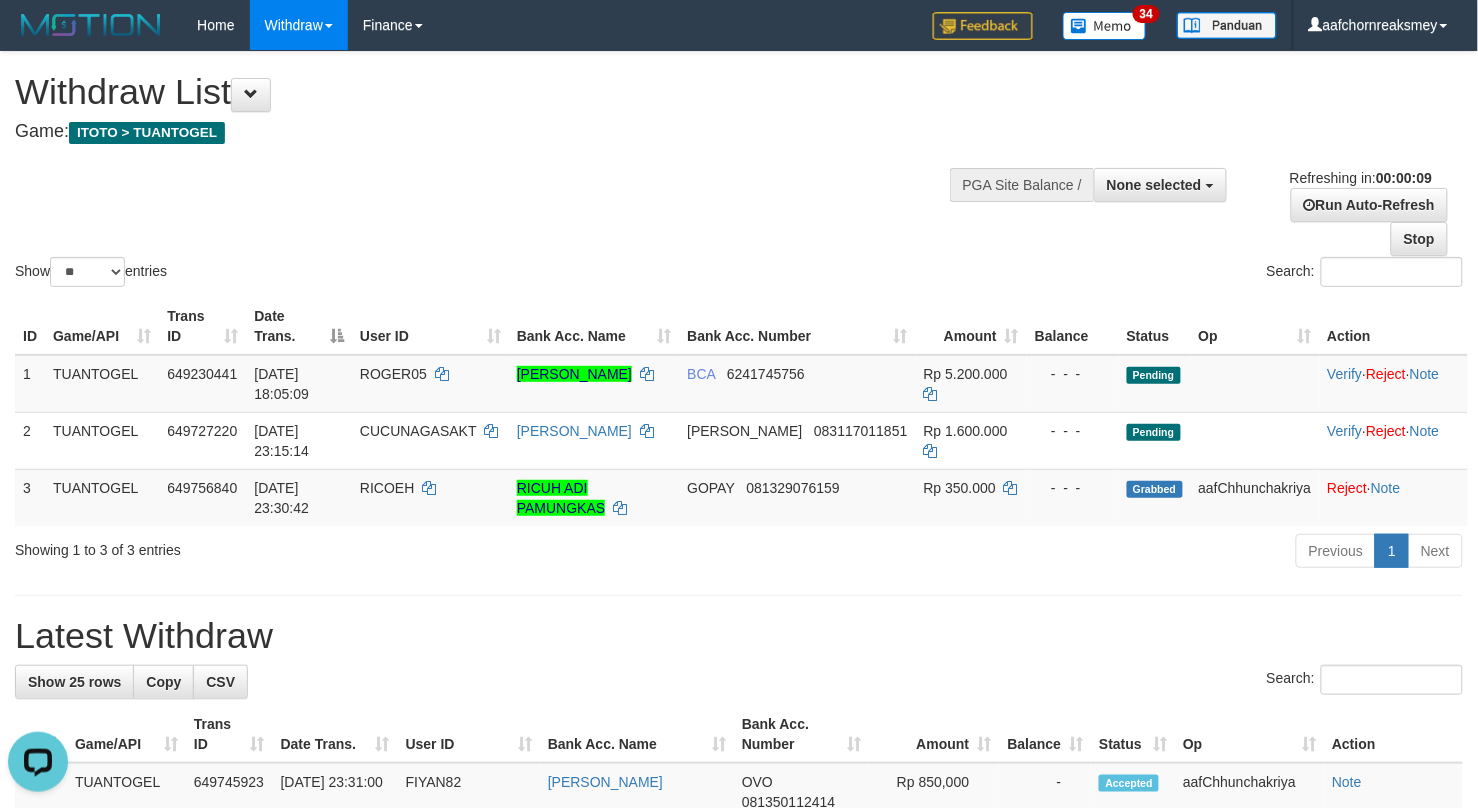scroll, scrollTop: 0, scrollLeft: 0, axis: both 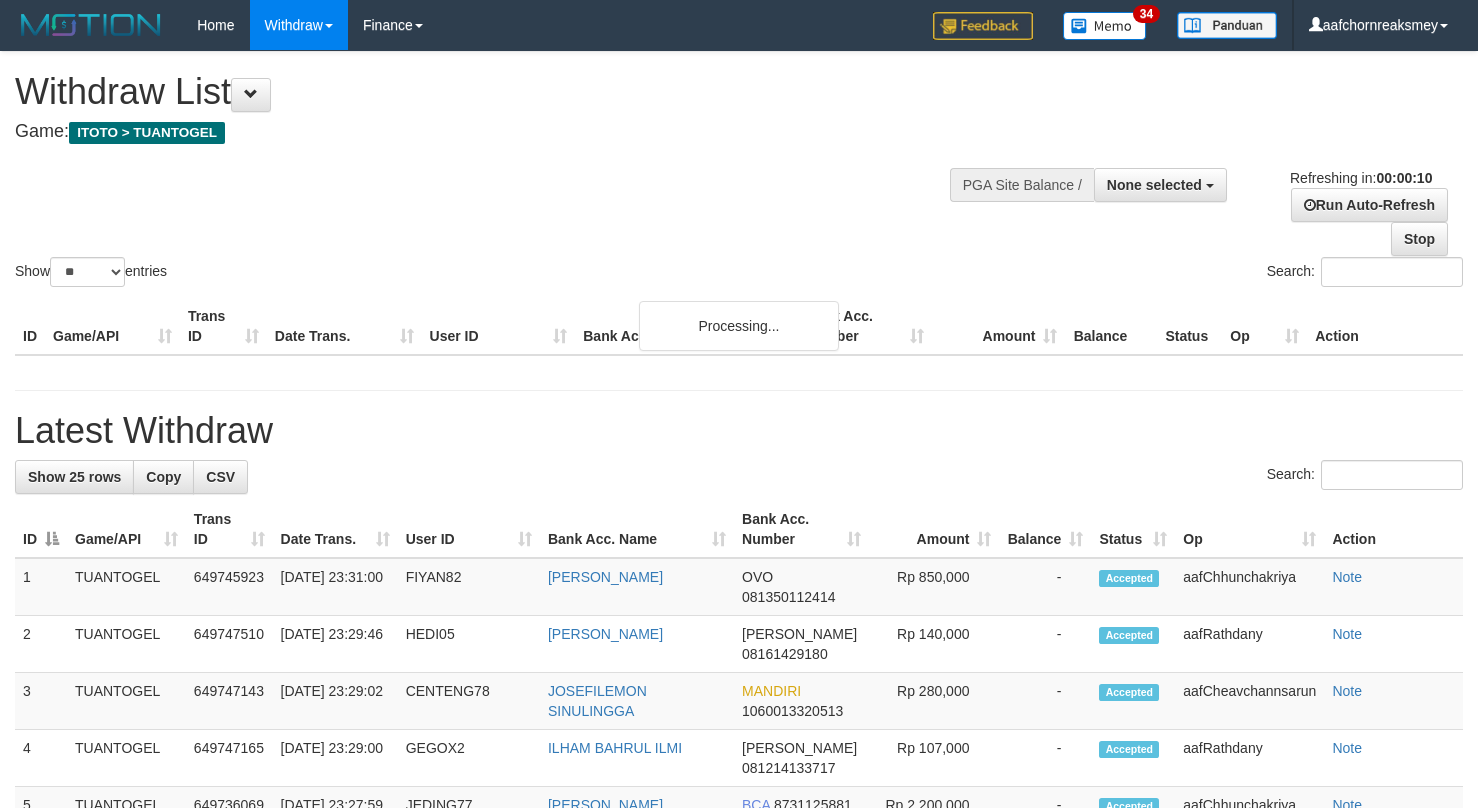 select 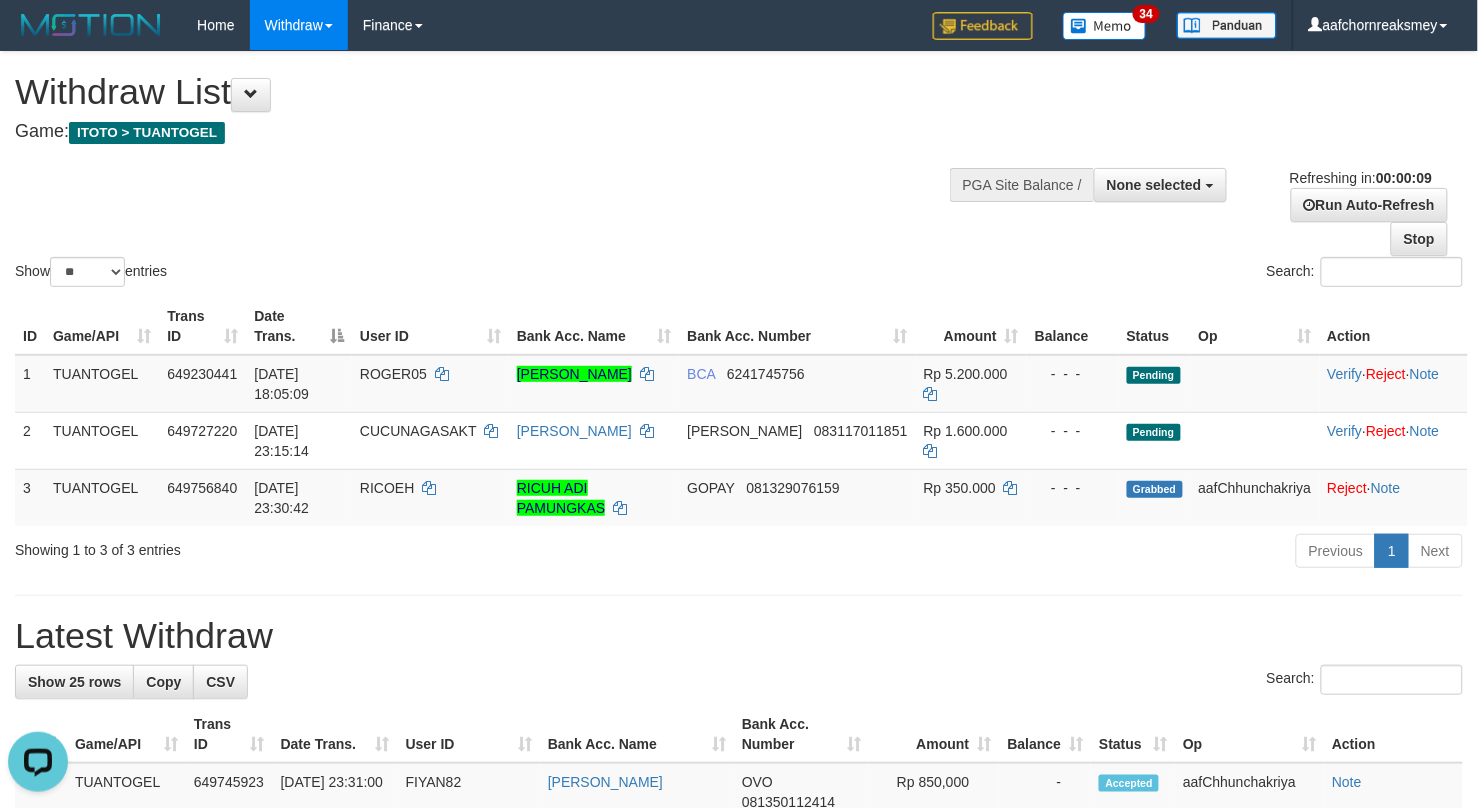 scroll, scrollTop: 0, scrollLeft: 0, axis: both 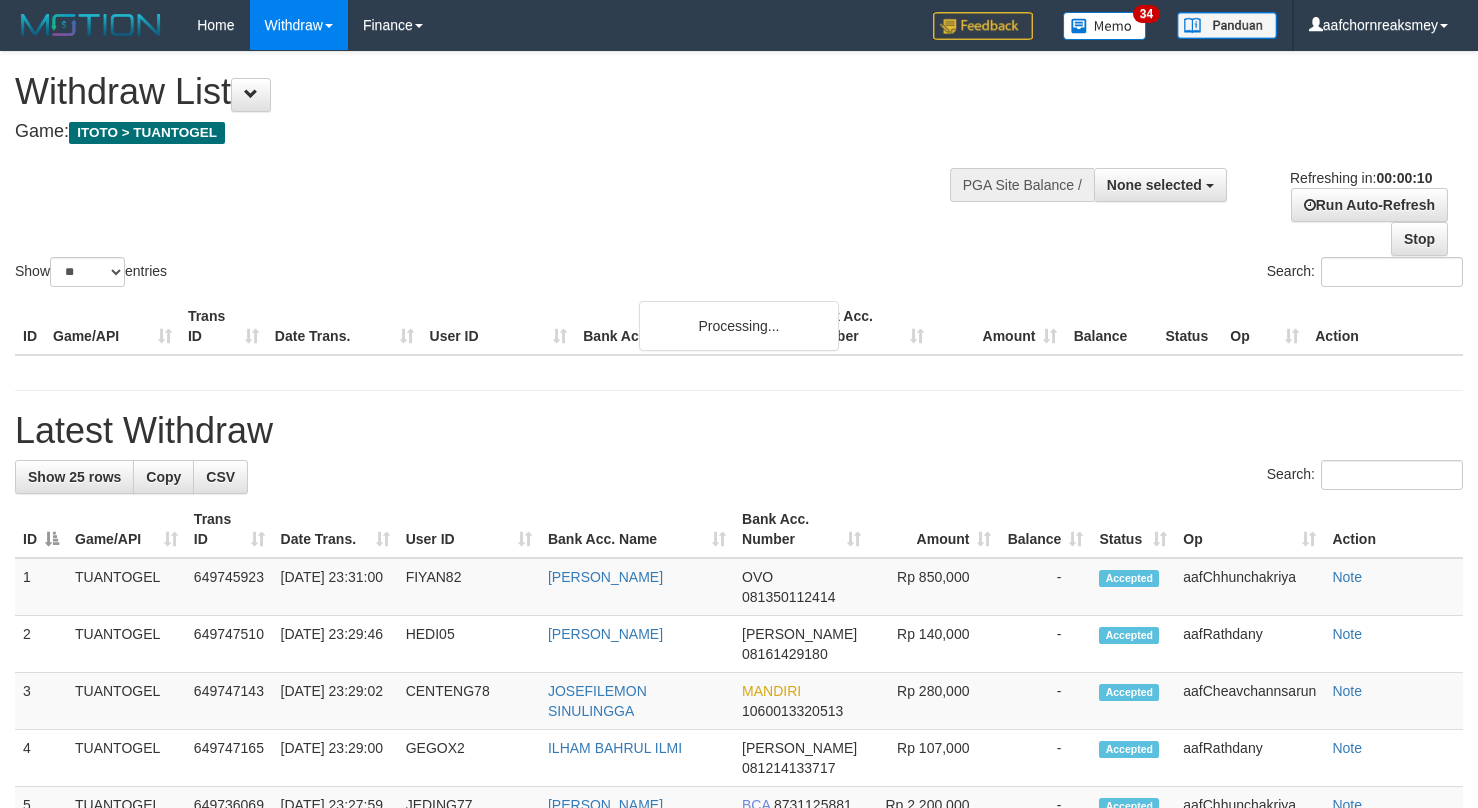 select 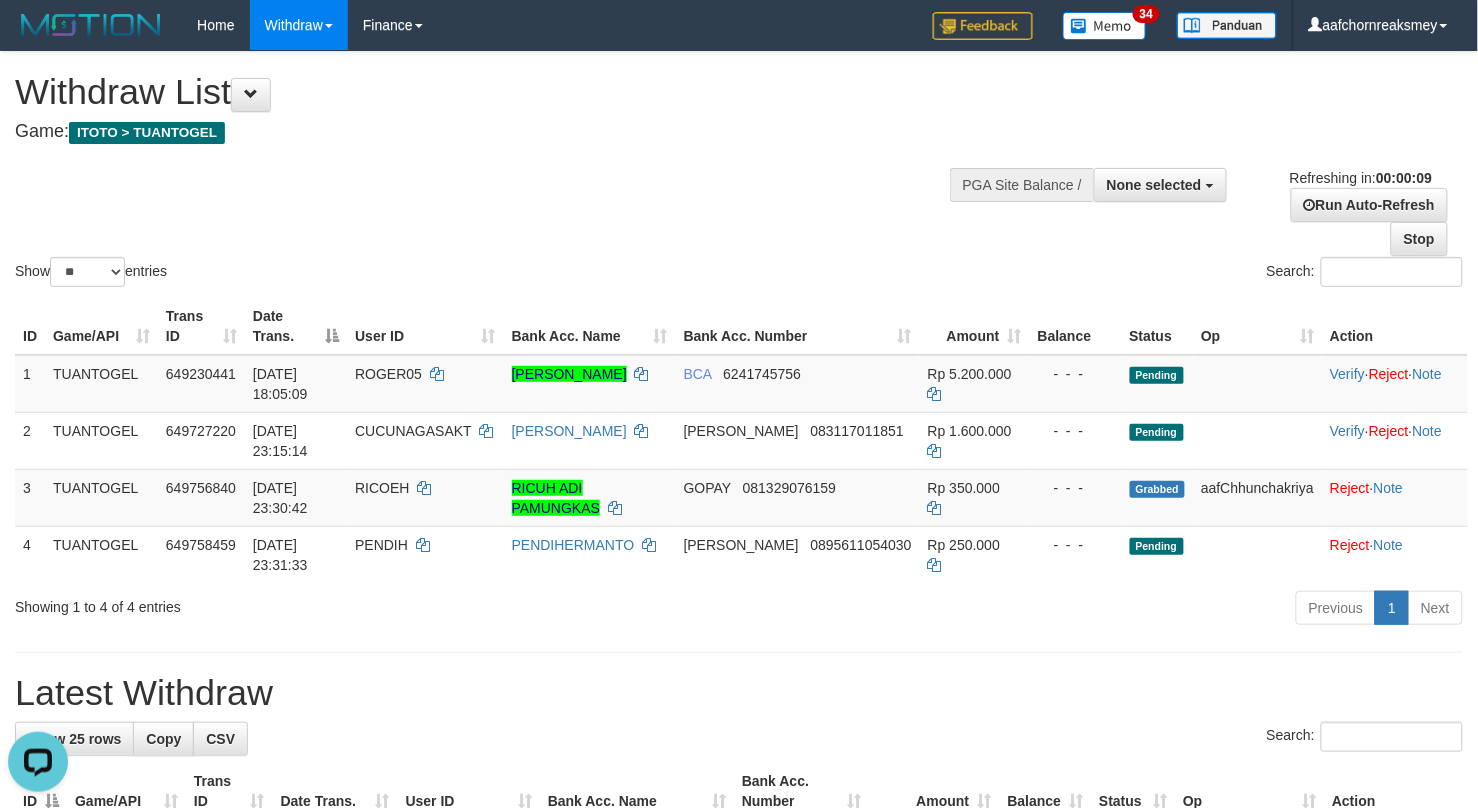 scroll, scrollTop: 0, scrollLeft: 0, axis: both 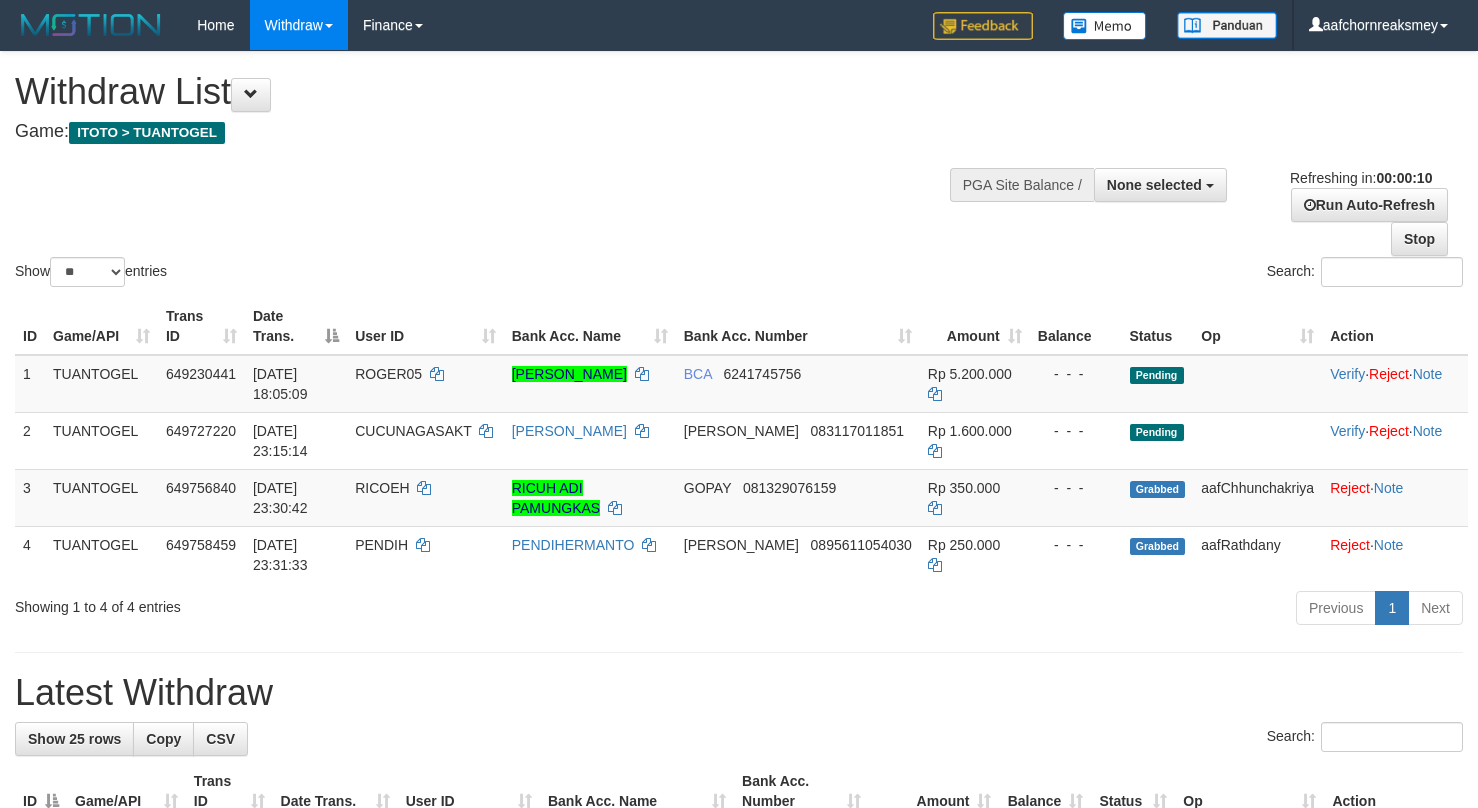 select 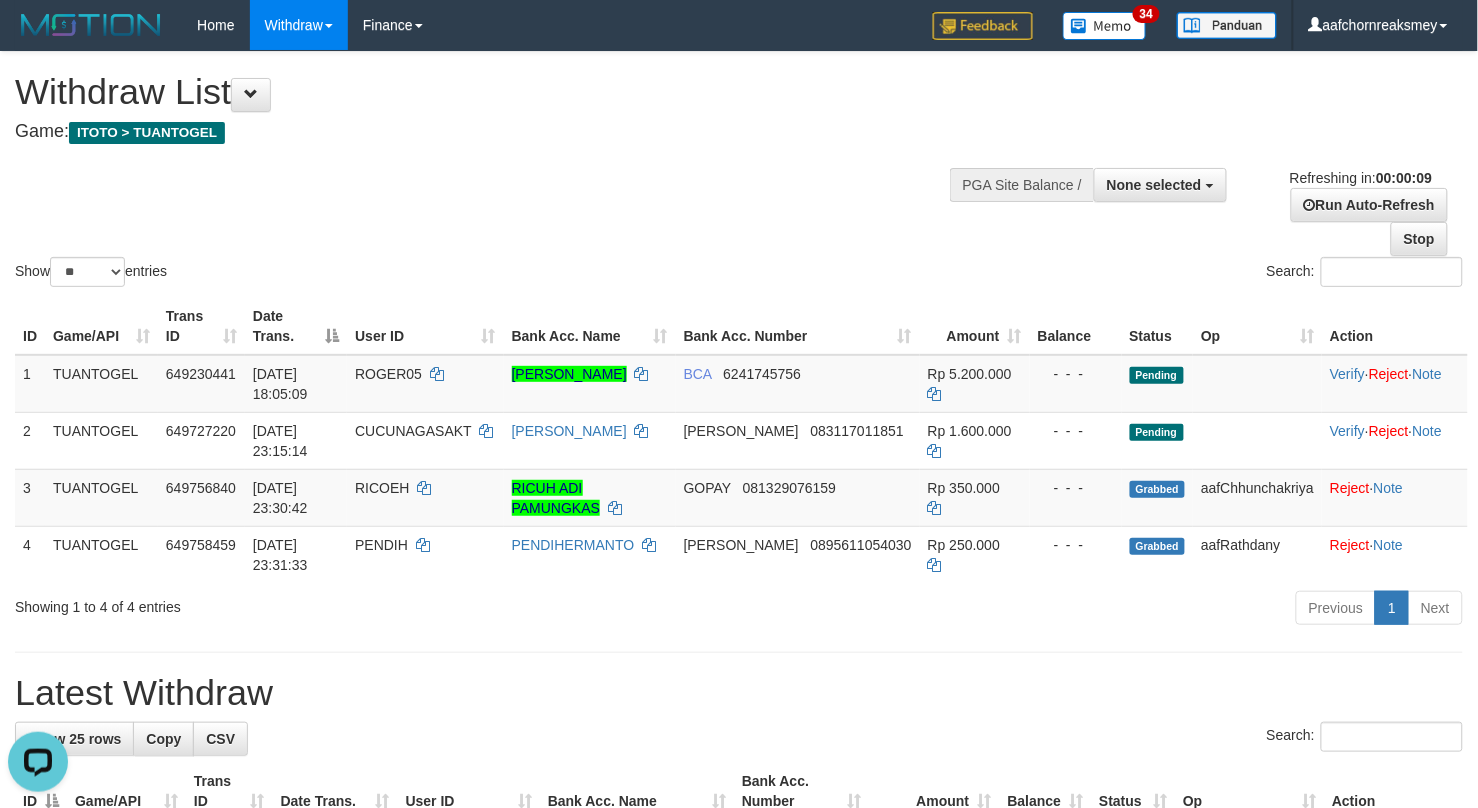 scroll, scrollTop: 0, scrollLeft: 0, axis: both 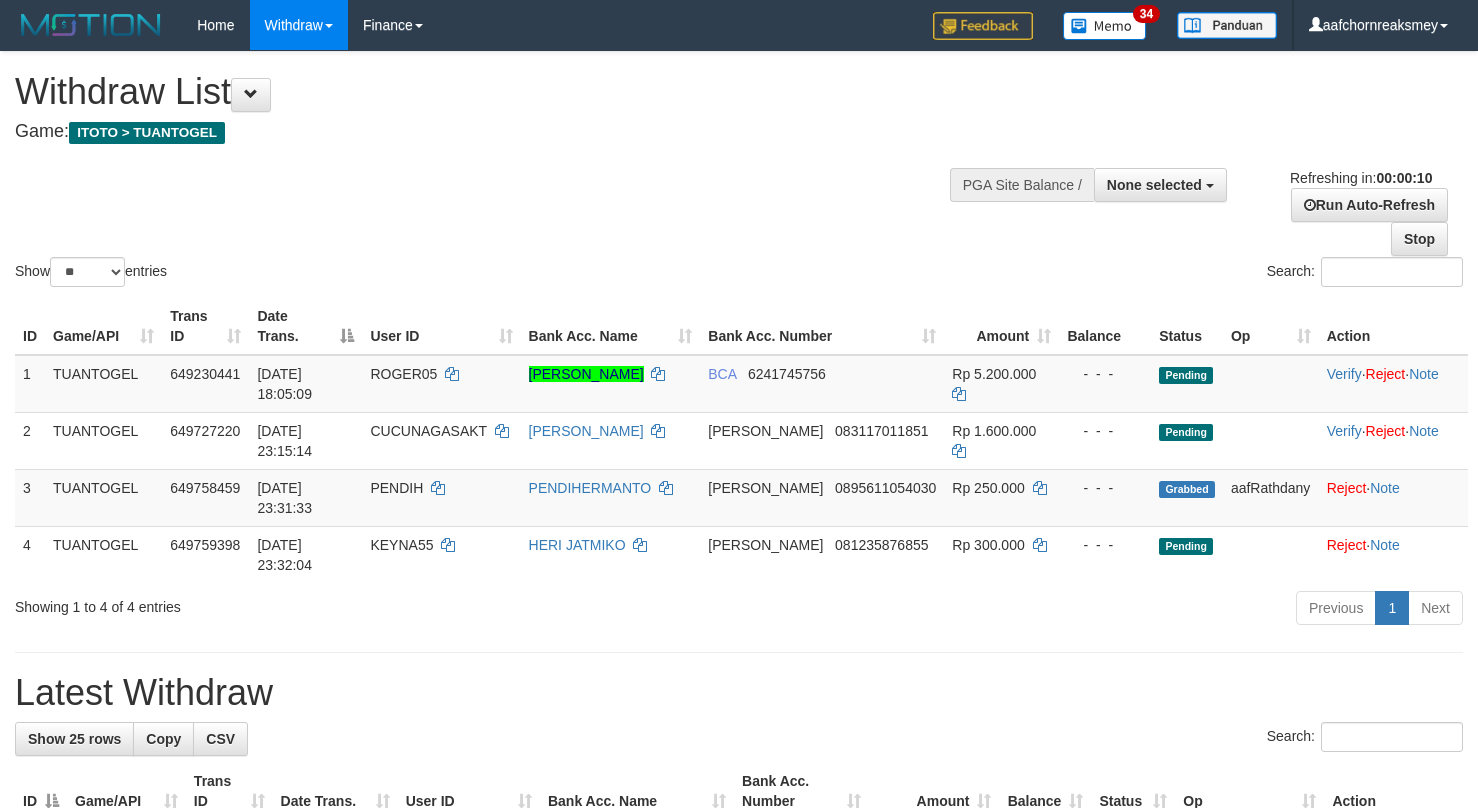 select 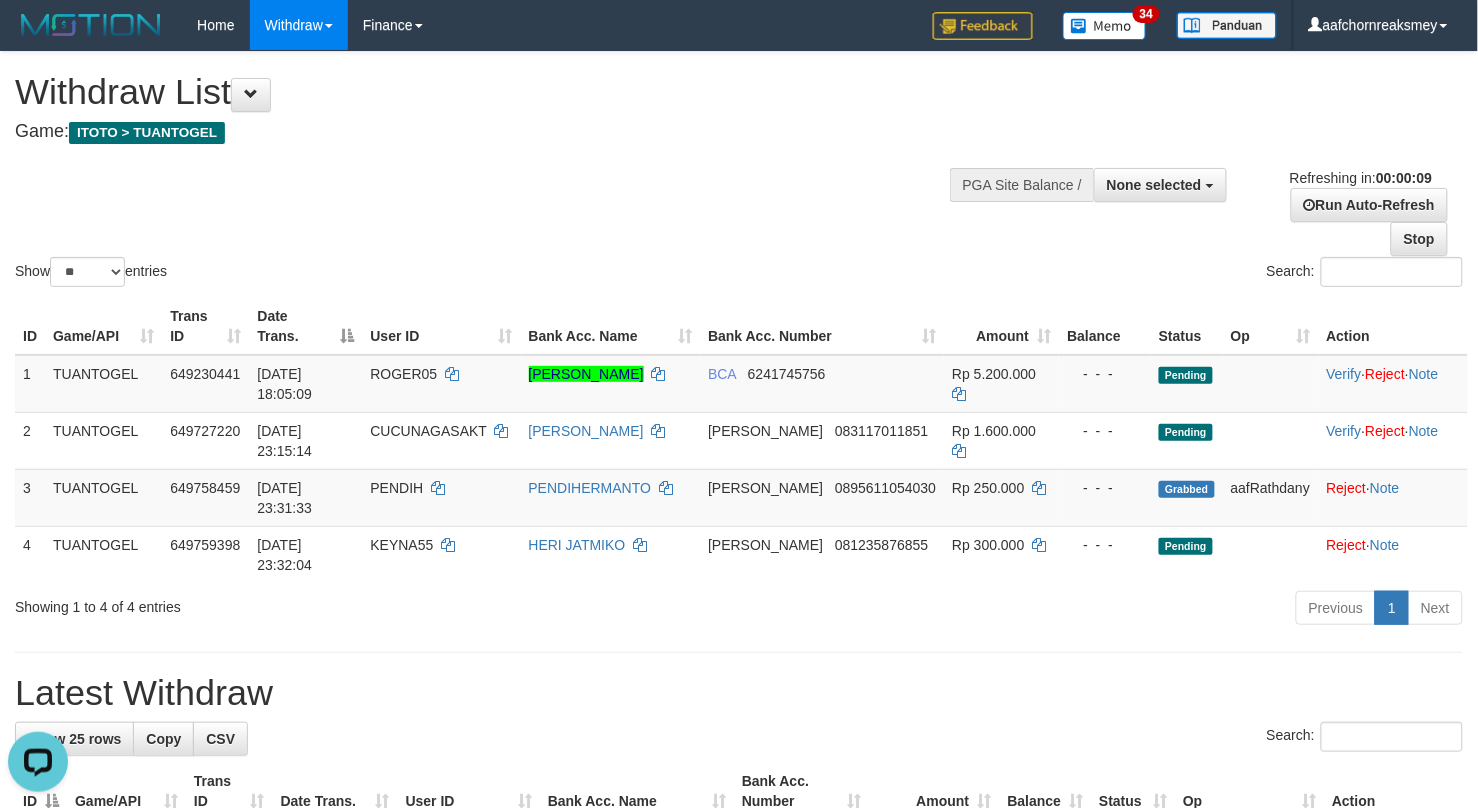 scroll, scrollTop: 0, scrollLeft: 0, axis: both 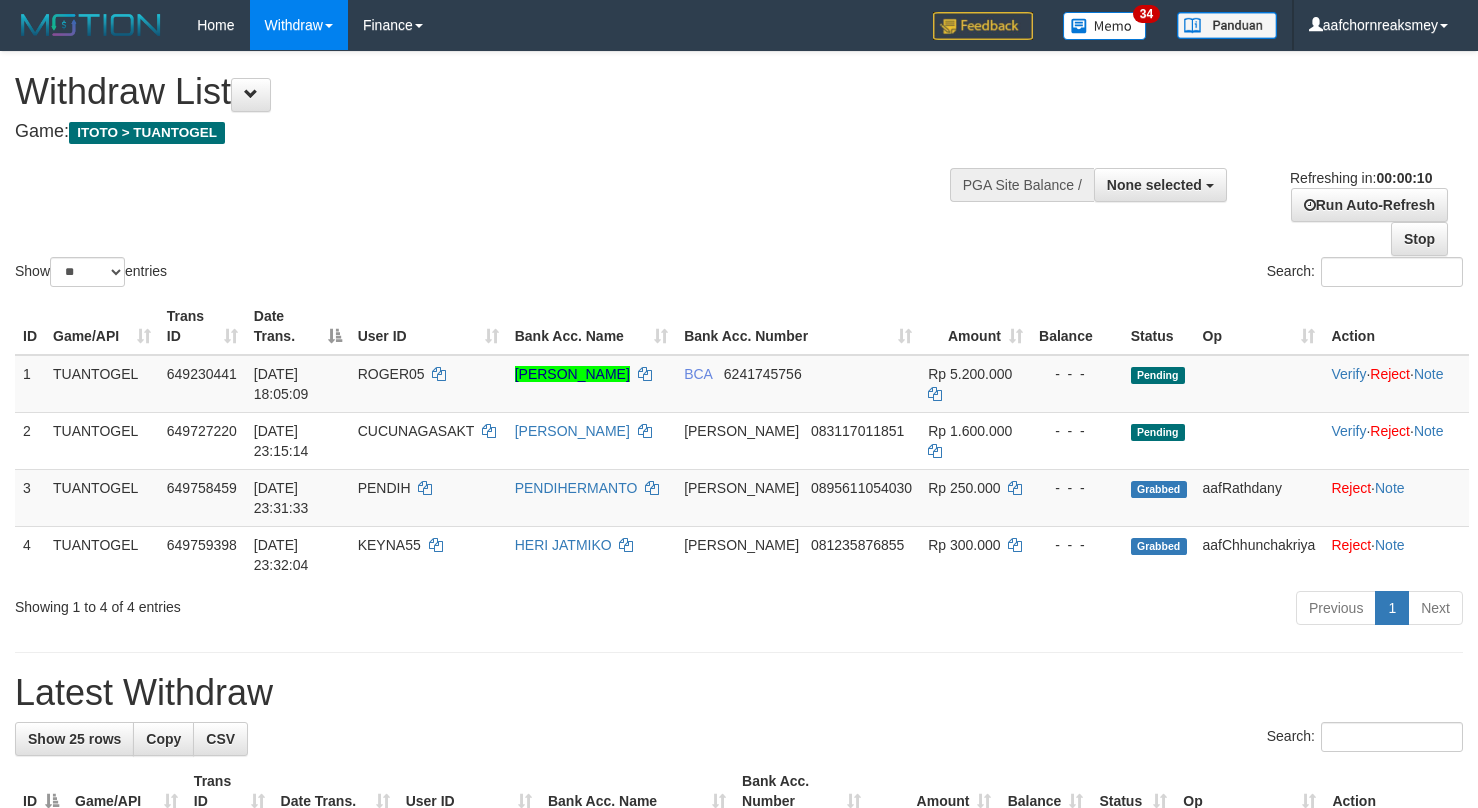 select 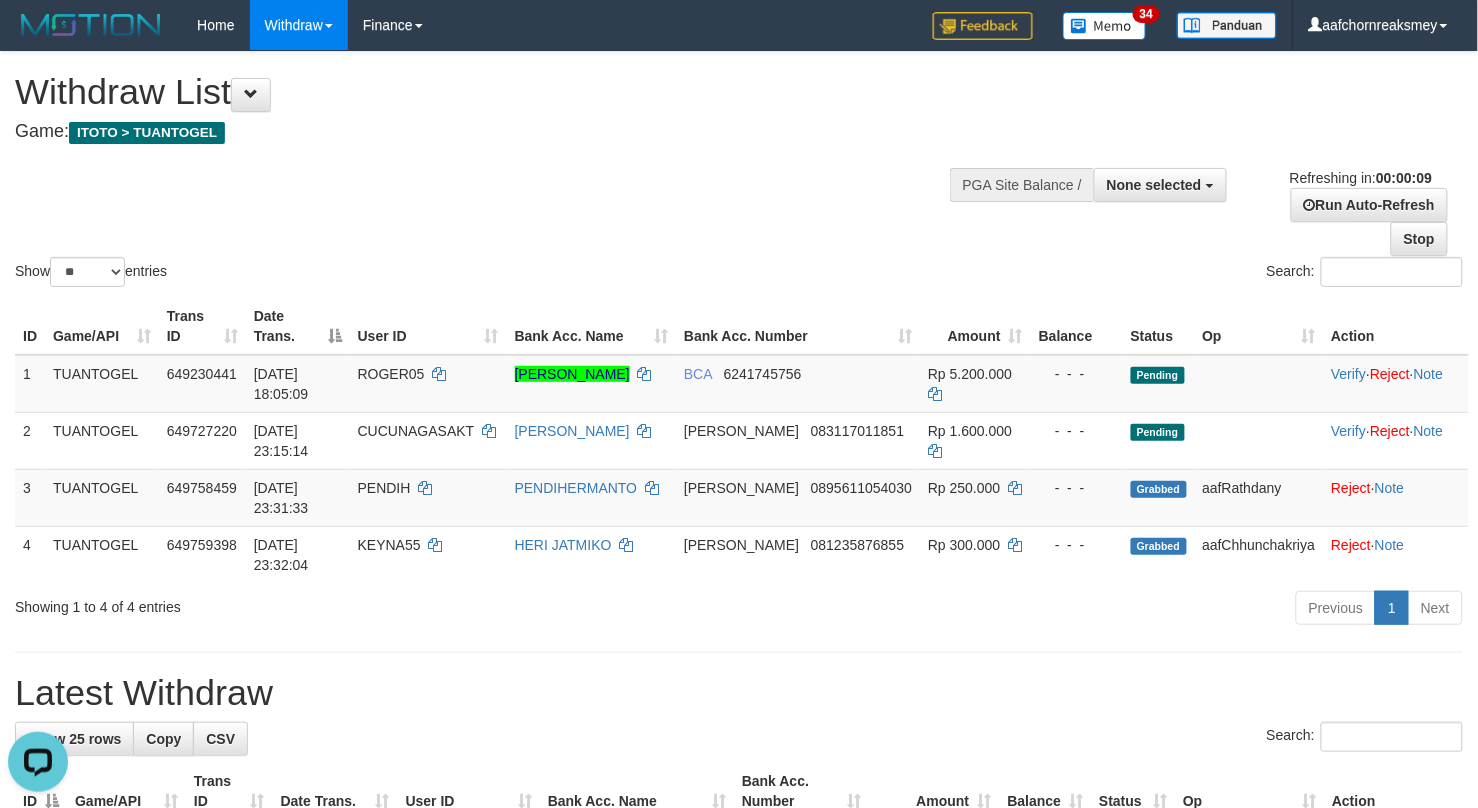 scroll, scrollTop: 0, scrollLeft: 0, axis: both 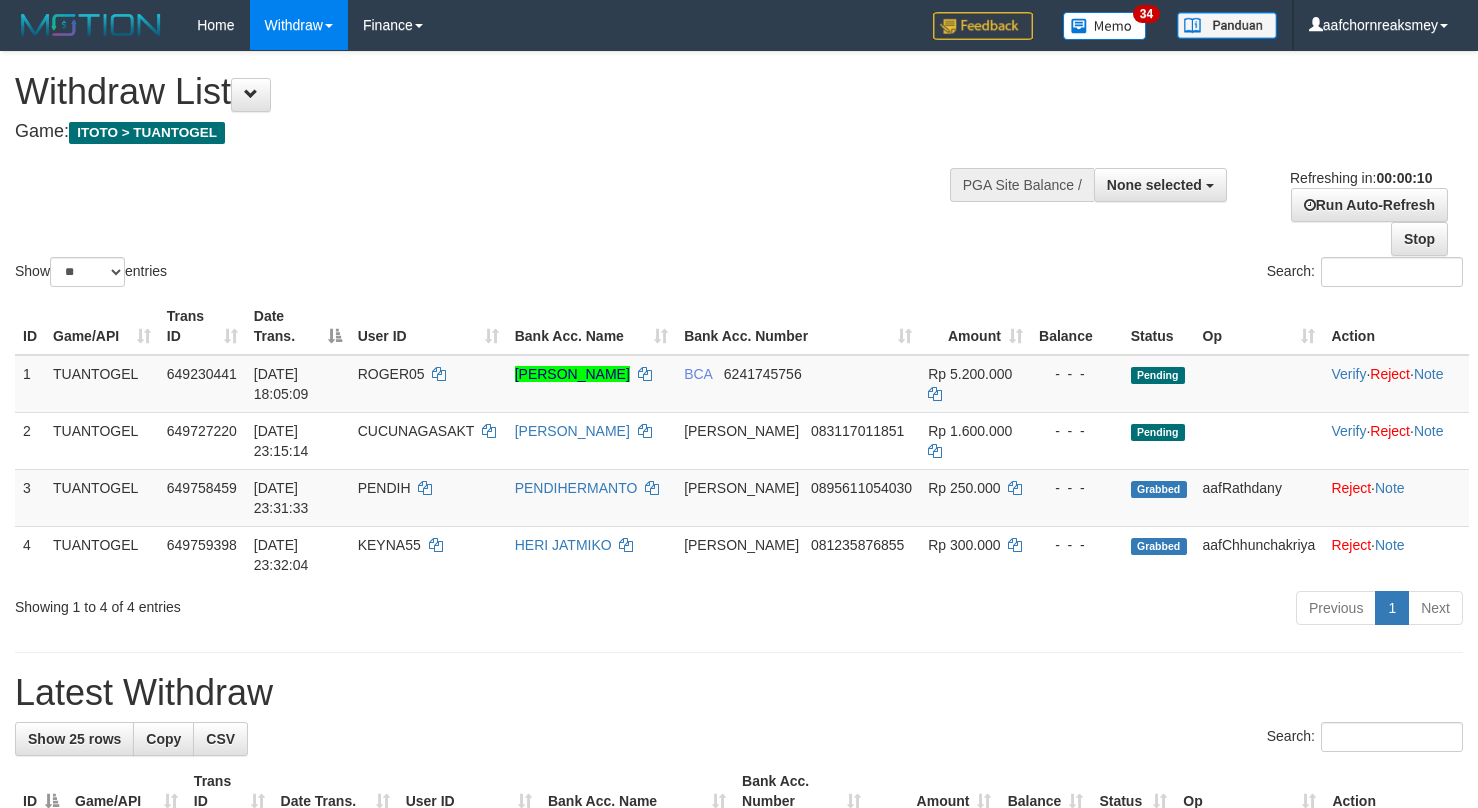 select 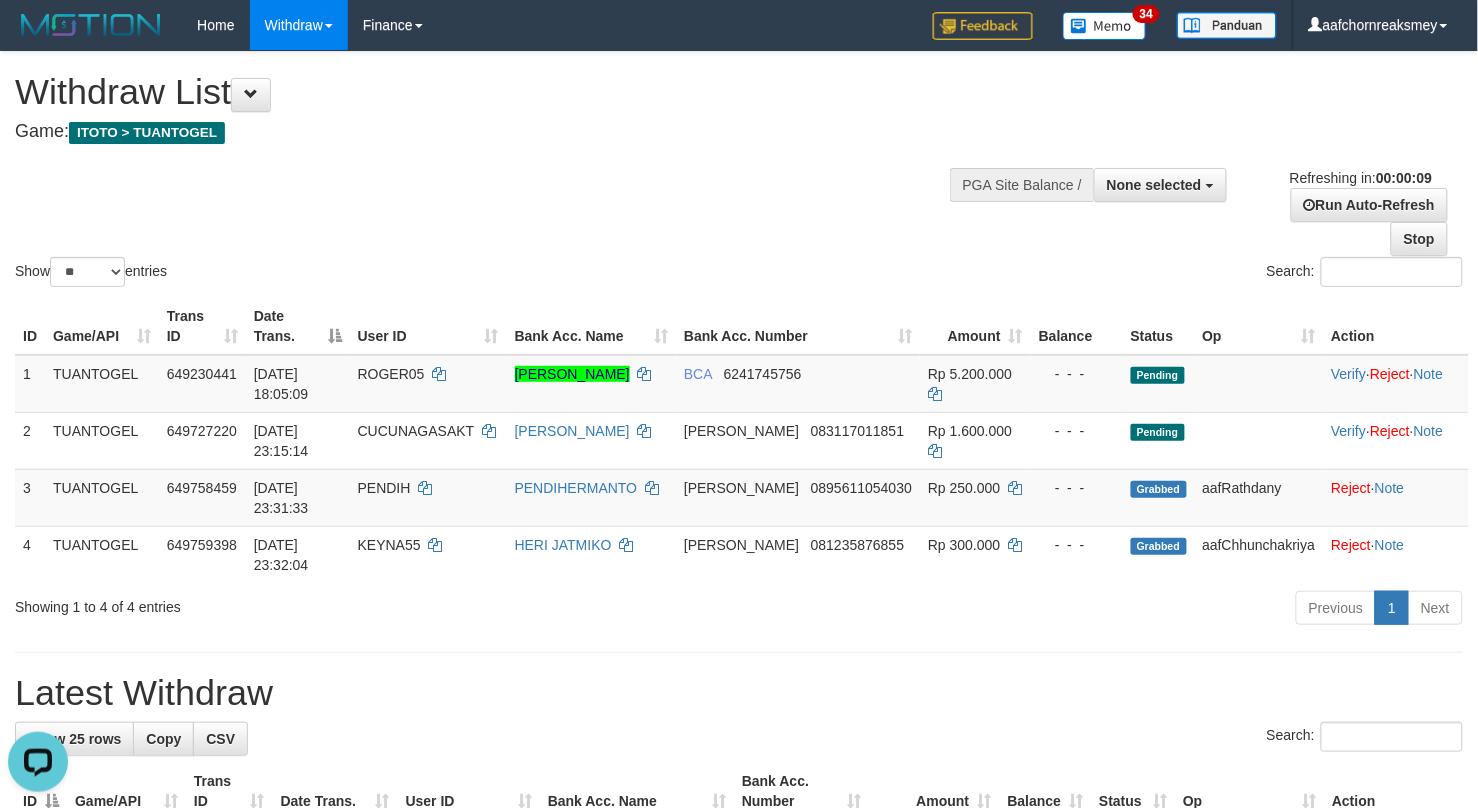 scroll, scrollTop: 0, scrollLeft: 0, axis: both 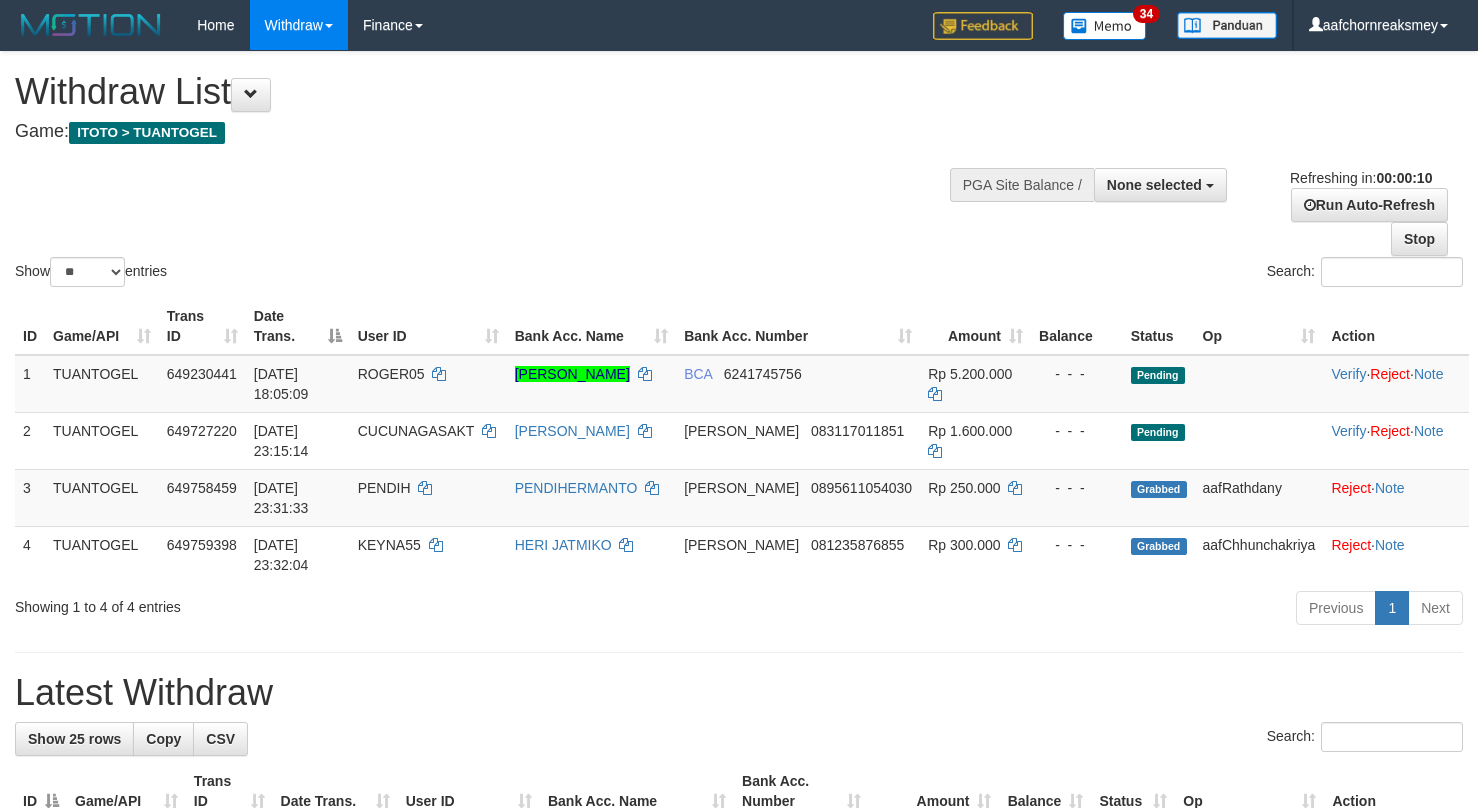 select 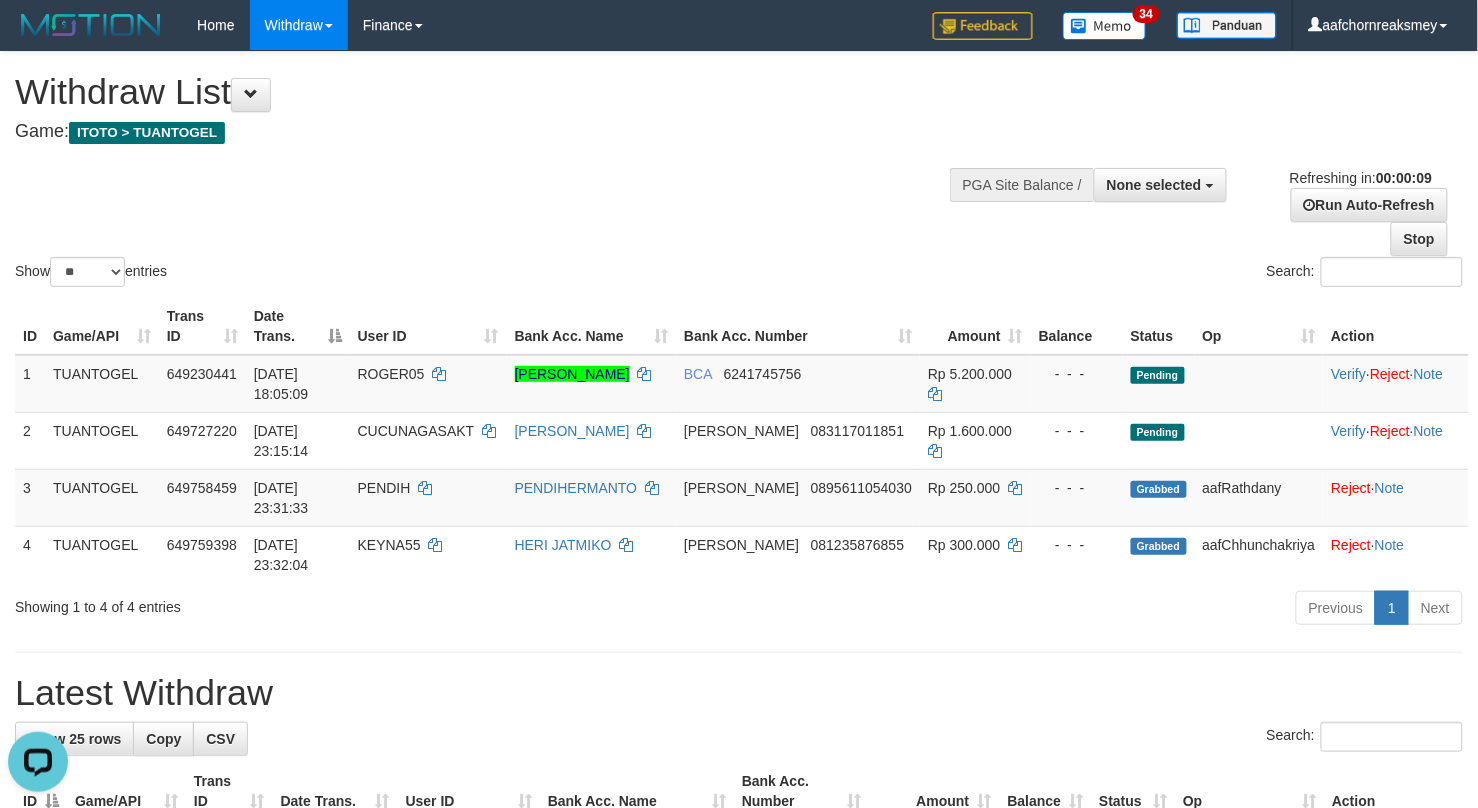 scroll, scrollTop: 0, scrollLeft: 0, axis: both 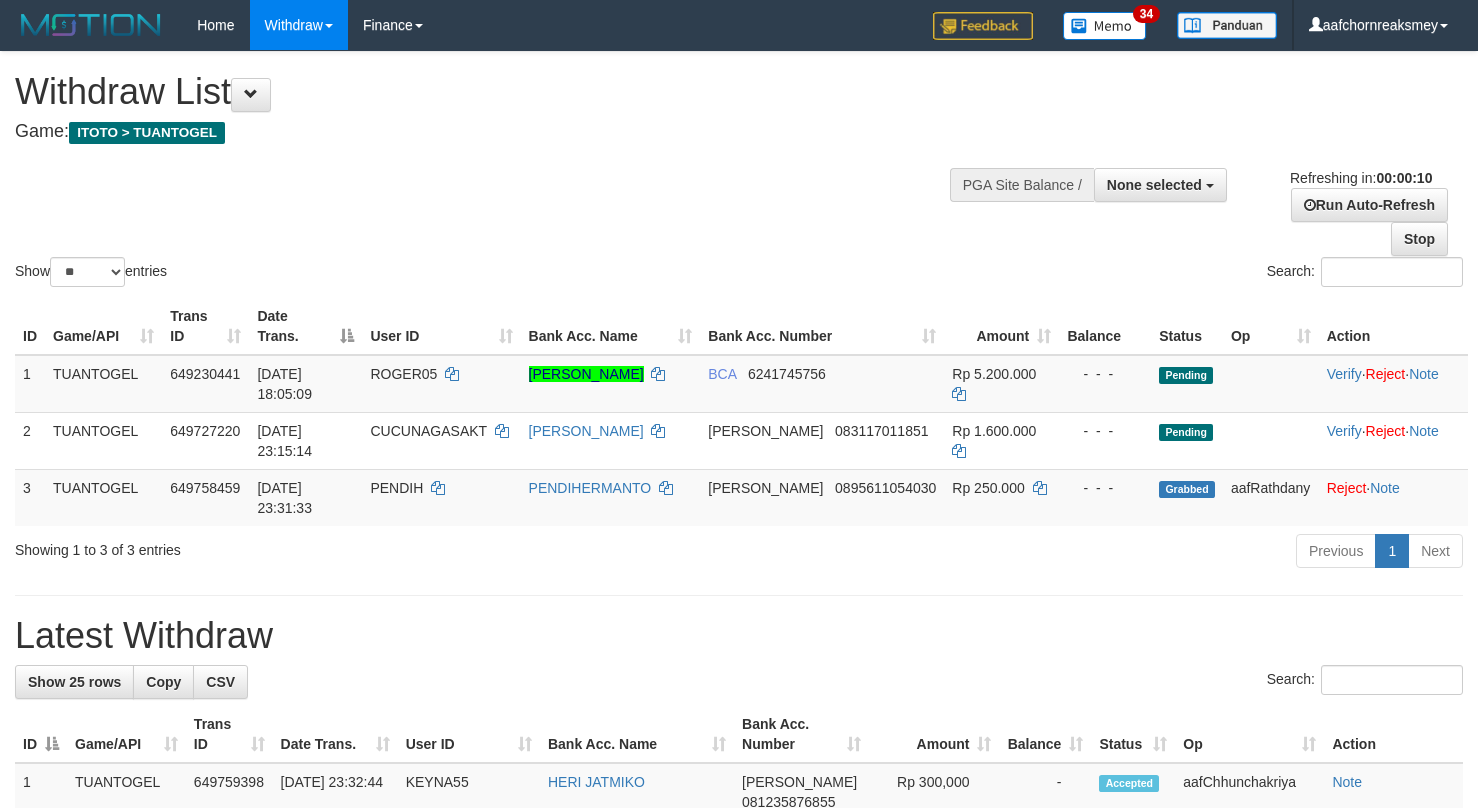 select 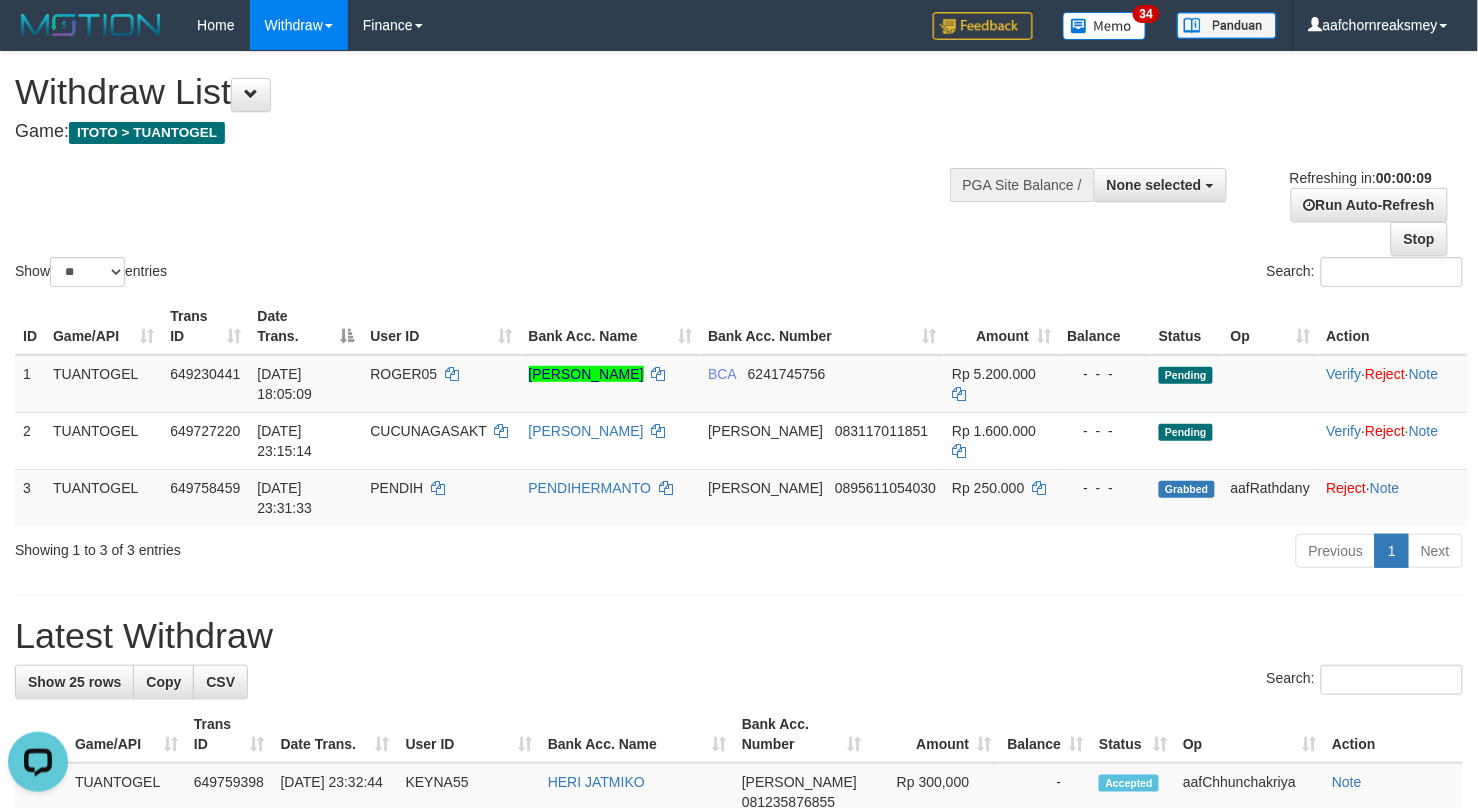 scroll, scrollTop: 0, scrollLeft: 0, axis: both 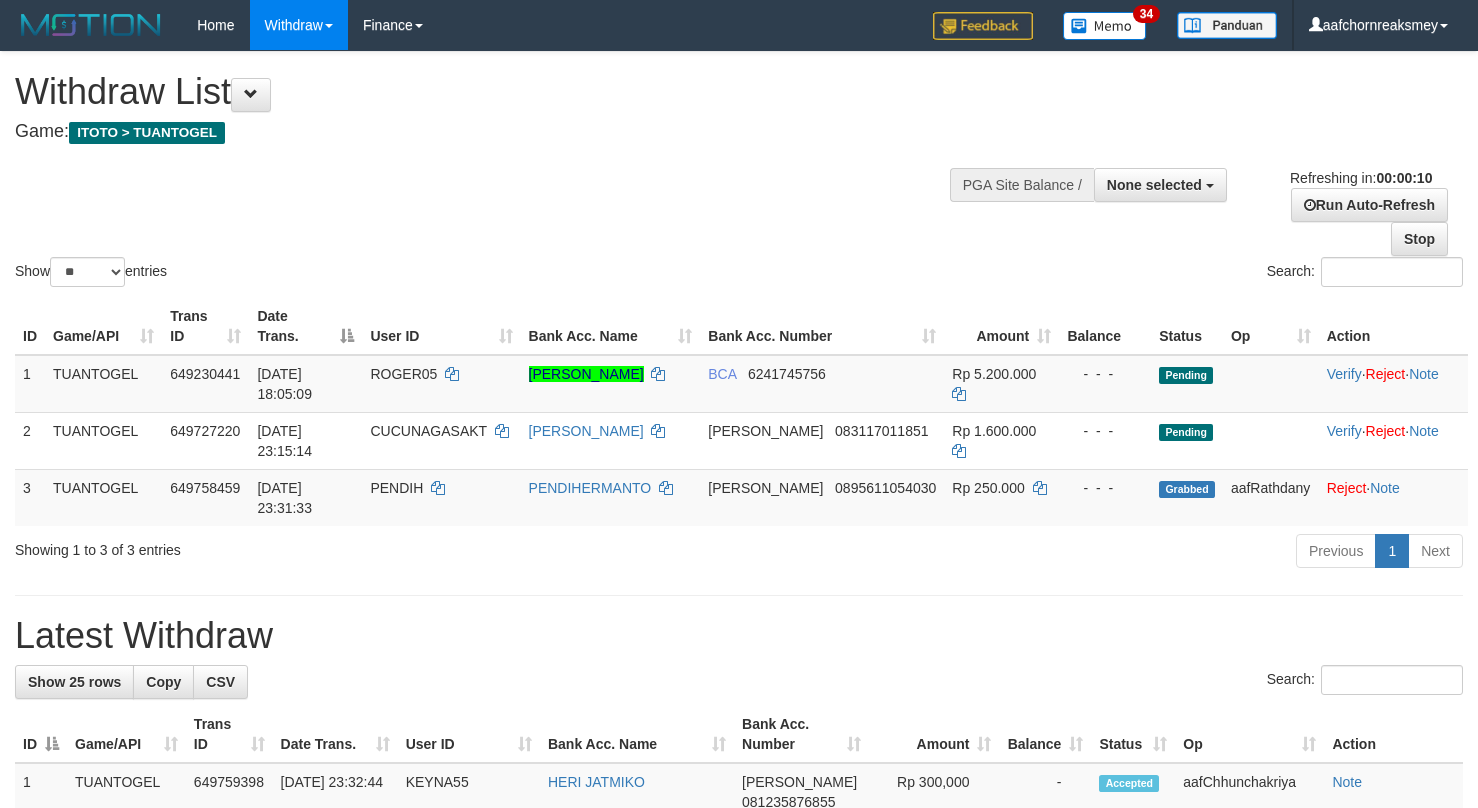 select 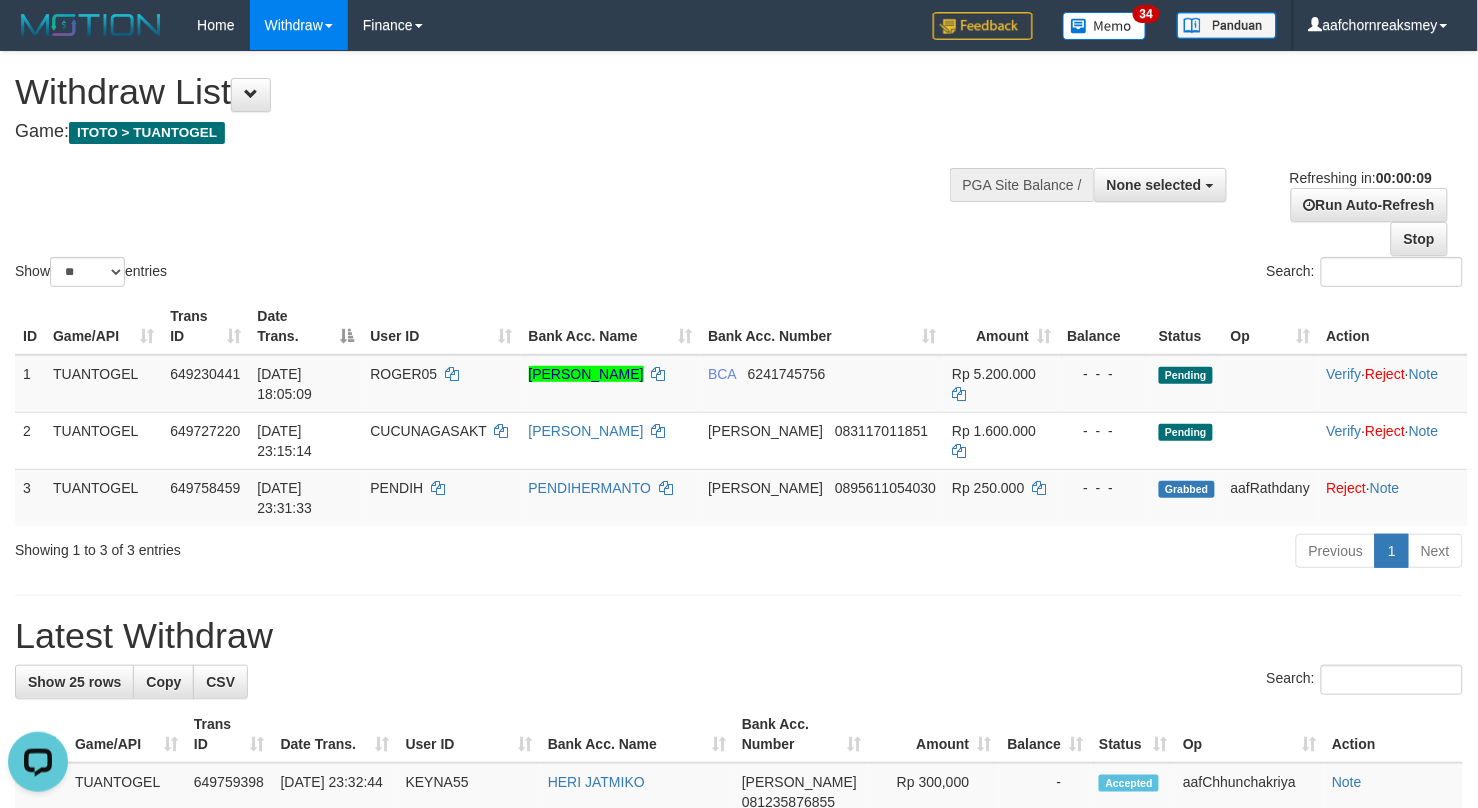 scroll, scrollTop: 0, scrollLeft: 0, axis: both 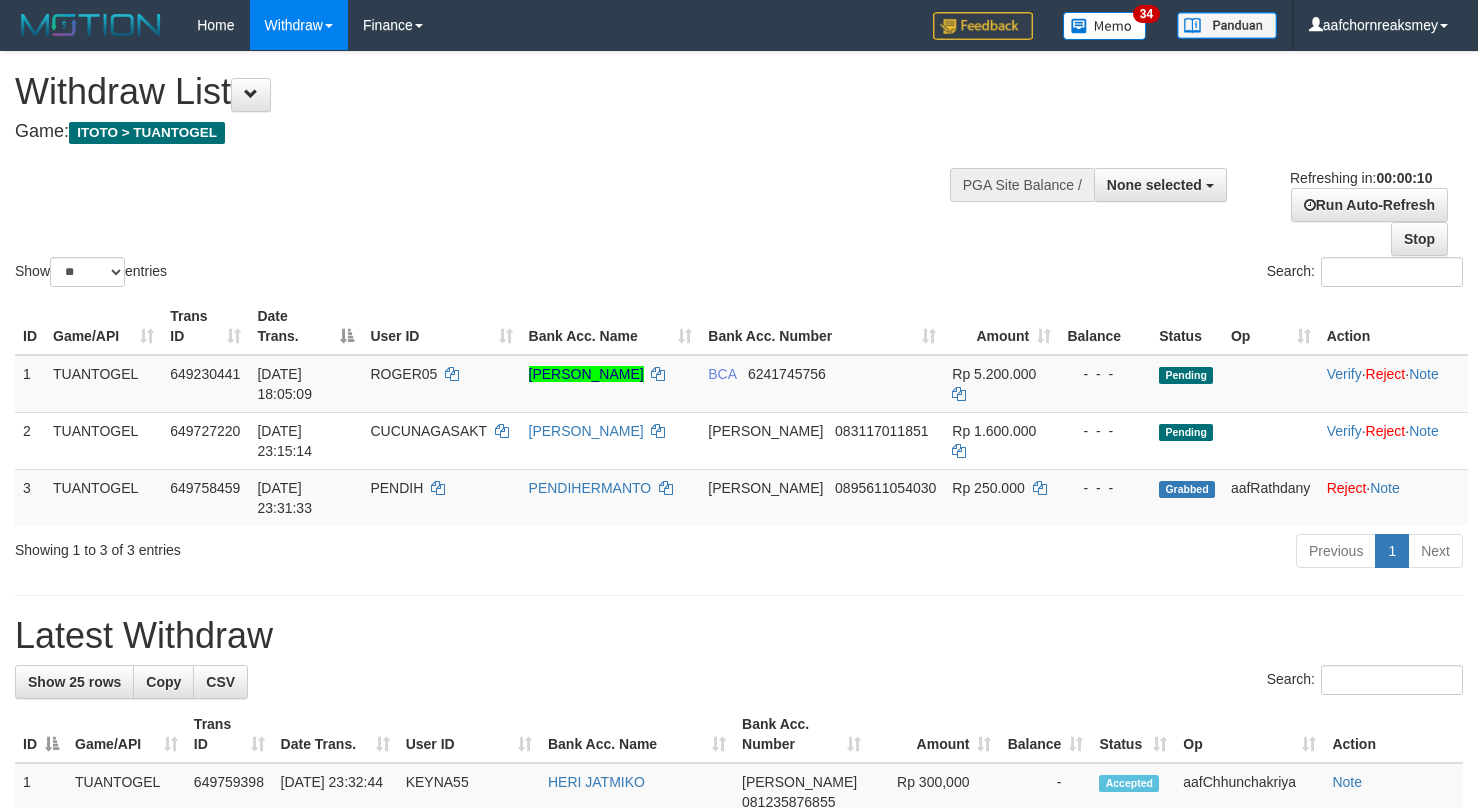 select 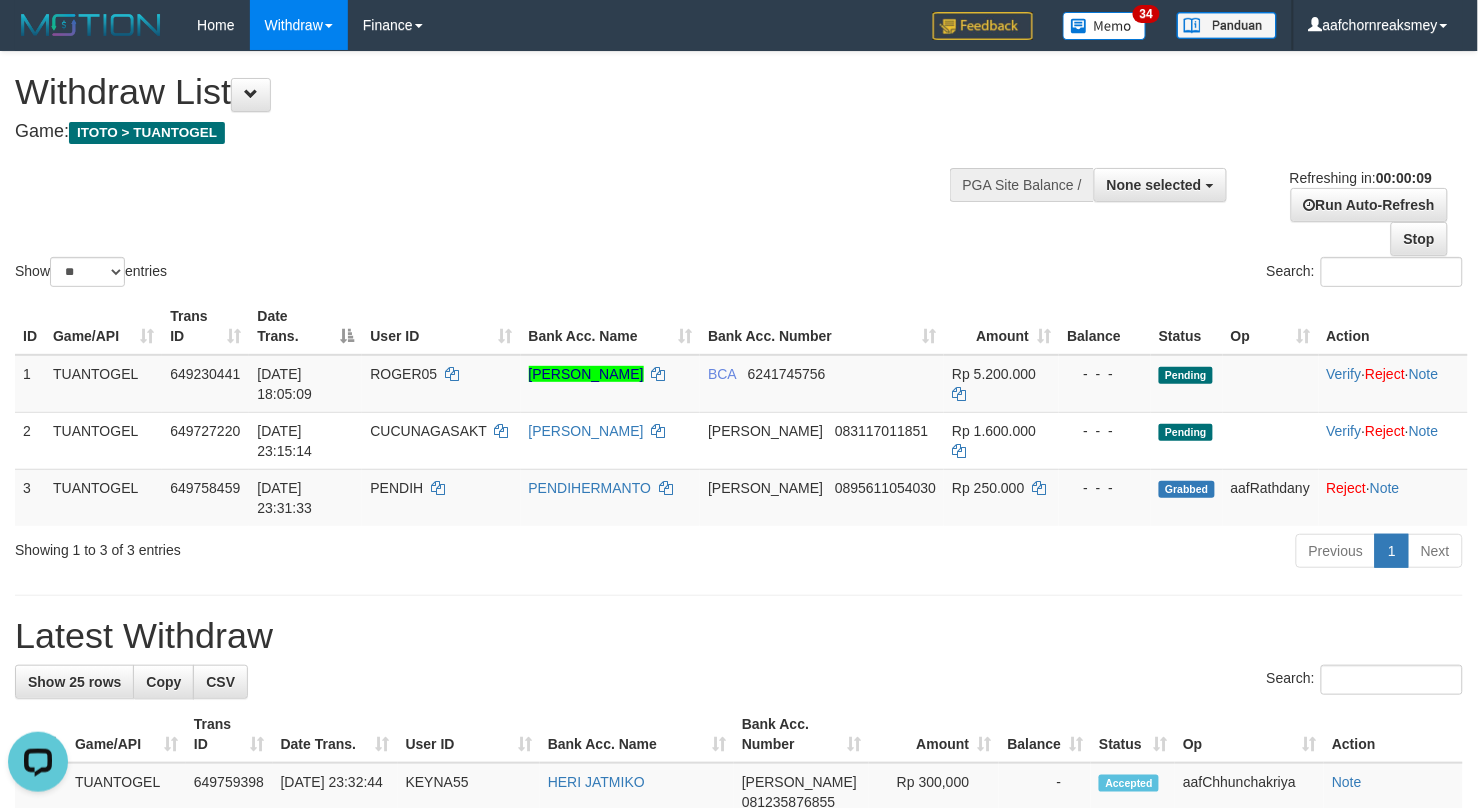 scroll, scrollTop: 0, scrollLeft: 0, axis: both 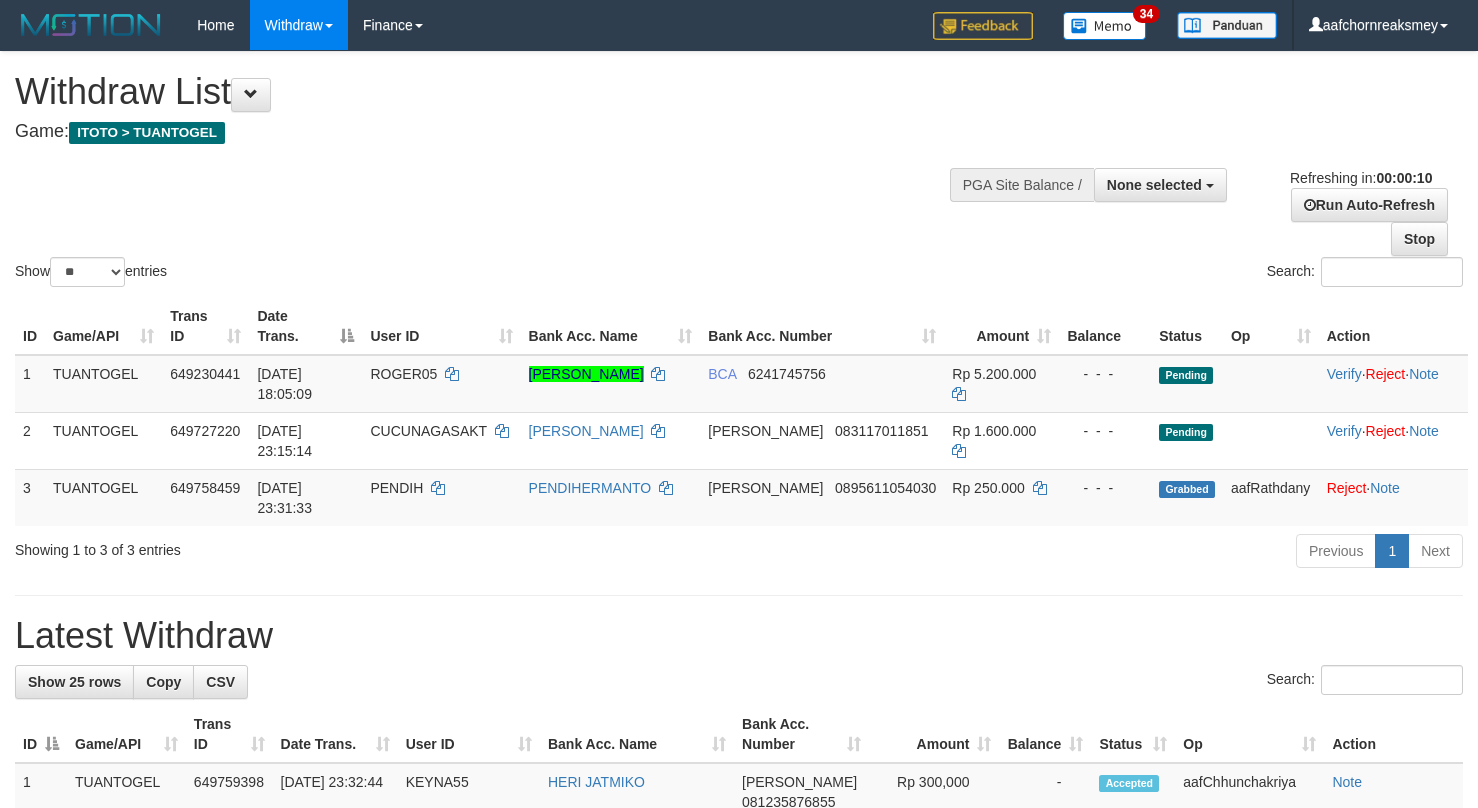 select 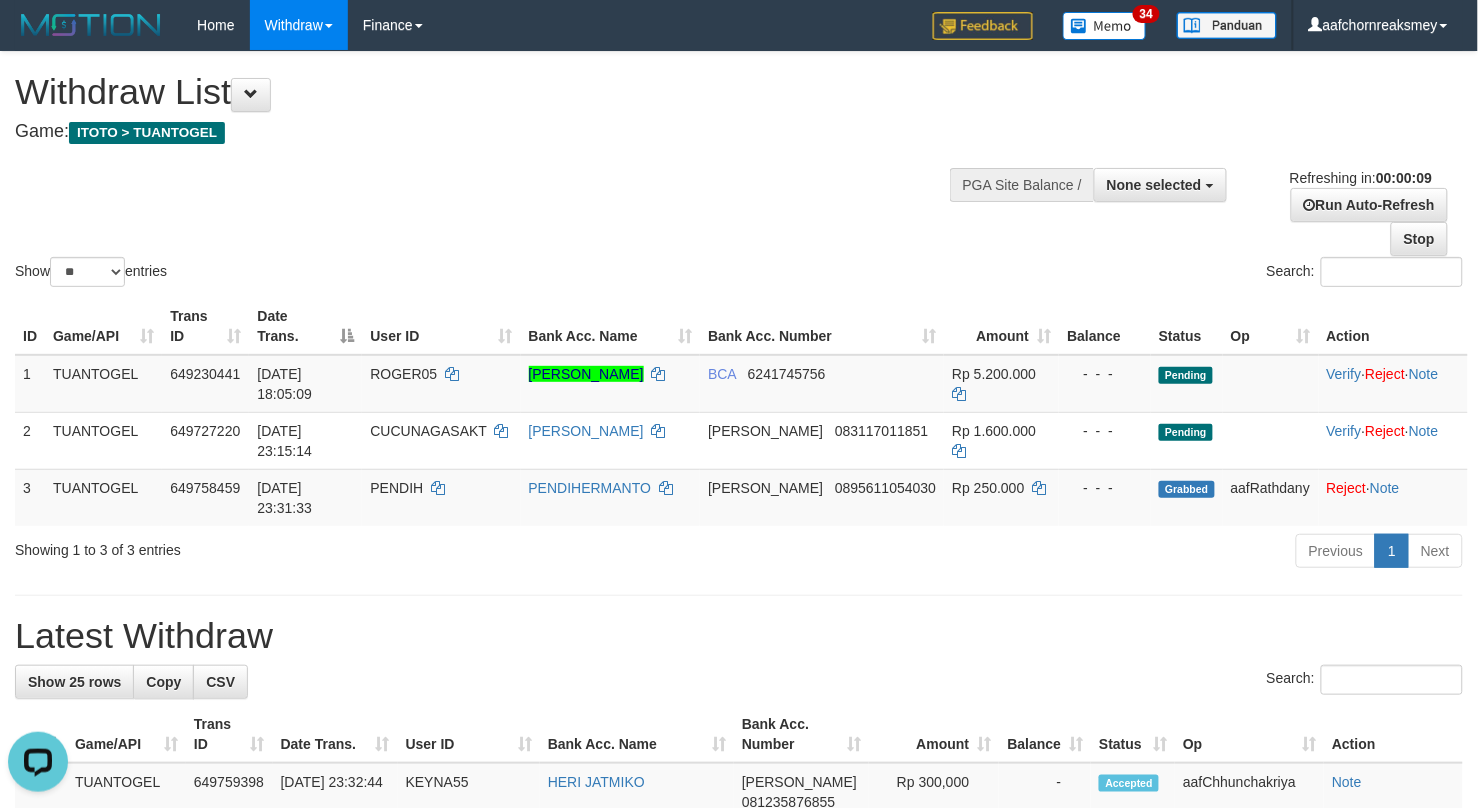 scroll, scrollTop: 0, scrollLeft: 0, axis: both 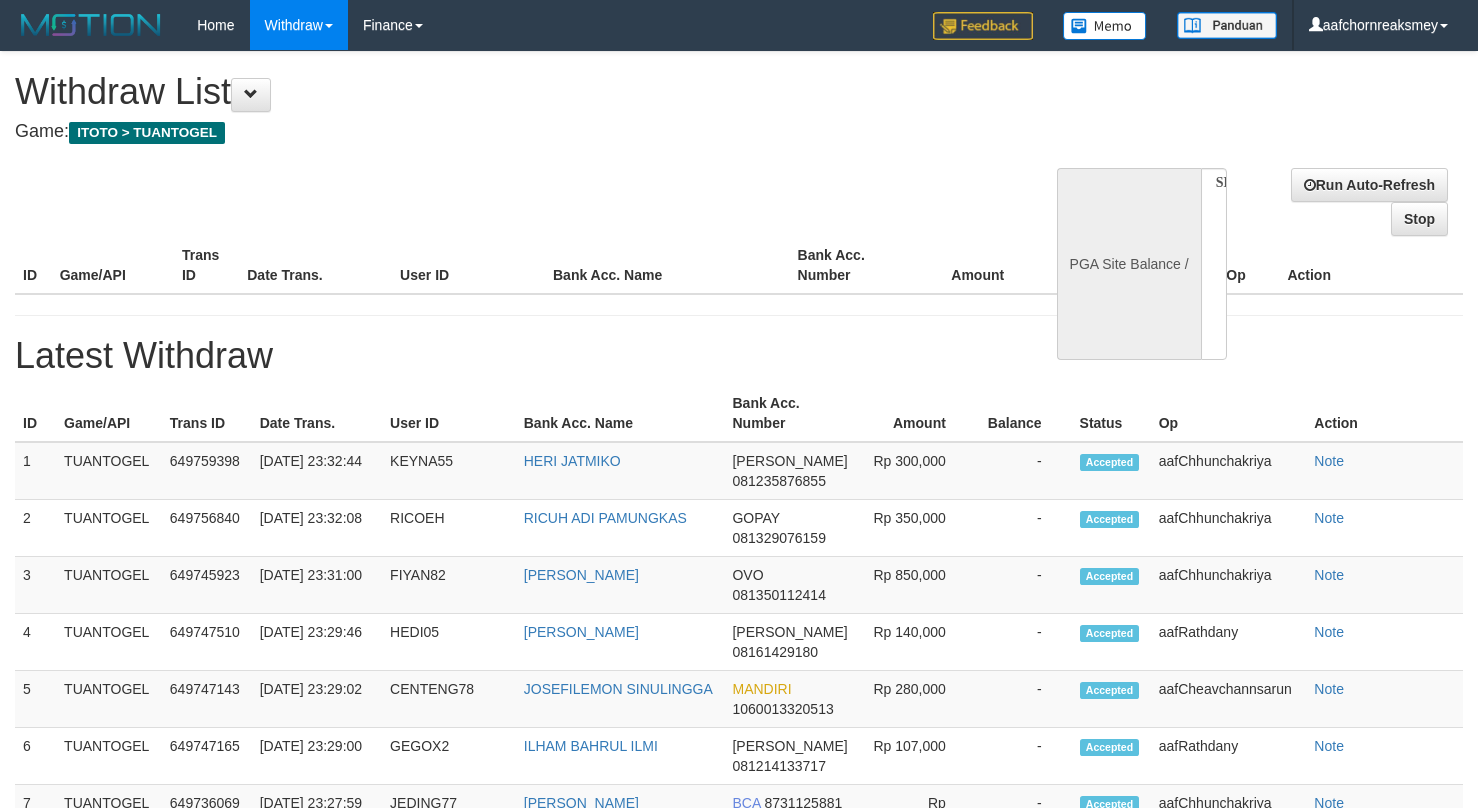 select 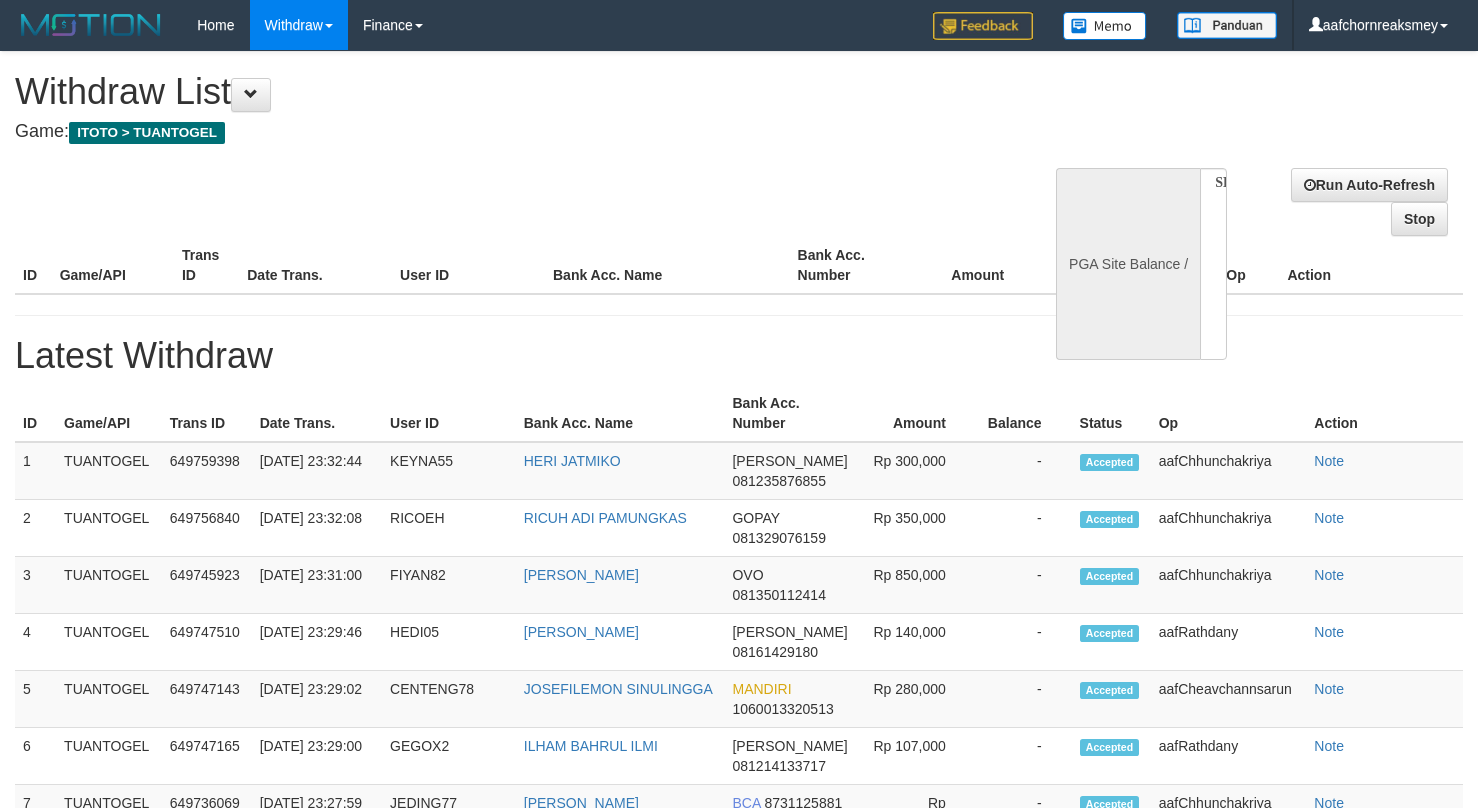 scroll, scrollTop: 0, scrollLeft: 0, axis: both 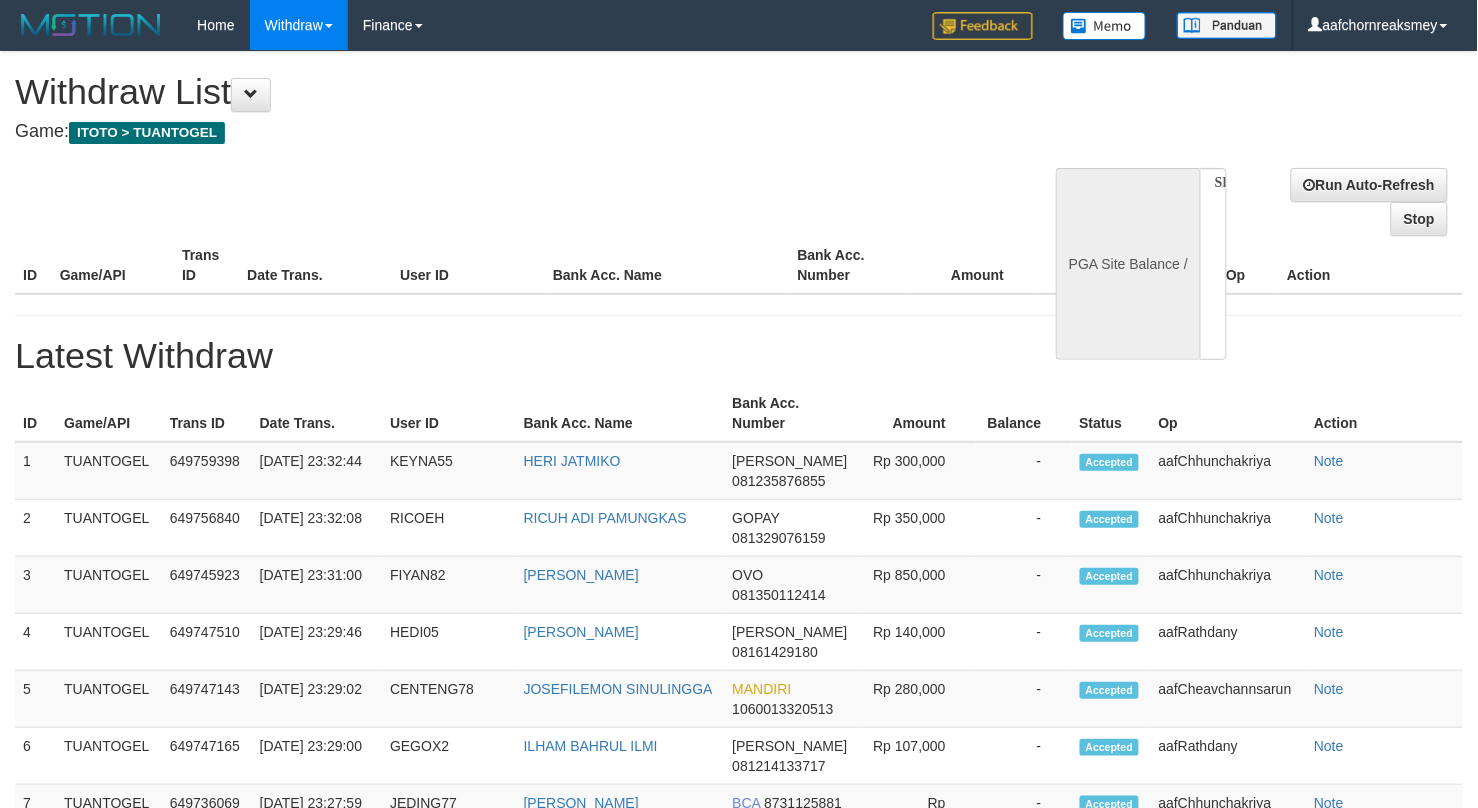 select on "**" 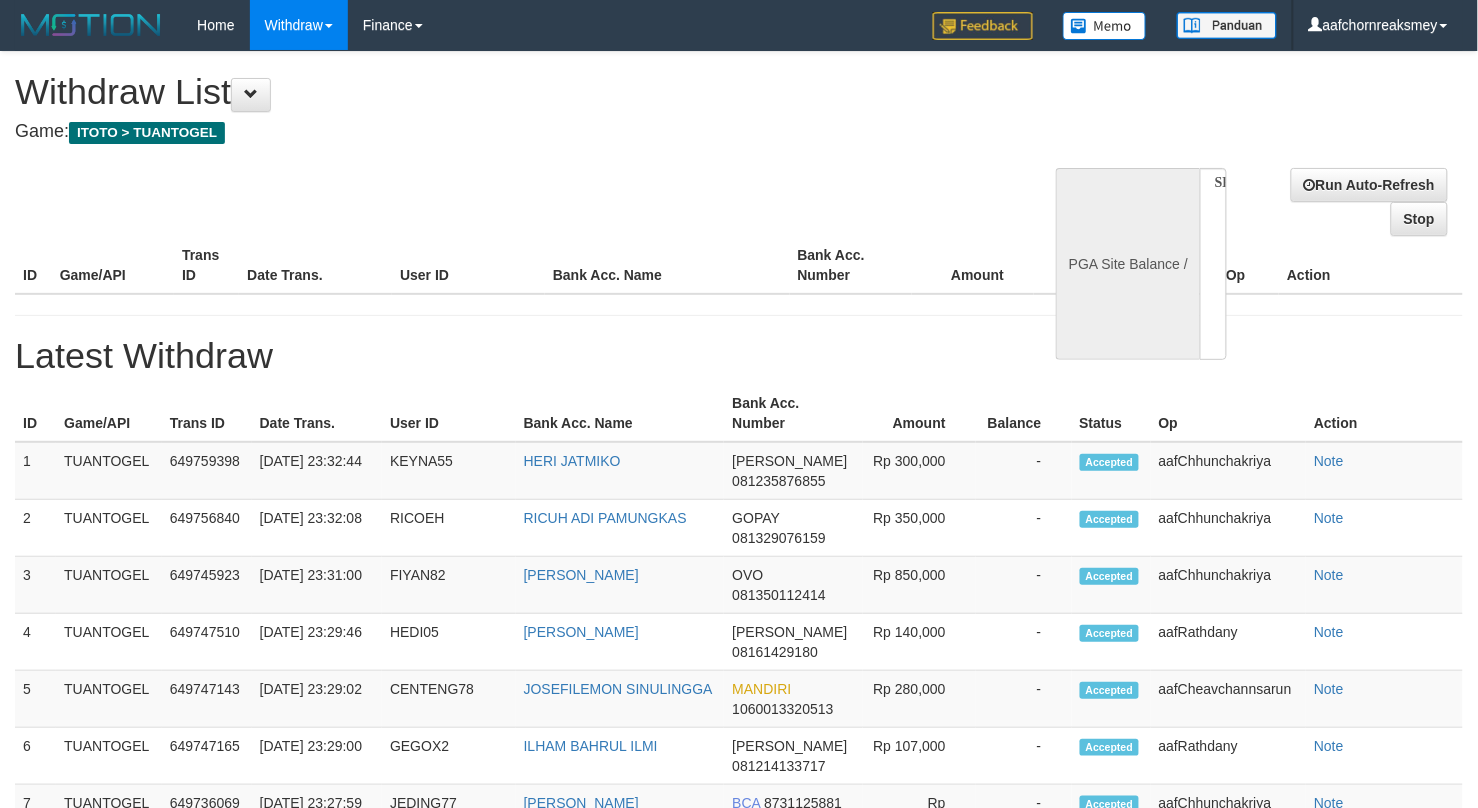 select 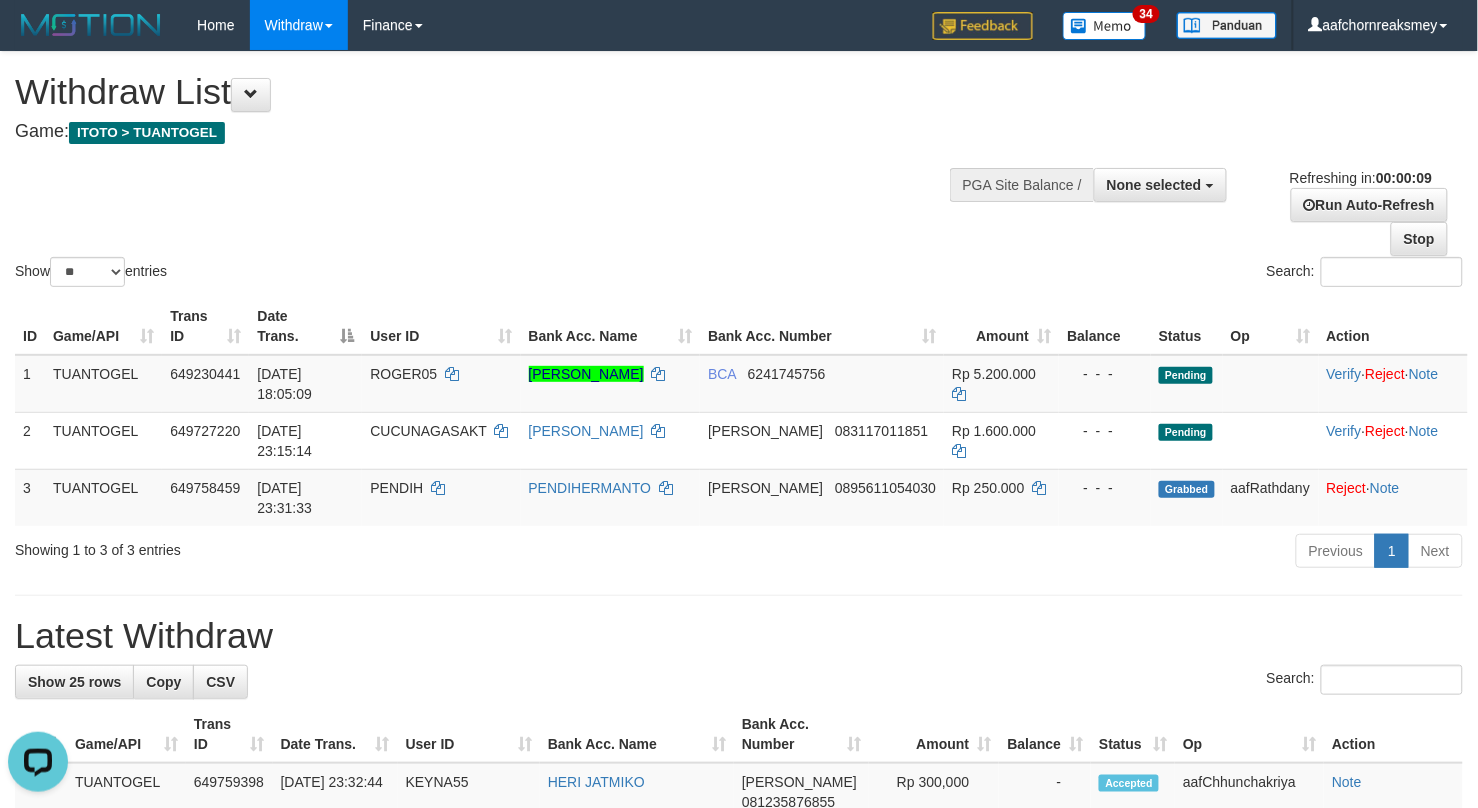 scroll, scrollTop: 0, scrollLeft: 0, axis: both 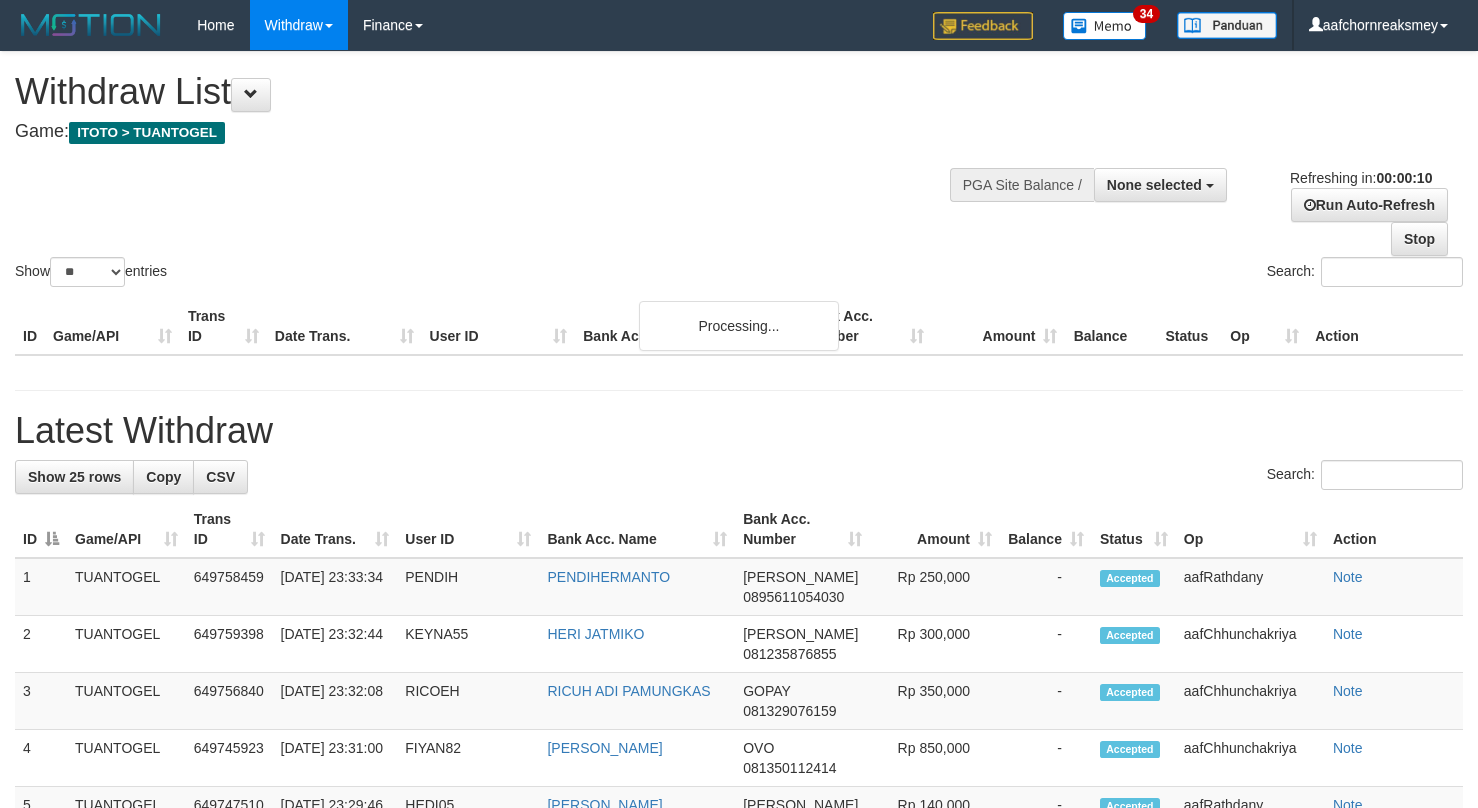 select 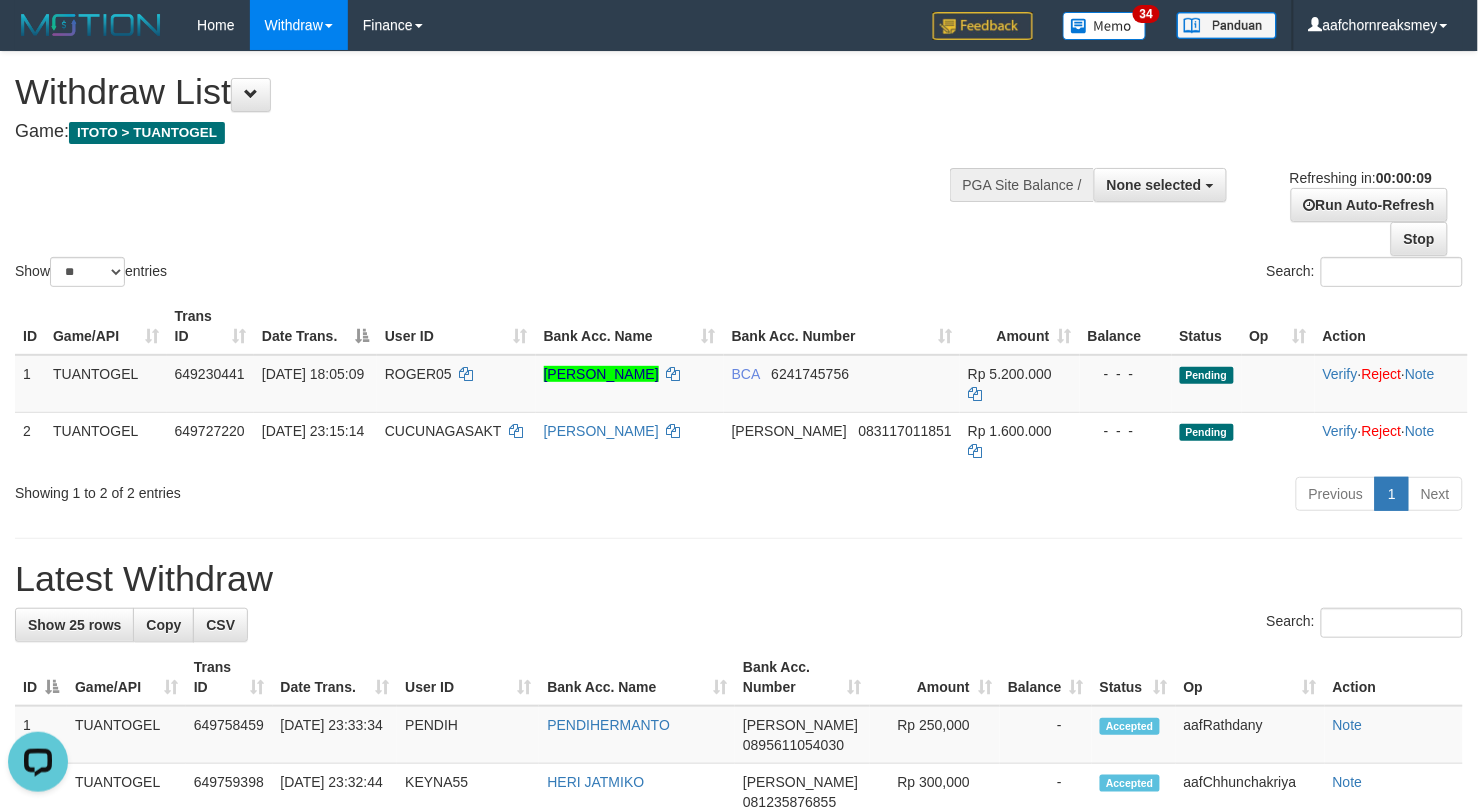 scroll, scrollTop: 0, scrollLeft: 0, axis: both 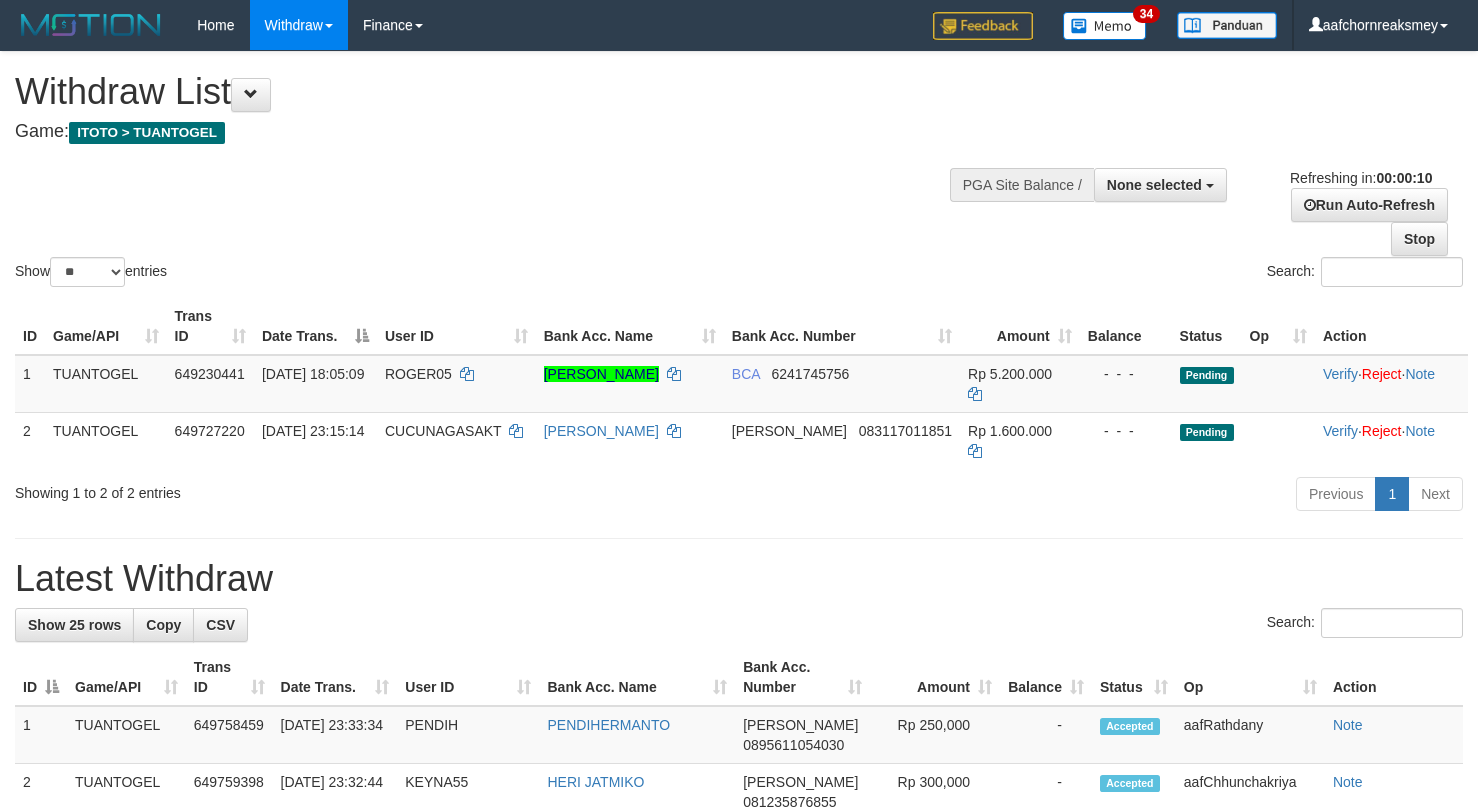 select 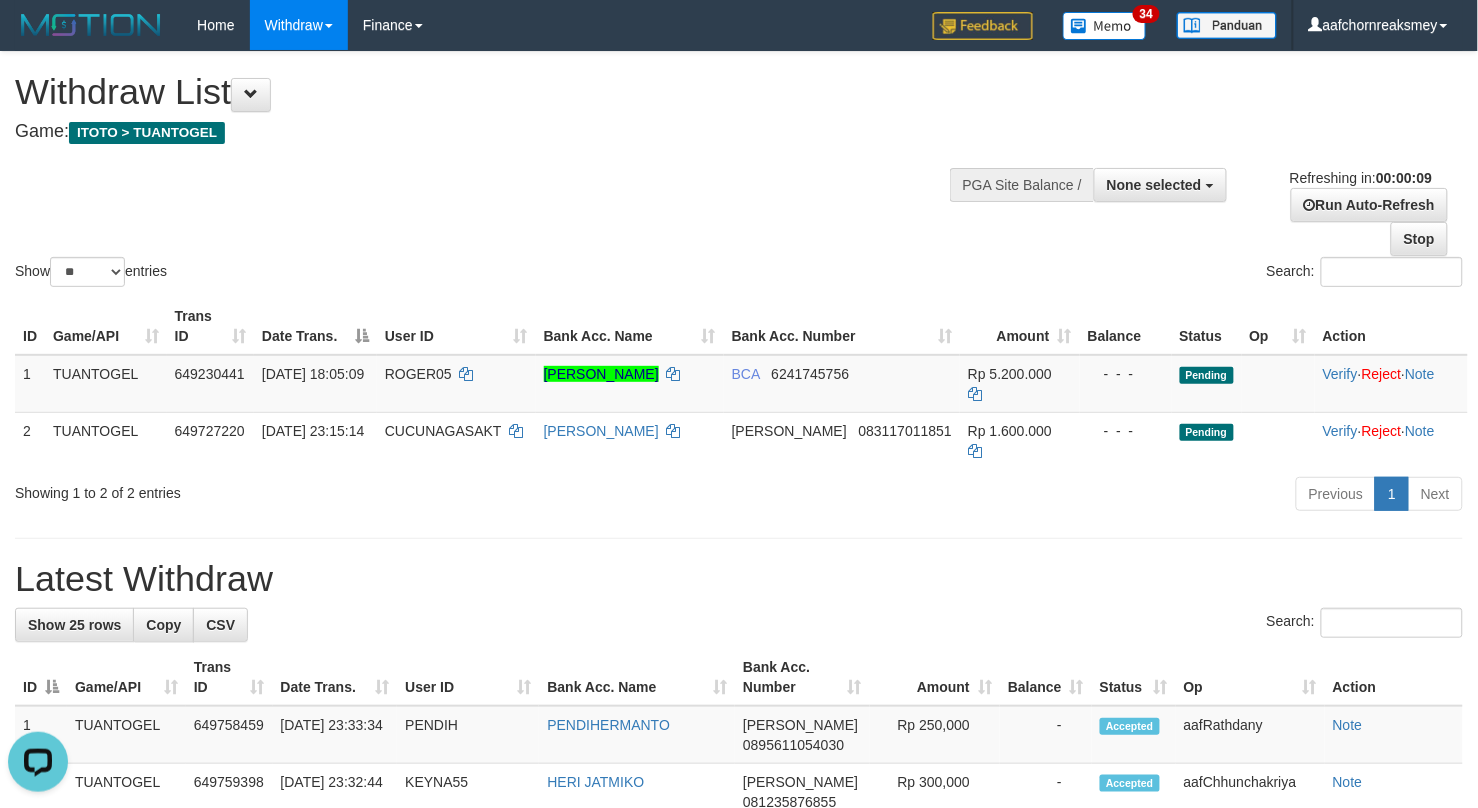 scroll, scrollTop: 0, scrollLeft: 0, axis: both 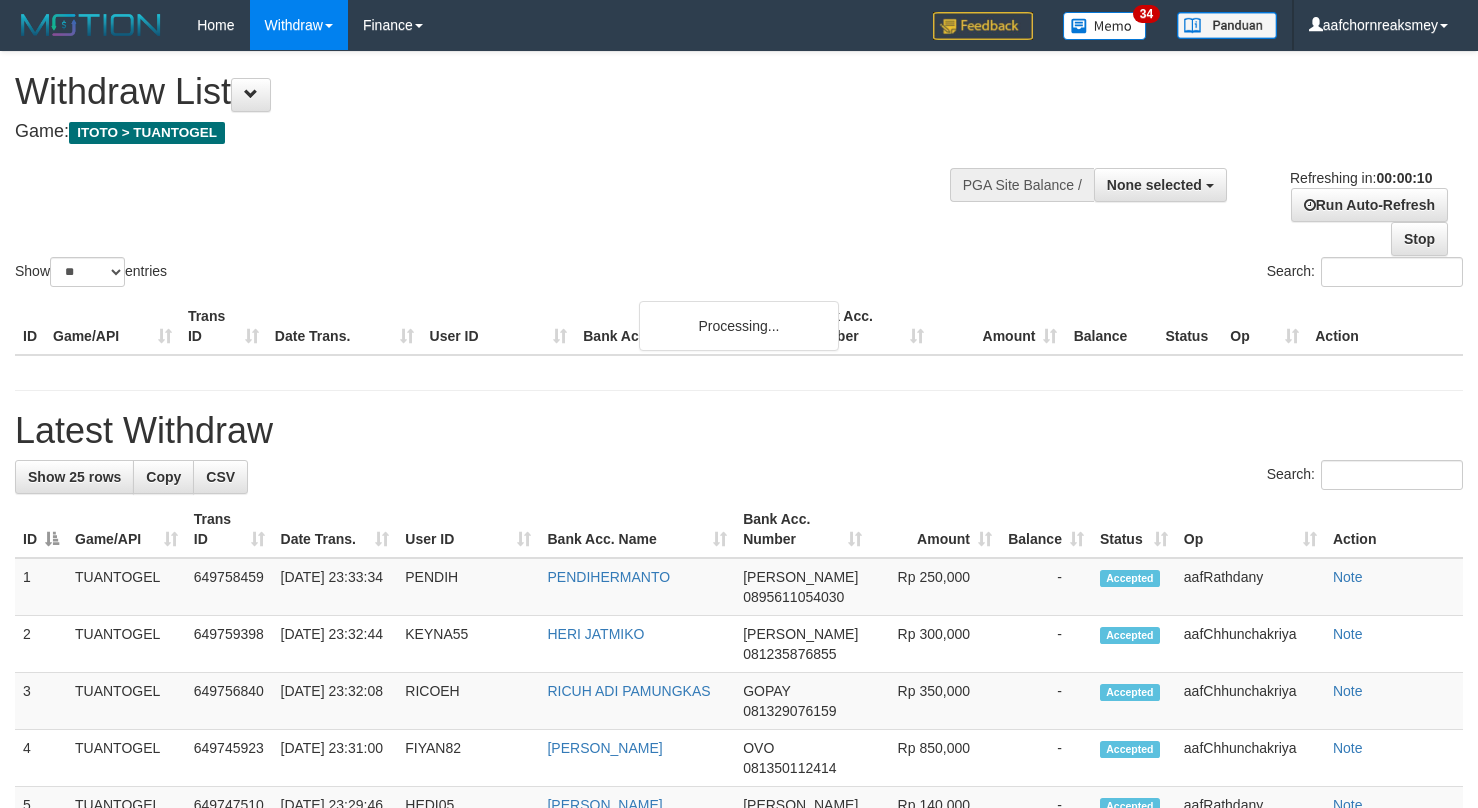 select 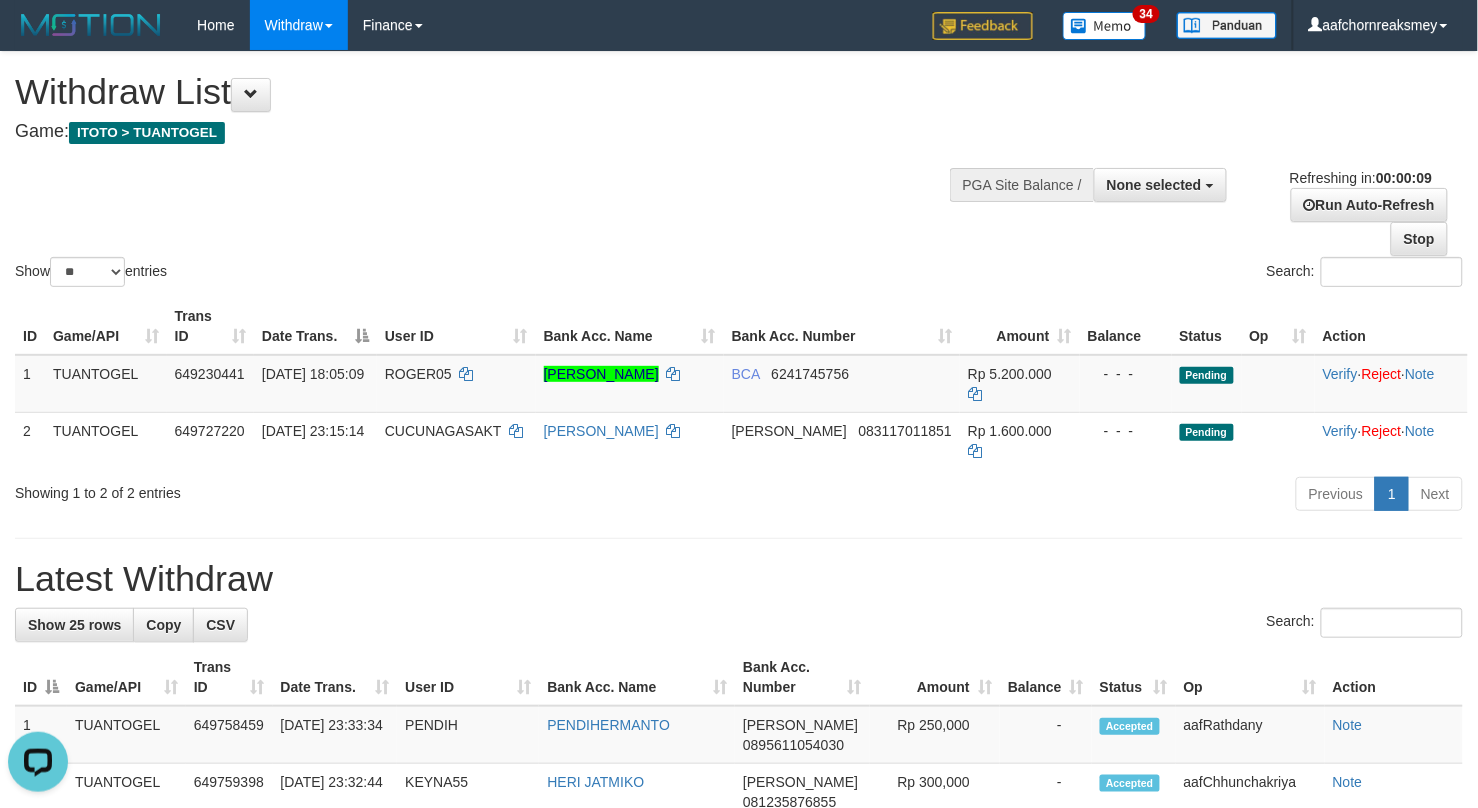 scroll, scrollTop: 0, scrollLeft: 0, axis: both 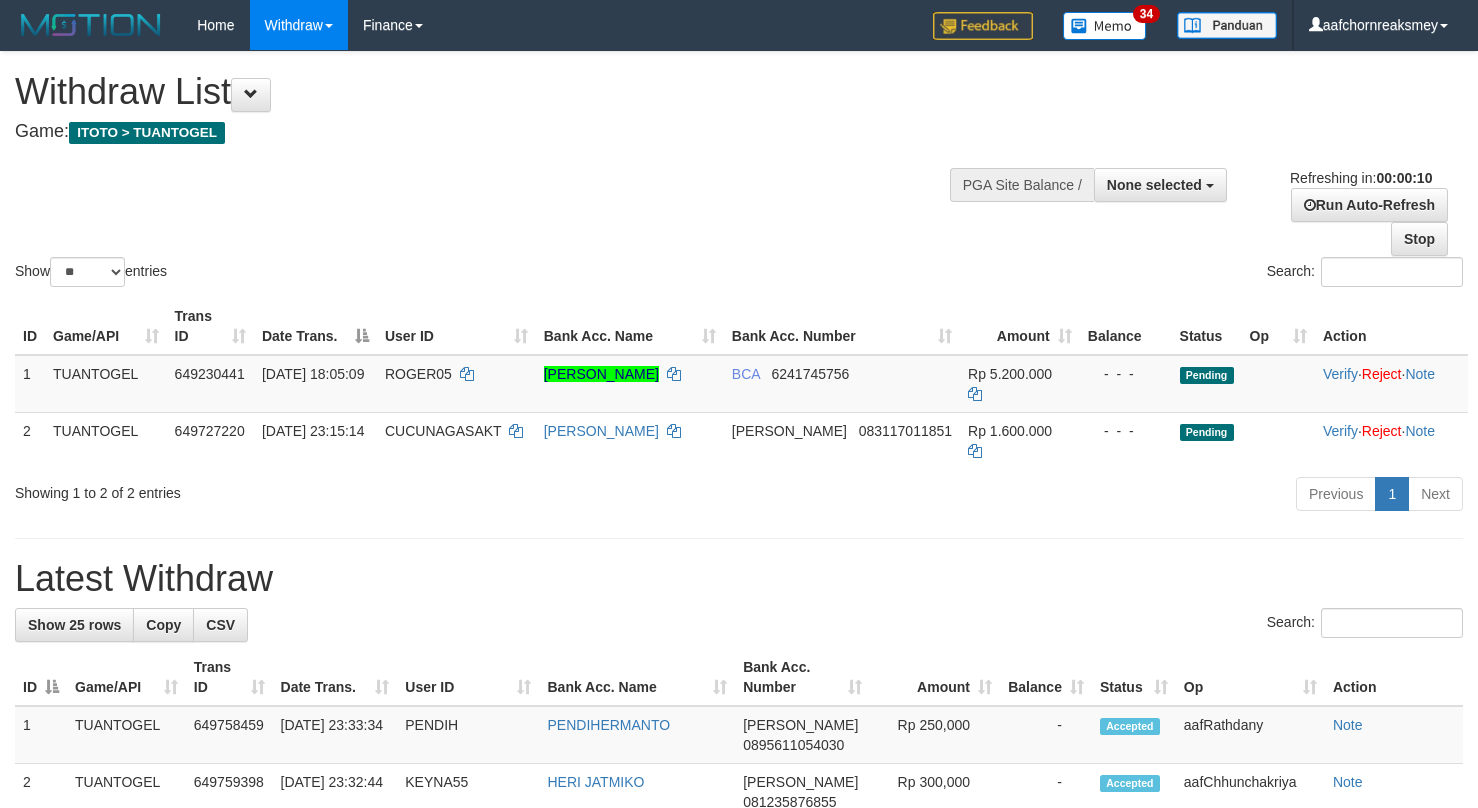 select 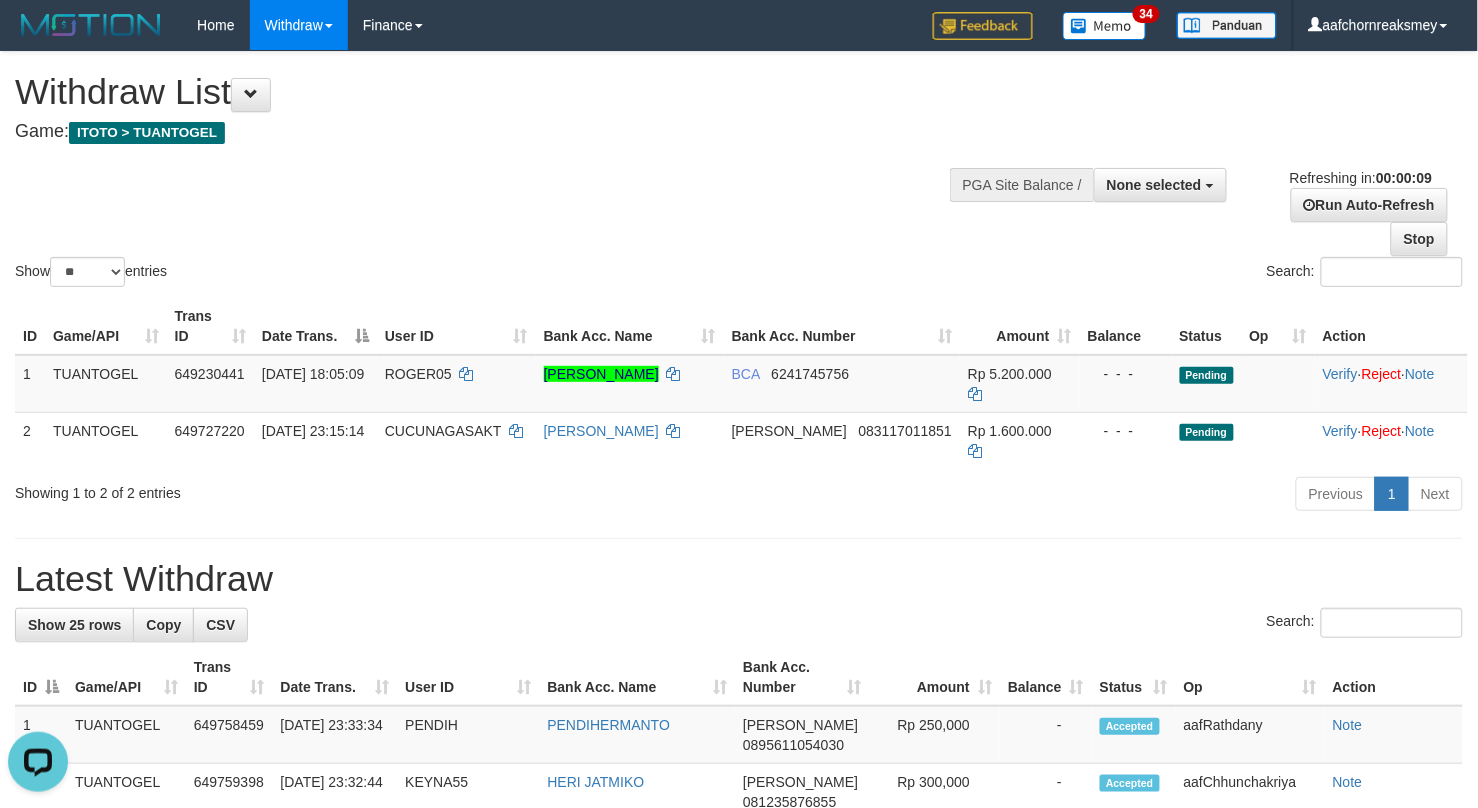 scroll, scrollTop: 0, scrollLeft: 0, axis: both 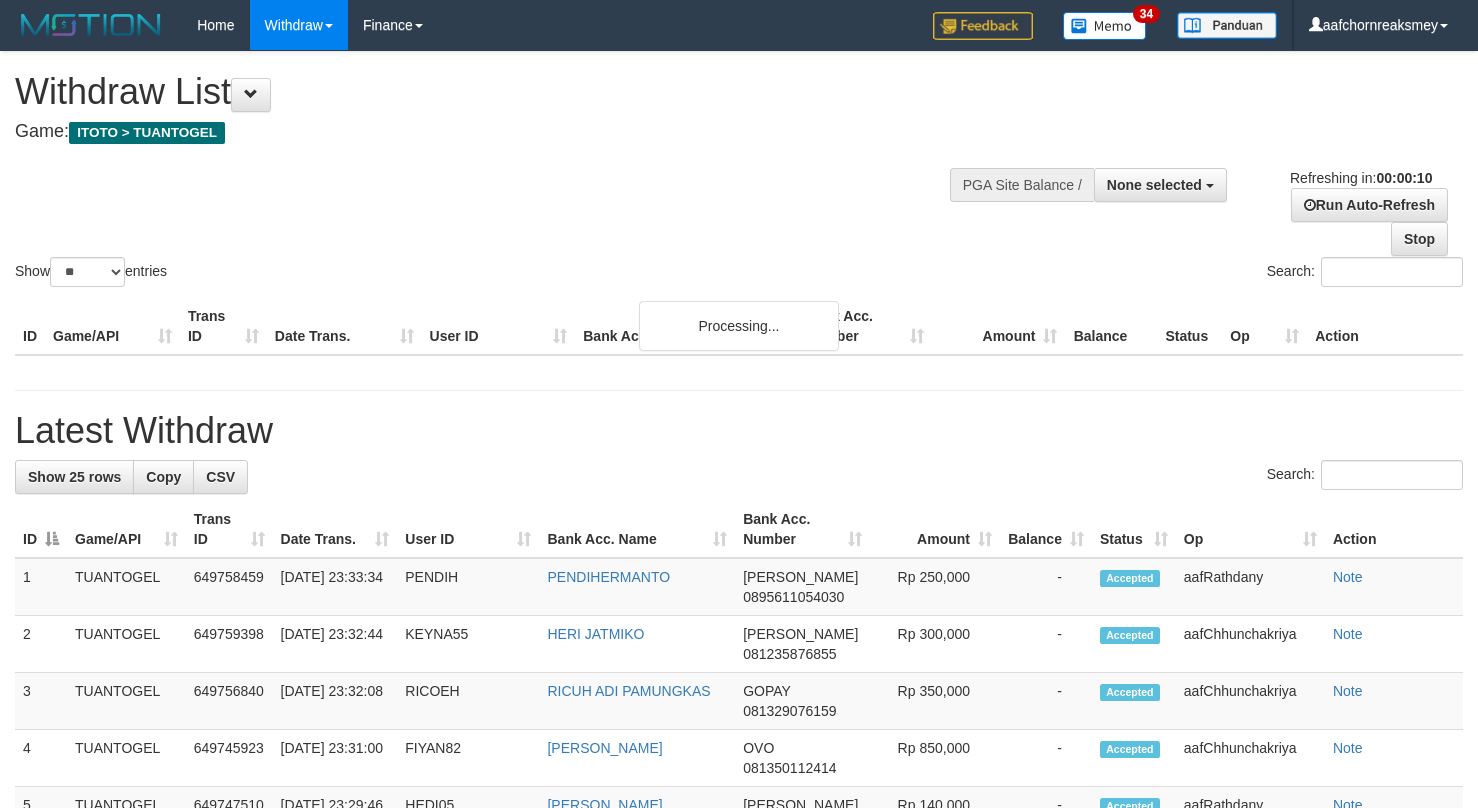 select 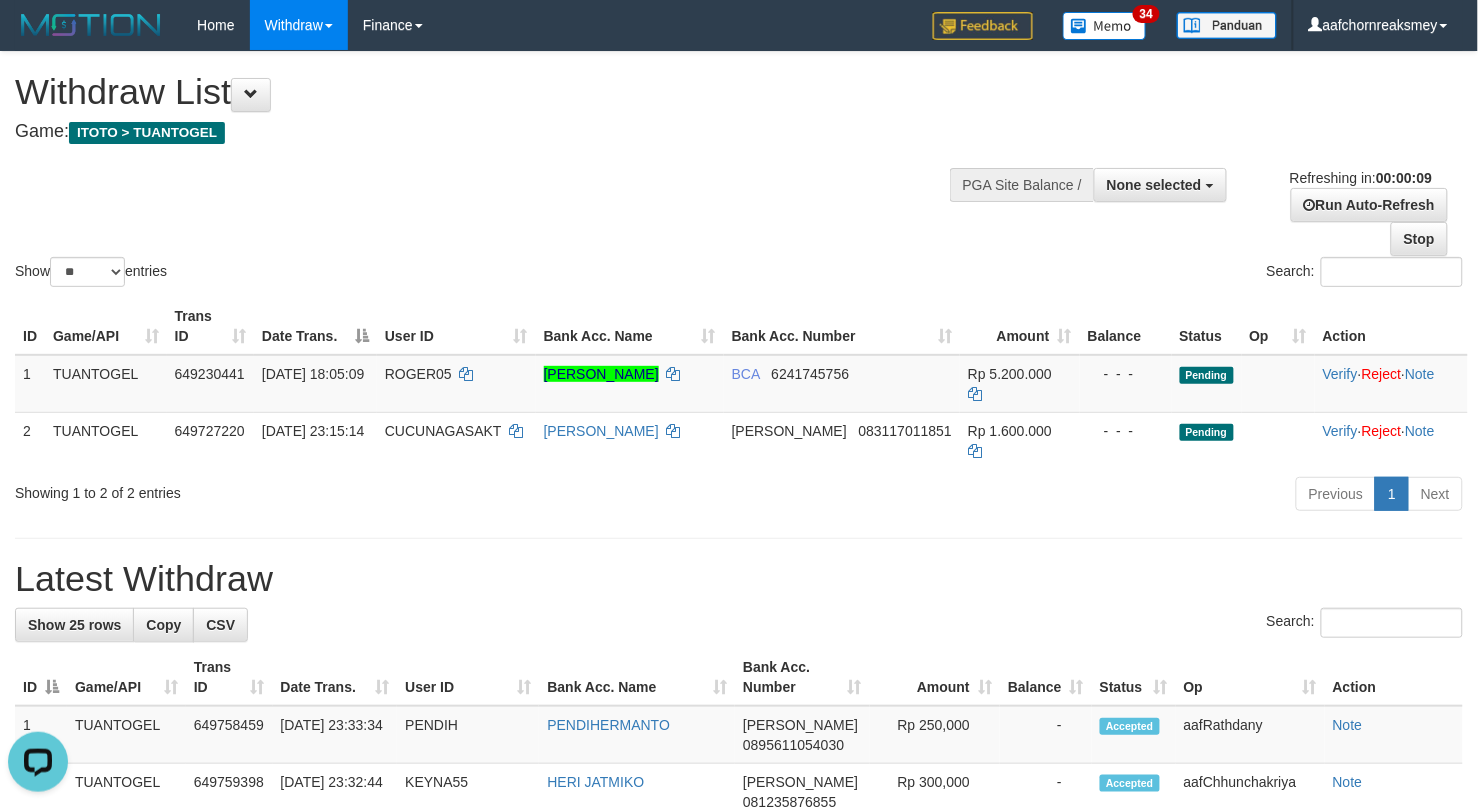 scroll, scrollTop: 0, scrollLeft: 0, axis: both 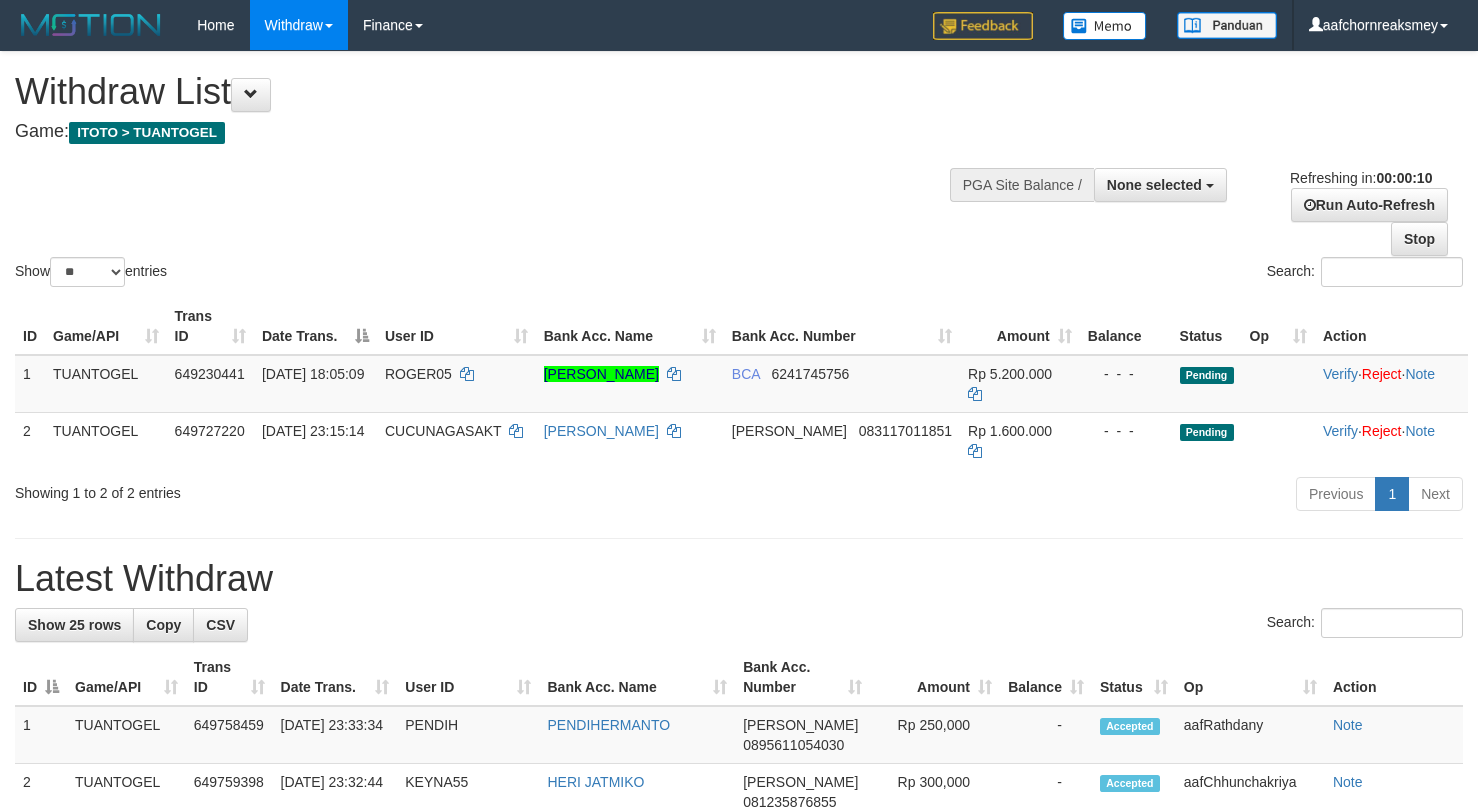 select 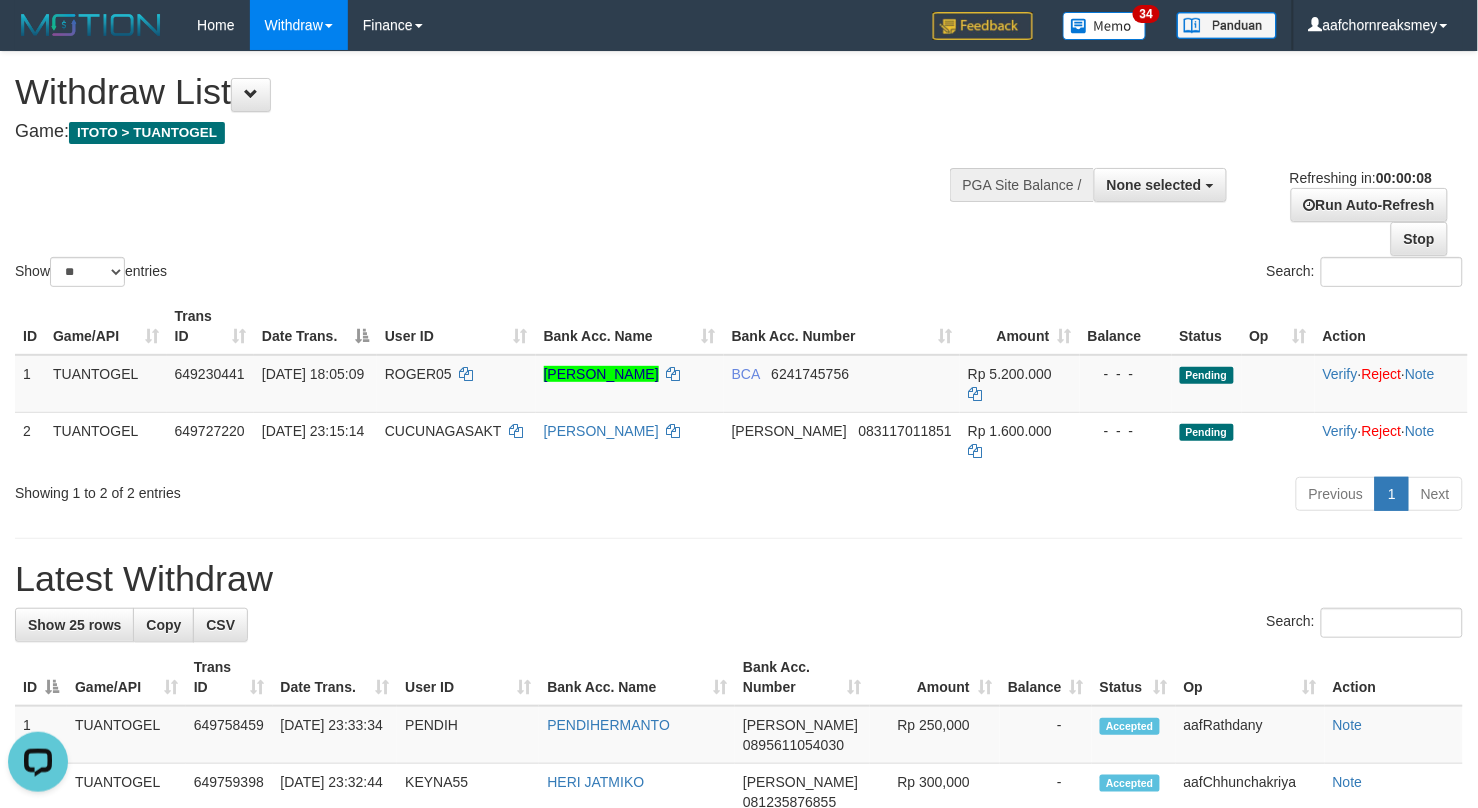 scroll, scrollTop: 0, scrollLeft: 0, axis: both 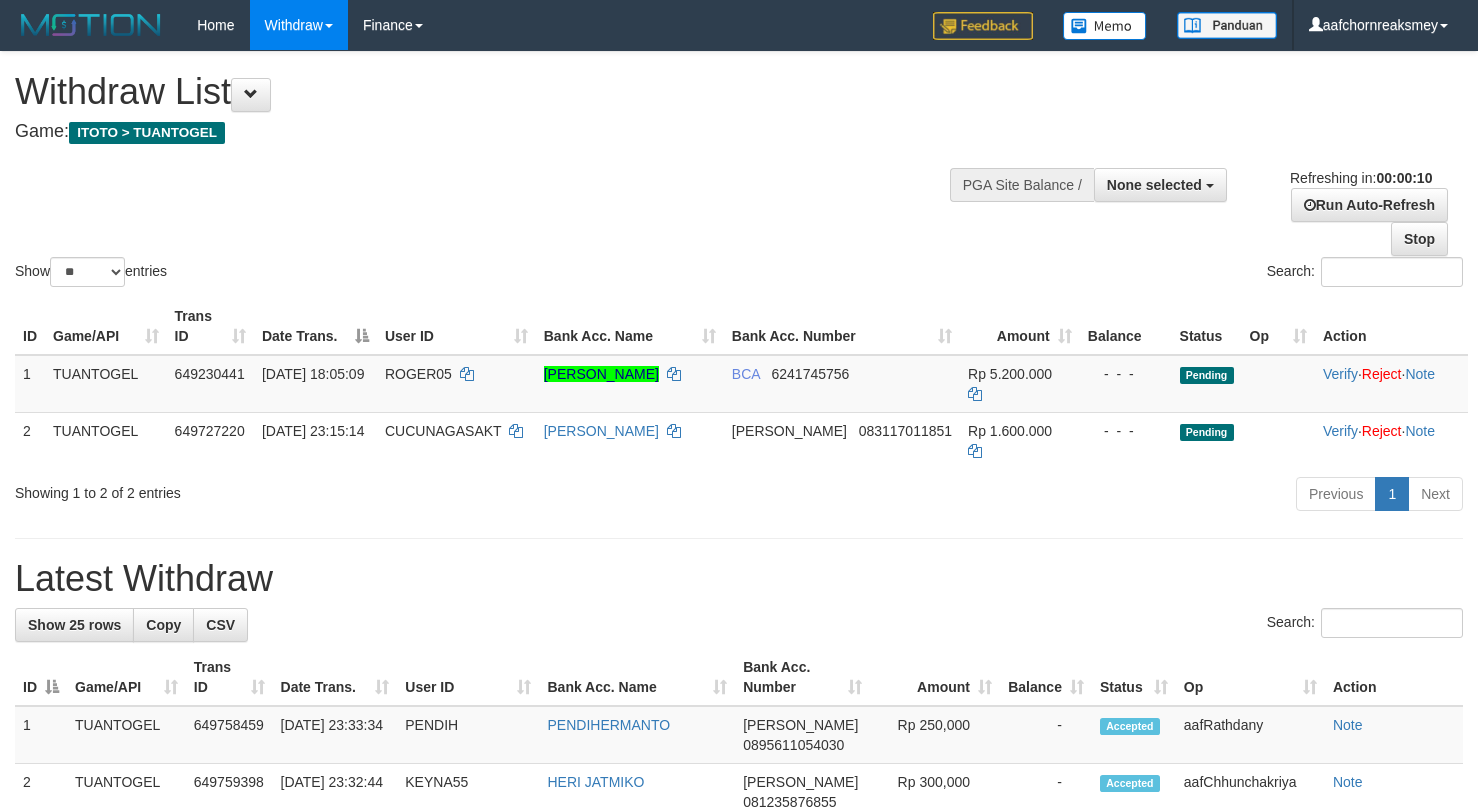 select 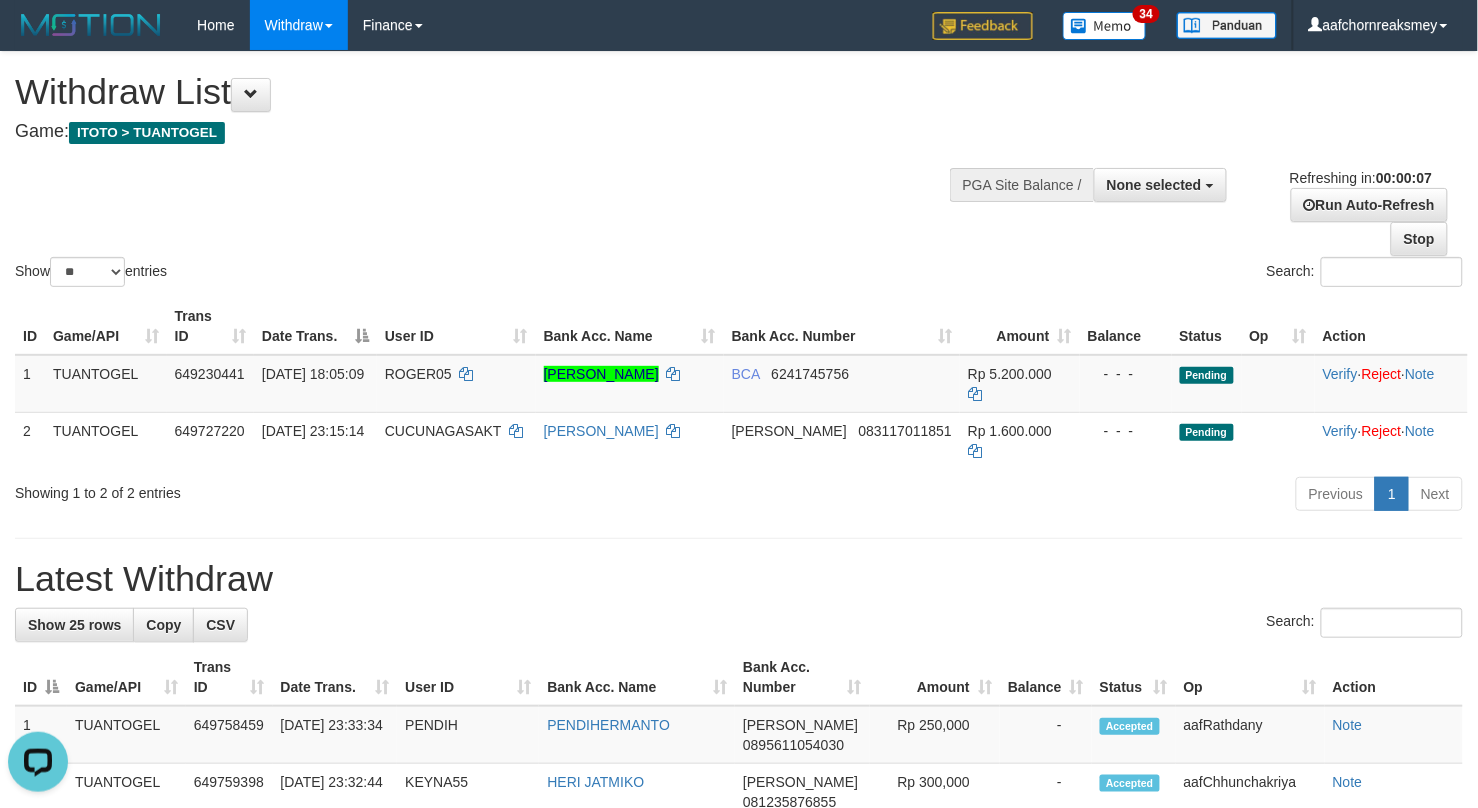scroll, scrollTop: 0, scrollLeft: 0, axis: both 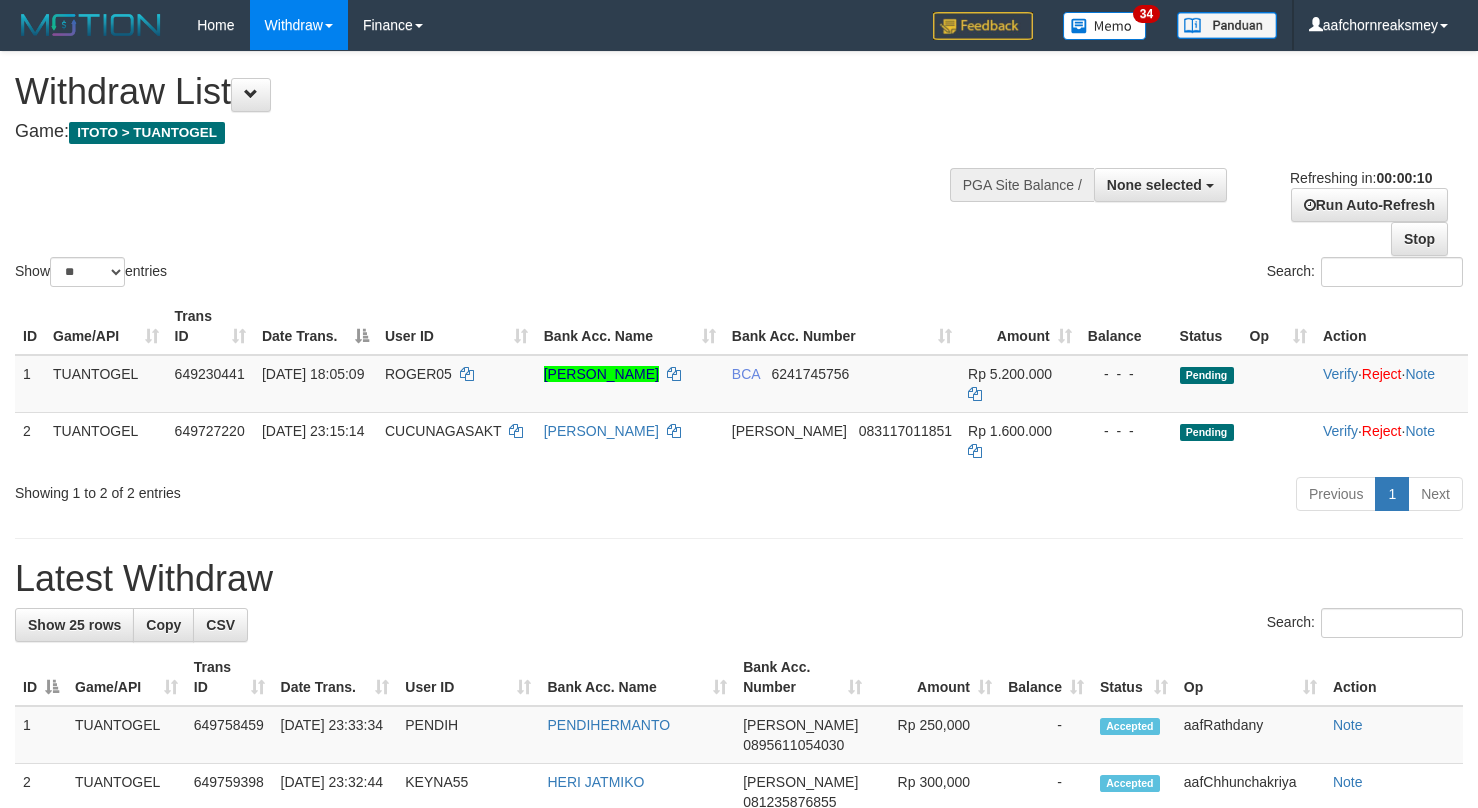 select 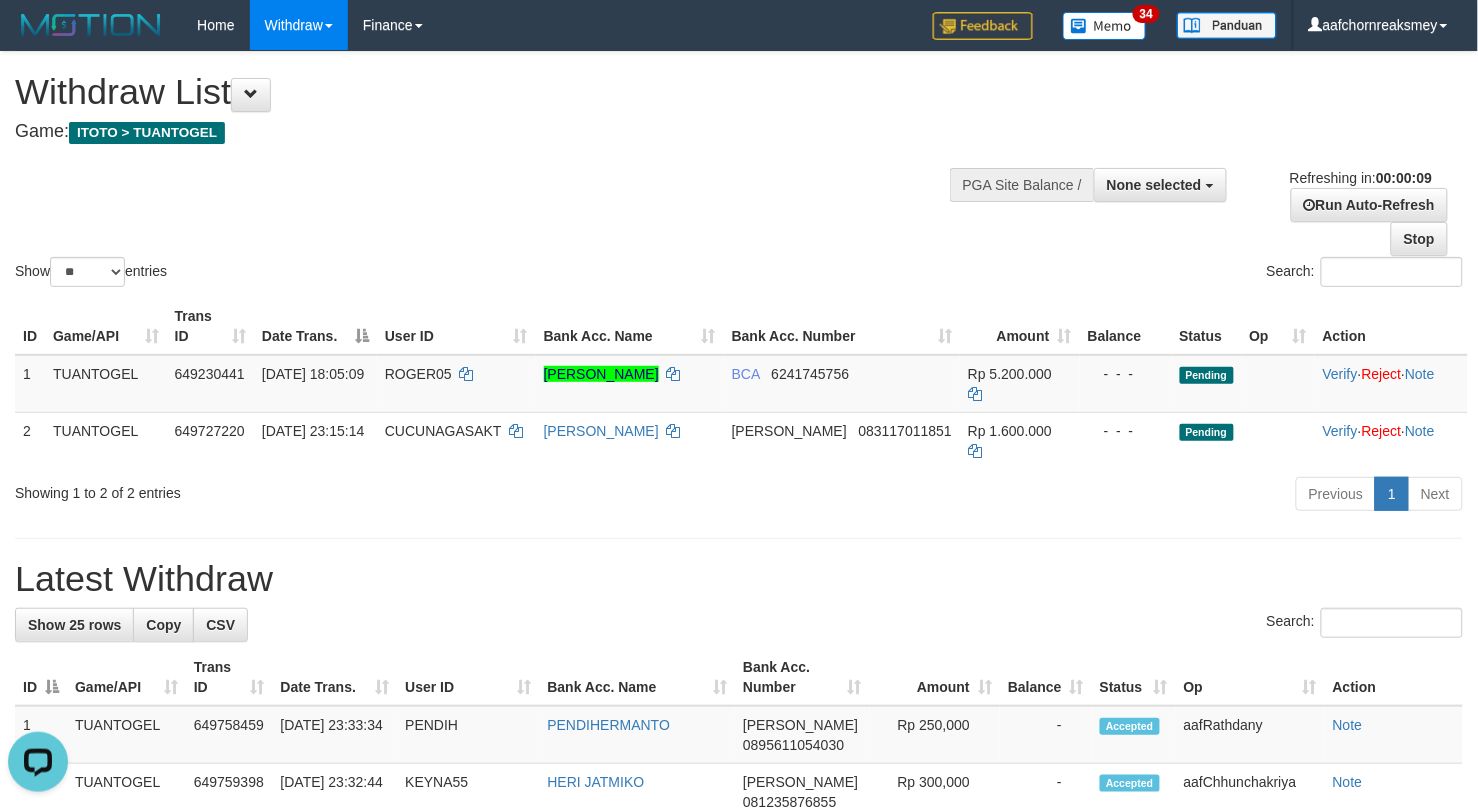 scroll, scrollTop: 0, scrollLeft: 0, axis: both 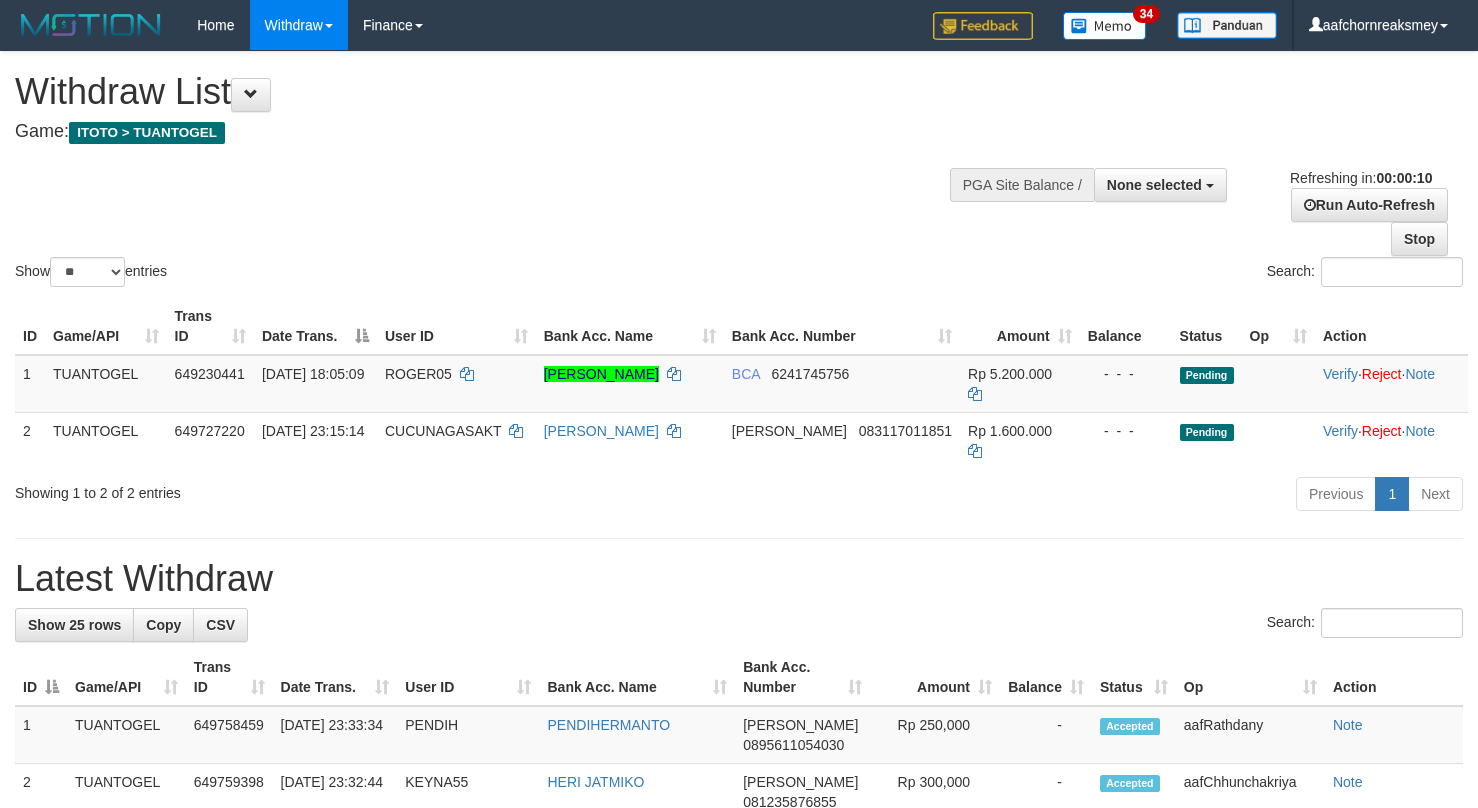 select 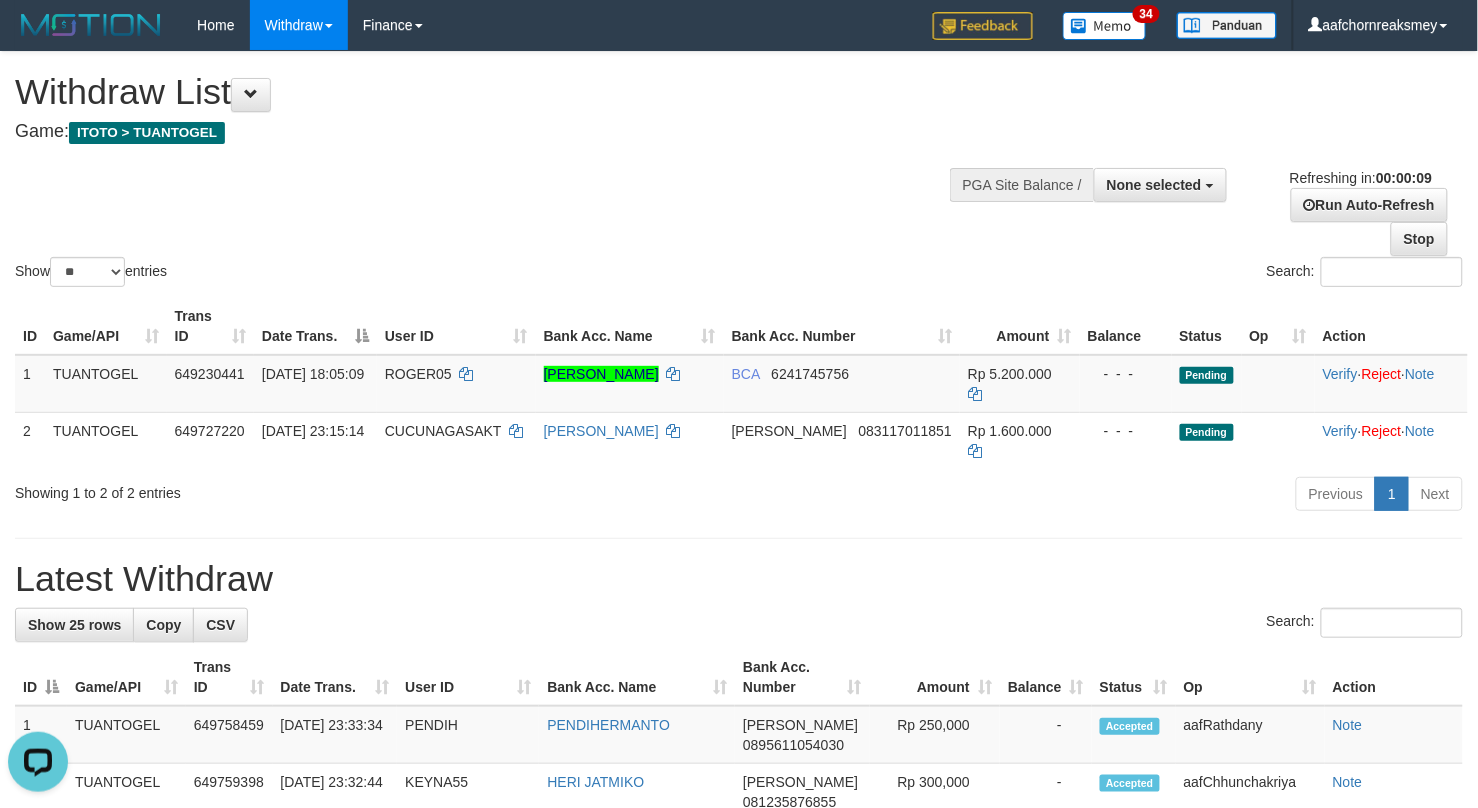 scroll, scrollTop: 0, scrollLeft: 0, axis: both 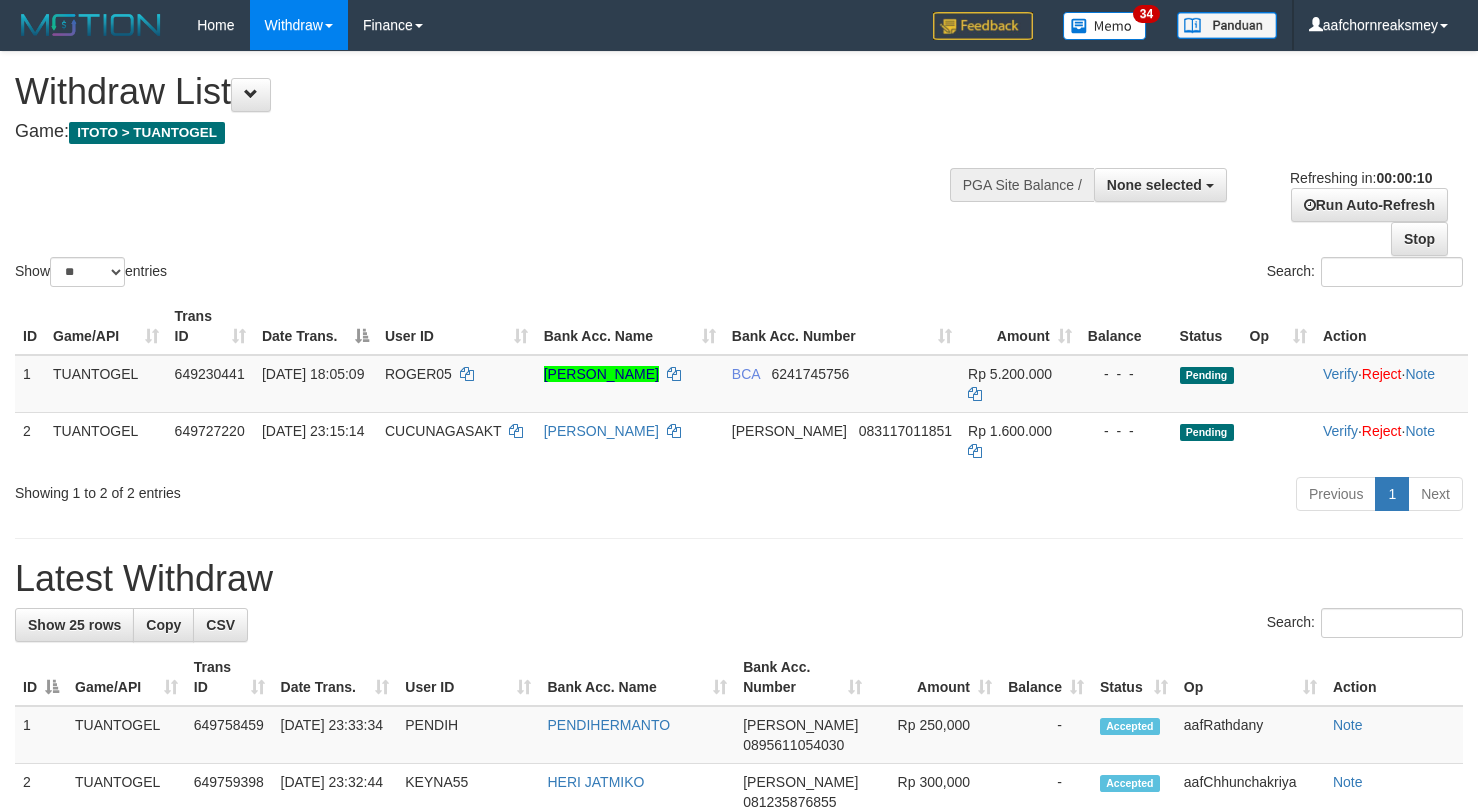 select 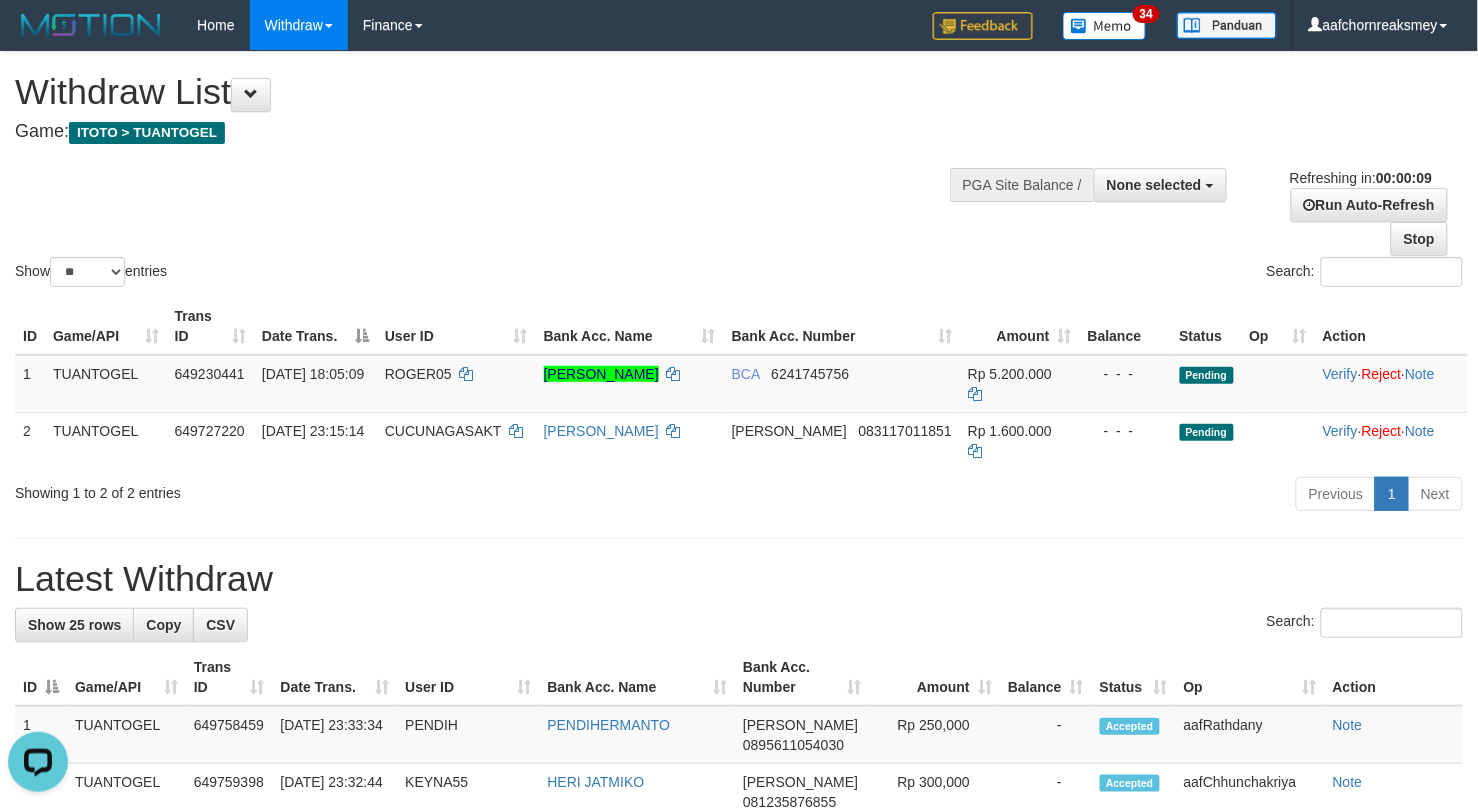scroll, scrollTop: 0, scrollLeft: 0, axis: both 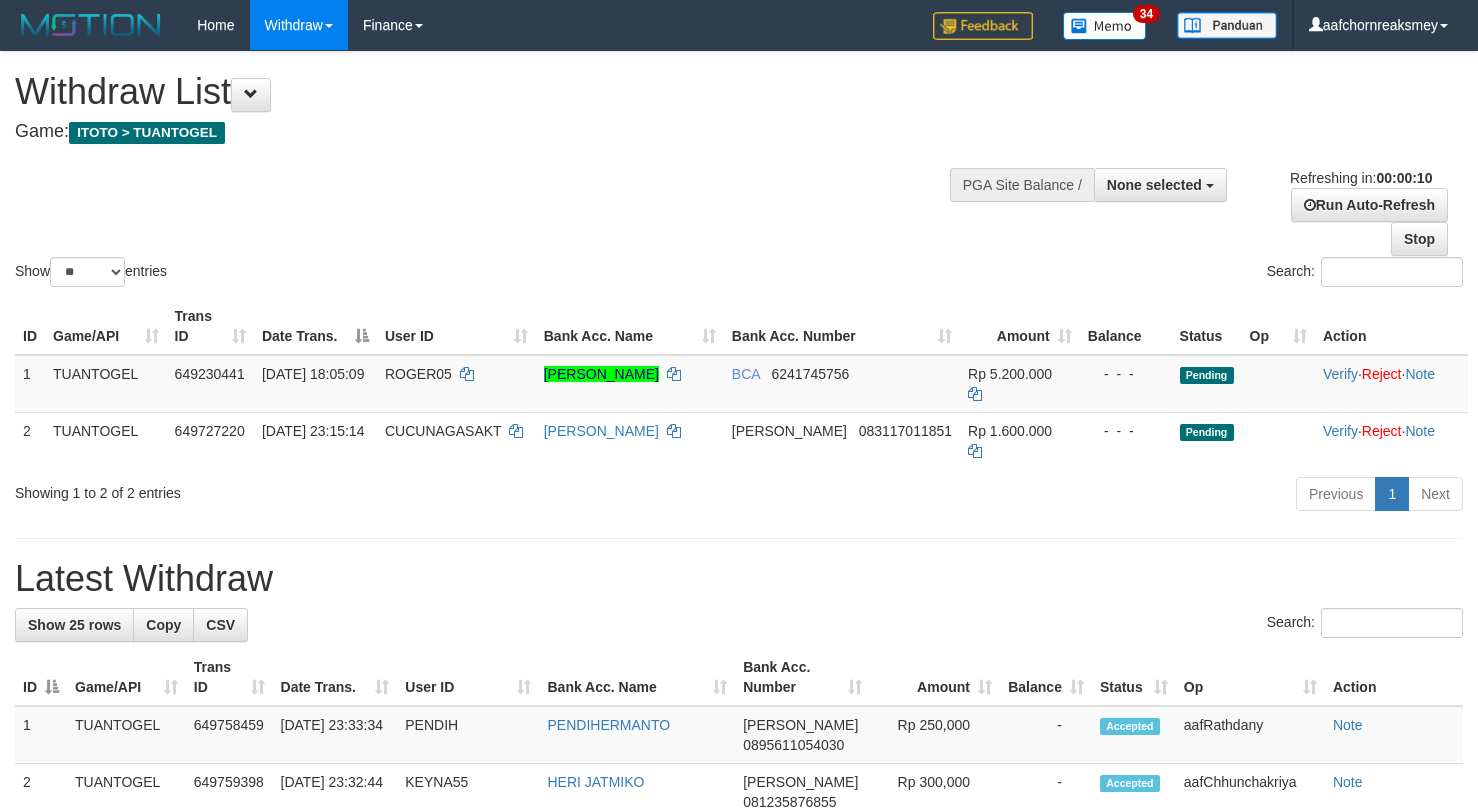 select 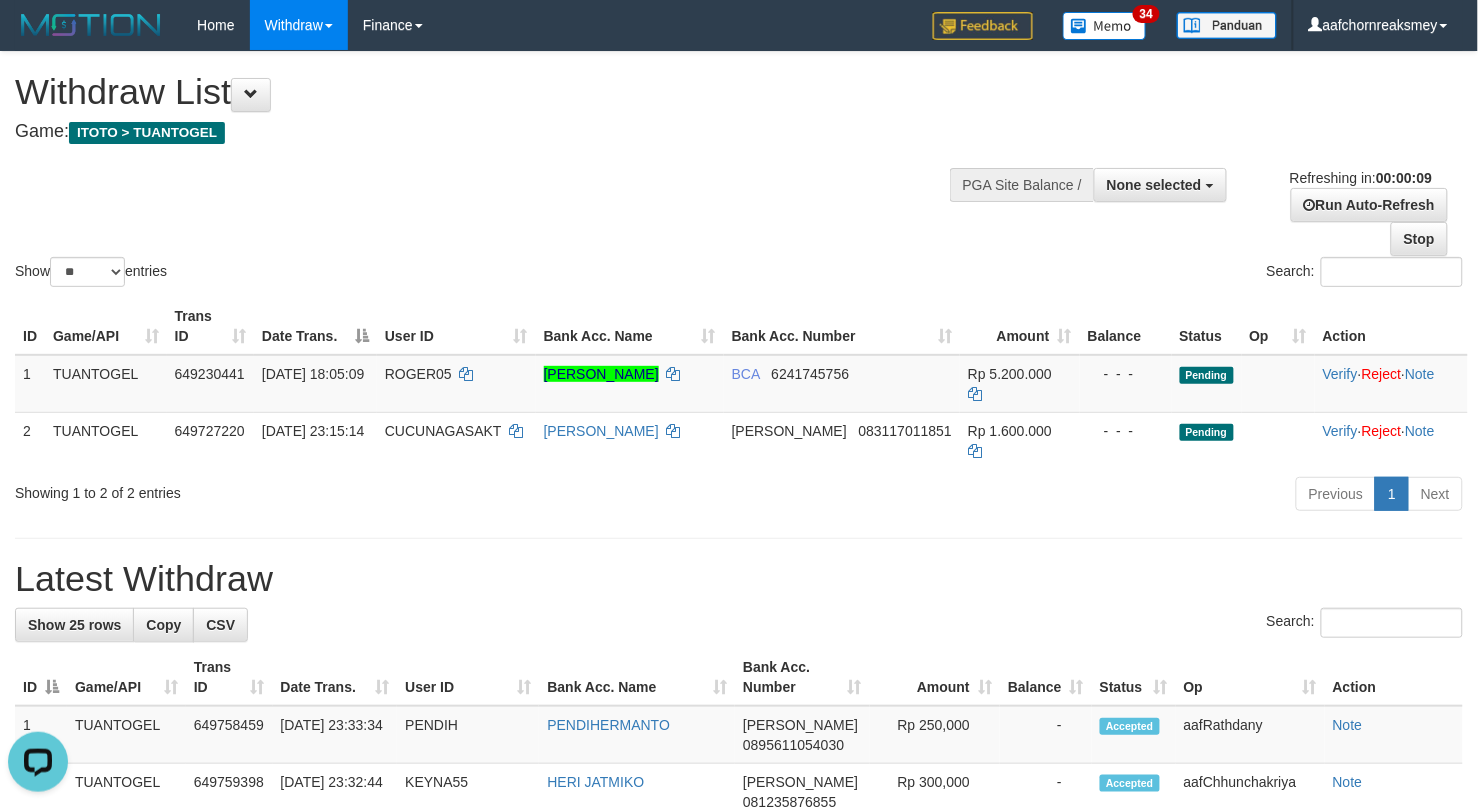 scroll, scrollTop: 0, scrollLeft: 0, axis: both 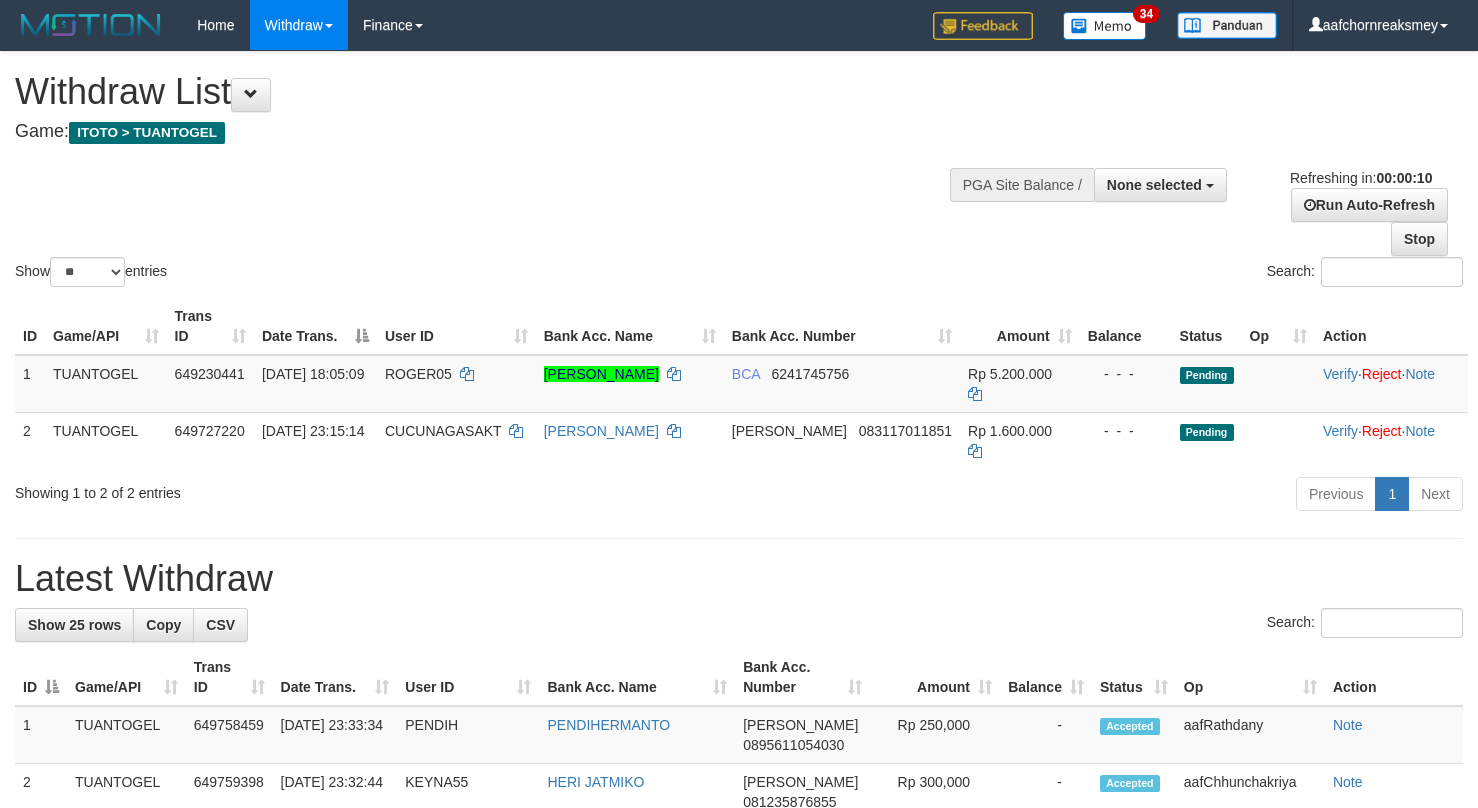 select 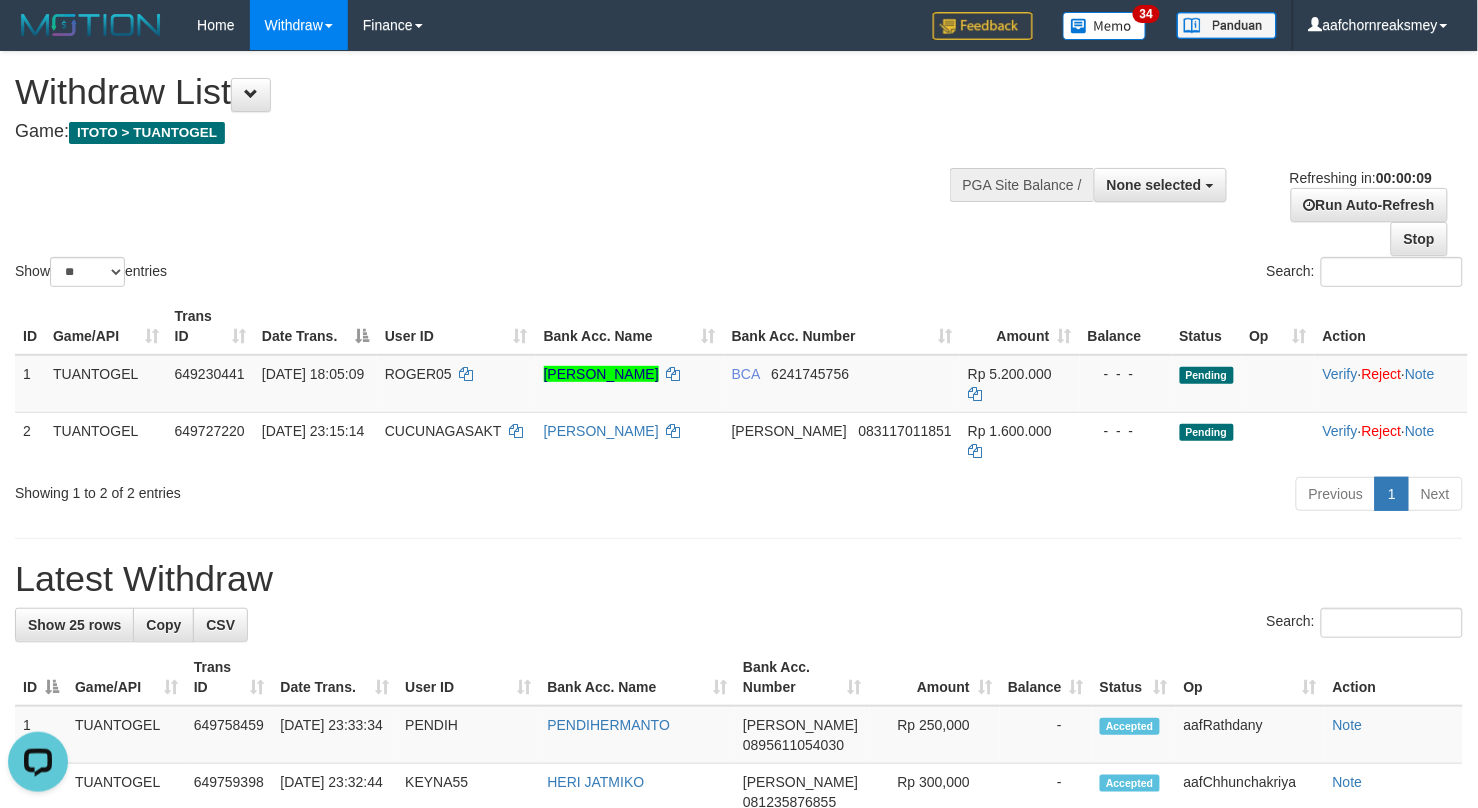 scroll, scrollTop: 0, scrollLeft: 0, axis: both 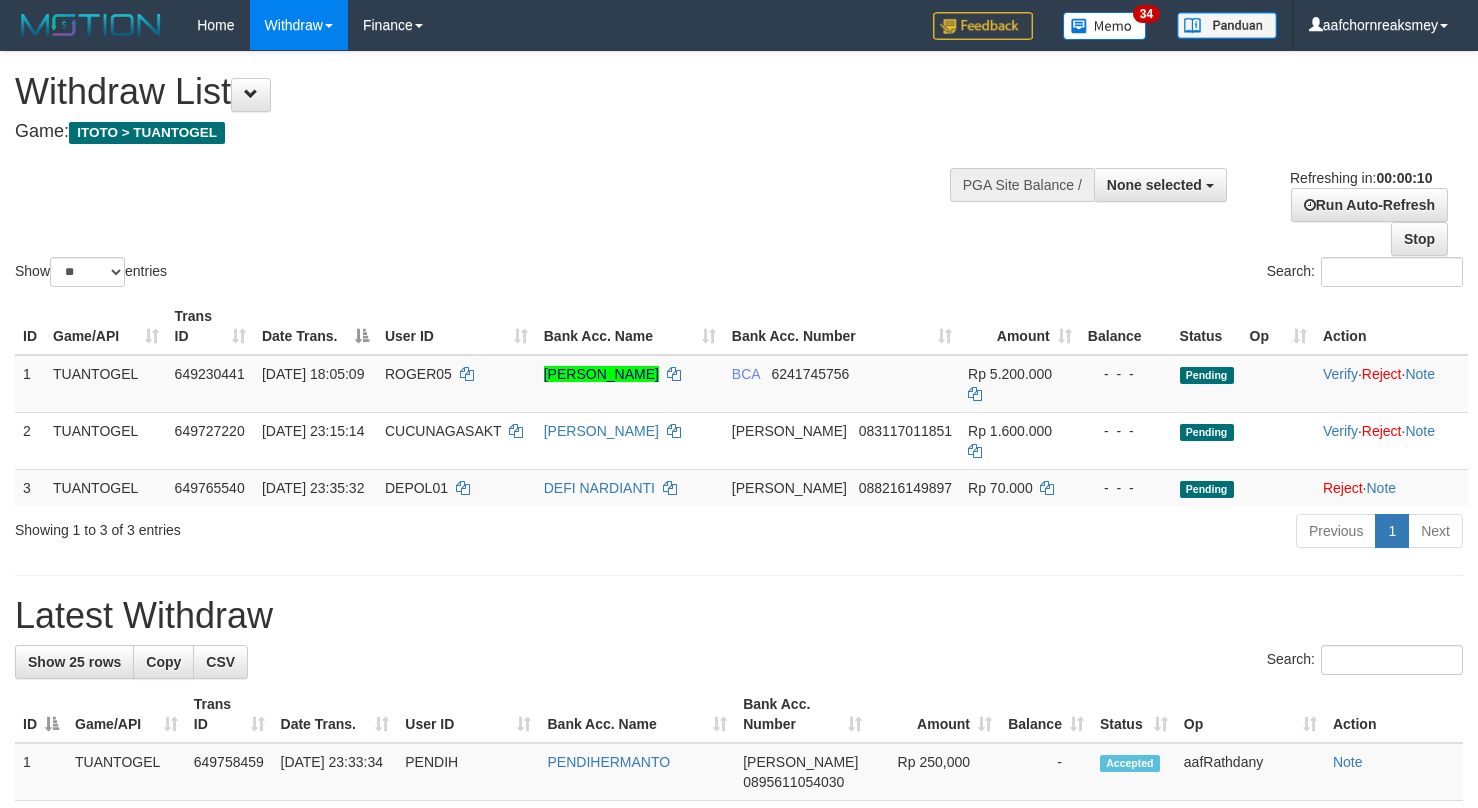 select 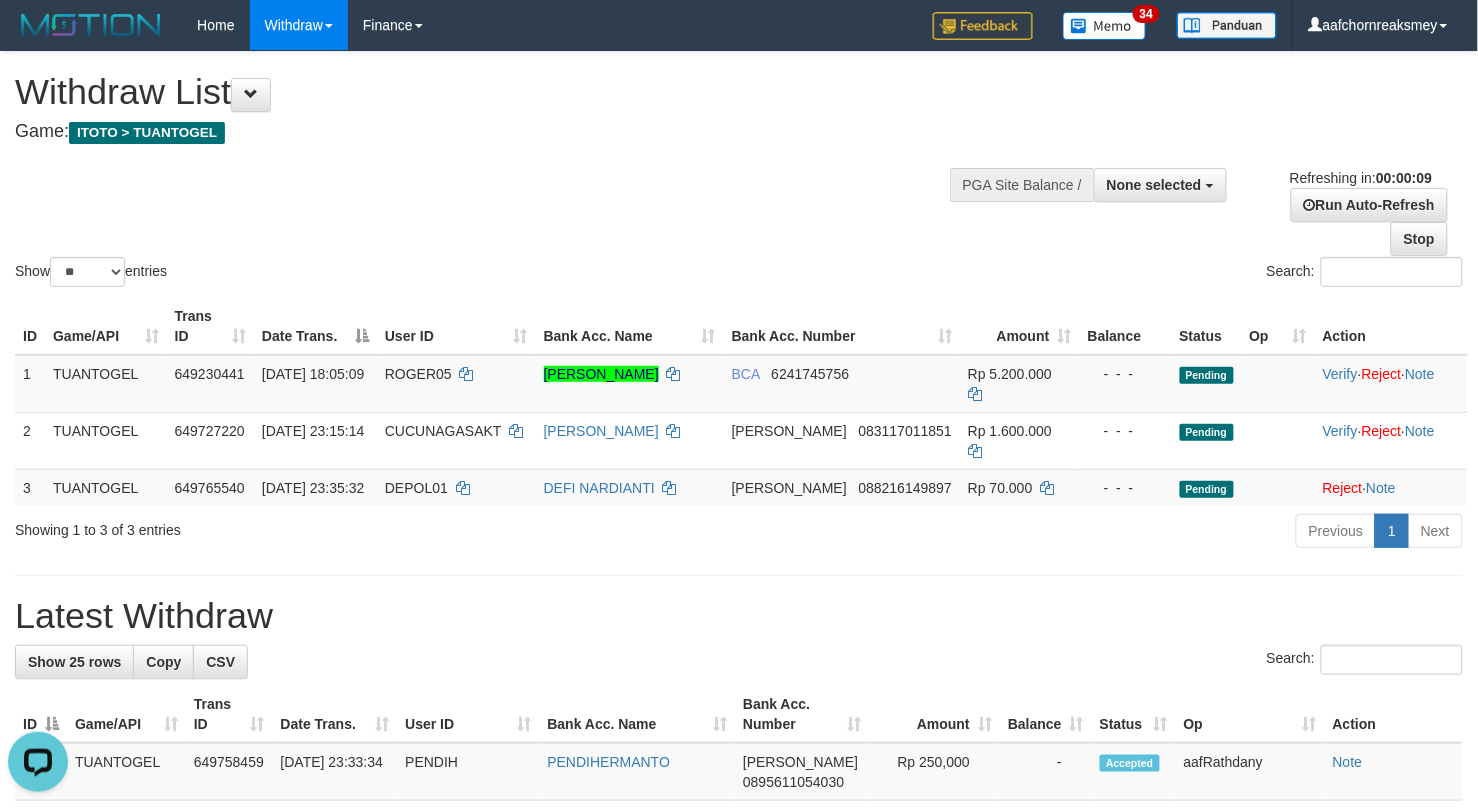 scroll, scrollTop: 0, scrollLeft: 0, axis: both 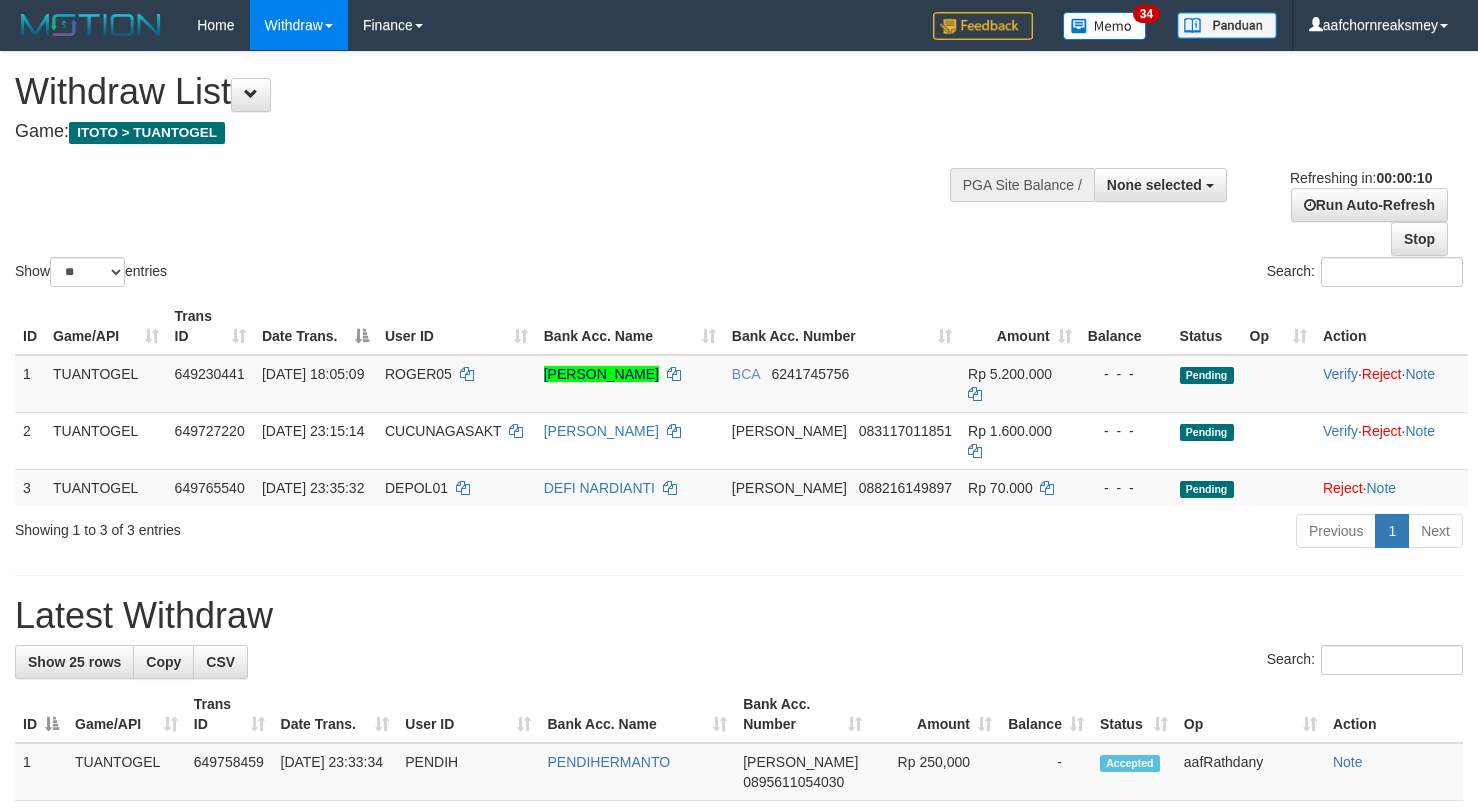 select 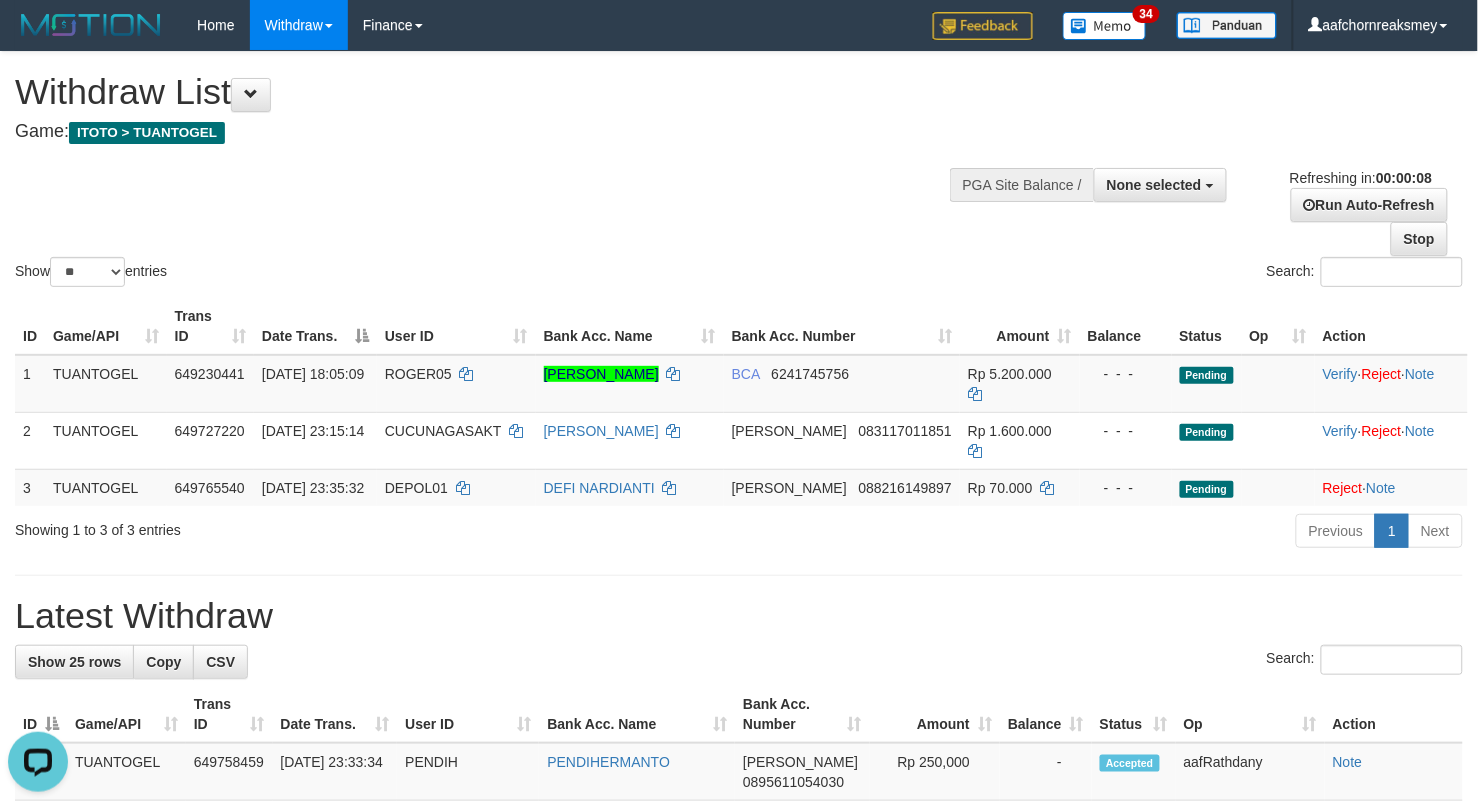 scroll, scrollTop: 0, scrollLeft: 0, axis: both 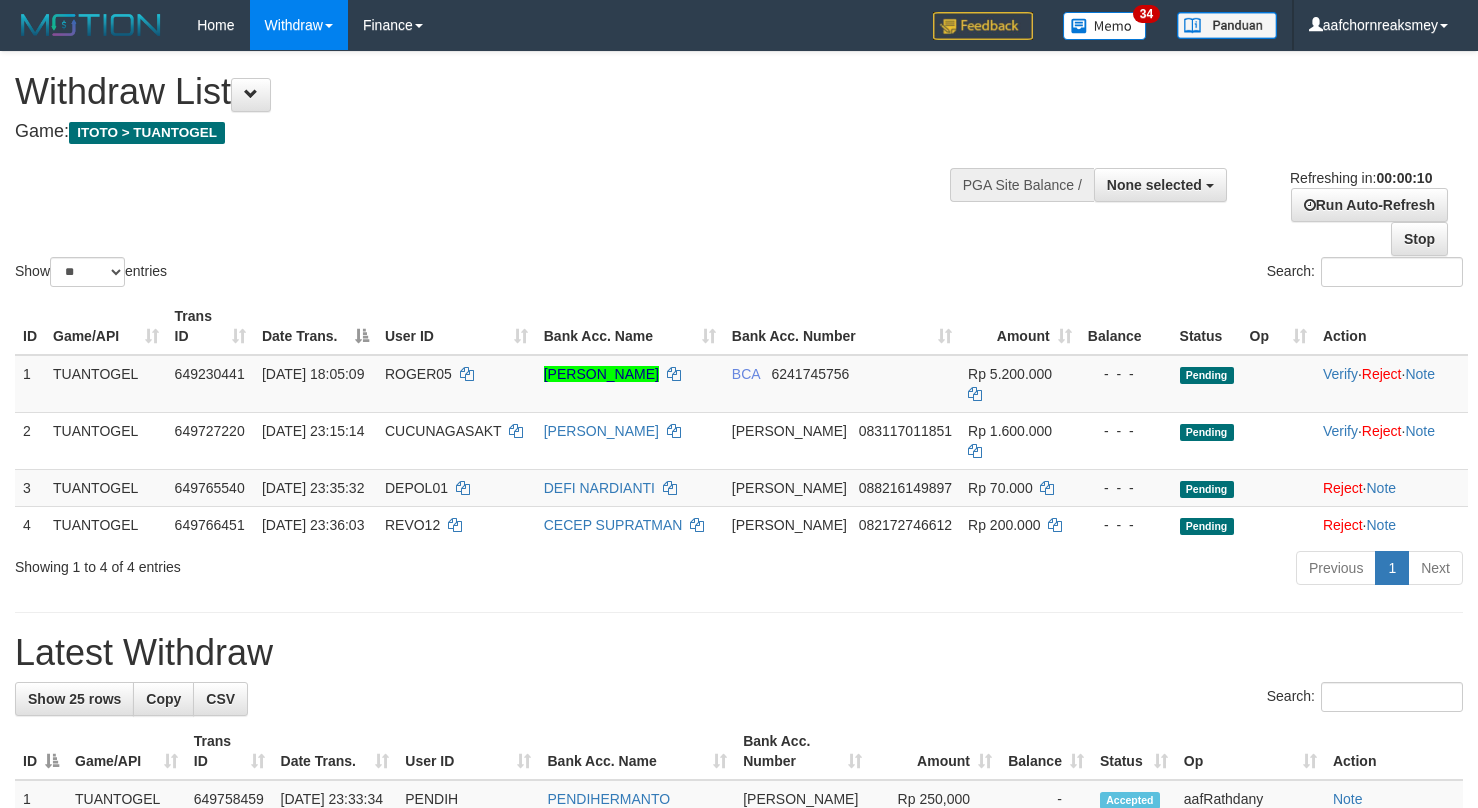 select 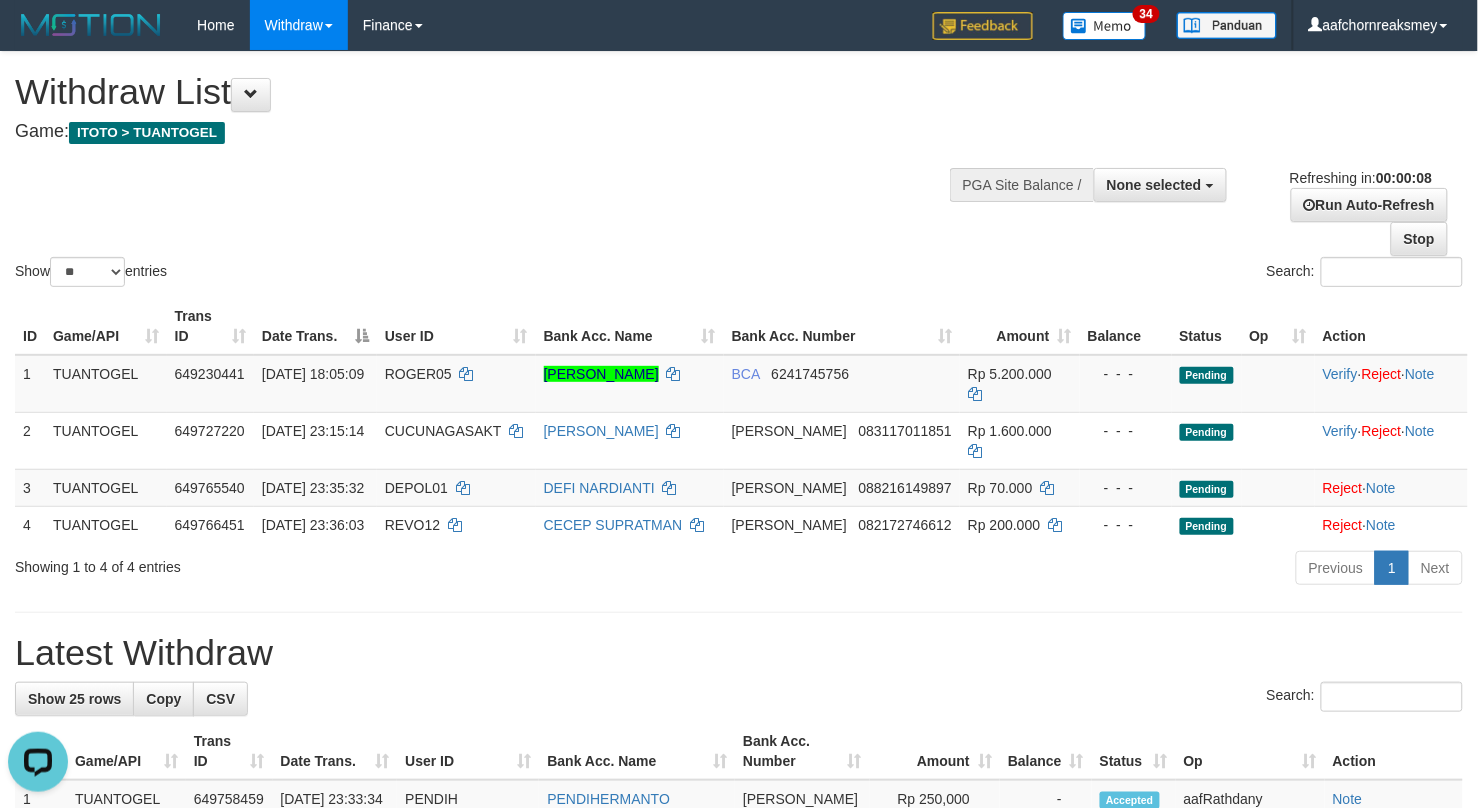 scroll, scrollTop: 0, scrollLeft: 0, axis: both 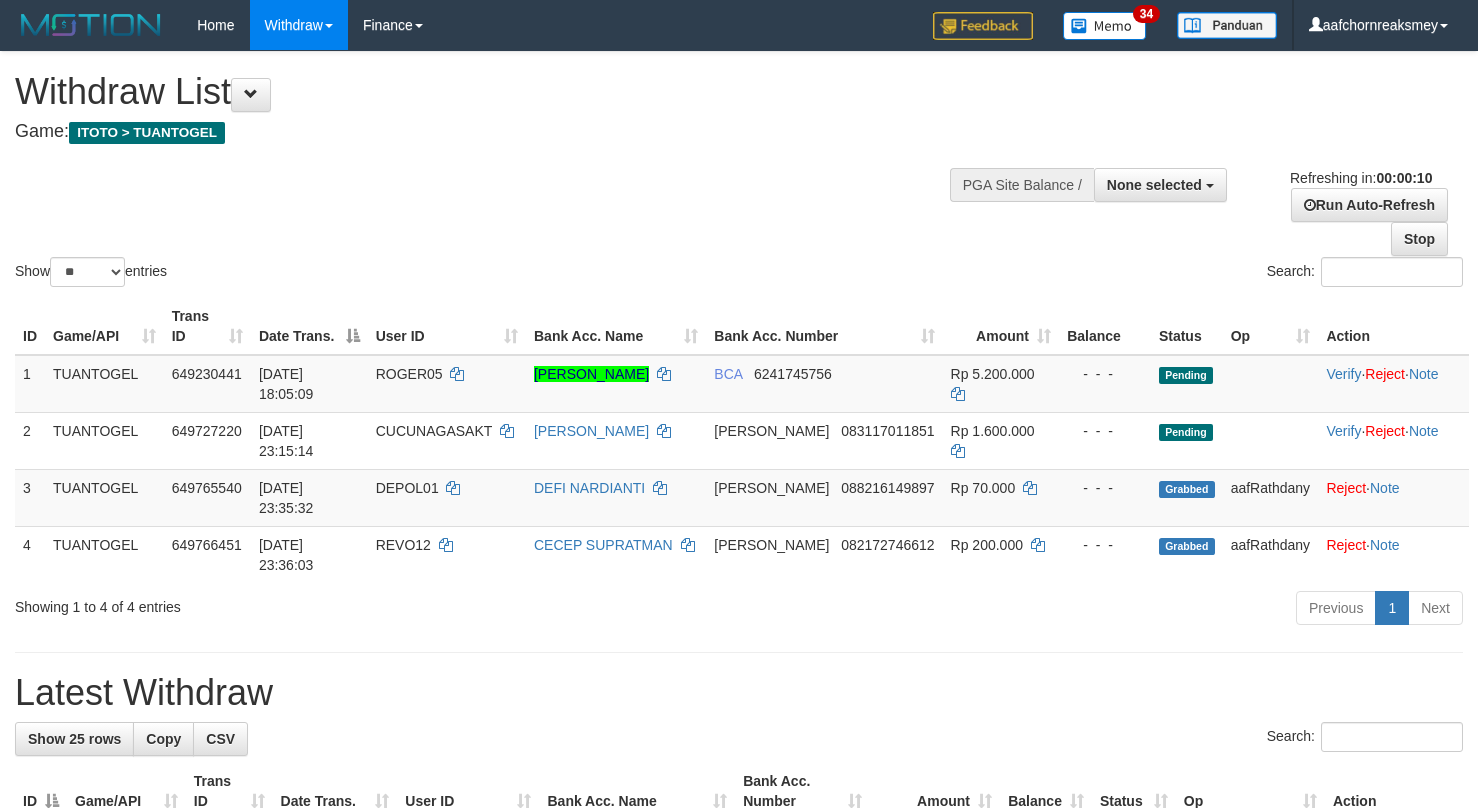 select 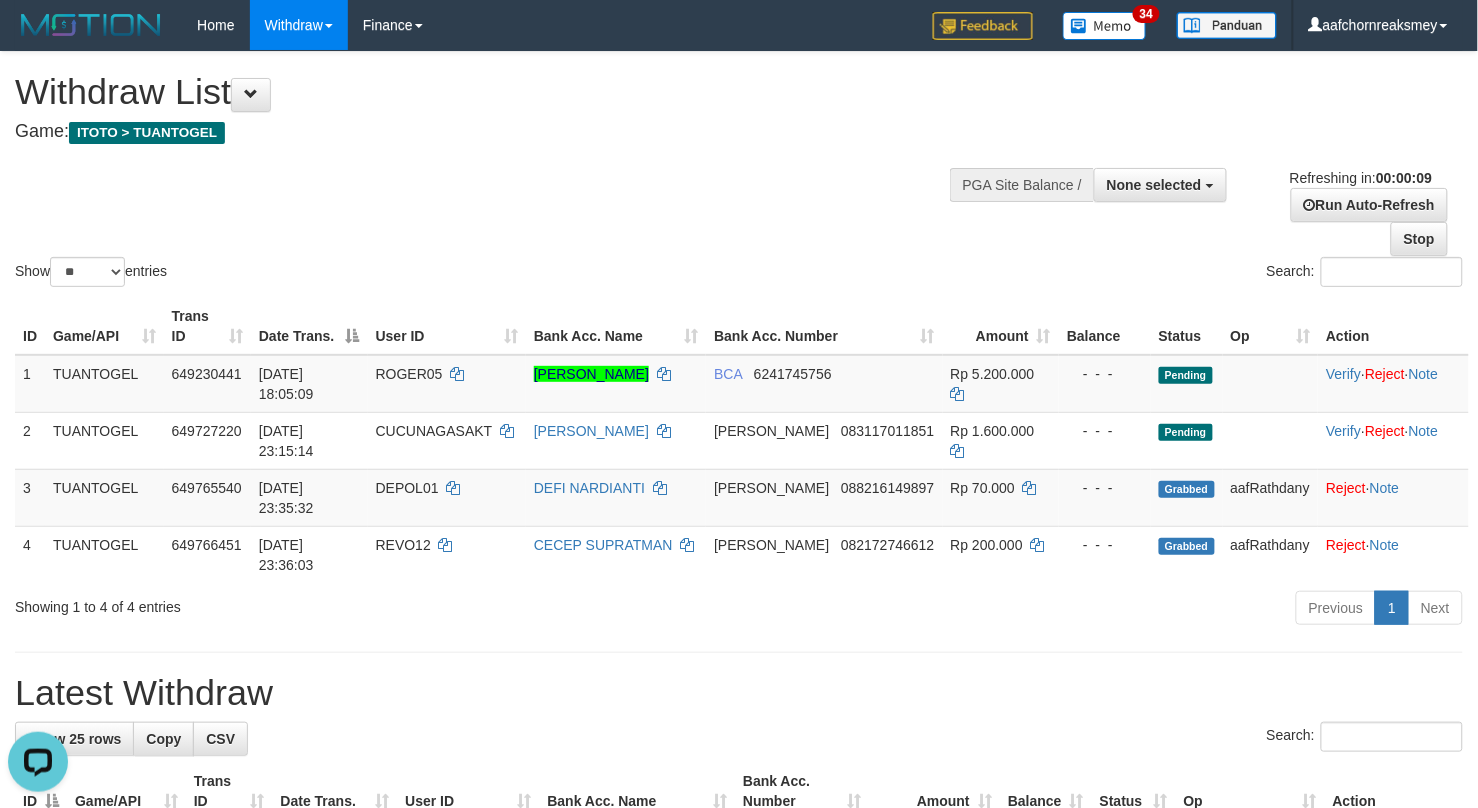 scroll, scrollTop: 0, scrollLeft: 0, axis: both 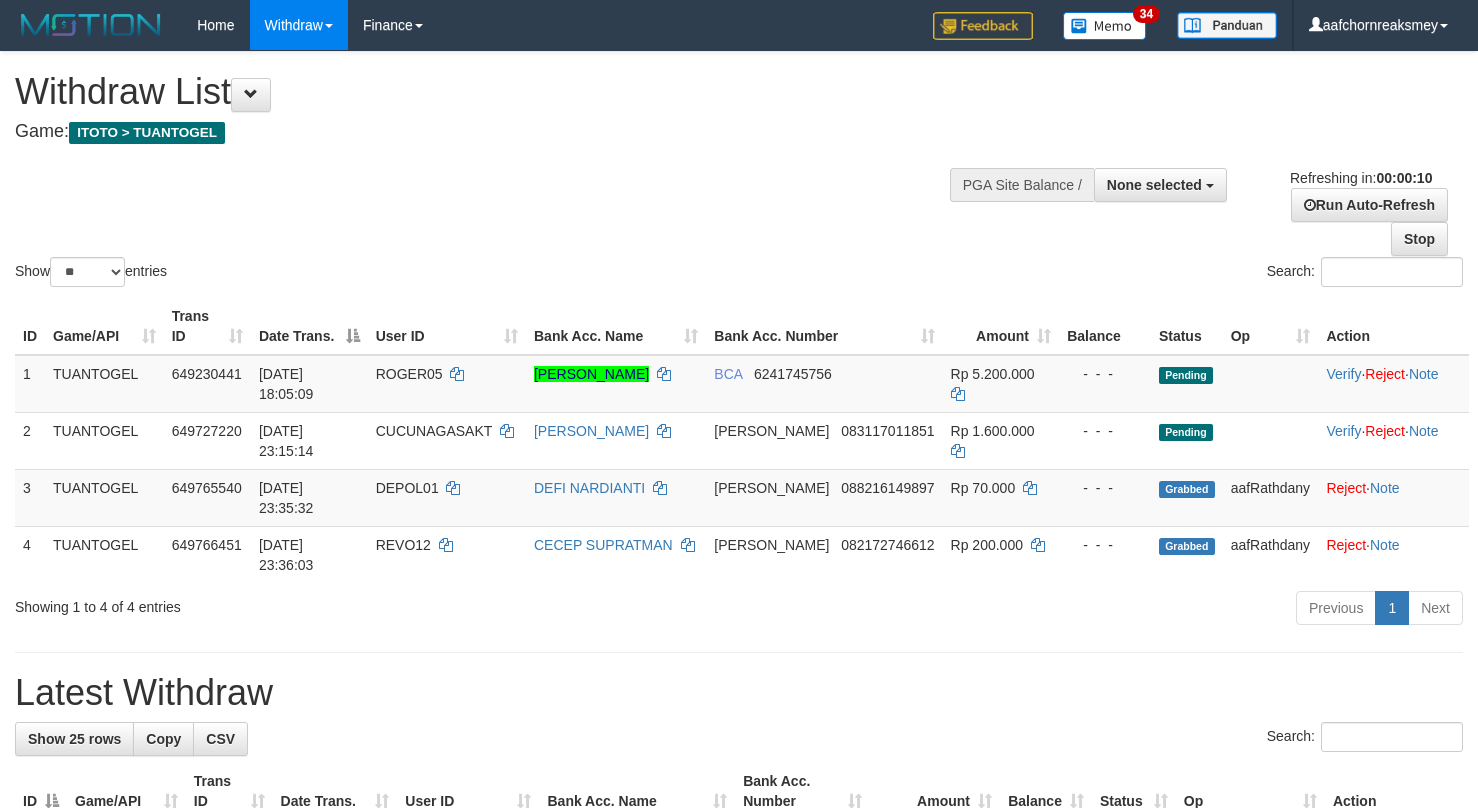 select 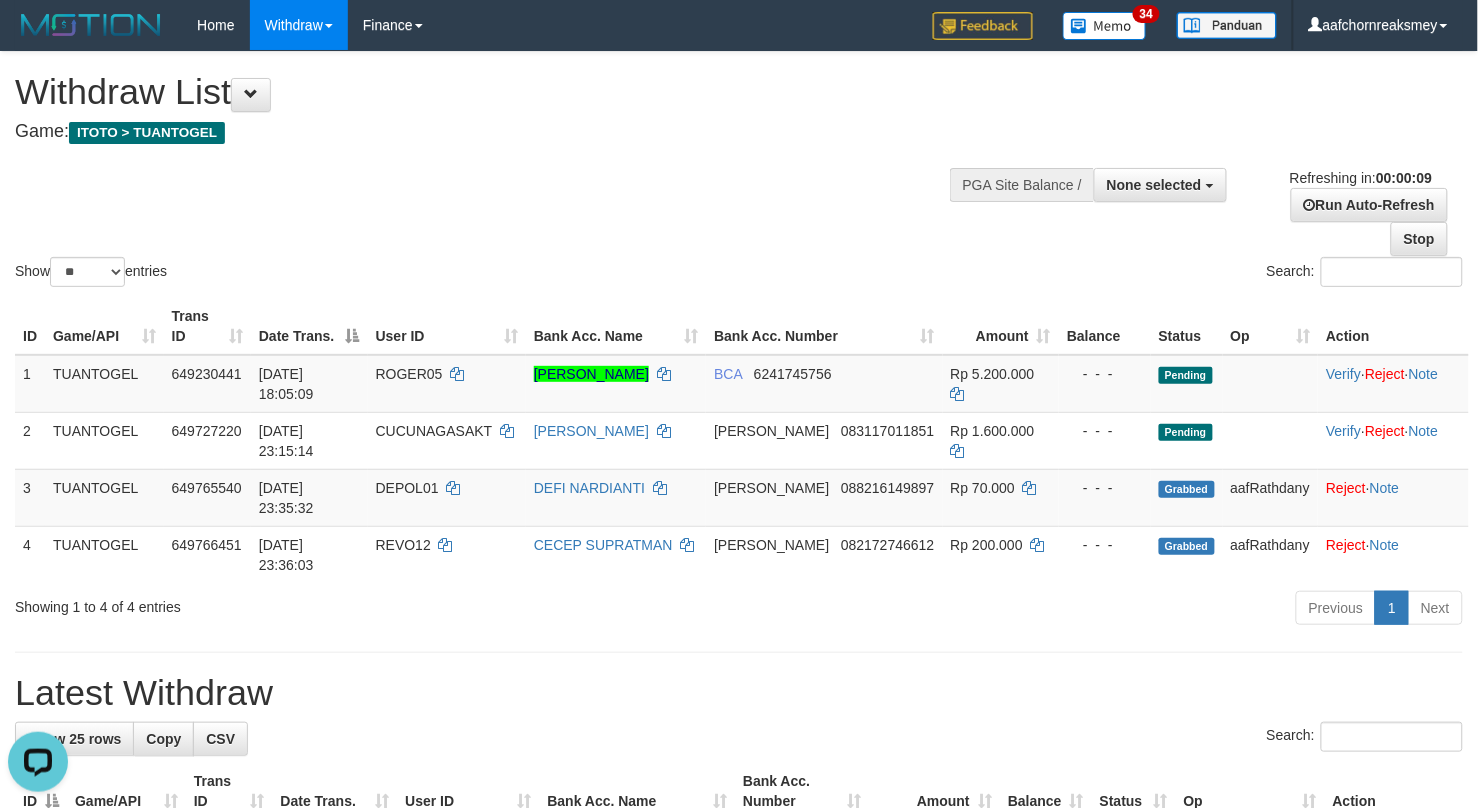 scroll, scrollTop: 0, scrollLeft: 0, axis: both 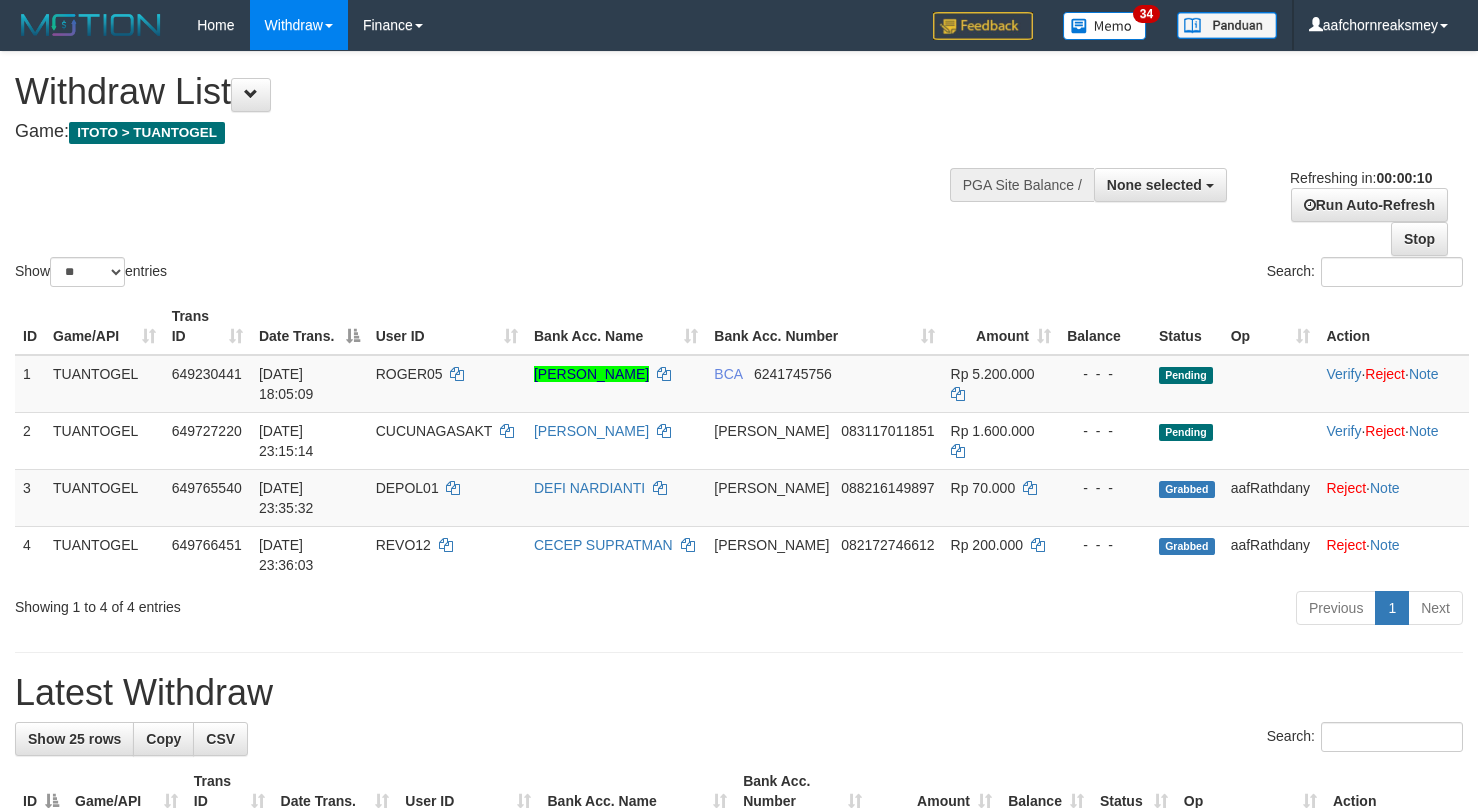 select 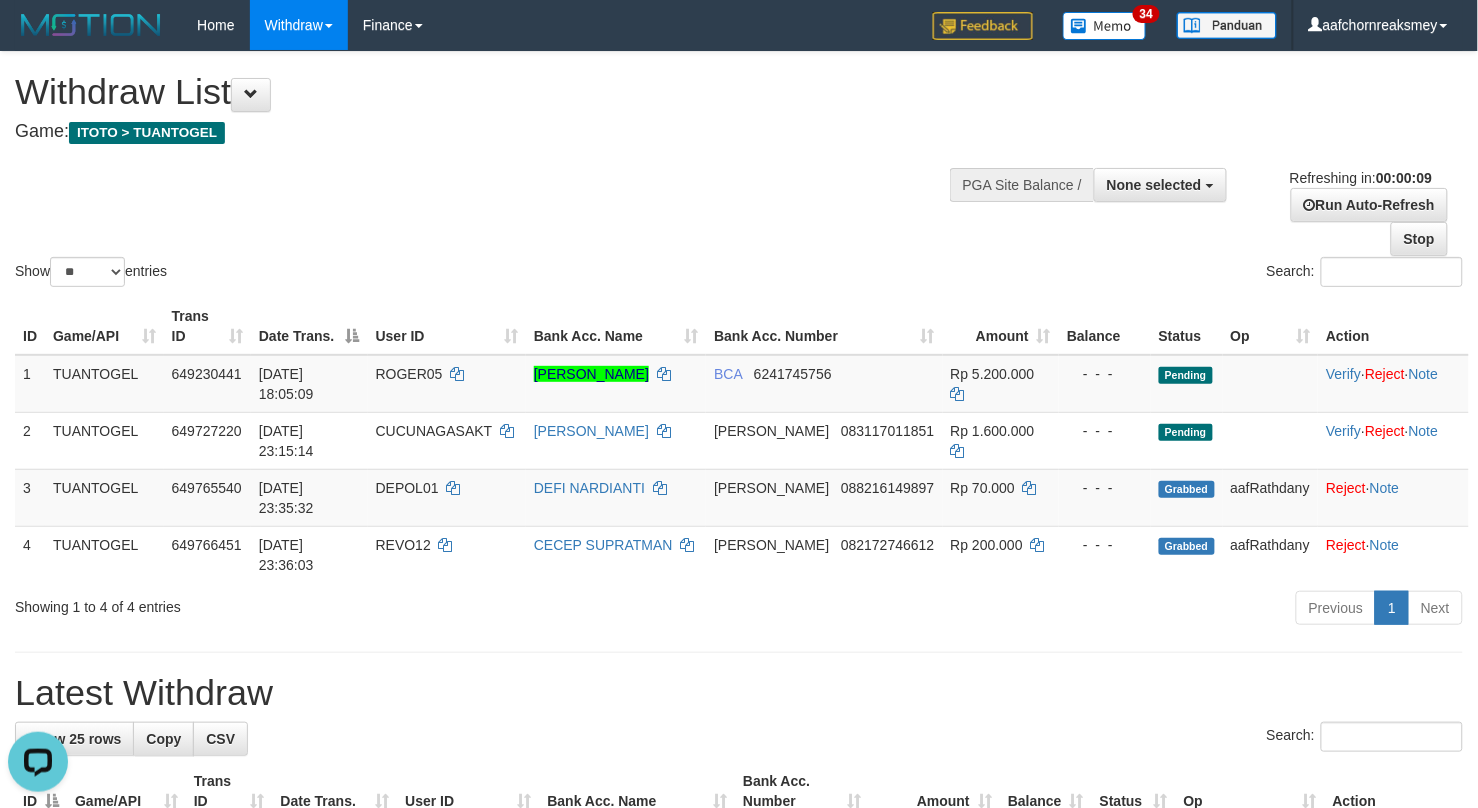 scroll, scrollTop: 0, scrollLeft: 0, axis: both 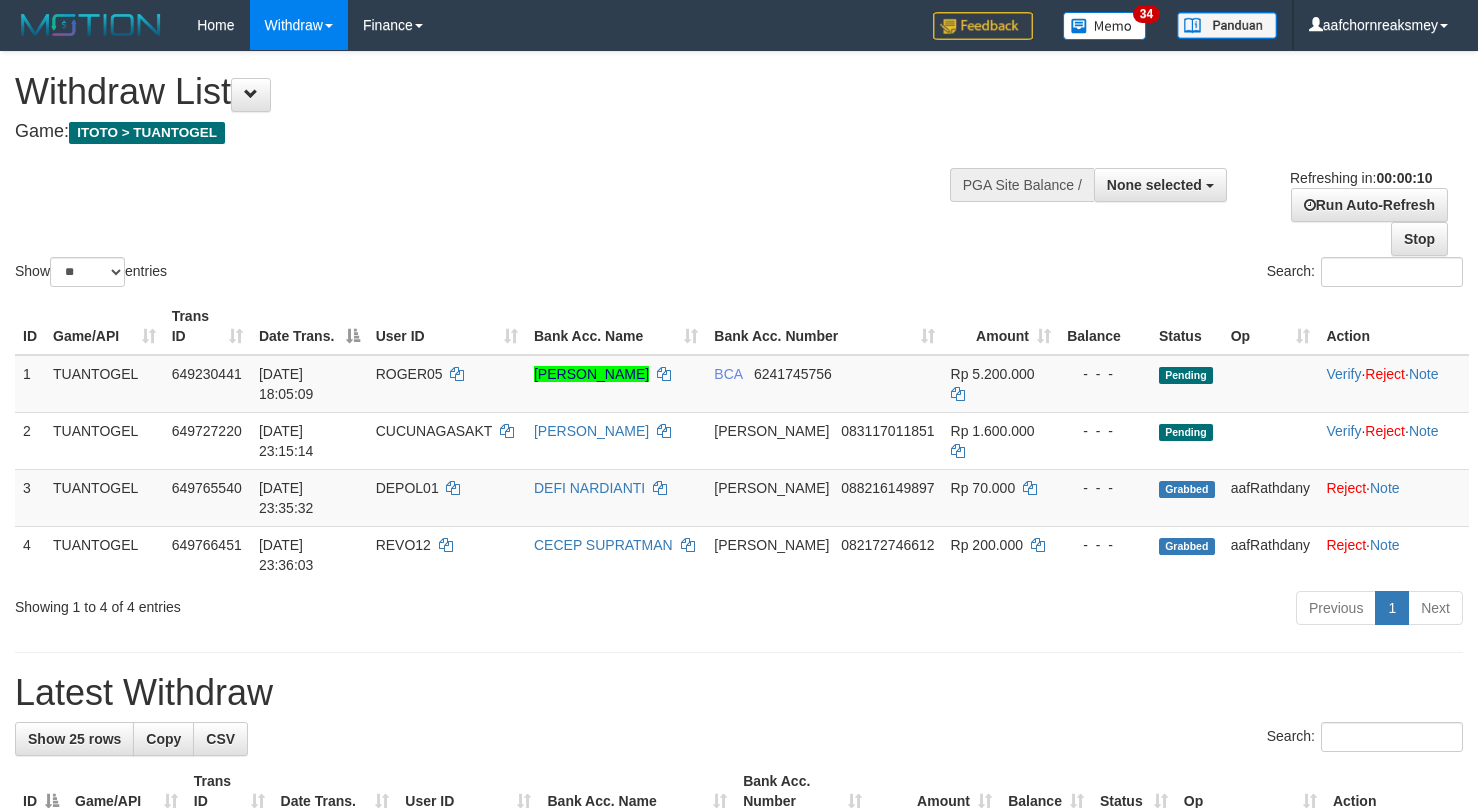select 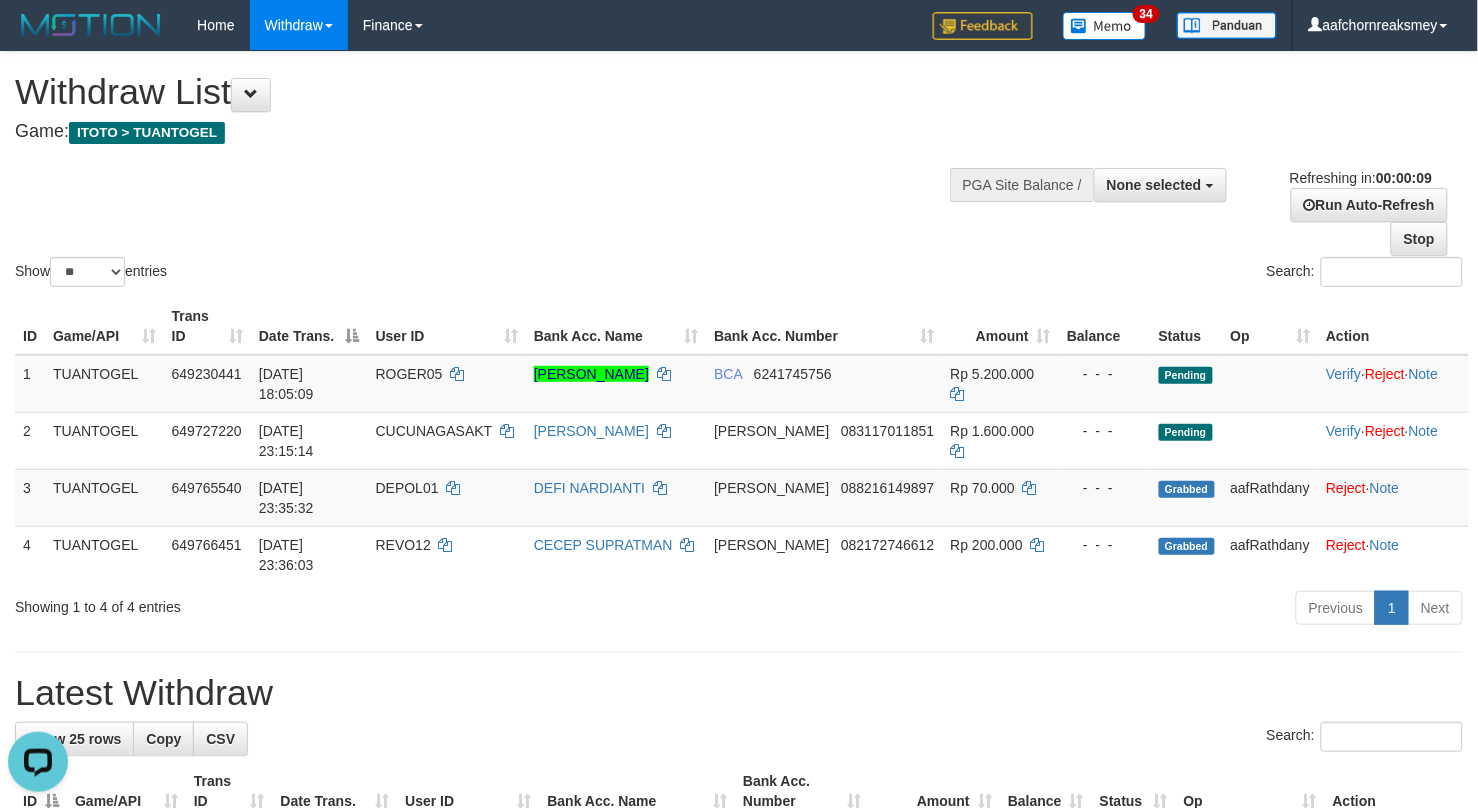 scroll, scrollTop: 0, scrollLeft: 0, axis: both 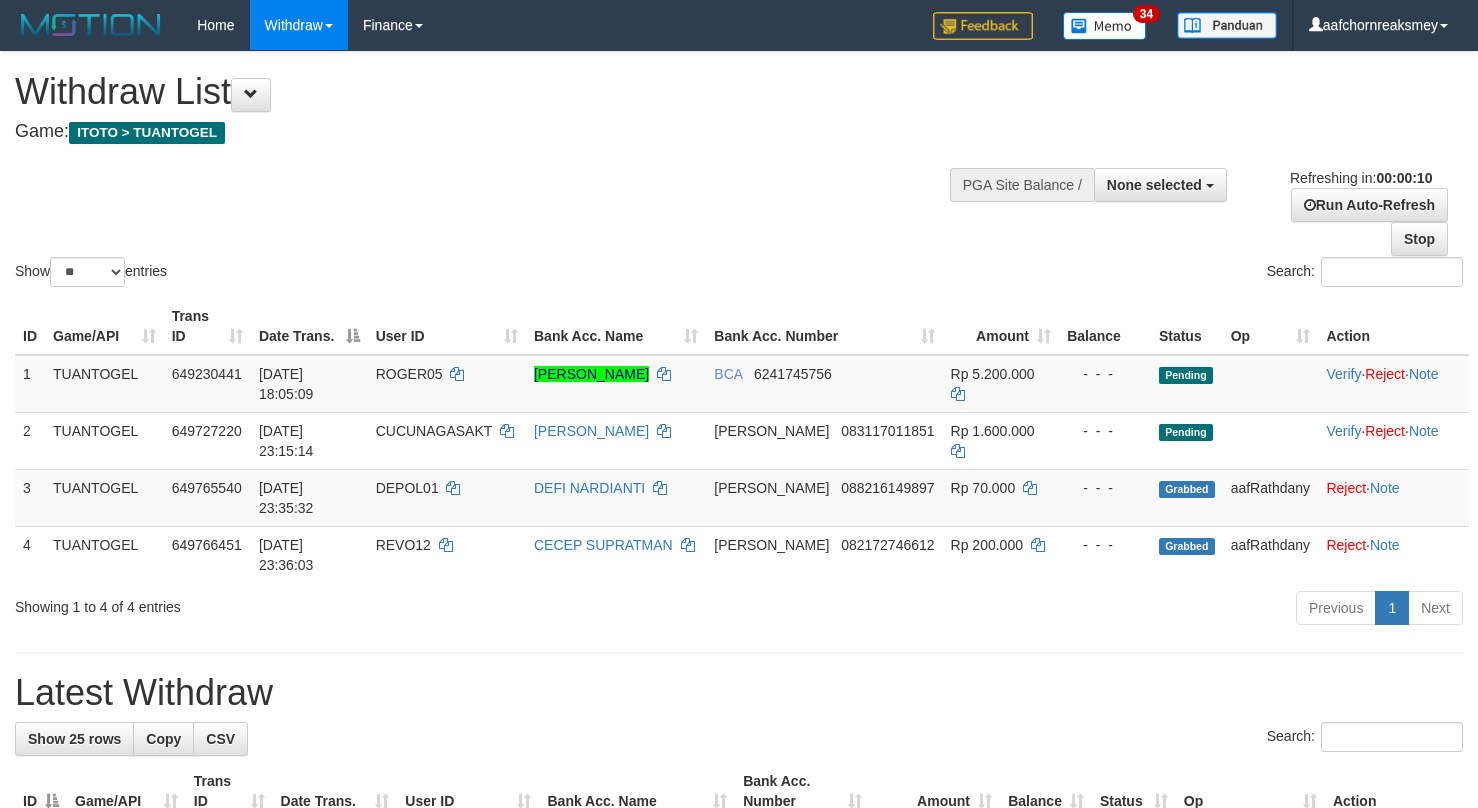 select 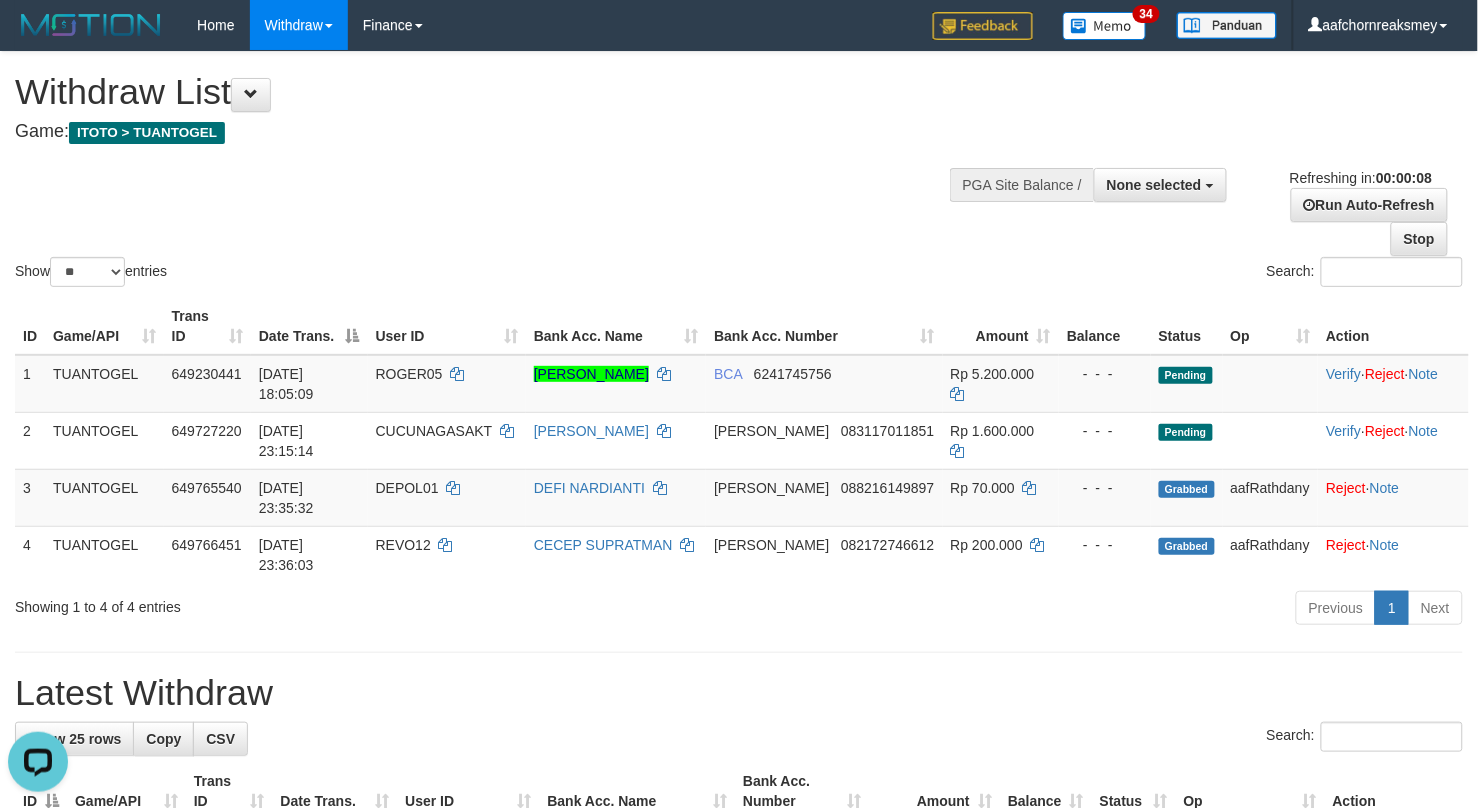 scroll, scrollTop: 0, scrollLeft: 0, axis: both 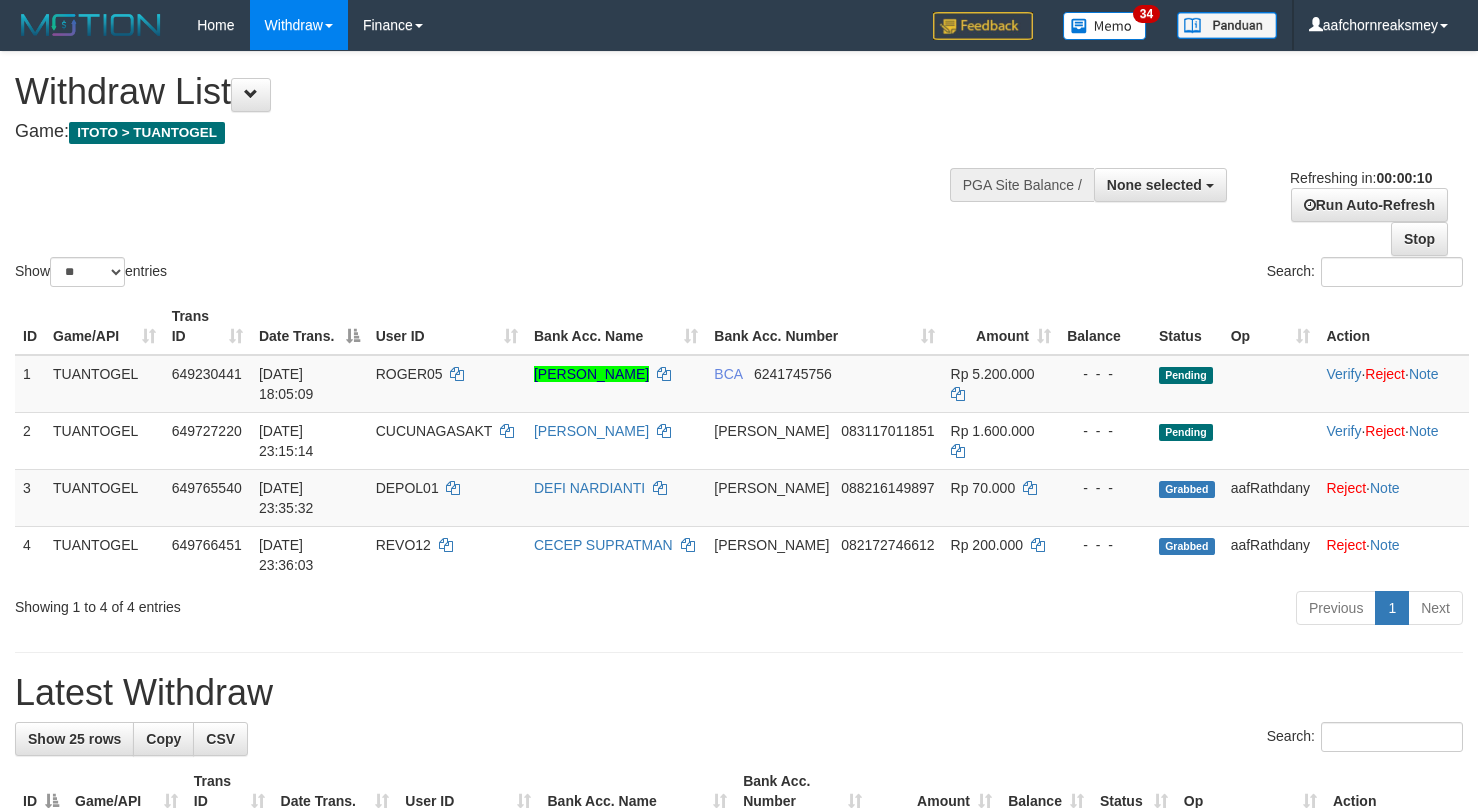 select 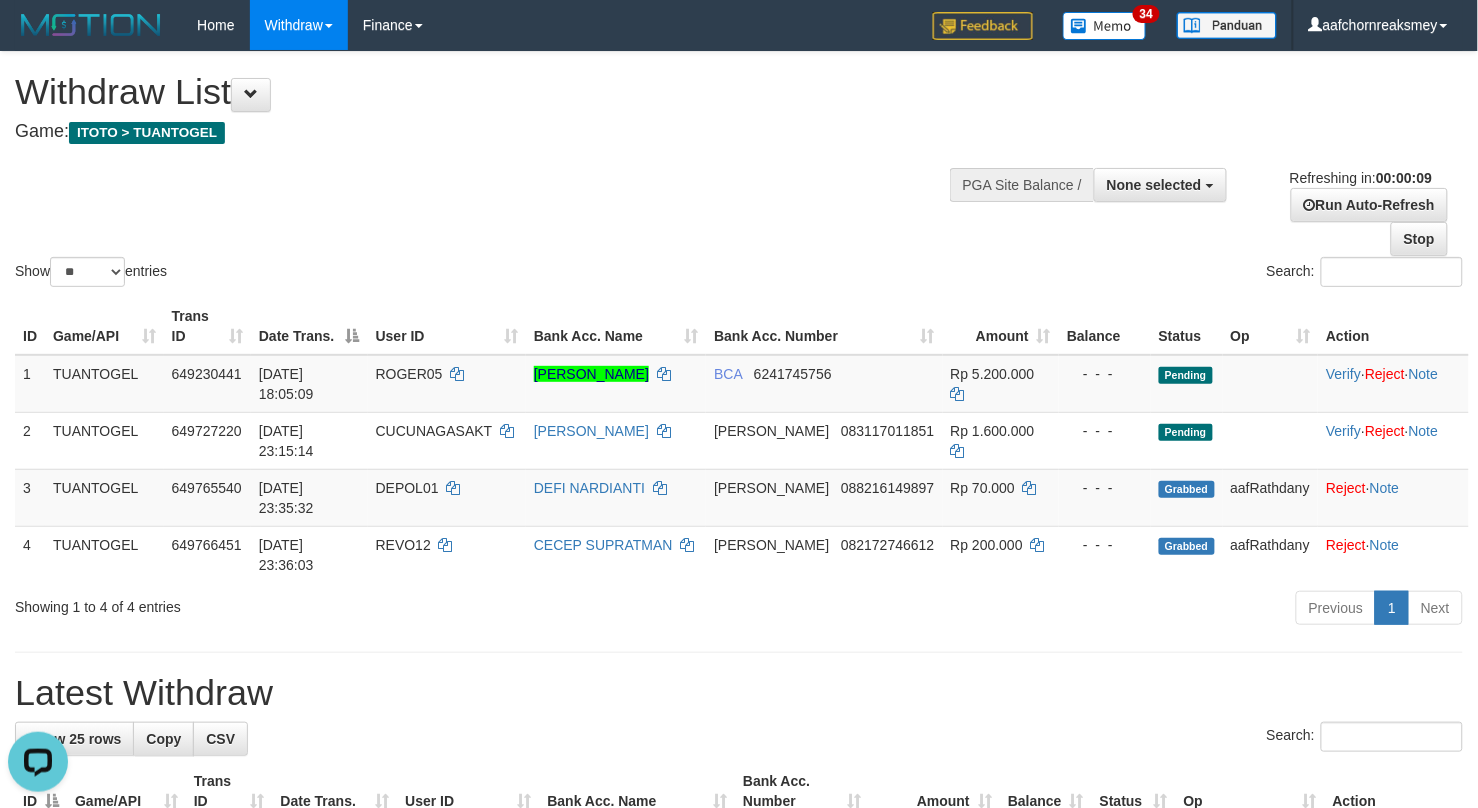 scroll, scrollTop: 0, scrollLeft: 0, axis: both 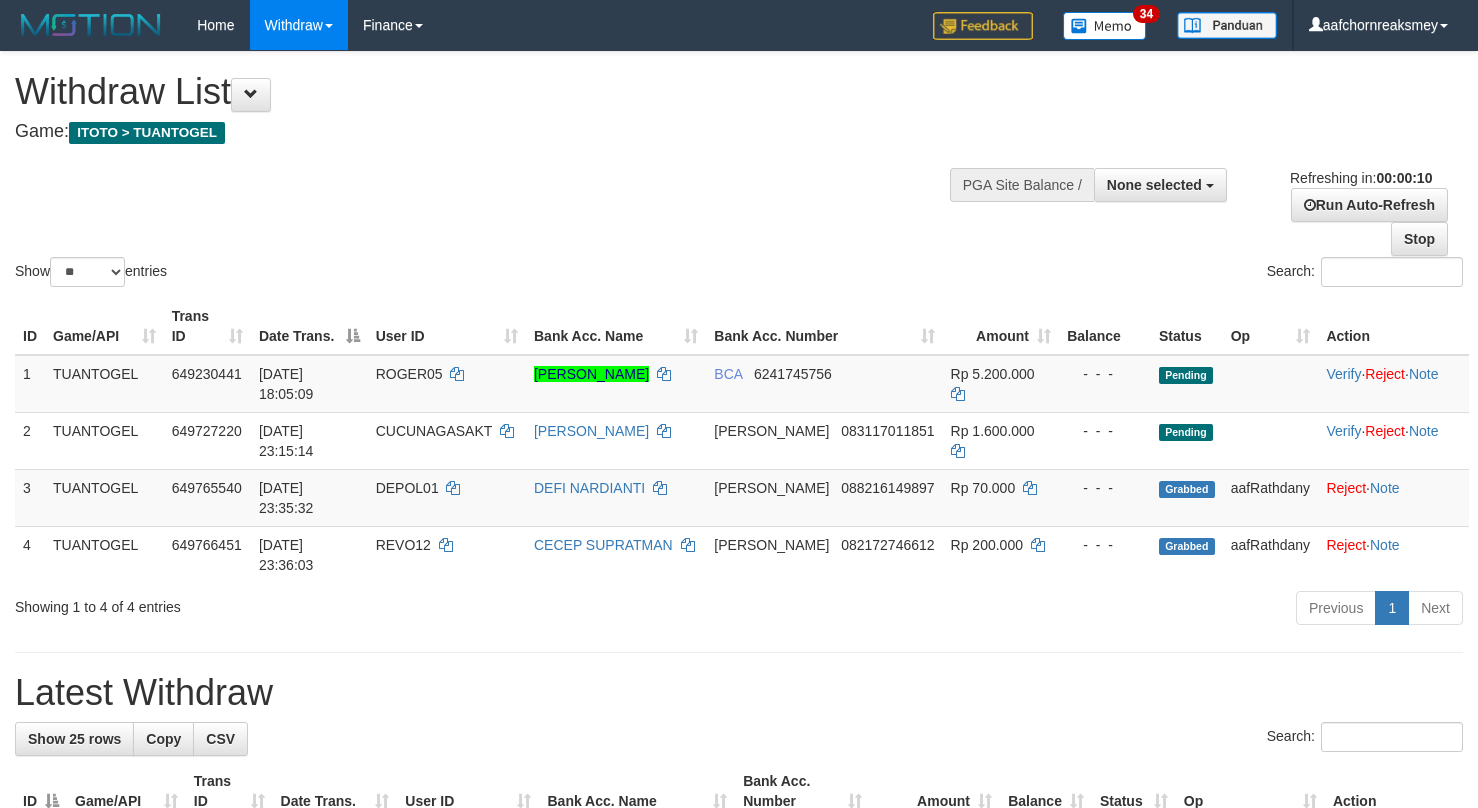 select 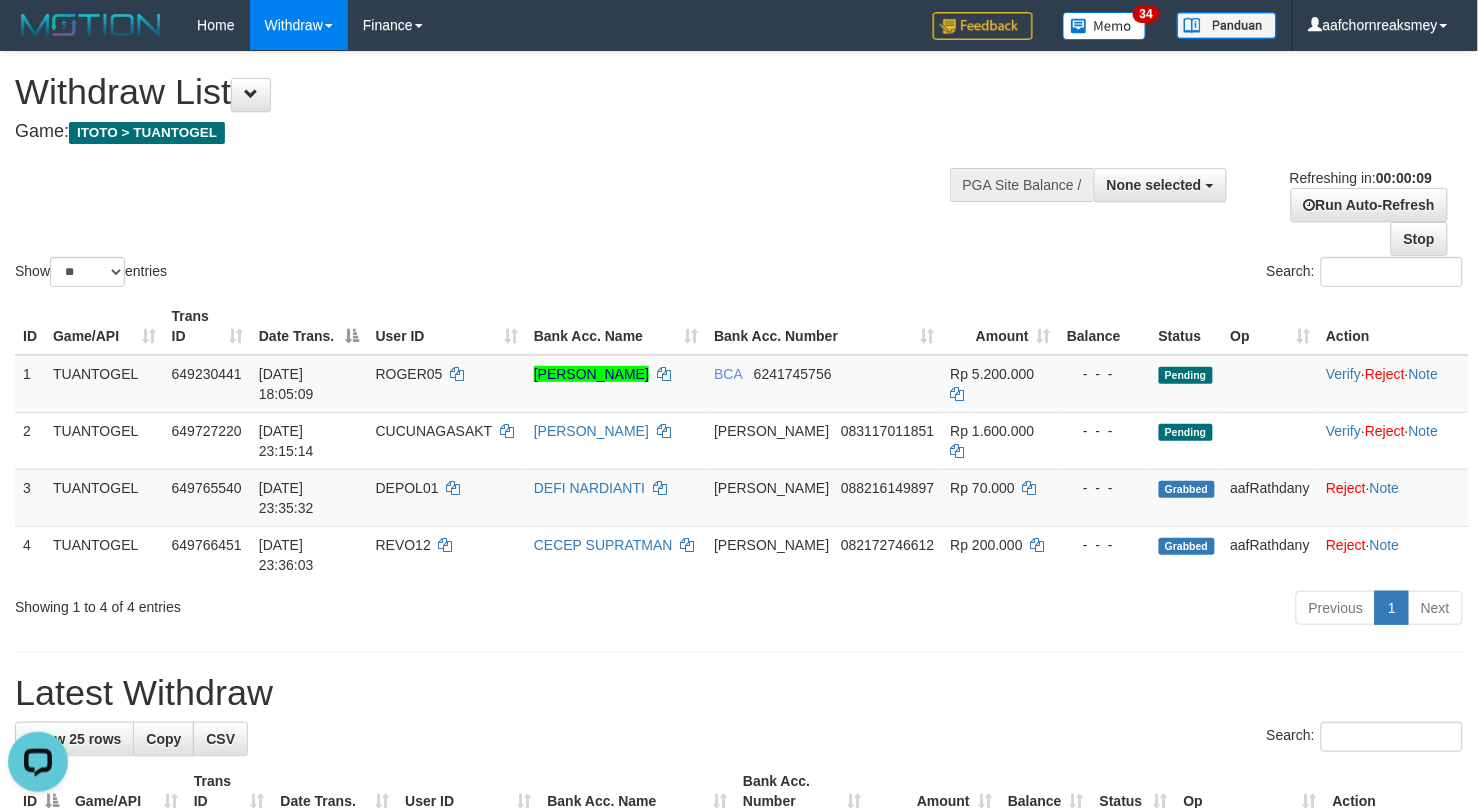 scroll, scrollTop: 0, scrollLeft: 0, axis: both 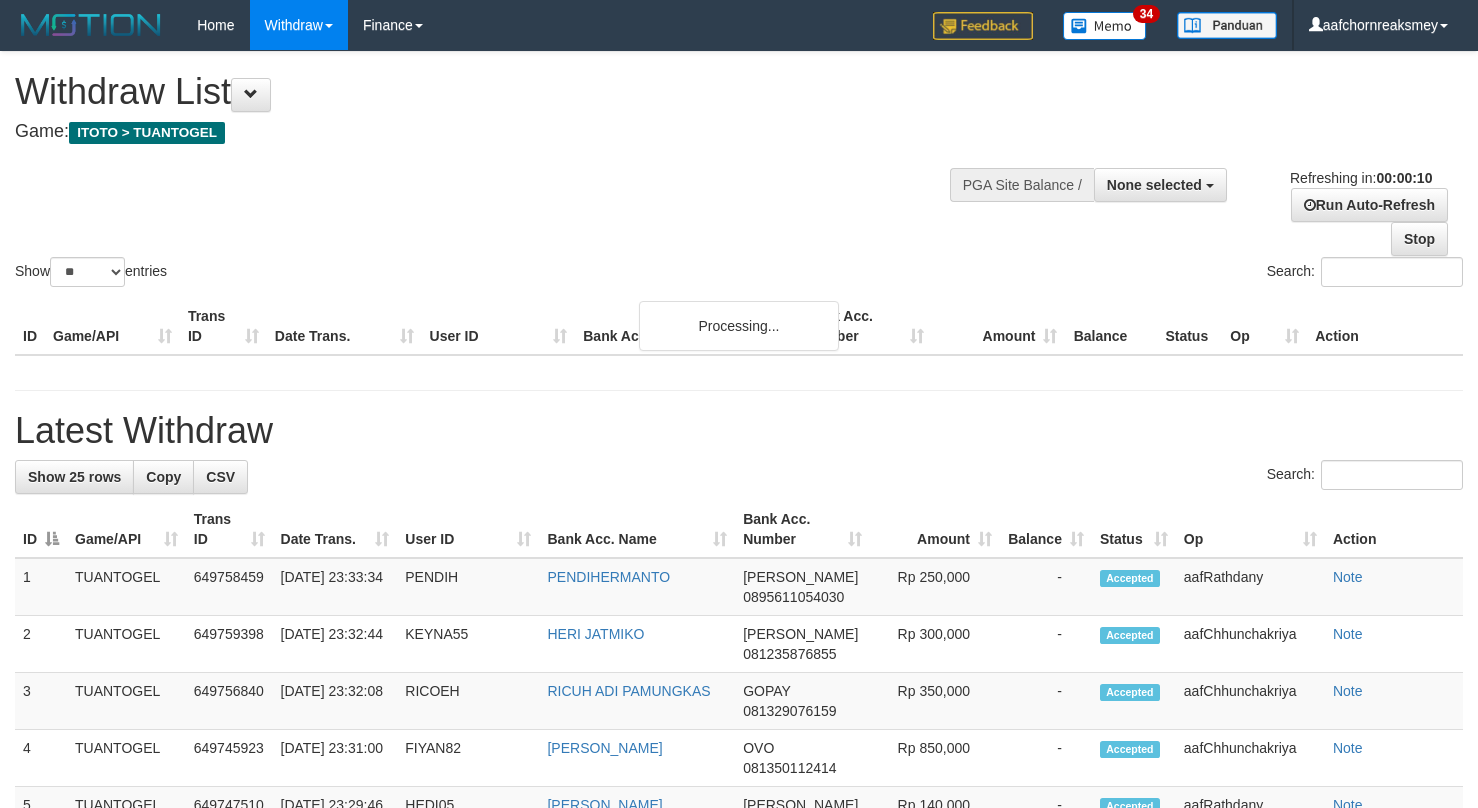 select 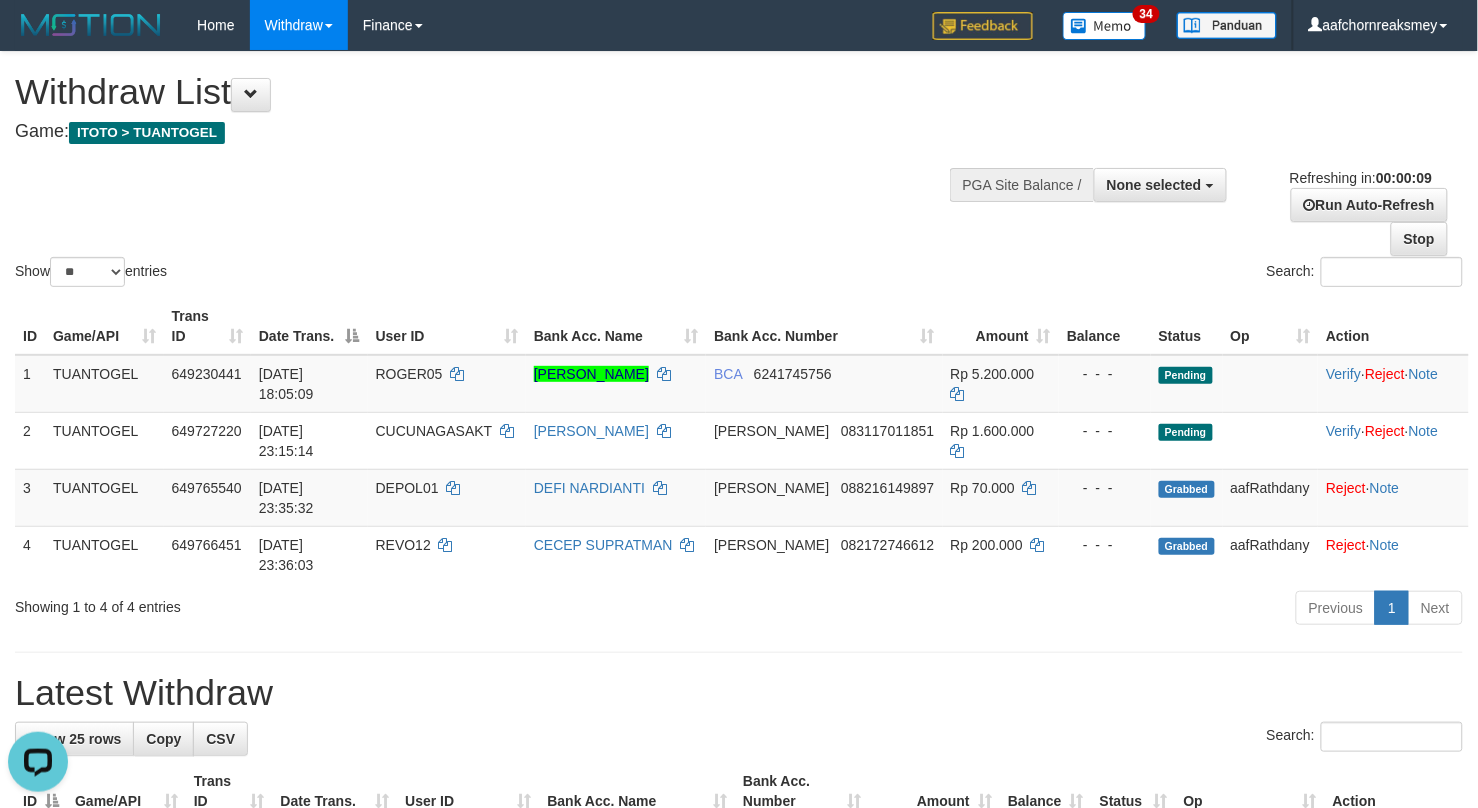 scroll, scrollTop: 0, scrollLeft: 0, axis: both 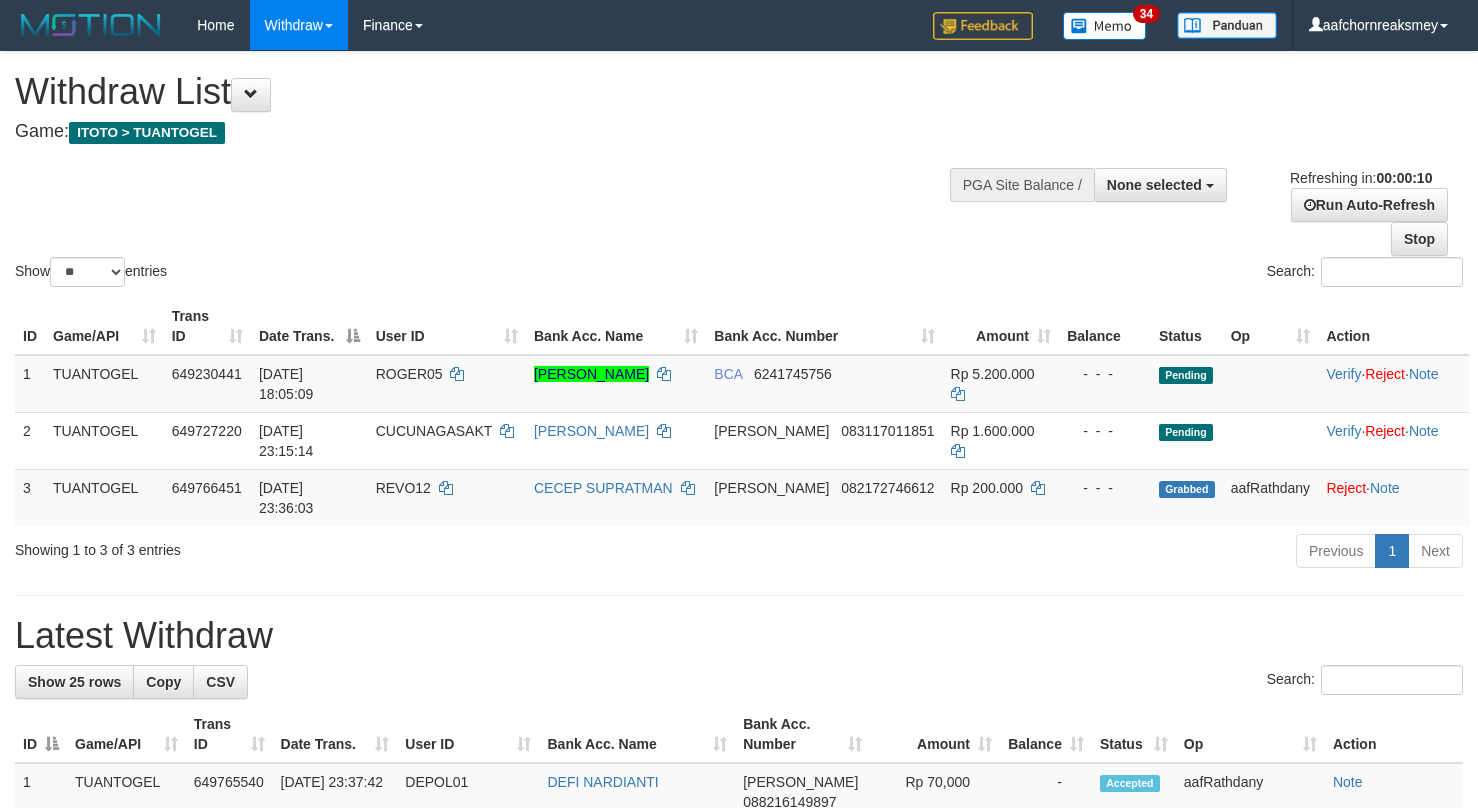 select 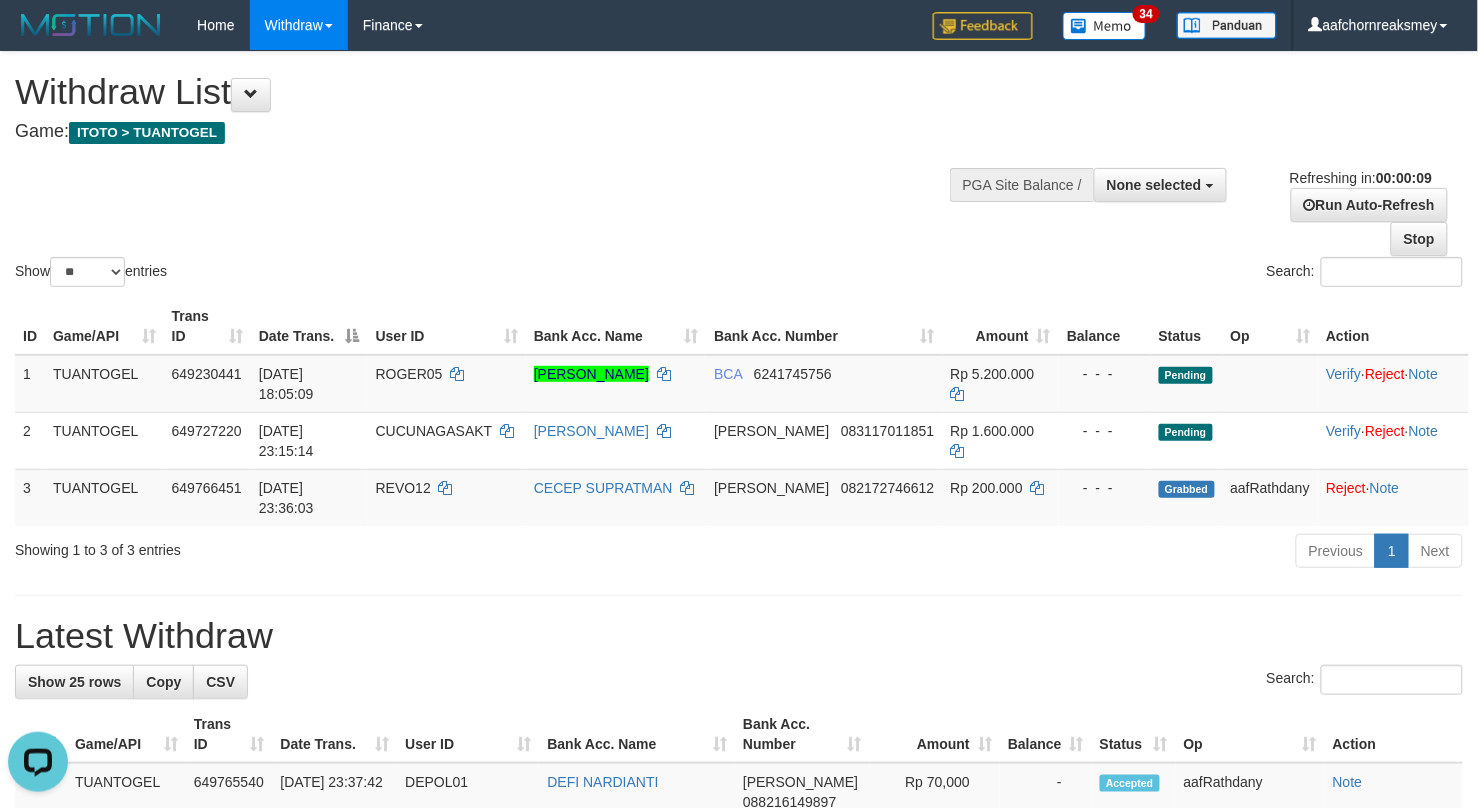 scroll, scrollTop: 0, scrollLeft: 0, axis: both 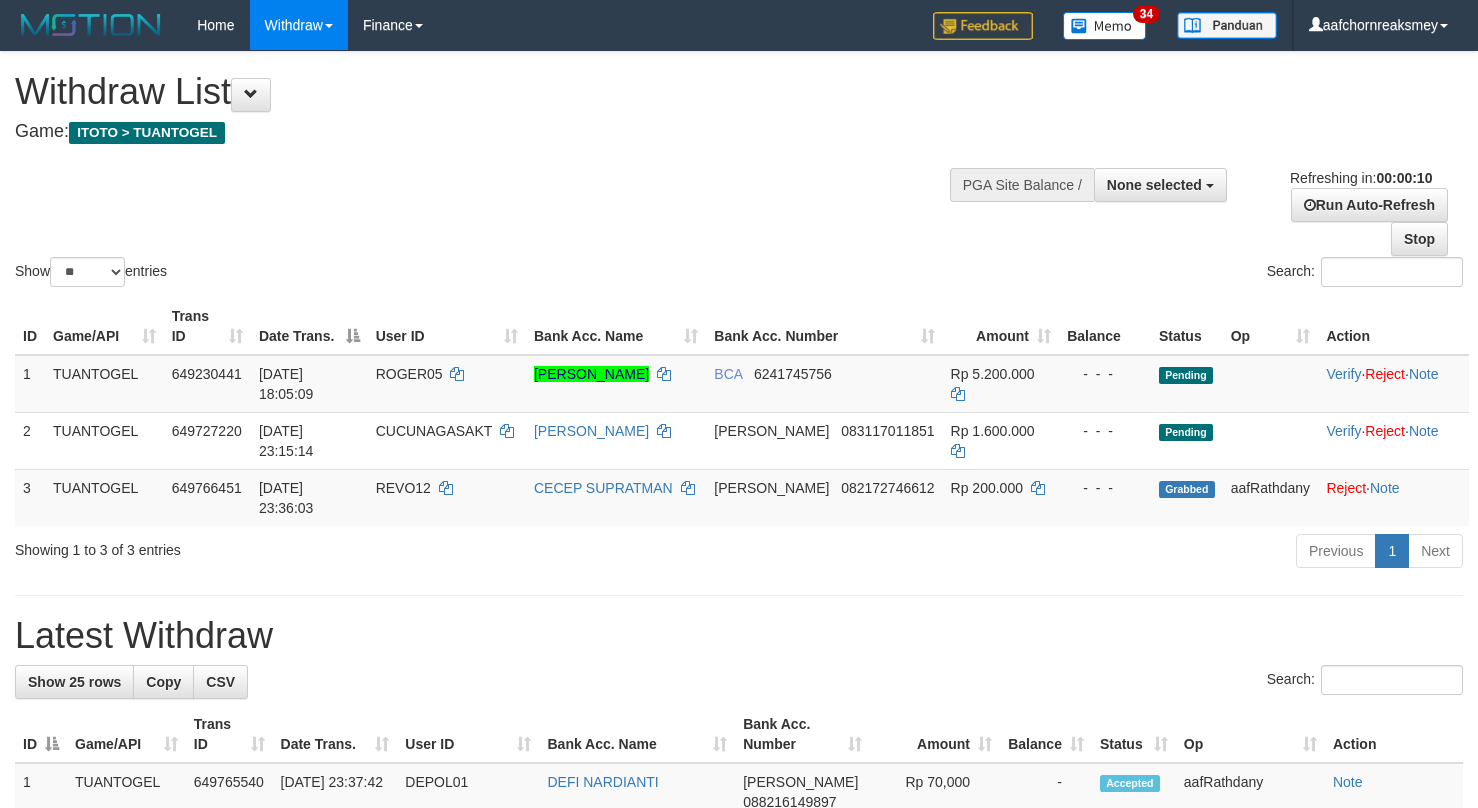 select 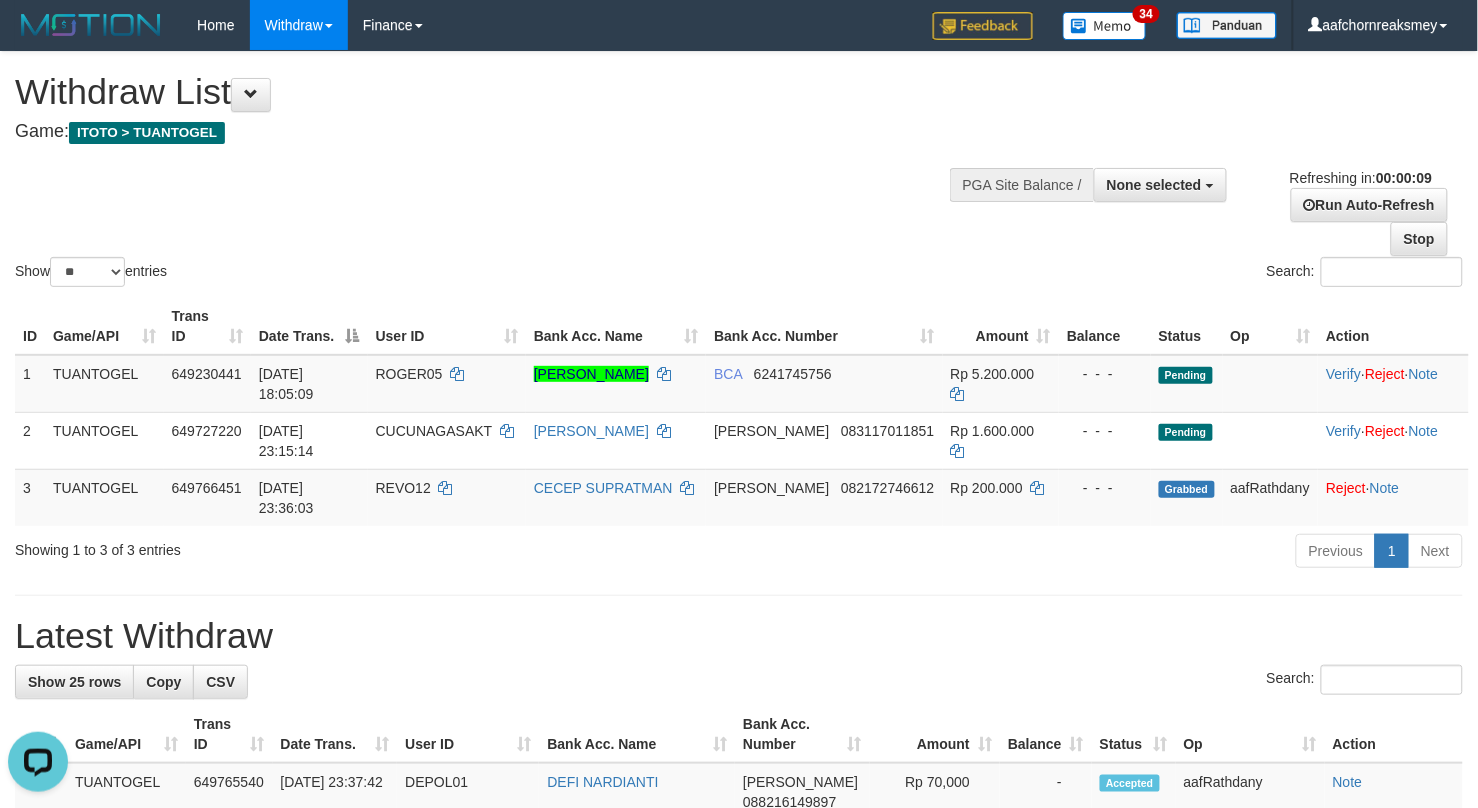 scroll, scrollTop: 0, scrollLeft: 0, axis: both 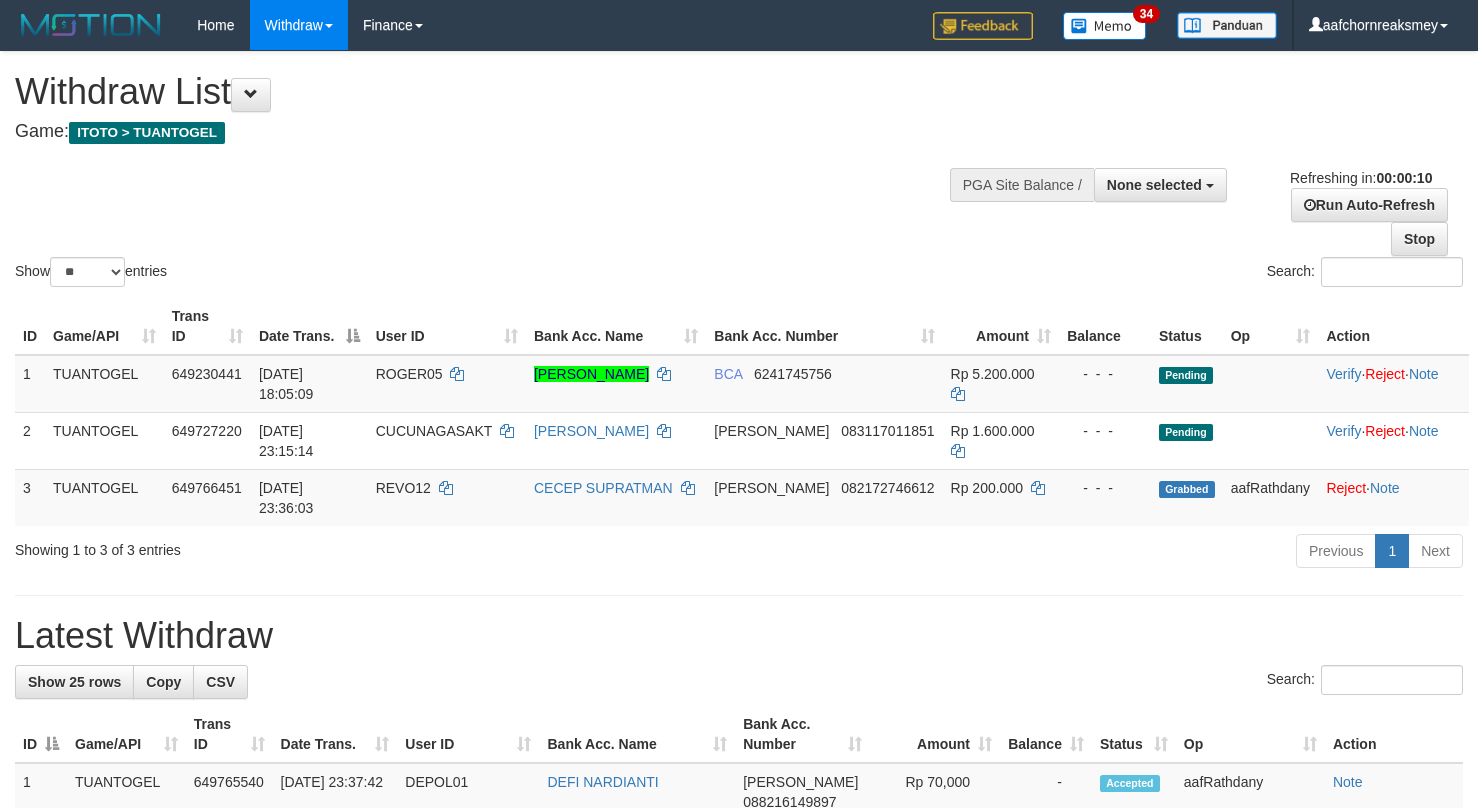 select 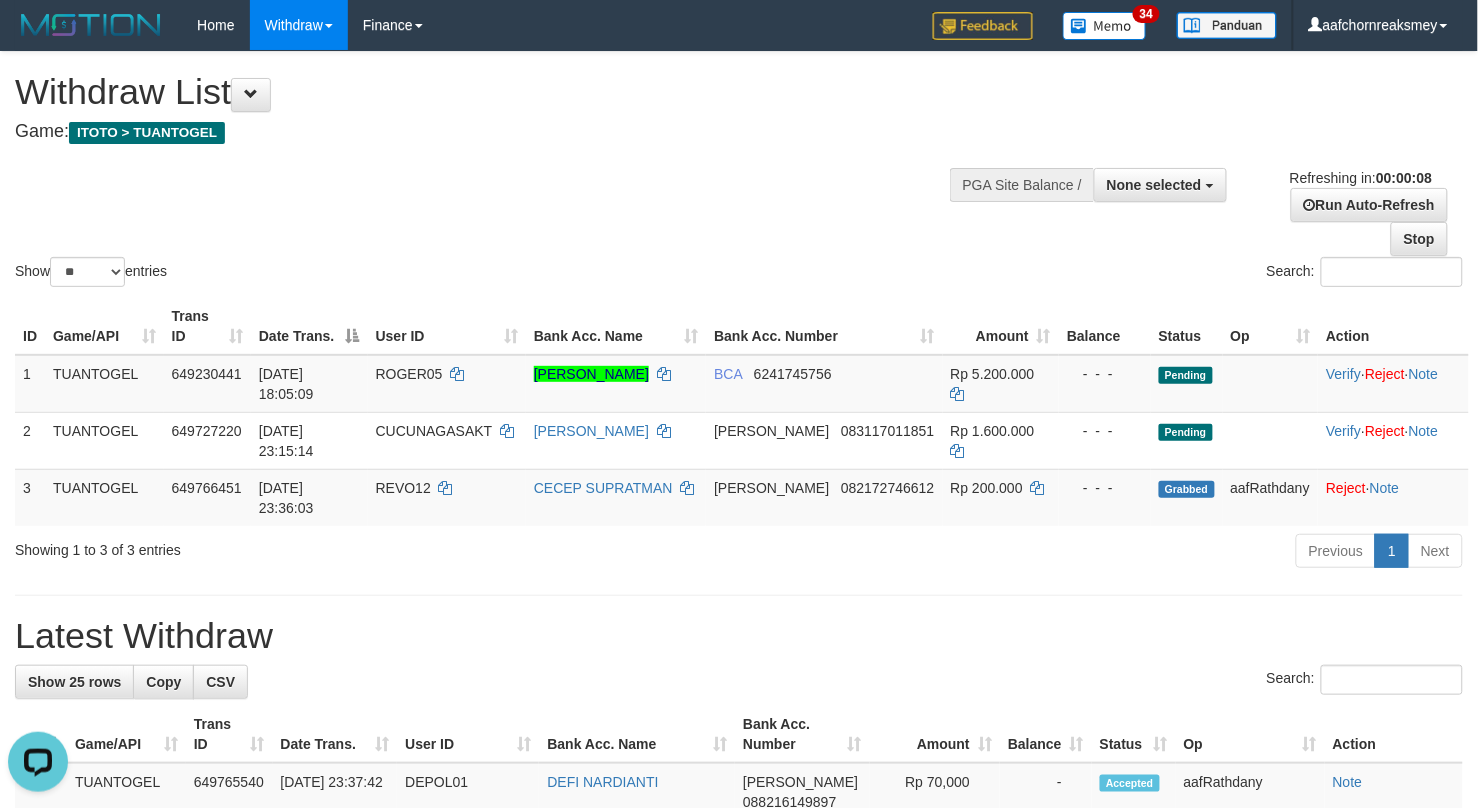 scroll, scrollTop: 0, scrollLeft: 0, axis: both 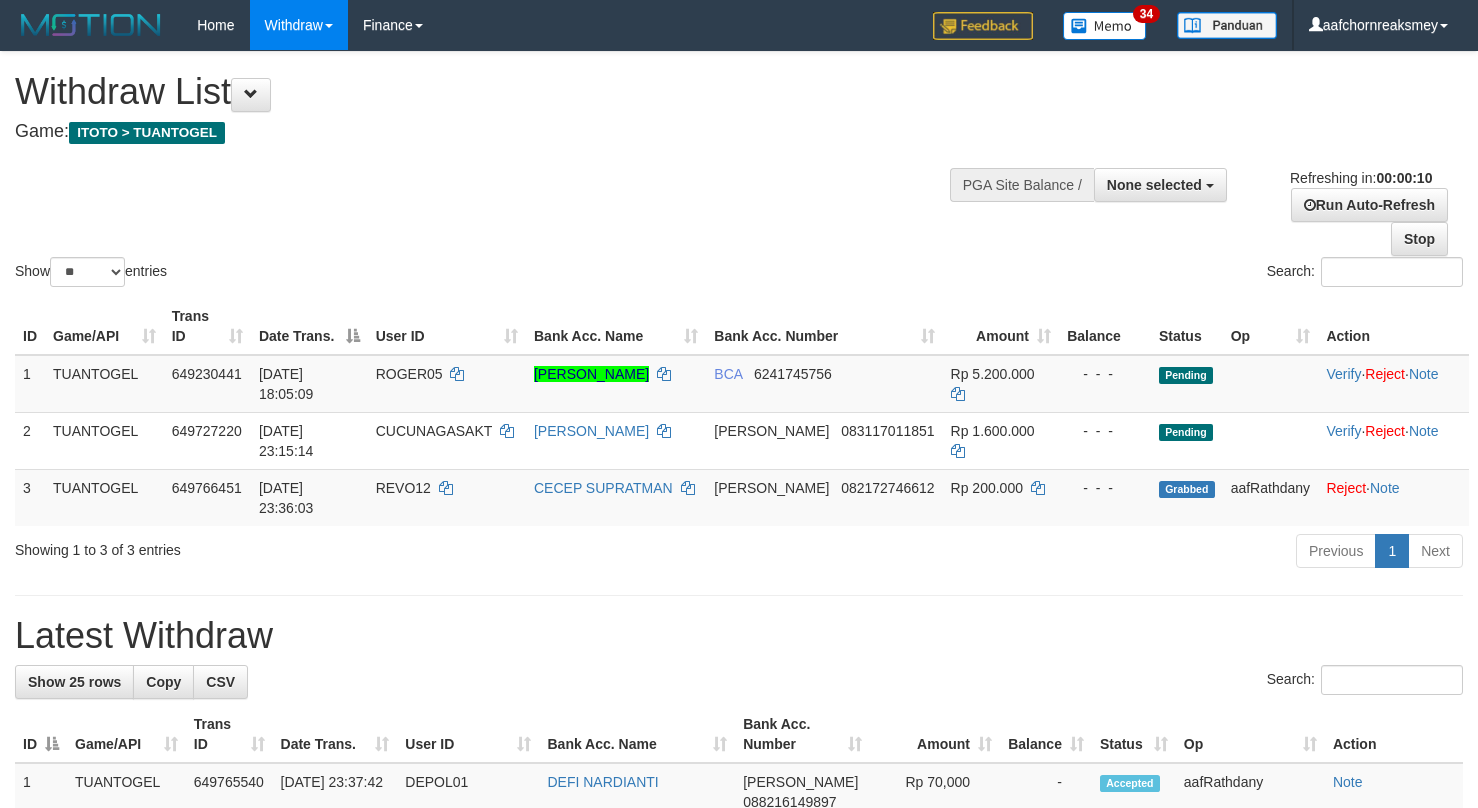 select 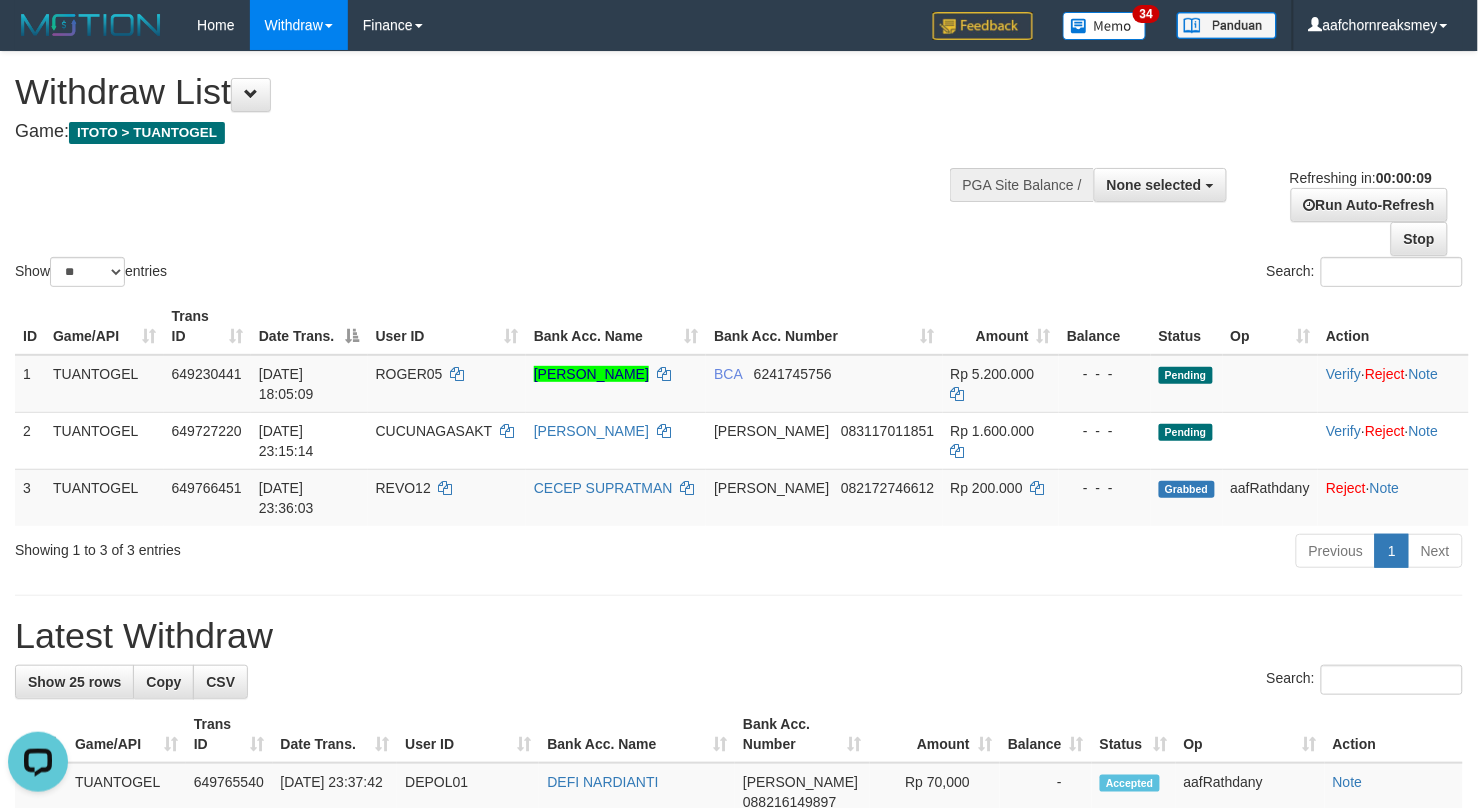scroll, scrollTop: 0, scrollLeft: 0, axis: both 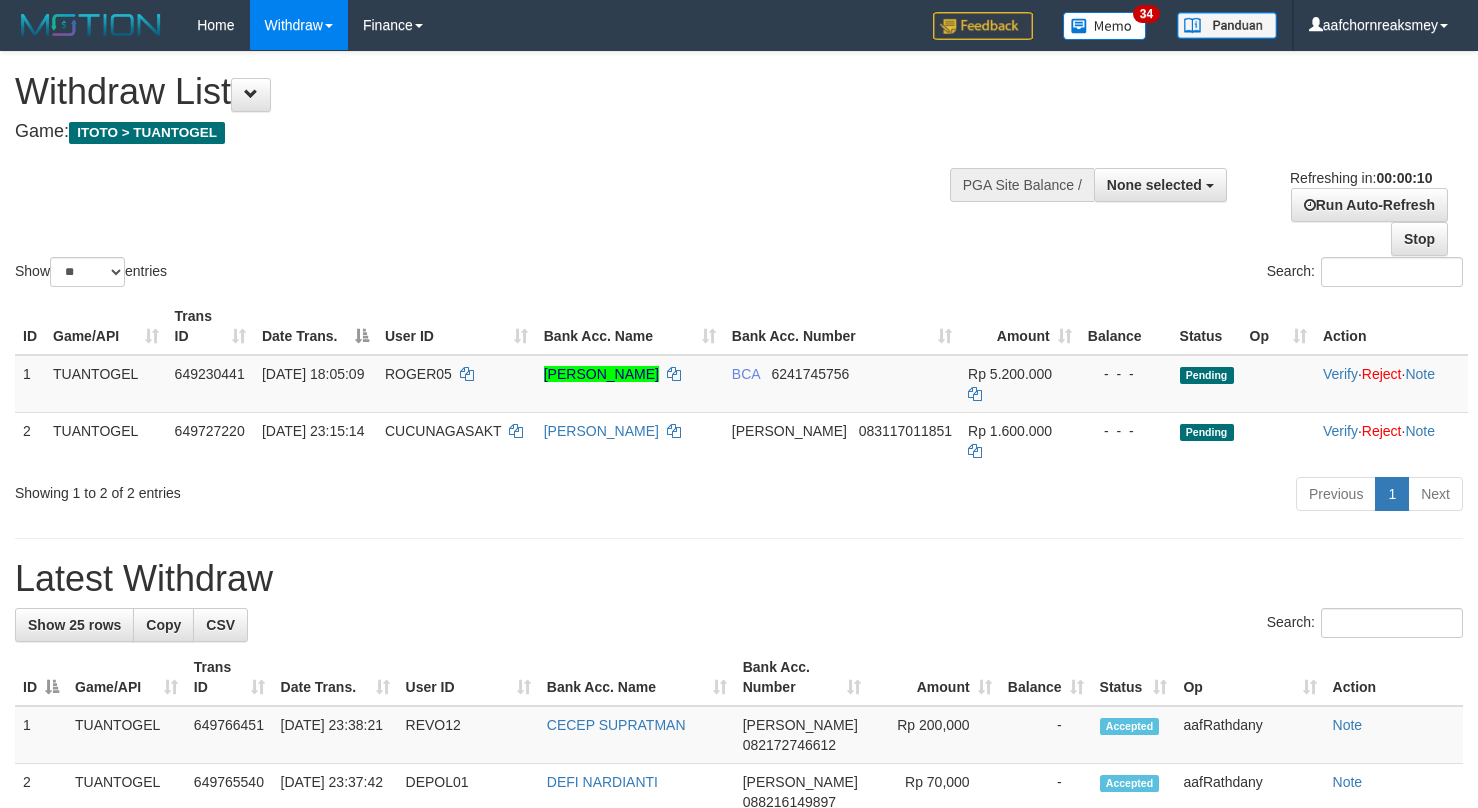 select 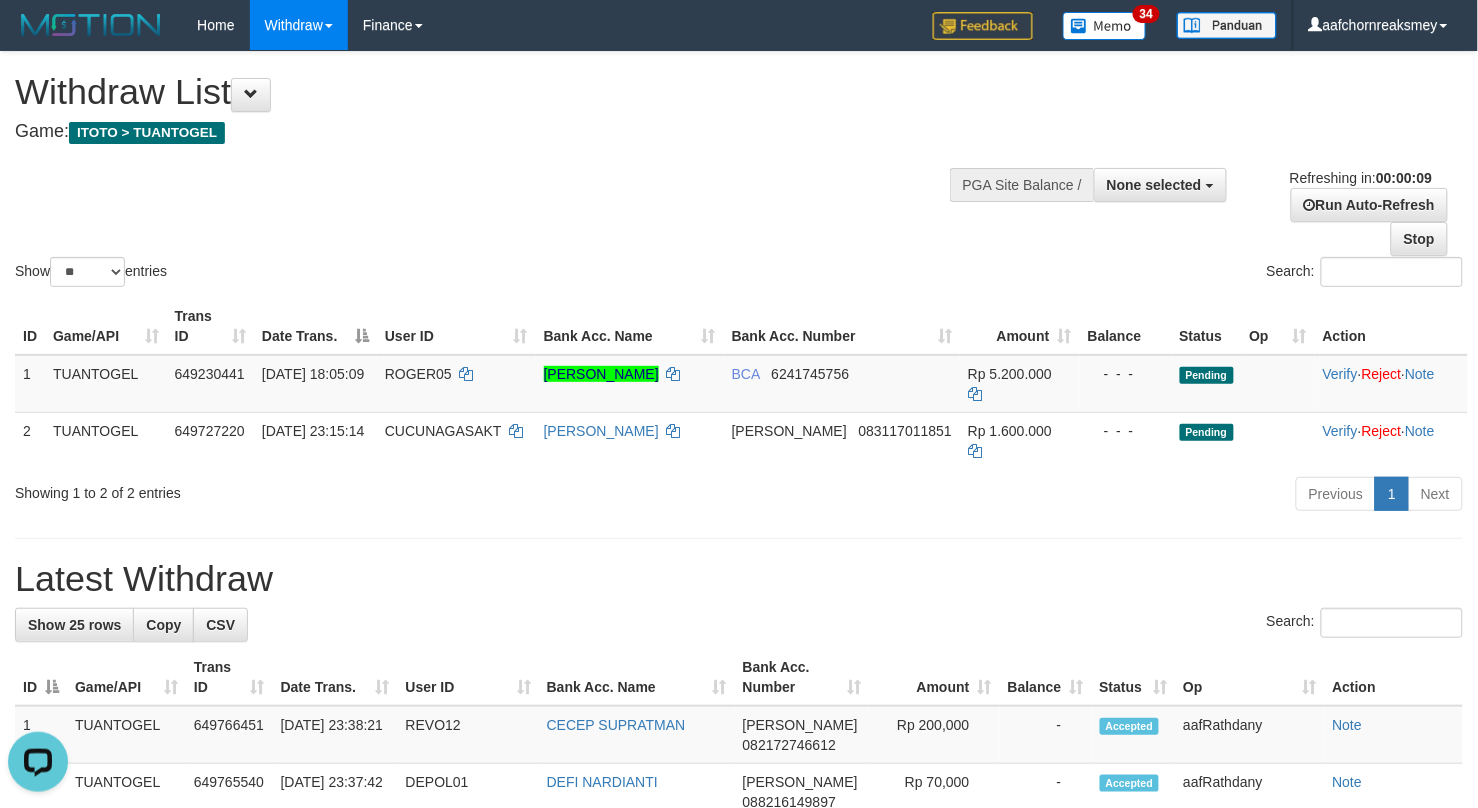 scroll, scrollTop: 0, scrollLeft: 0, axis: both 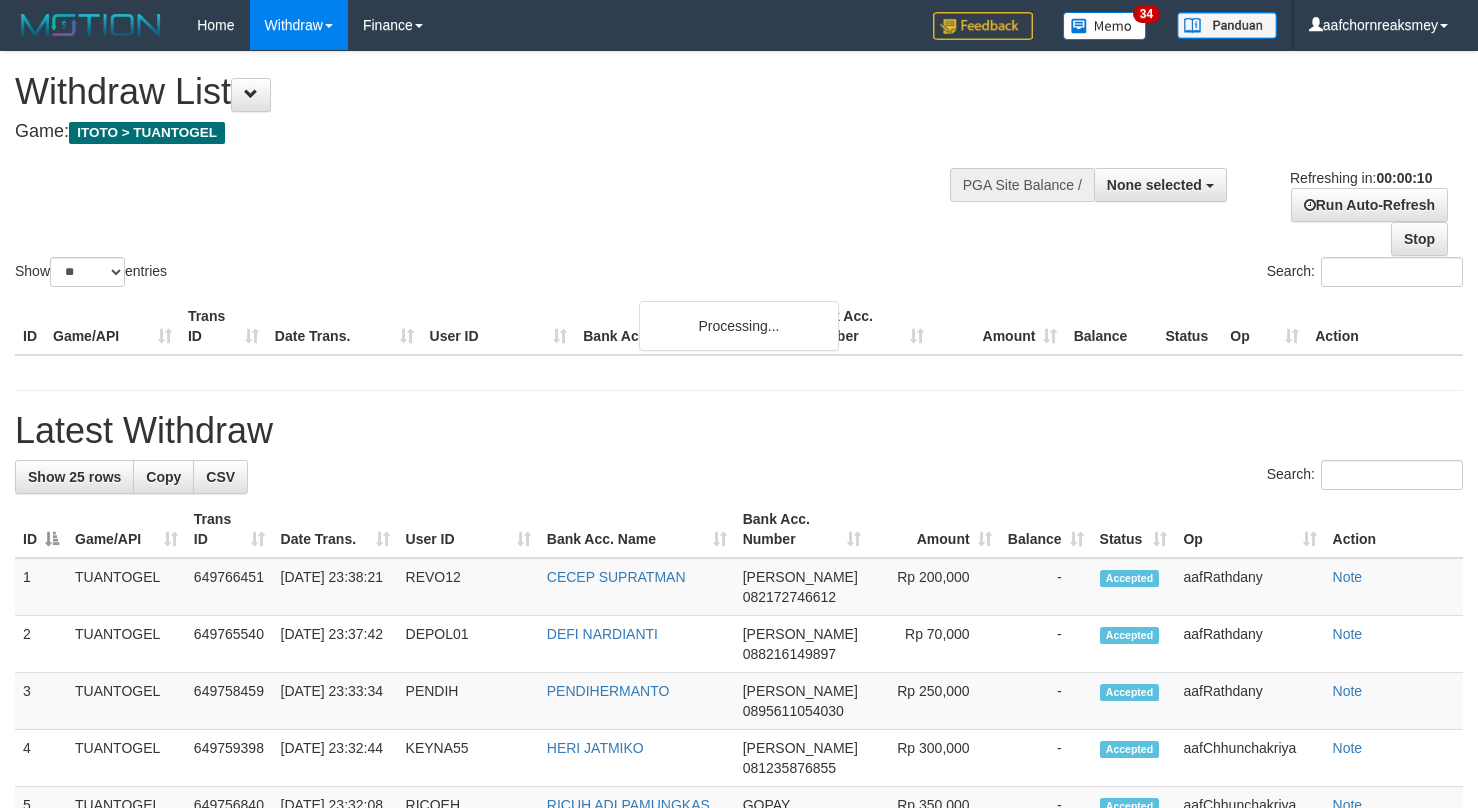 select 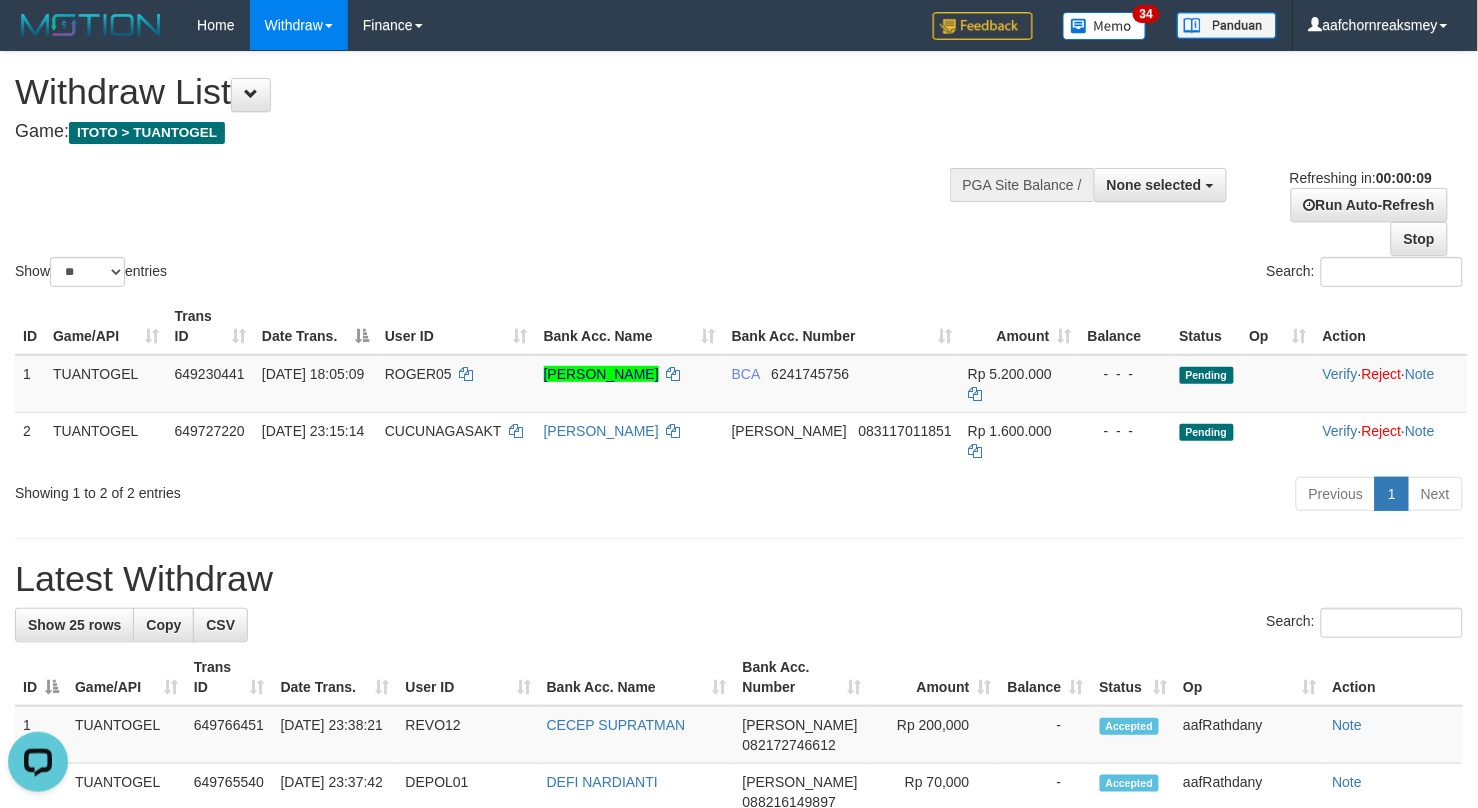 scroll, scrollTop: 0, scrollLeft: 0, axis: both 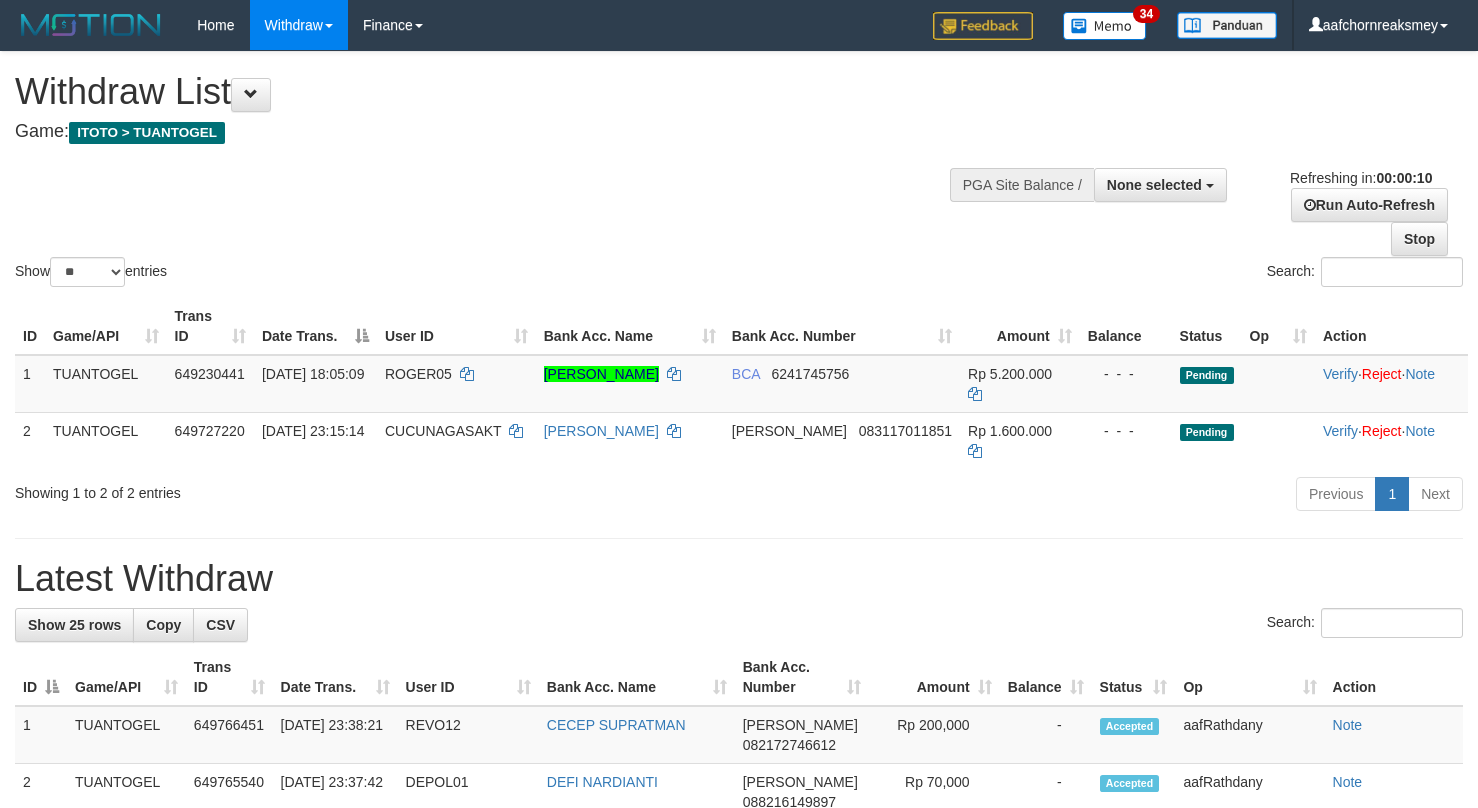 select 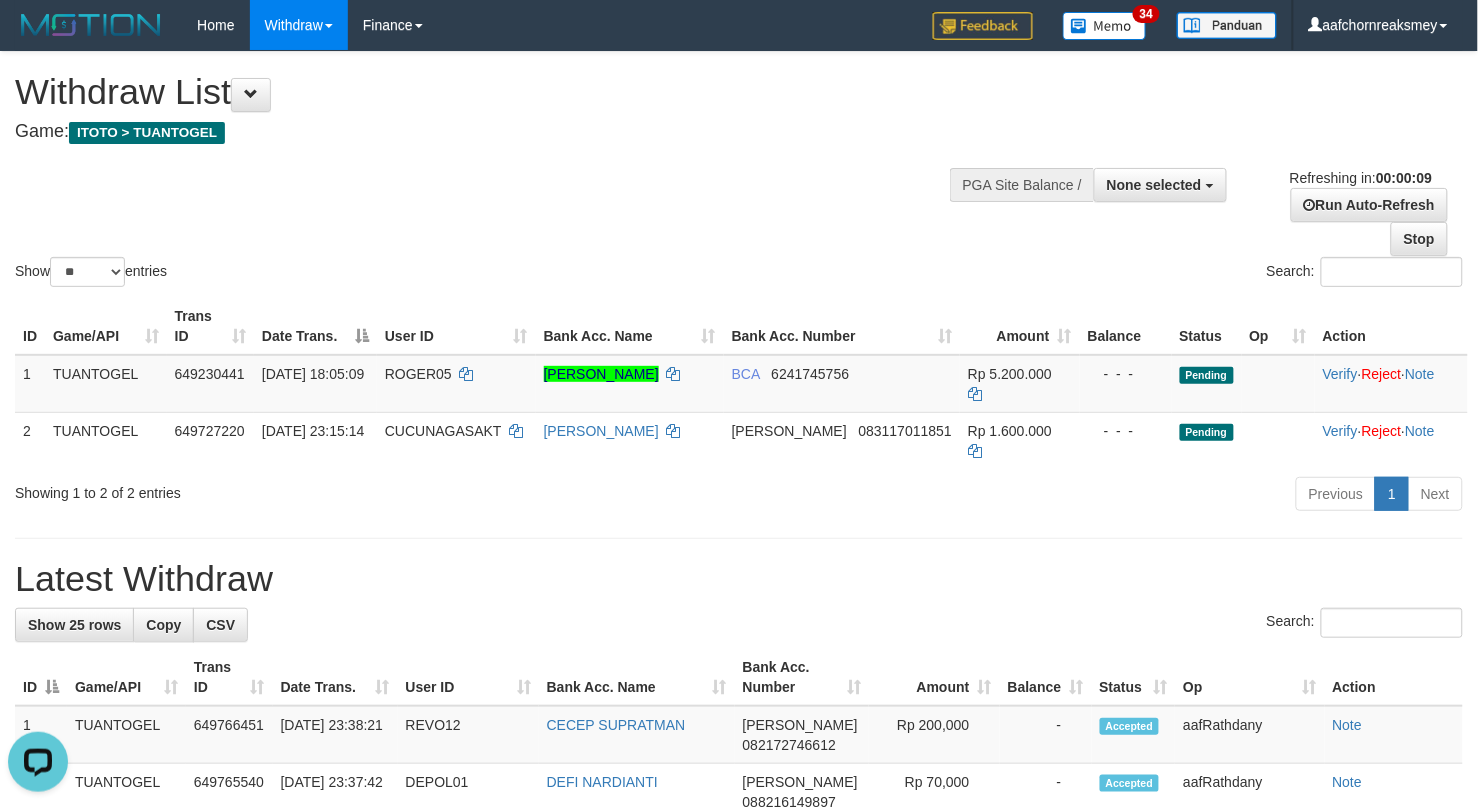 scroll, scrollTop: 0, scrollLeft: 0, axis: both 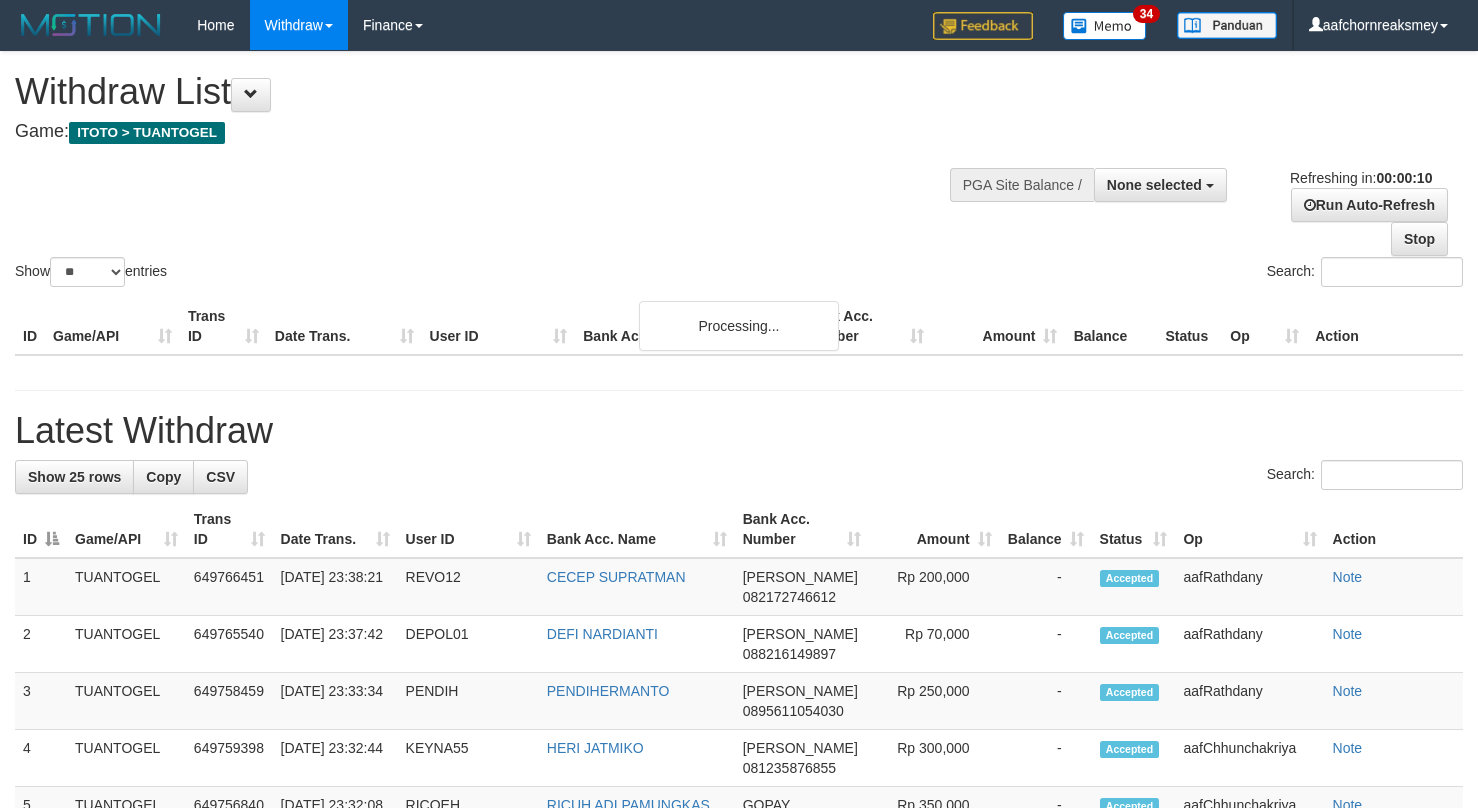 select 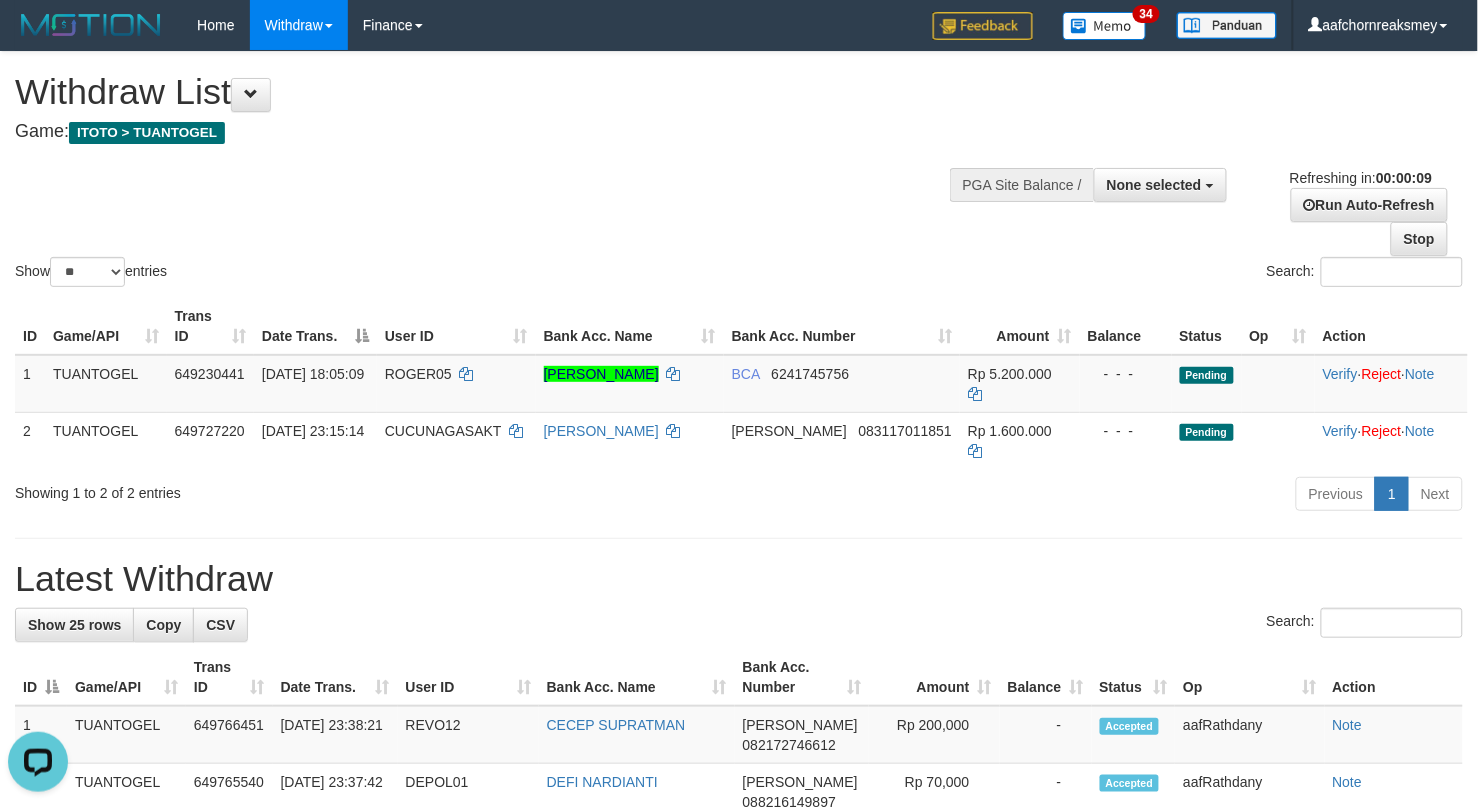 scroll, scrollTop: 0, scrollLeft: 0, axis: both 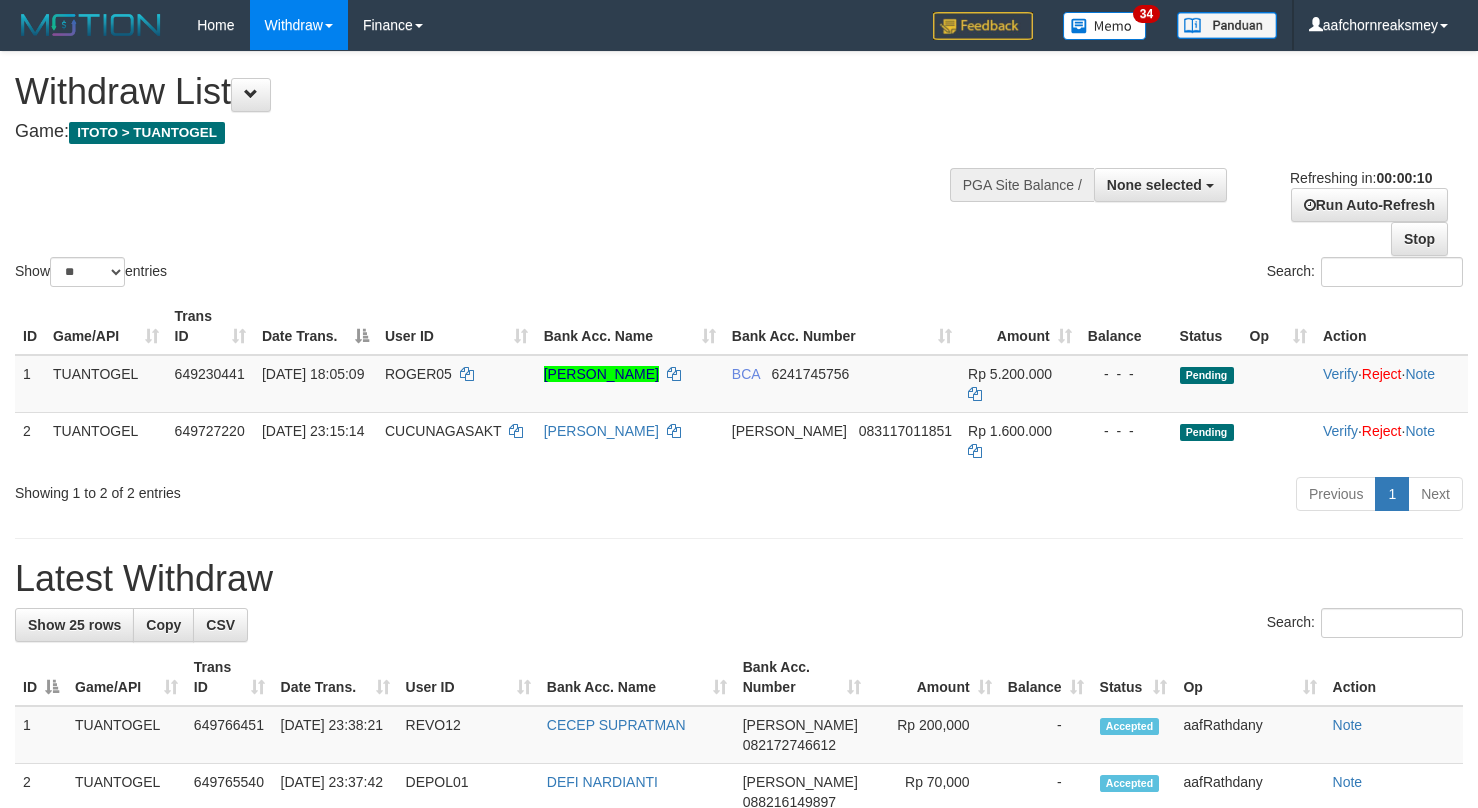 select 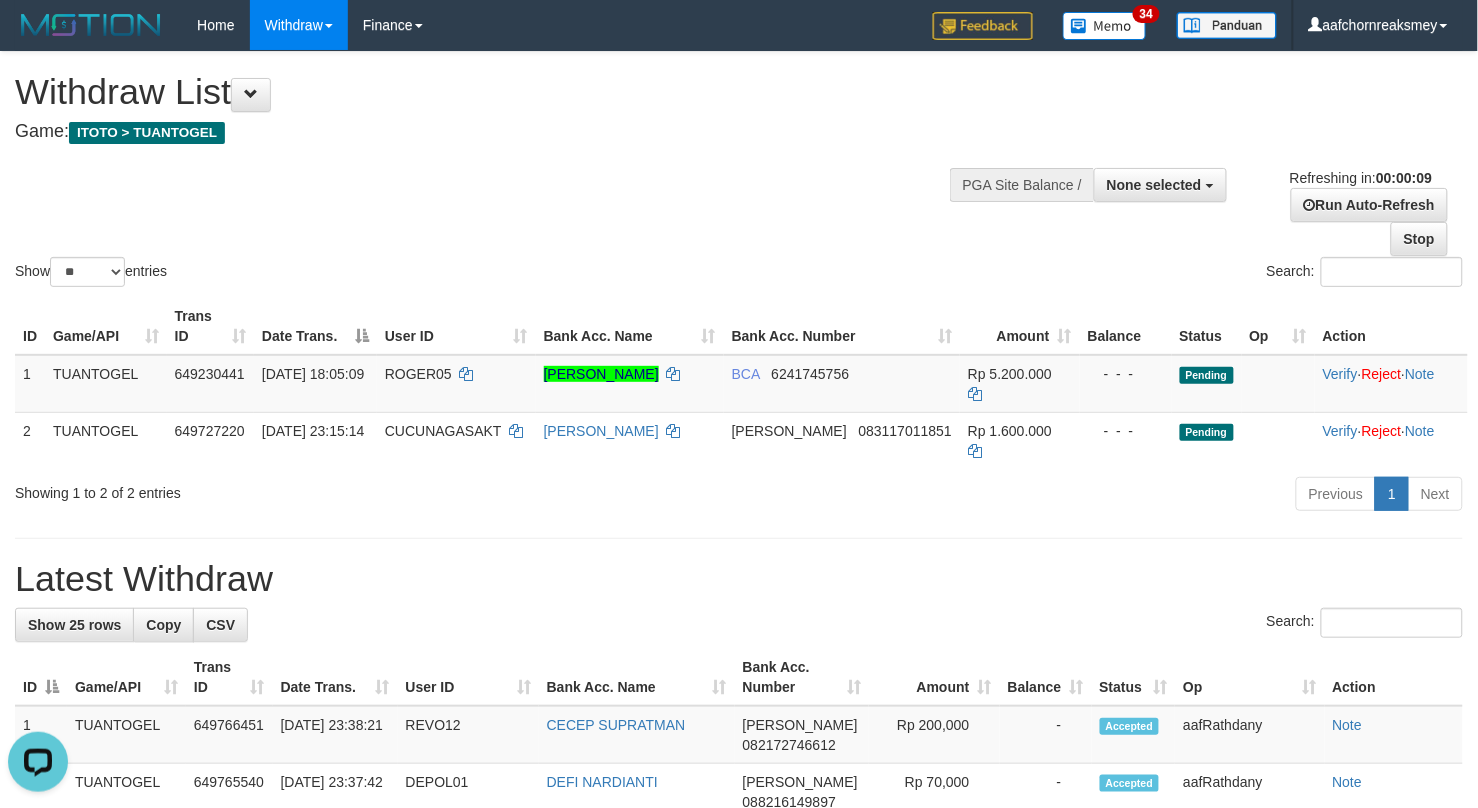 scroll, scrollTop: 0, scrollLeft: 0, axis: both 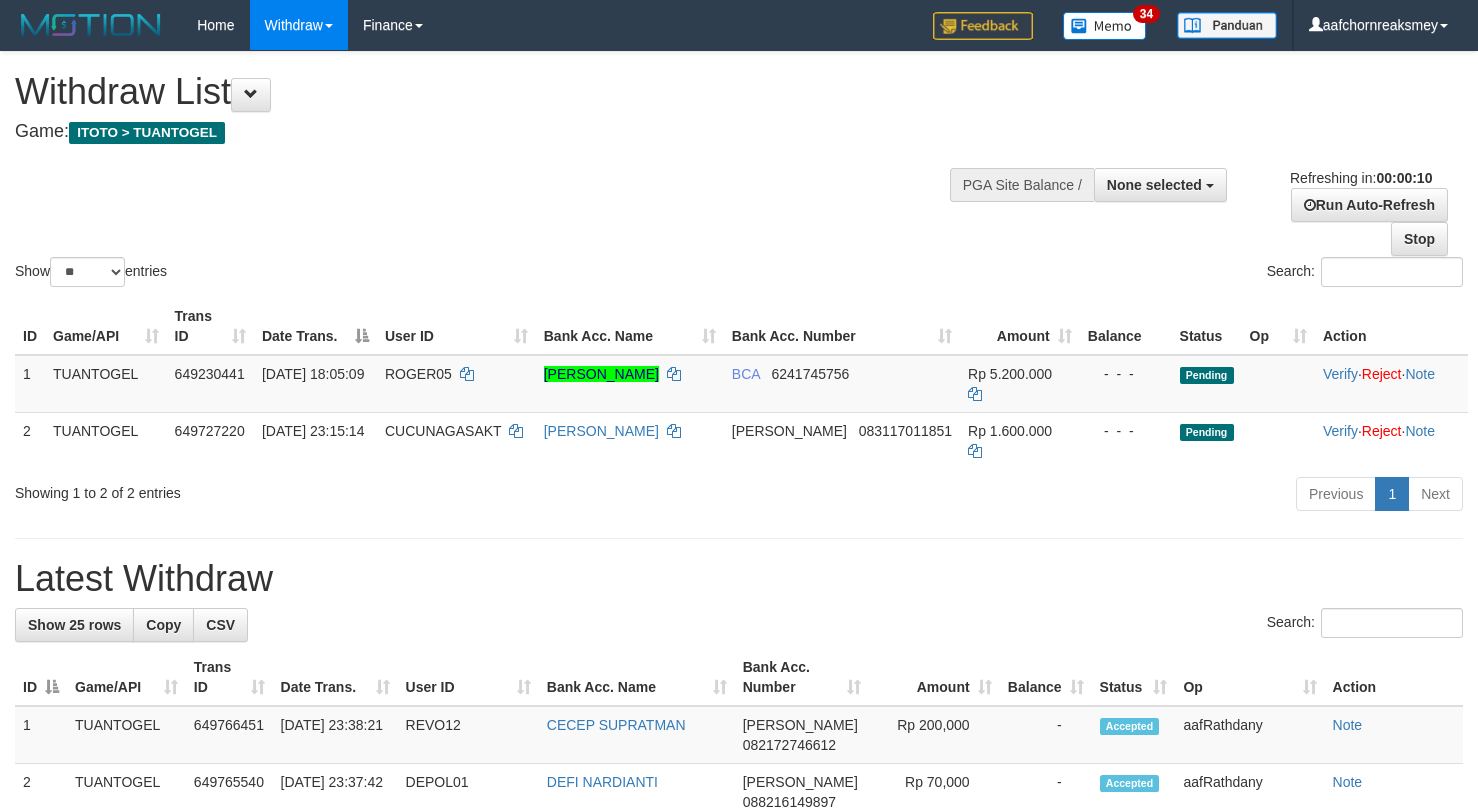 select 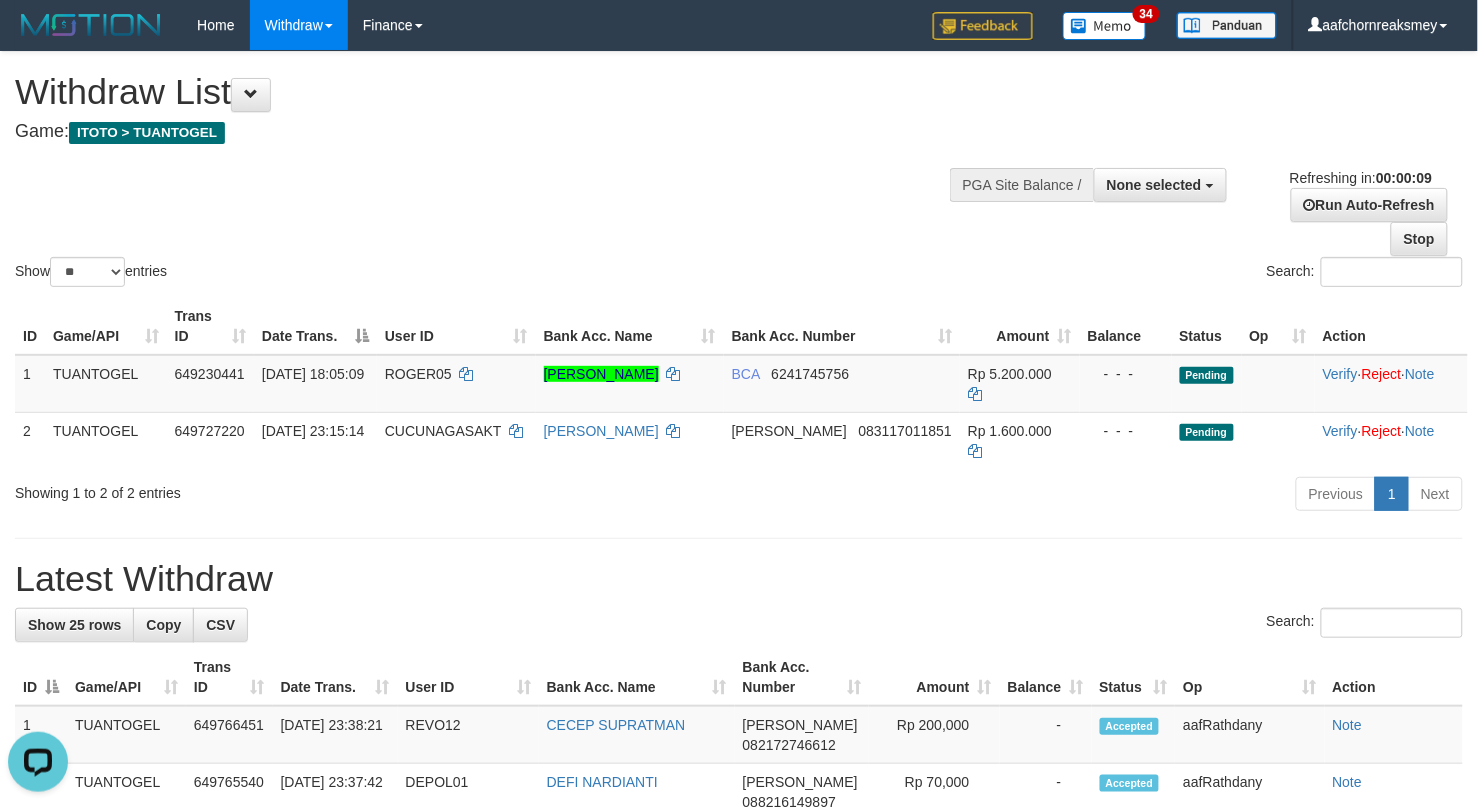 scroll, scrollTop: 0, scrollLeft: 0, axis: both 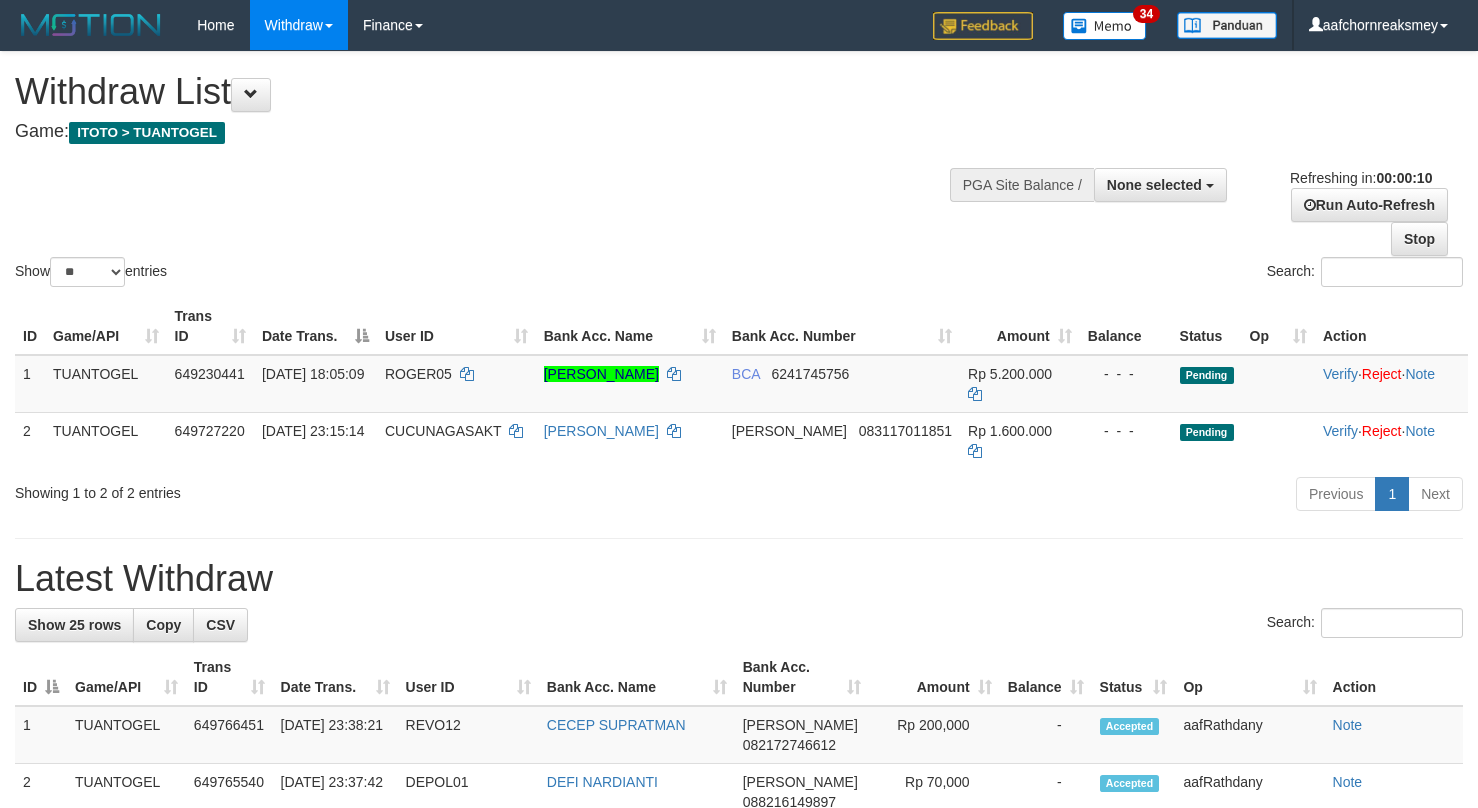 select 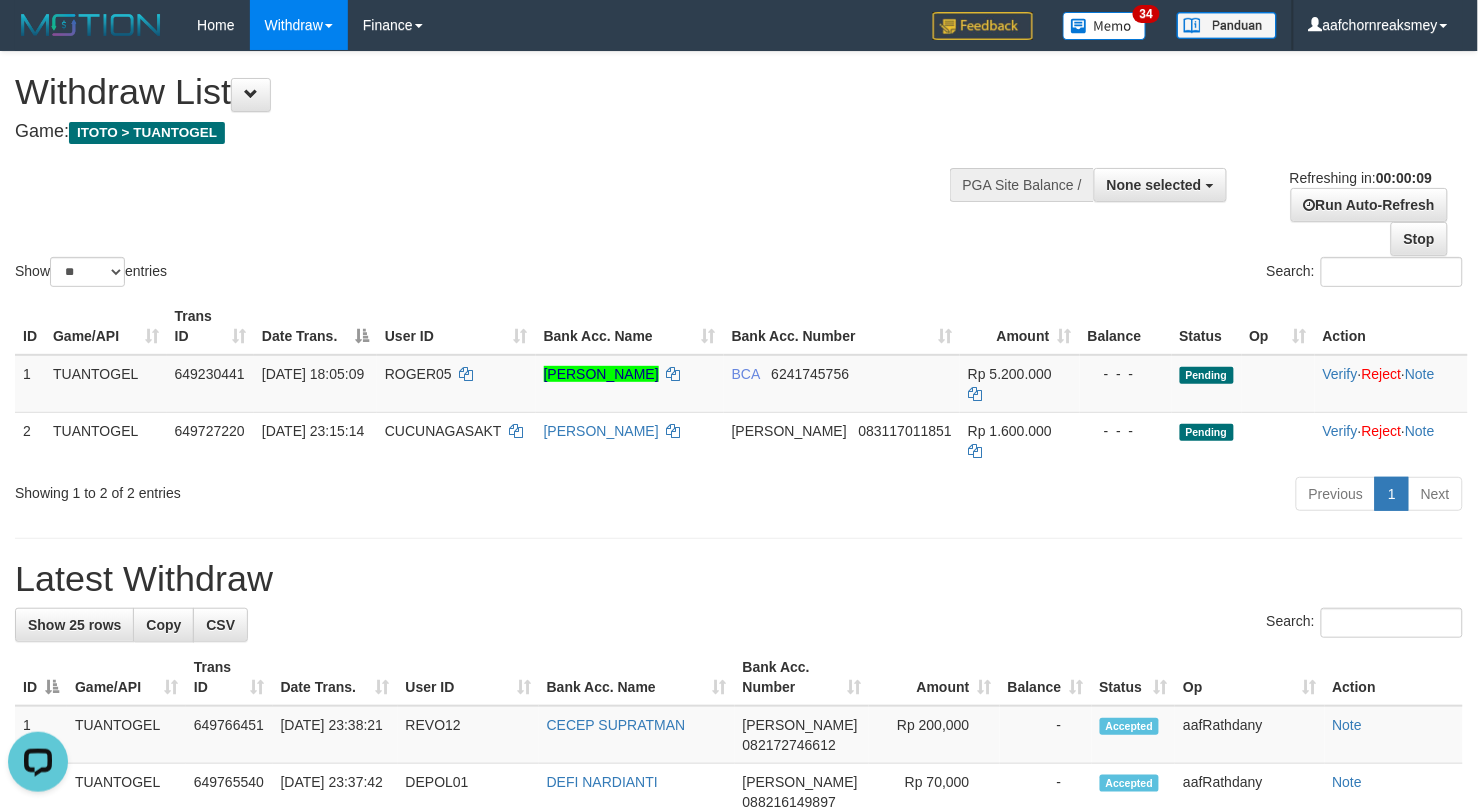 scroll, scrollTop: 0, scrollLeft: 0, axis: both 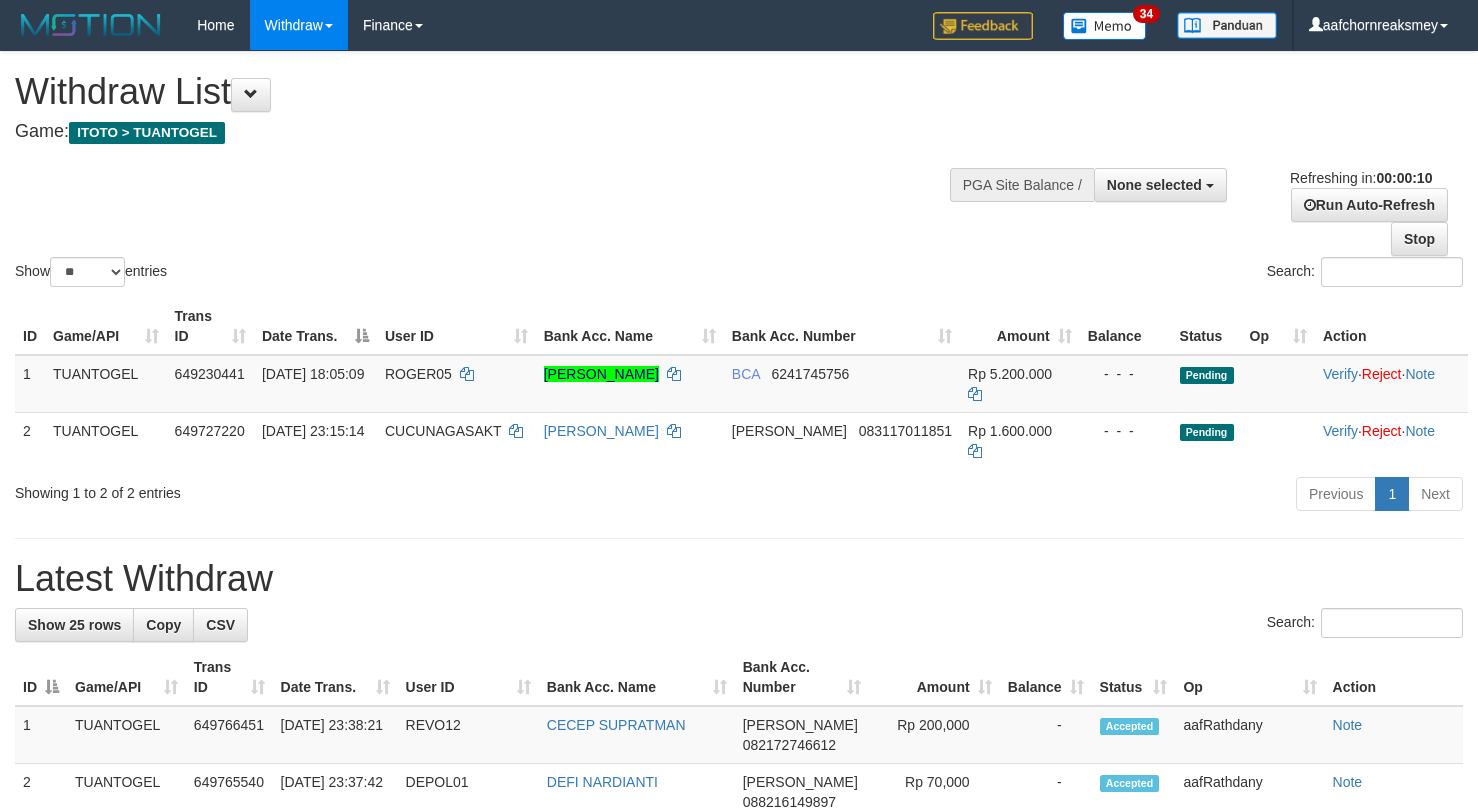 select 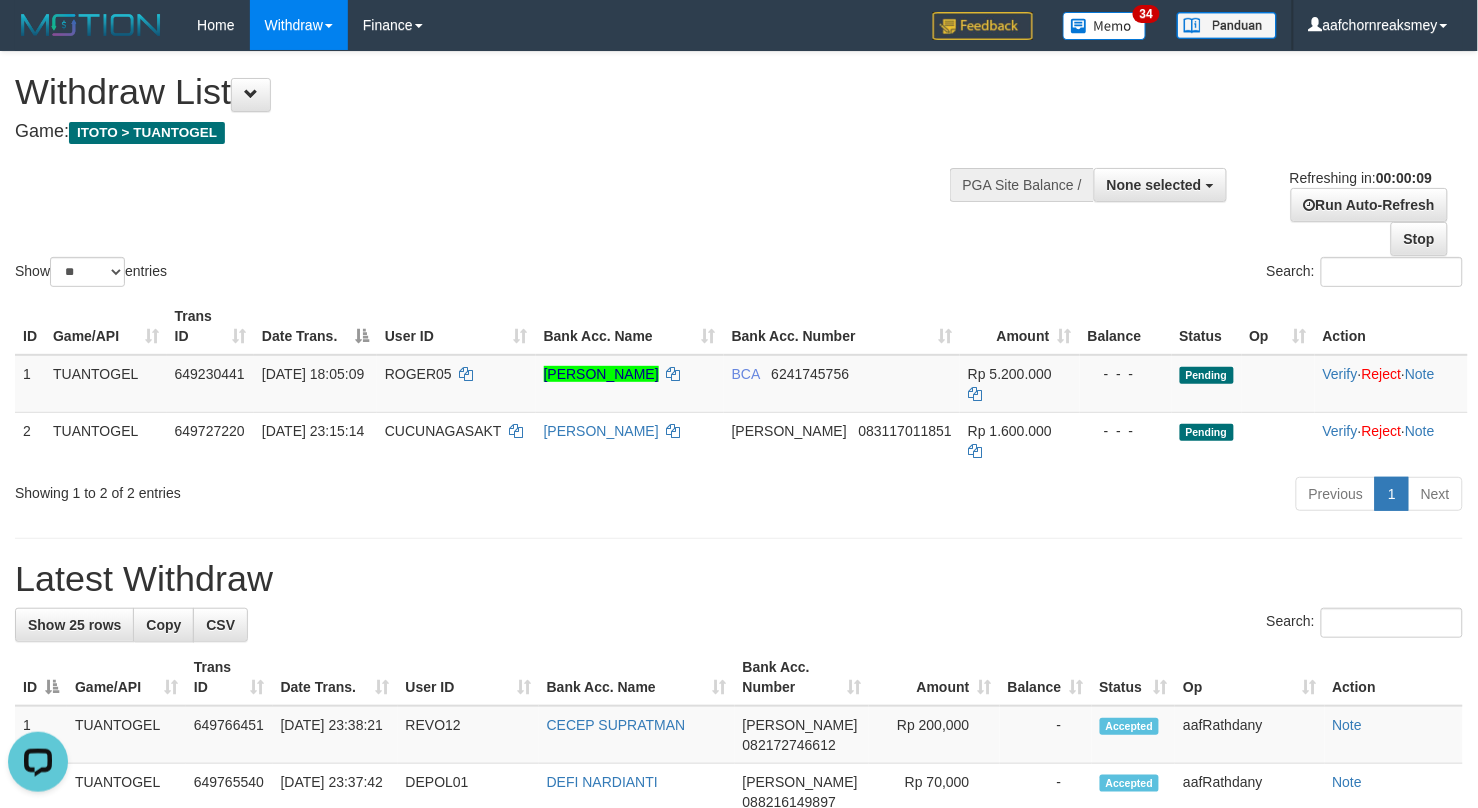 scroll, scrollTop: 0, scrollLeft: 0, axis: both 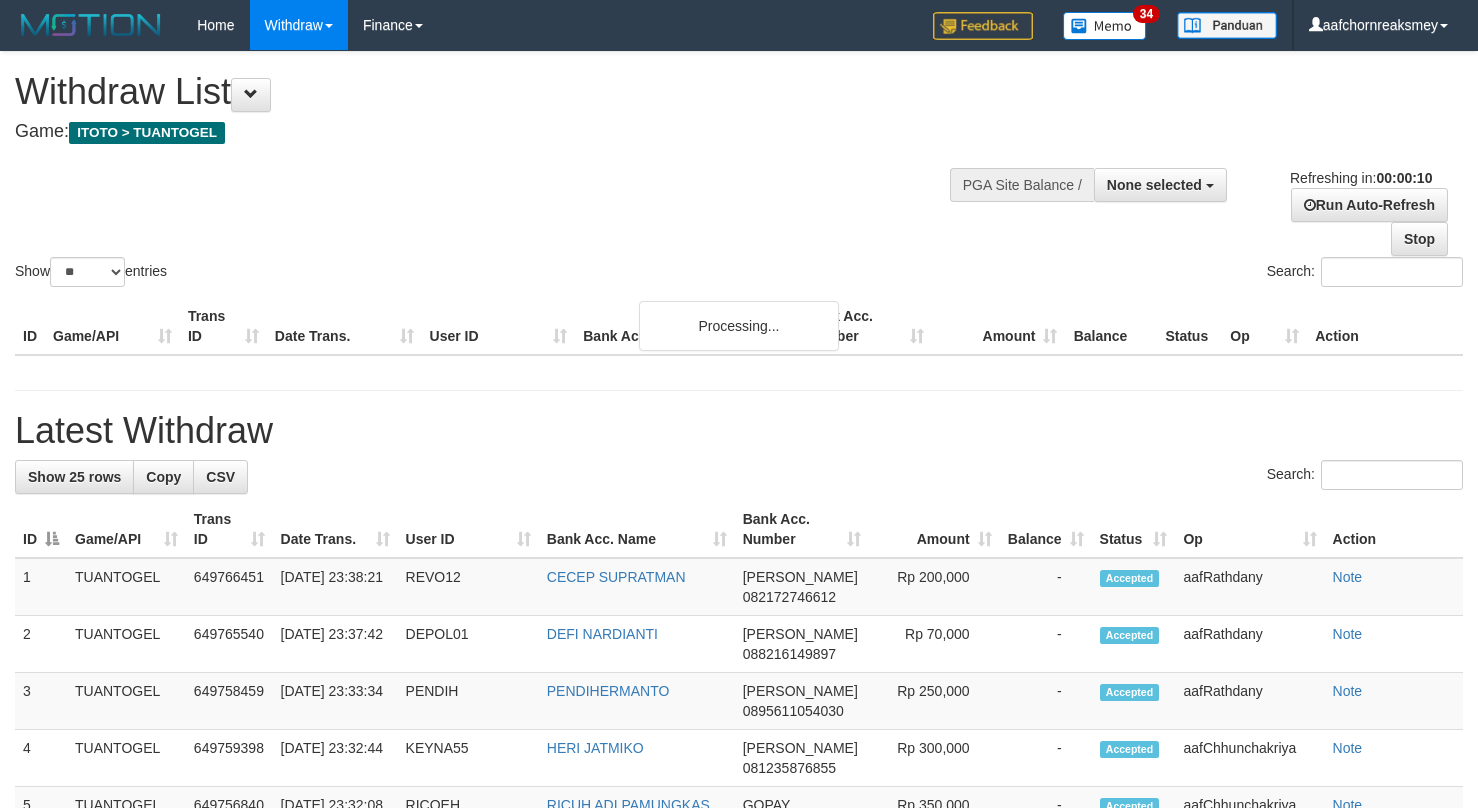 select 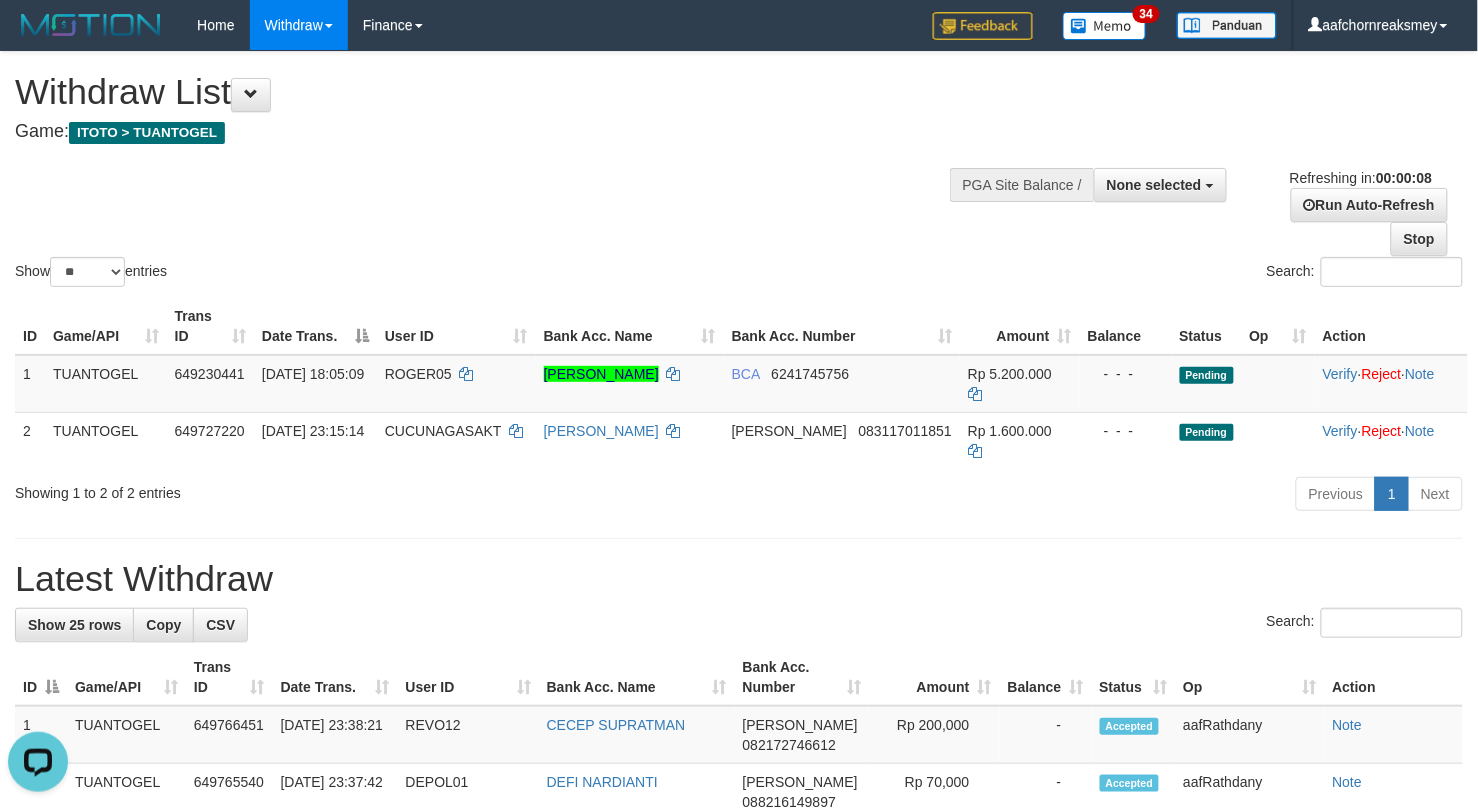 scroll, scrollTop: 0, scrollLeft: 0, axis: both 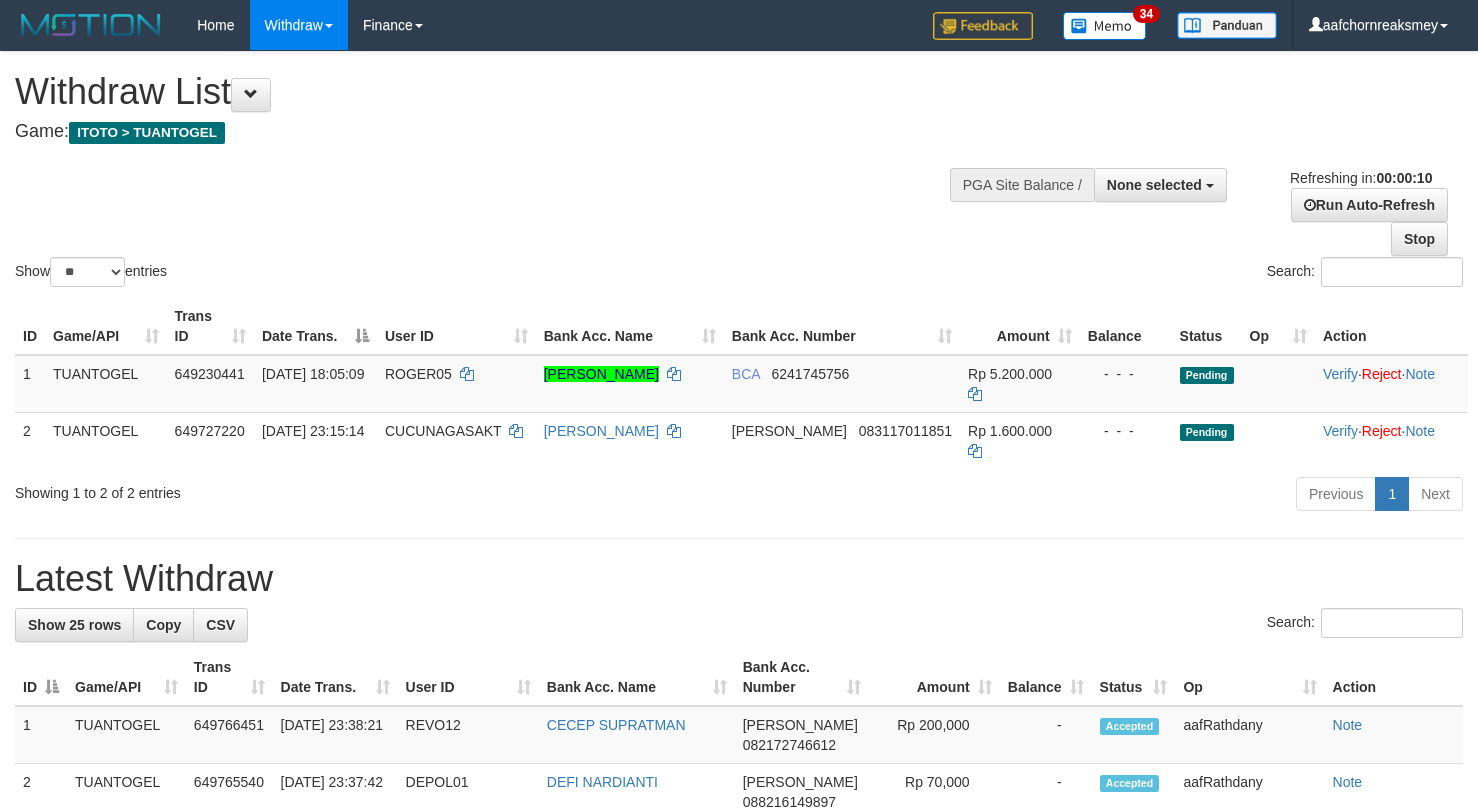 select 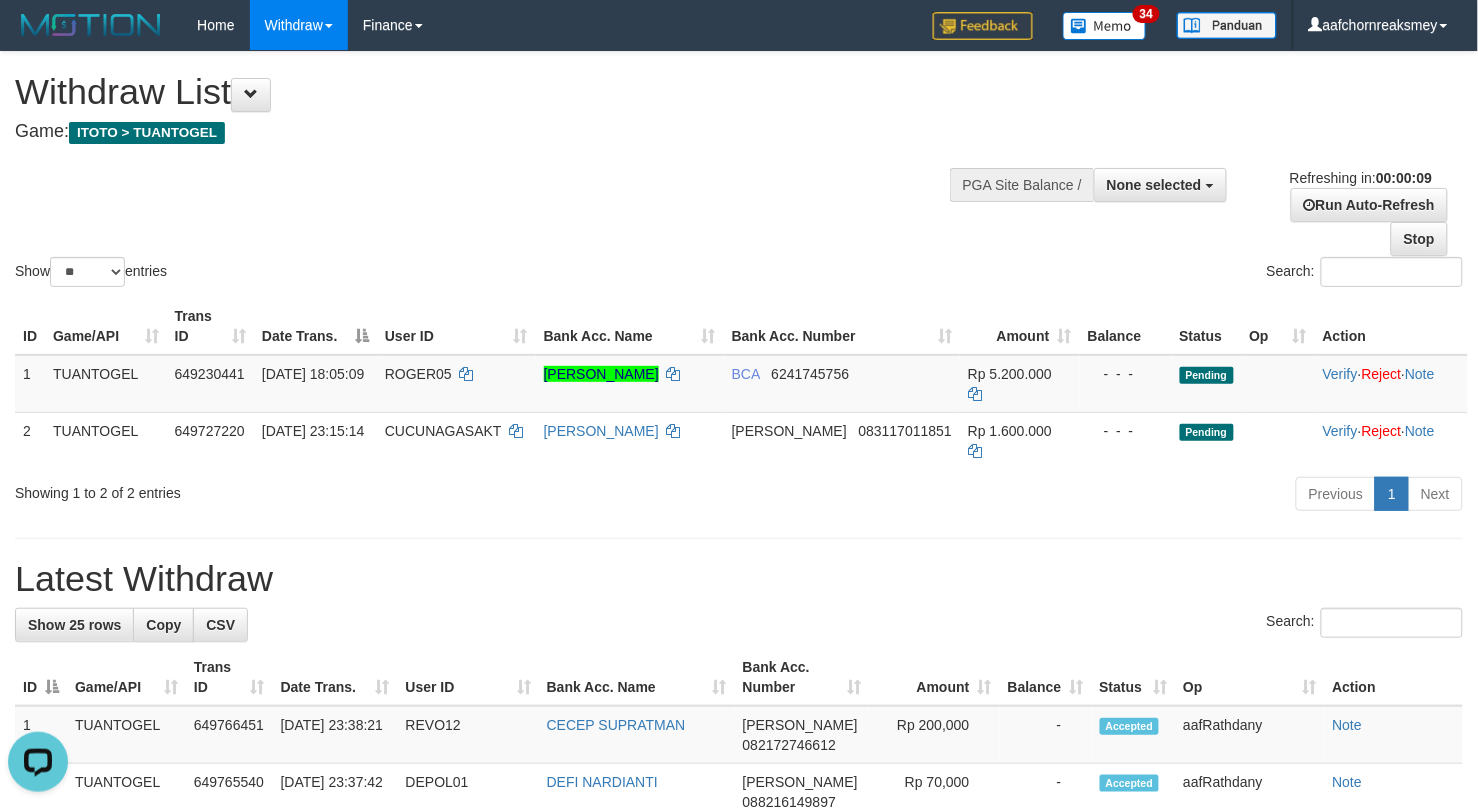 scroll, scrollTop: 0, scrollLeft: 0, axis: both 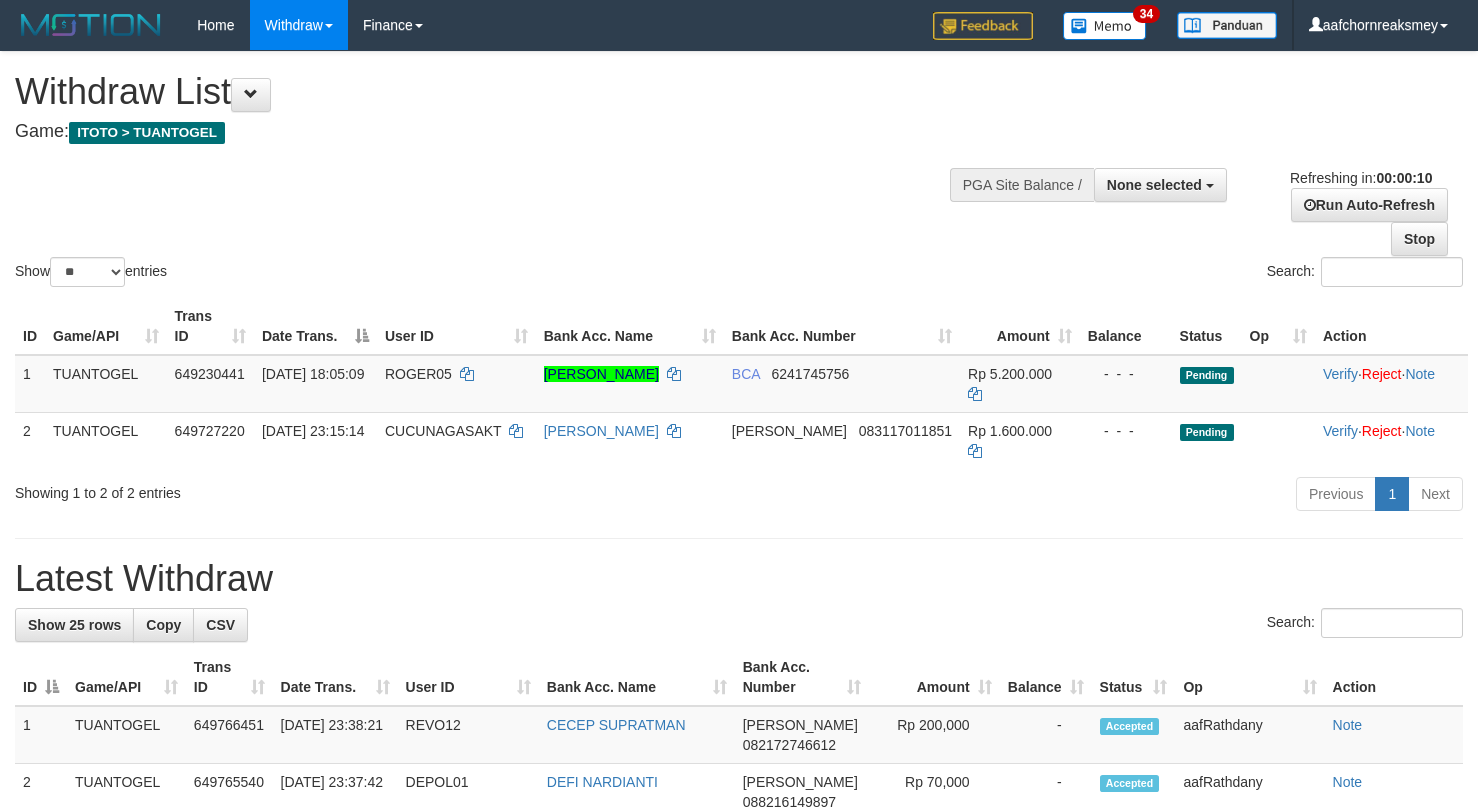 select 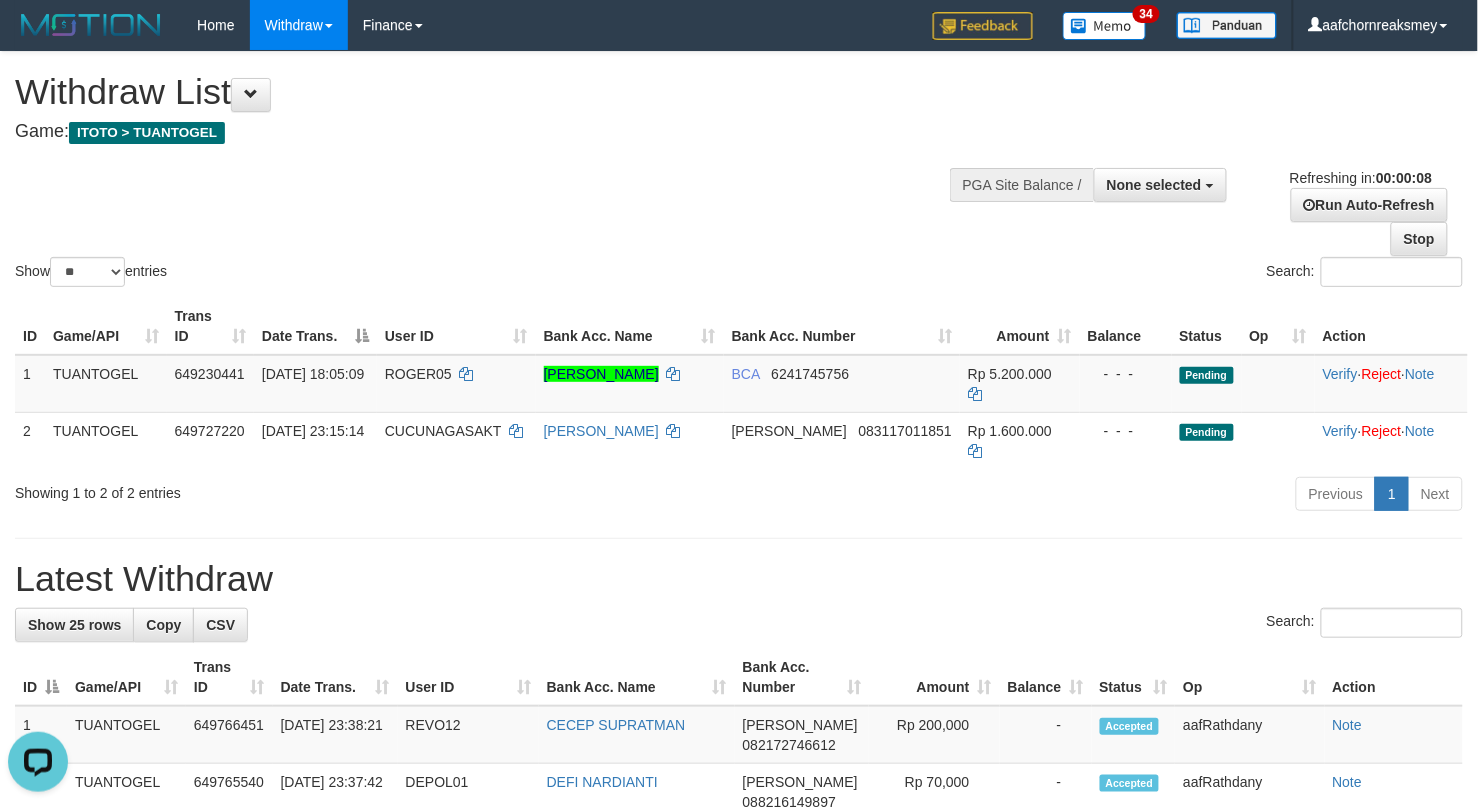 scroll, scrollTop: 0, scrollLeft: 0, axis: both 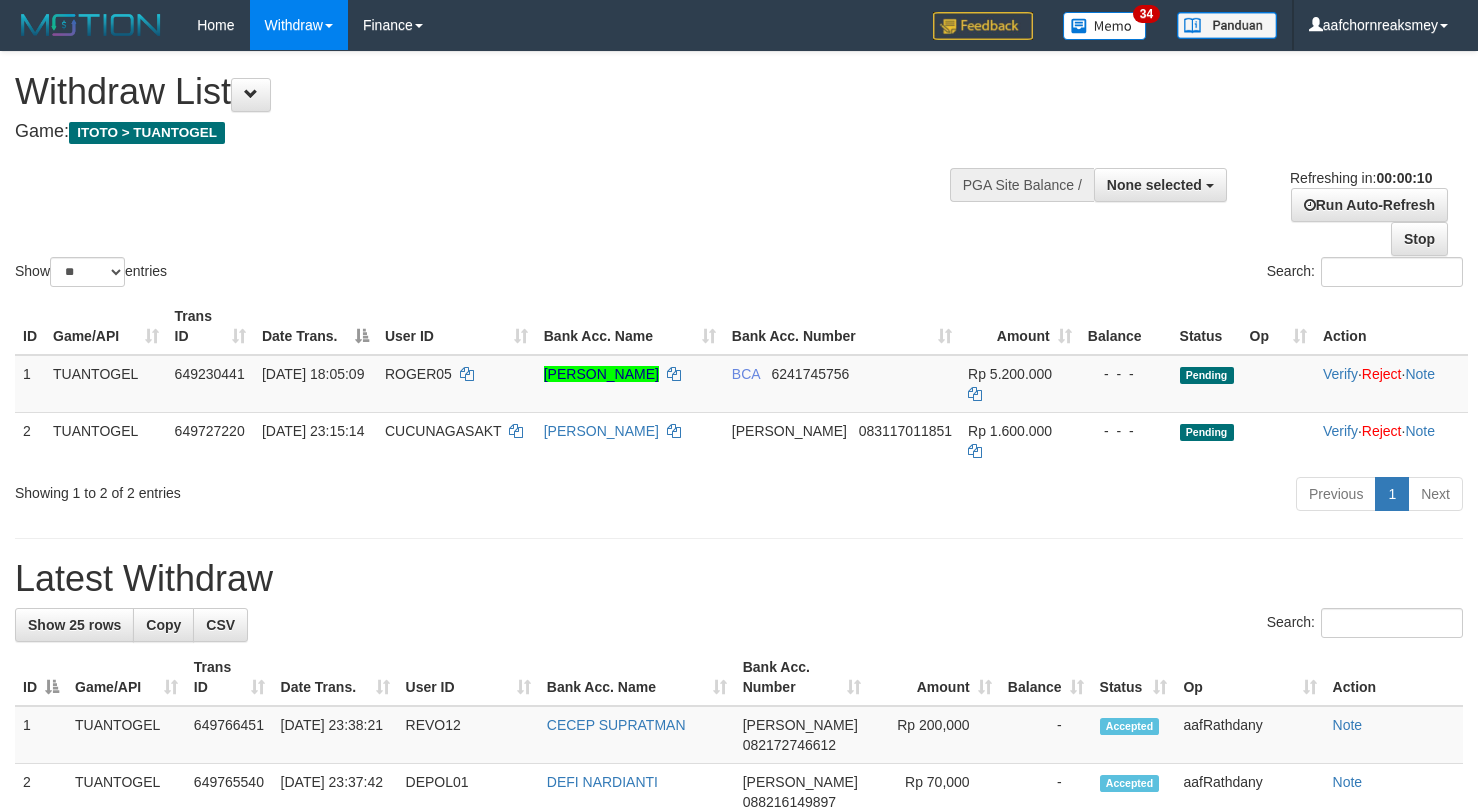 select 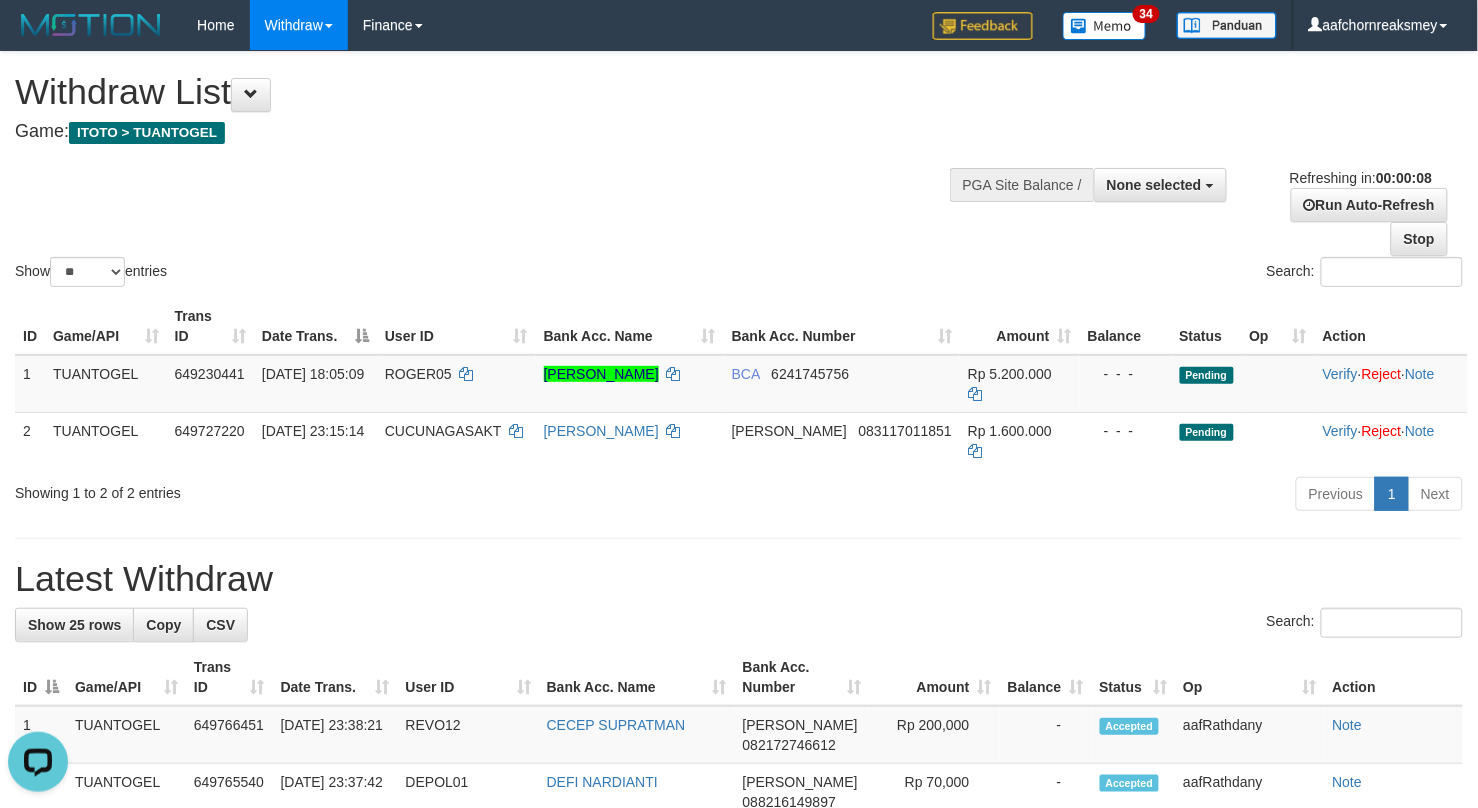 scroll, scrollTop: 0, scrollLeft: 0, axis: both 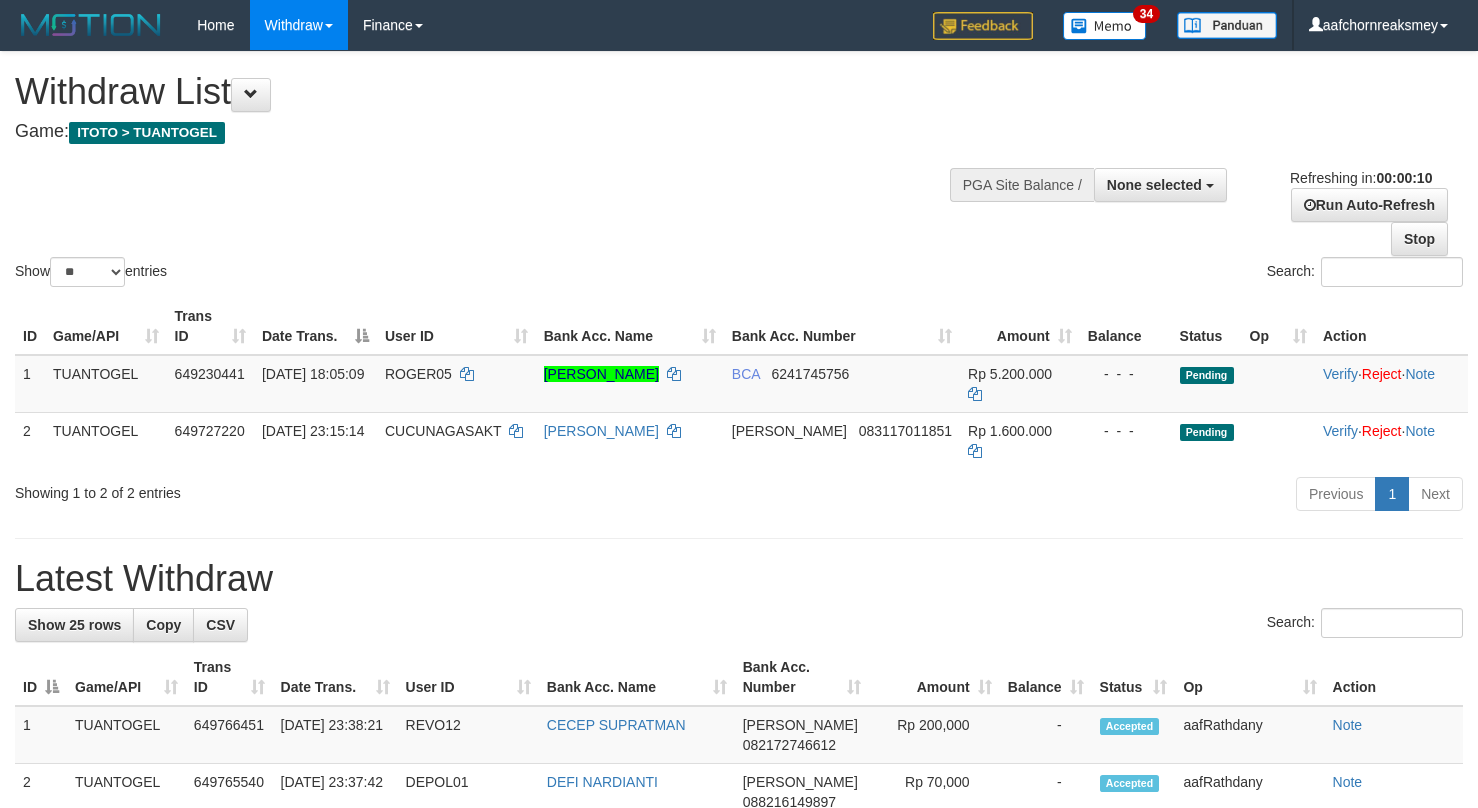 select 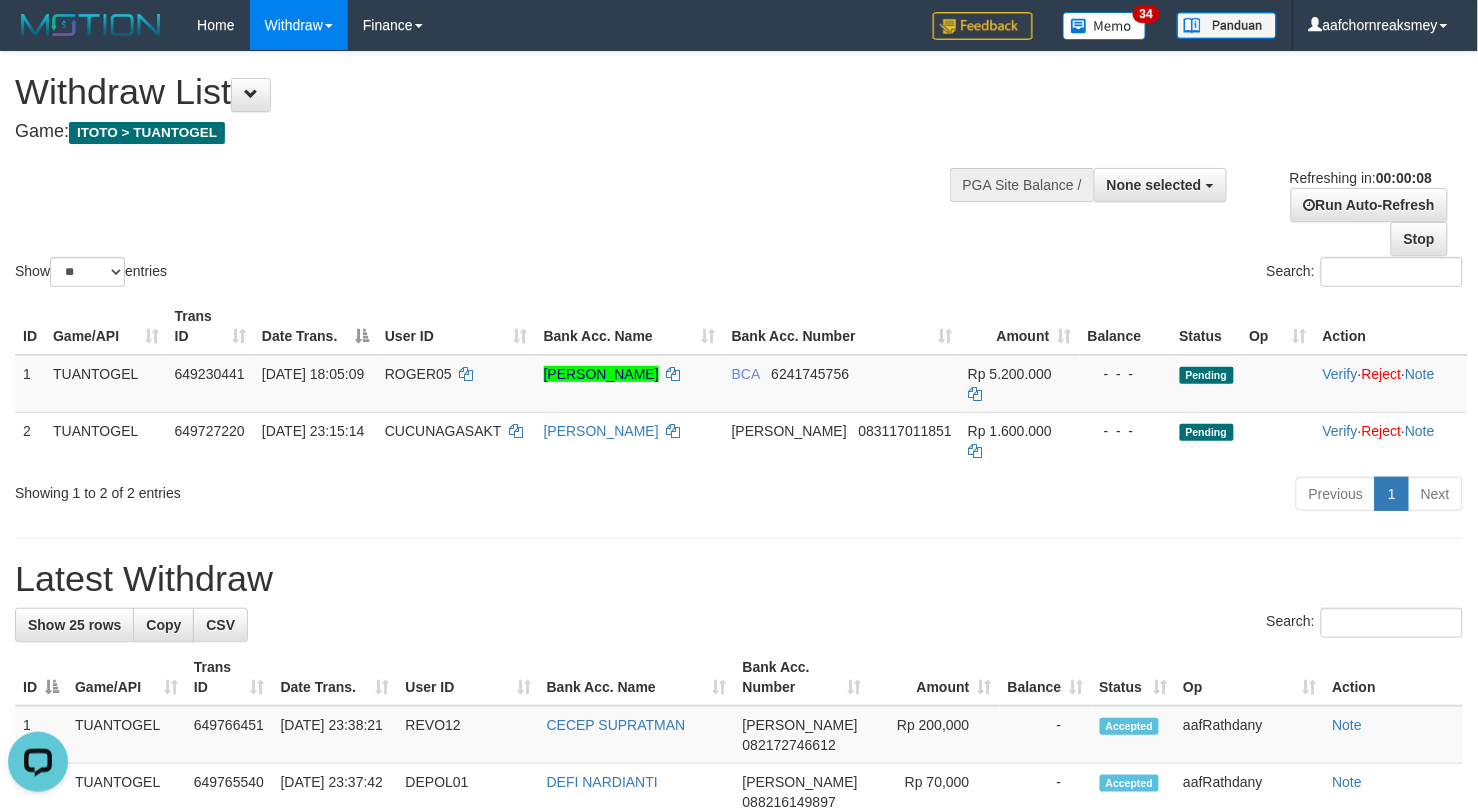 scroll, scrollTop: 0, scrollLeft: 0, axis: both 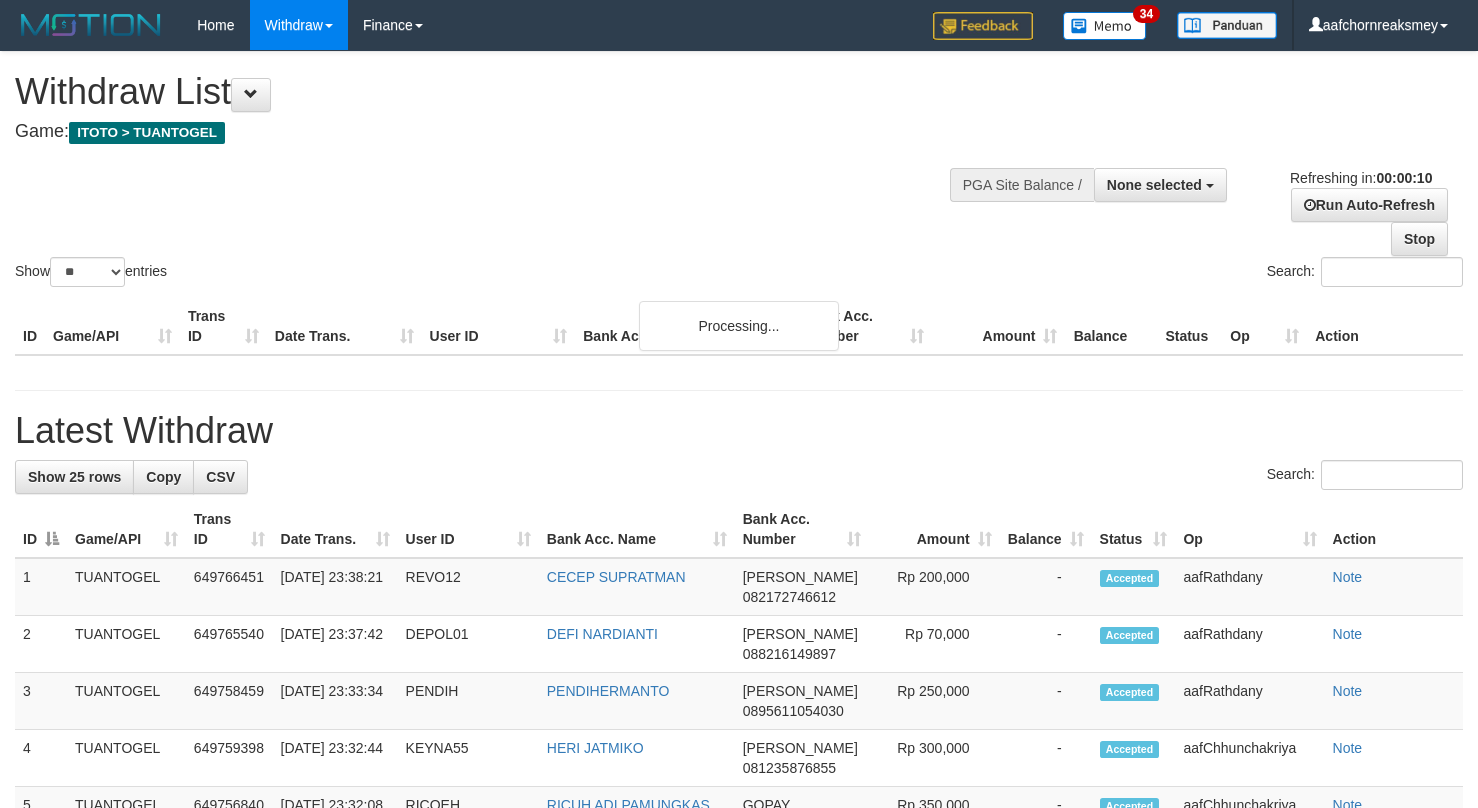 select 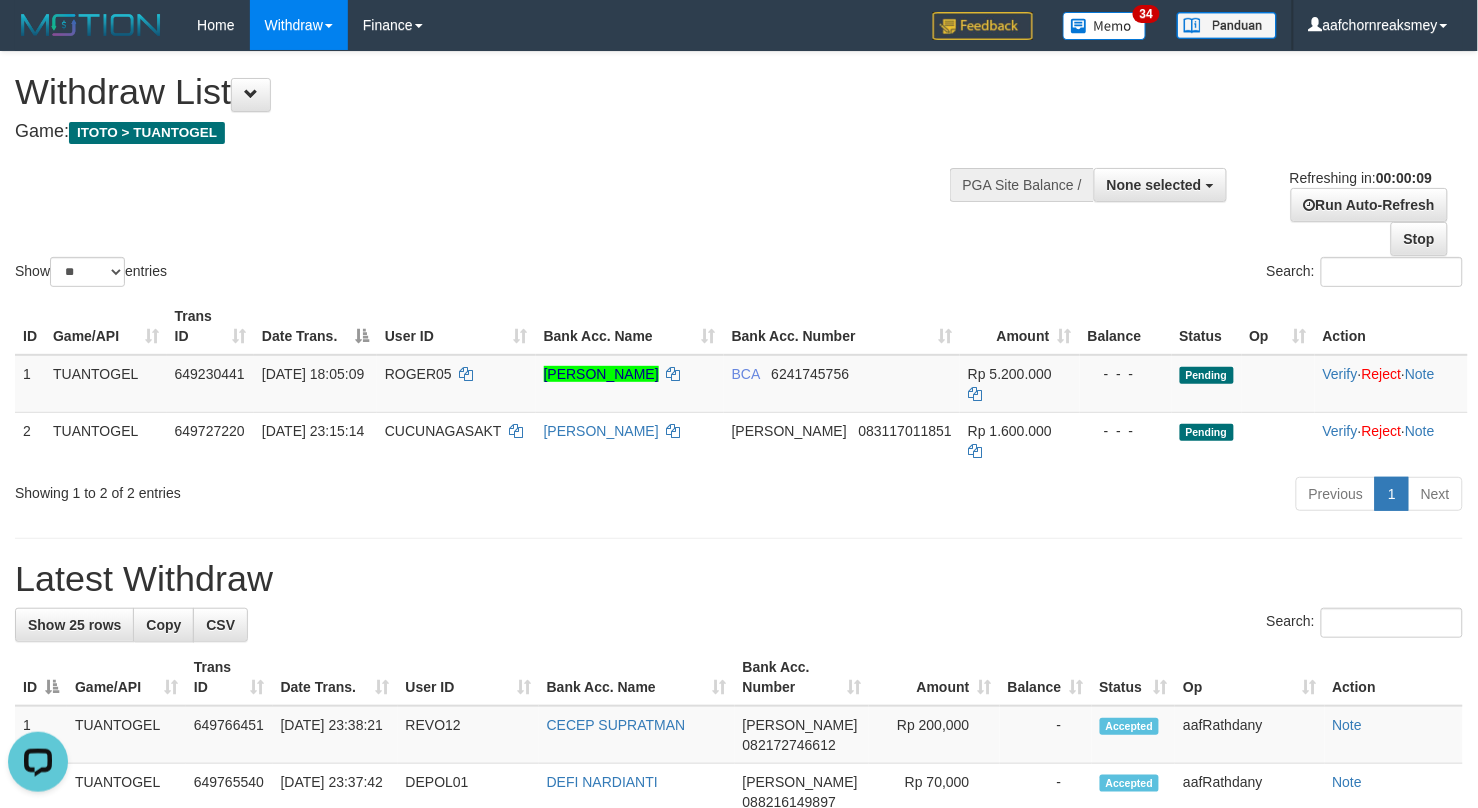 scroll, scrollTop: 0, scrollLeft: 0, axis: both 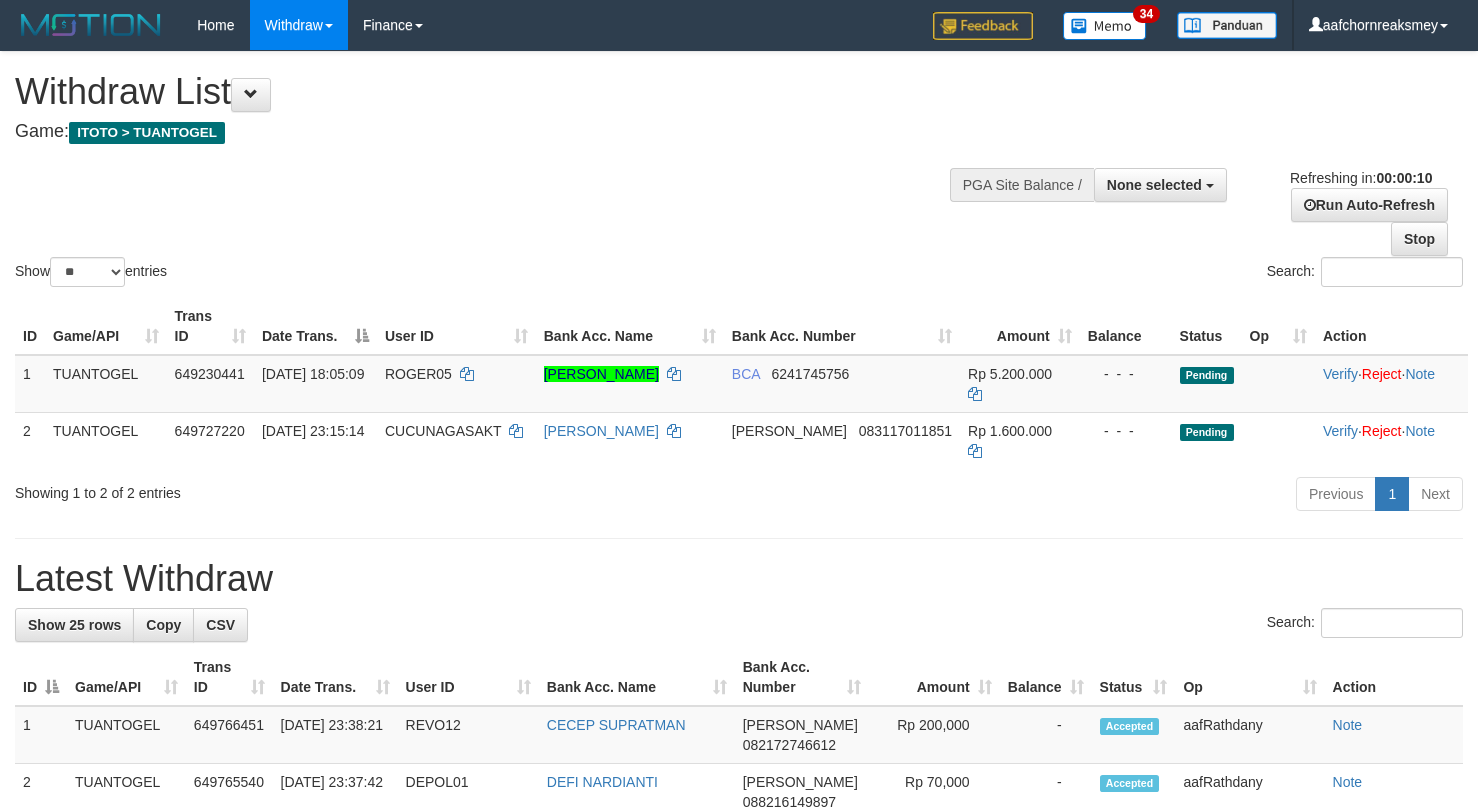 select 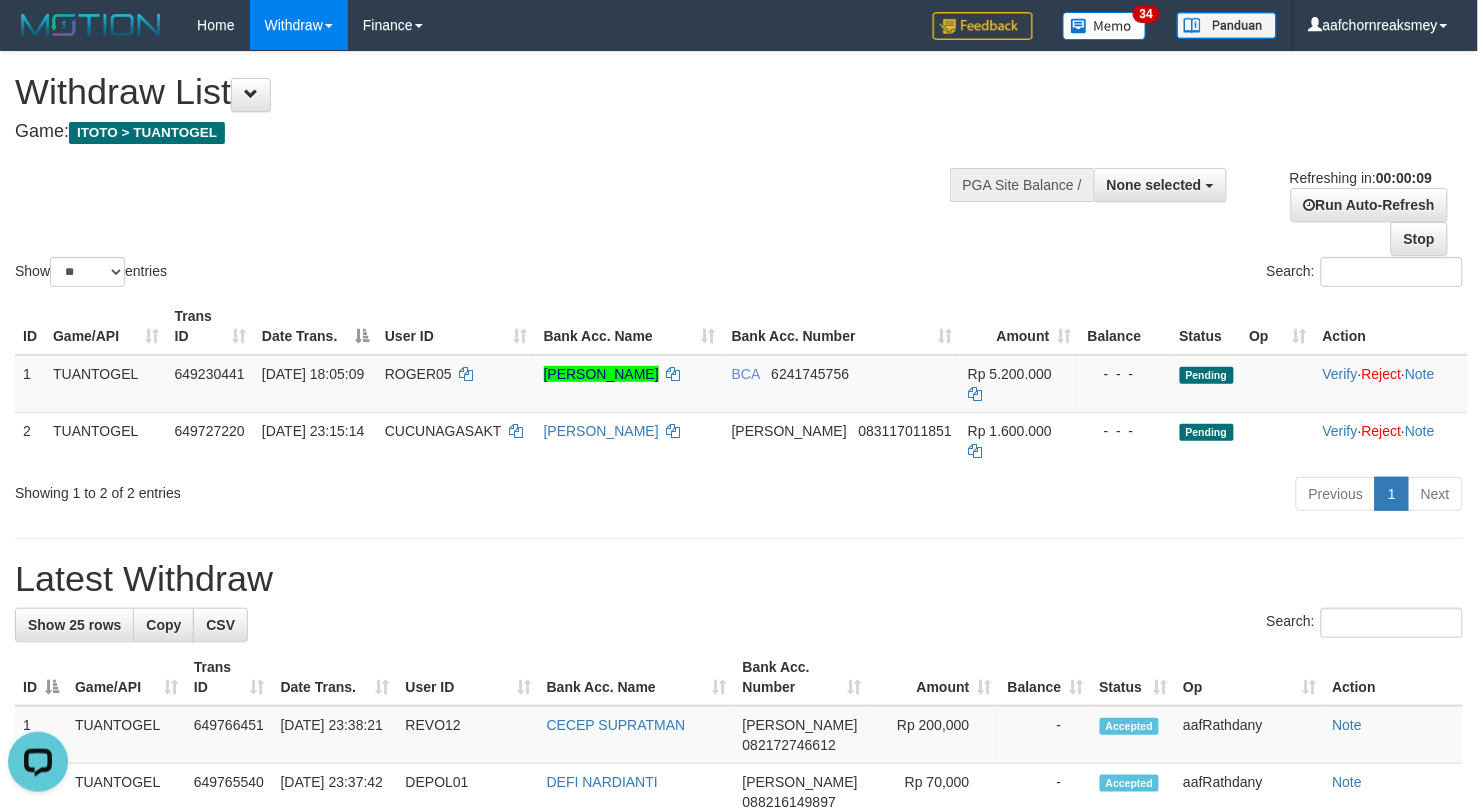 scroll, scrollTop: 0, scrollLeft: 0, axis: both 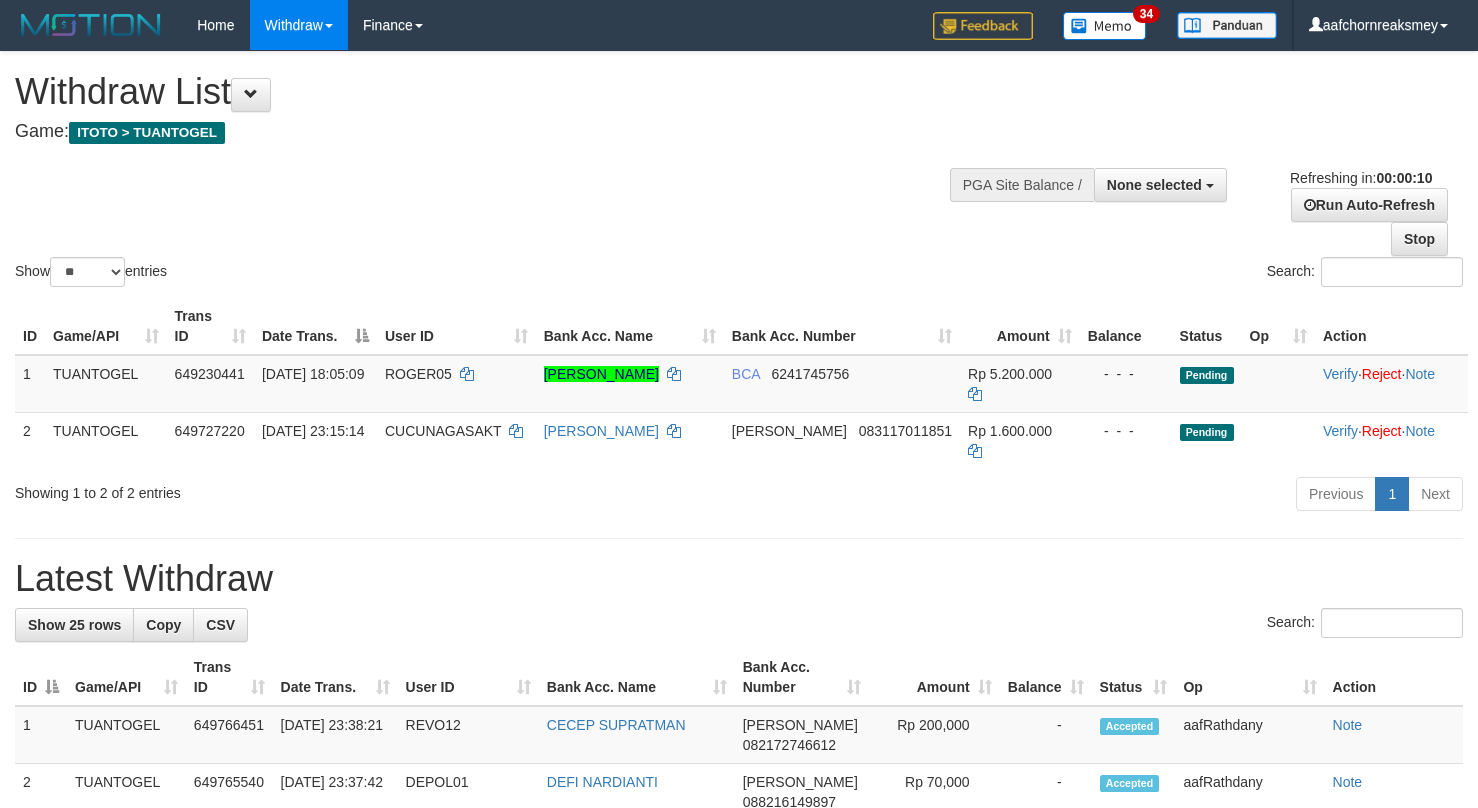 select 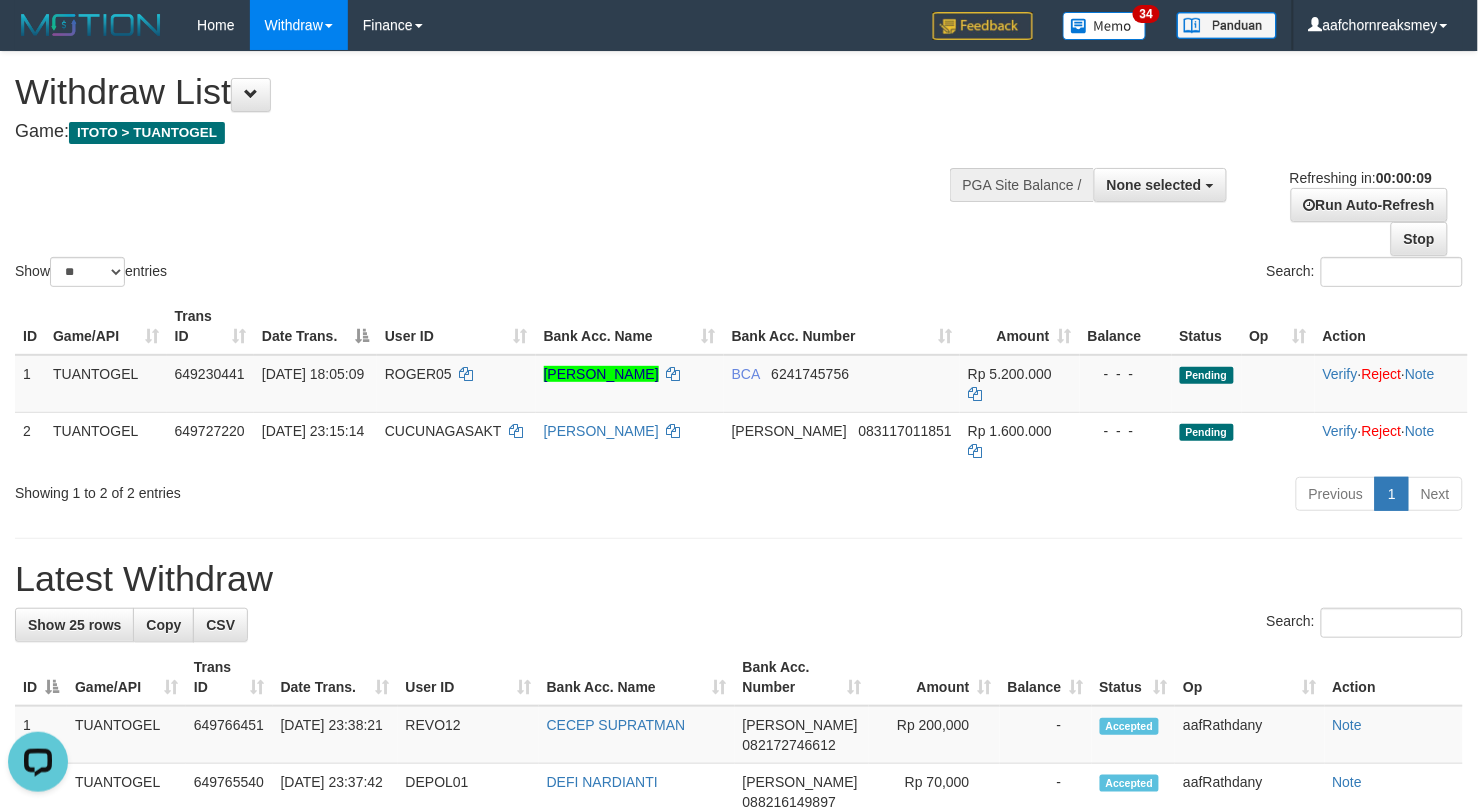 scroll, scrollTop: 0, scrollLeft: 0, axis: both 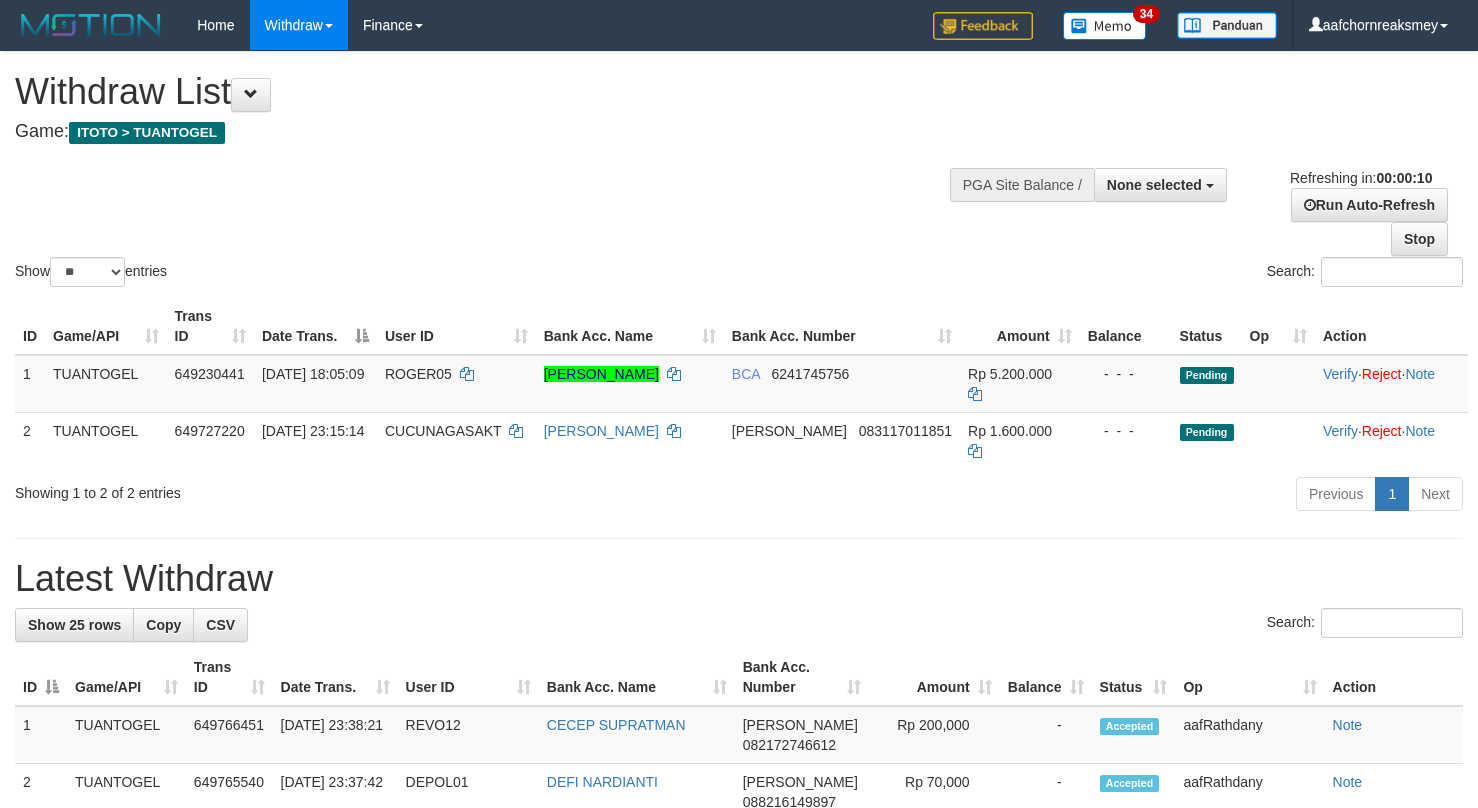 select 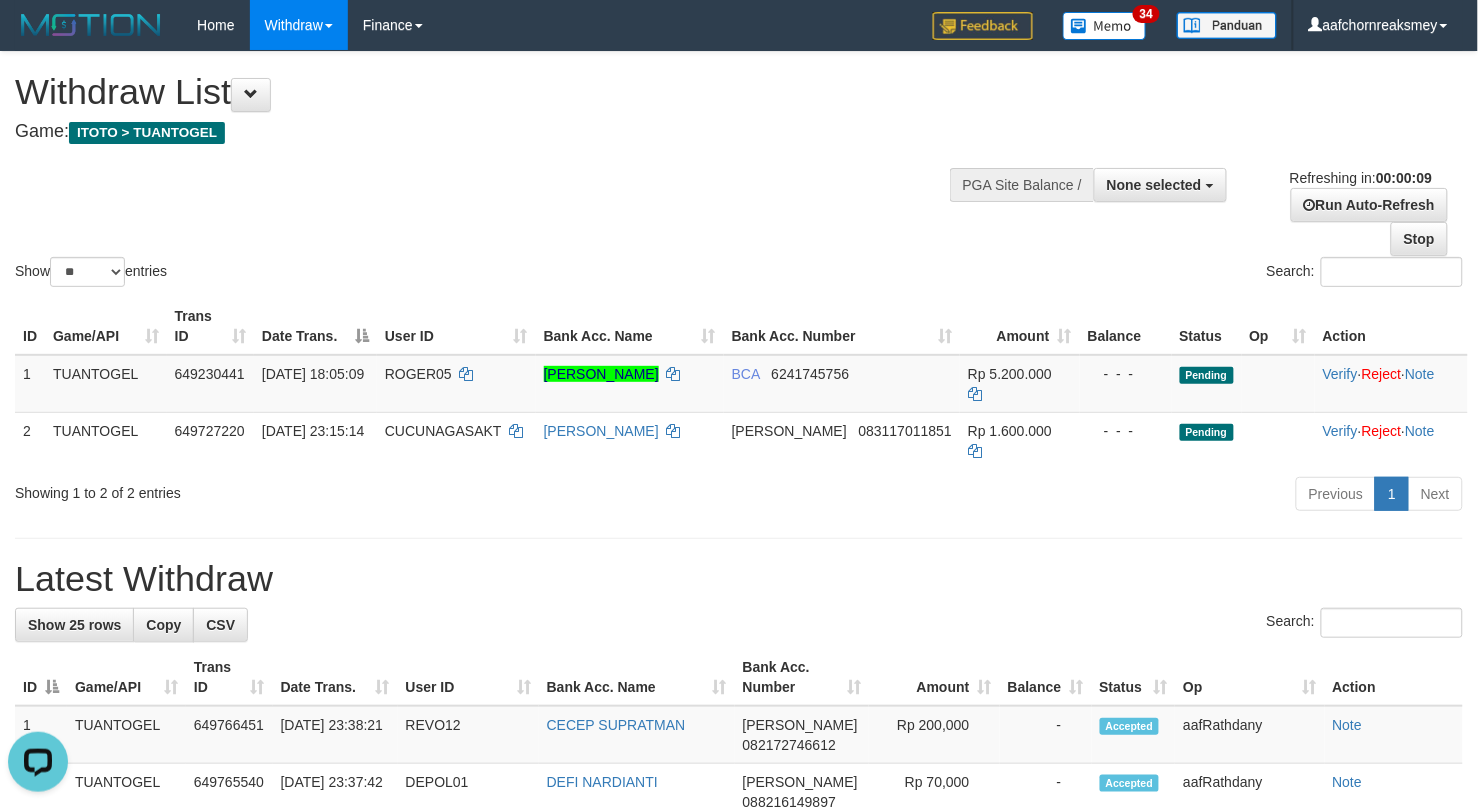 scroll, scrollTop: 0, scrollLeft: 0, axis: both 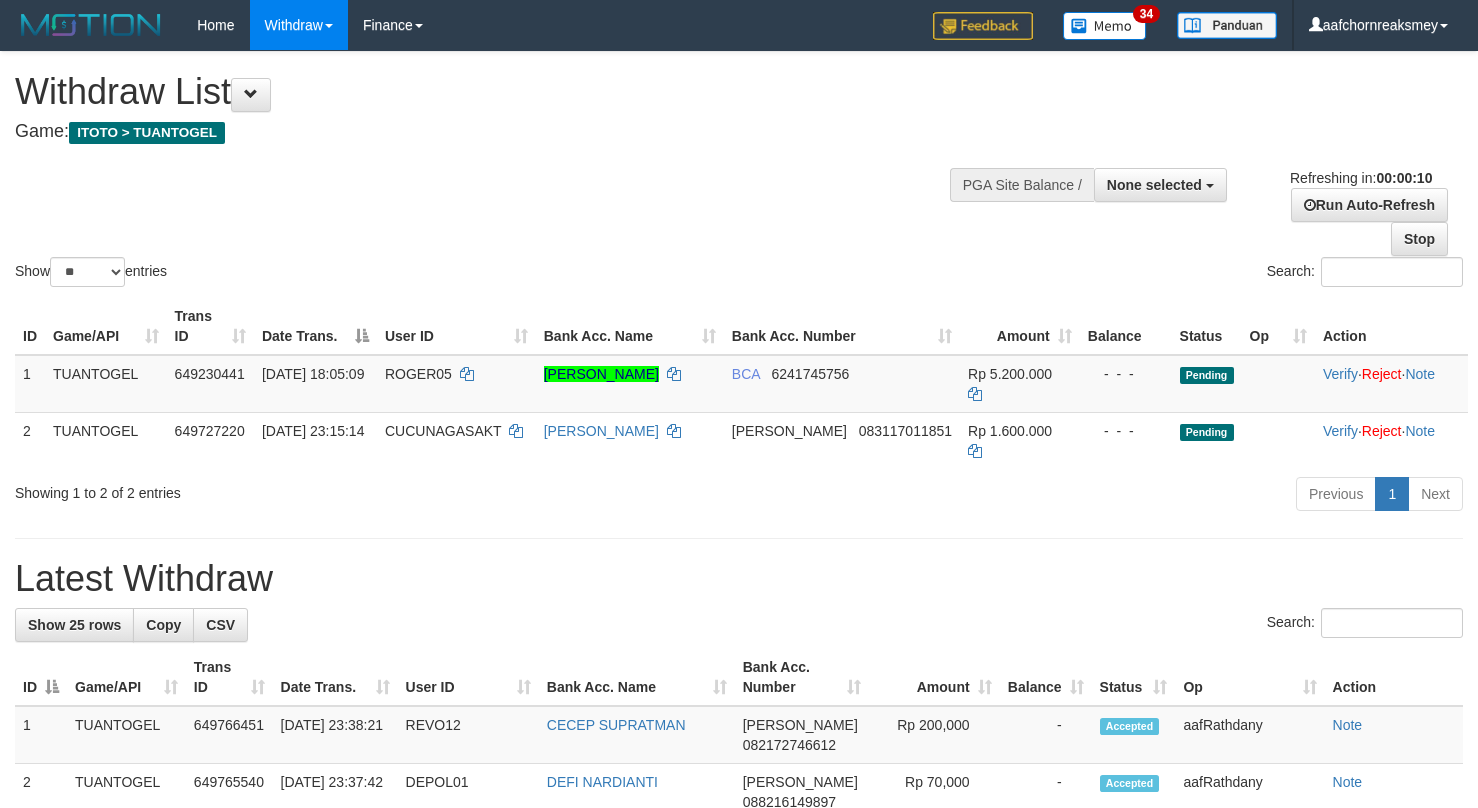 select 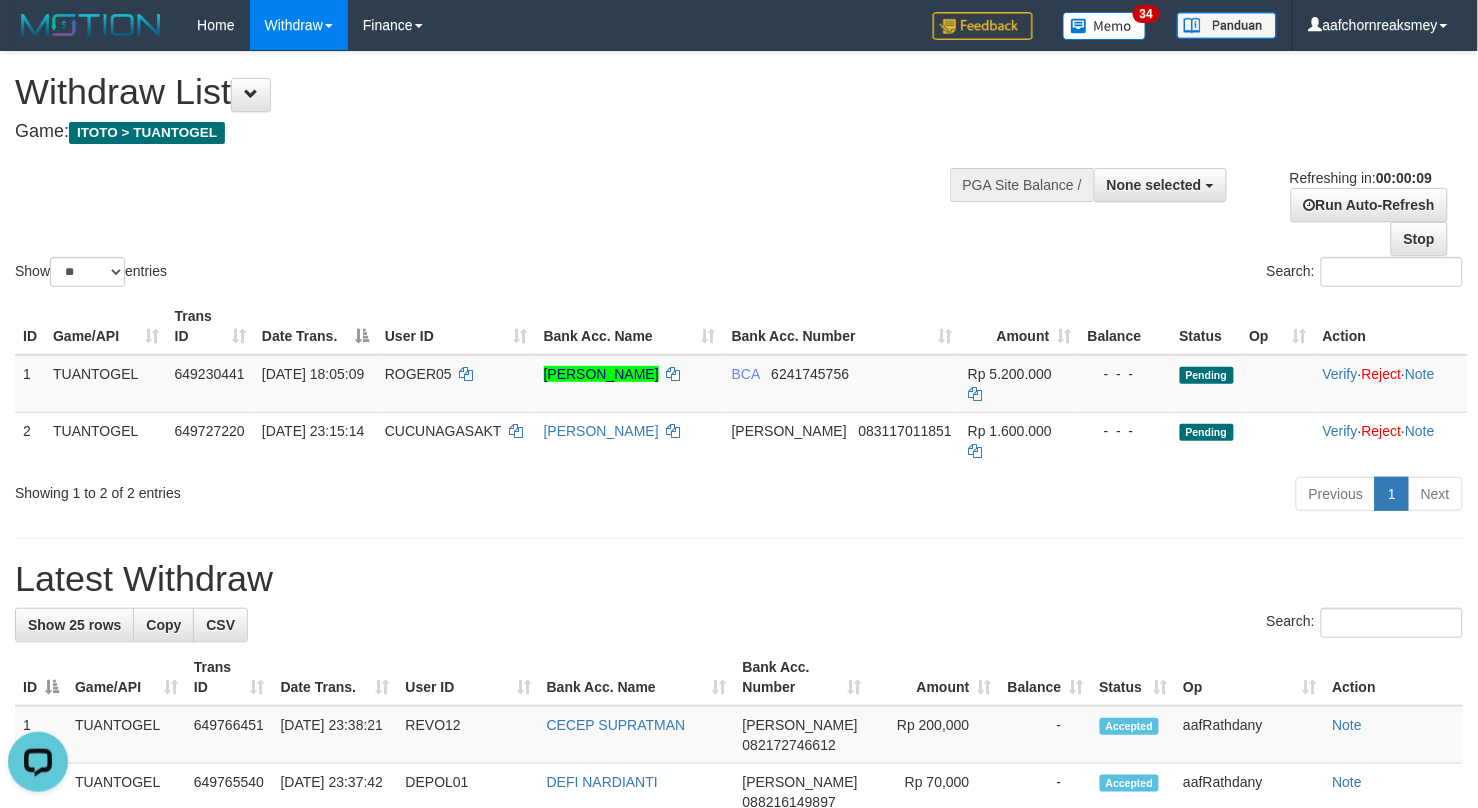 scroll, scrollTop: 0, scrollLeft: 0, axis: both 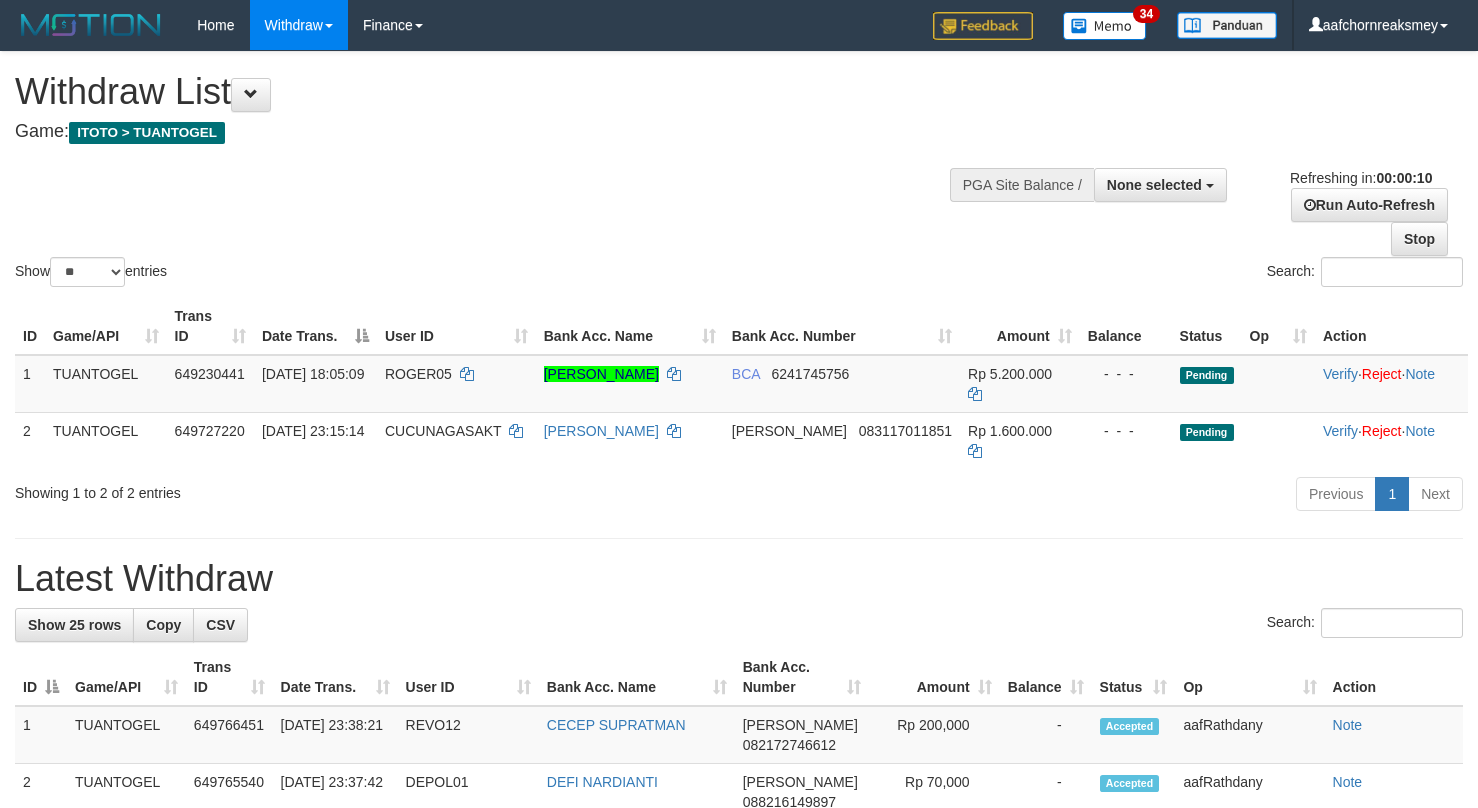 select 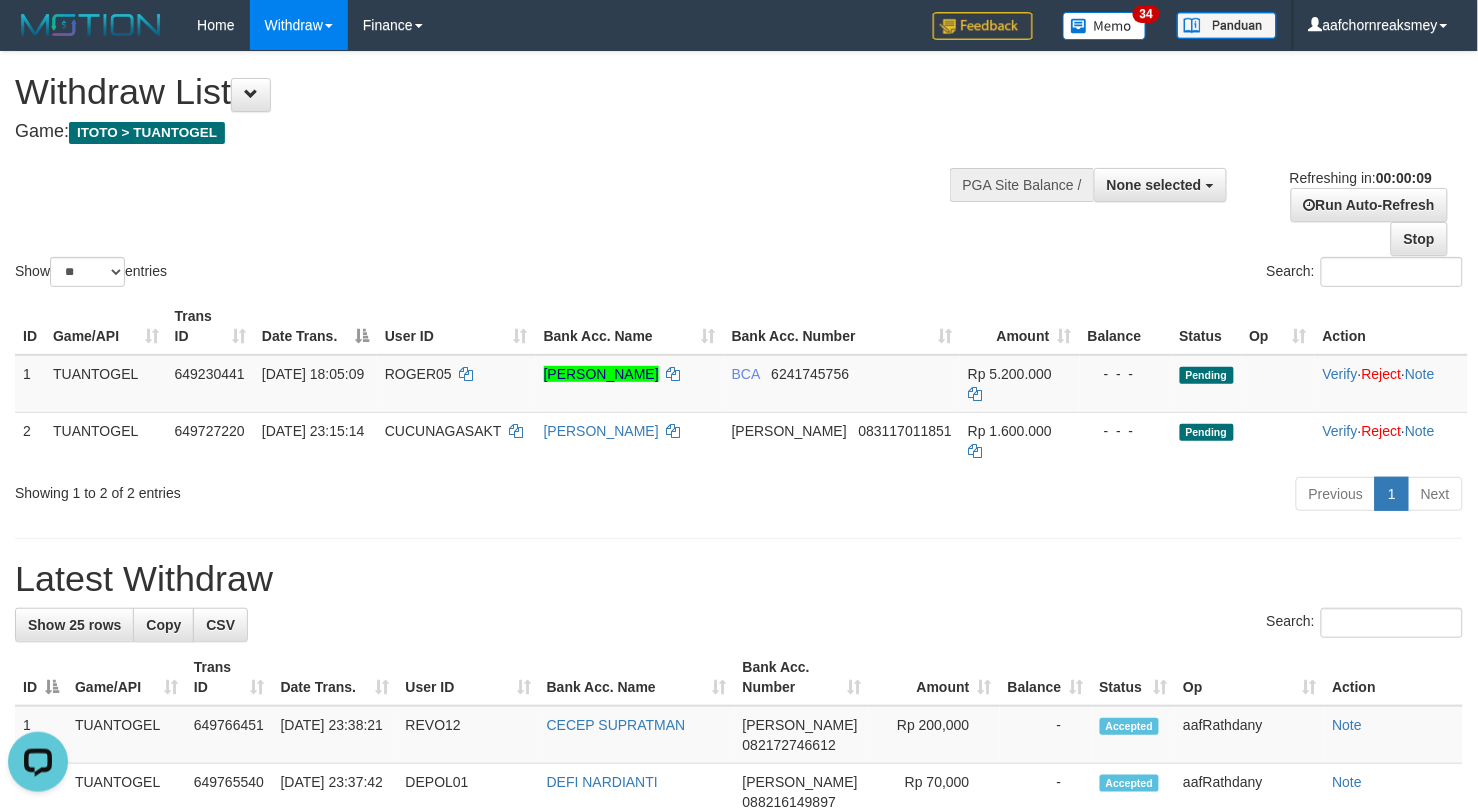scroll, scrollTop: 0, scrollLeft: 0, axis: both 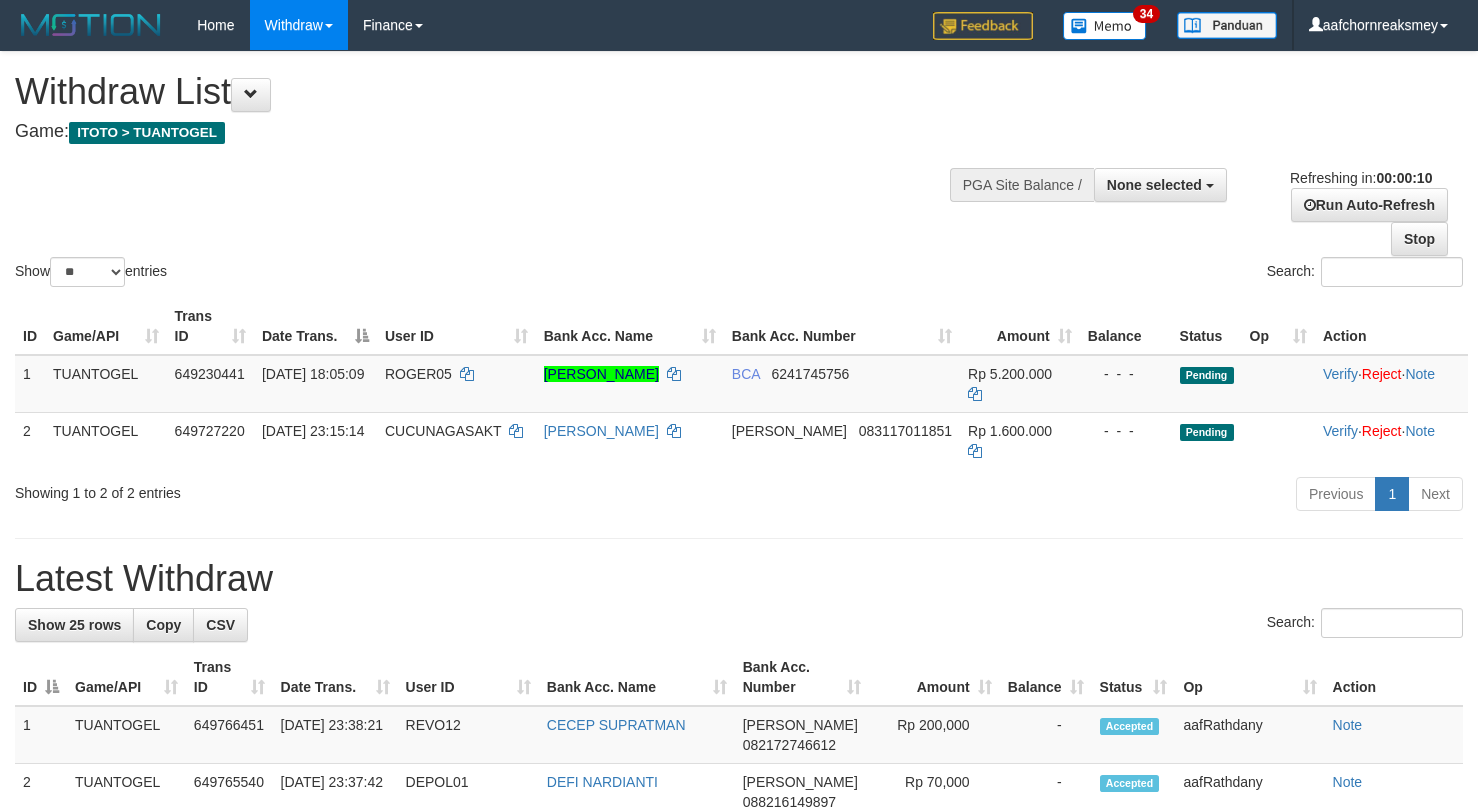 select 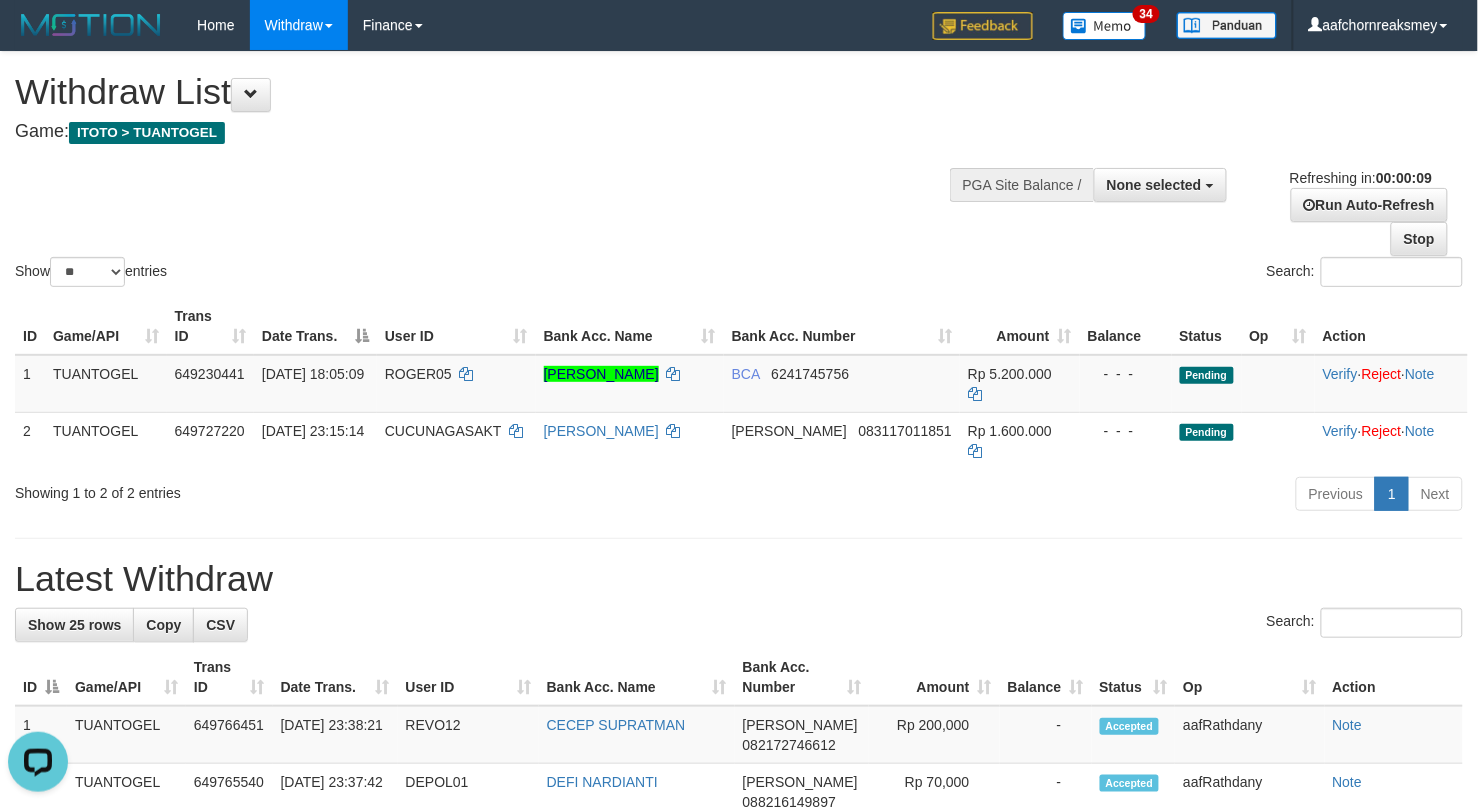 scroll, scrollTop: 0, scrollLeft: 0, axis: both 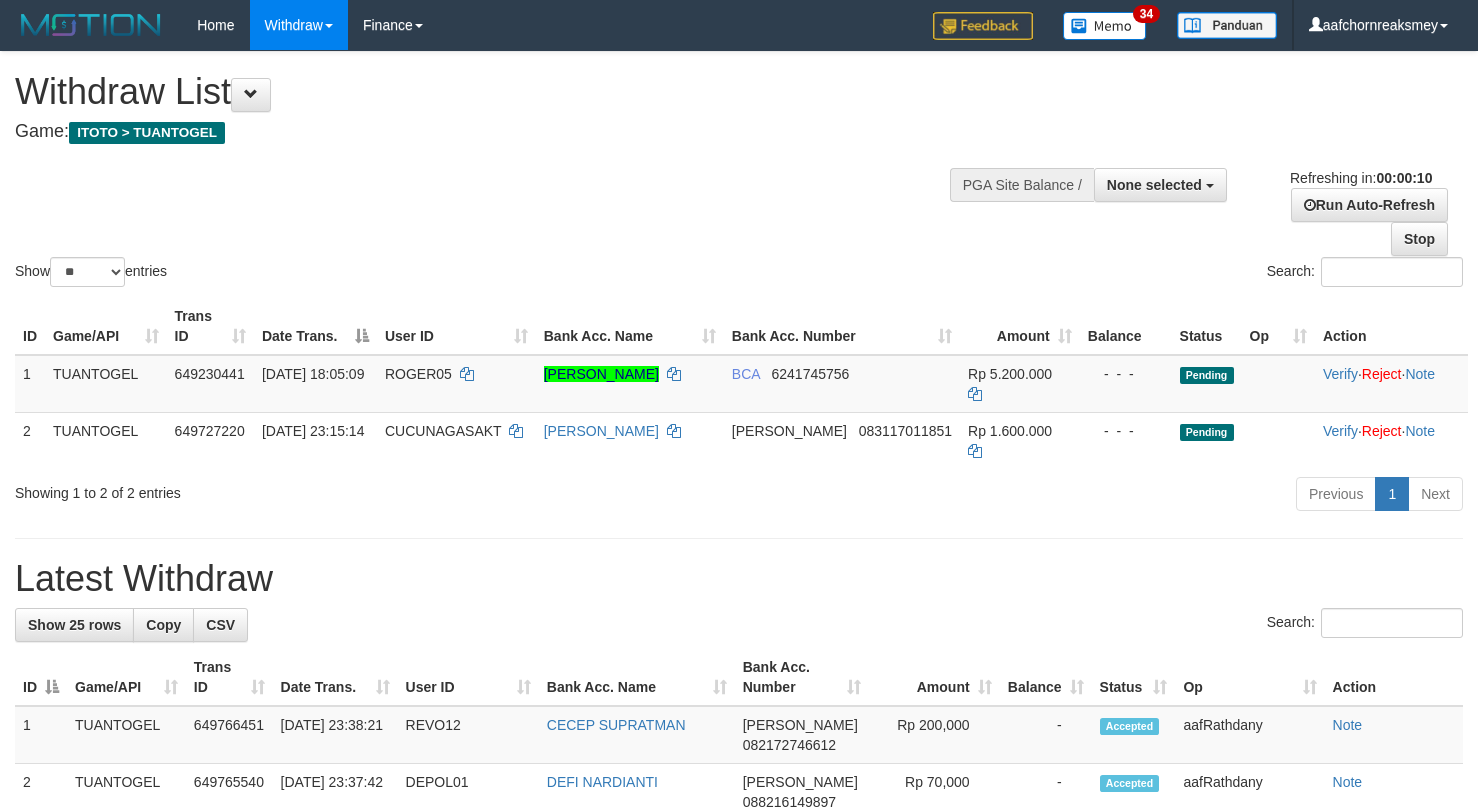 select 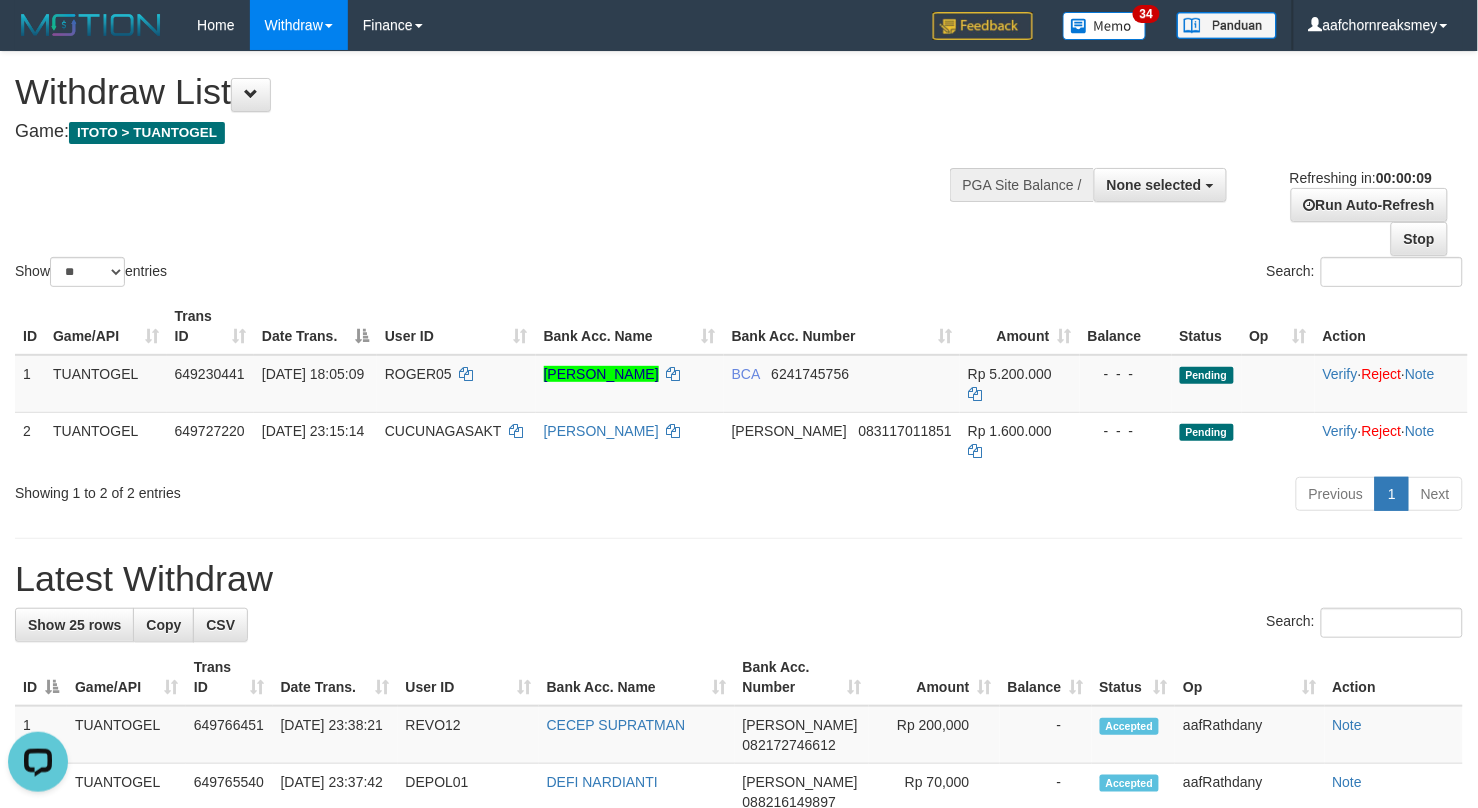 scroll, scrollTop: 0, scrollLeft: 0, axis: both 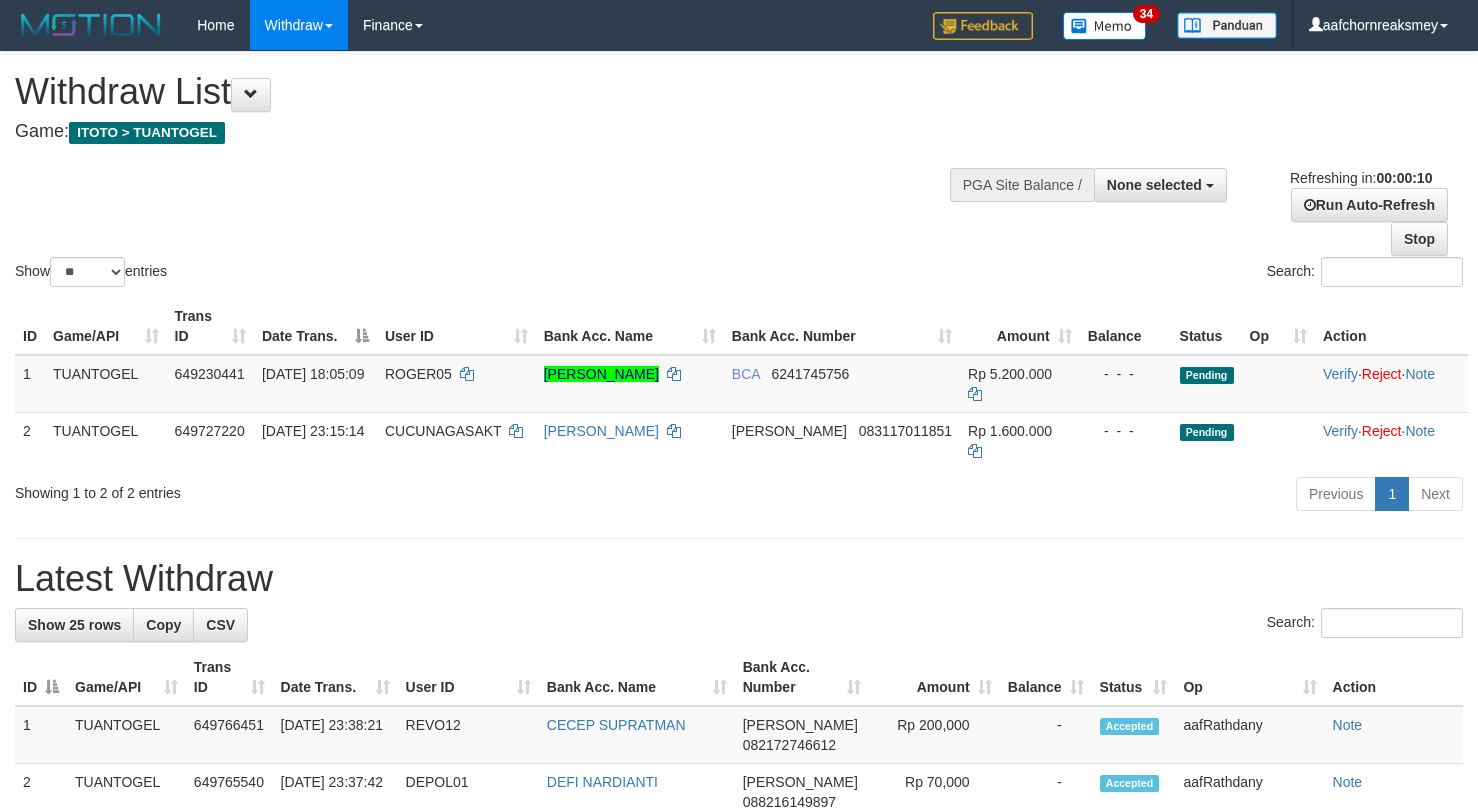 select 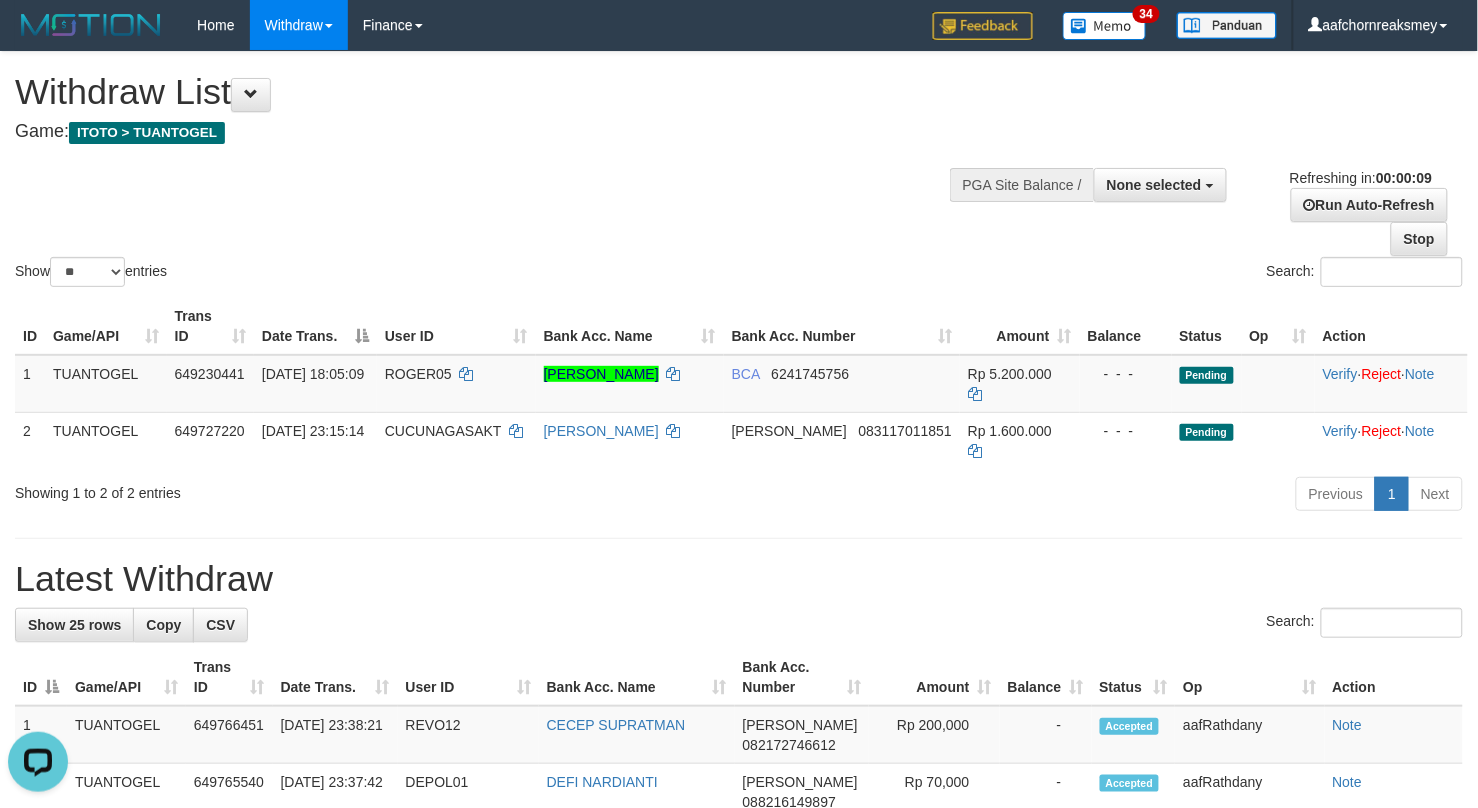 scroll, scrollTop: 0, scrollLeft: 0, axis: both 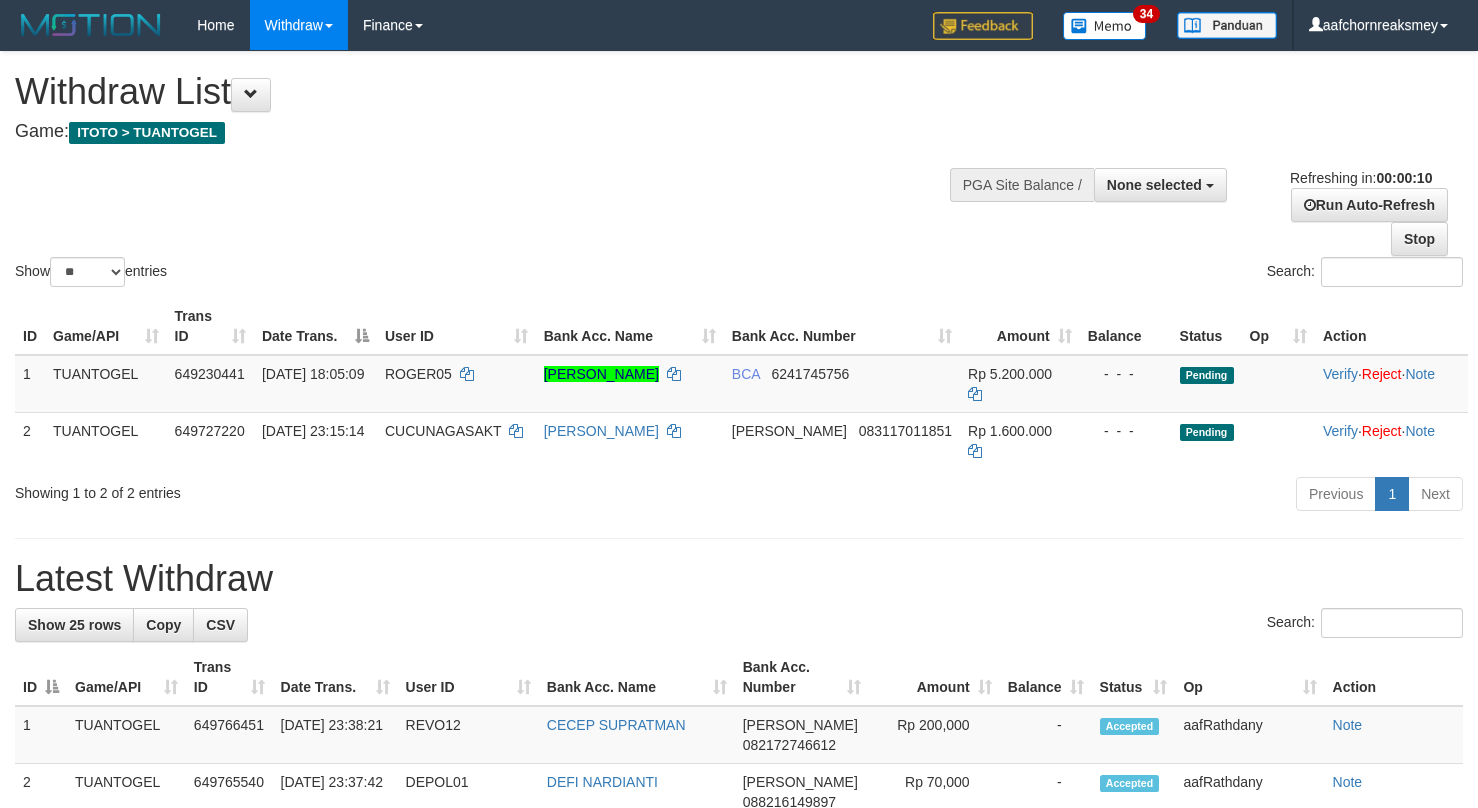 select 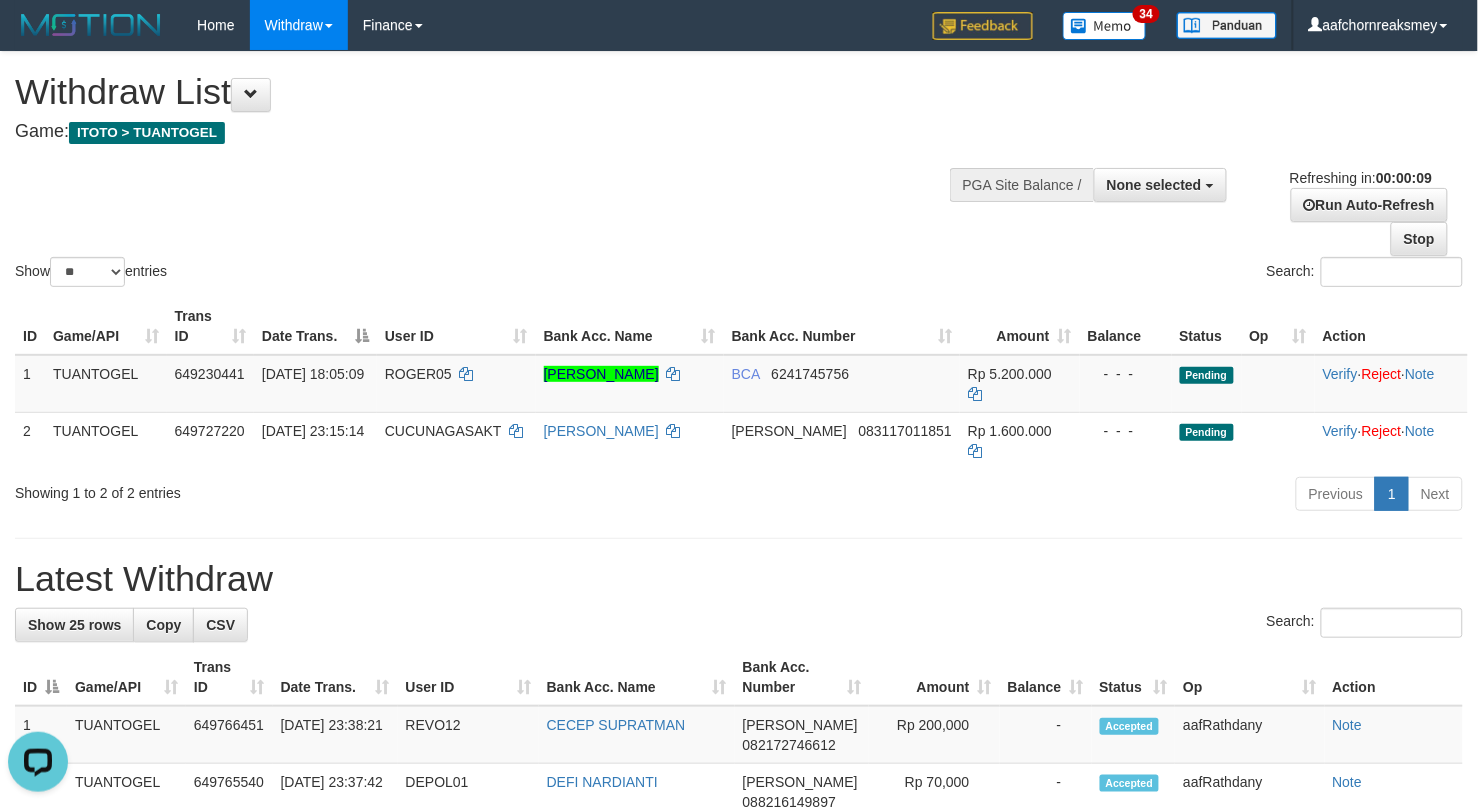 scroll, scrollTop: 0, scrollLeft: 0, axis: both 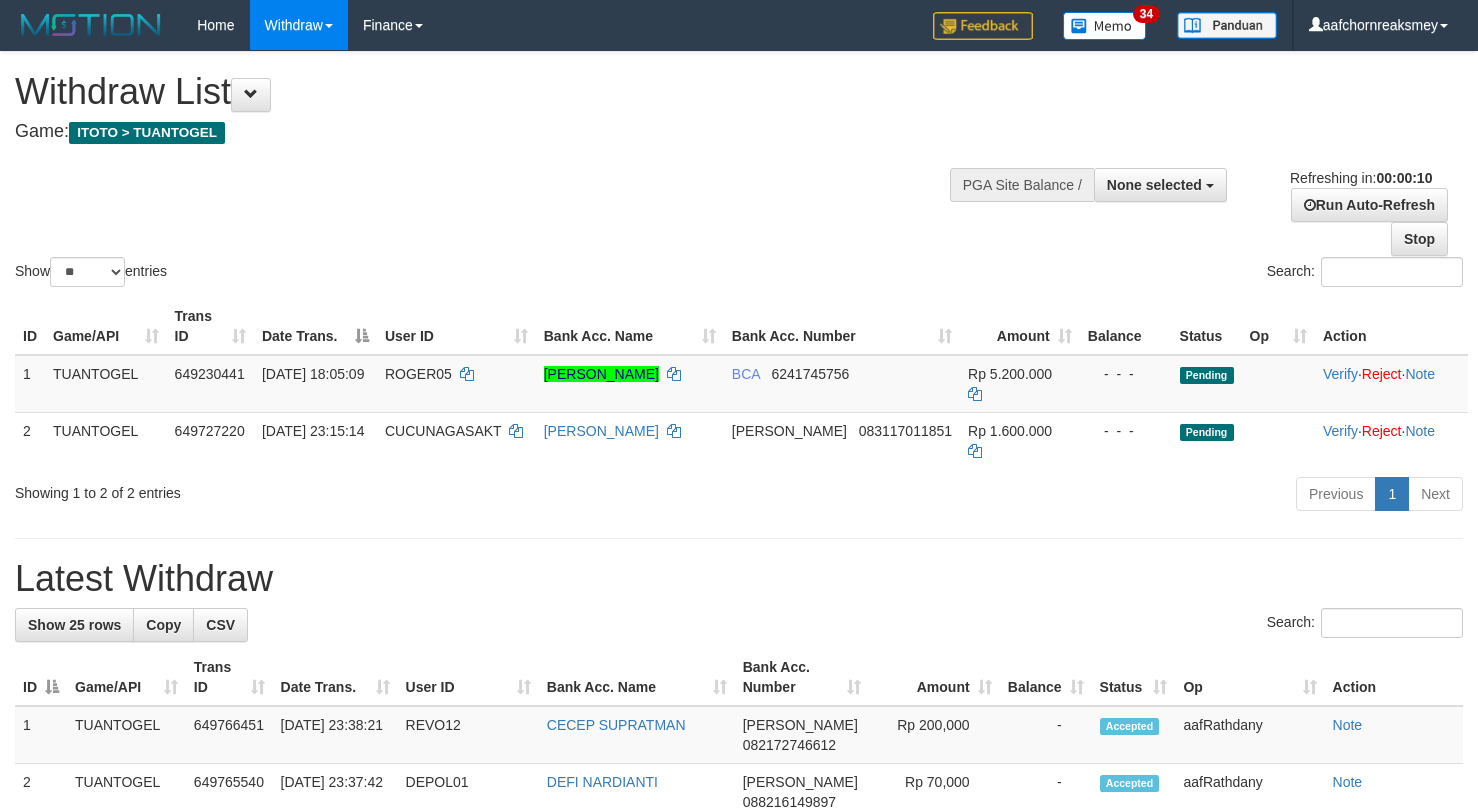 select 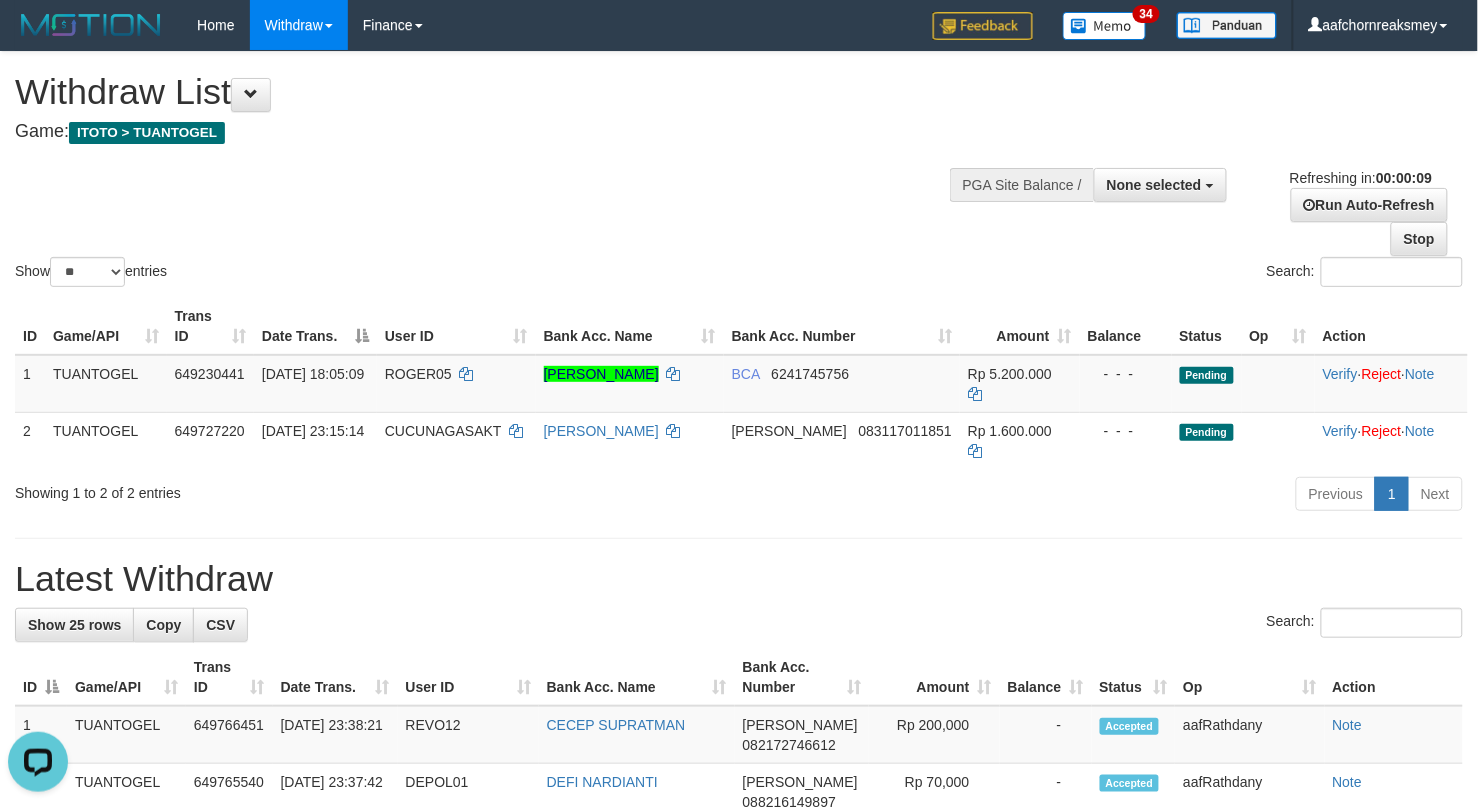 scroll, scrollTop: 0, scrollLeft: 0, axis: both 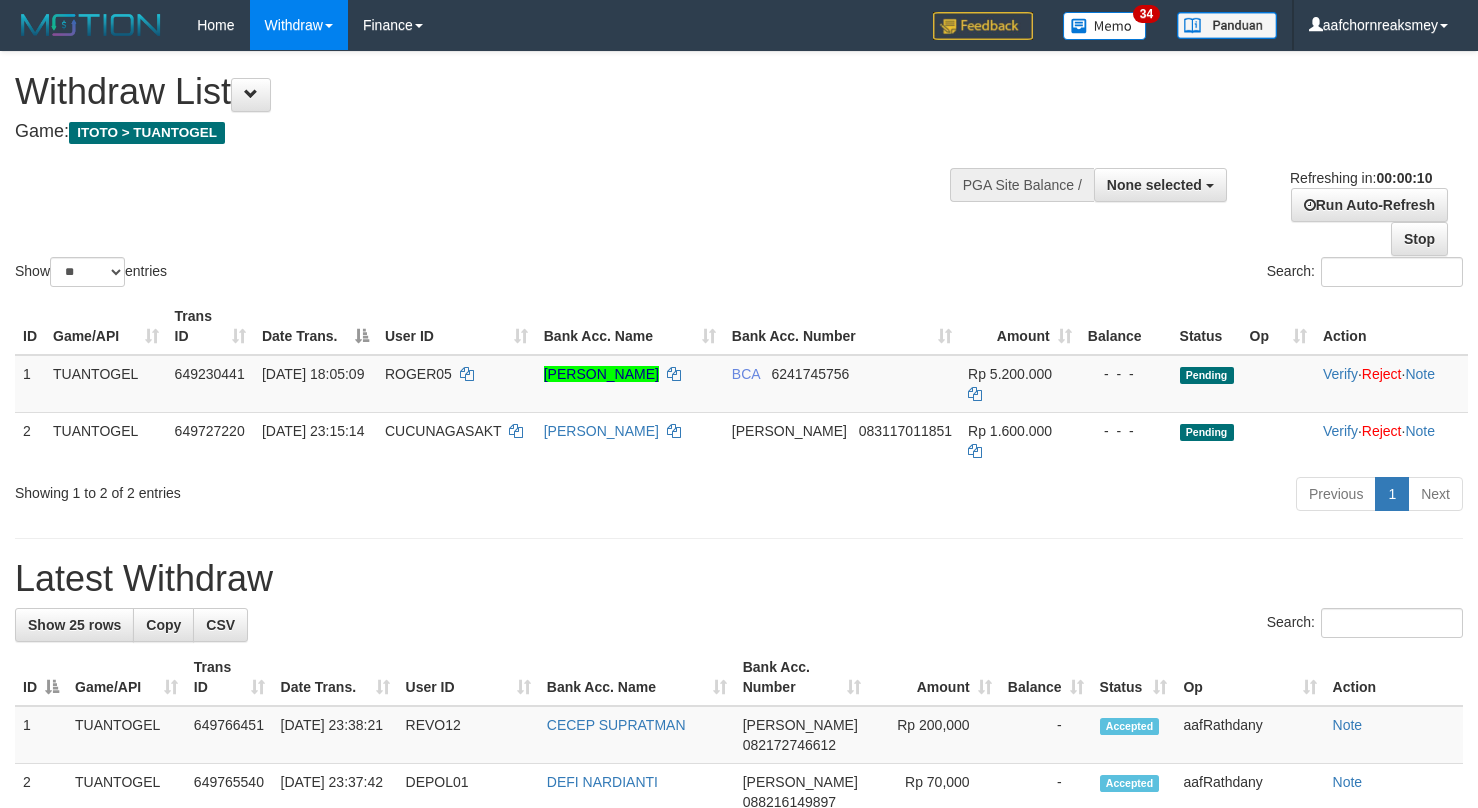 select 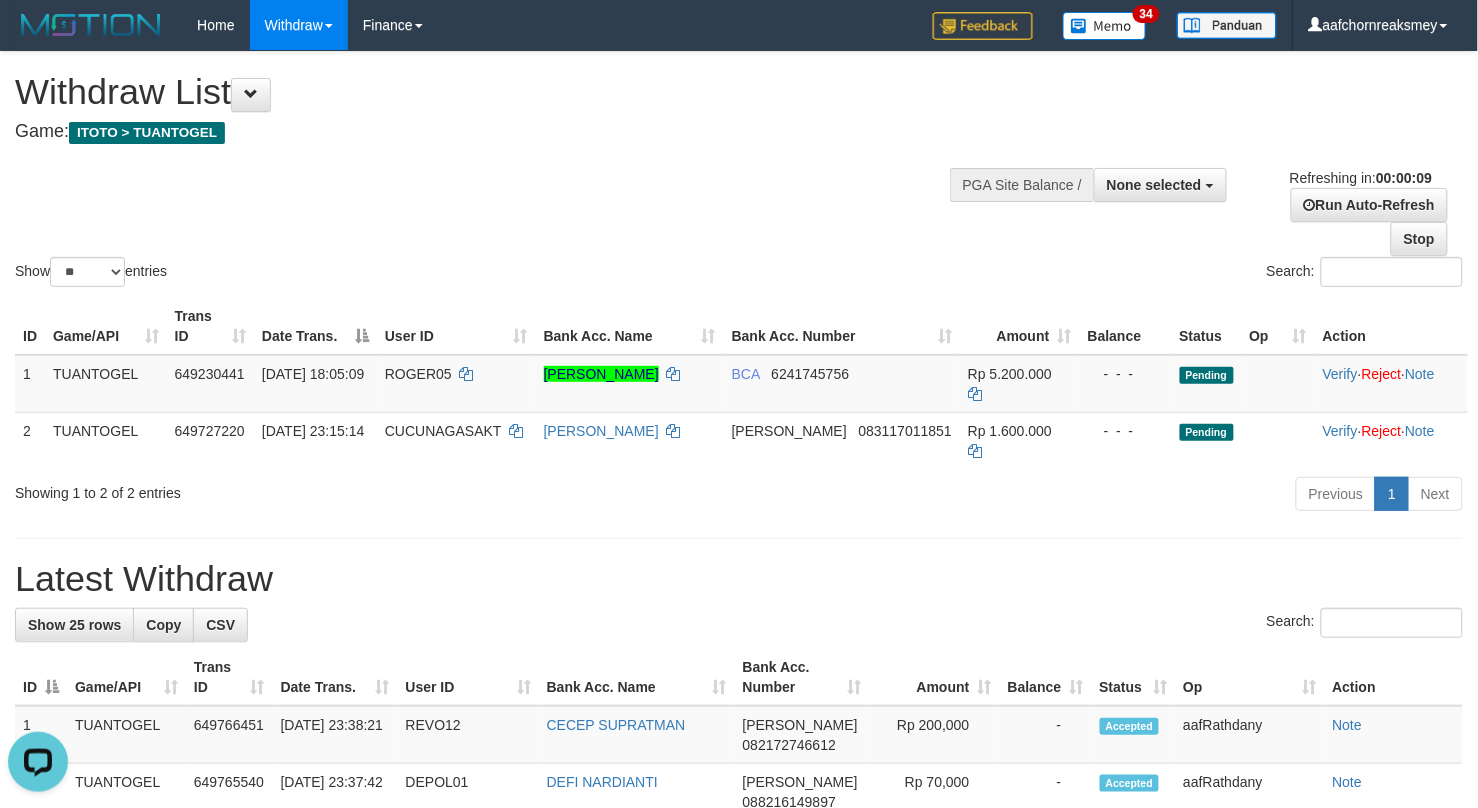 scroll, scrollTop: 0, scrollLeft: 0, axis: both 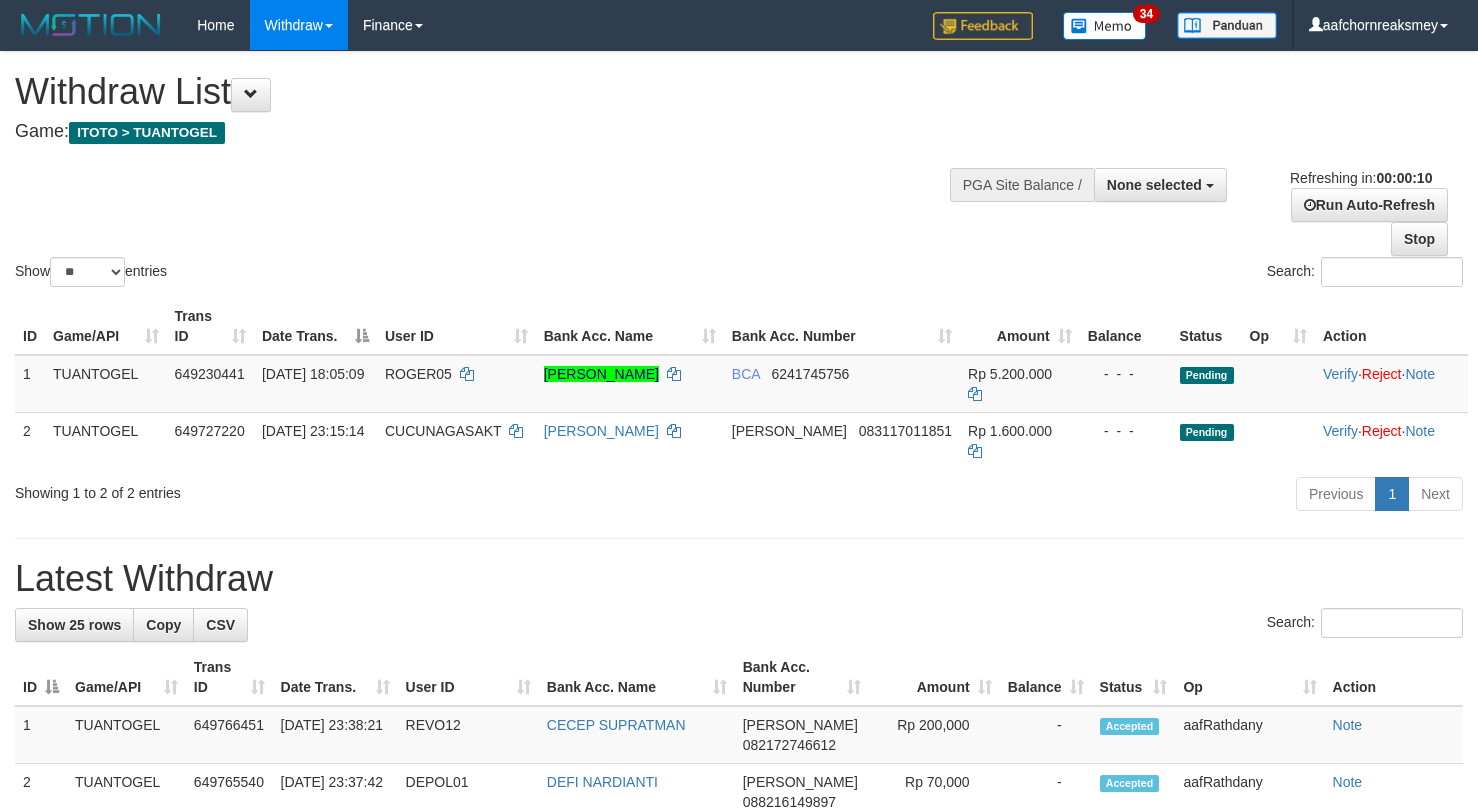 select 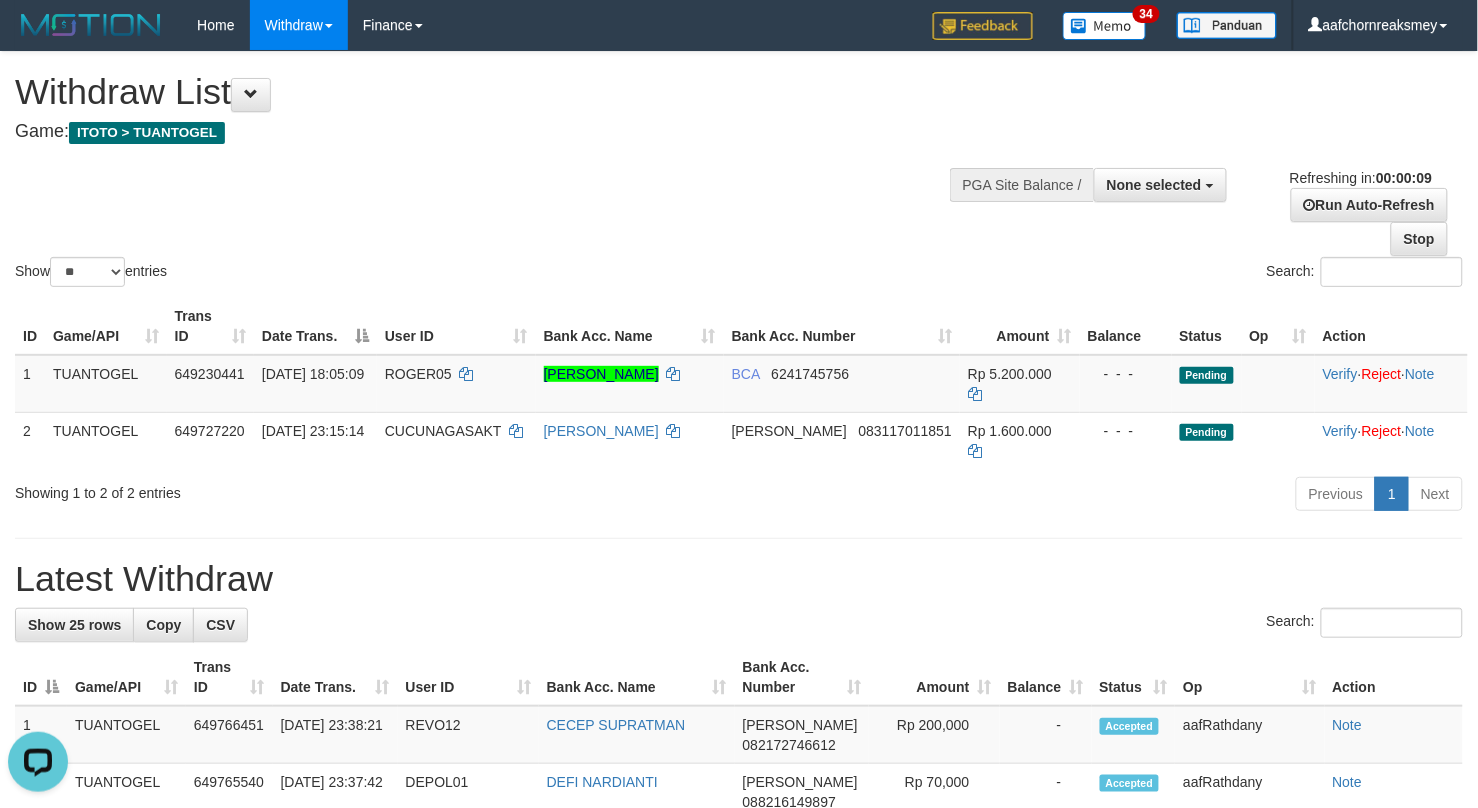 scroll, scrollTop: 0, scrollLeft: 0, axis: both 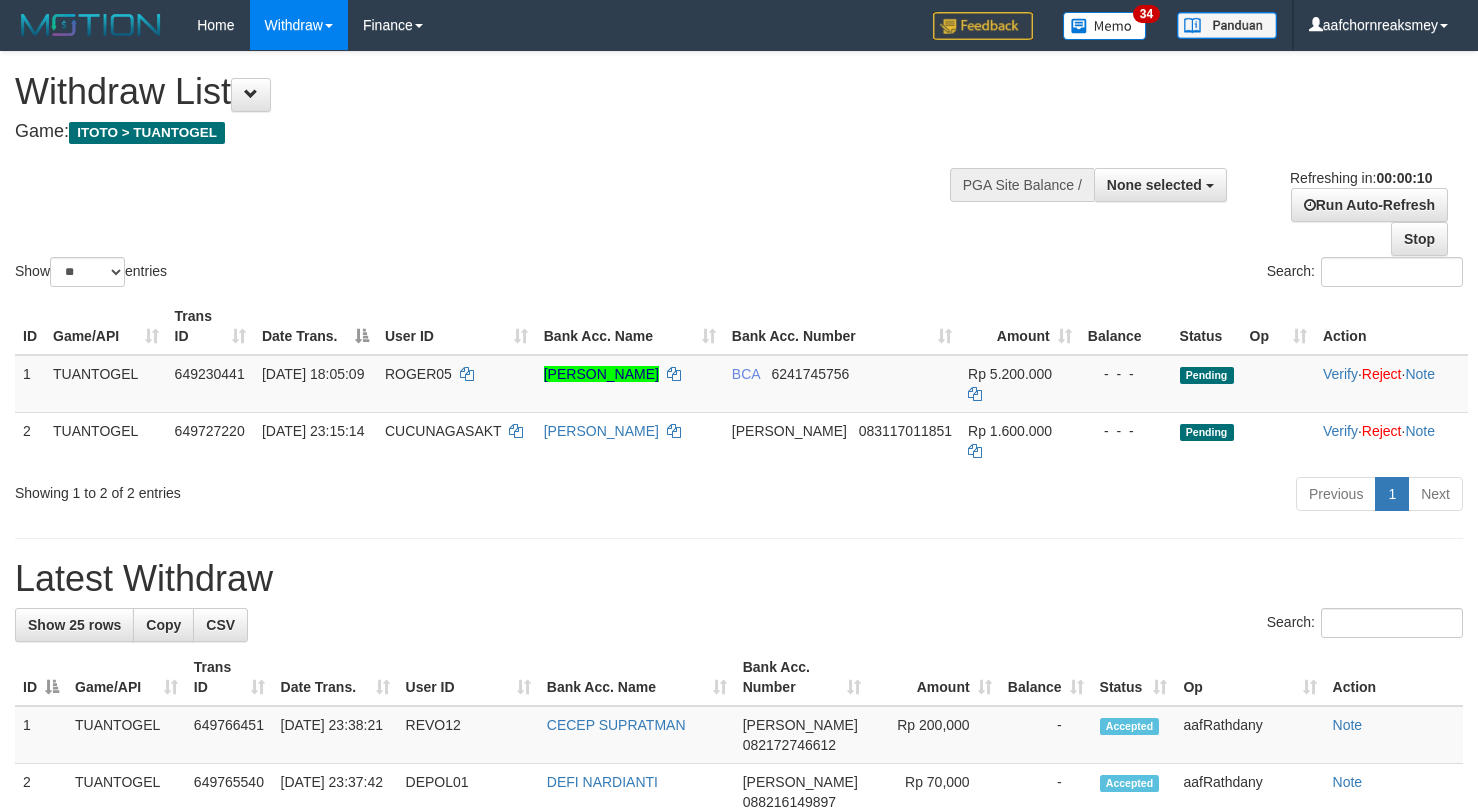 select 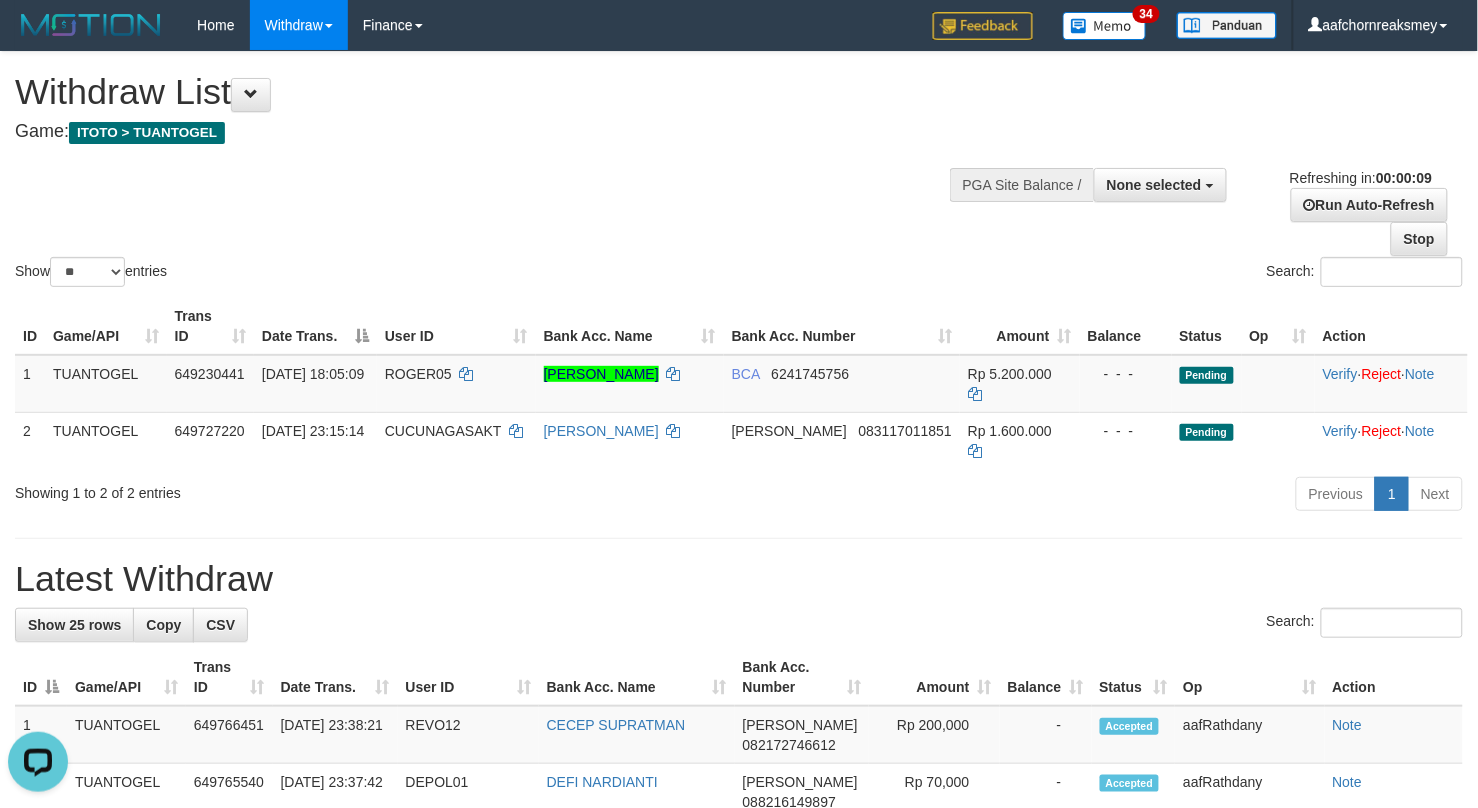 scroll, scrollTop: 0, scrollLeft: 0, axis: both 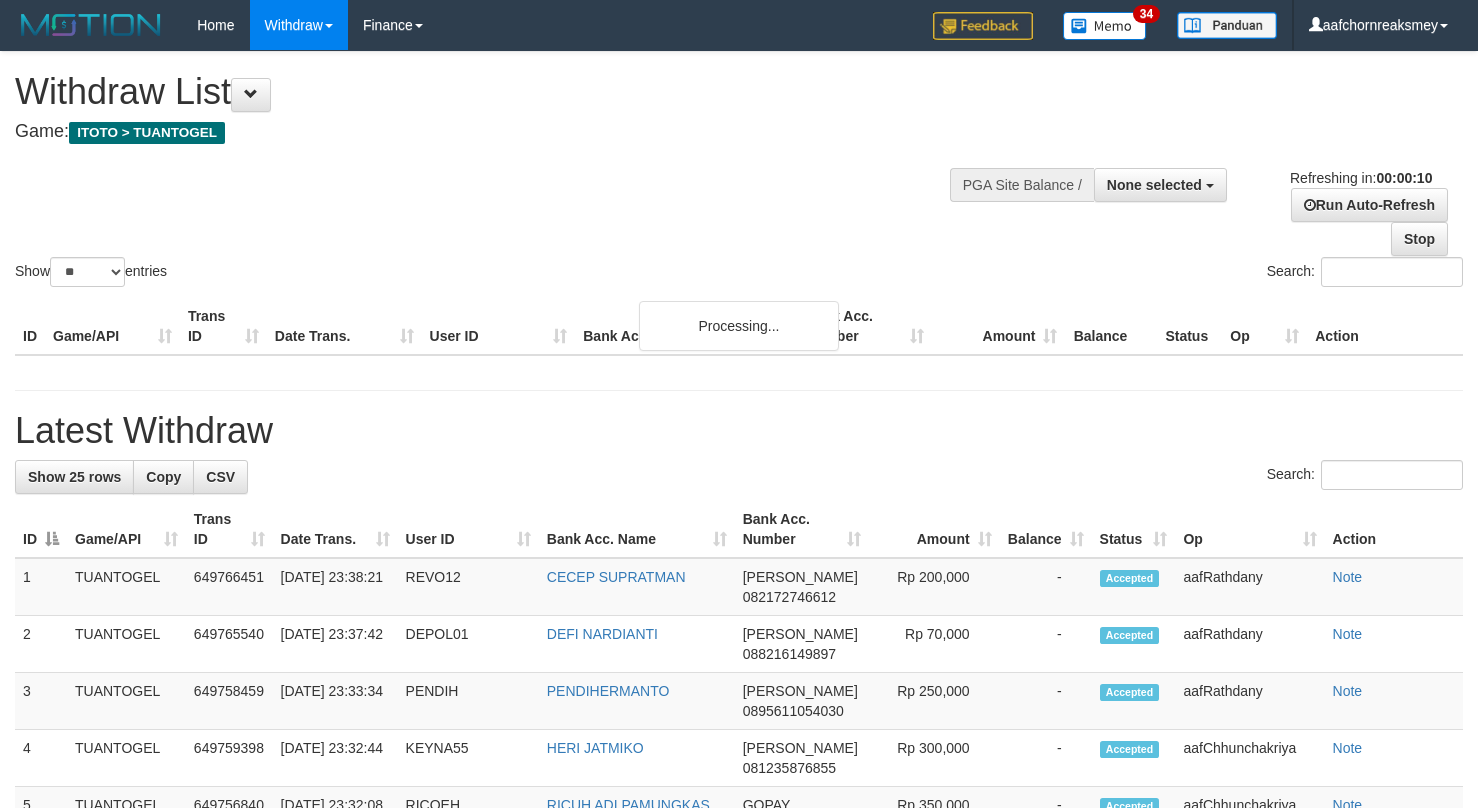 select 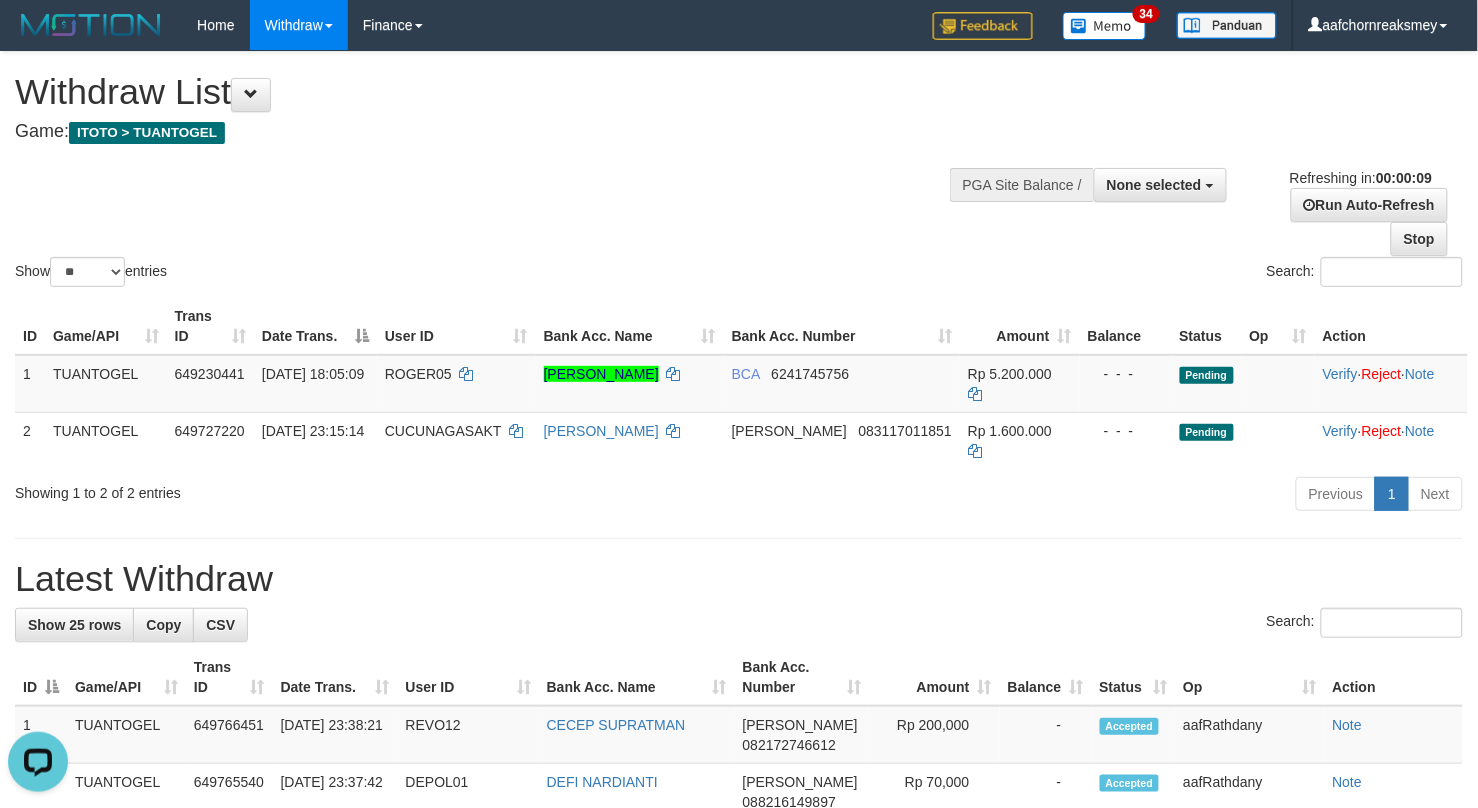 scroll, scrollTop: 0, scrollLeft: 0, axis: both 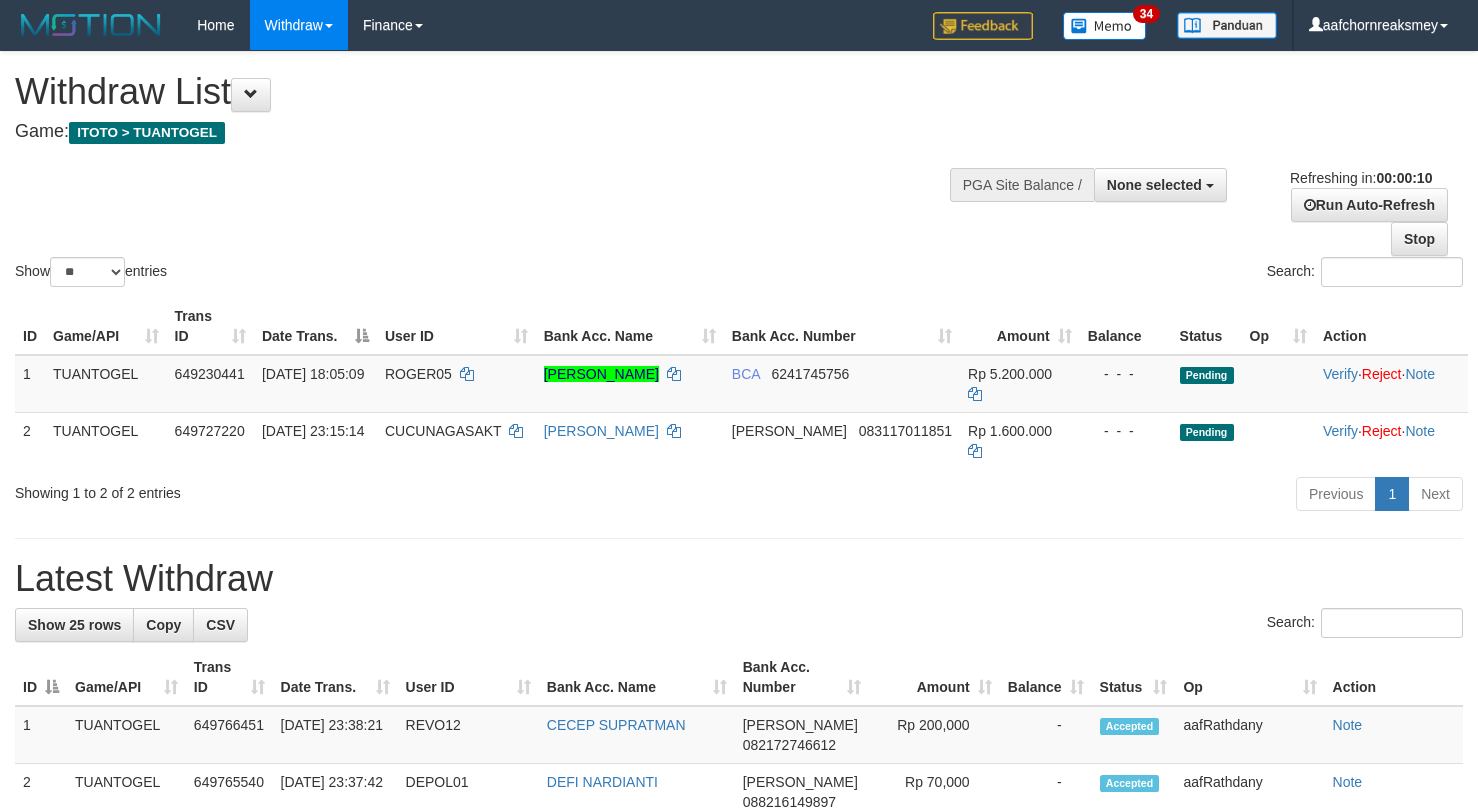 select 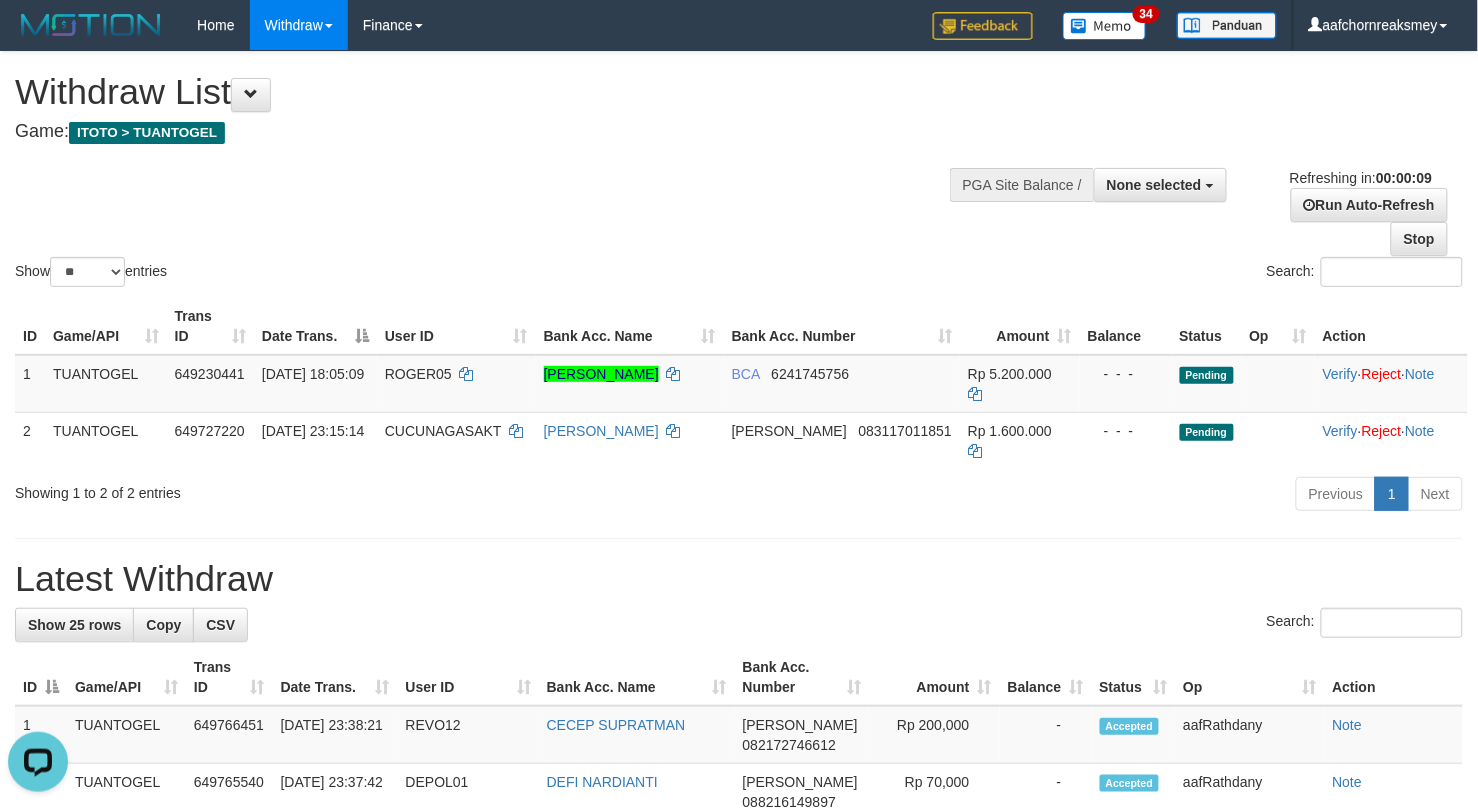scroll, scrollTop: 0, scrollLeft: 0, axis: both 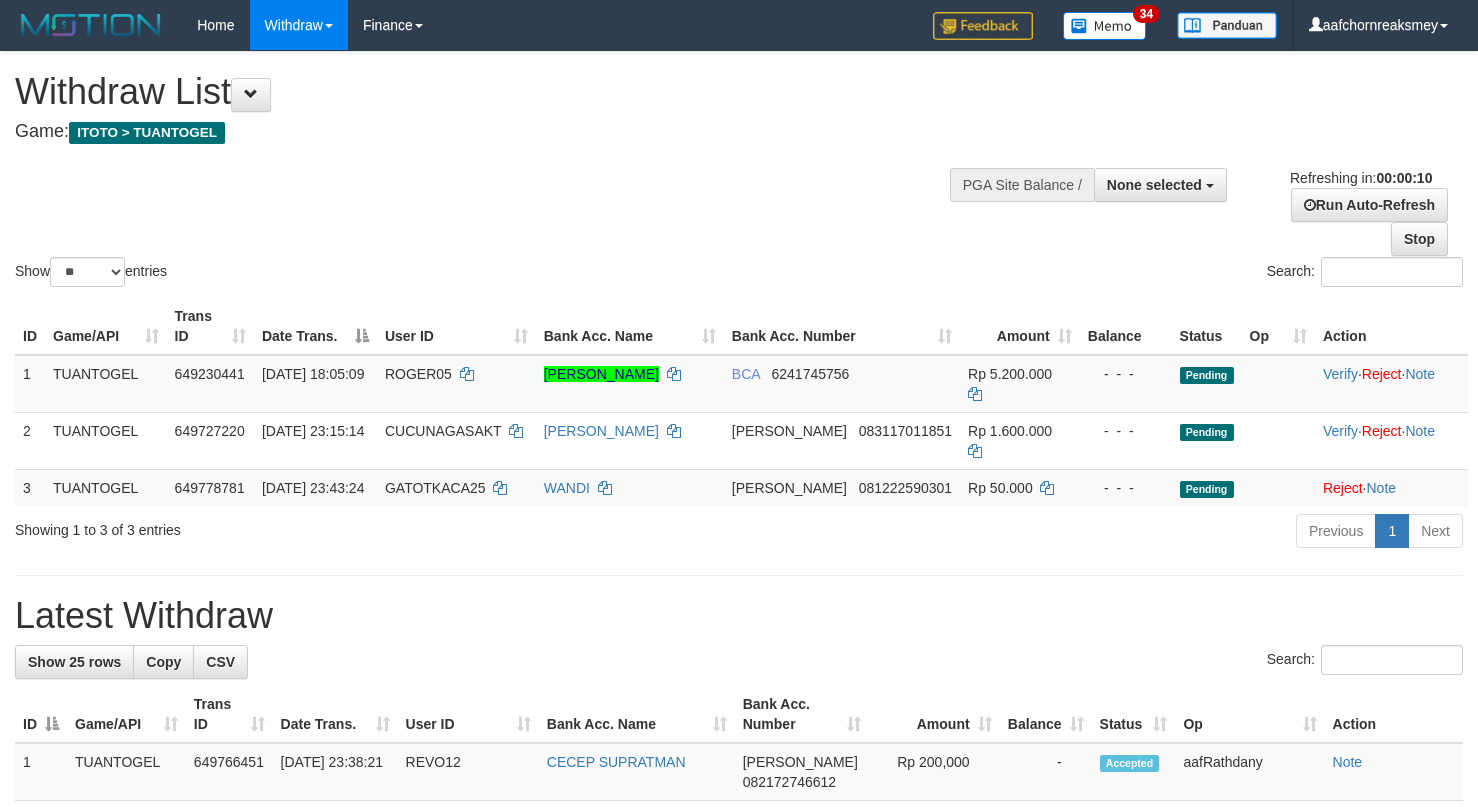 select 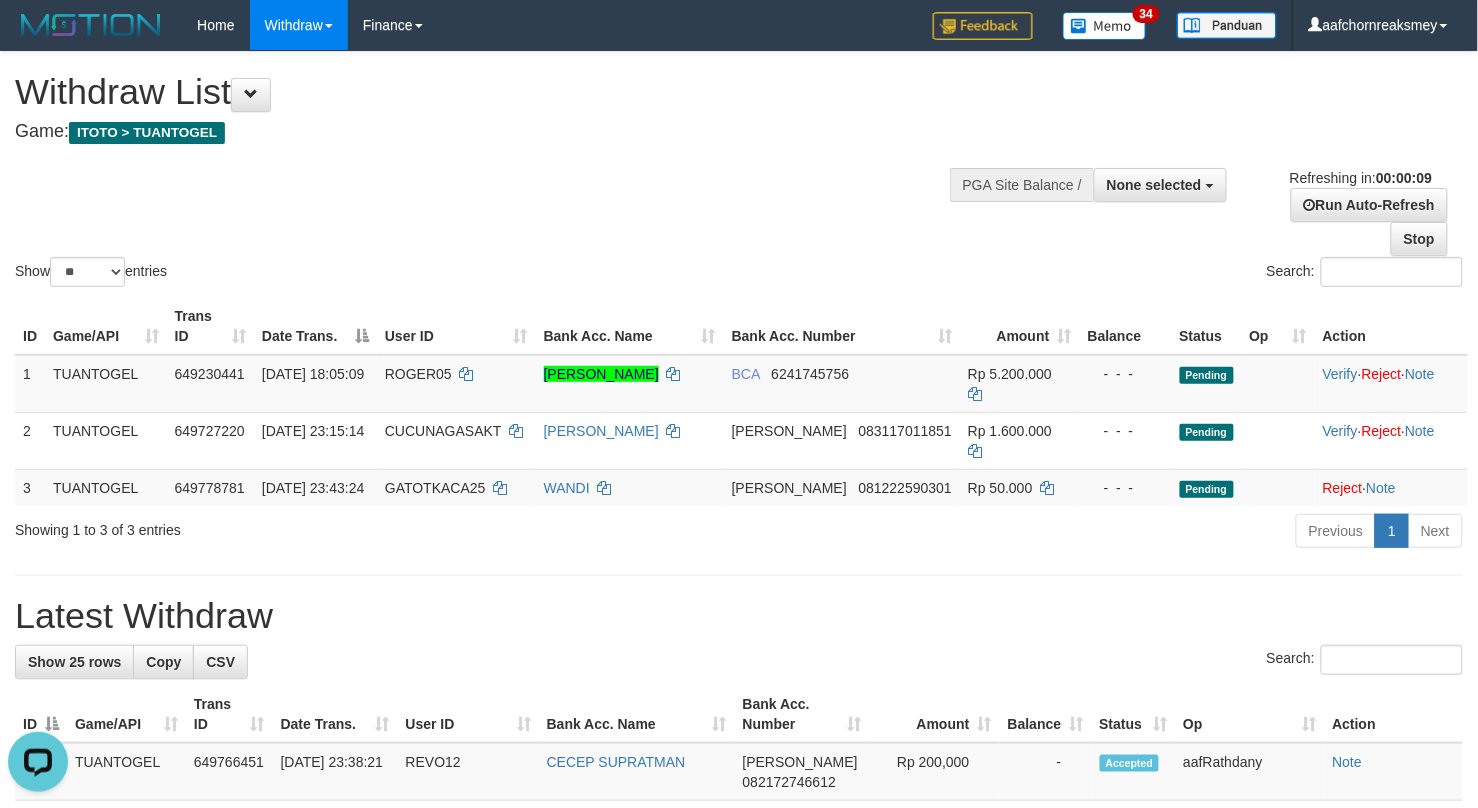 scroll, scrollTop: 0, scrollLeft: 0, axis: both 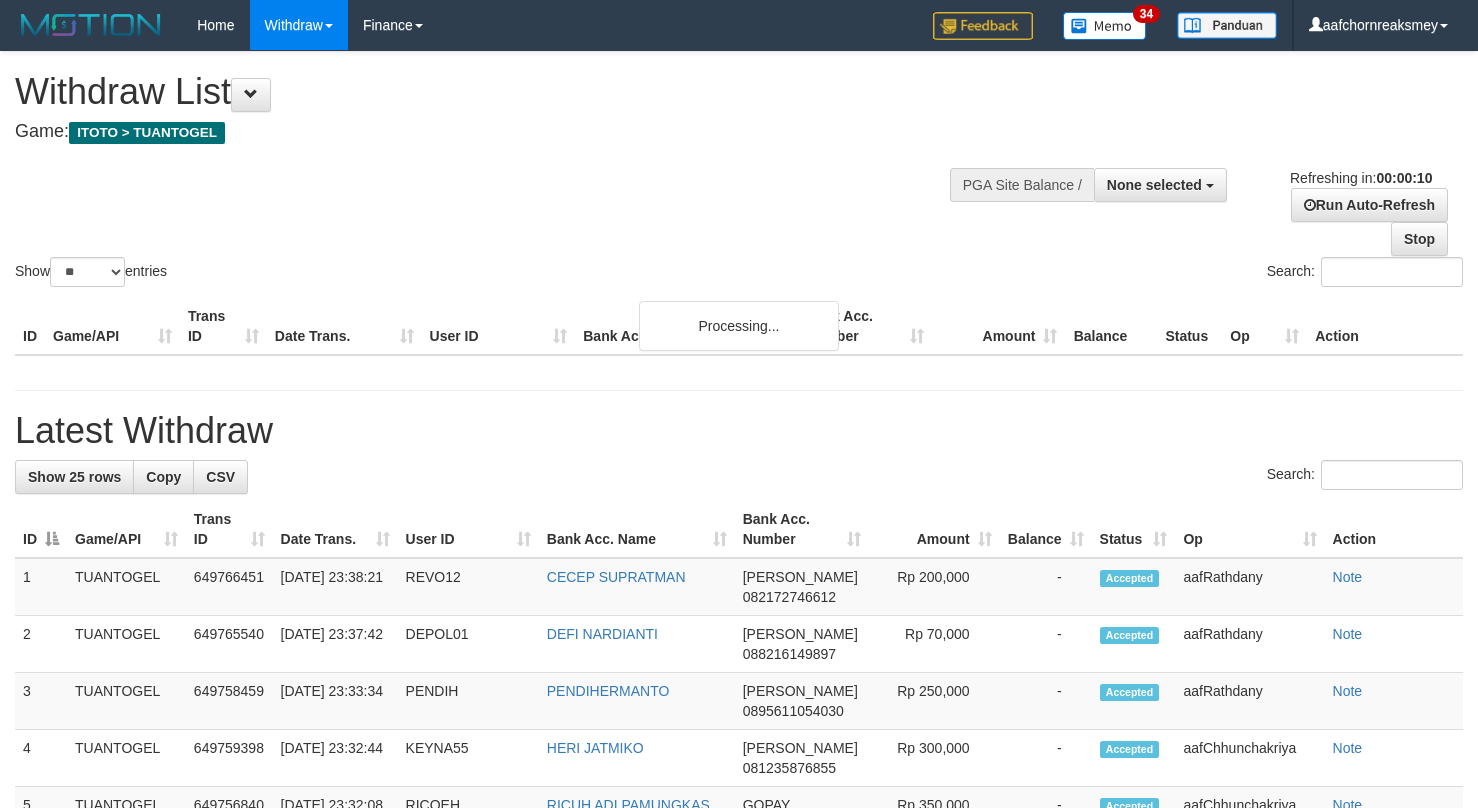 select 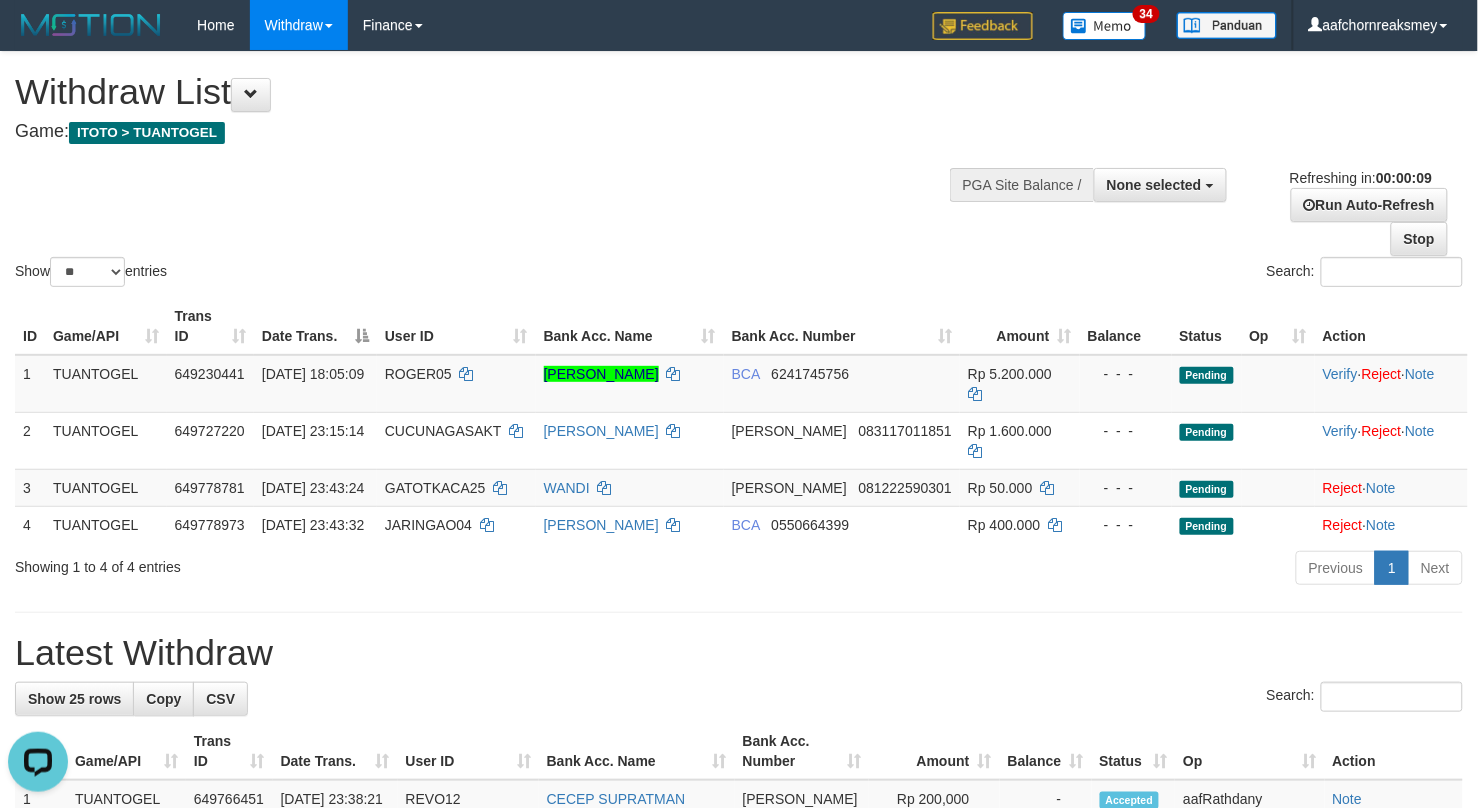 scroll, scrollTop: 0, scrollLeft: 0, axis: both 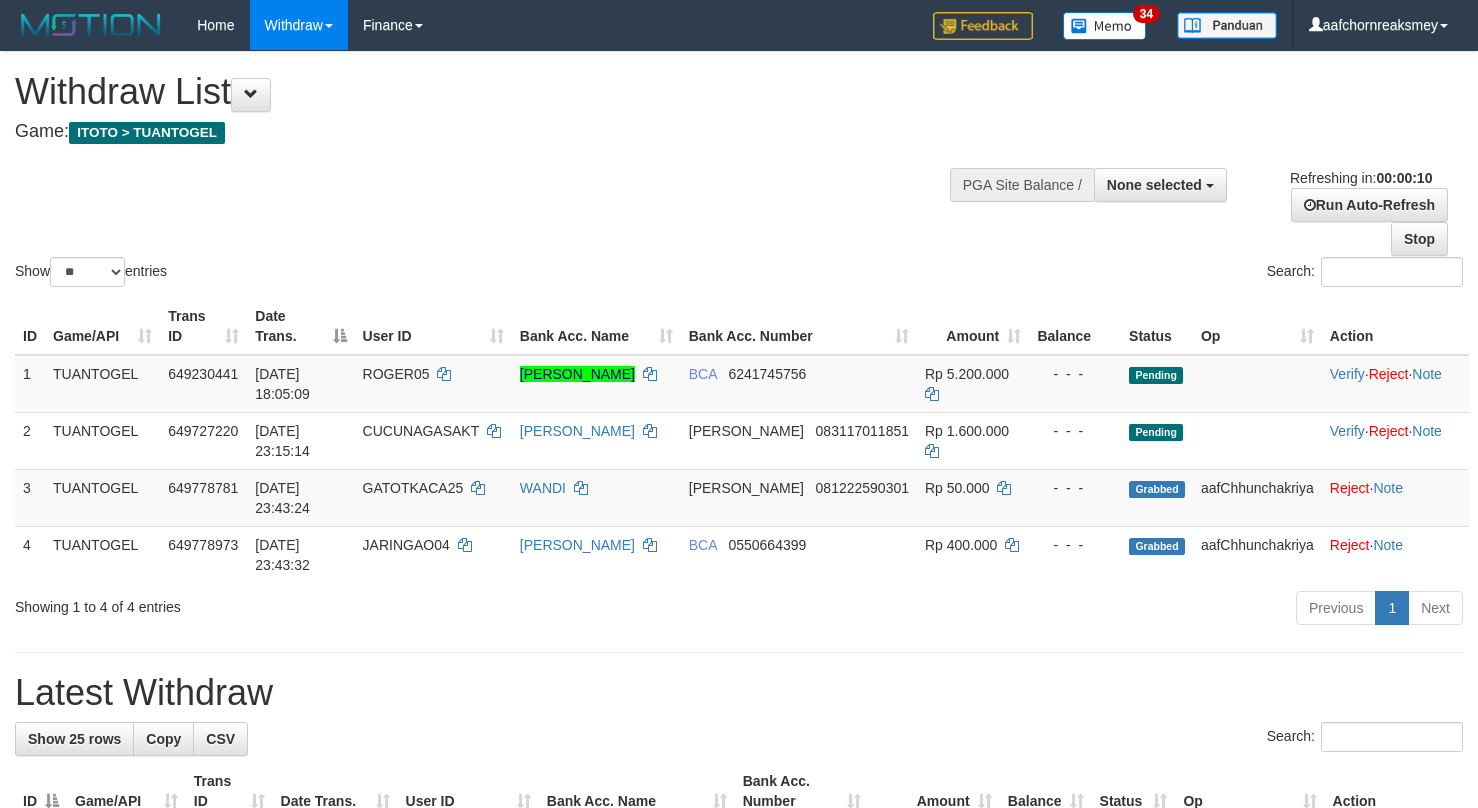select 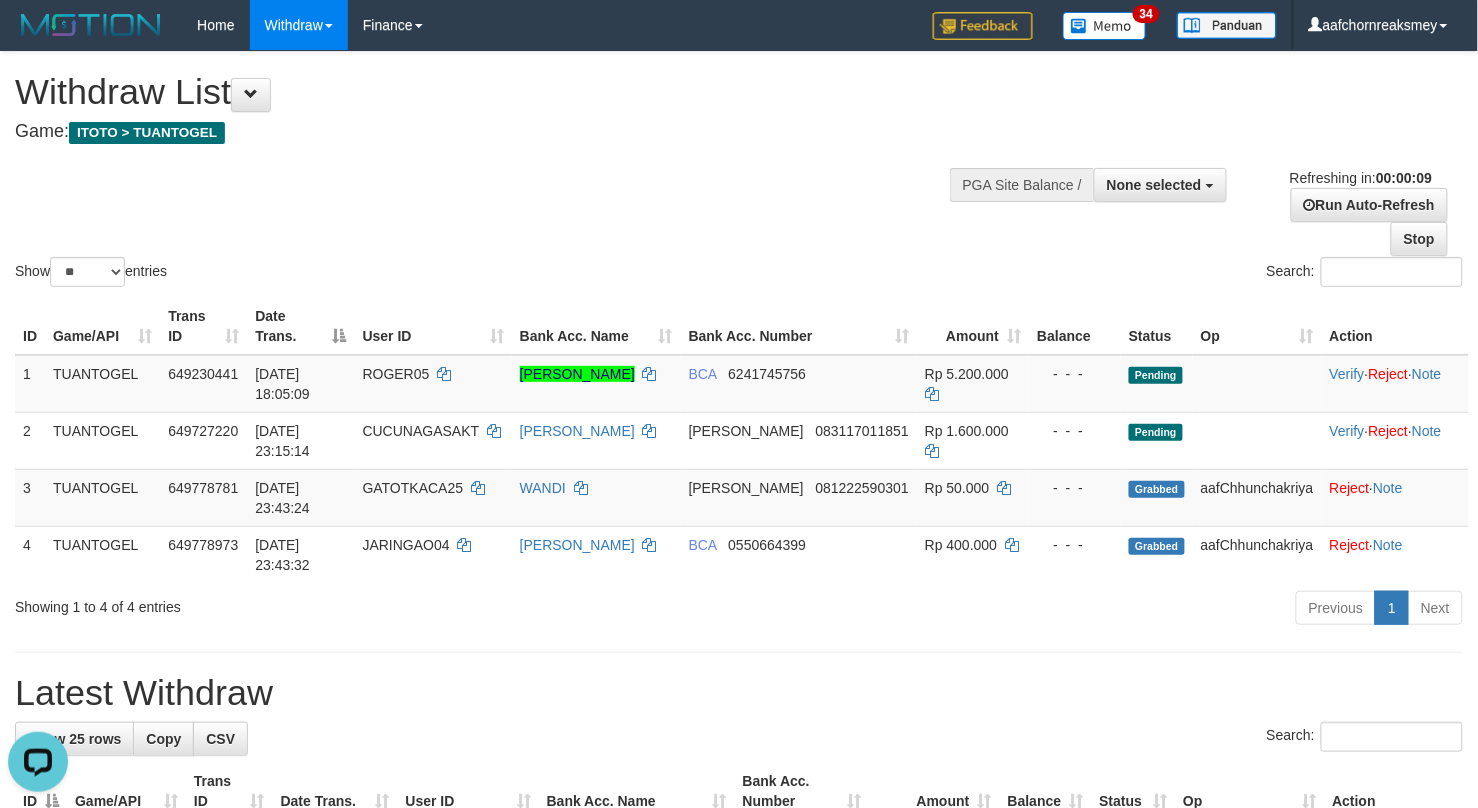 scroll, scrollTop: 0, scrollLeft: 0, axis: both 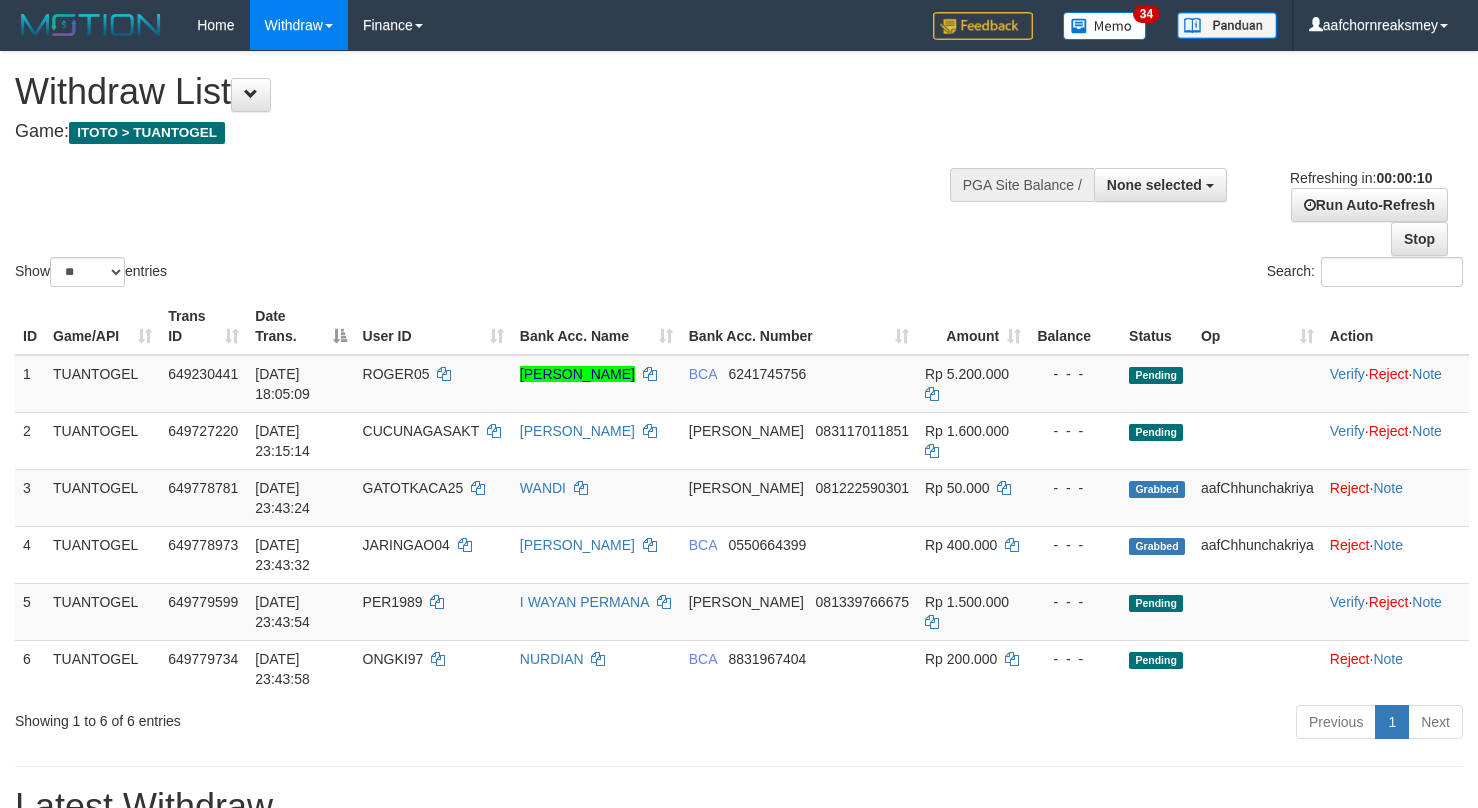 select 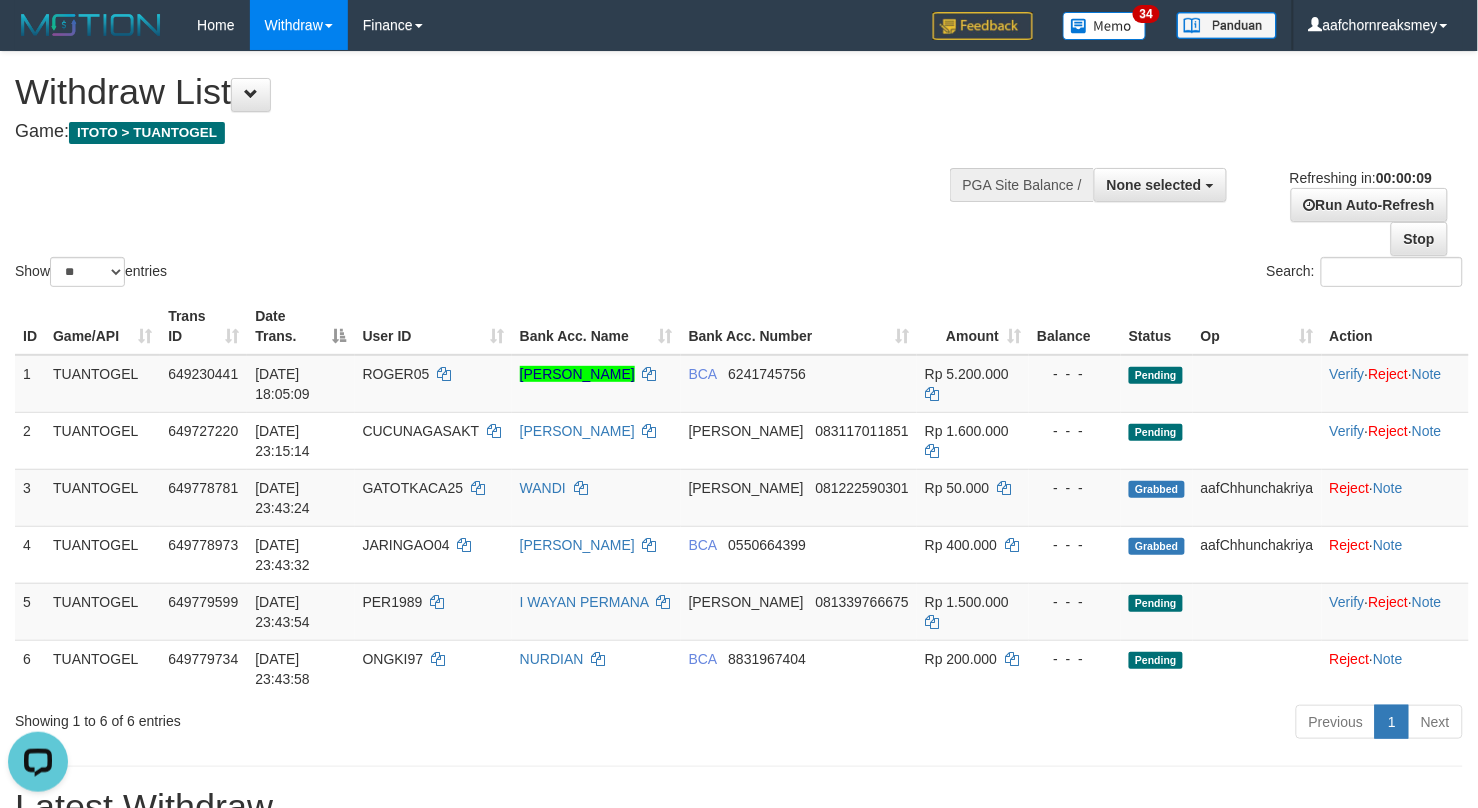 scroll, scrollTop: 0, scrollLeft: 0, axis: both 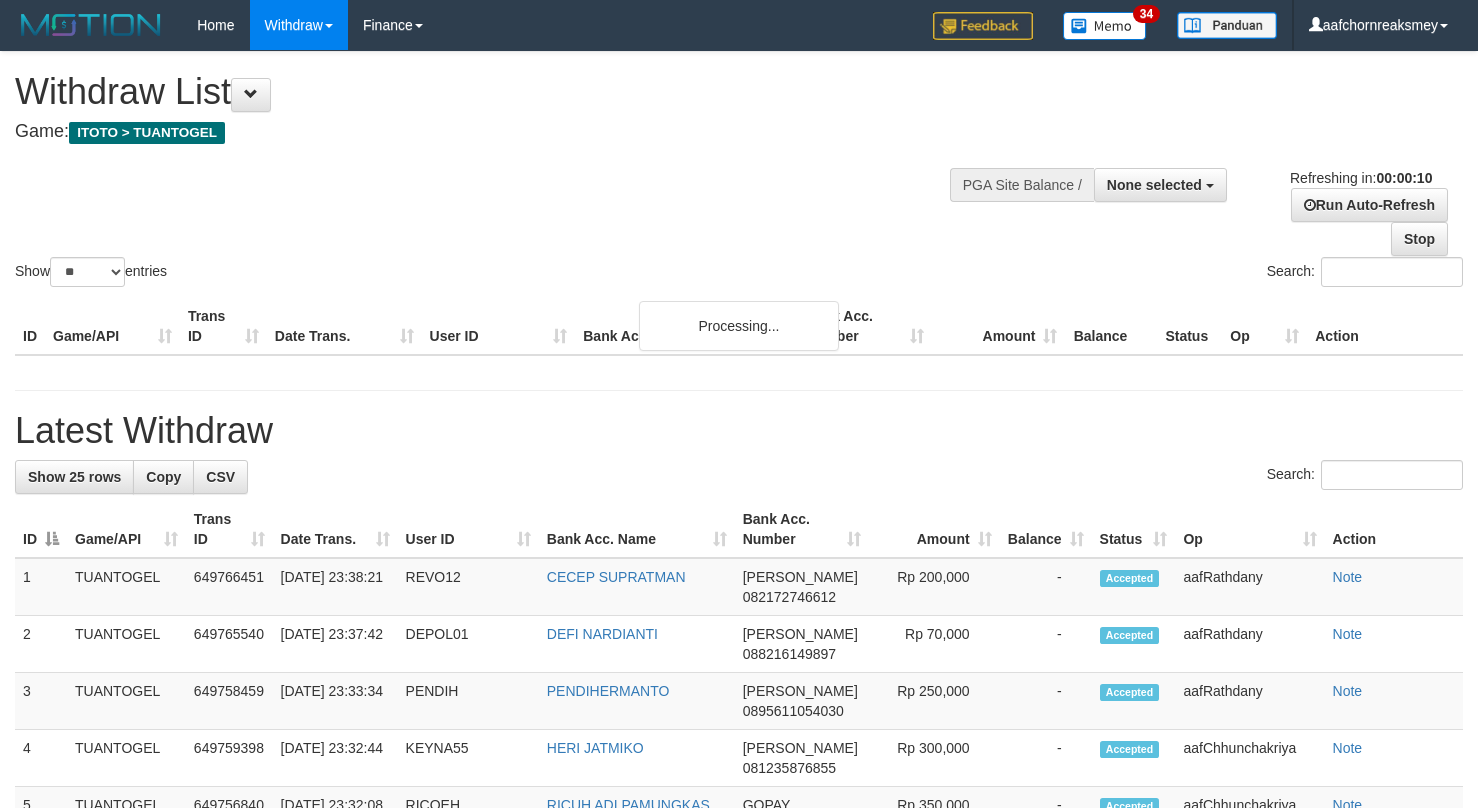 select 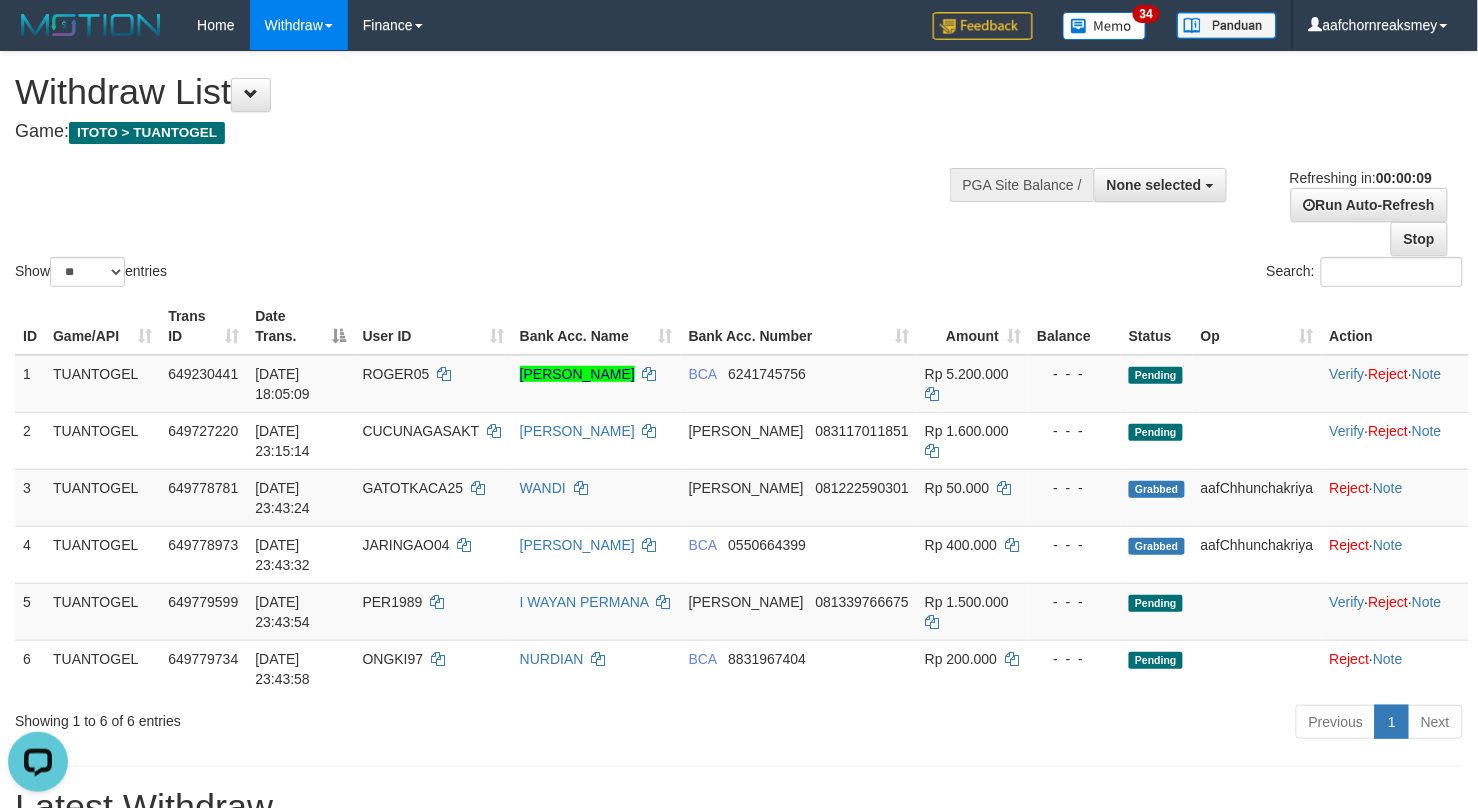 scroll, scrollTop: 0, scrollLeft: 0, axis: both 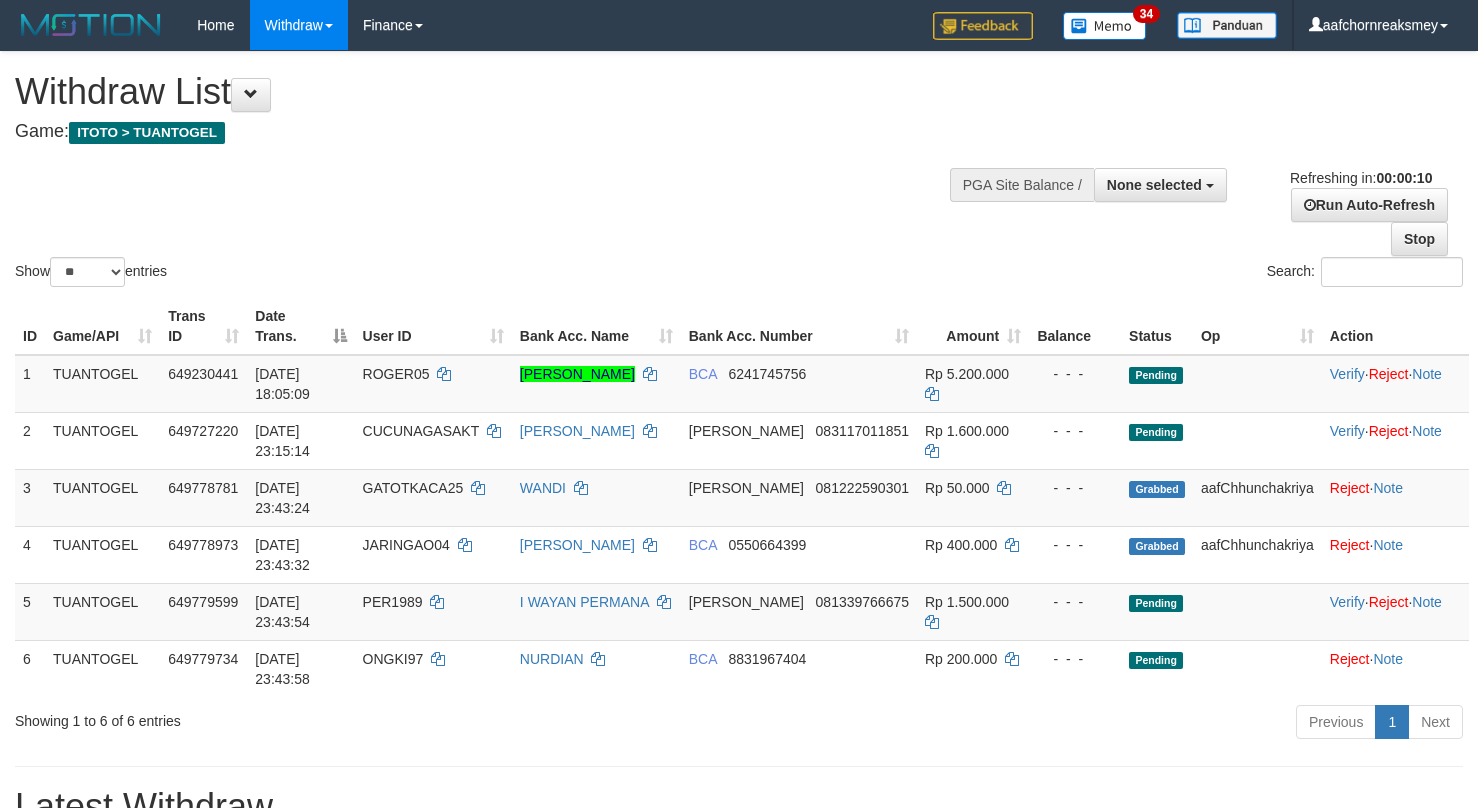 select 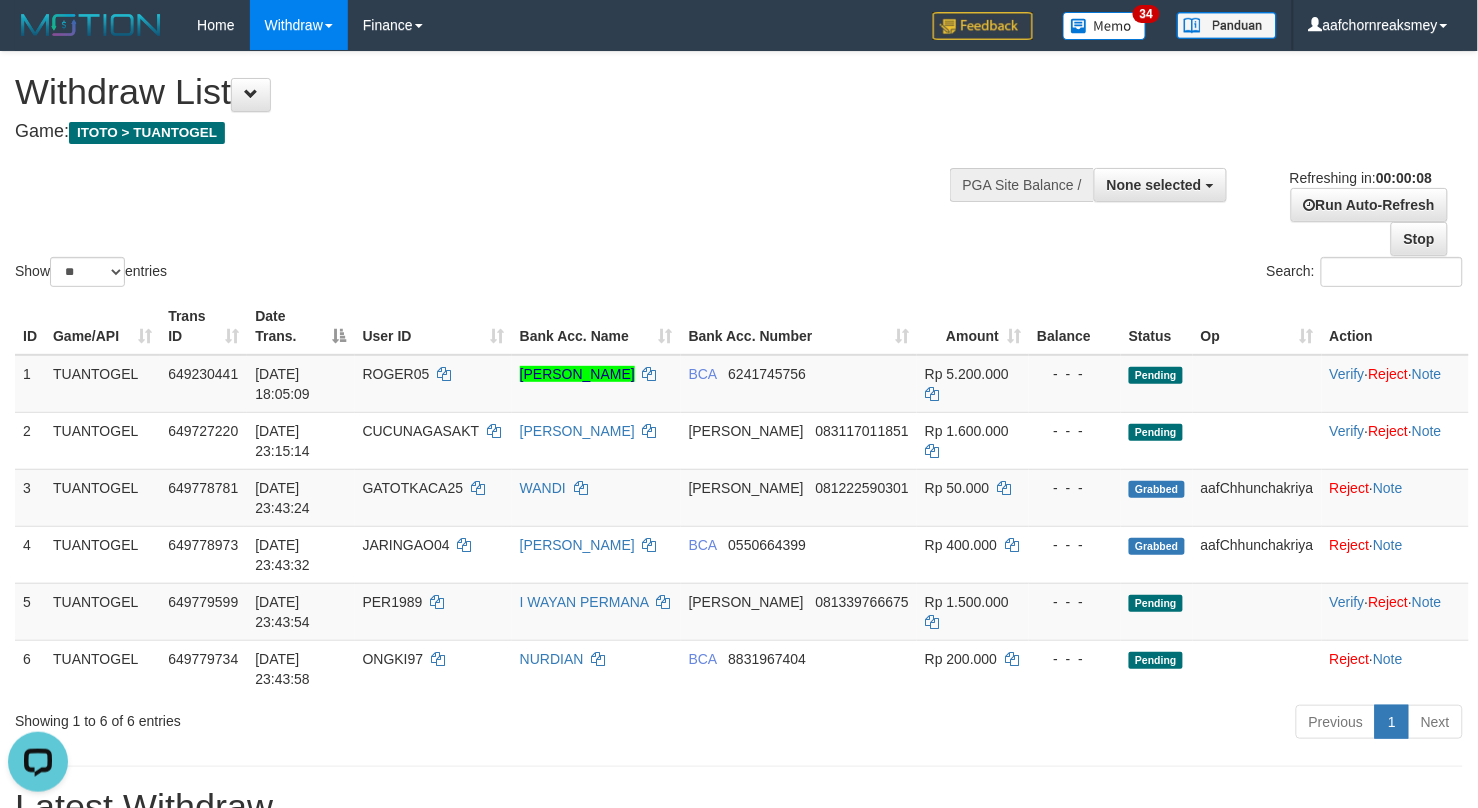 scroll, scrollTop: 0, scrollLeft: 0, axis: both 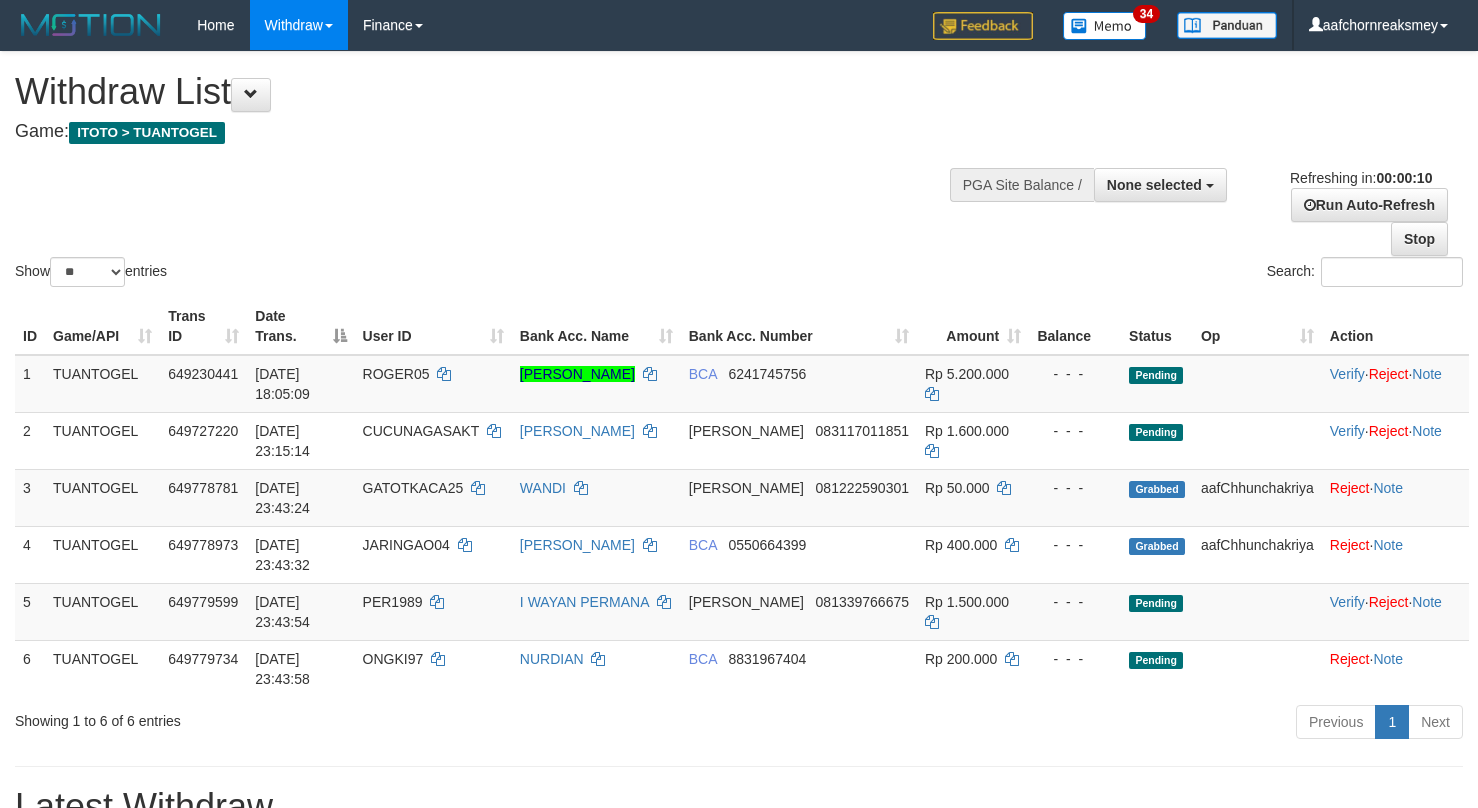 select 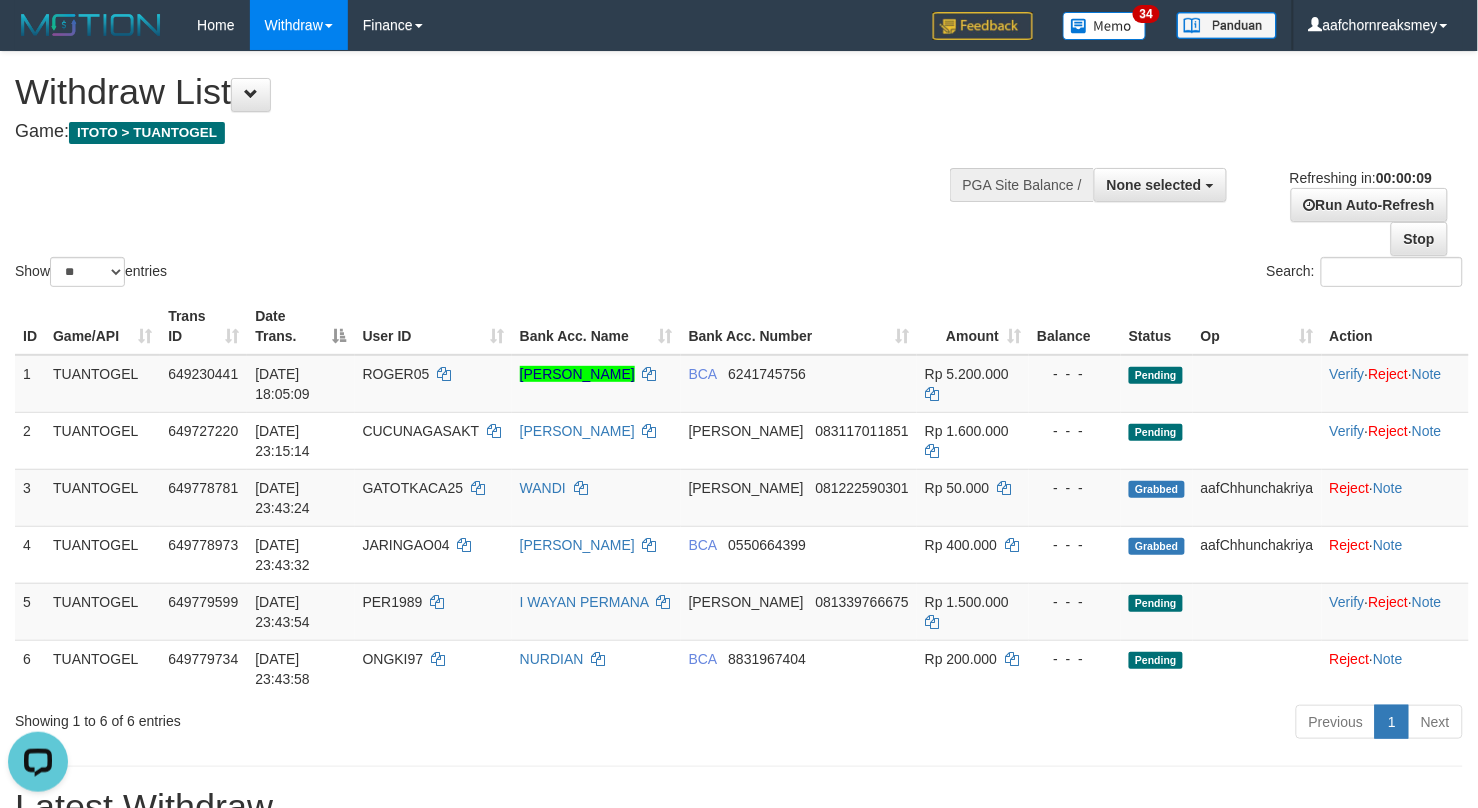 scroll, scrollTop: 0, scrollLeft: 0, axis: both 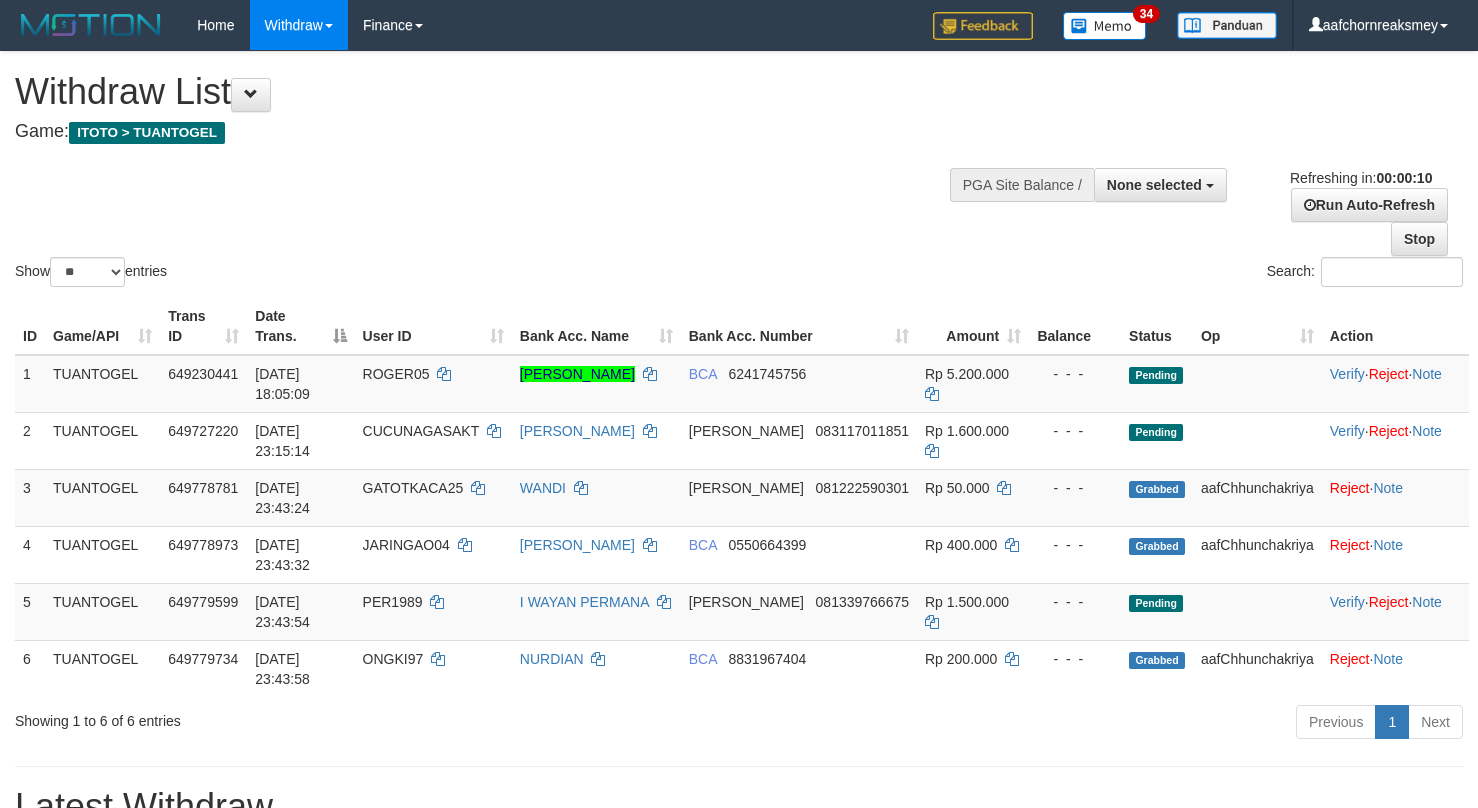 select 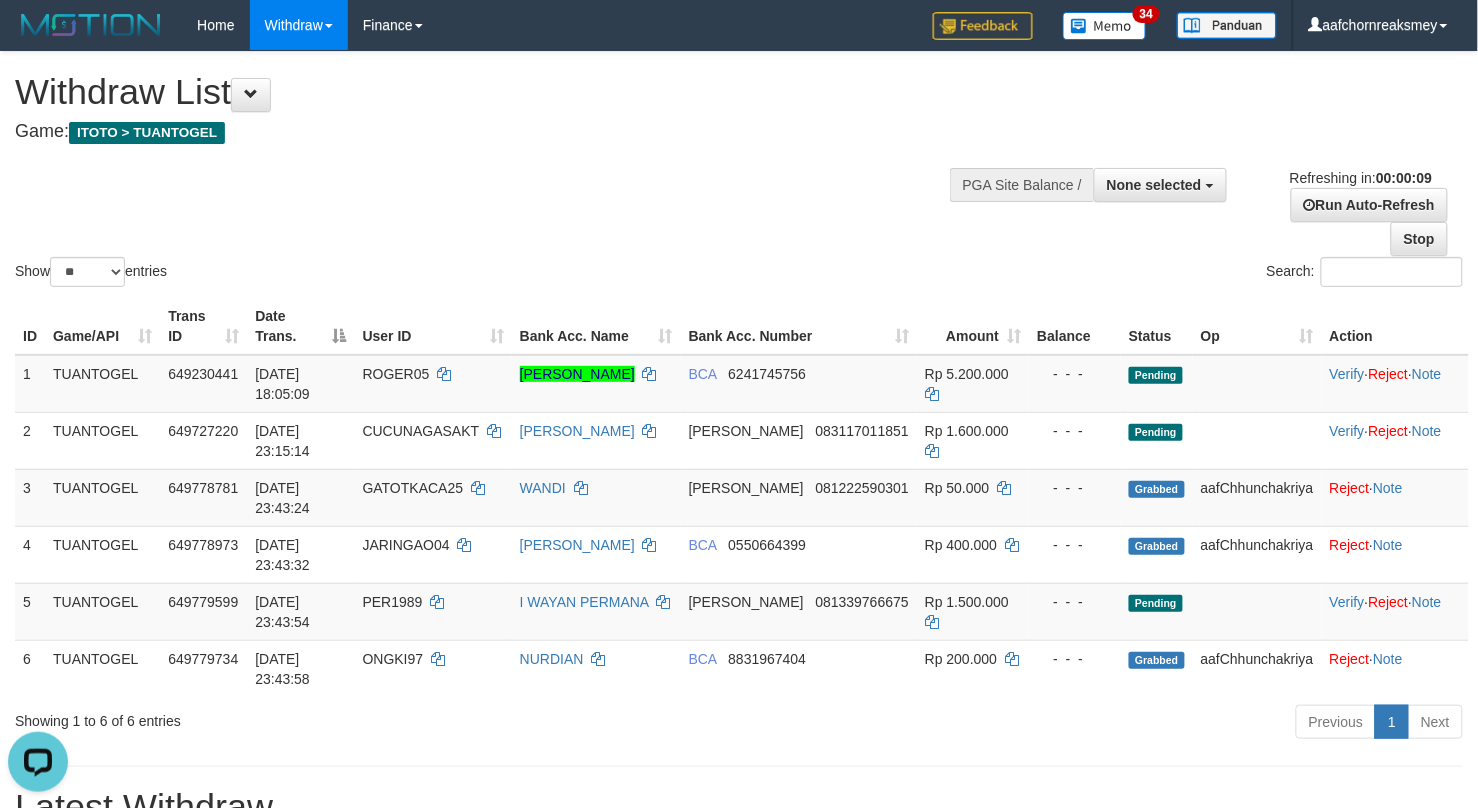 scroll, scrollTop: 0, scrollLeft: 0, axis: both 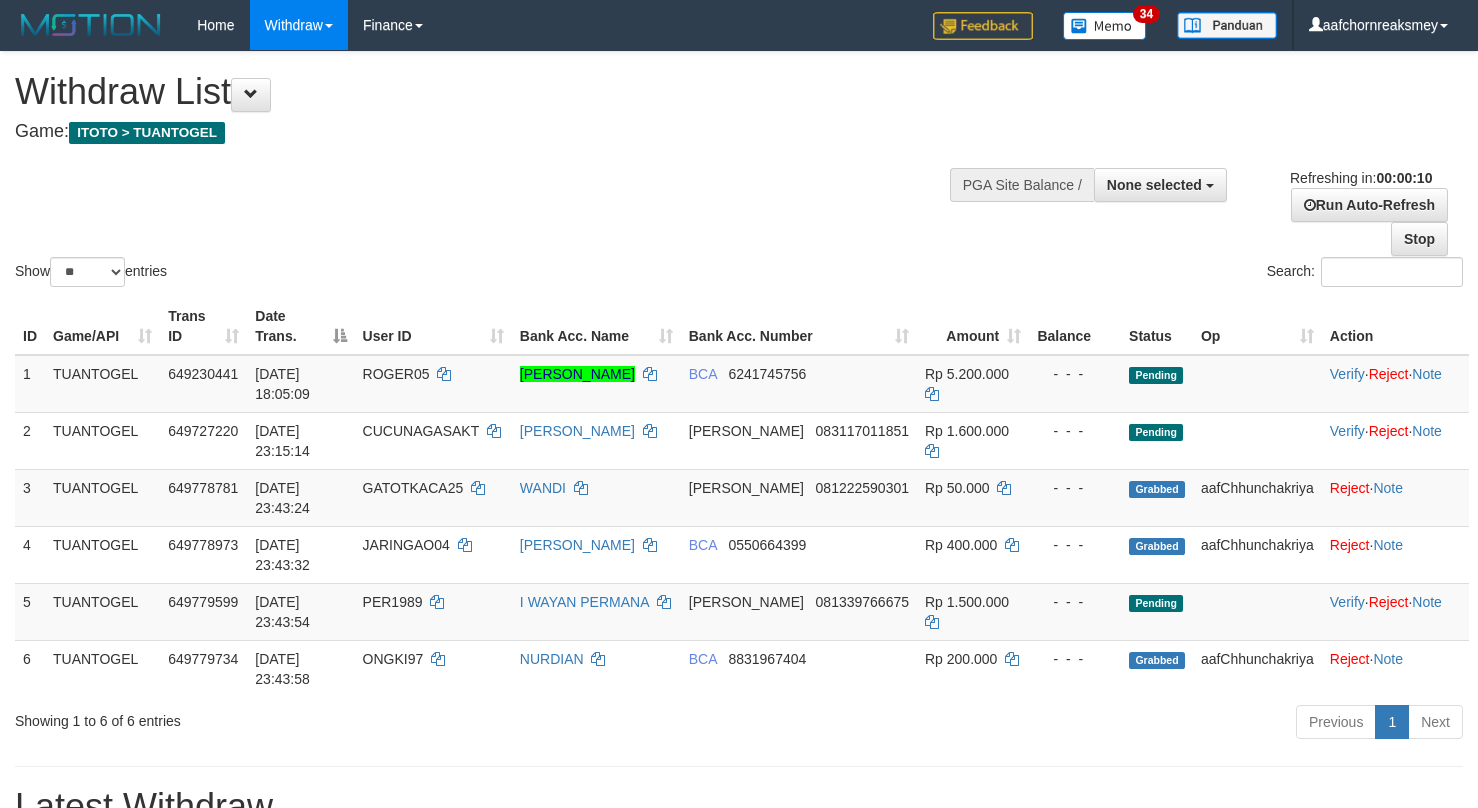 select 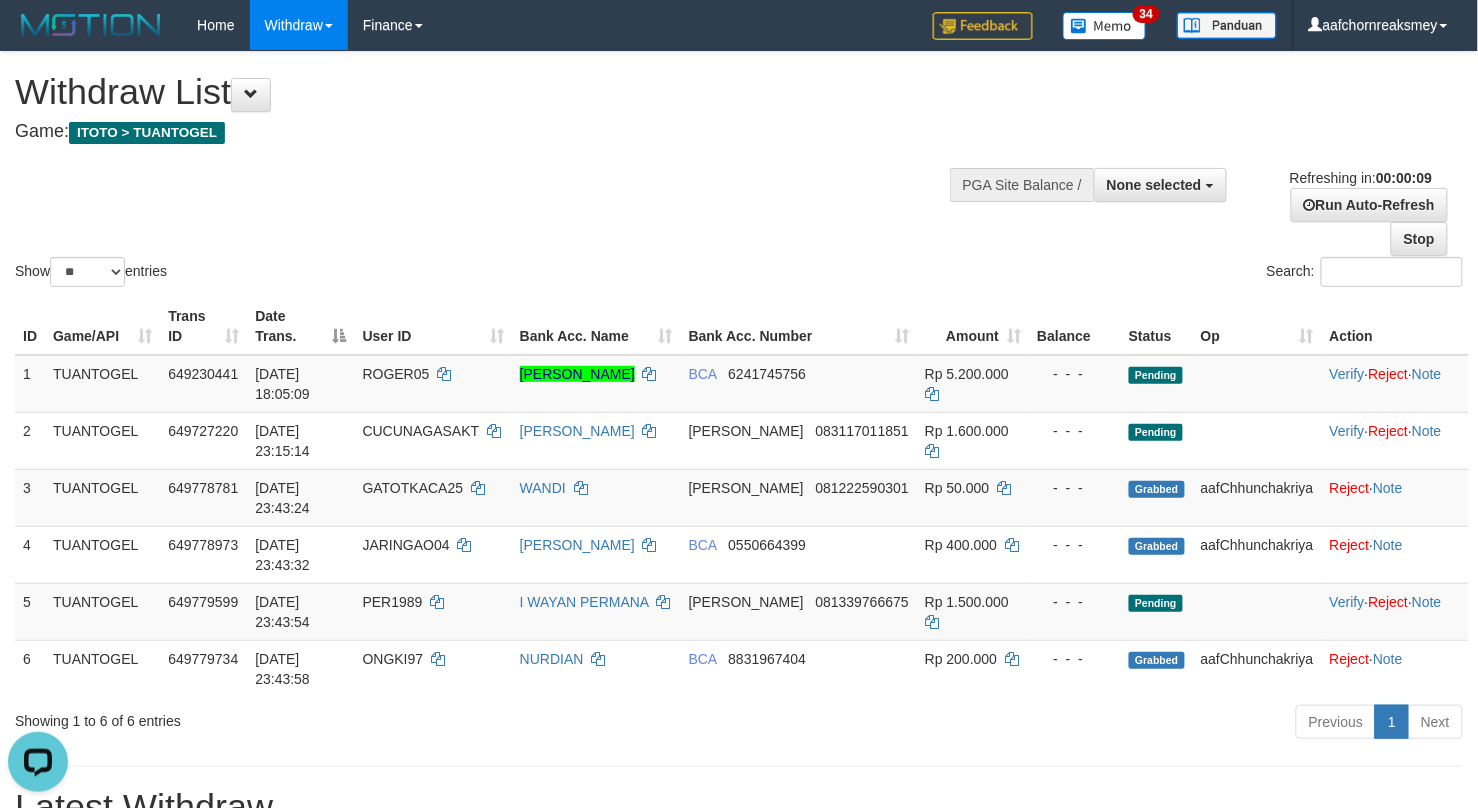 scroll, scrollTop: 0, scrollLeft: 0, axis: both 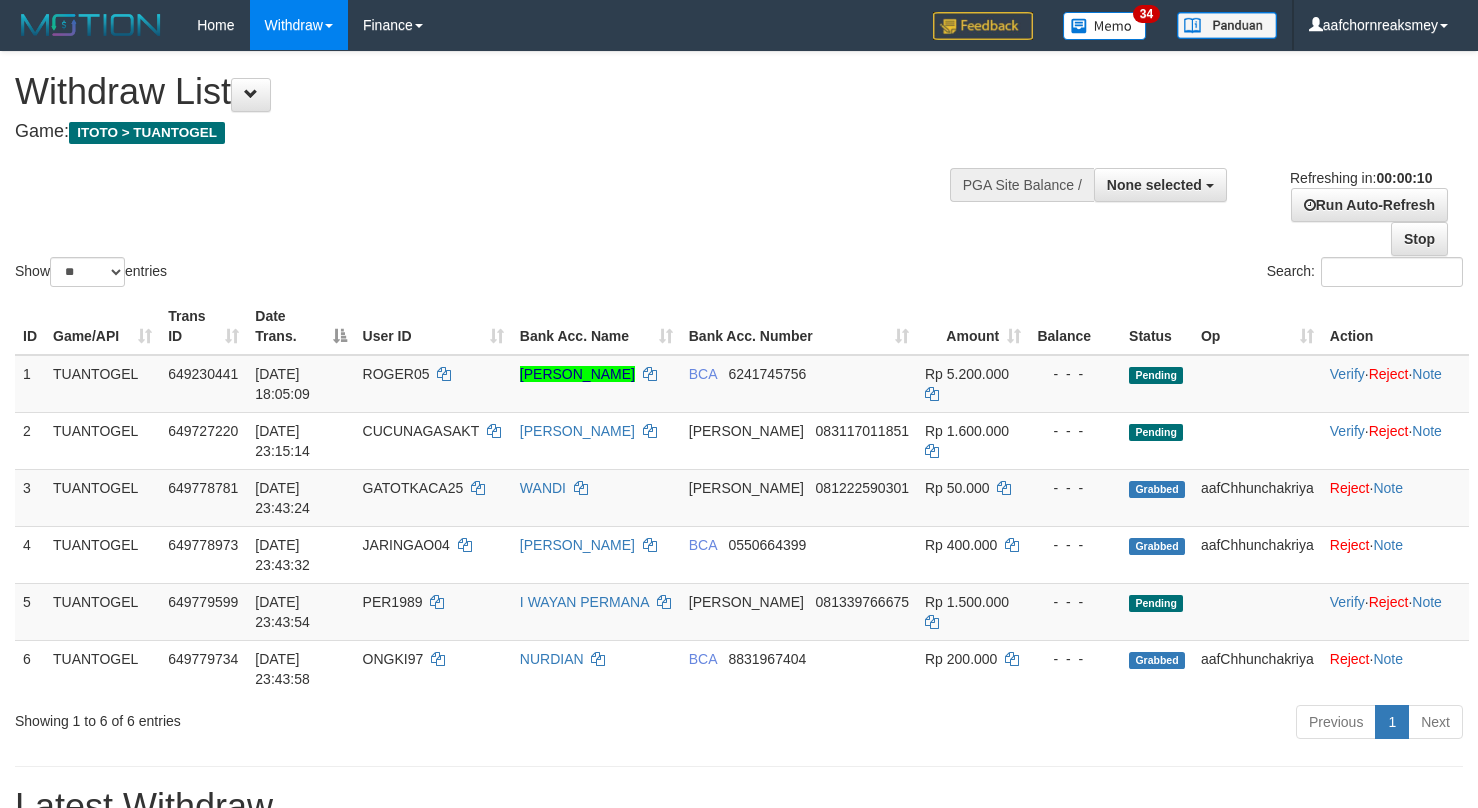 select 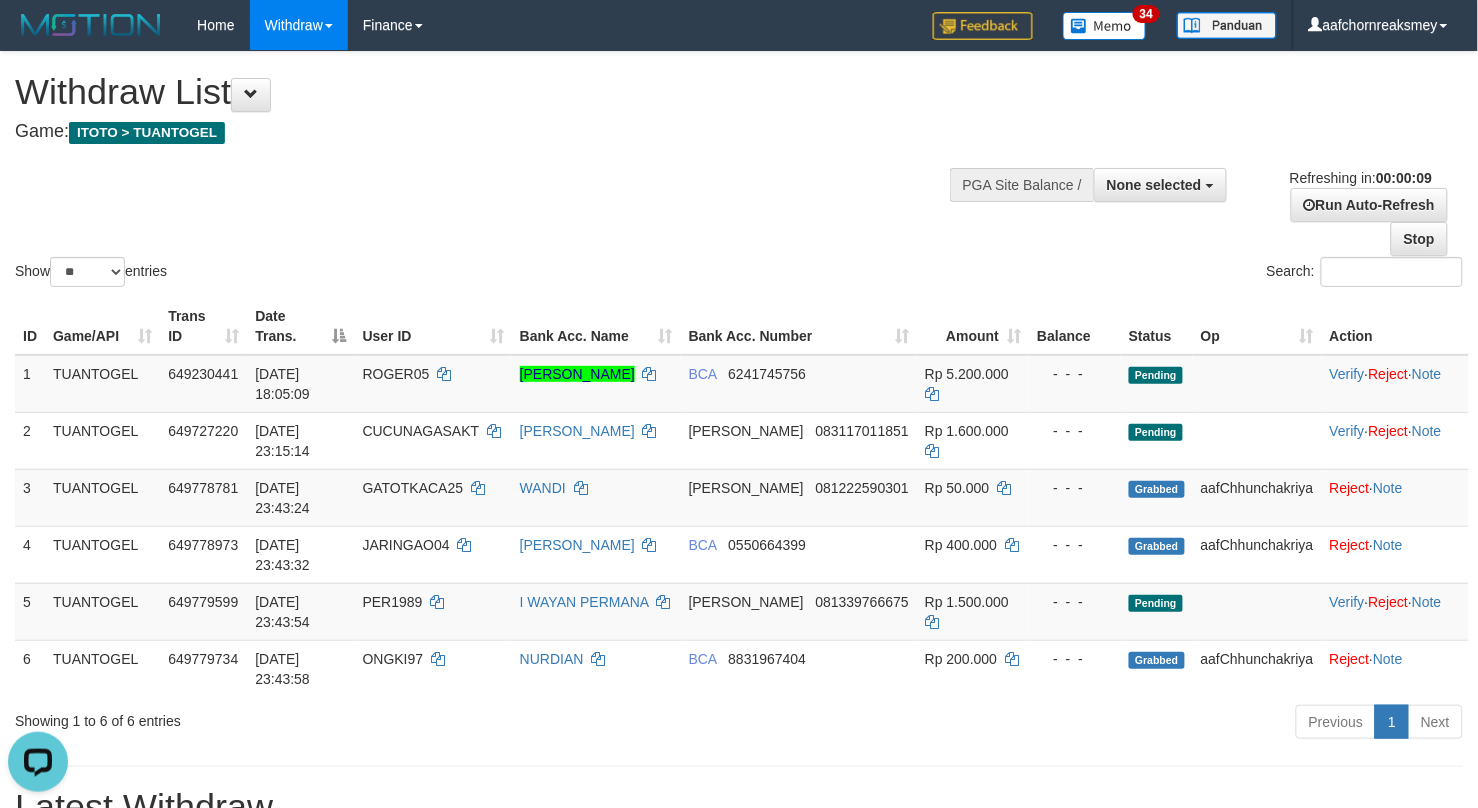 scroll, scrollTop: 0, scrollLeft: 0, axis: both 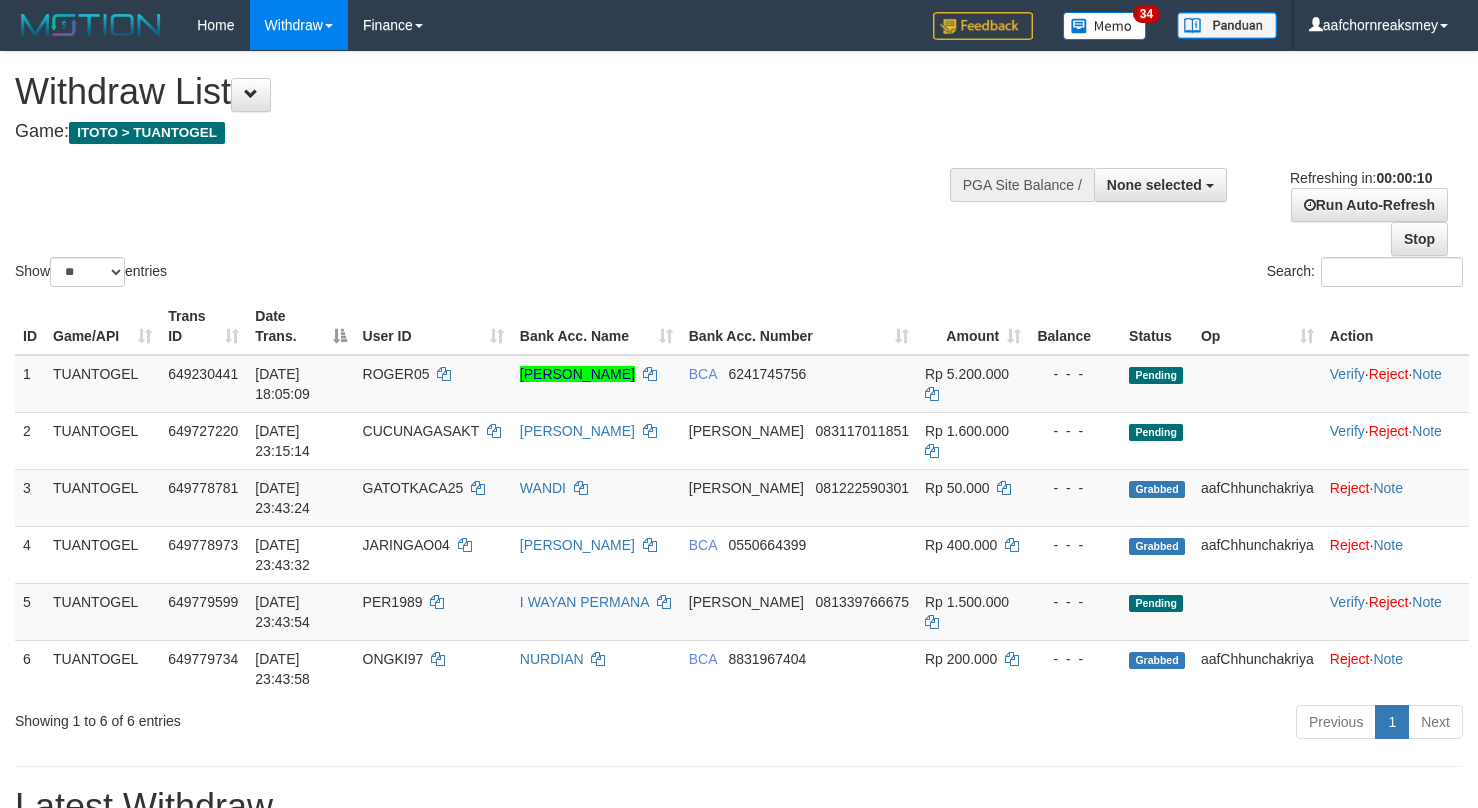 select 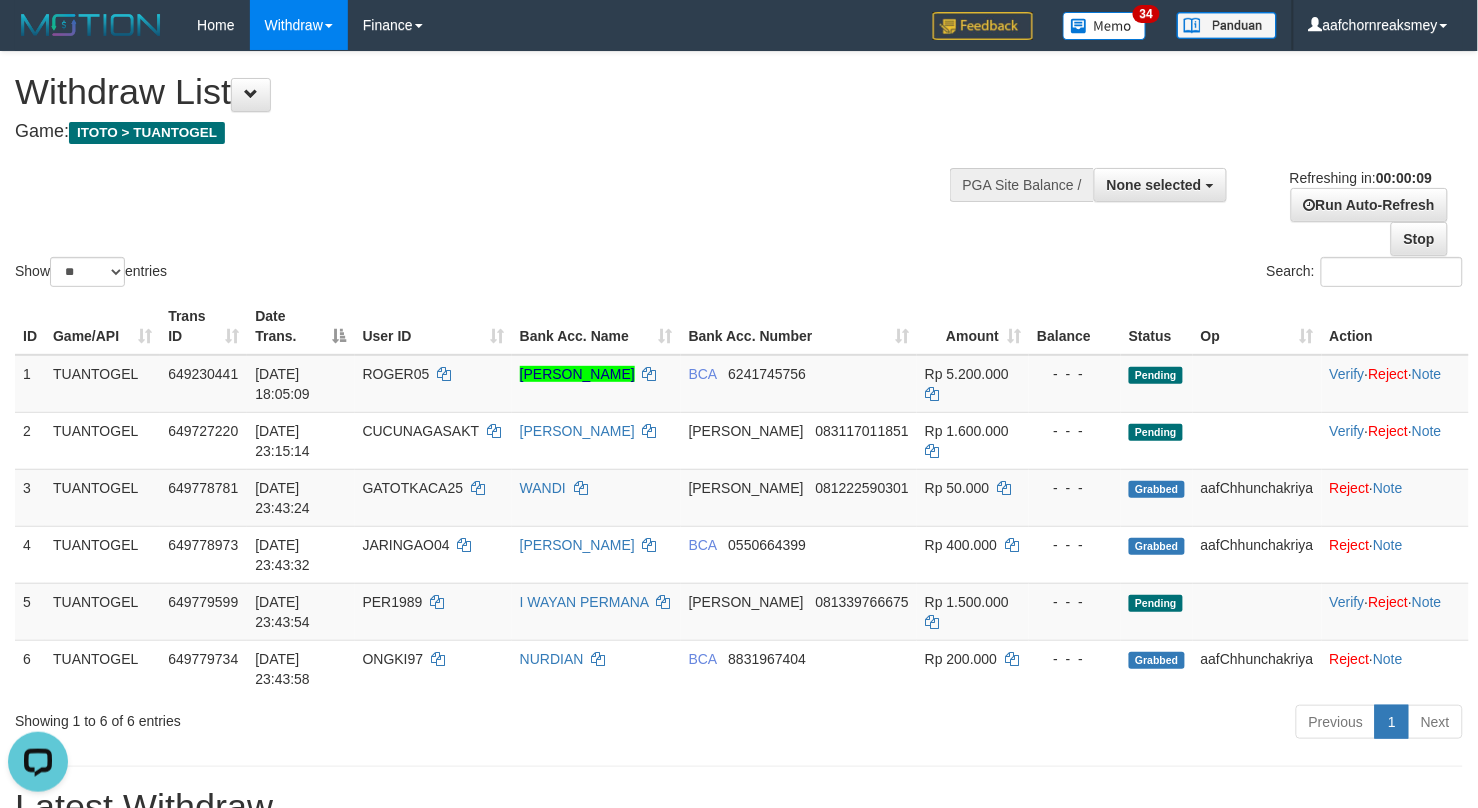 scroll, scrollTop: 0, scrollLeft: 0, axis: both 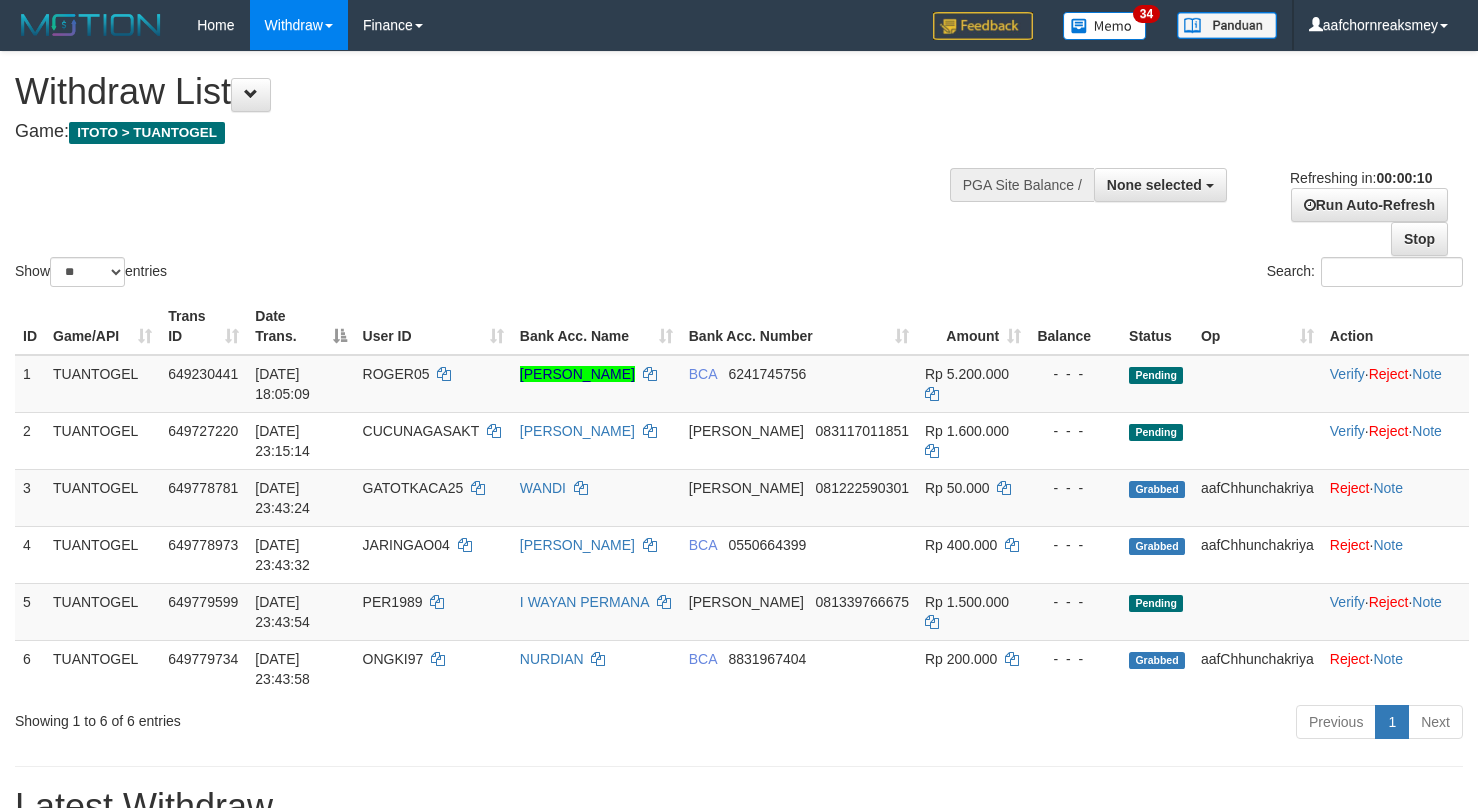 select 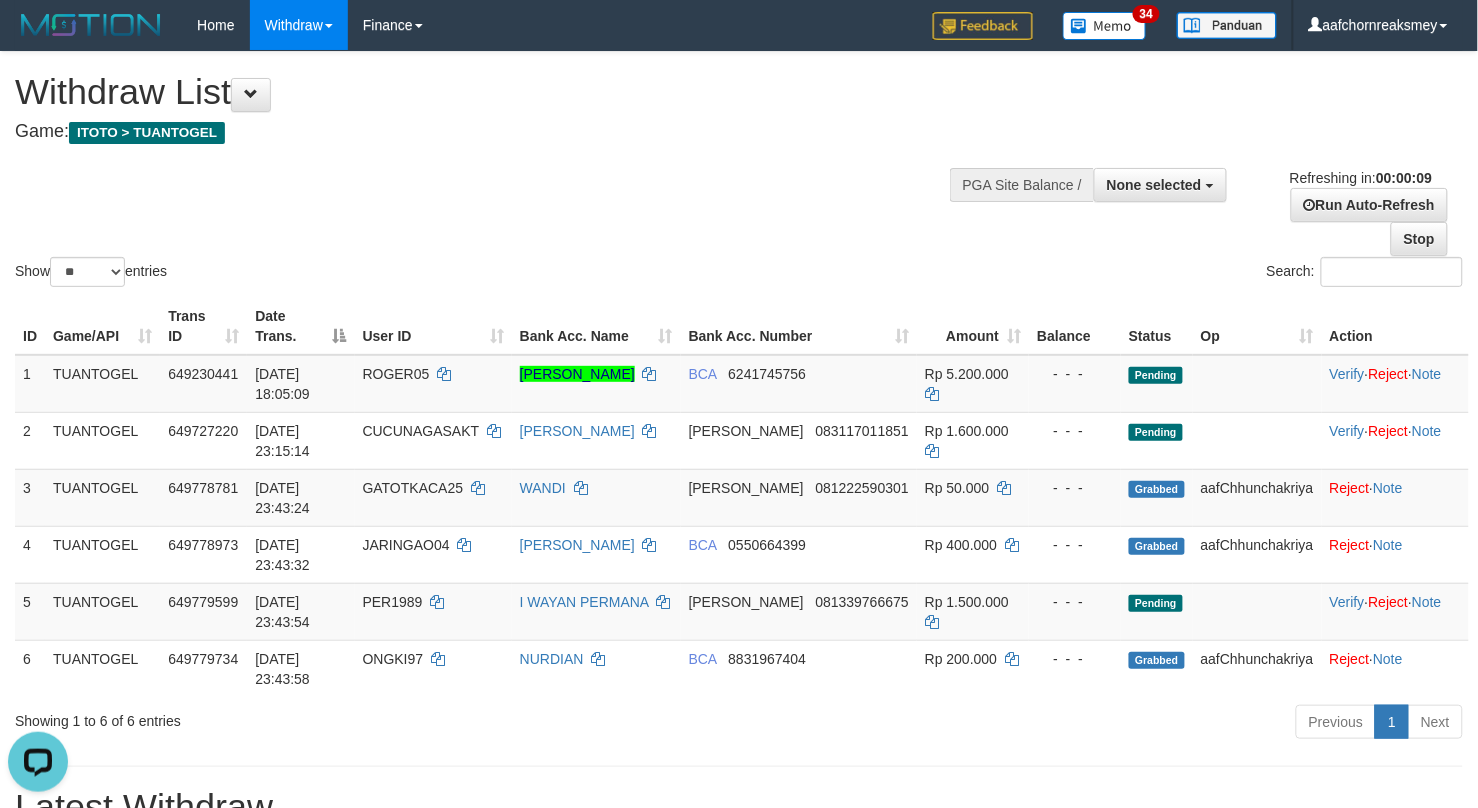 scroll, scrollTop: 0, scrollLeft: 0, axis: both 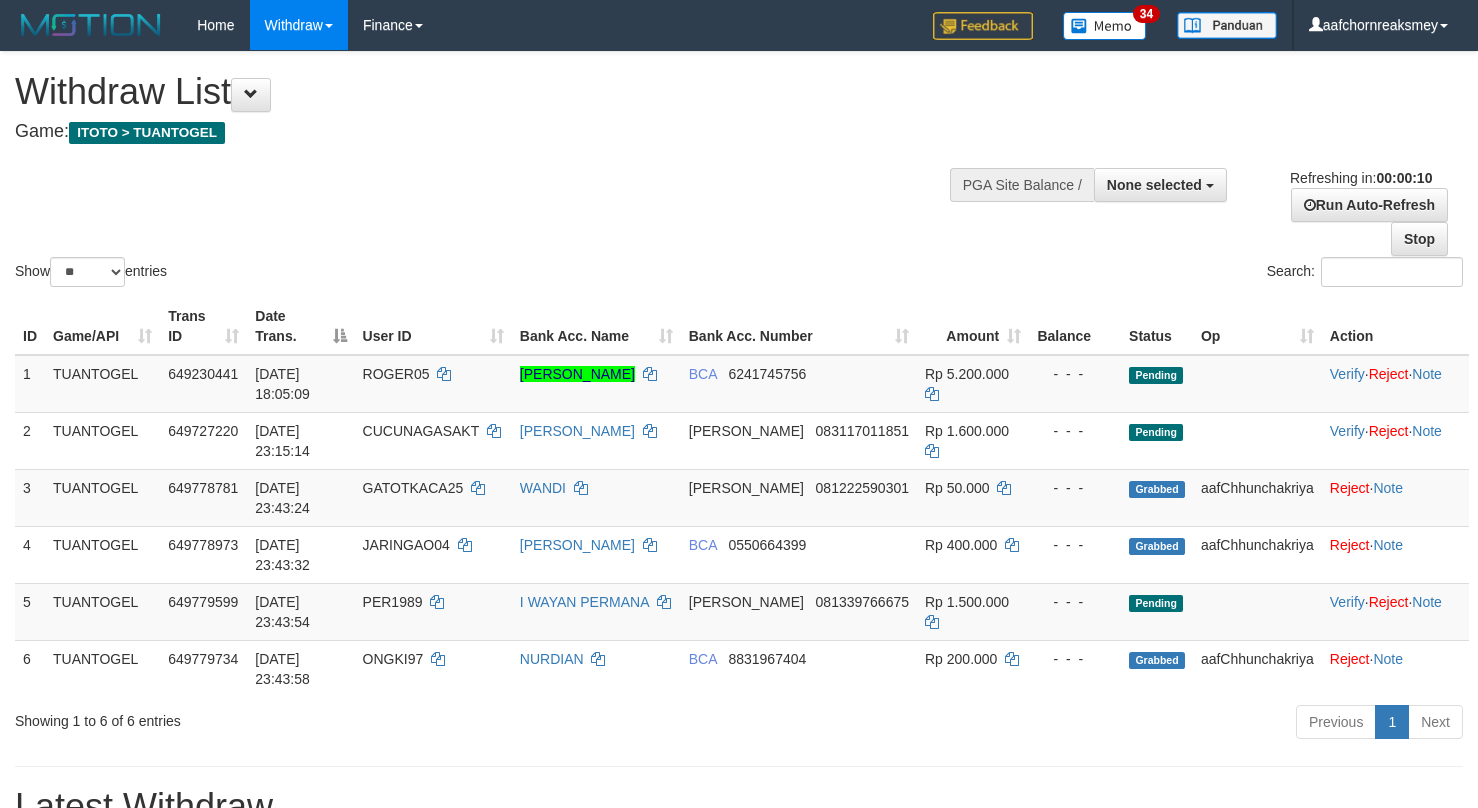 select 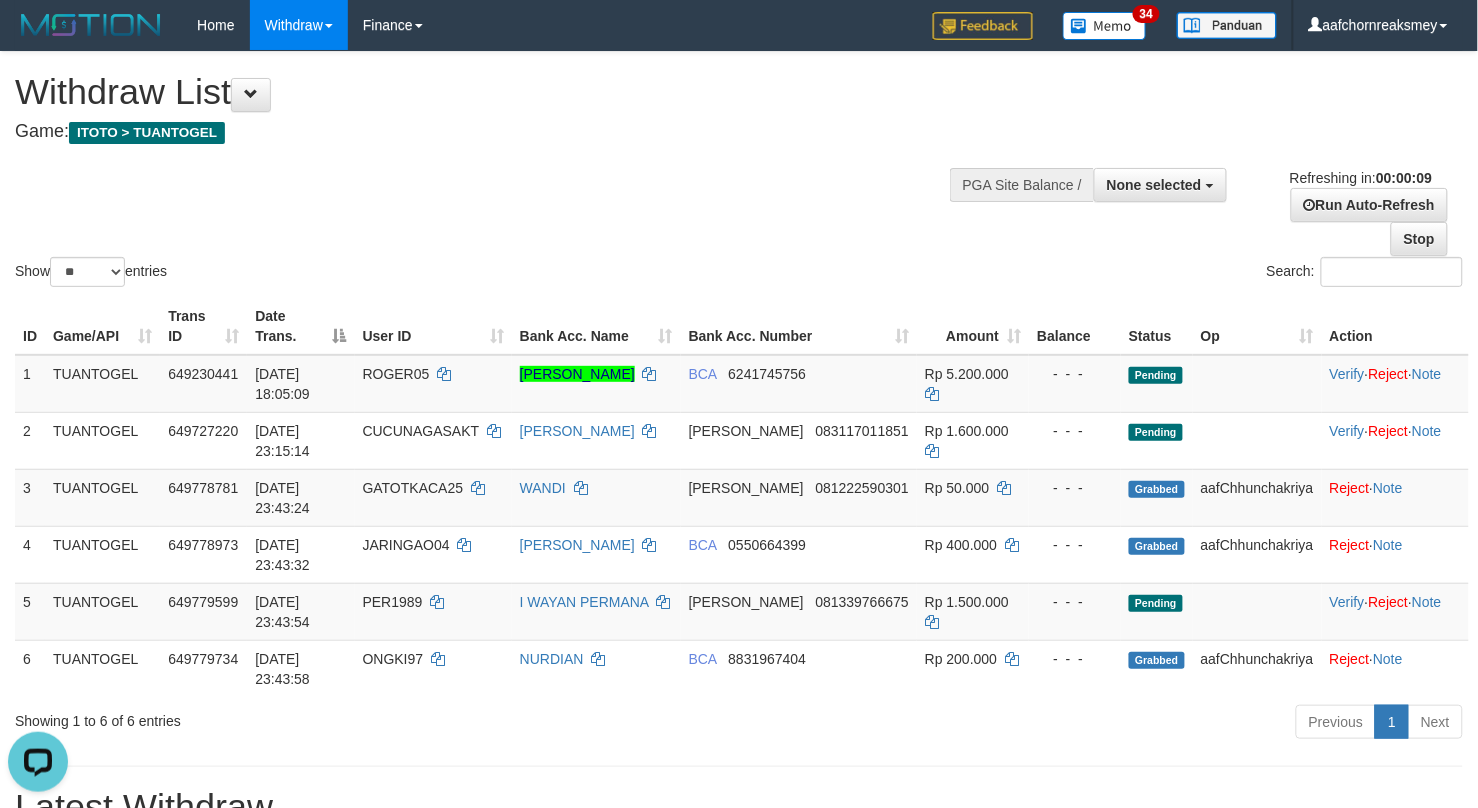 scroll, scrollTop: 0, scrollLeft: 0, axis: both 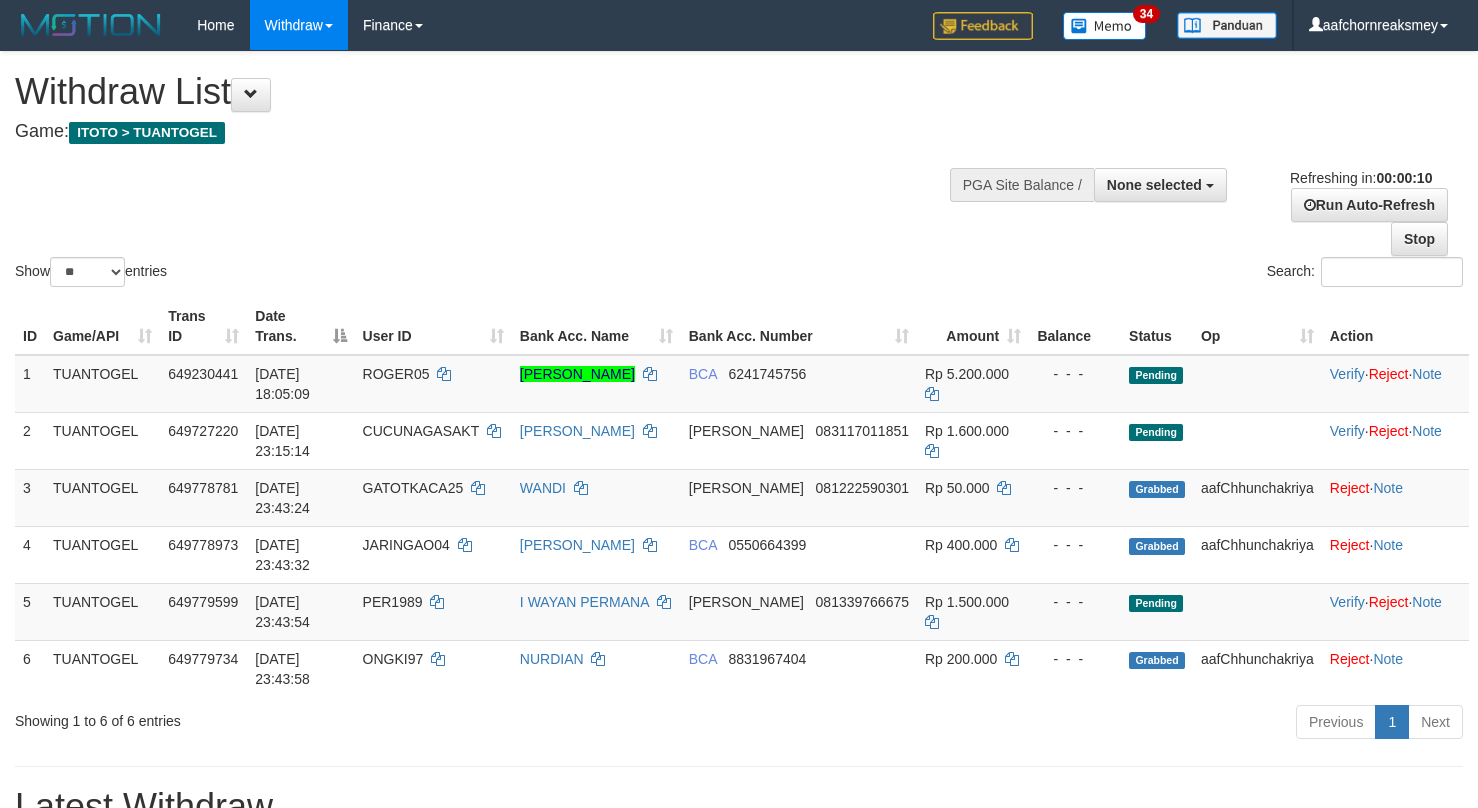 select 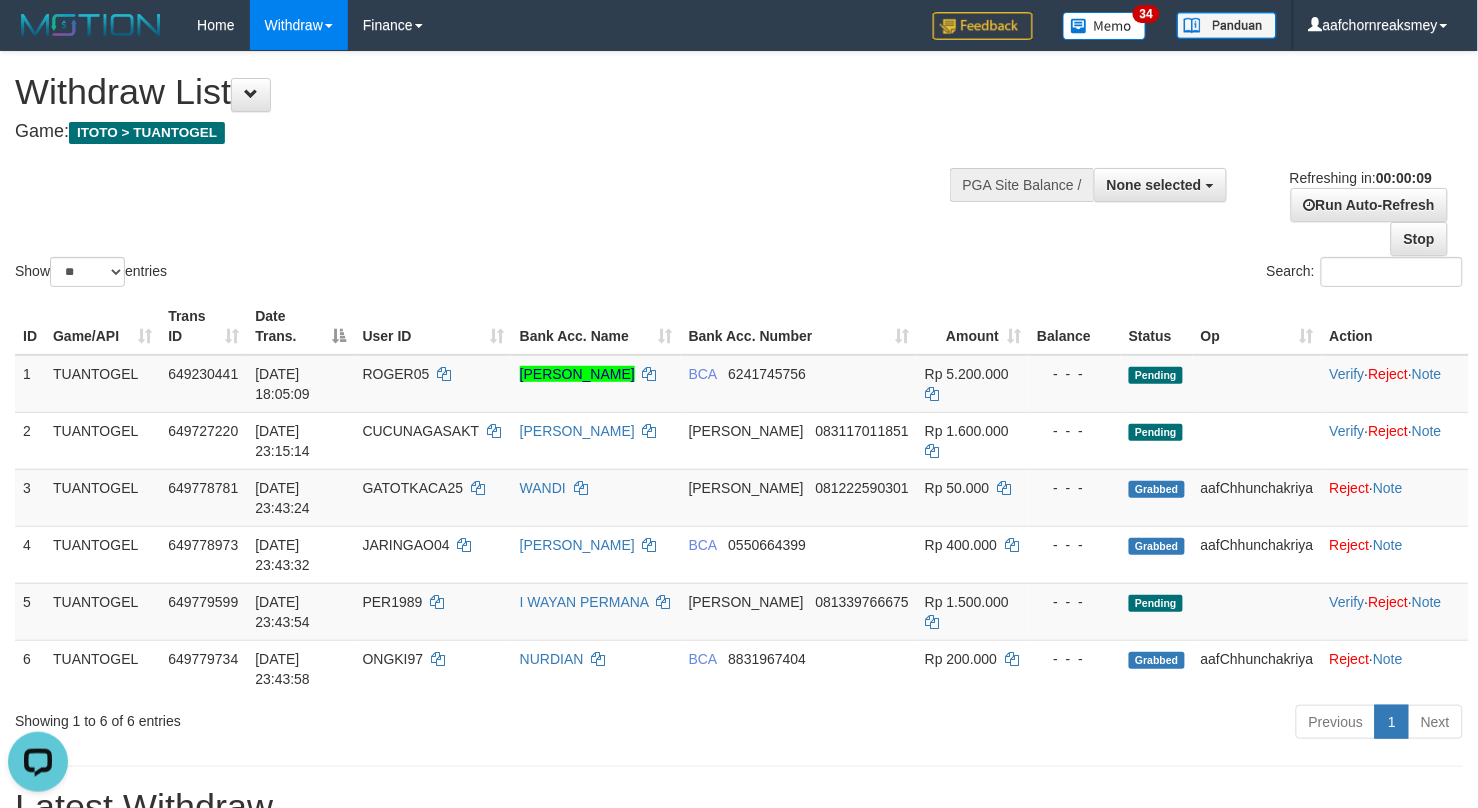 scroll, scrollTop: 0, scrollLeft: 0, axis: both 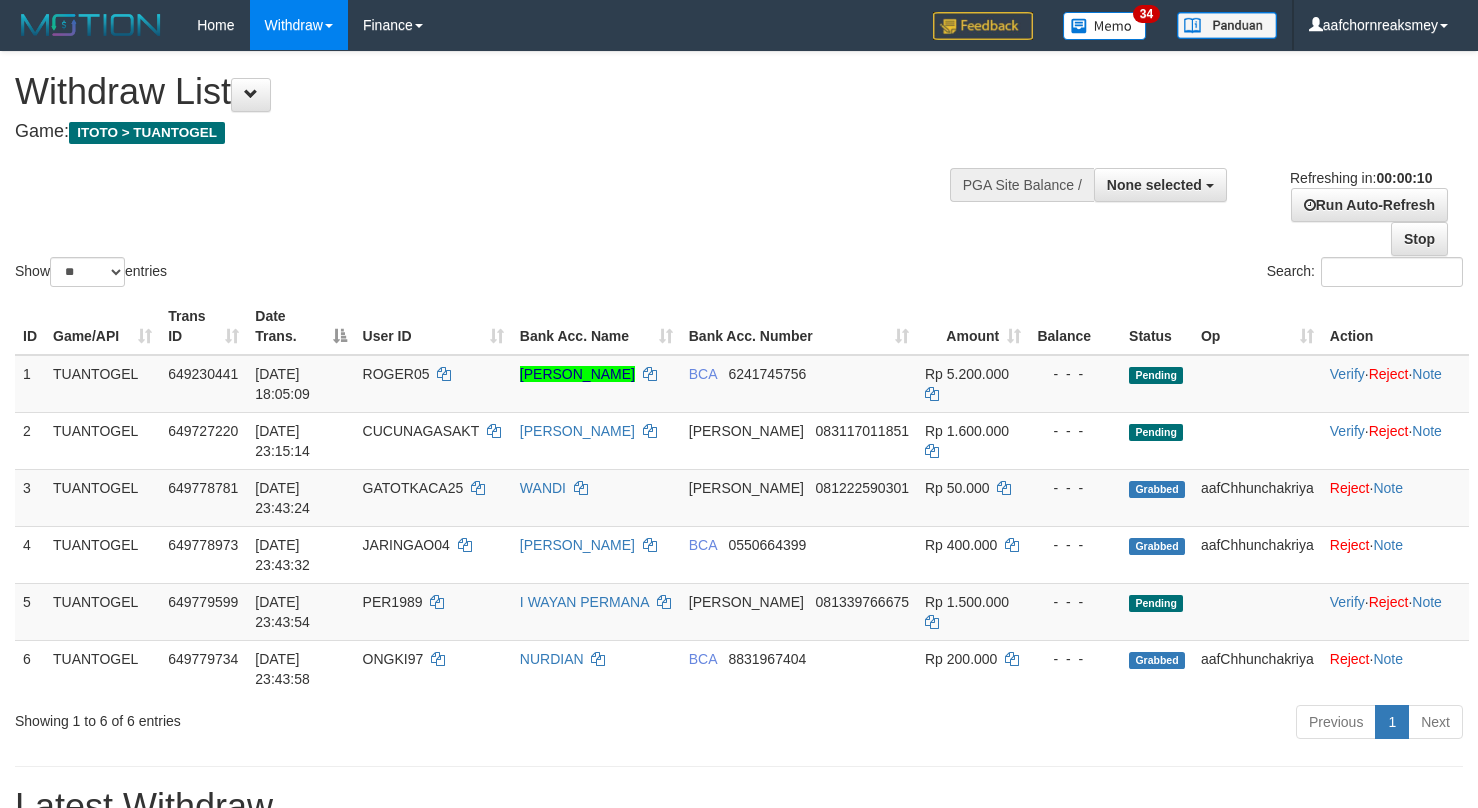 select 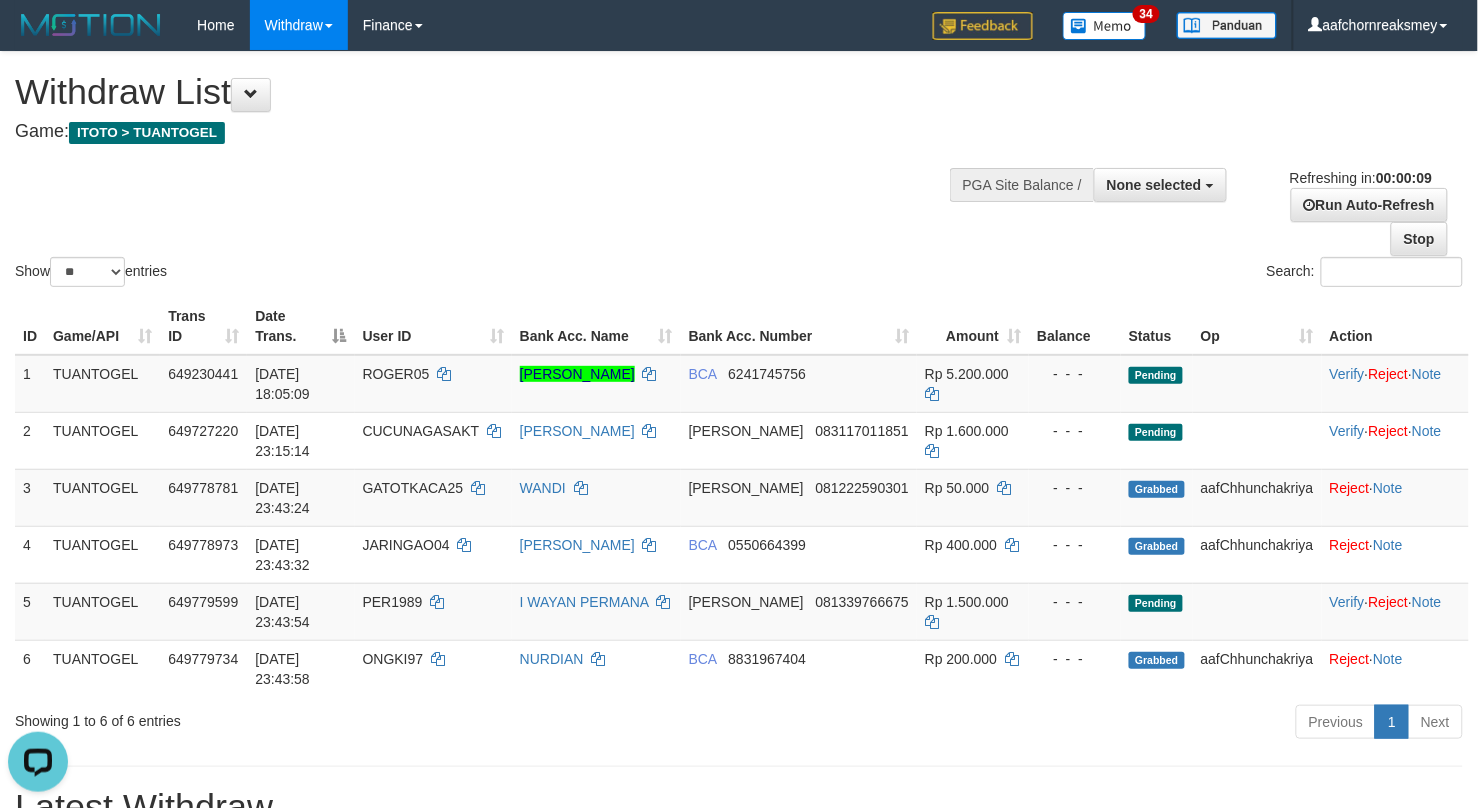 scroll, scrollTop: 0, scrollLeft: 0, axis: both 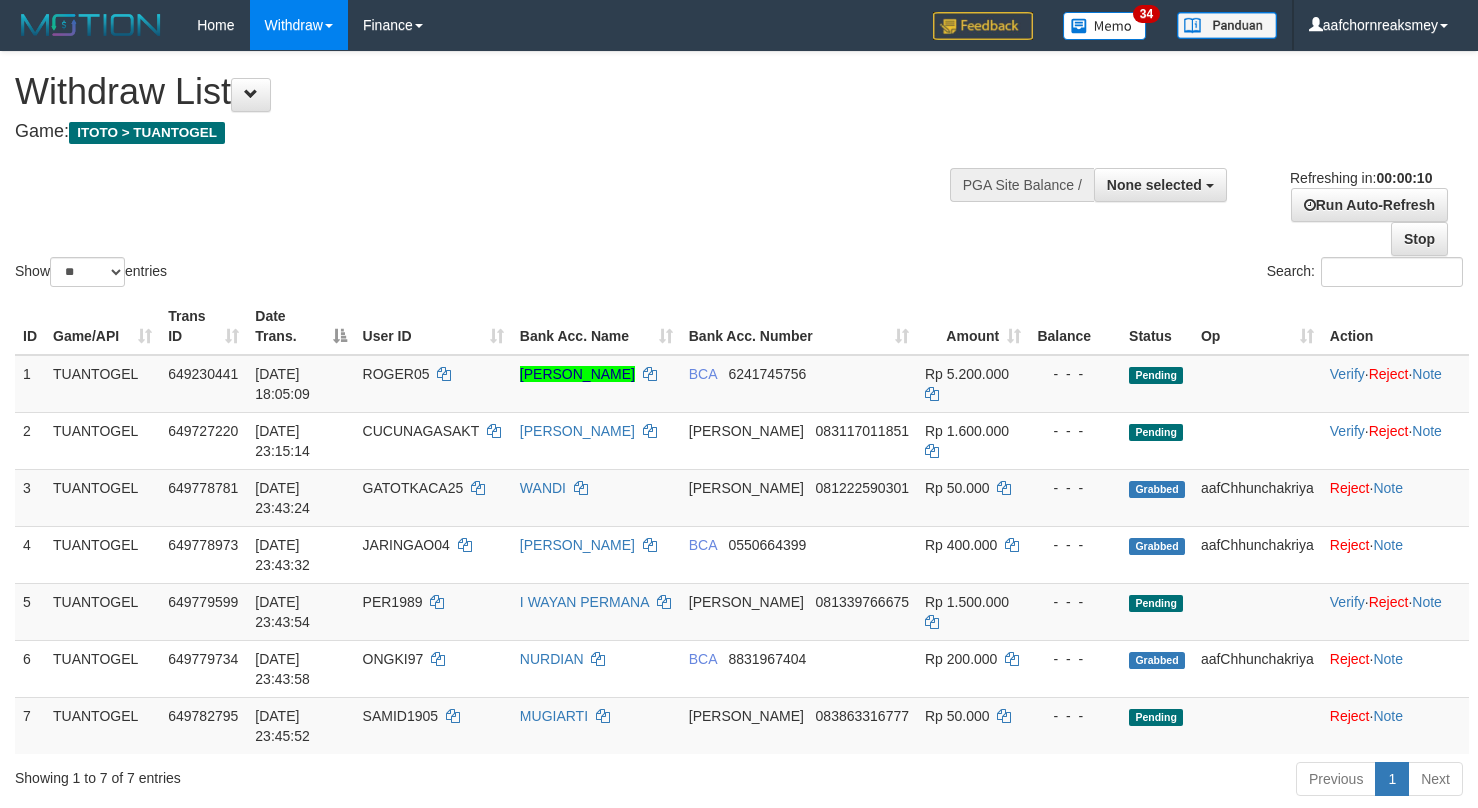 select 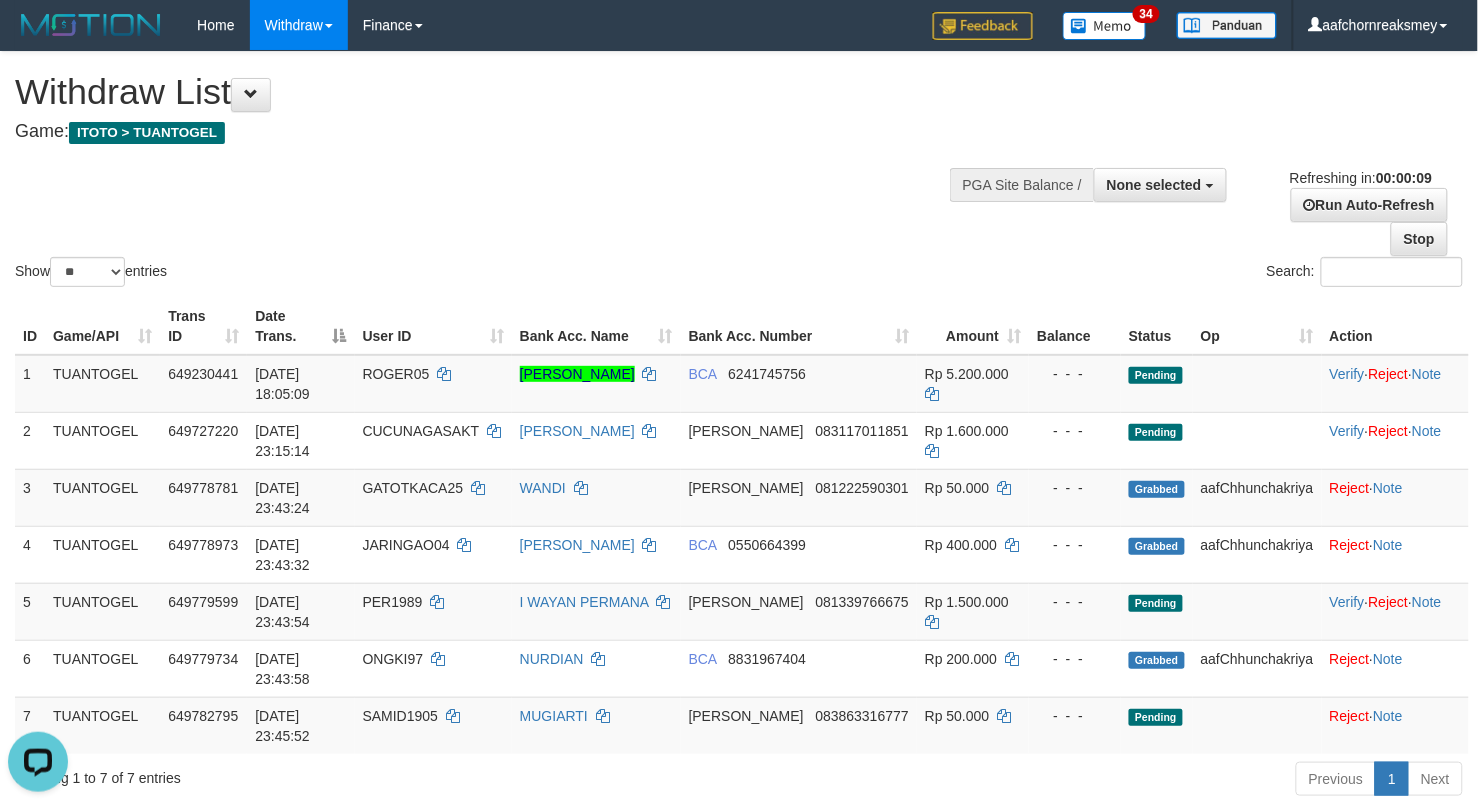 scroll, scrollTop: 0, scrollLeft: 0, axis: both 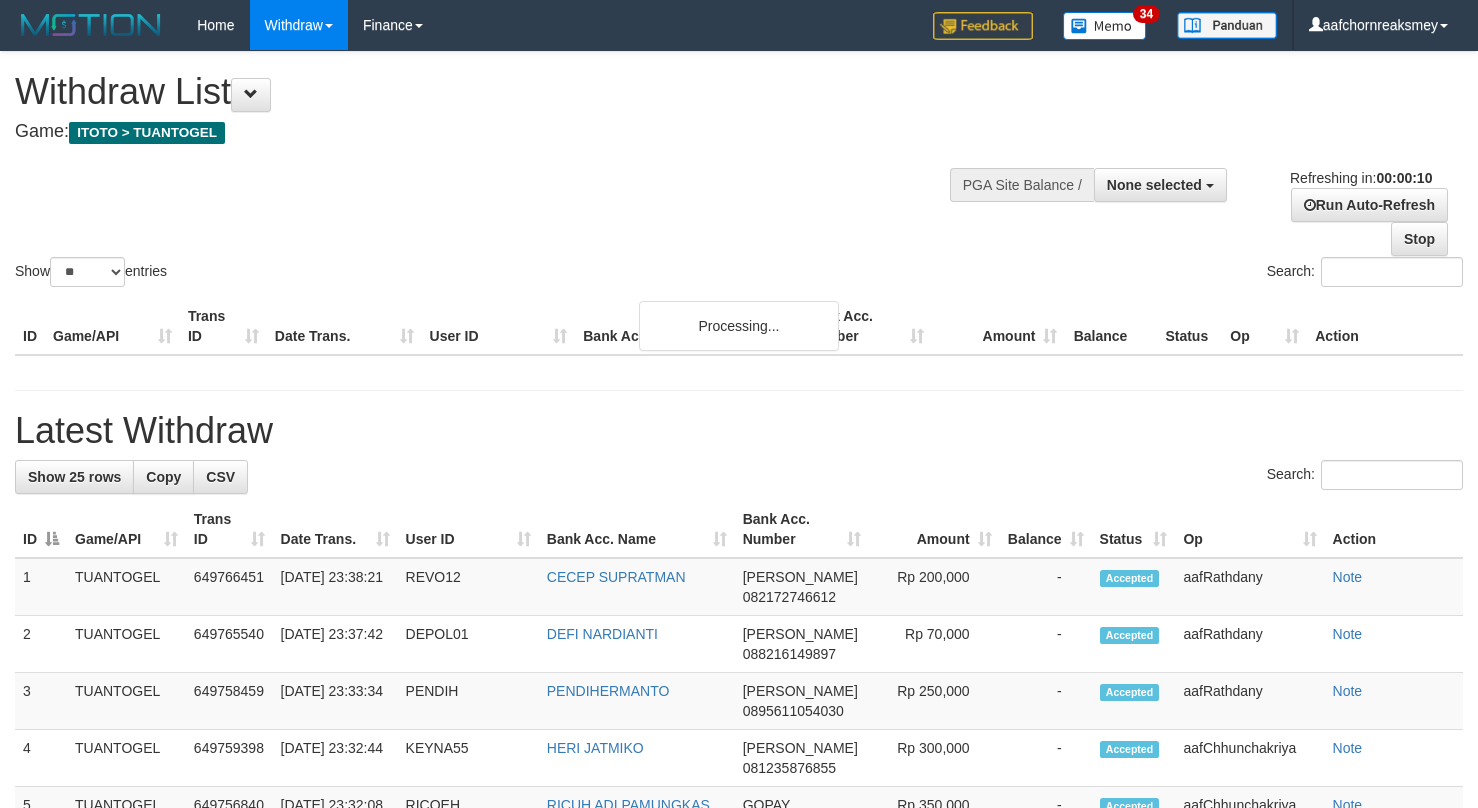 select 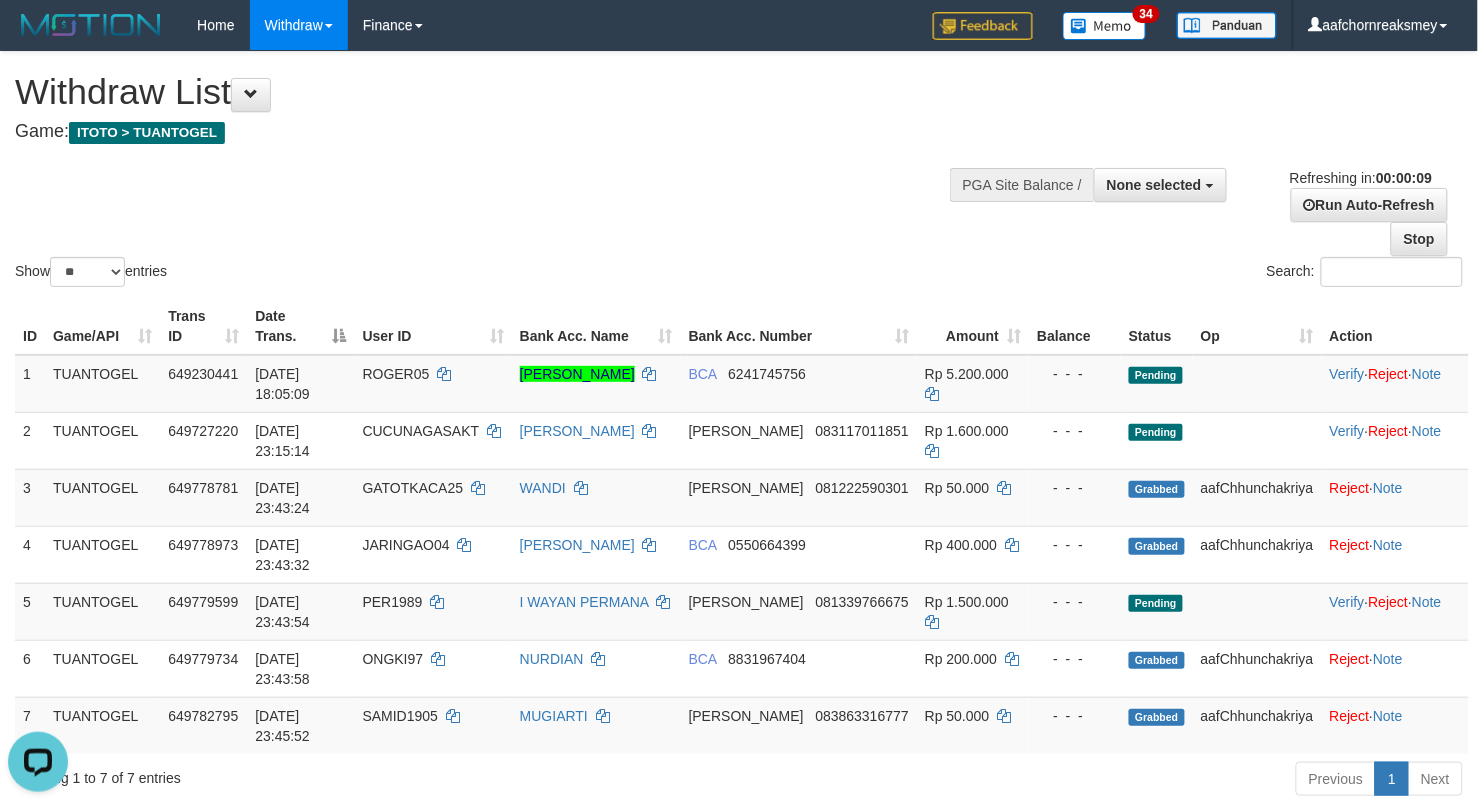 scroll, scrollTop: 0, scrollLeft: 0, axis: both 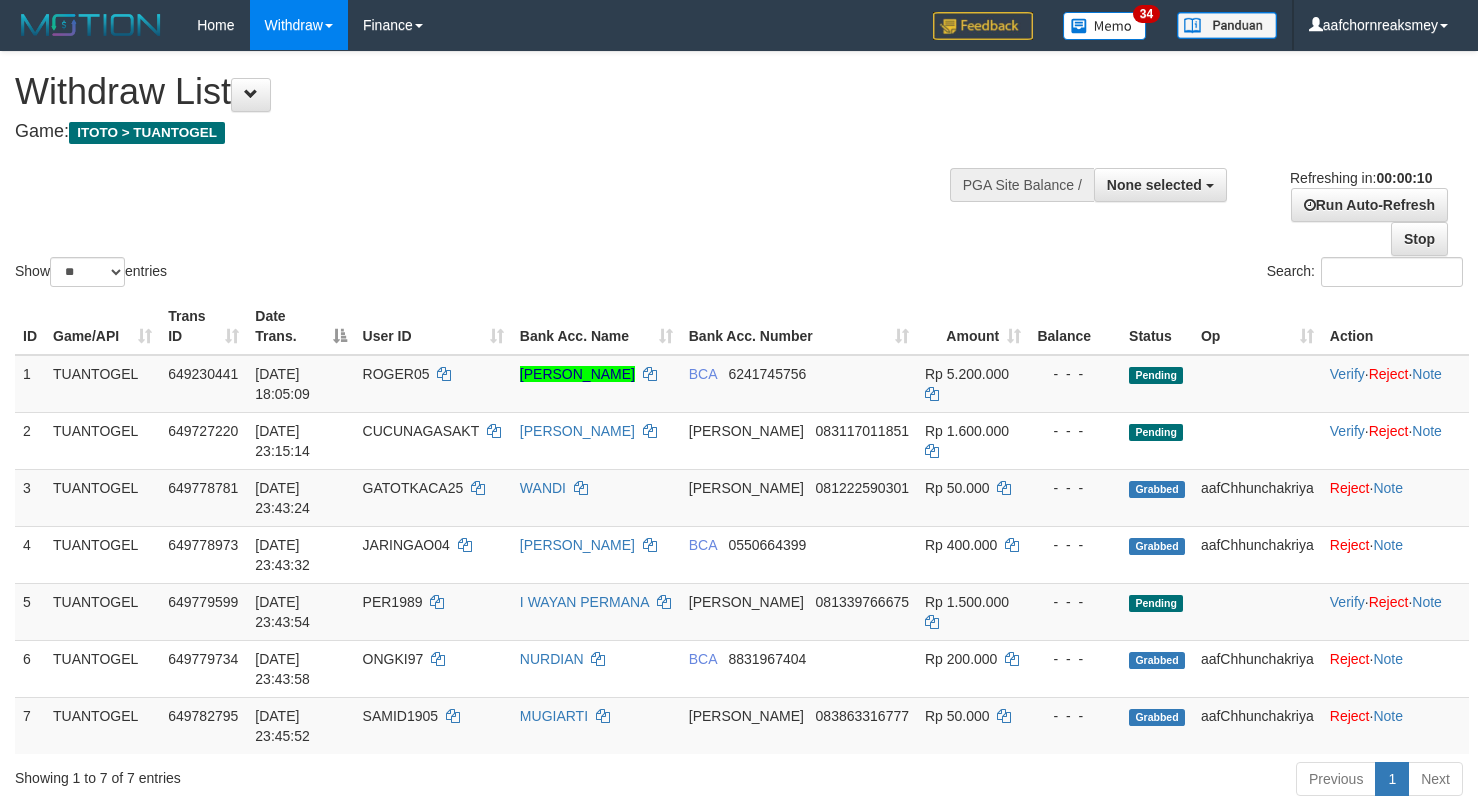 select 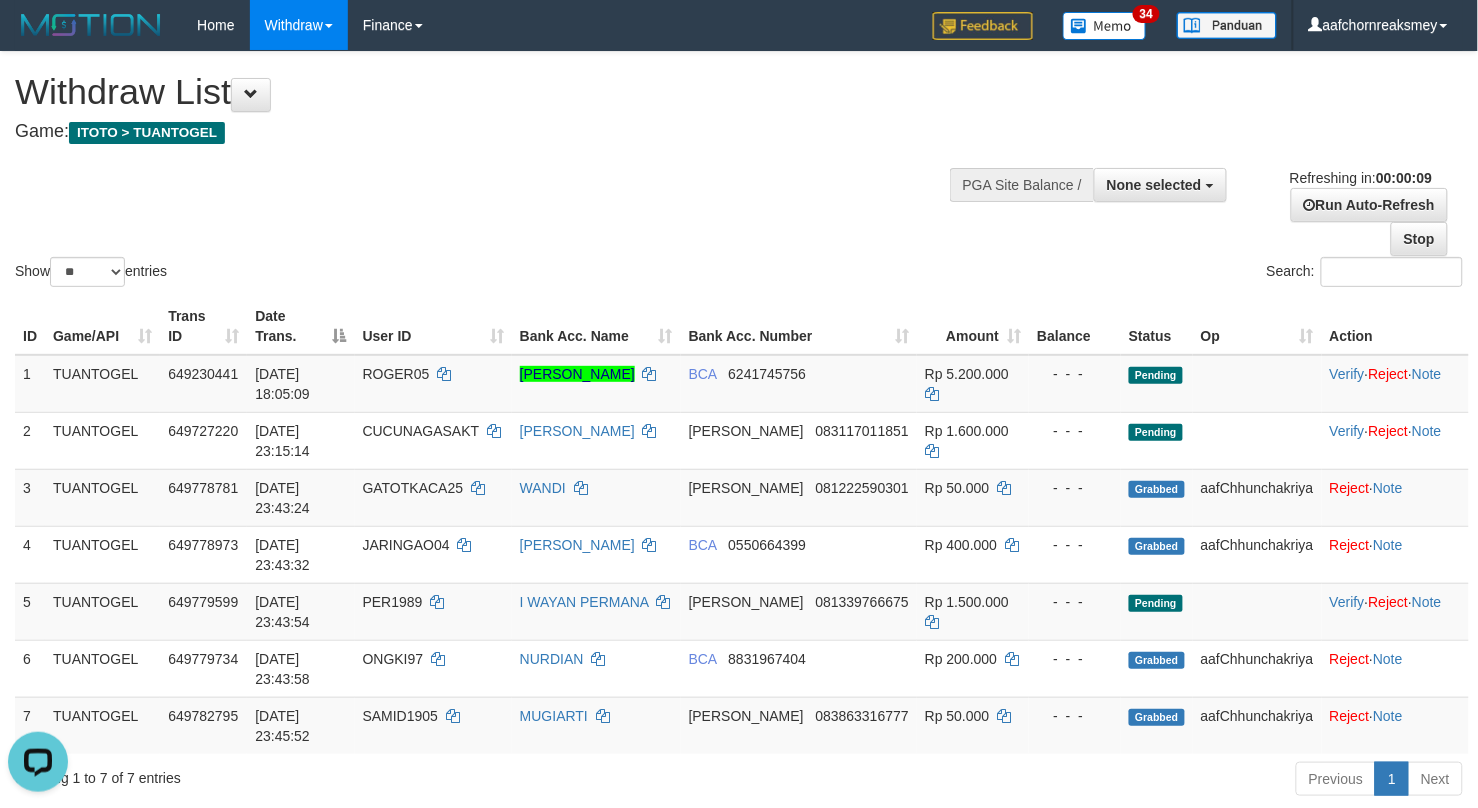 scroll, scrollTop: 0, scrollLeft: 0, axis: both 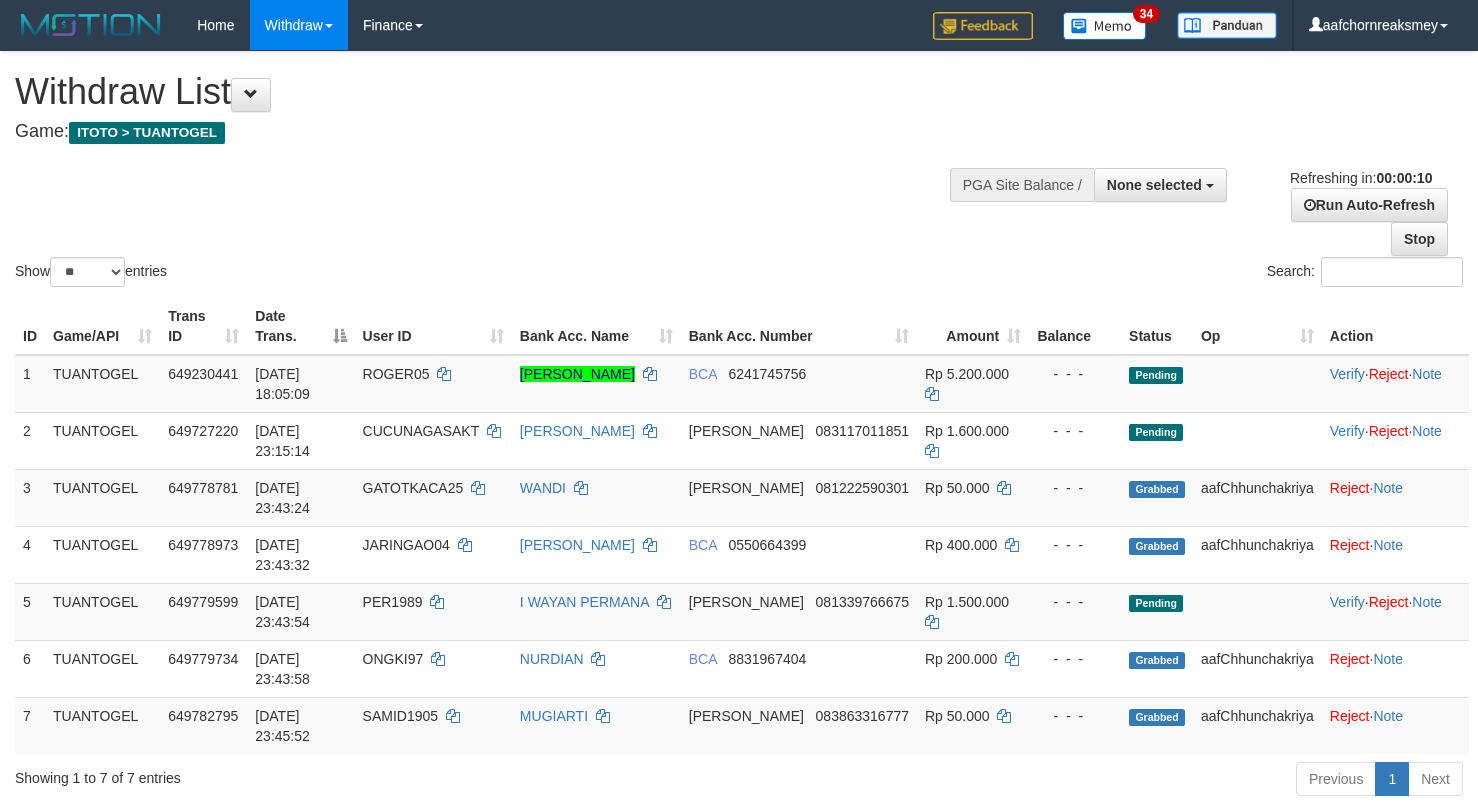 select 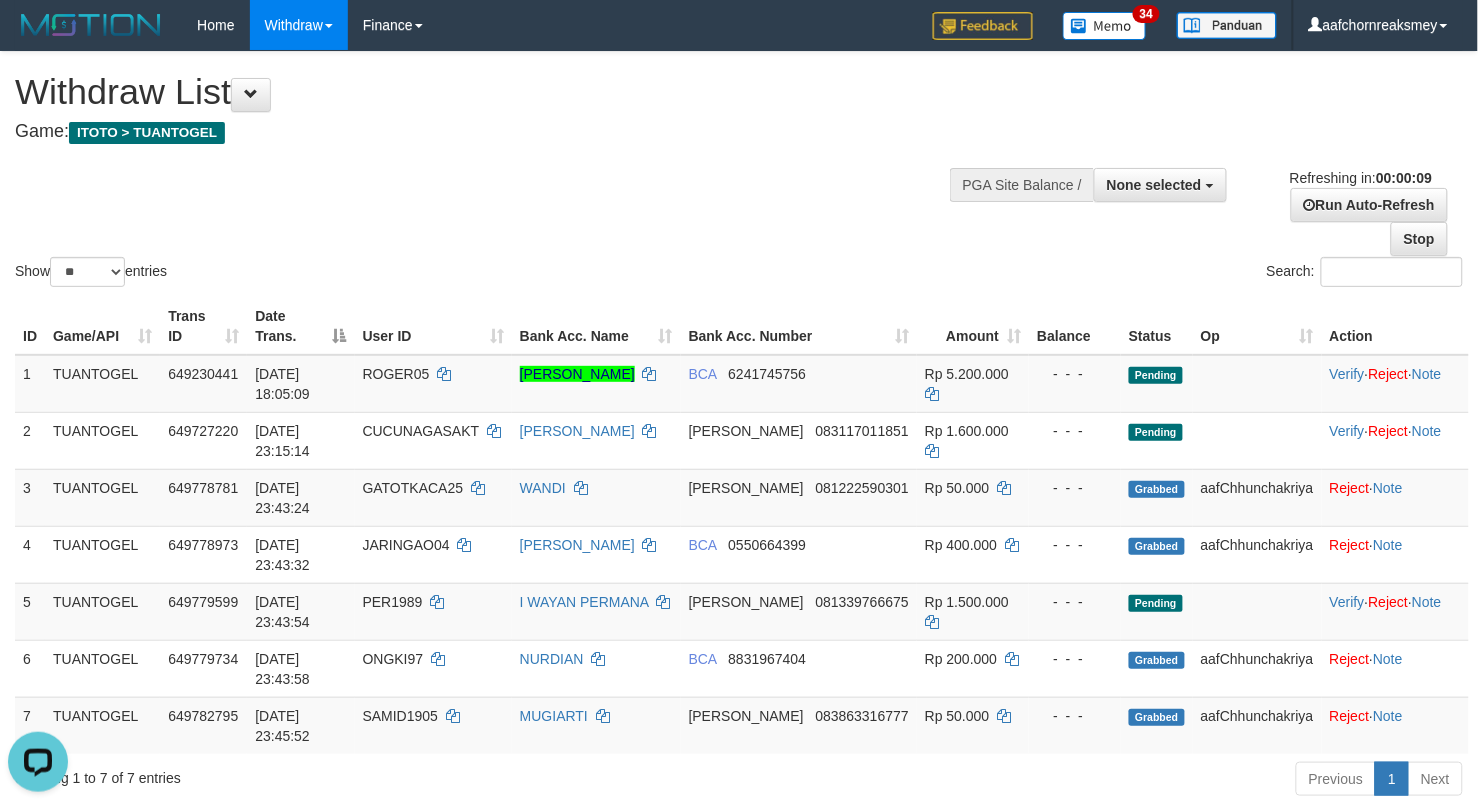 scroll, scrollTop: 0, scrollLeft: 0, axis: both 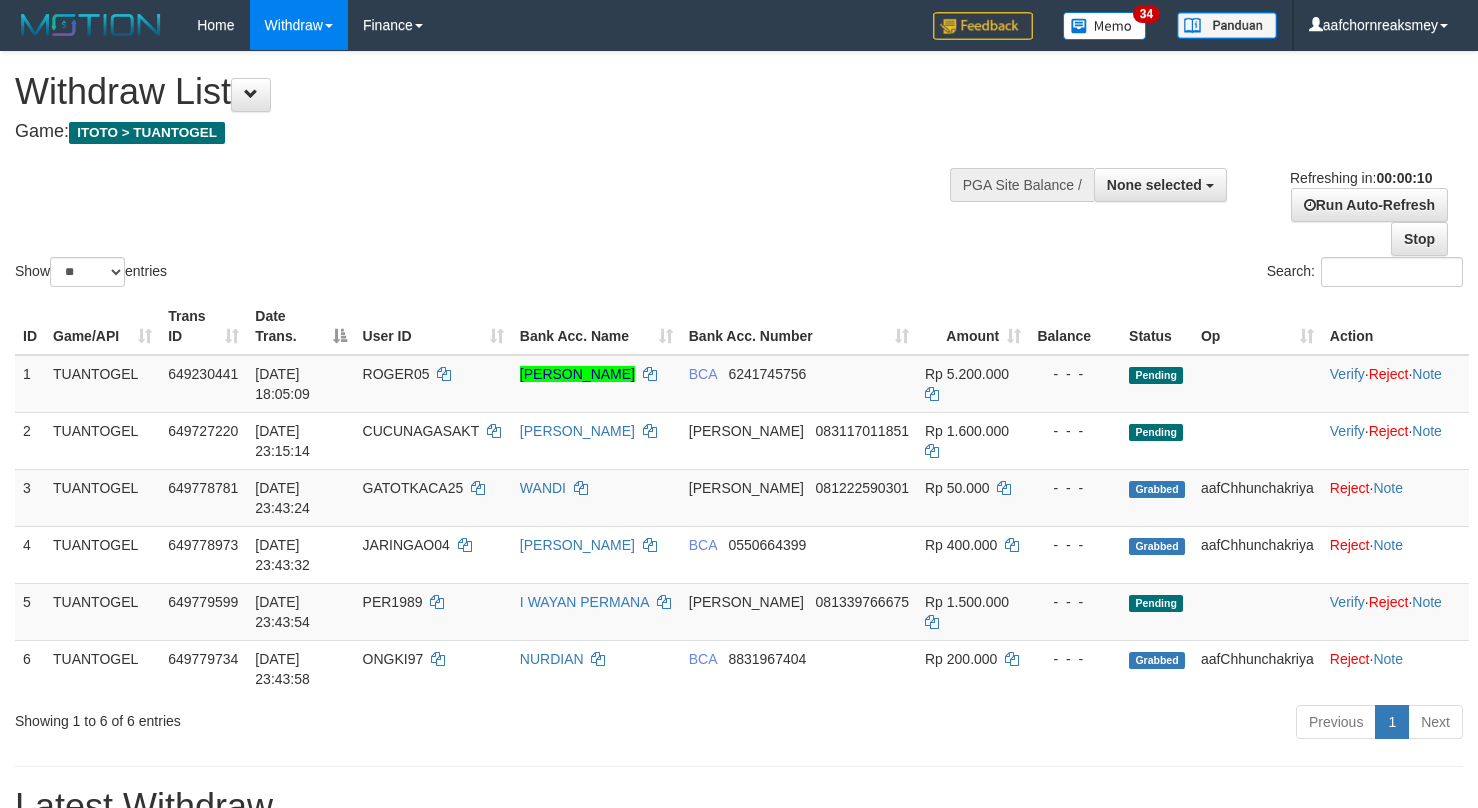 select 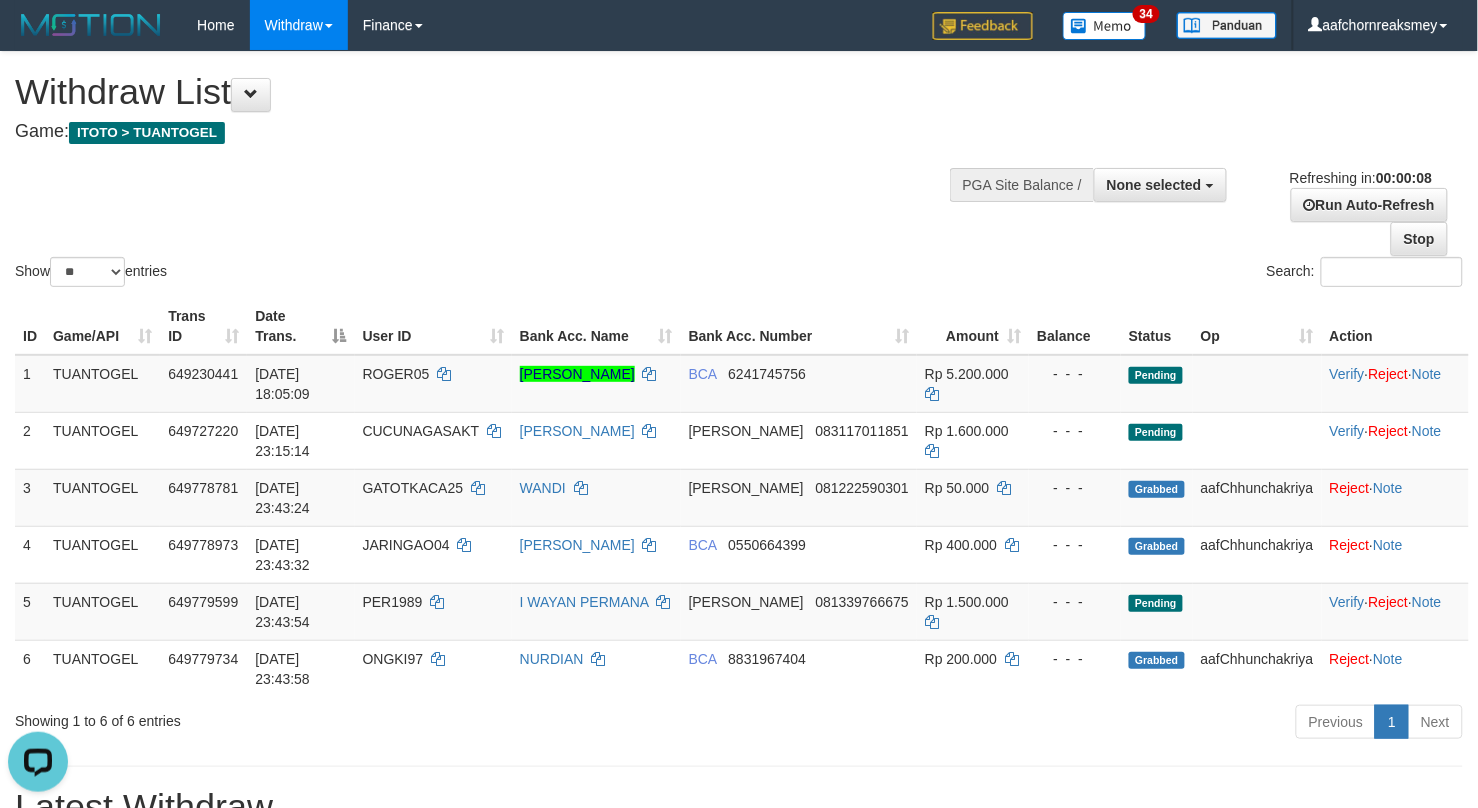 scroll, scrollTop: 0, scrollLeft: 0, axis: both 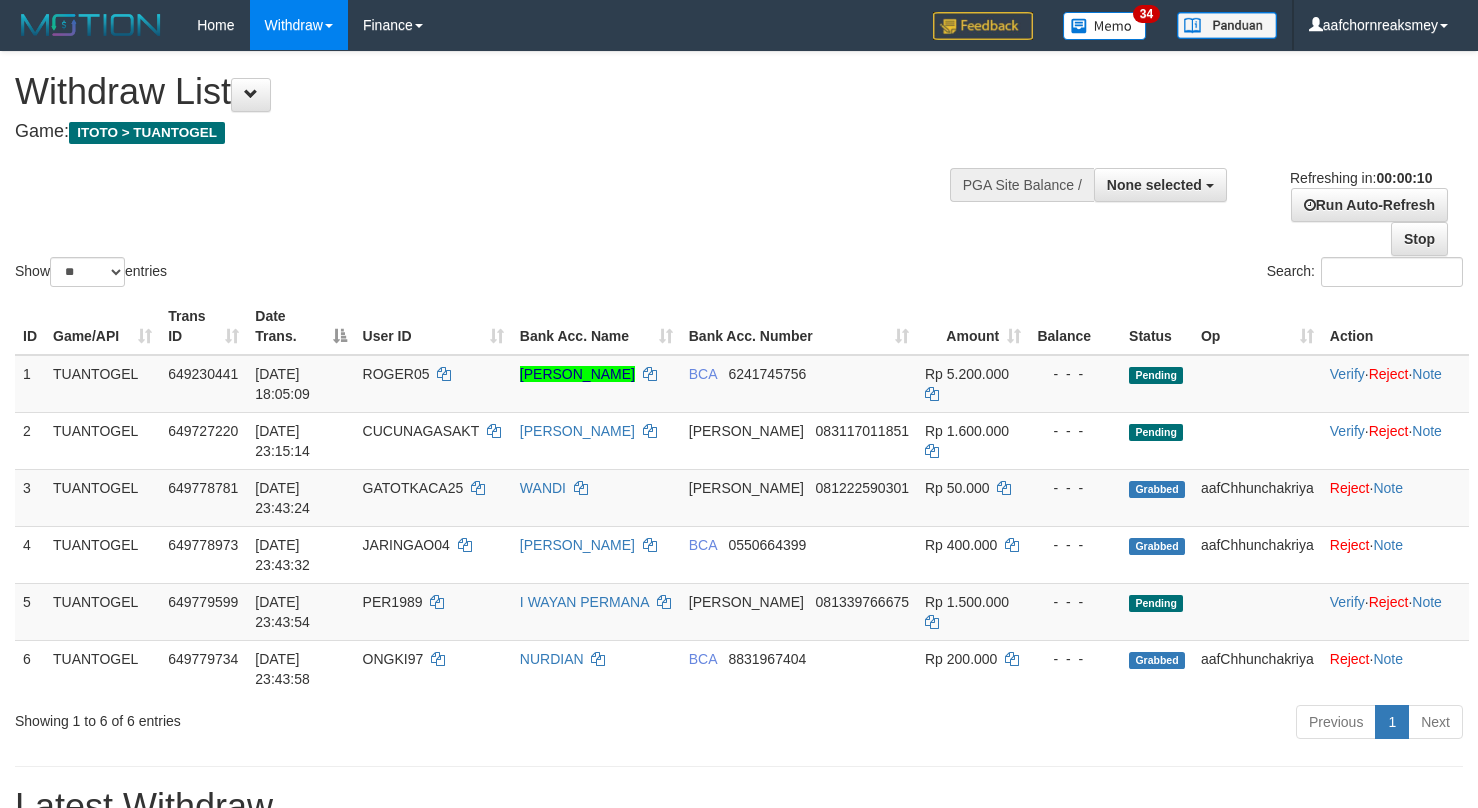 select 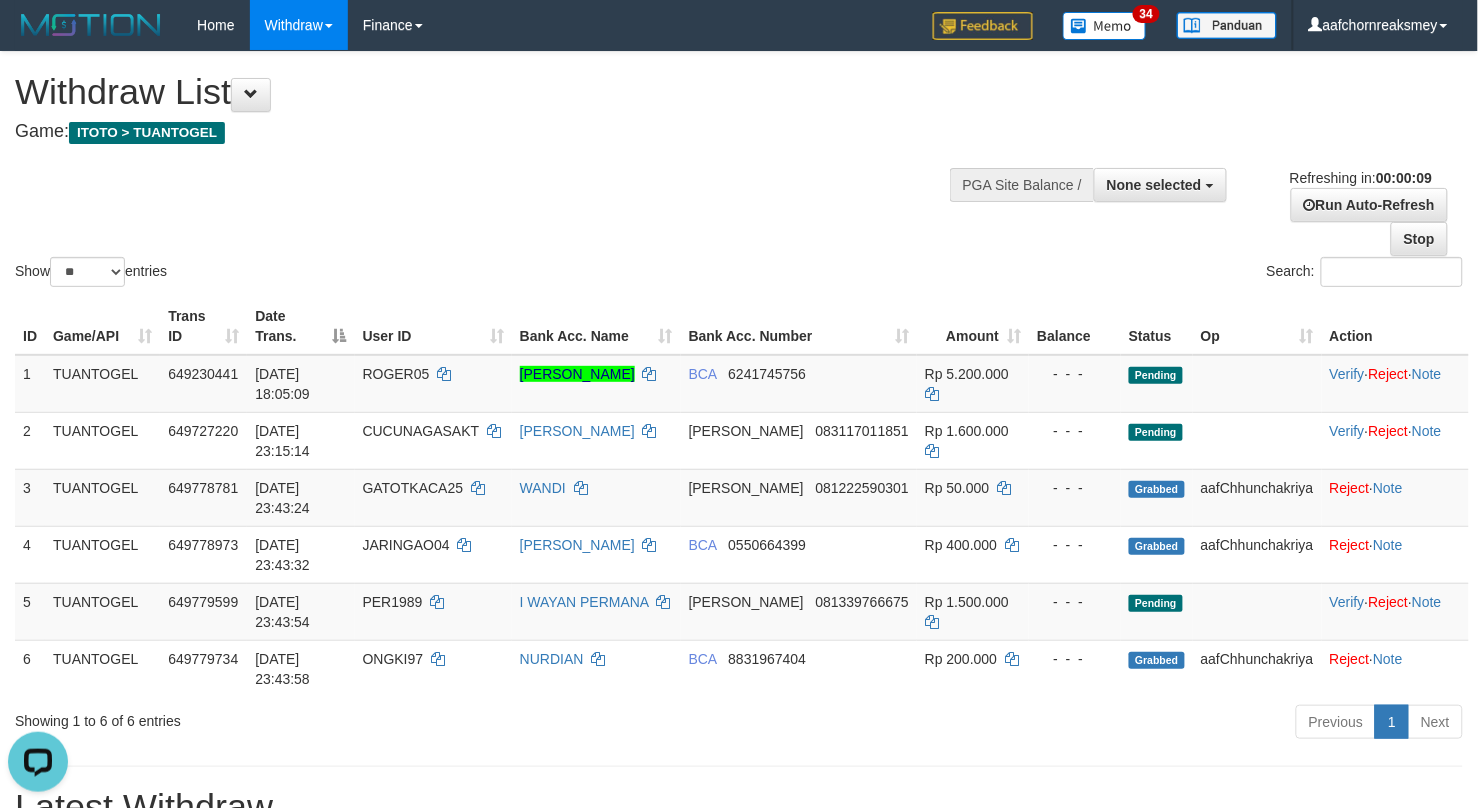scroll, scrollTop: 0, scrollLeft: 0, axis: both 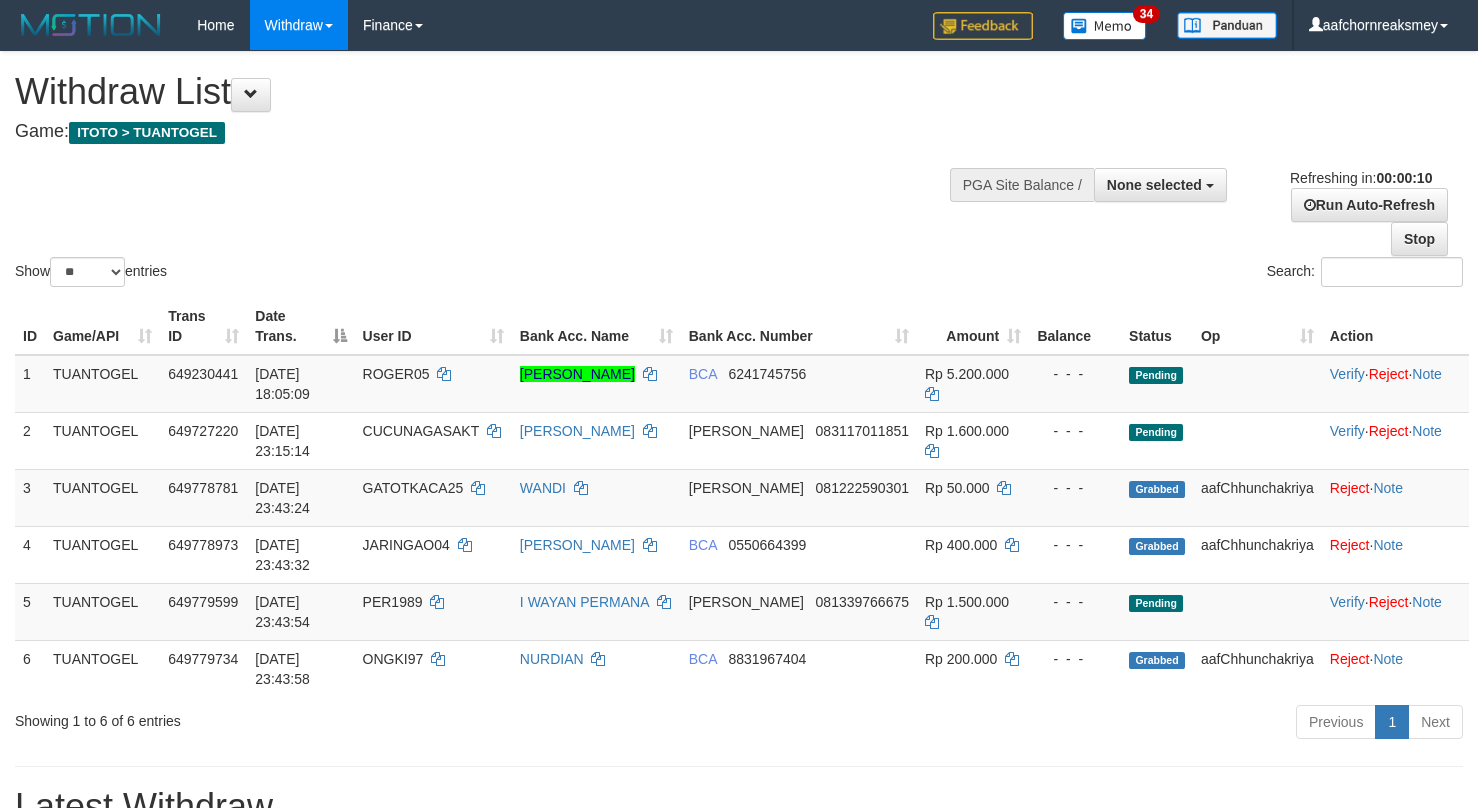select 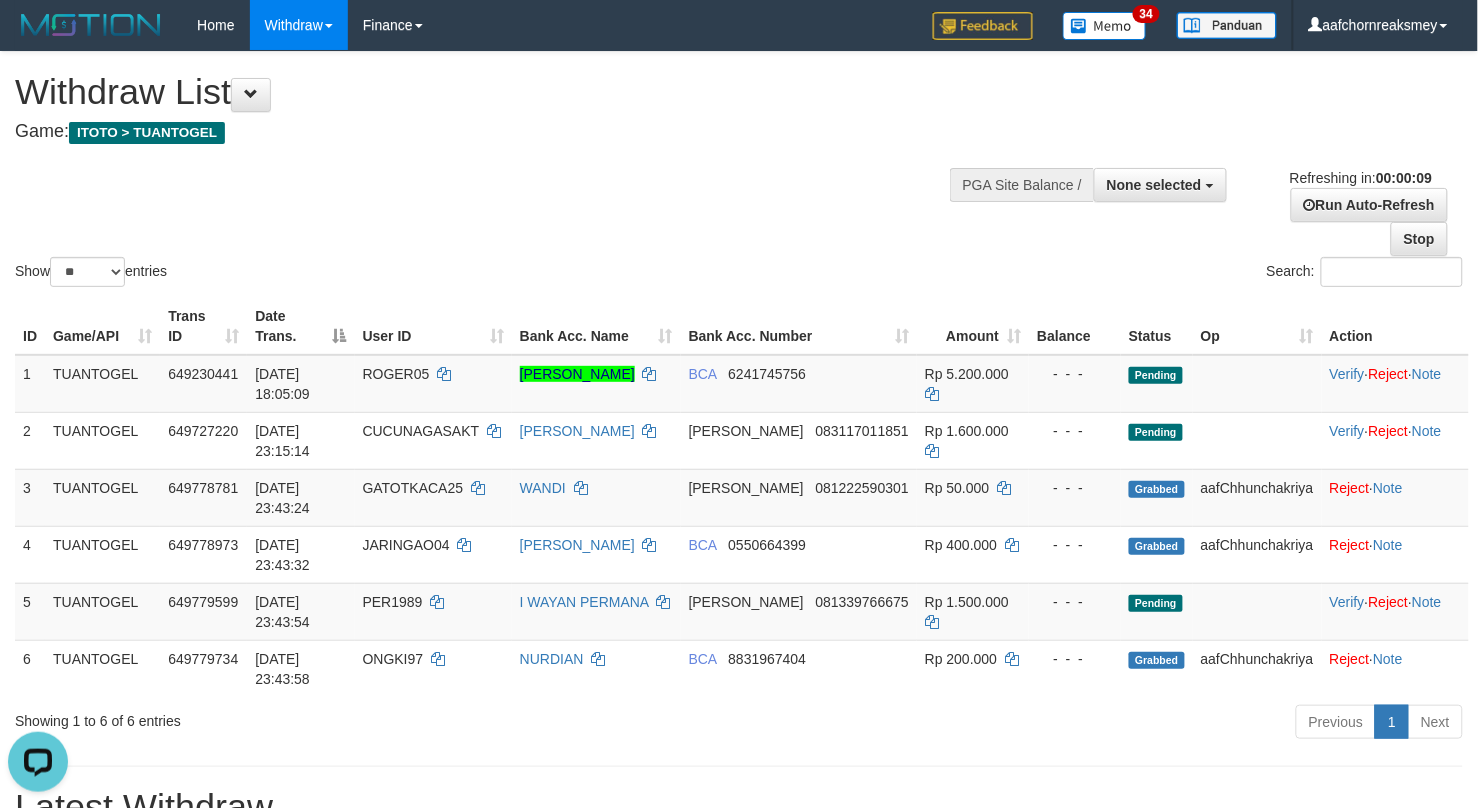 scroll, scrollTop: 0, scrollLeft: 0, axis: both 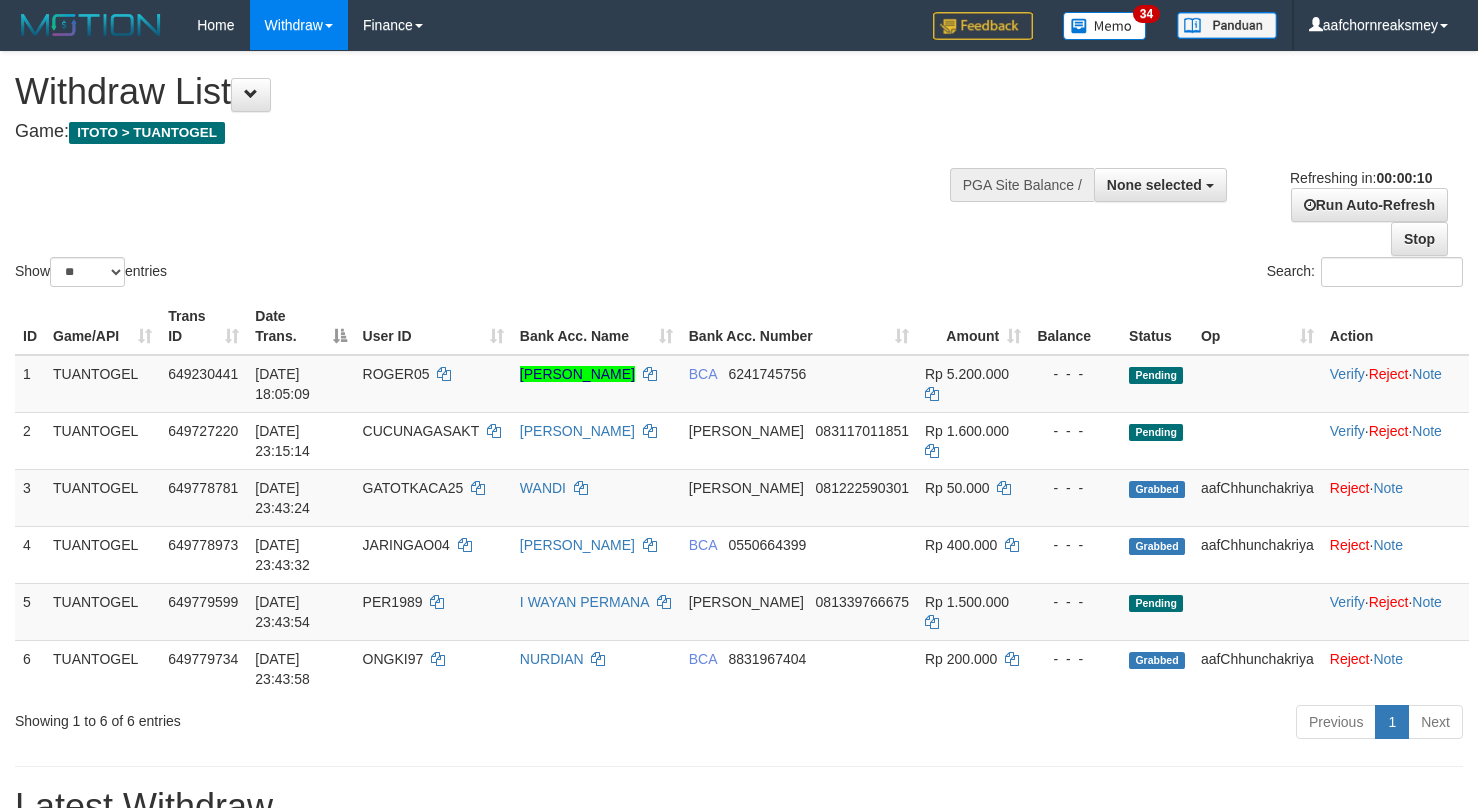 select 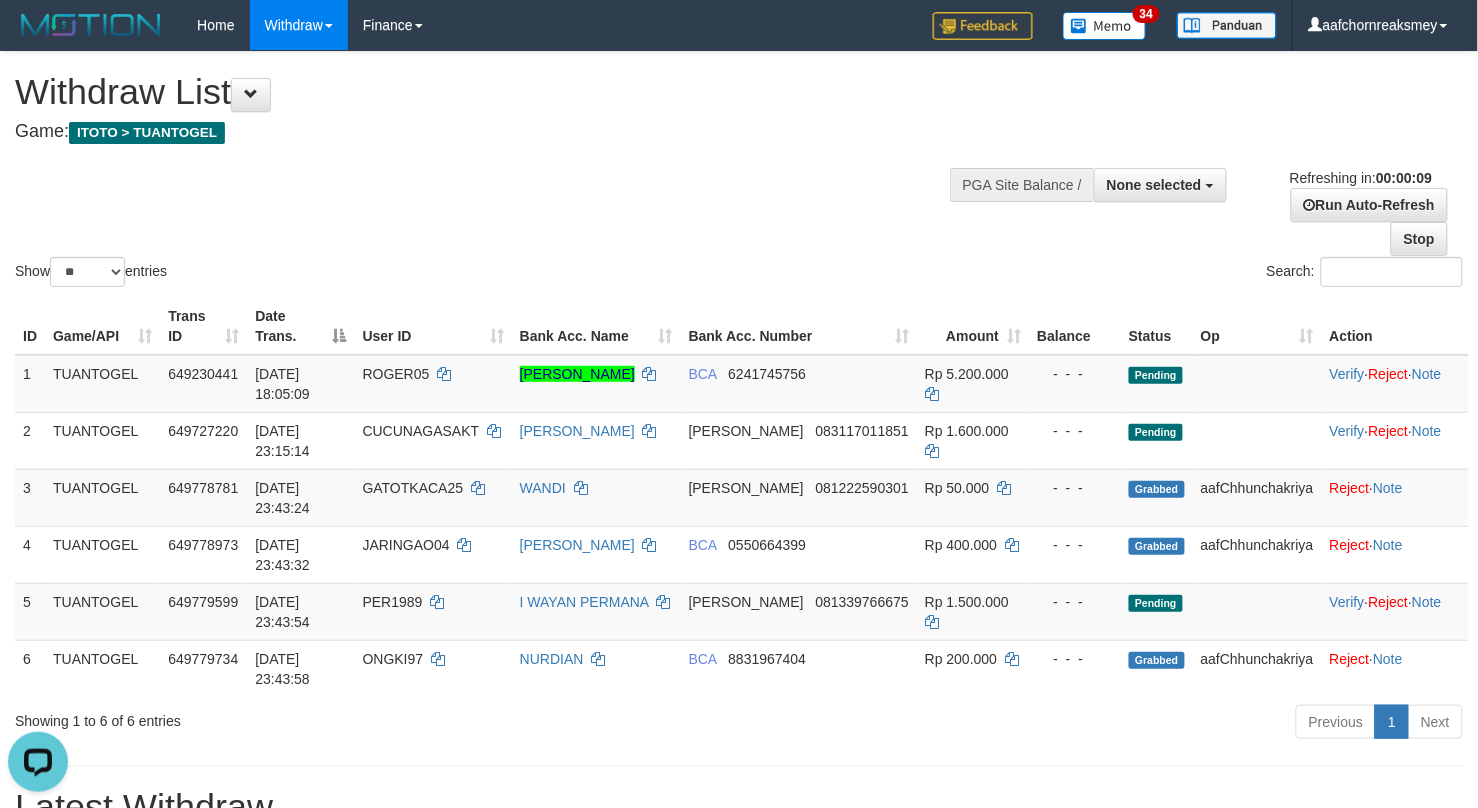 scroll, scrollTop: 0, scrollLeft: 0, axis: both 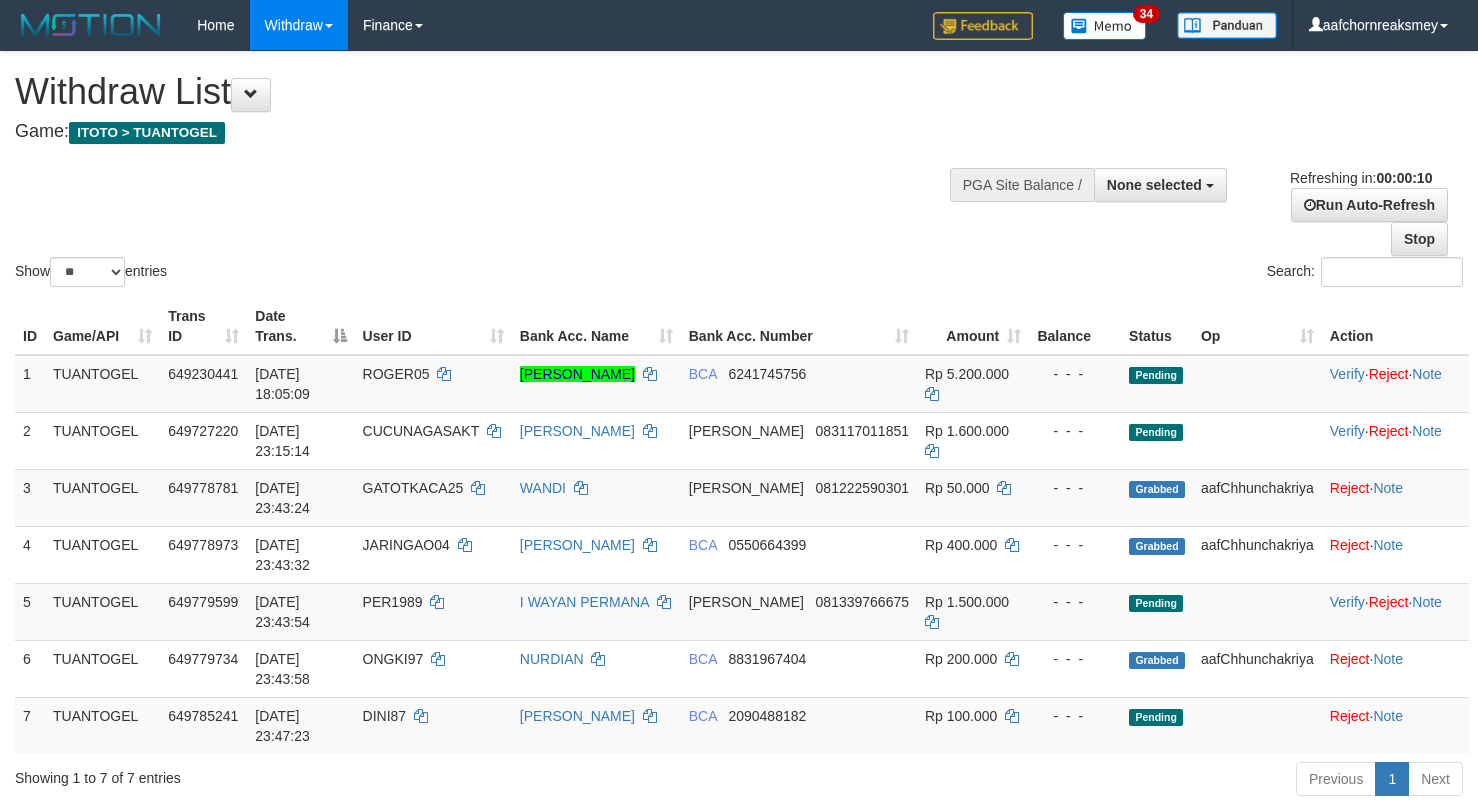 select 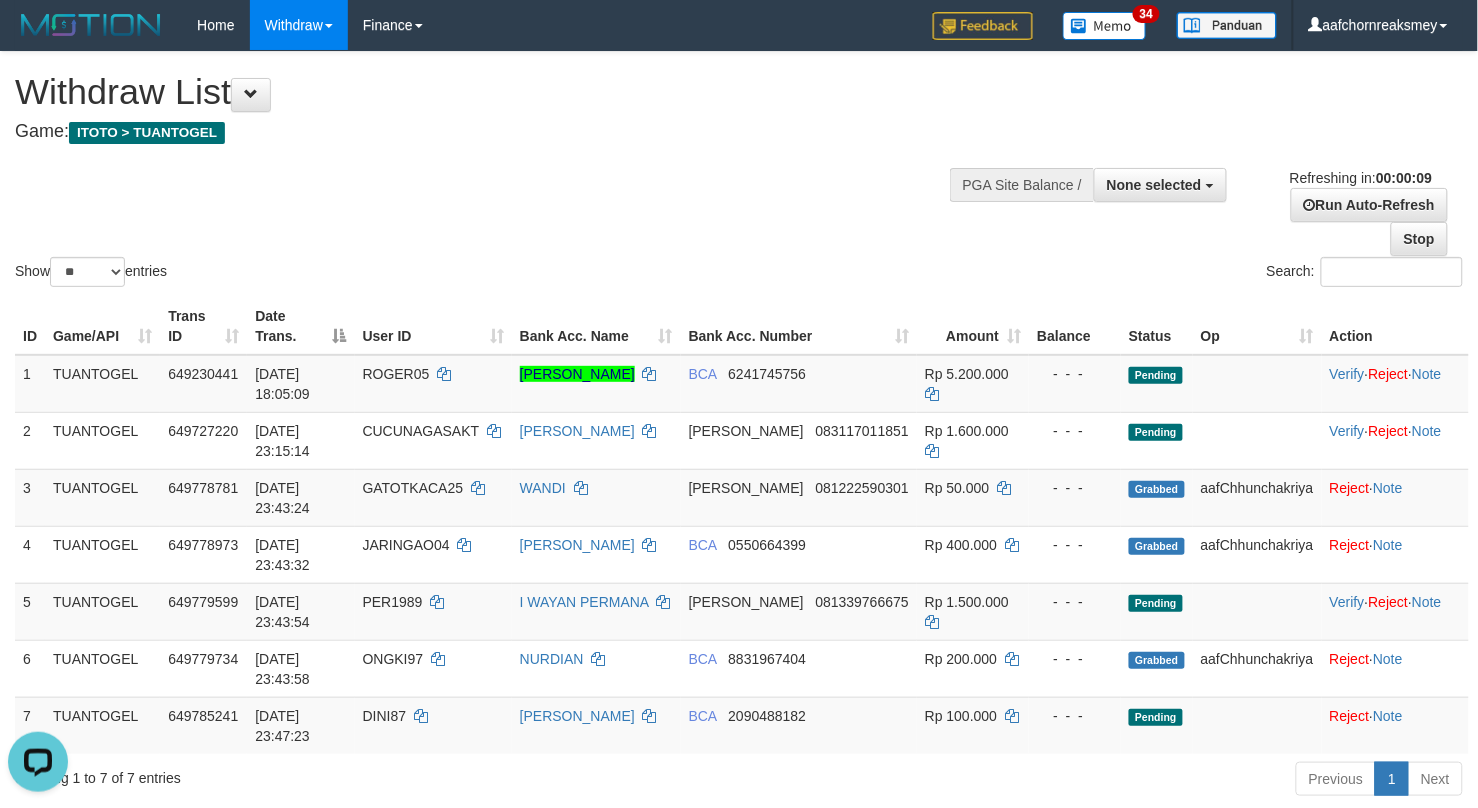 scroll, scrollTop: 0, scrollLeft: 0, axis: both 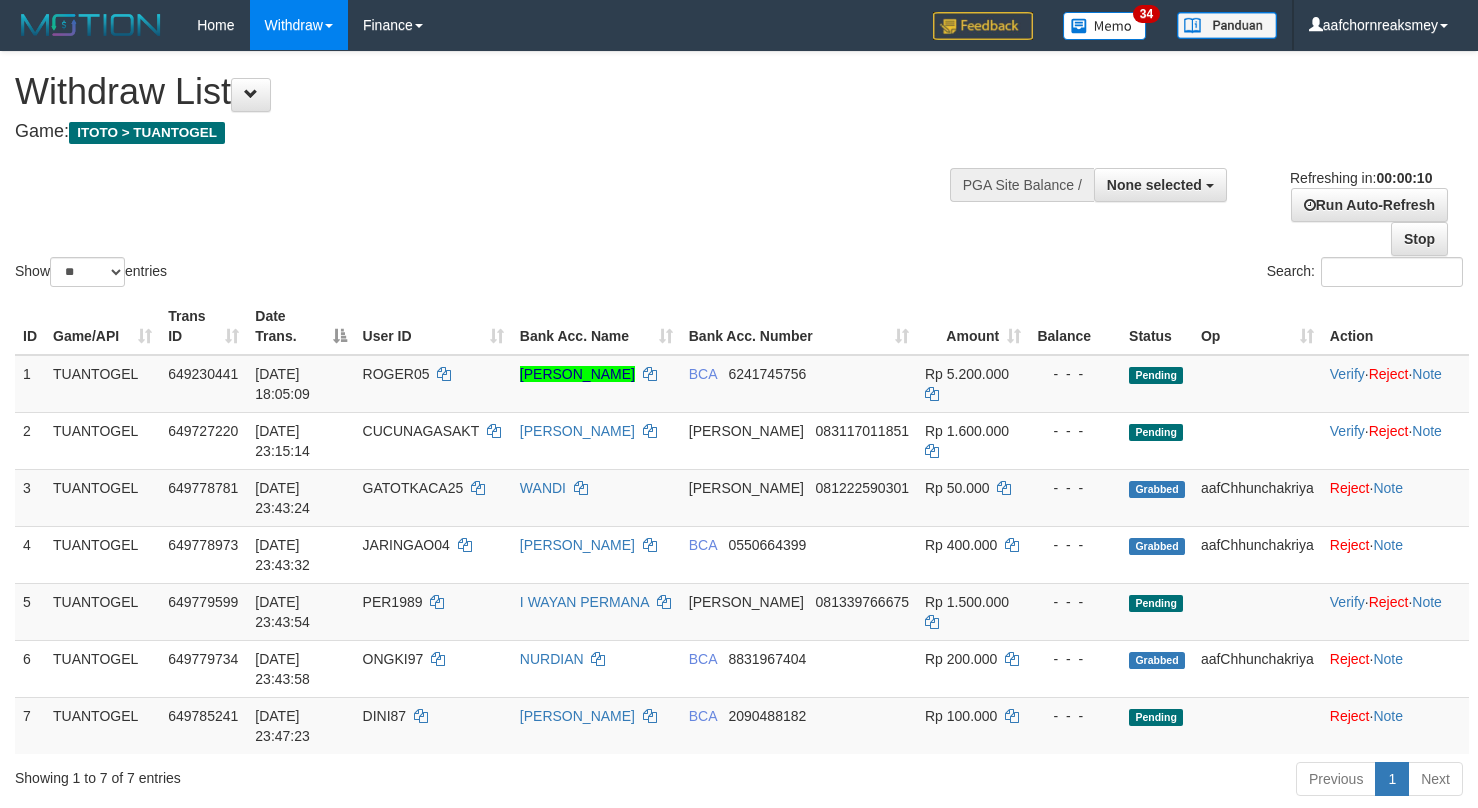 select 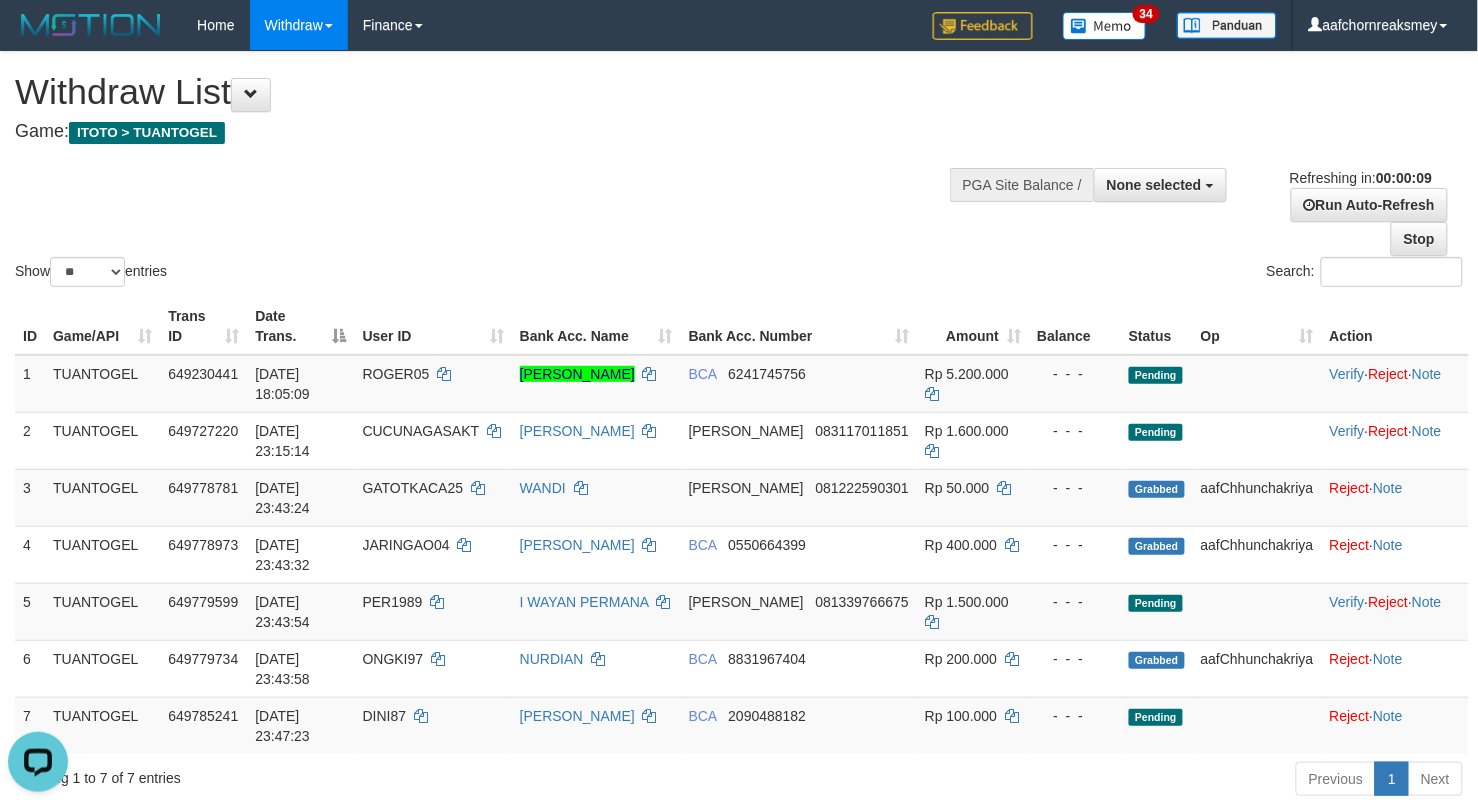 scroll, scrollTop: 0, scrollLeft: 0, axis: both 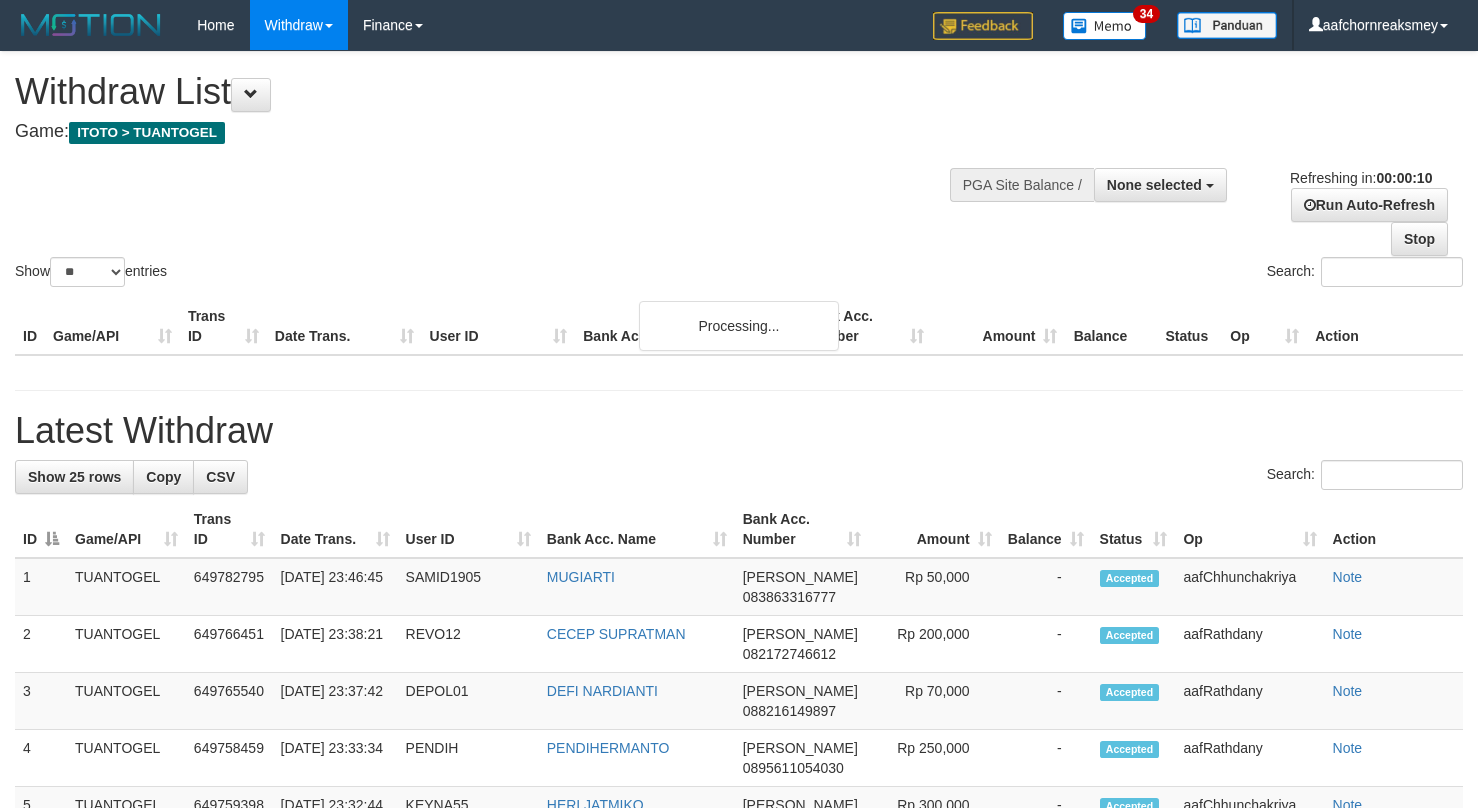 select 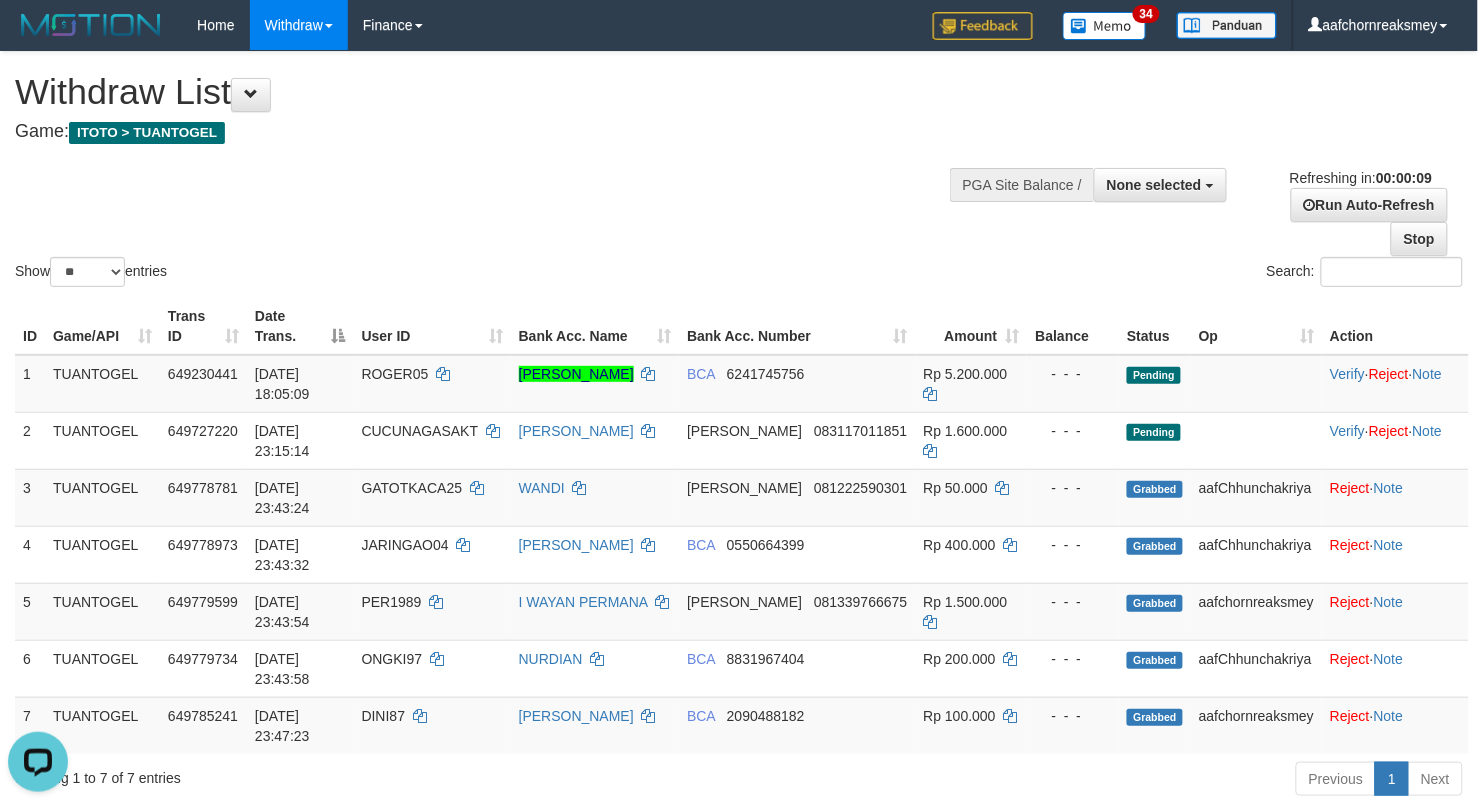 scroll, scrollTop: 0, scrollLeft: 0, axis: both 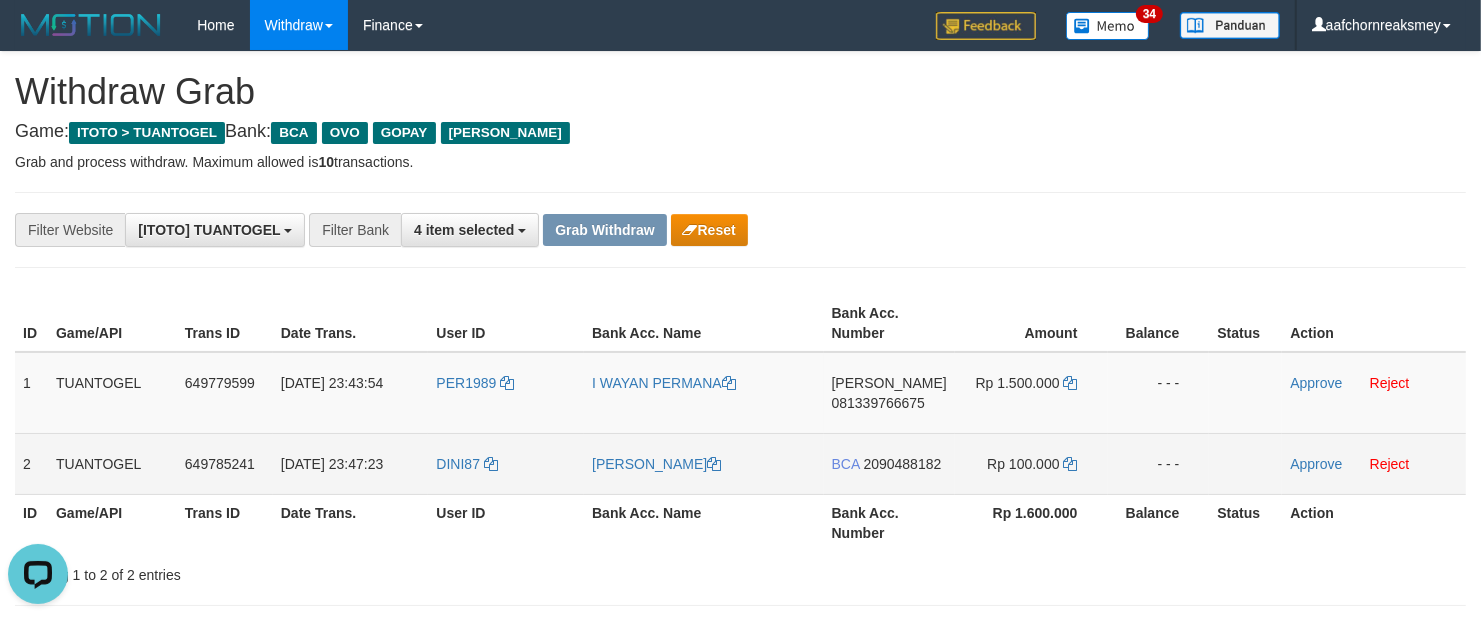 click on "2090488182" at bounding box center [903, 464] 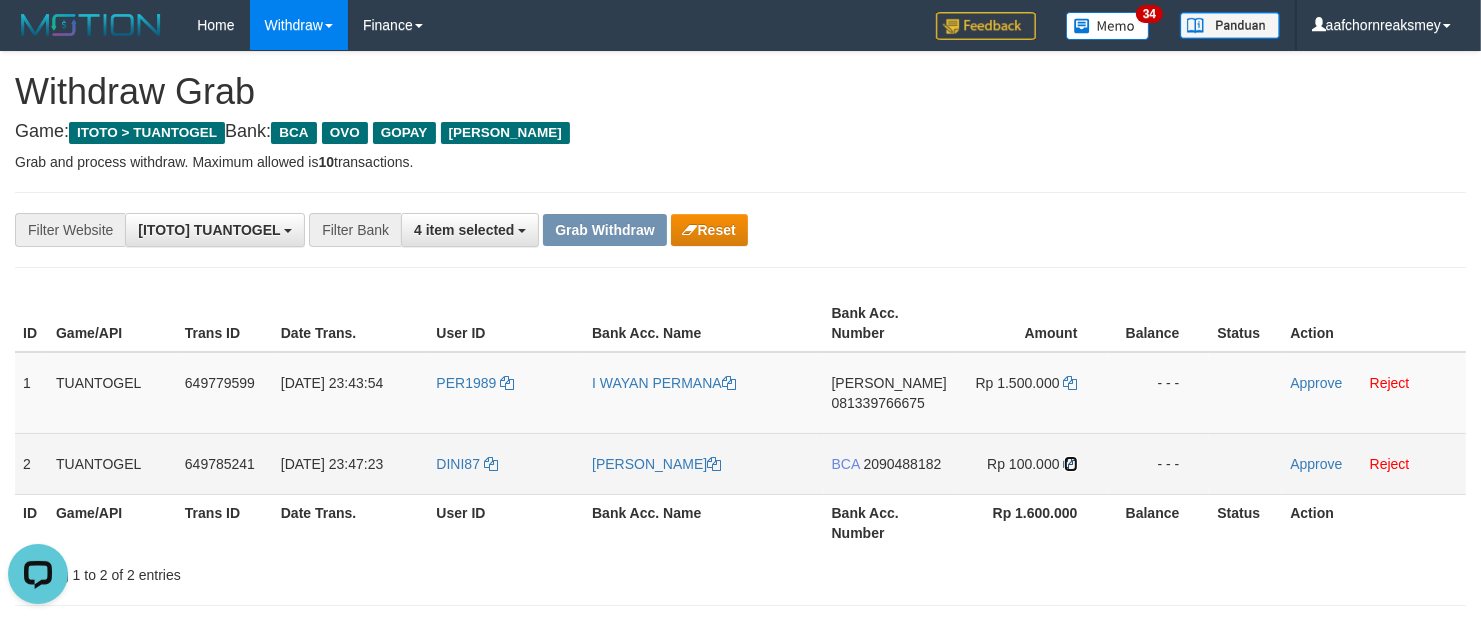 click at bounding box center [1071, 464] 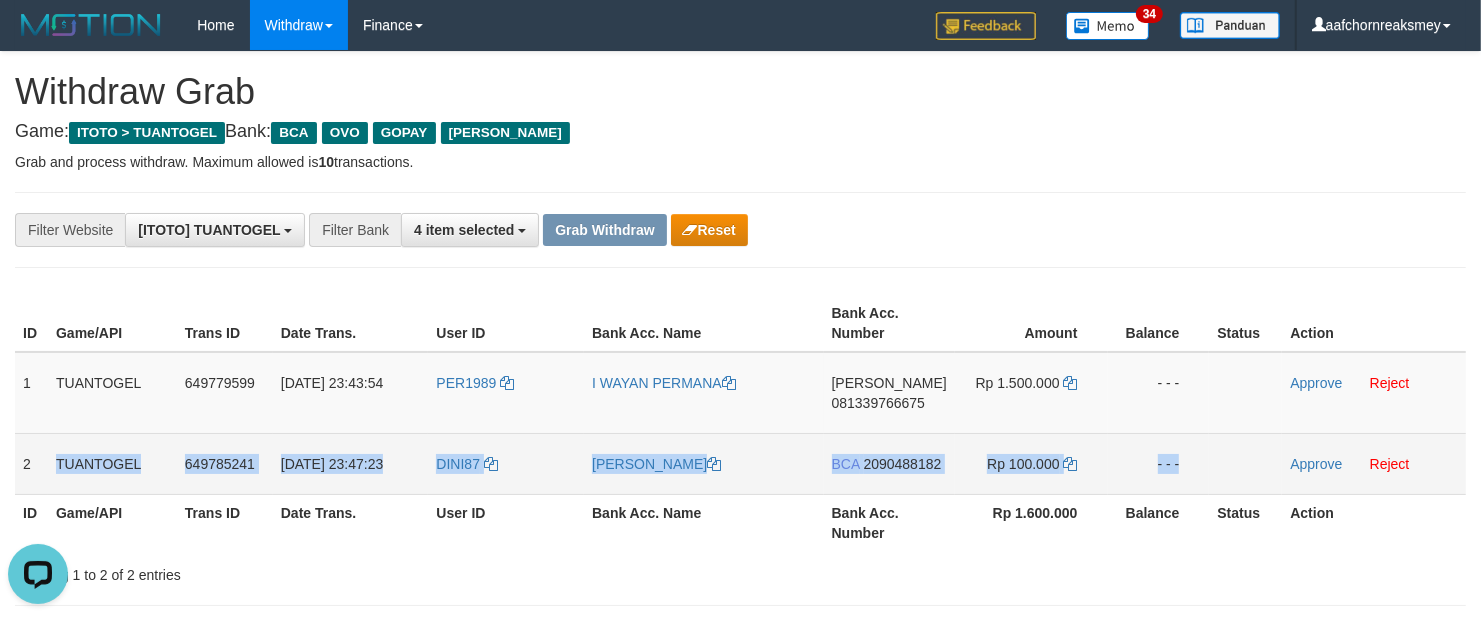 drag, startPoint x: 45, startPoint y: 461, endPoint x: 1283, endPoint y: 455, distance: 1238.0145 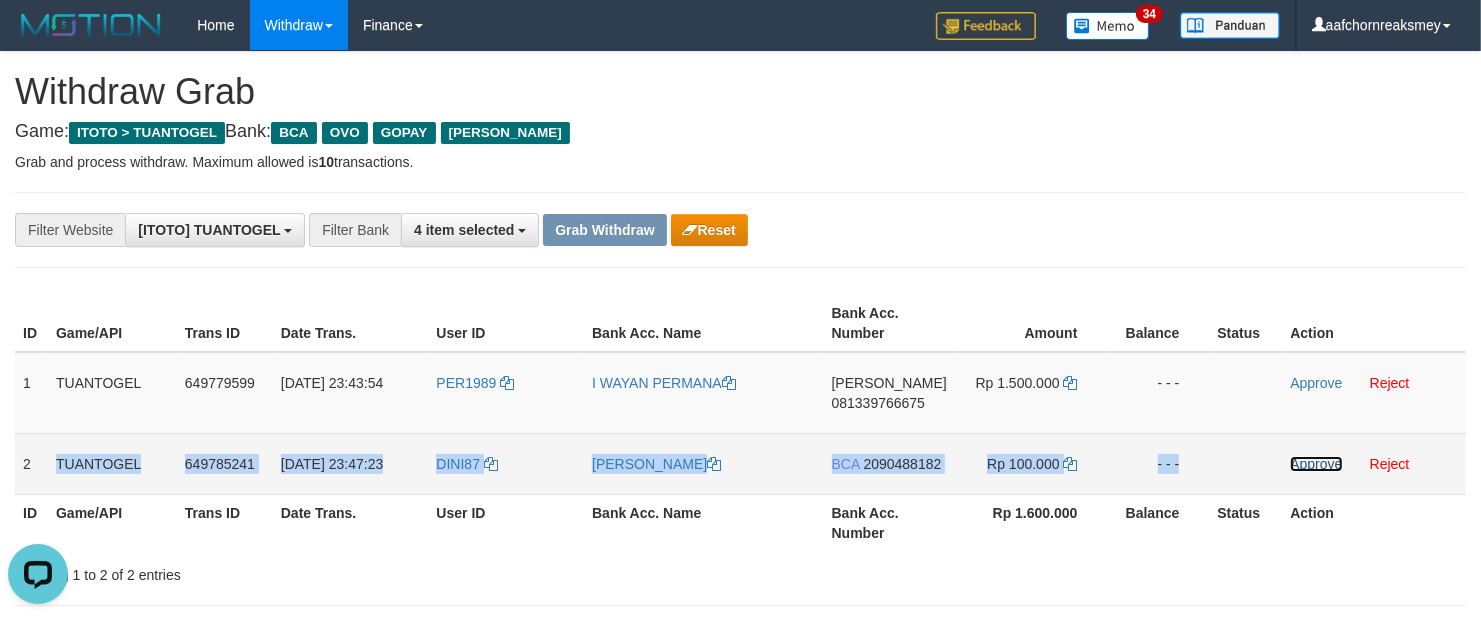 click on "Approve" at bounding box center [1316, 464] 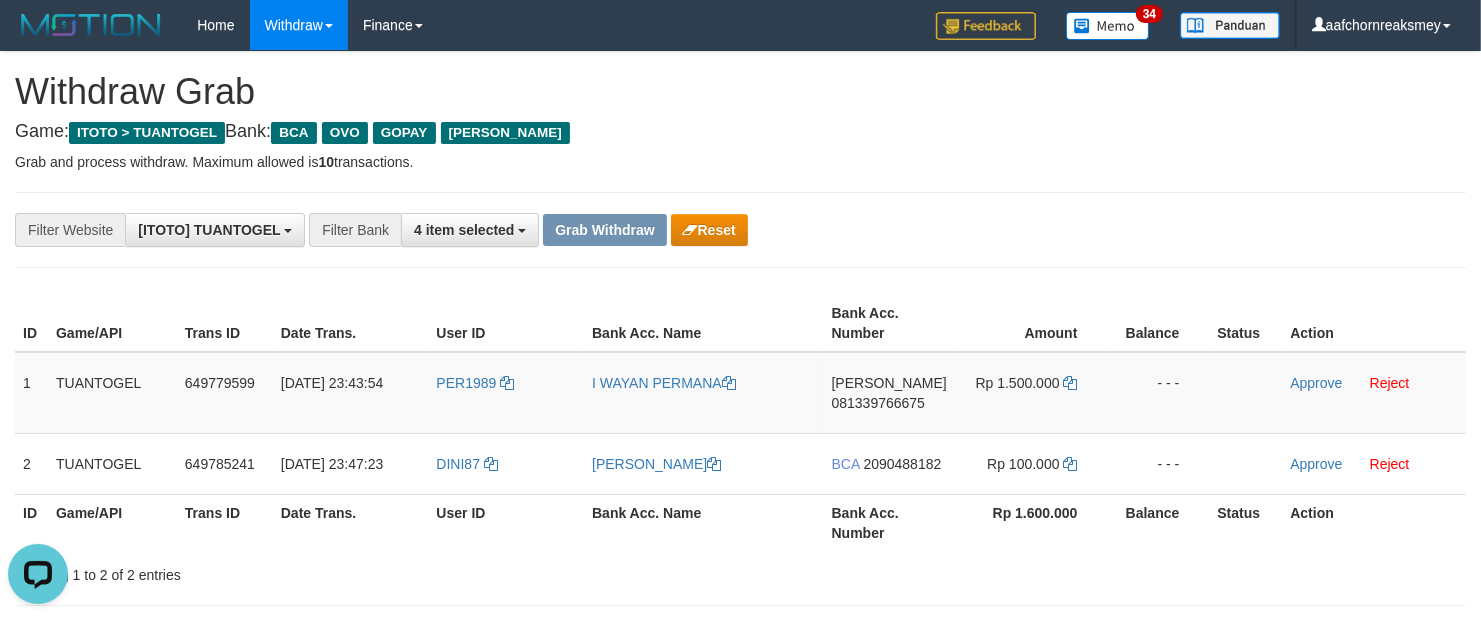 click on "**********" at bounding box center [617, 230] 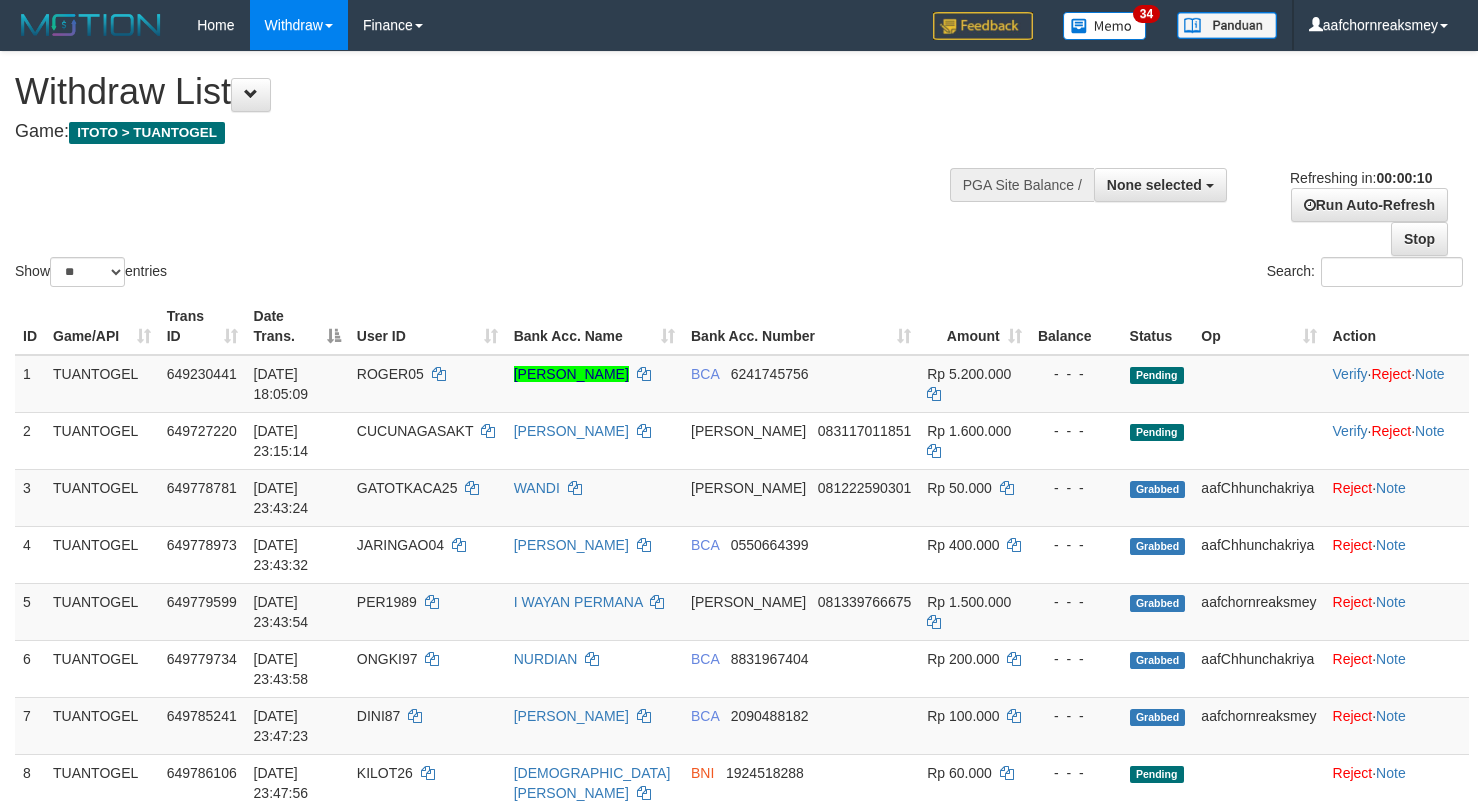 select 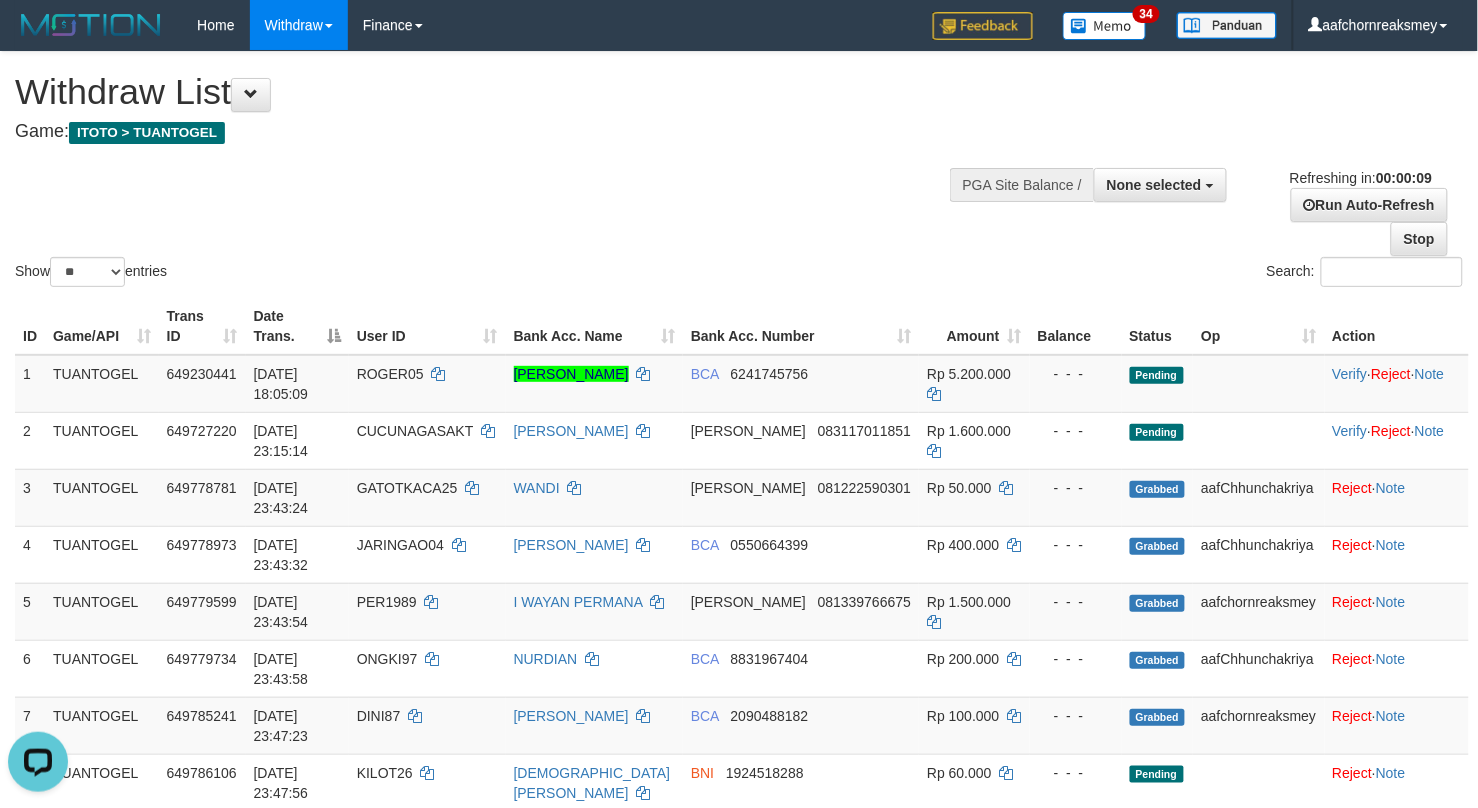 scroll, scrollTop: 0, scrollLeft: 0, axis: both 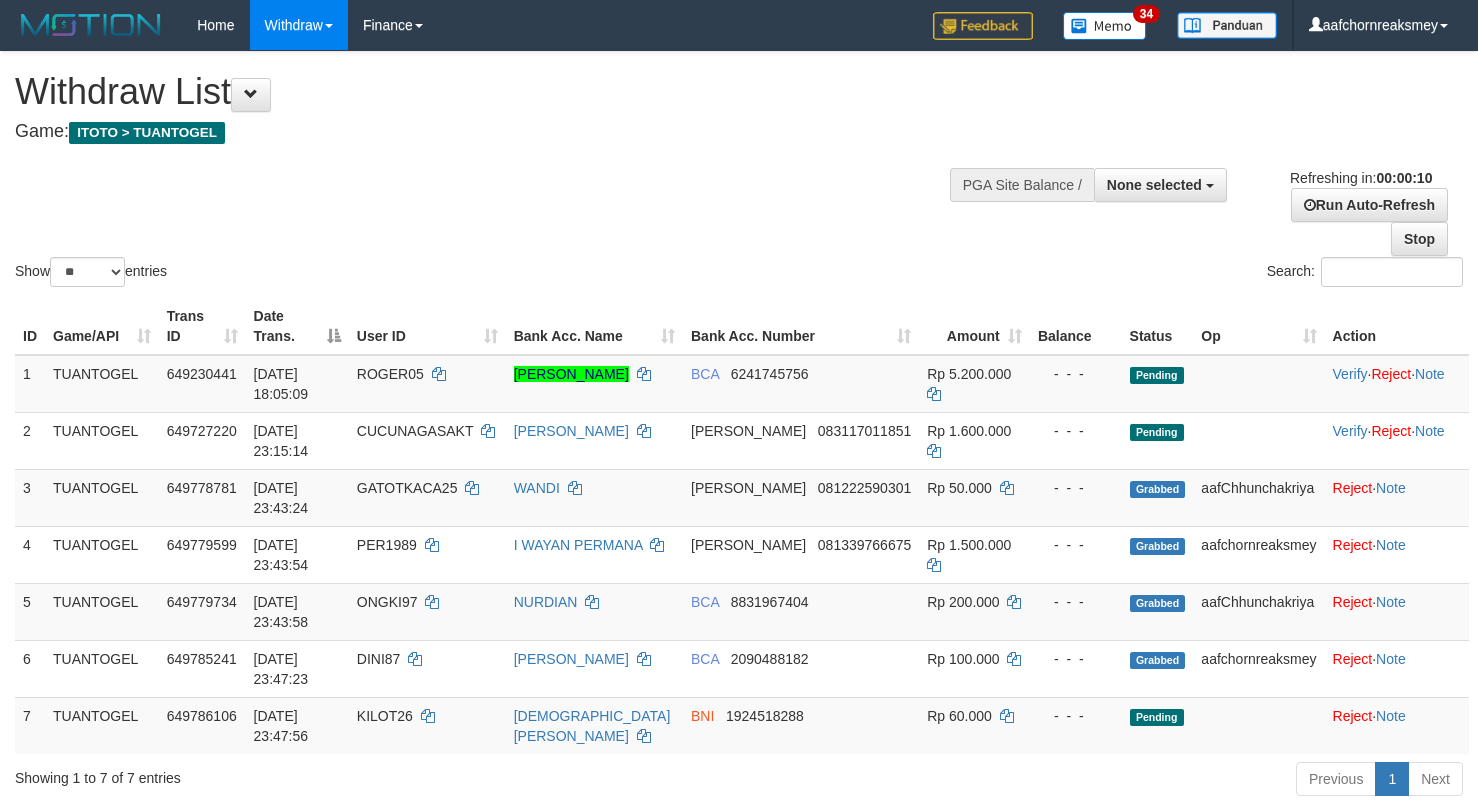 select 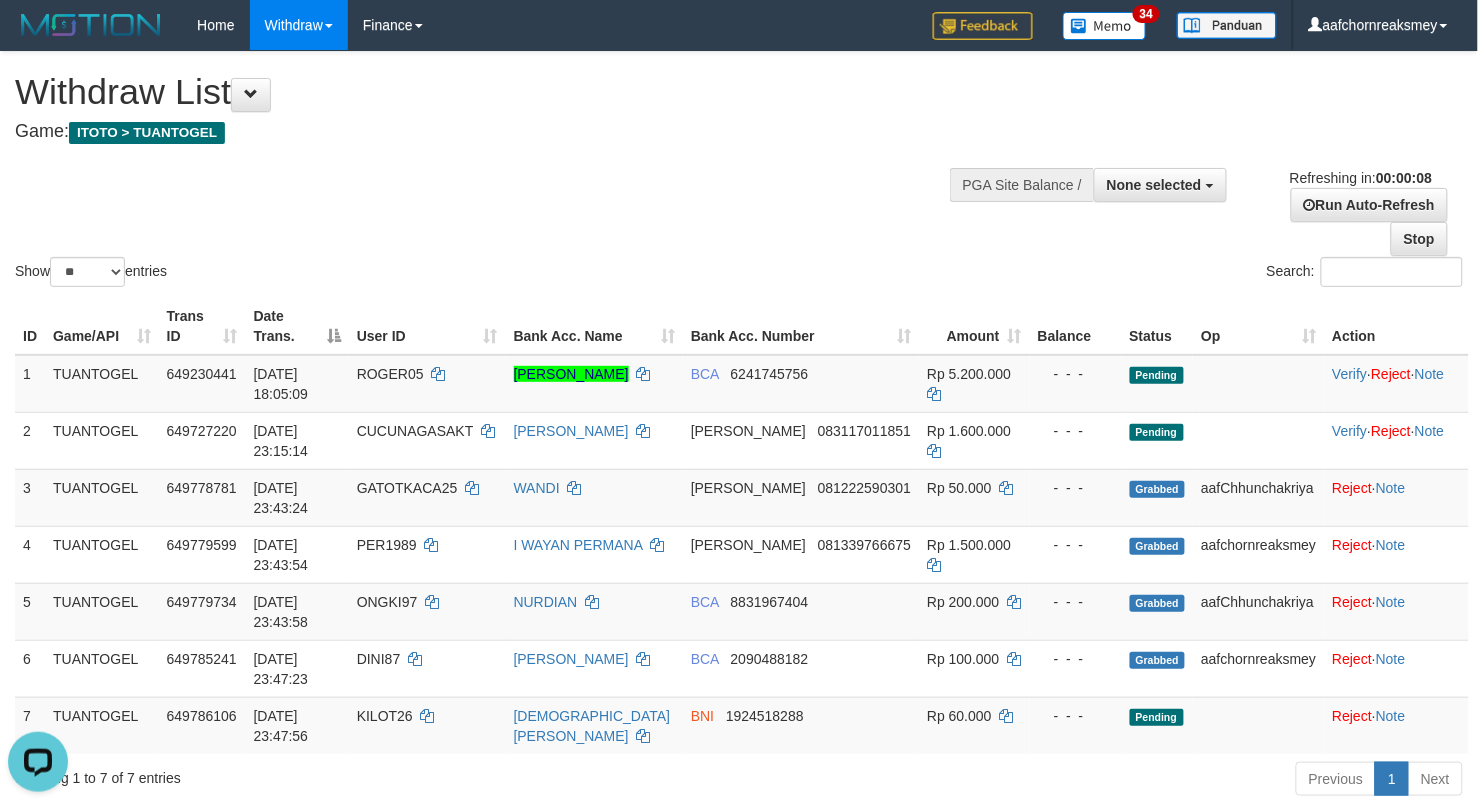 scroll, scrollTop: 0, scrollLeft: 0, axis: both 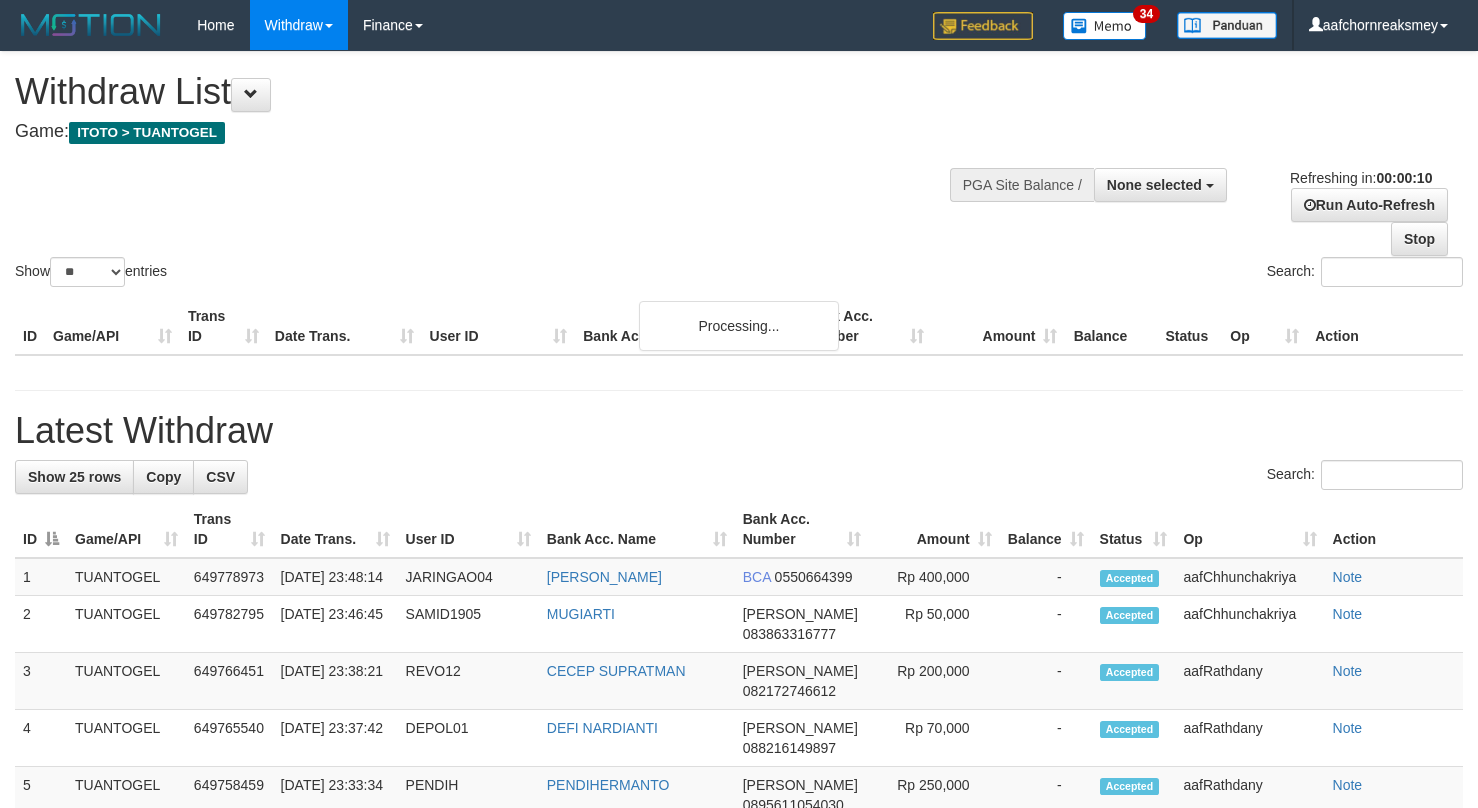 select 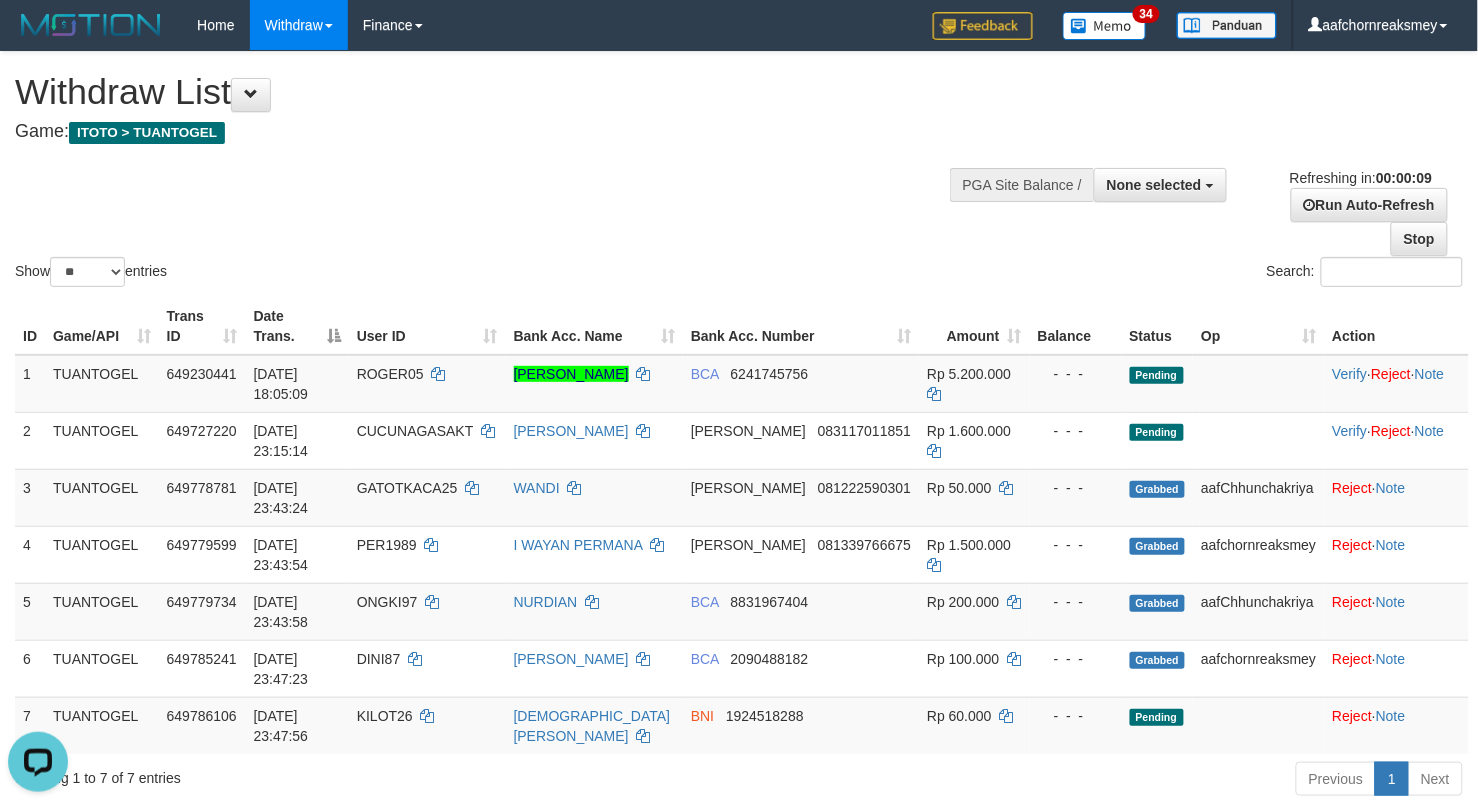 scroll, scrollTop: 0, scrollLeft: 0, axis: both 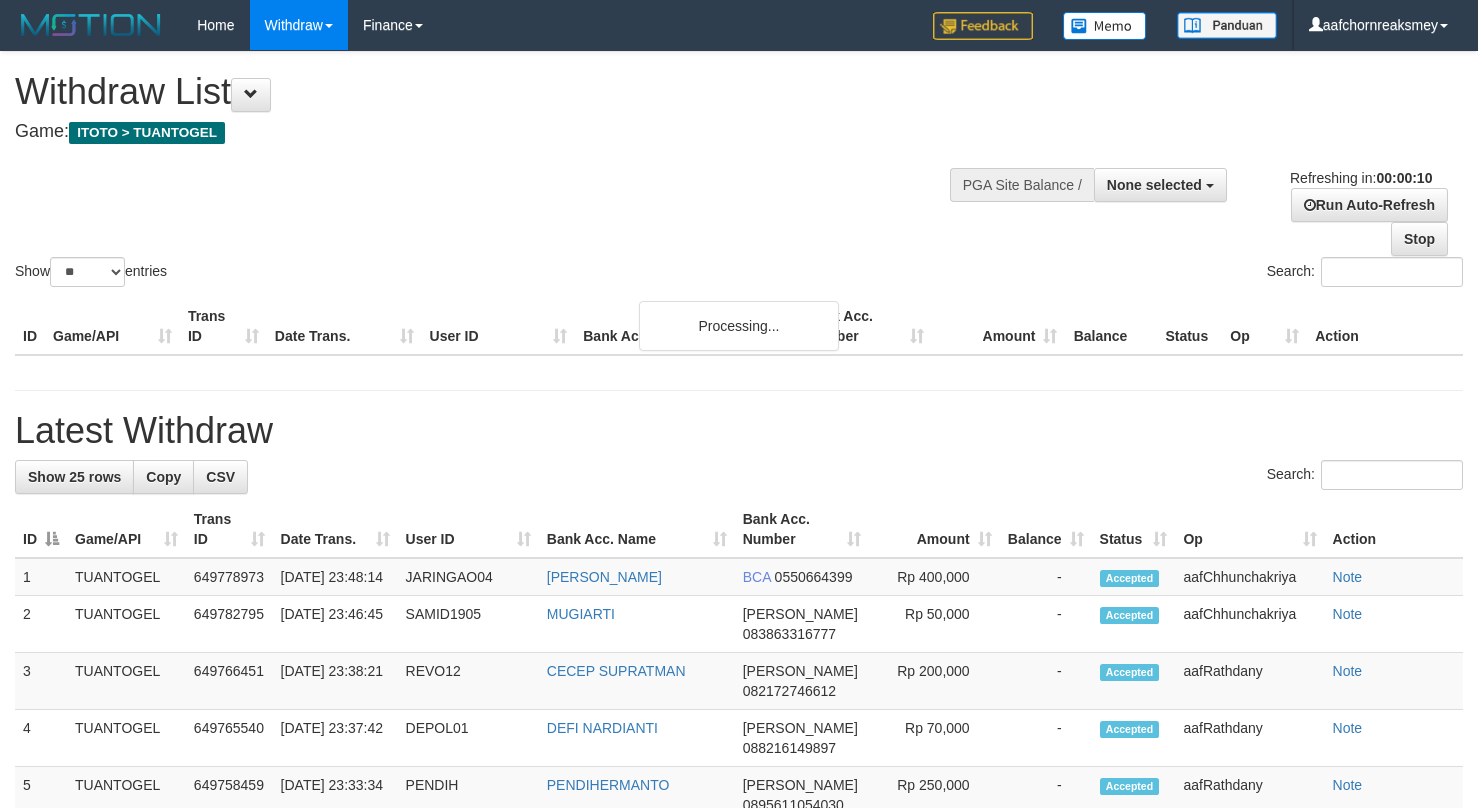 select 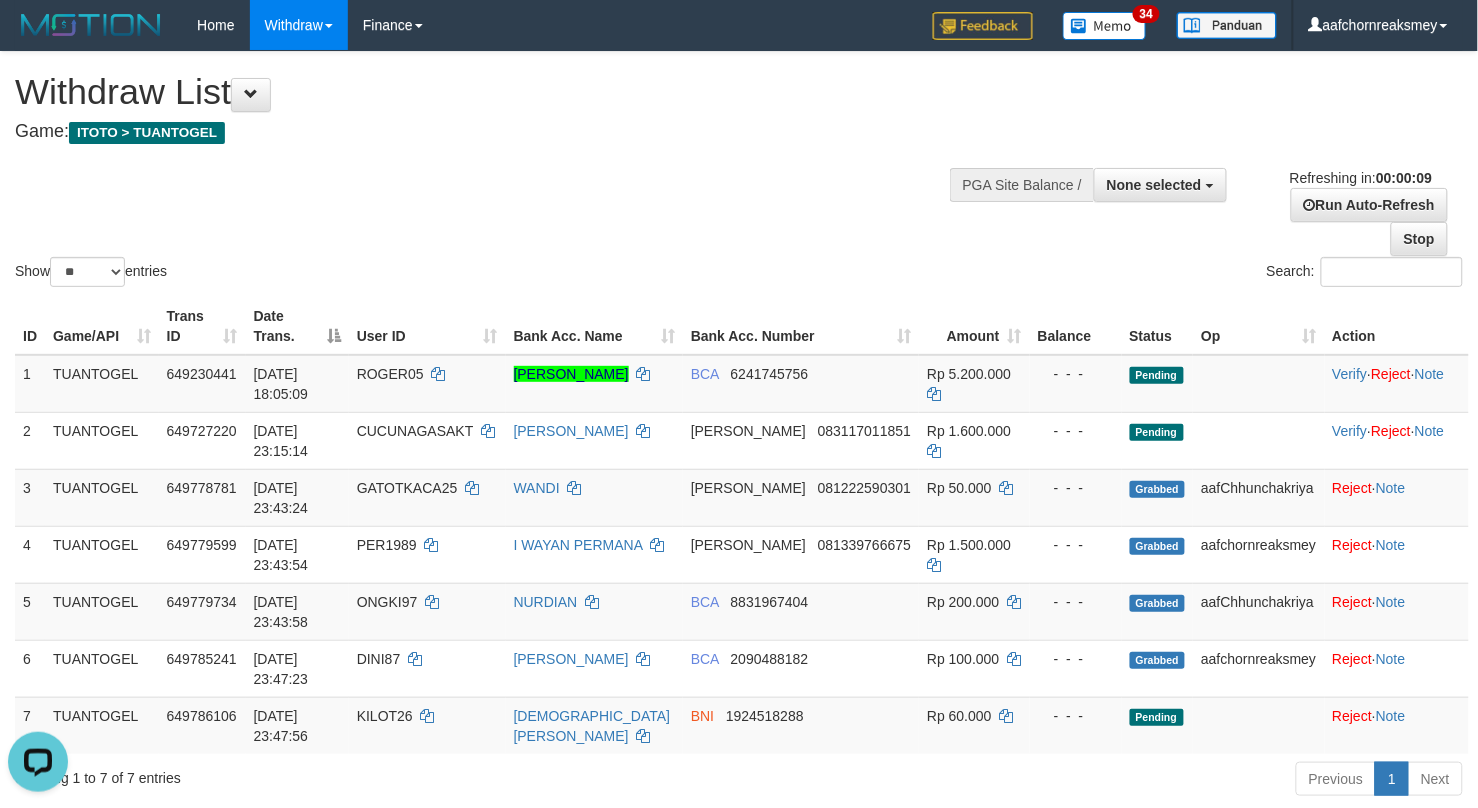 scroll, scrollTop: 0, scrollLeft: 0, axis: both 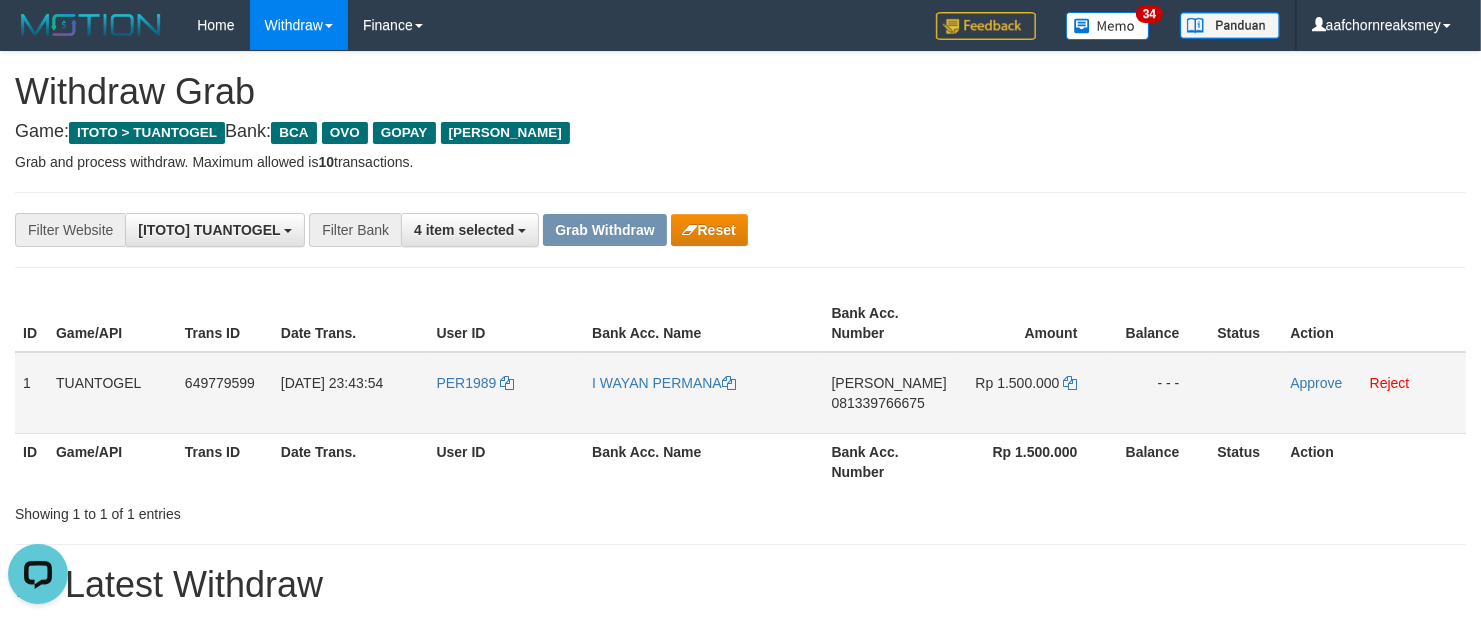 click on "DANA
081339766675" at bounding box center (889, 393) 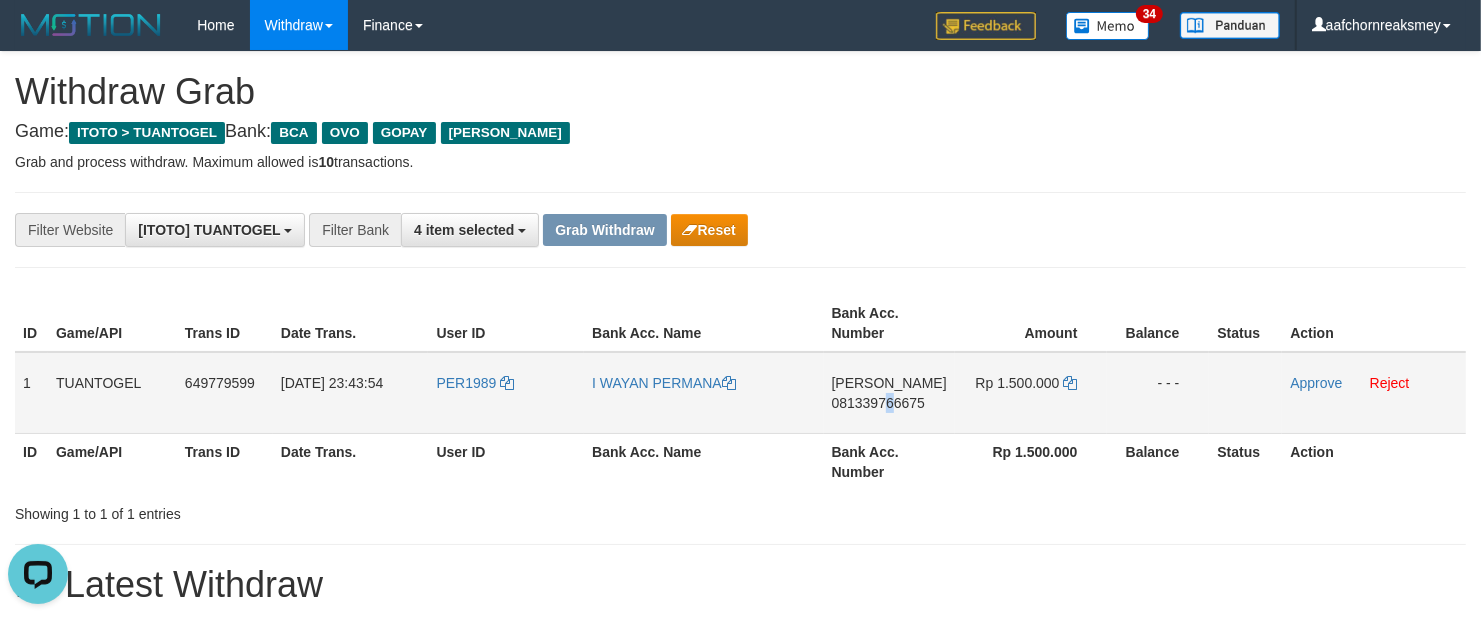 click on "081339766675" at bounding box center [878, 403] 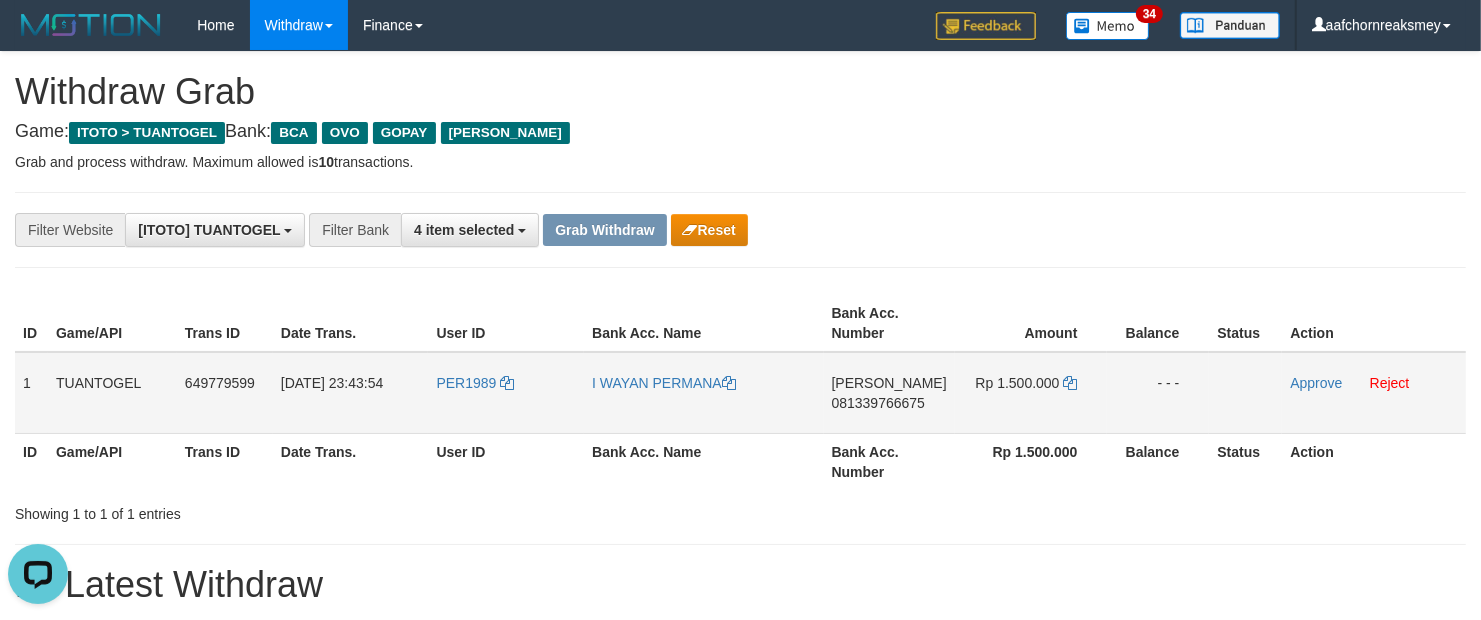 click on "081339766675" at bounding box center [878, 403] 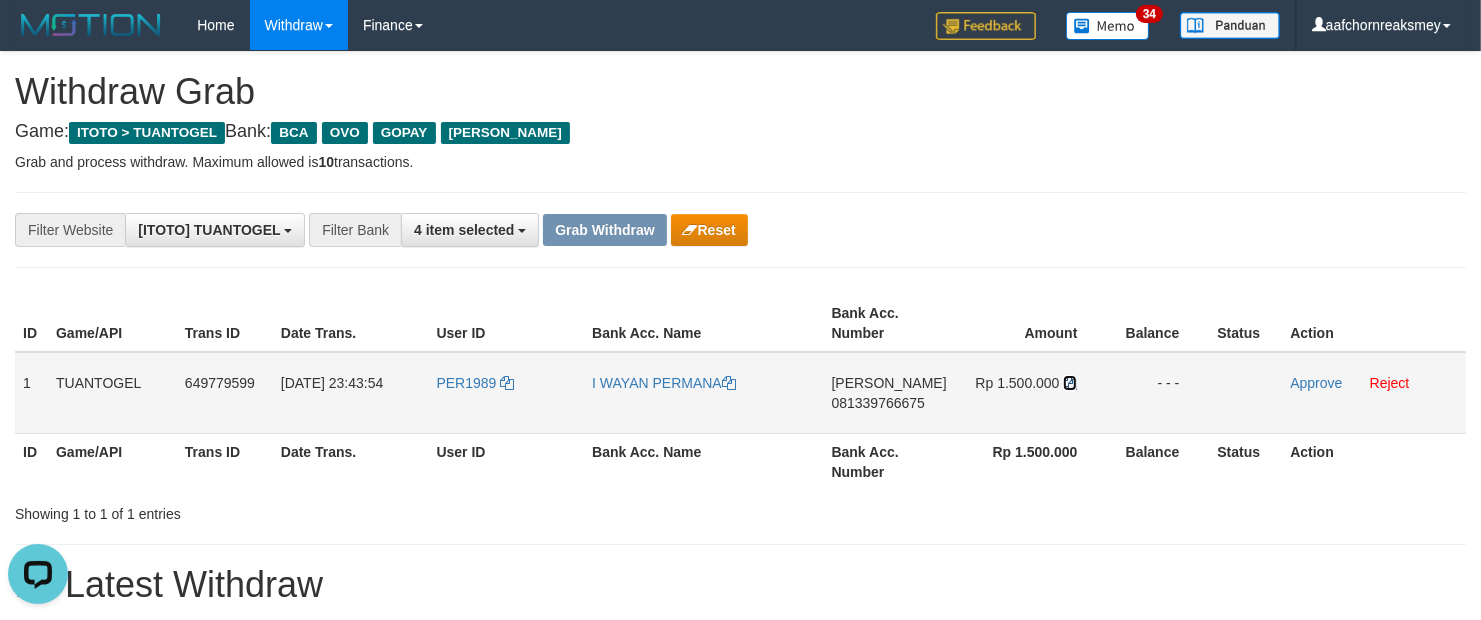 click at bounding box center (1070, 383) 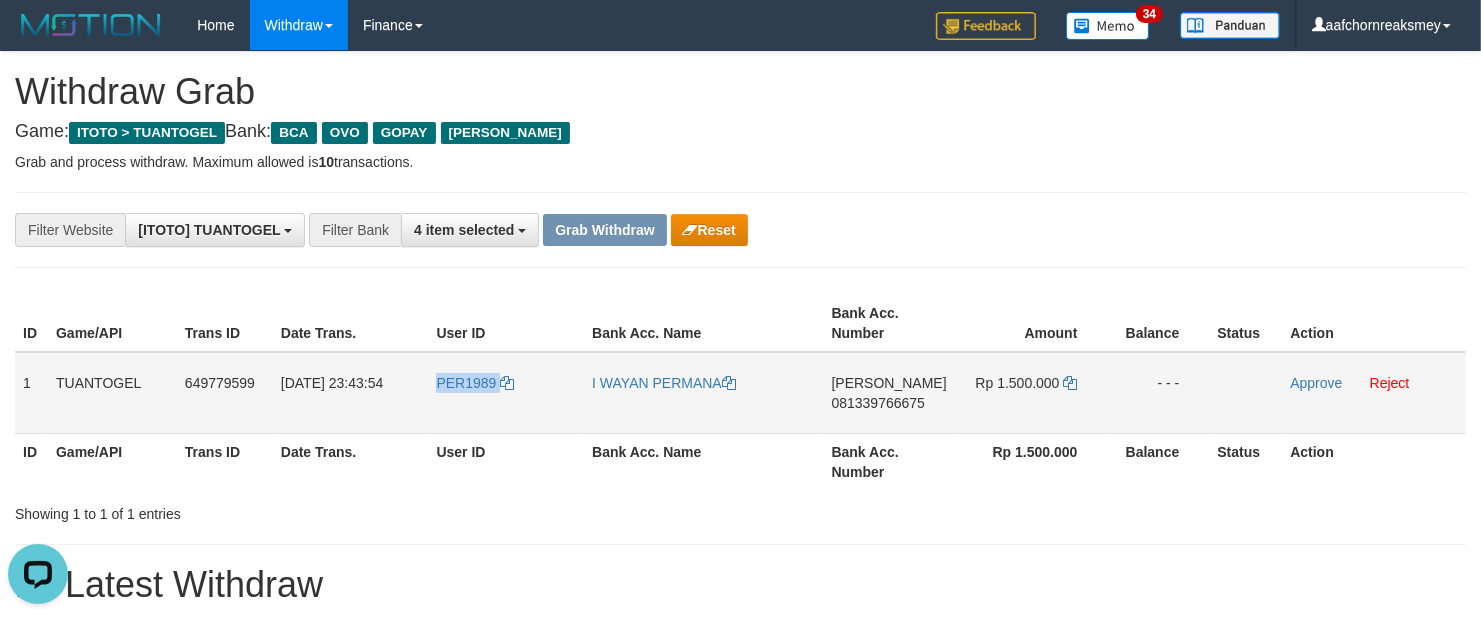 copy on "PER1989" 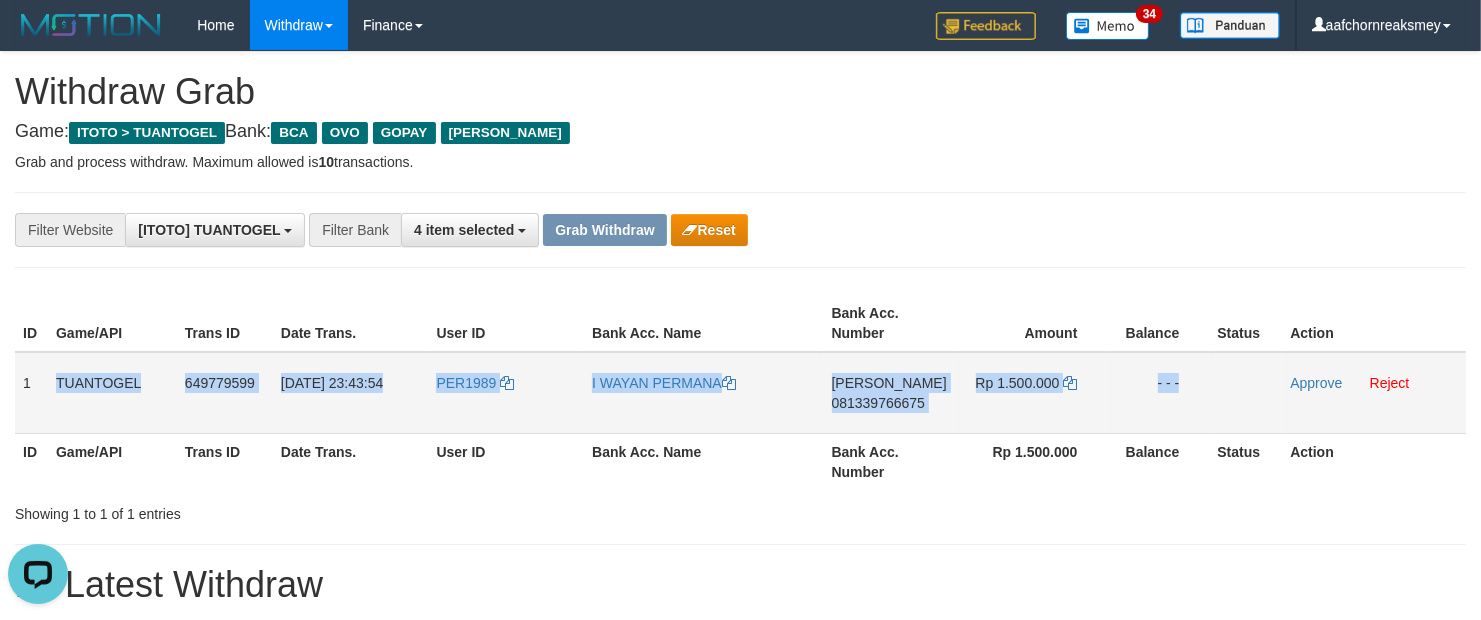 drag, startPoint x: 588, startPoint y: 370, endPoint x: 1223, endPoint y: 380, distance: 635.07874 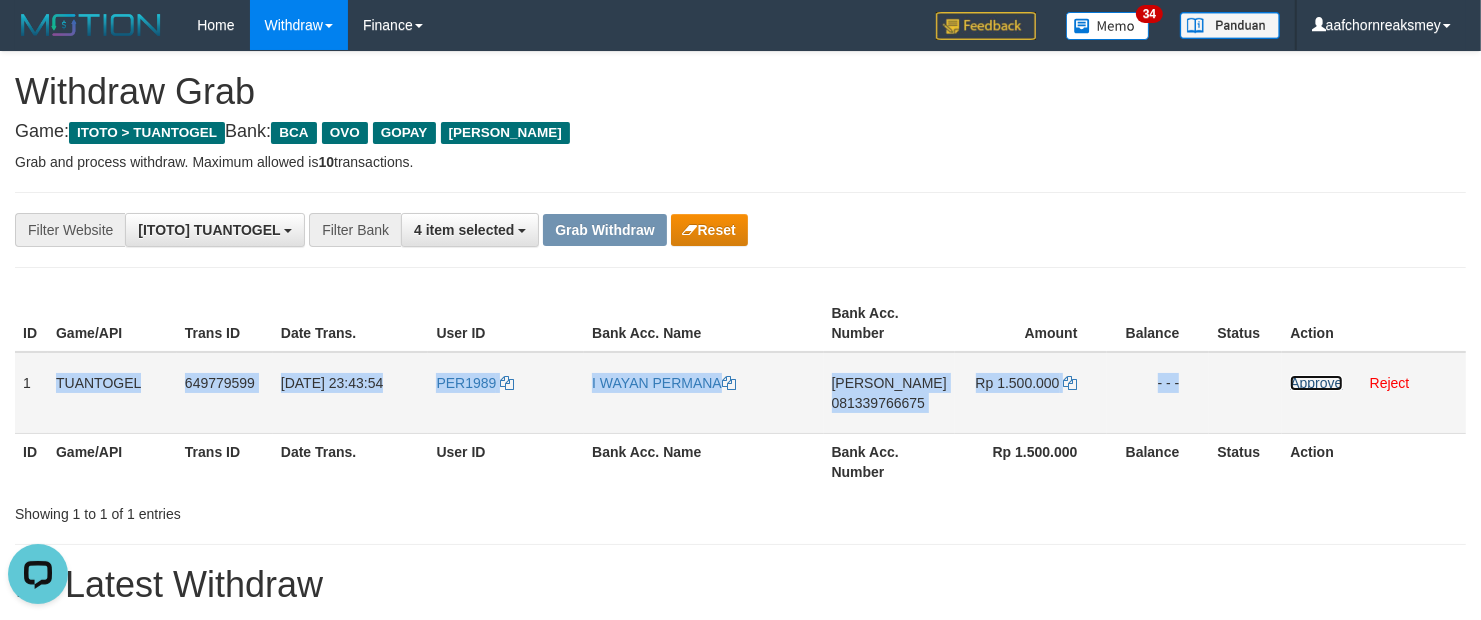 click on "Approve" at bounding box center [1316, 383] 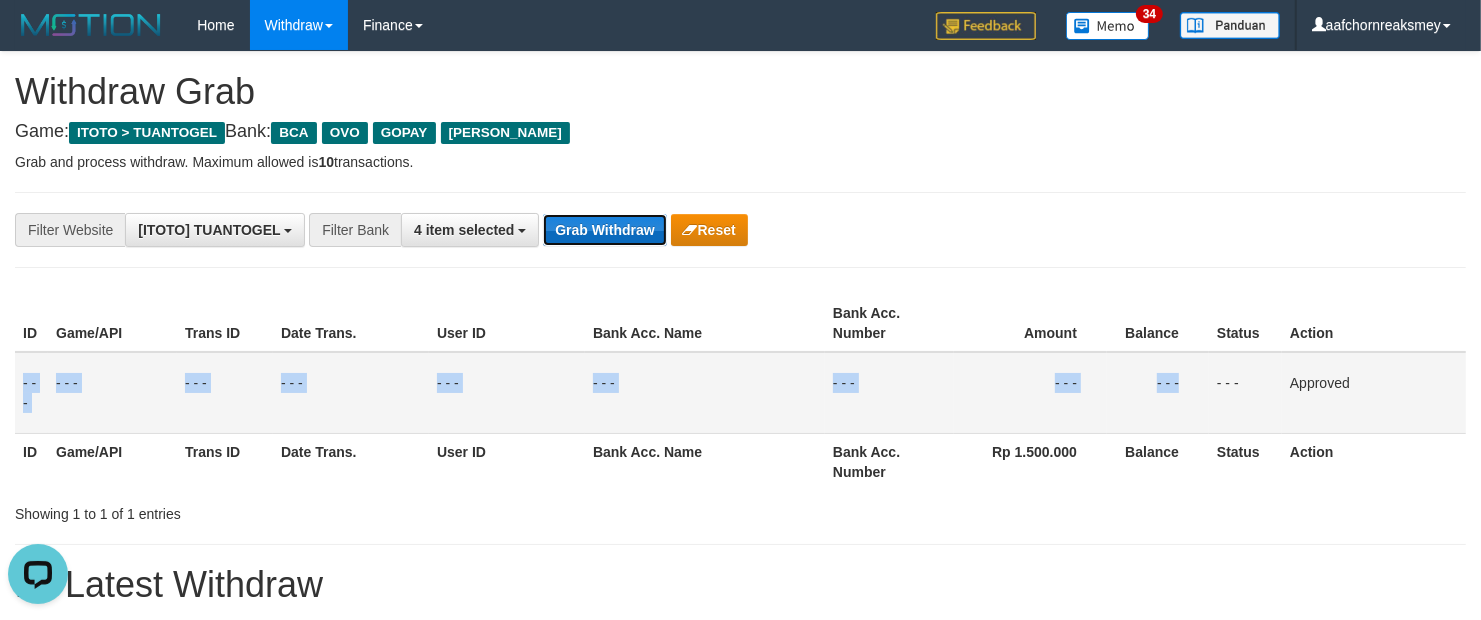 click on "Grab Withdraw" at bounding box center (604, 230) 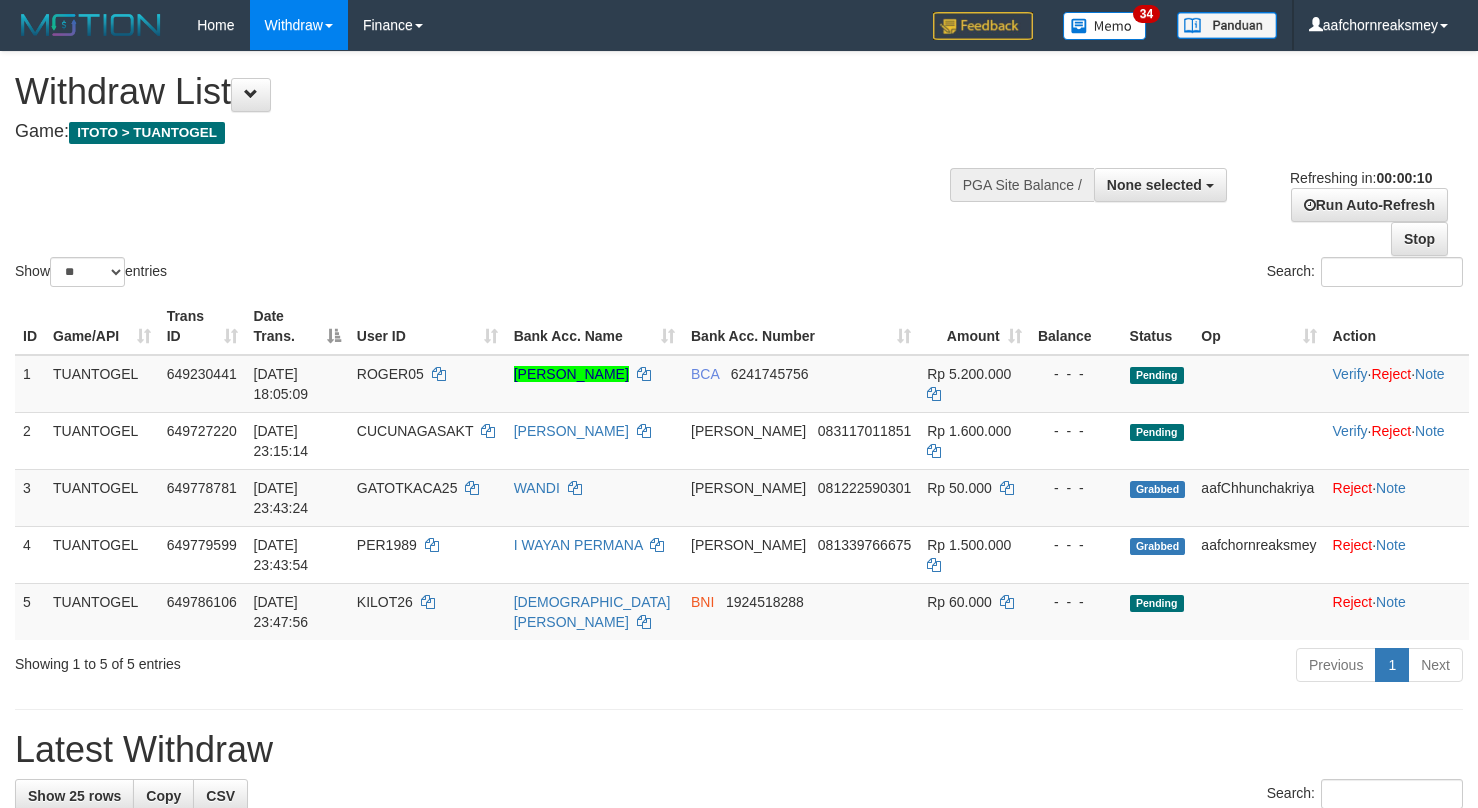select 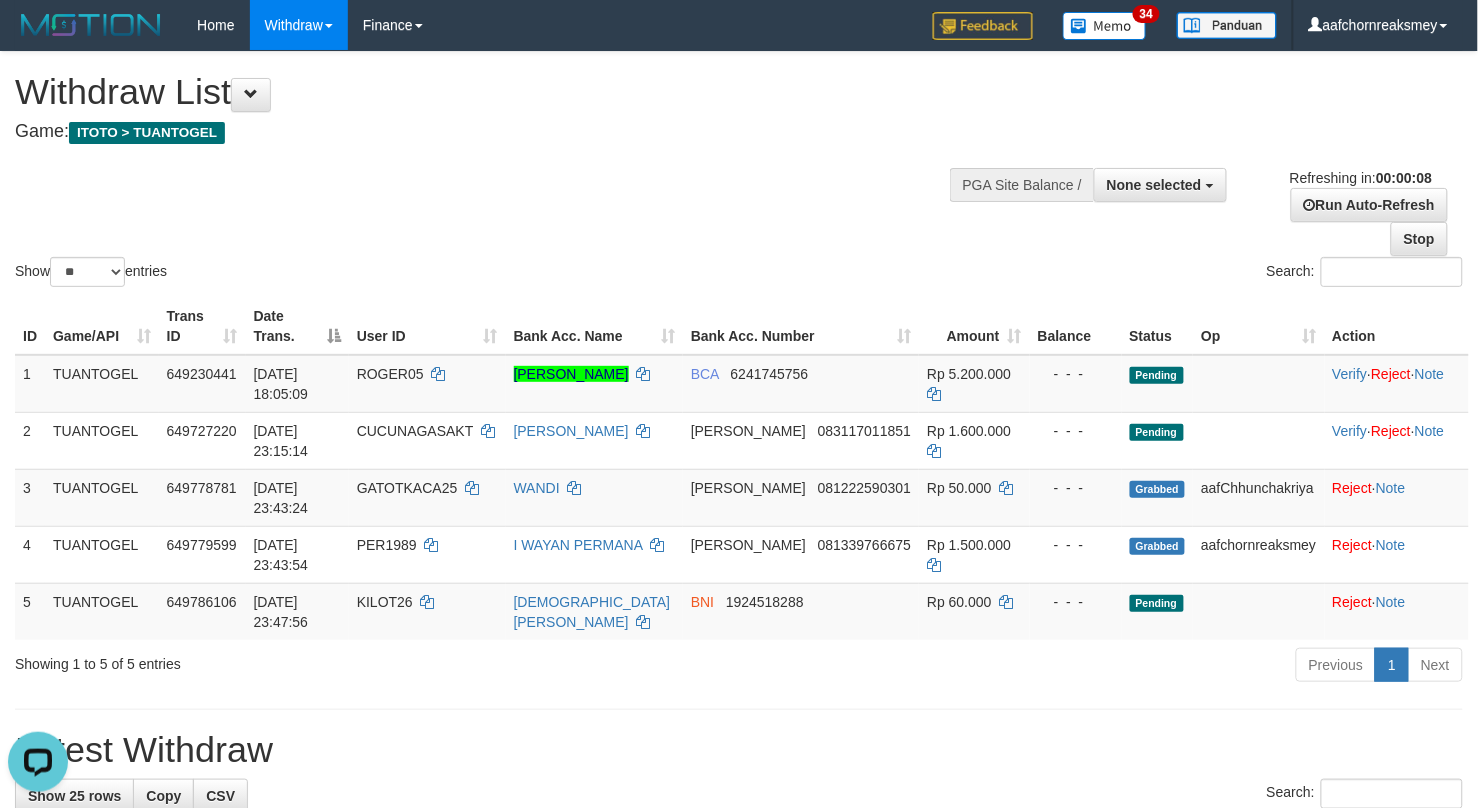 scroll, scrollTop: 0, scrollLeft: 0, axis: both 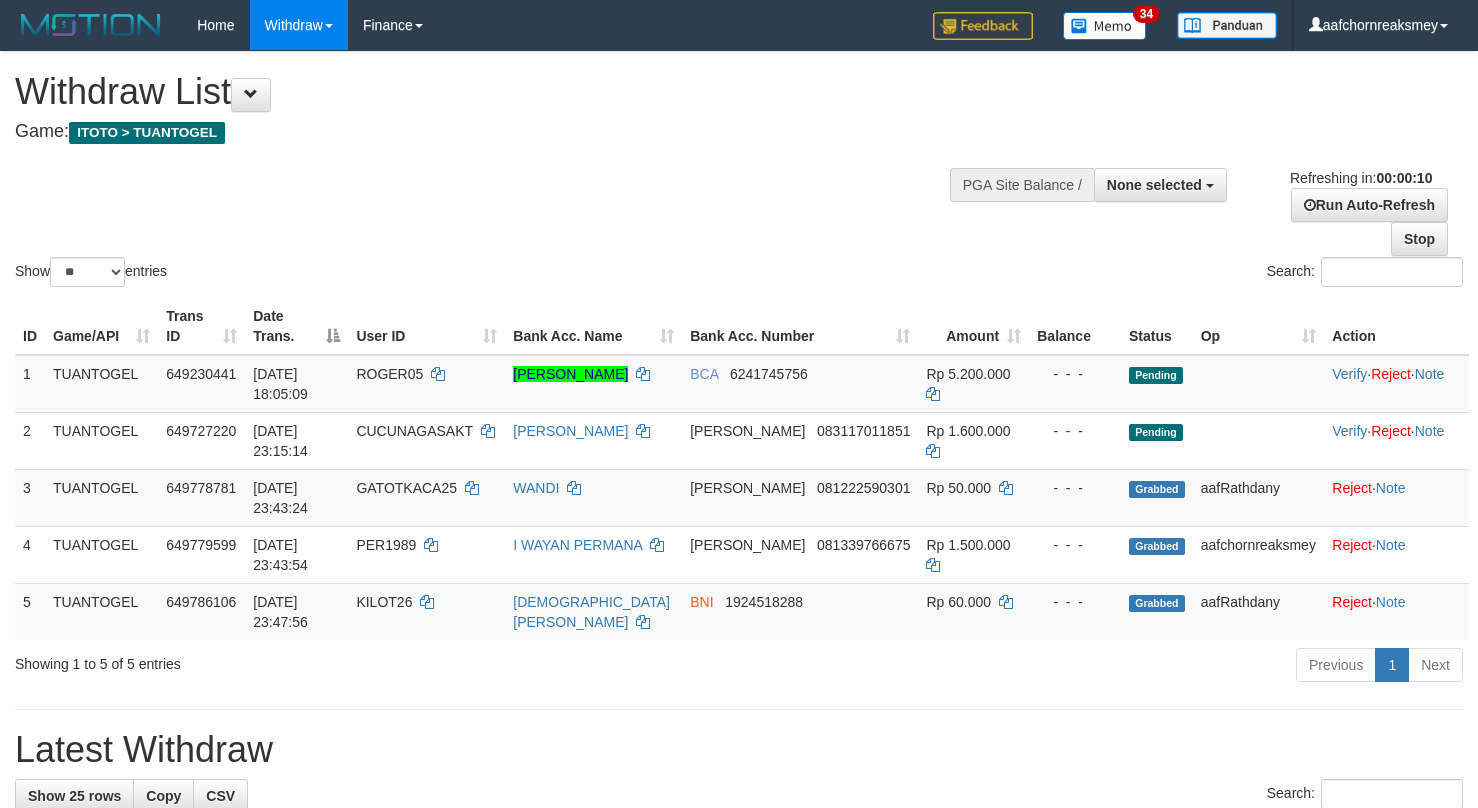 select 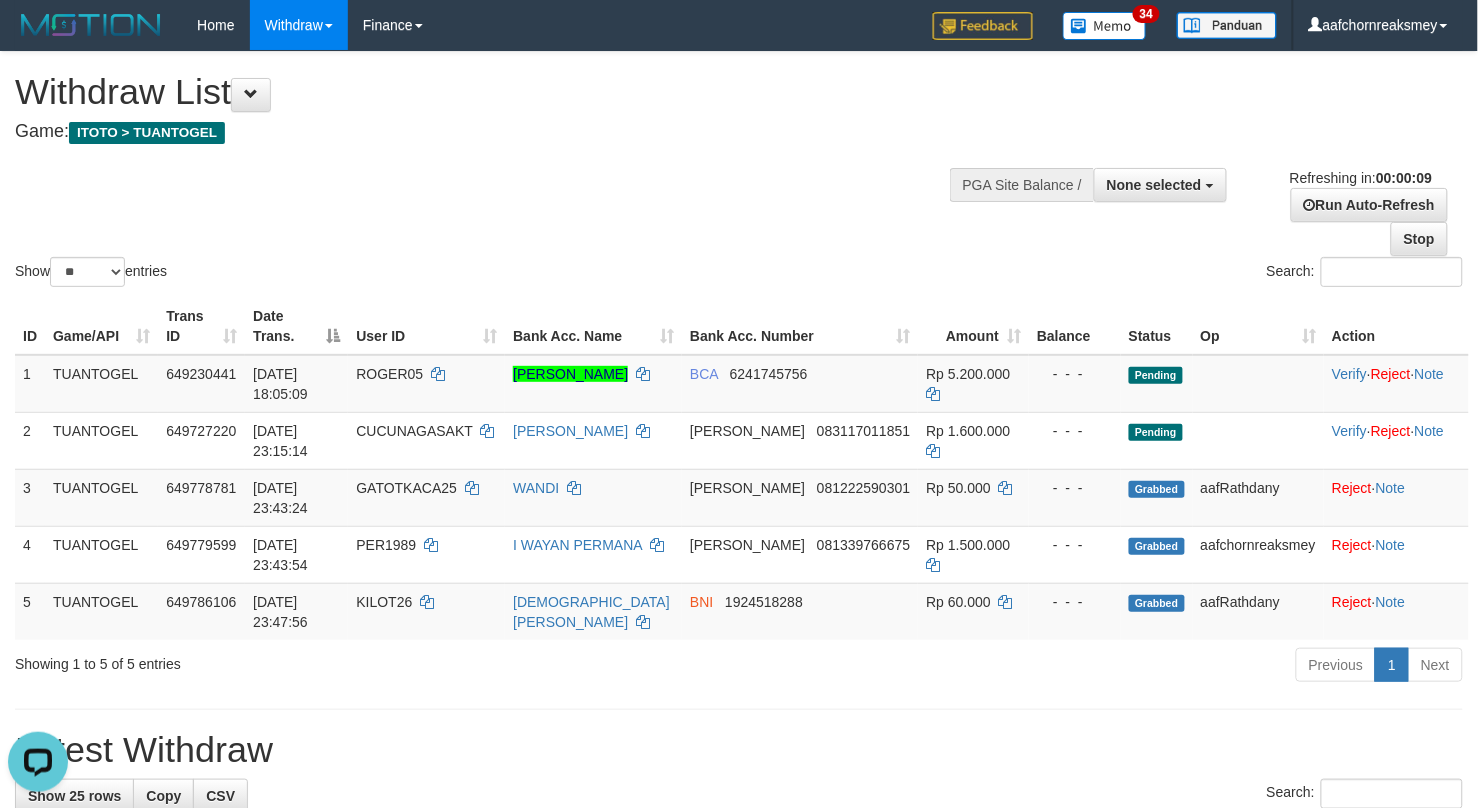 scroll, scrollTop: 0, scrollLeft: 0, axis: both 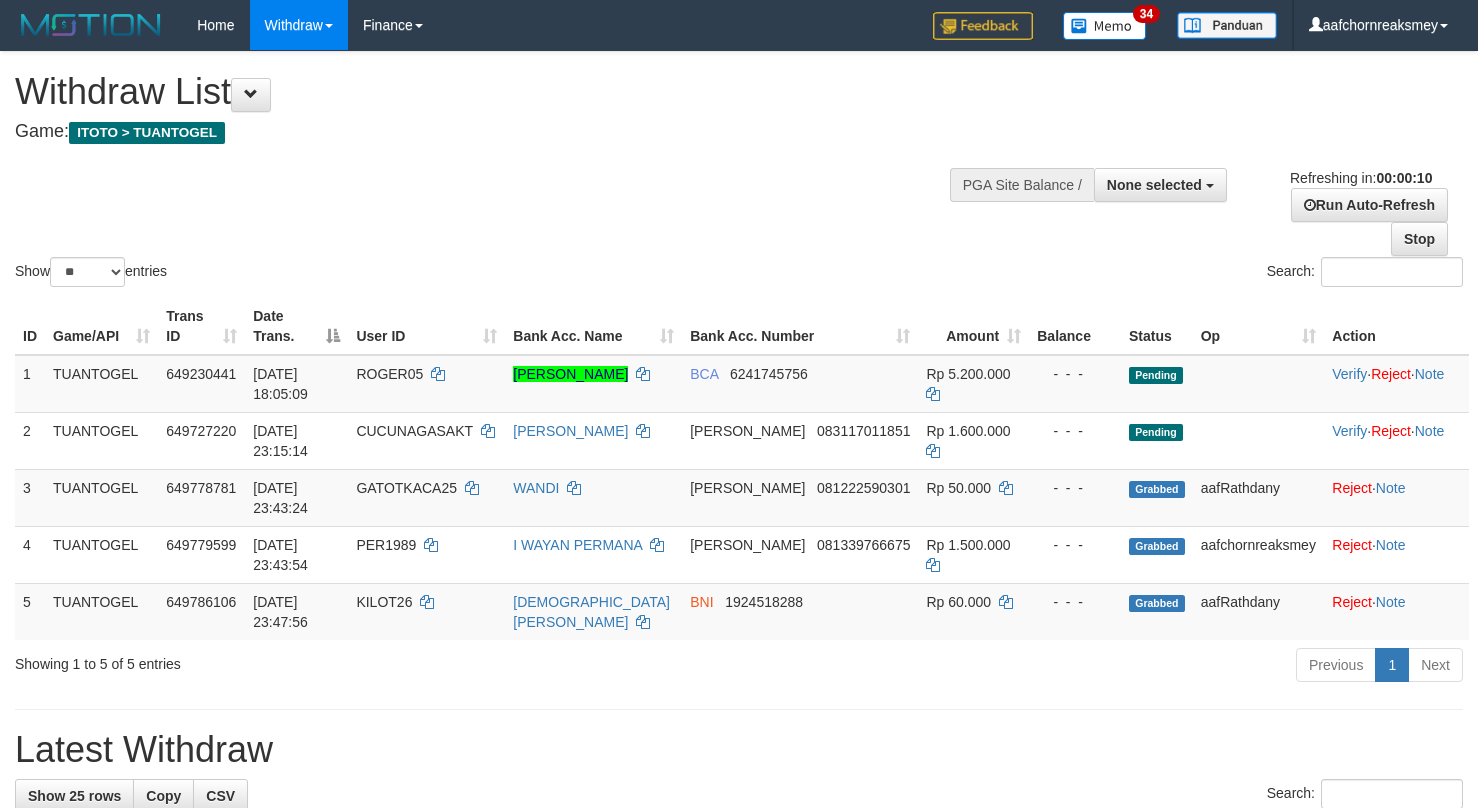 select 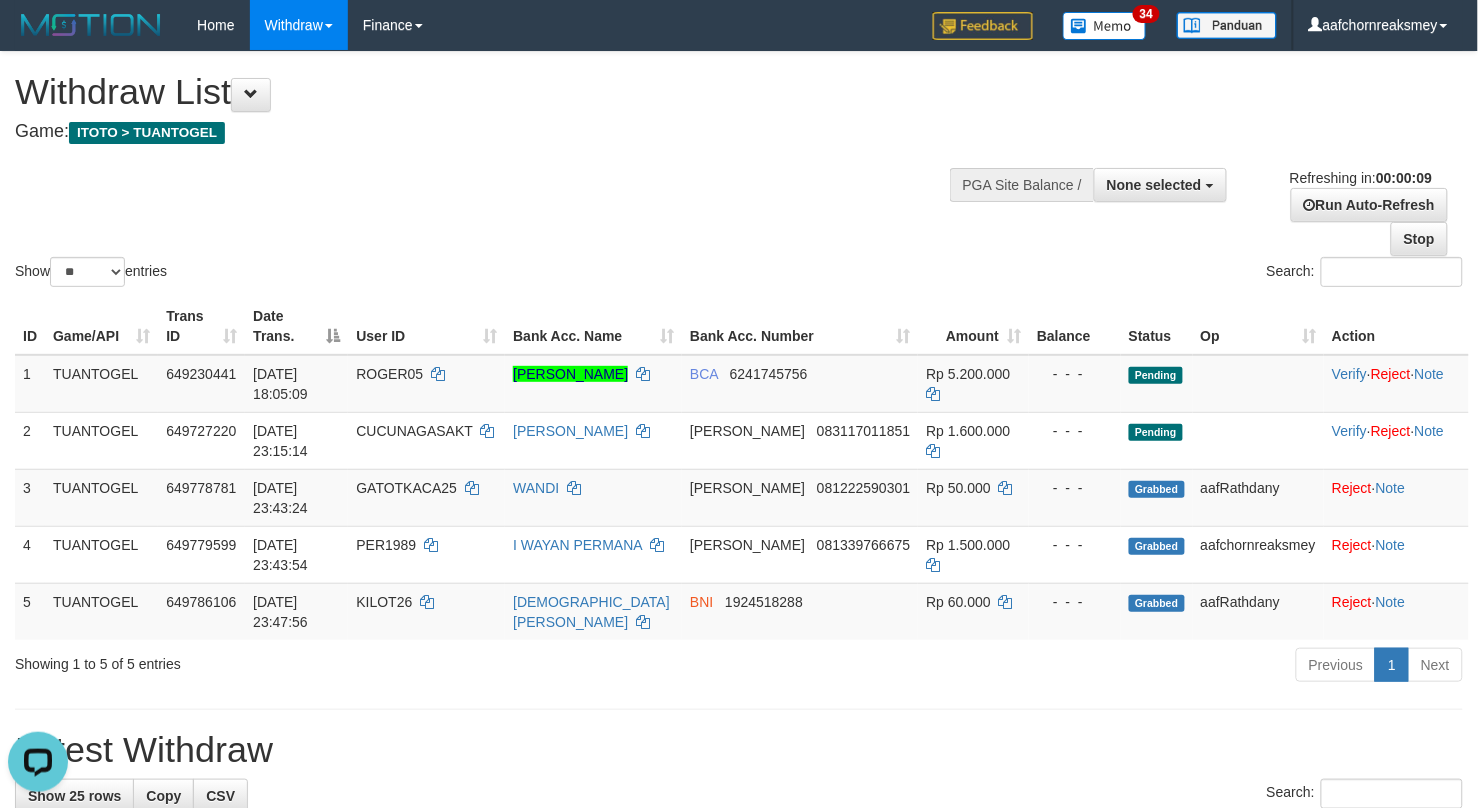 scroll, scrollTop: 0, scrollLeft: 0, axis: both 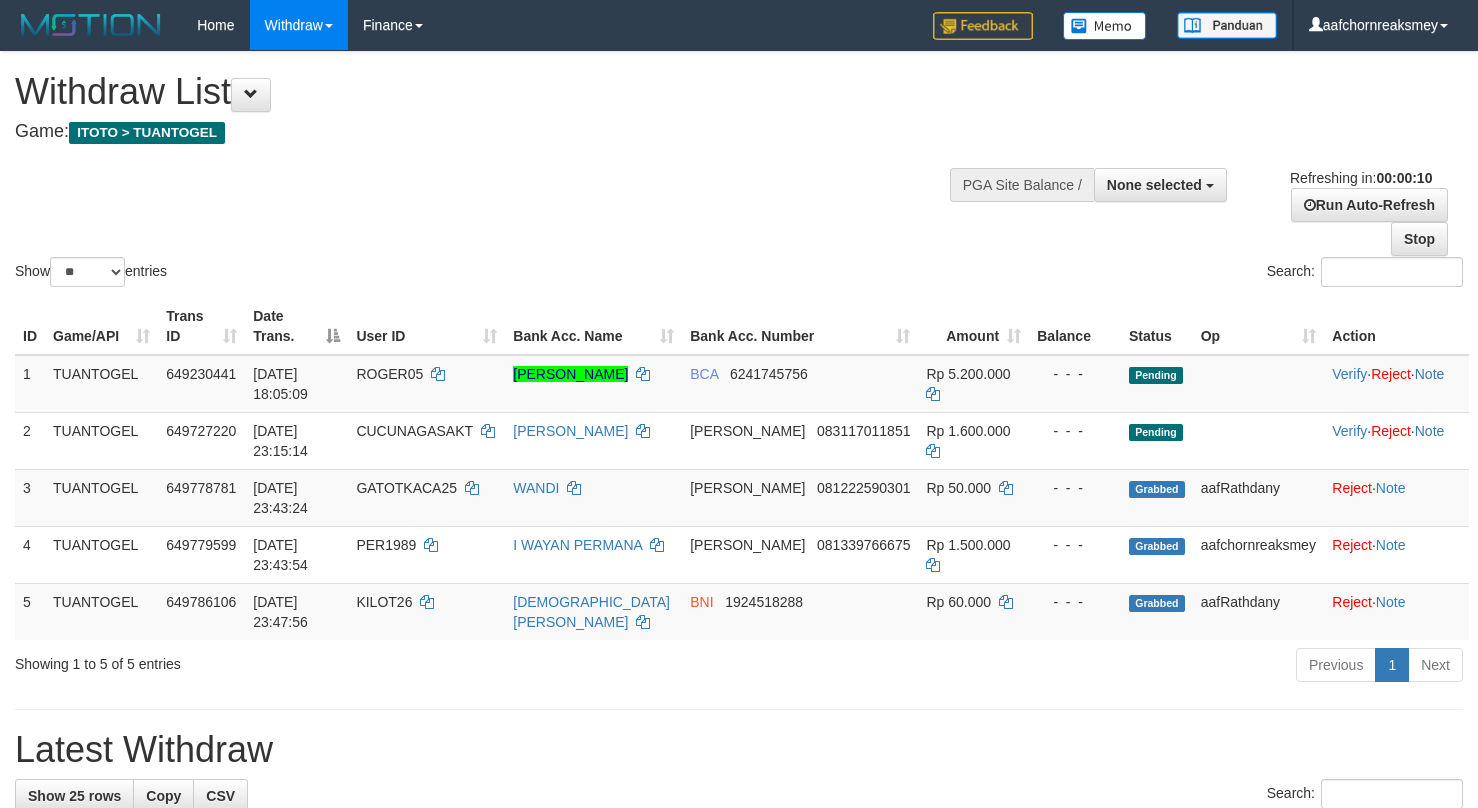 select 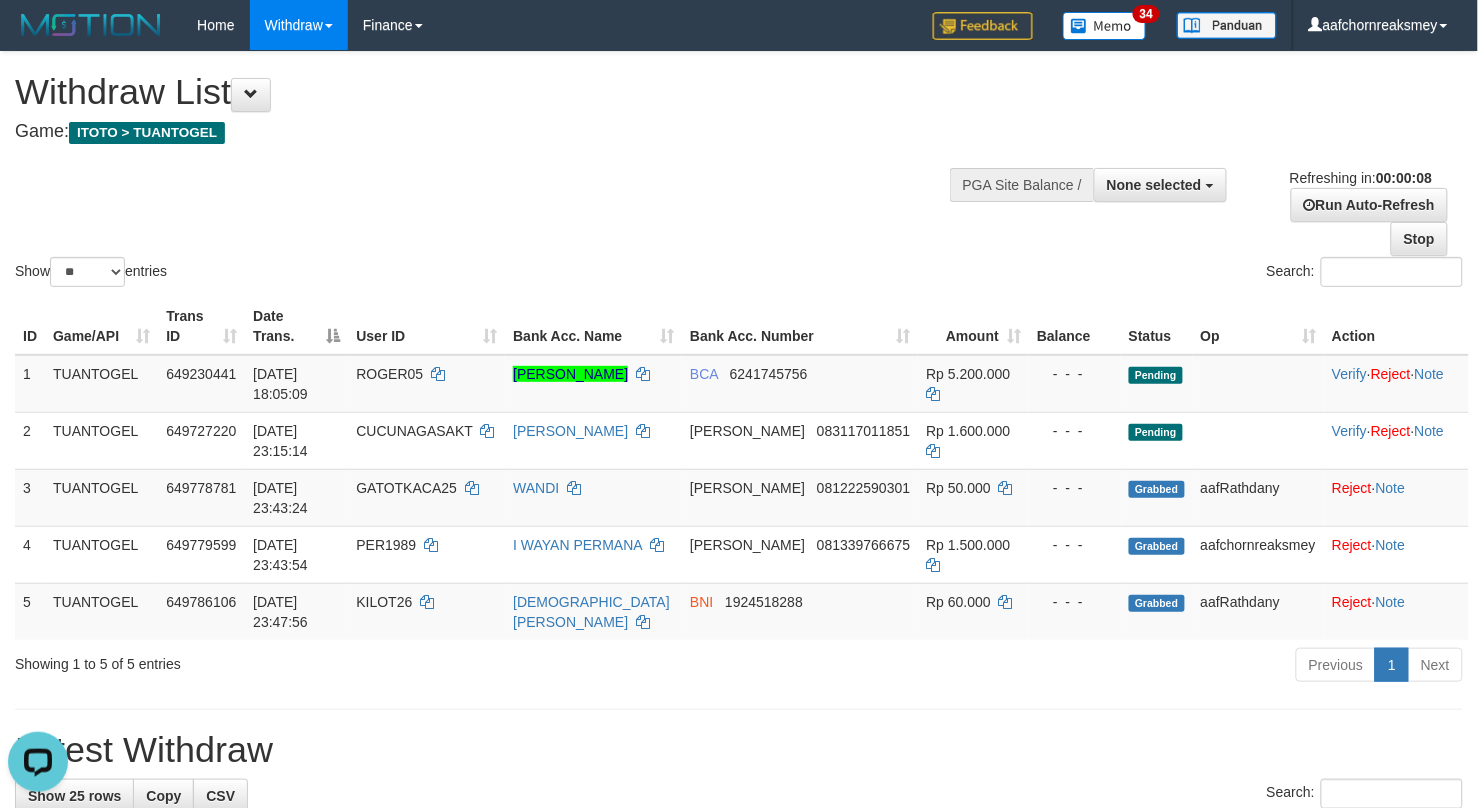 scroll, scrollTop: 0, scrollLeft: 0, axis: both 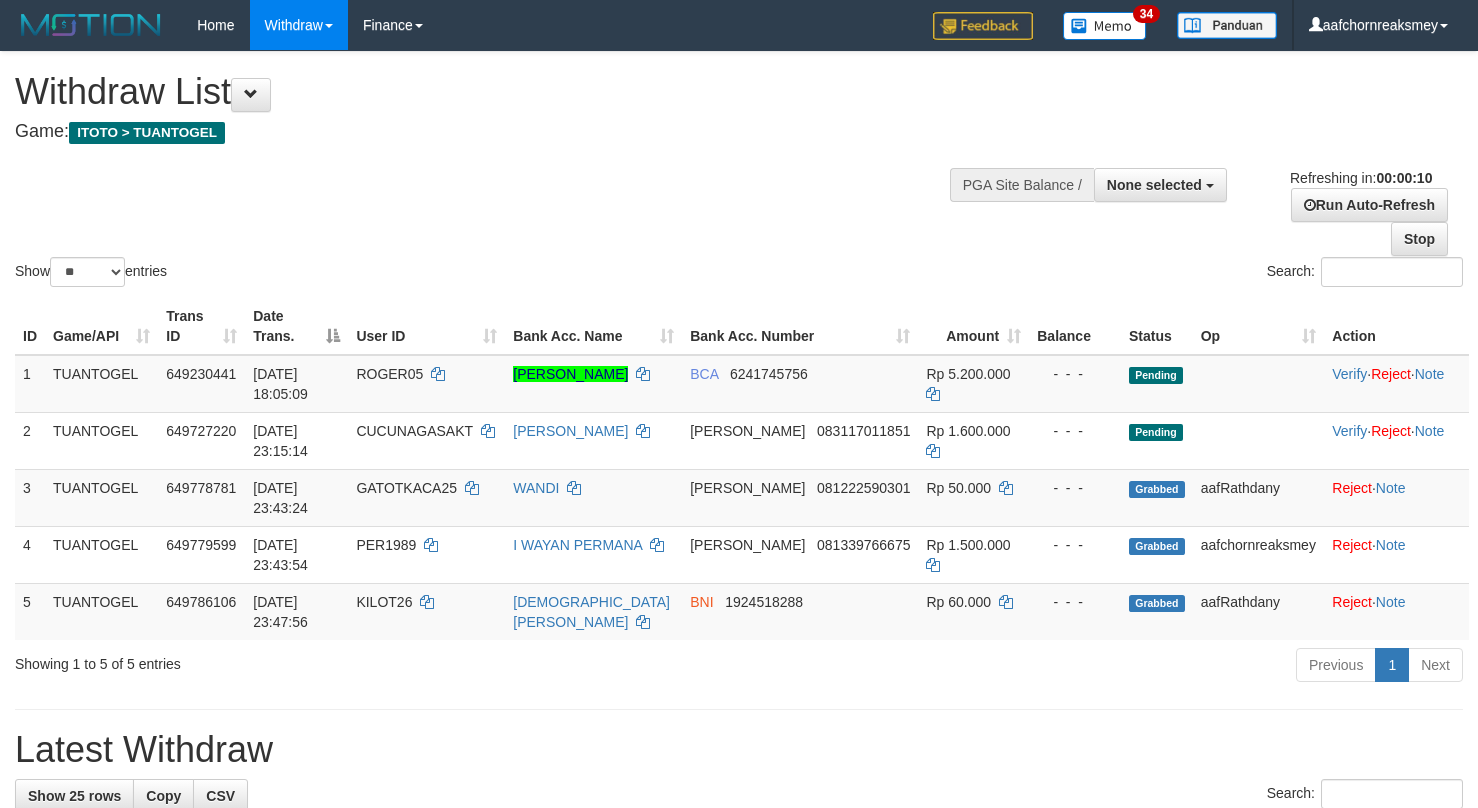select 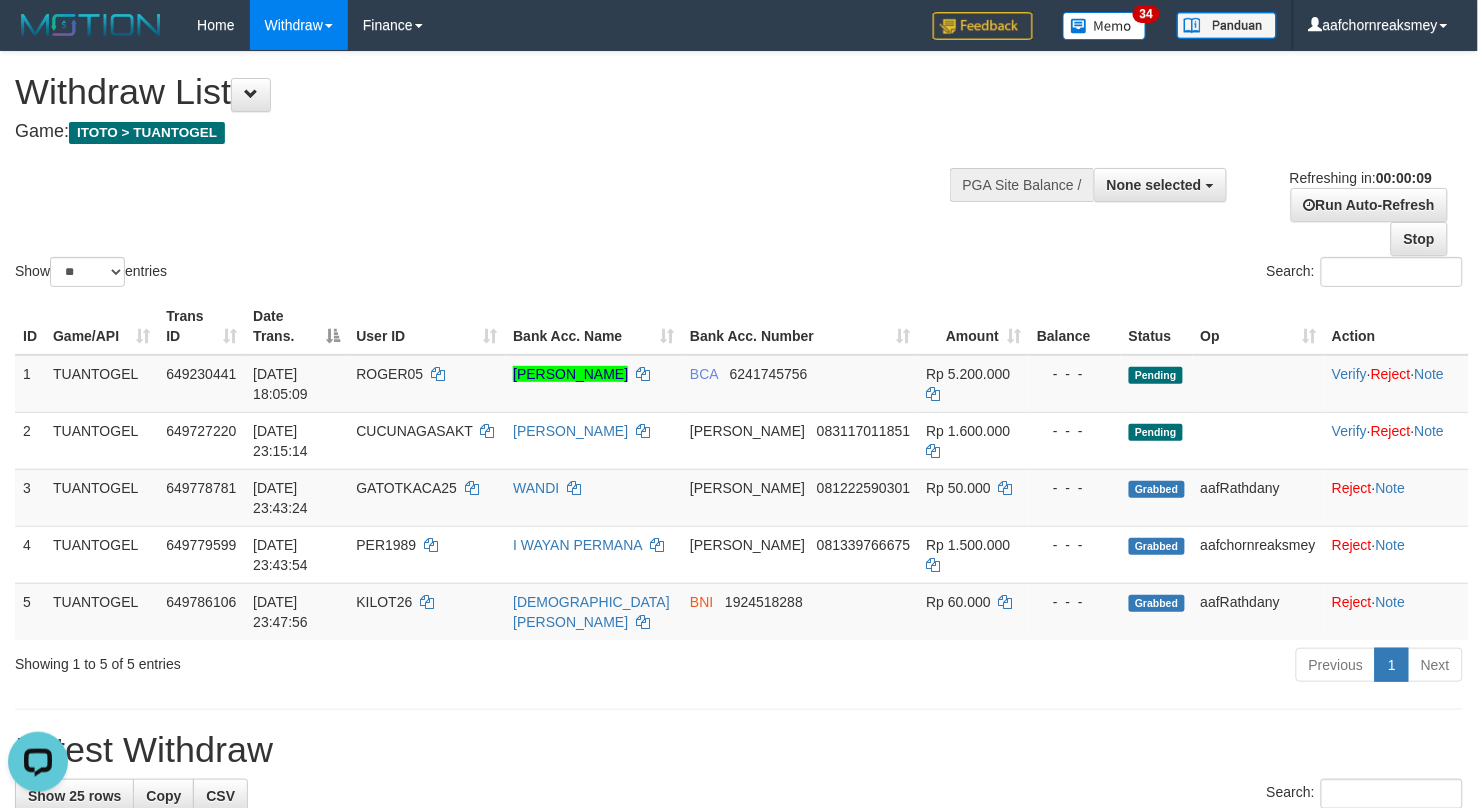 scroll, scrollTop: 0, scrollLeft: 0, axis: both 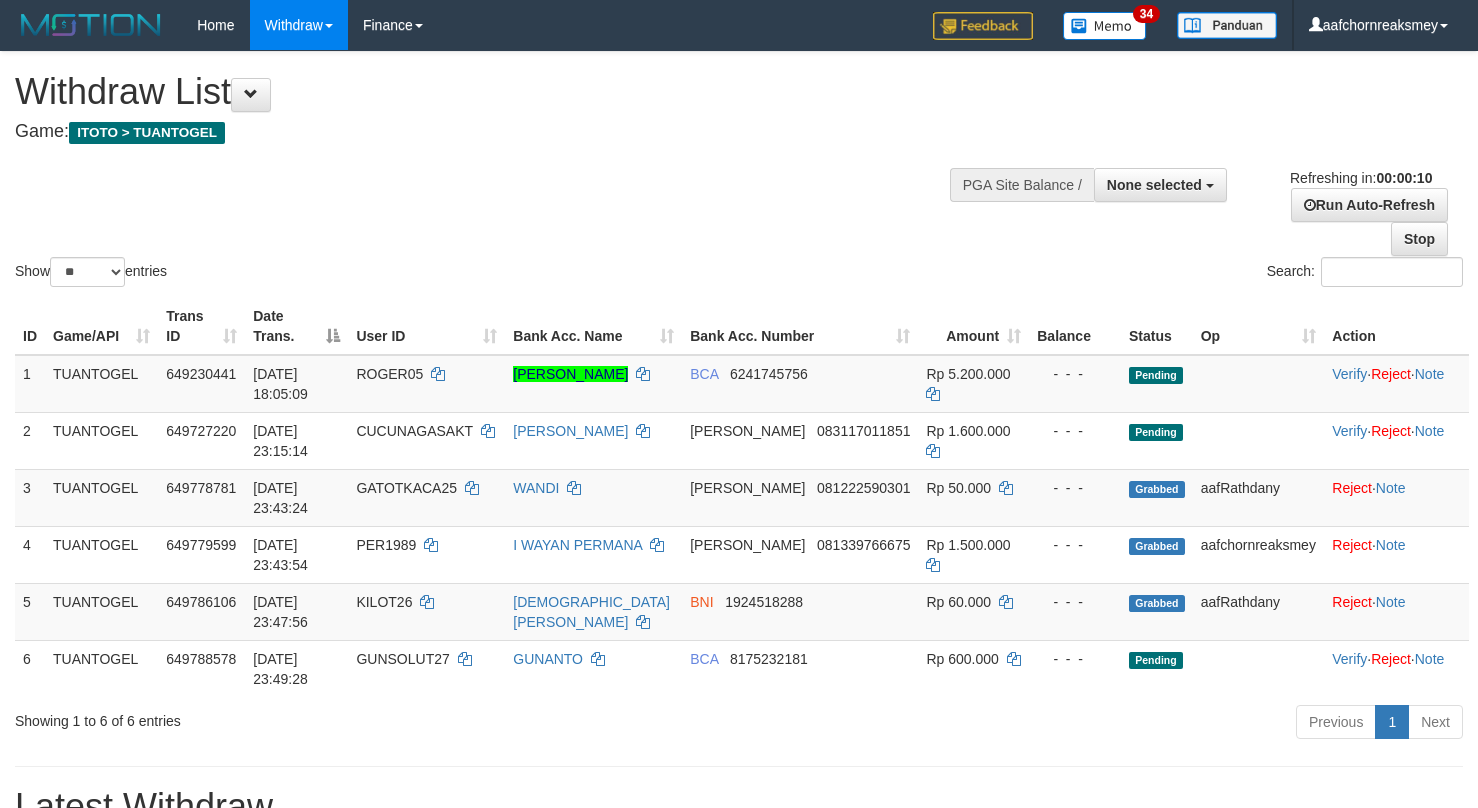 select 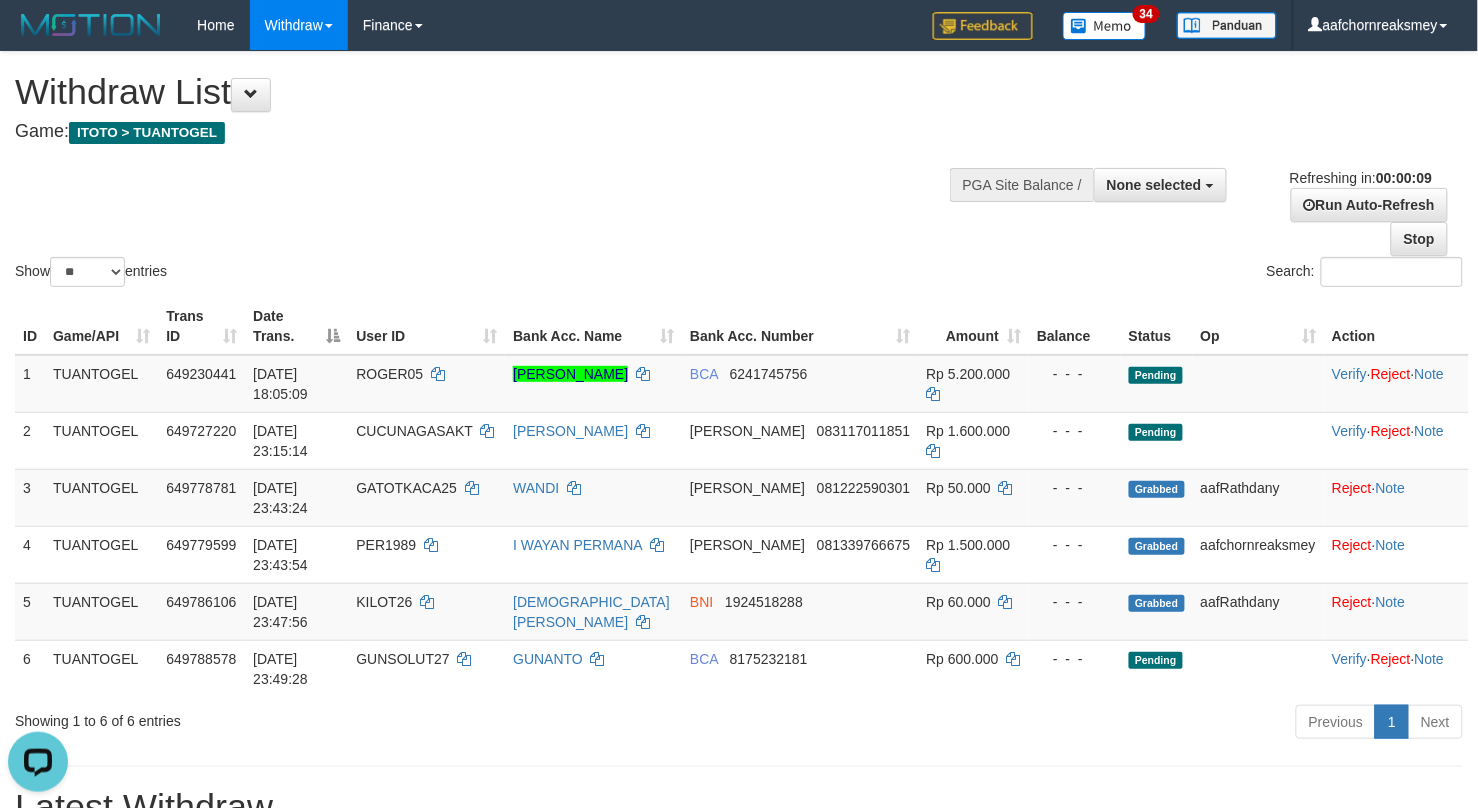 scroll, scrollTop: 0, scrollLeft: 0, axis: both 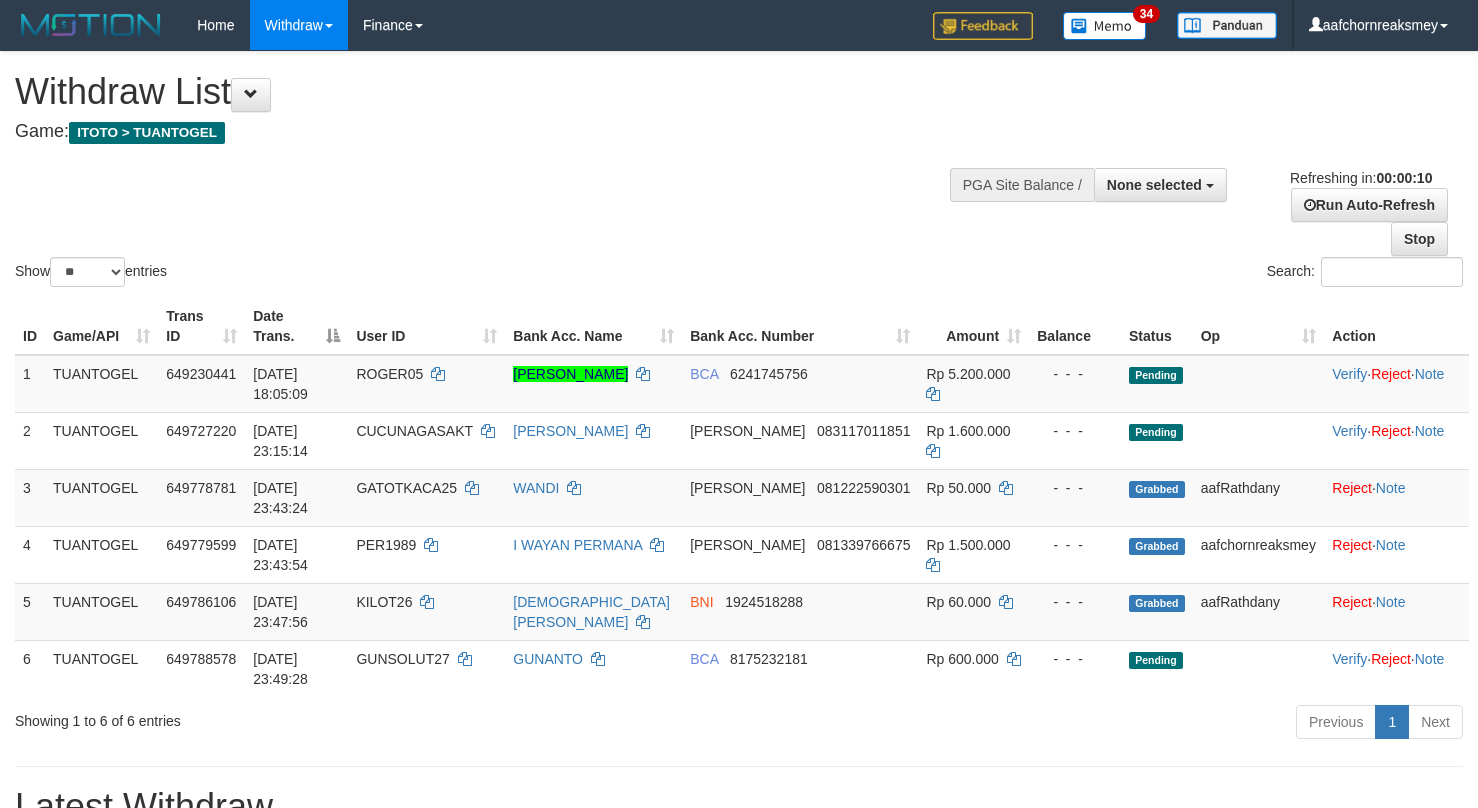 select 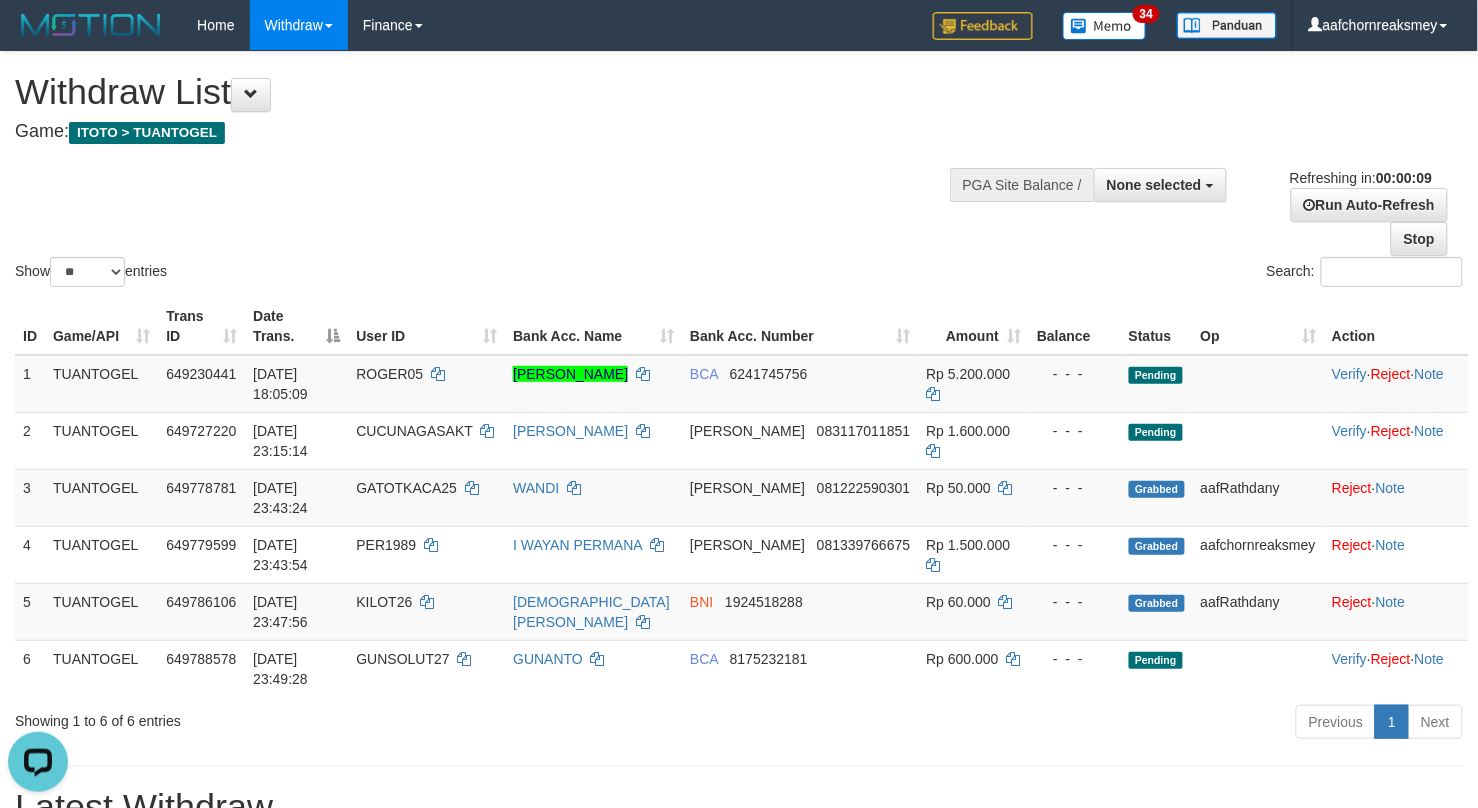 scroll, scrollTop: 0, scrollLeft: 0, axis: both 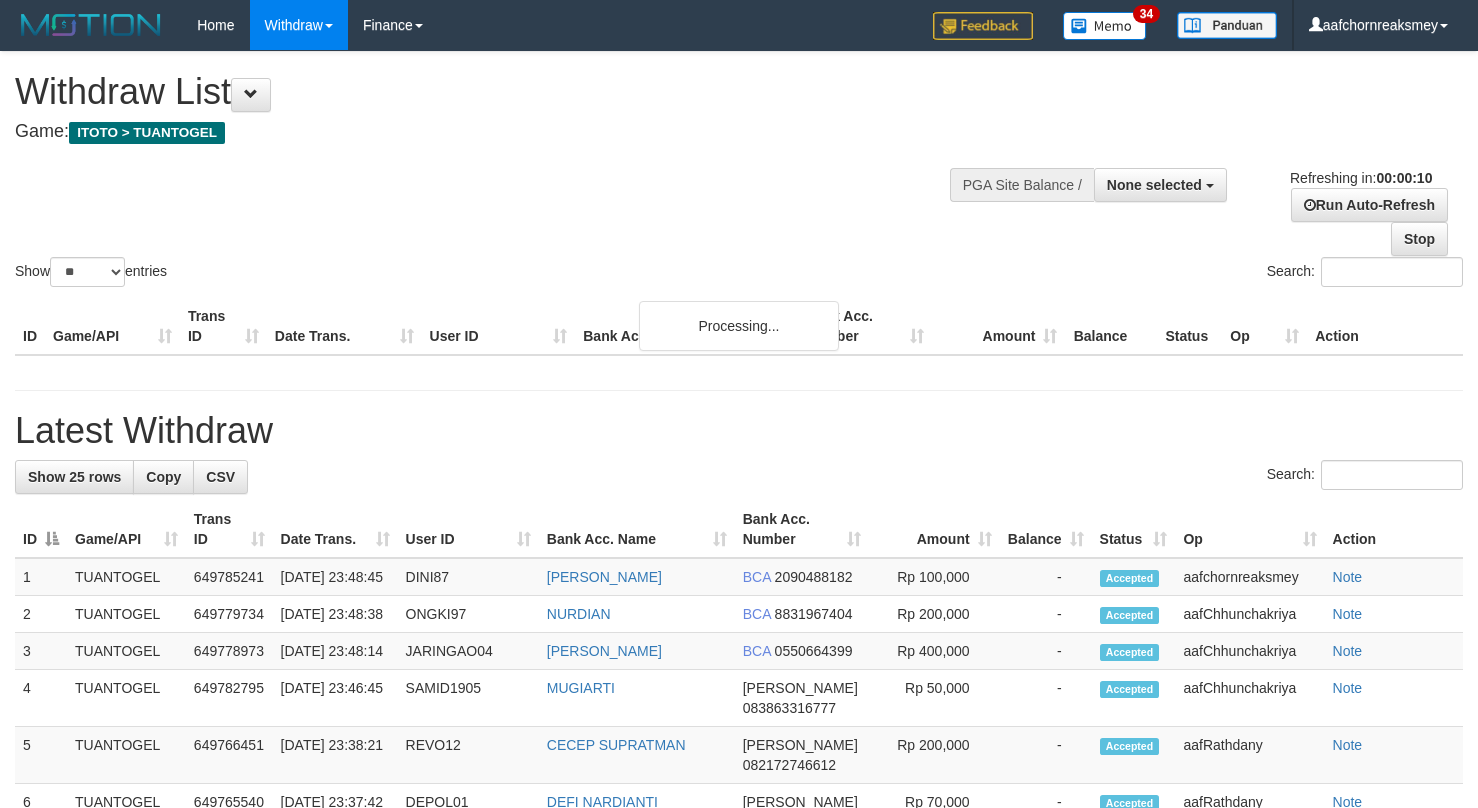 select 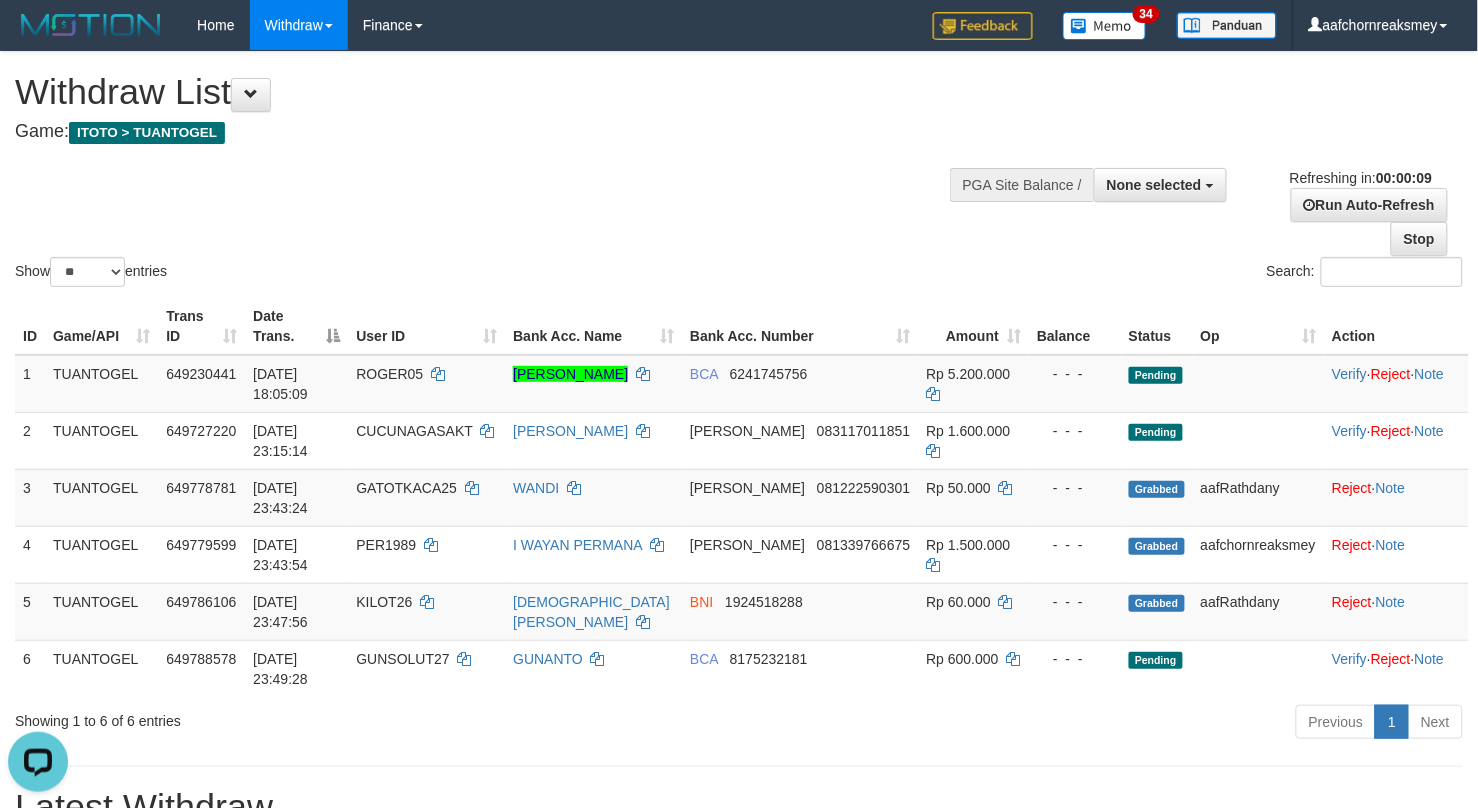 scroll, scrollTop: 0, scrollLeft: 0, axis: both 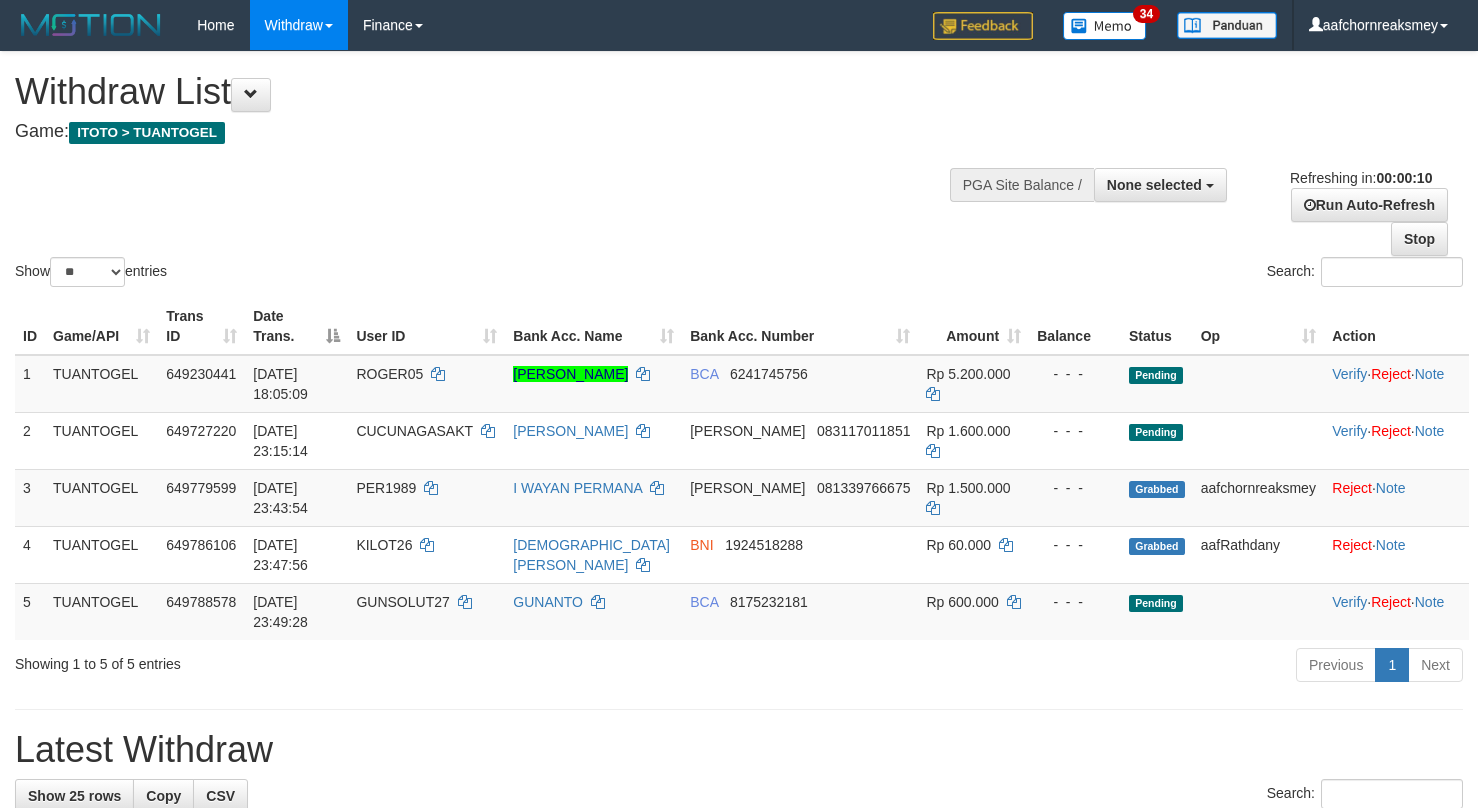 select 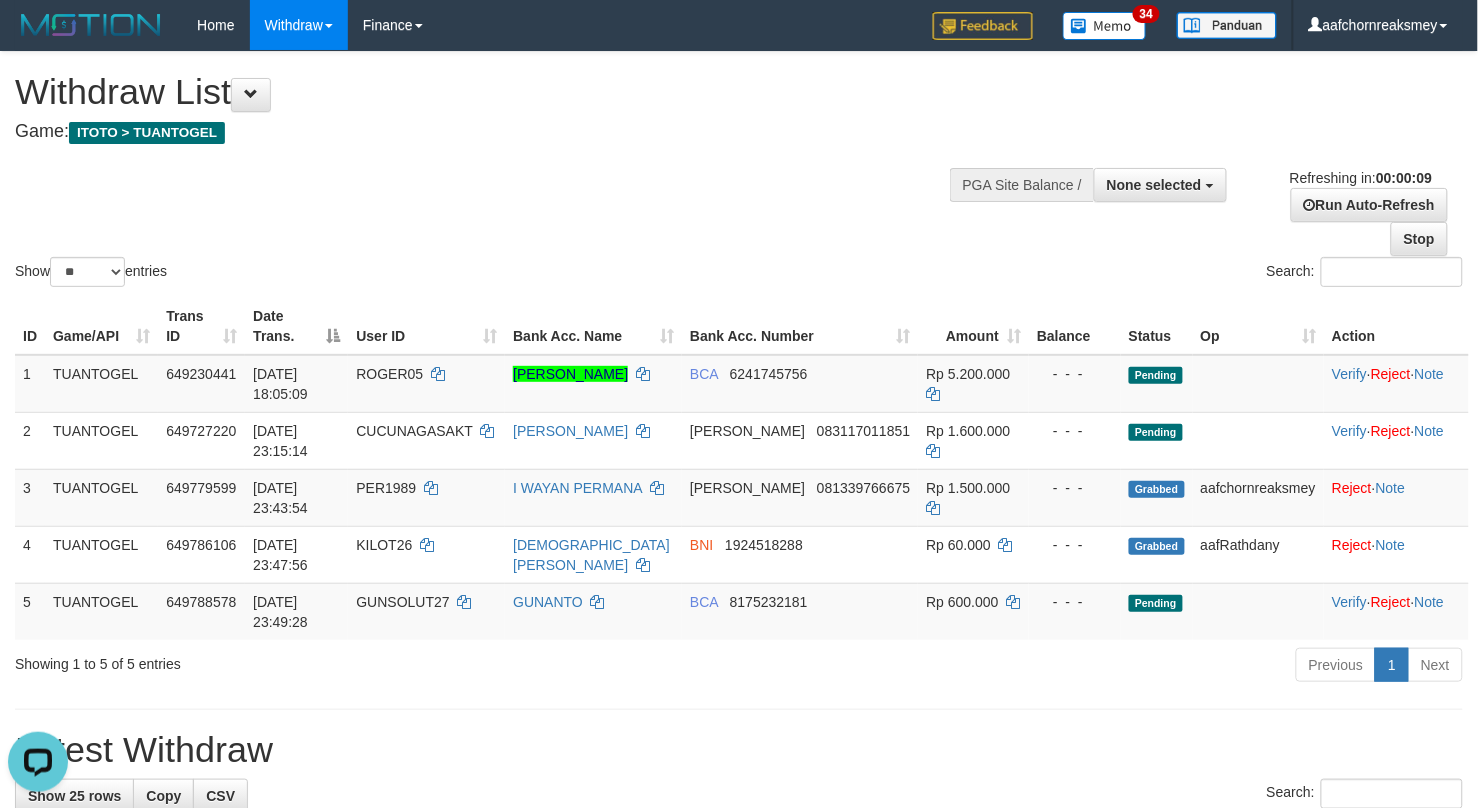 scroll, scrollTop: 0, scrollLeft: 0, axis: both 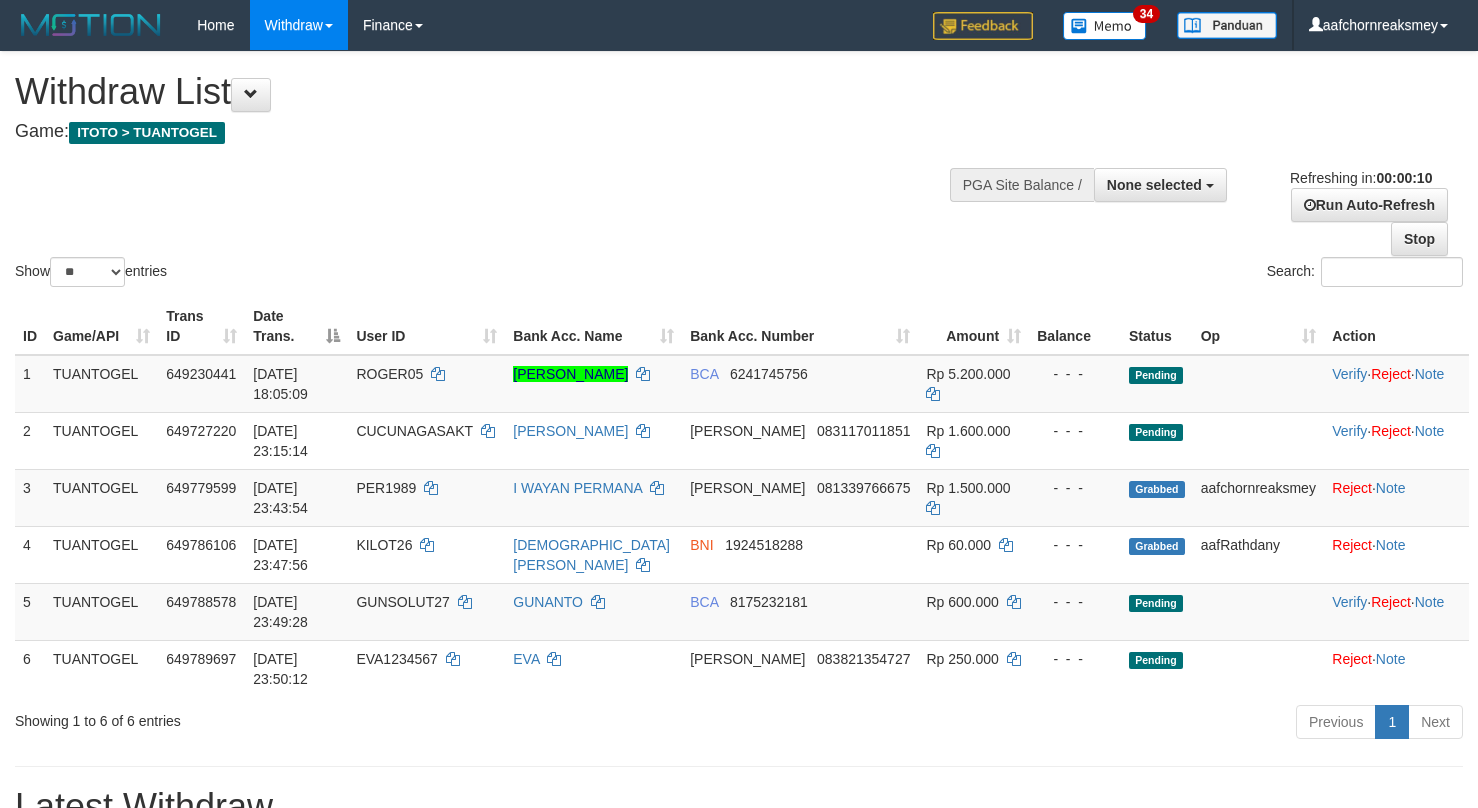 select 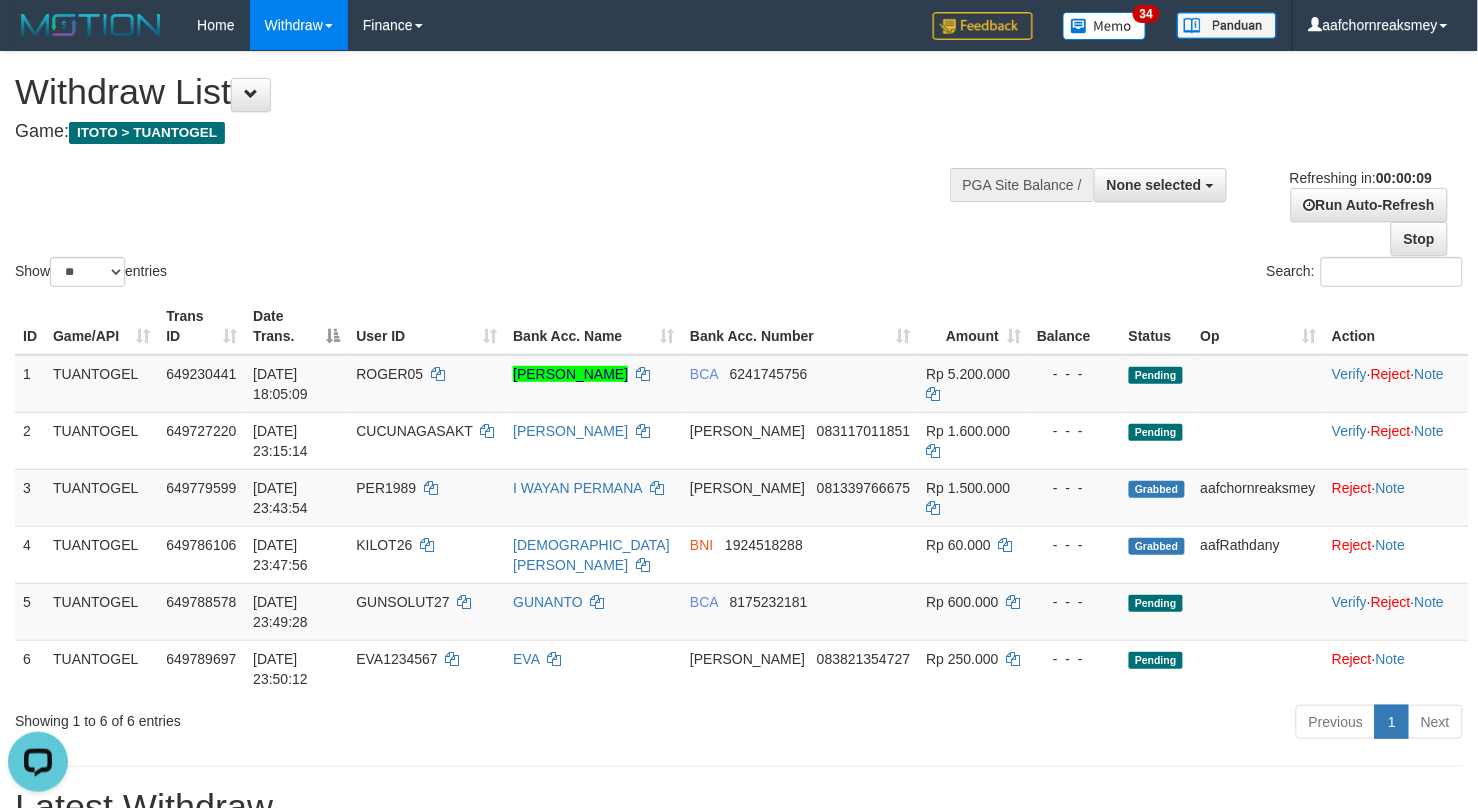 scroll, scrollTop: 0, scrollLeft: 0, axis: both 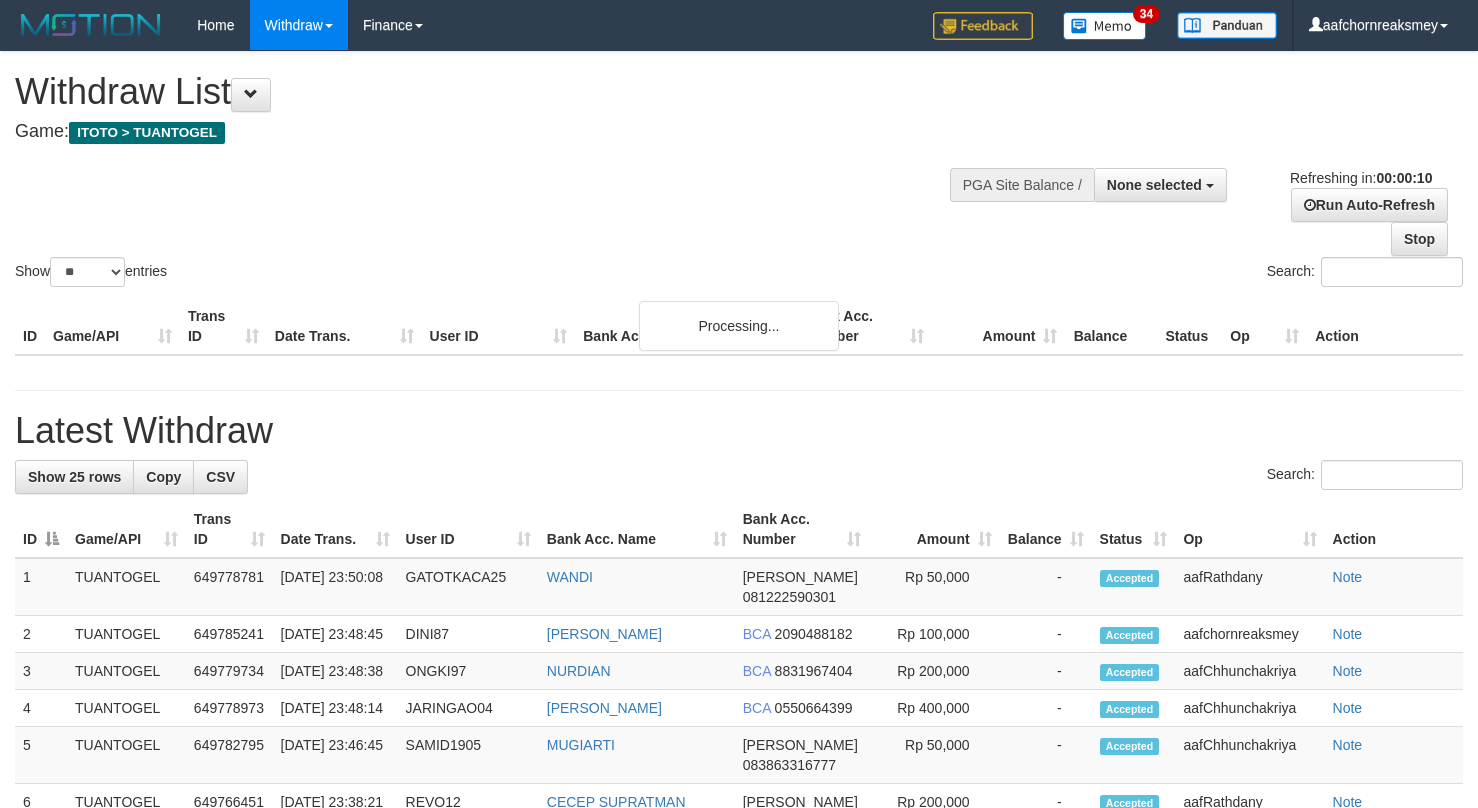 select 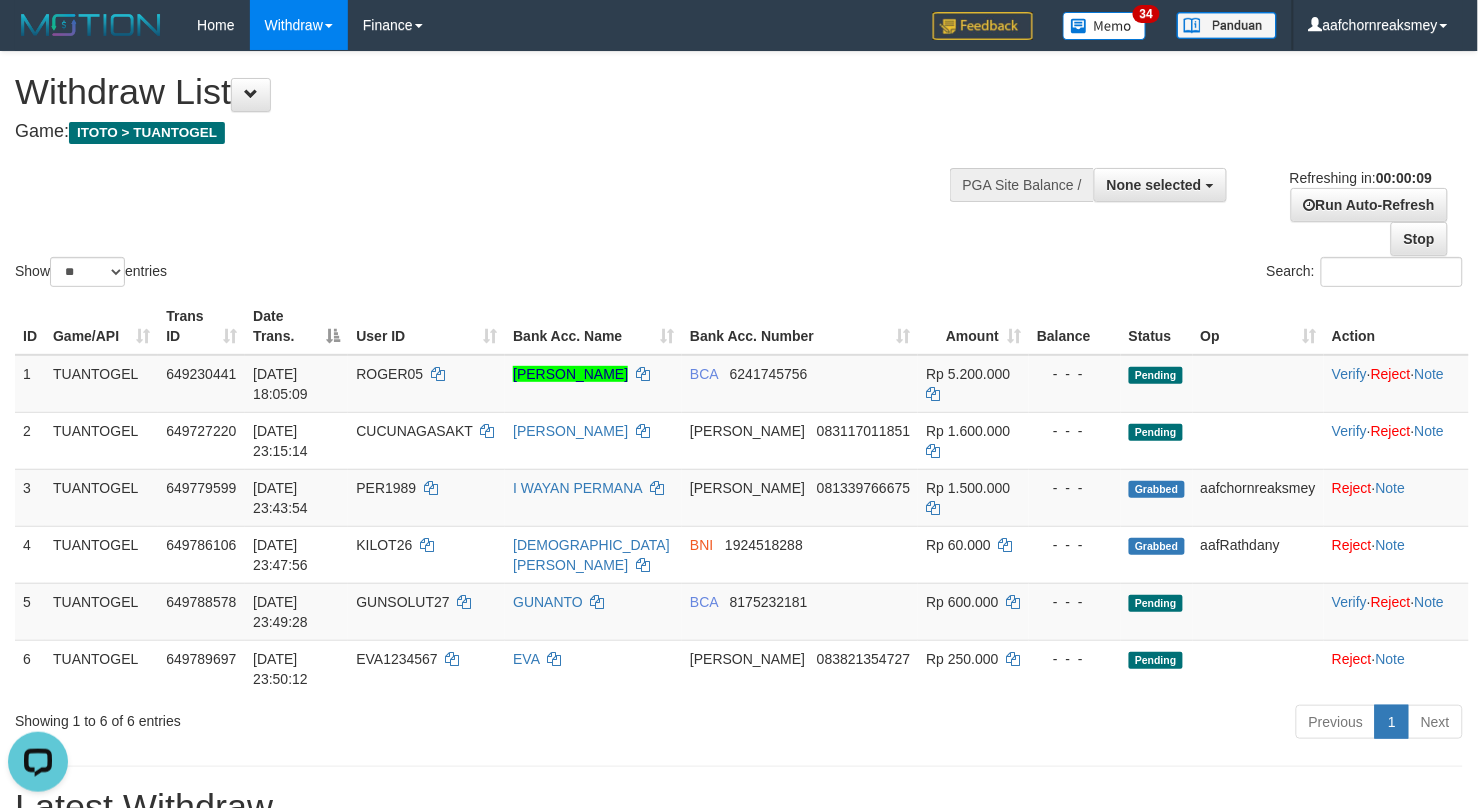 scroll, scrollTop: 0, scrollLeft: 0, axis: both 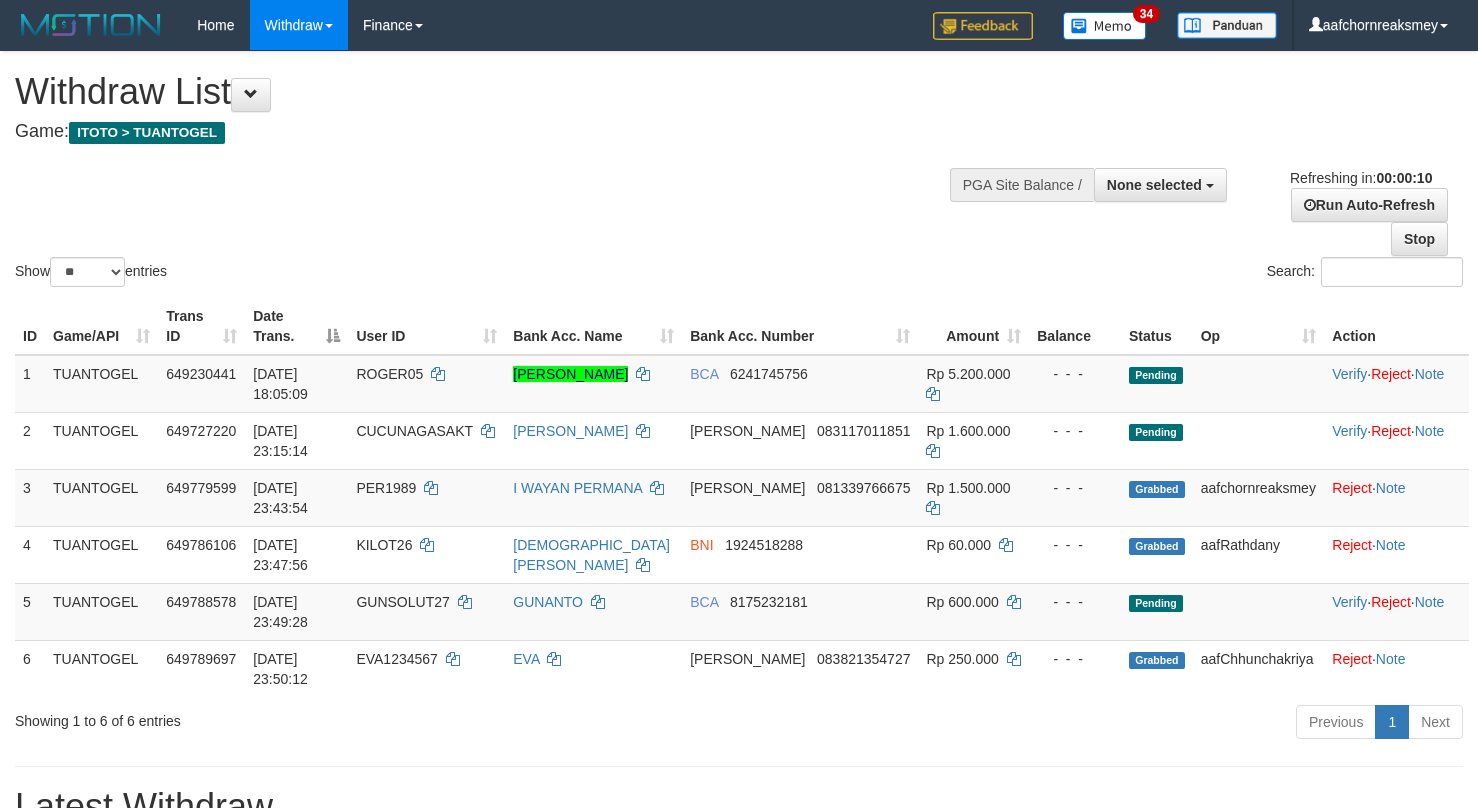 select 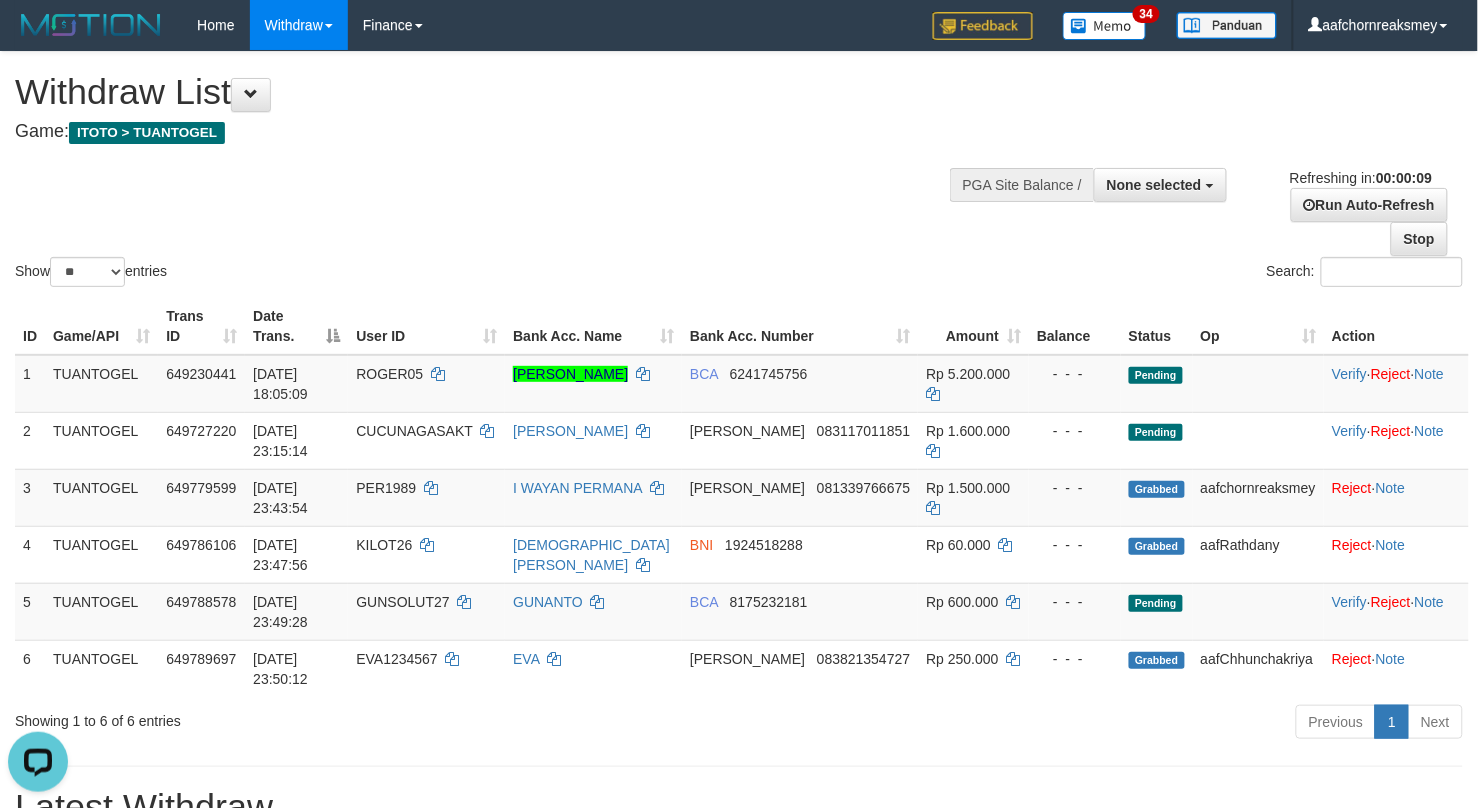 scroll, scrollTop: 0, scrollLeft: 0, axis: both 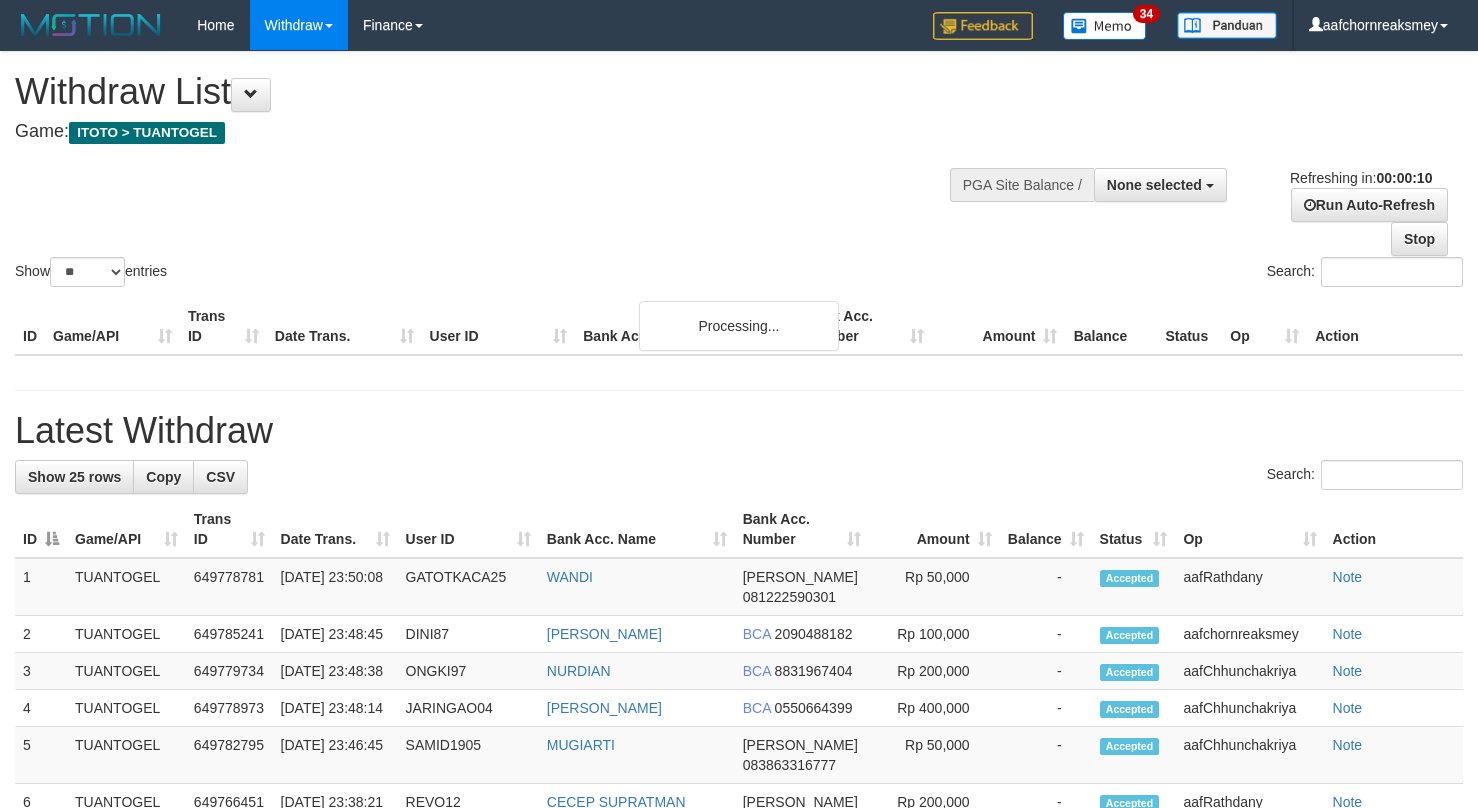 select 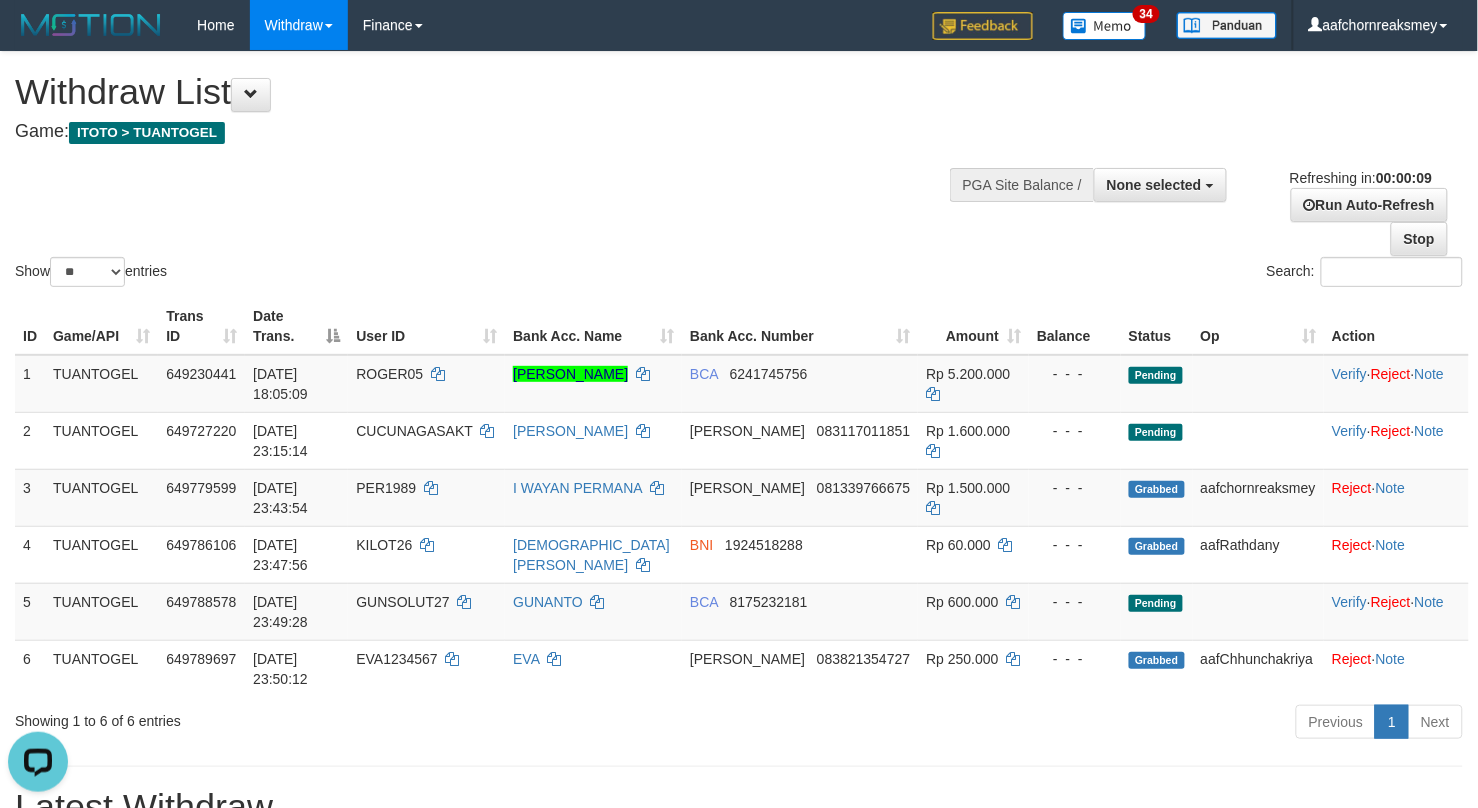 scroll, scrollTop: 0, scrollLeft: 0, axis: both 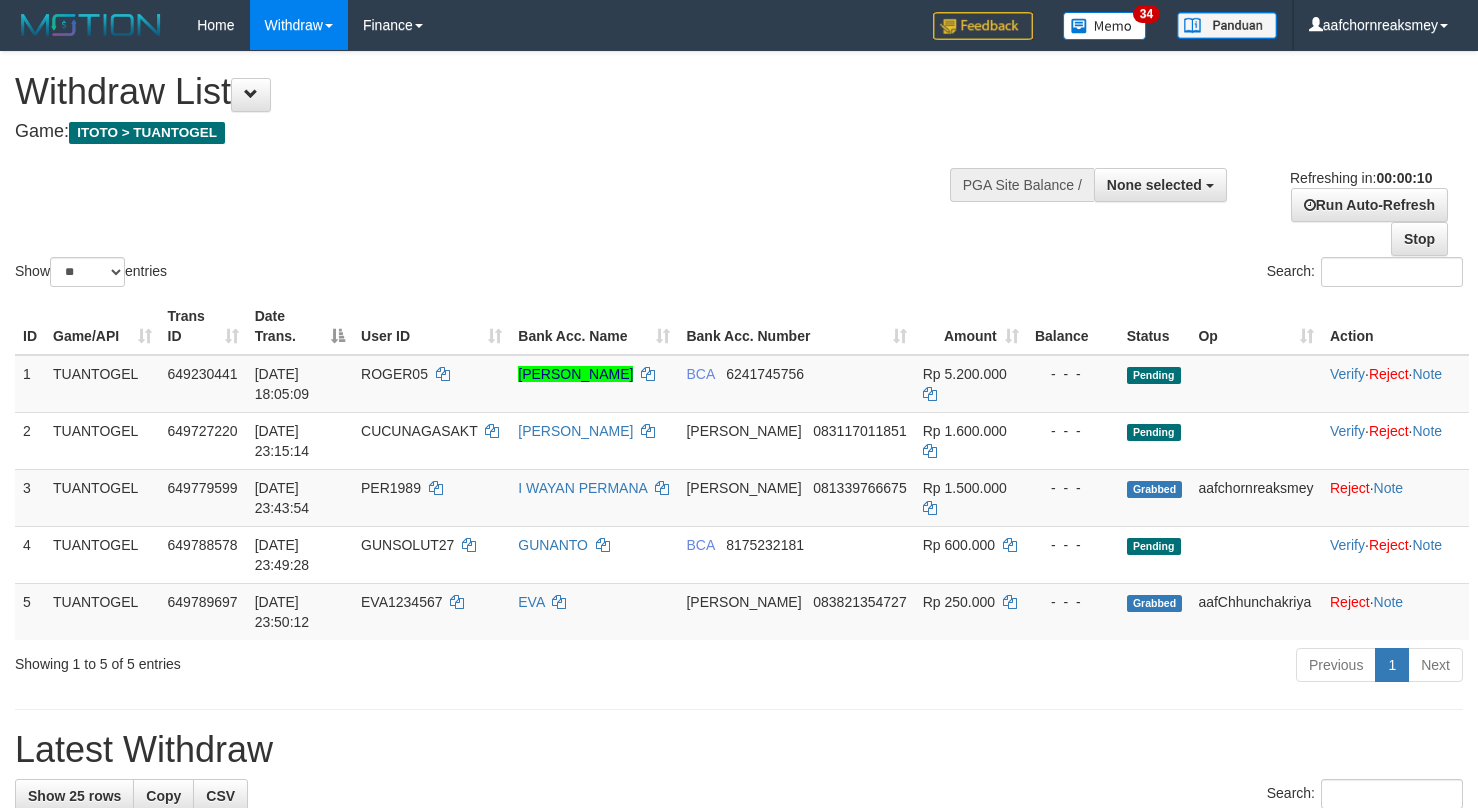 select 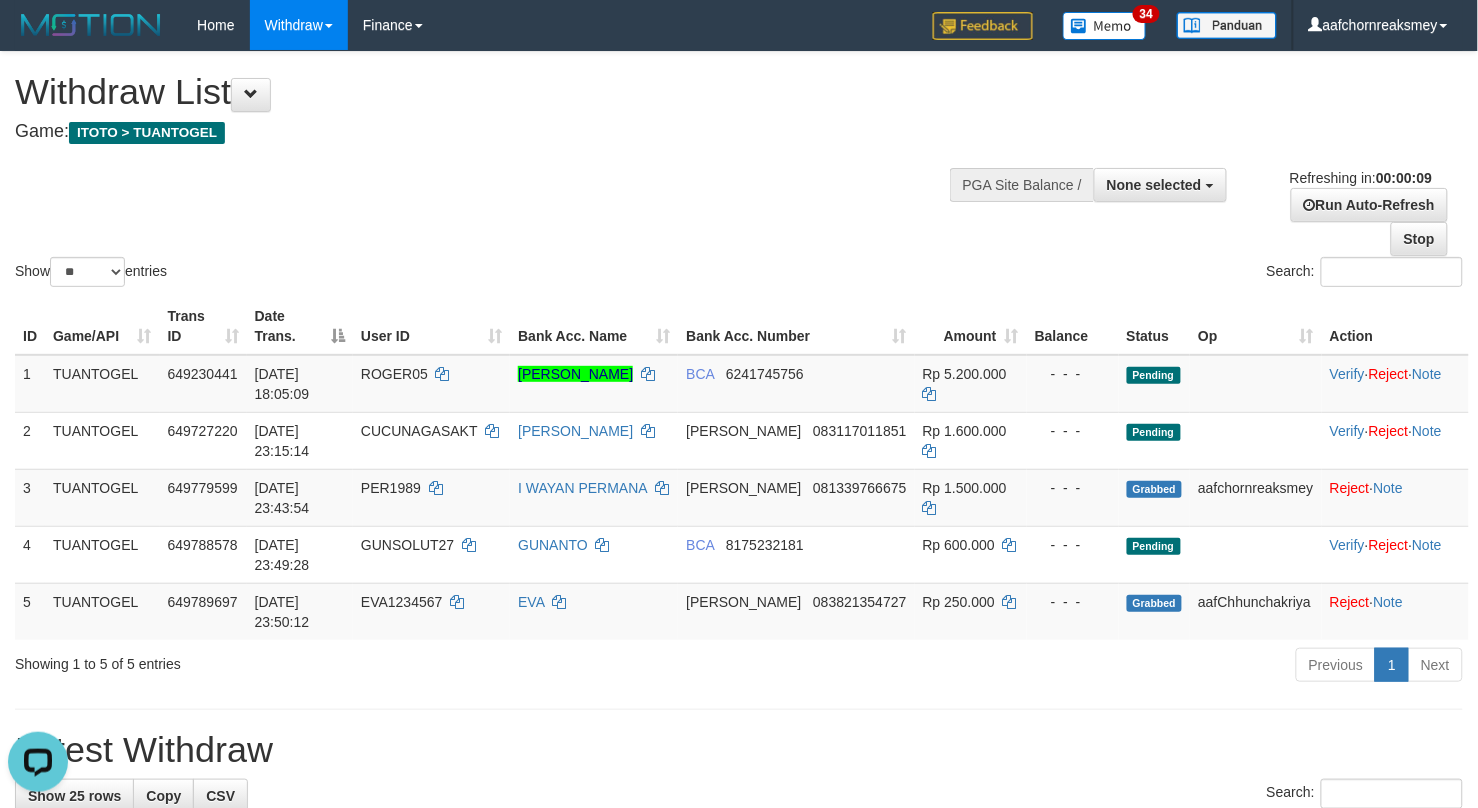 scroll, scrollTop: 0, scrollLeft: 0, axis: both 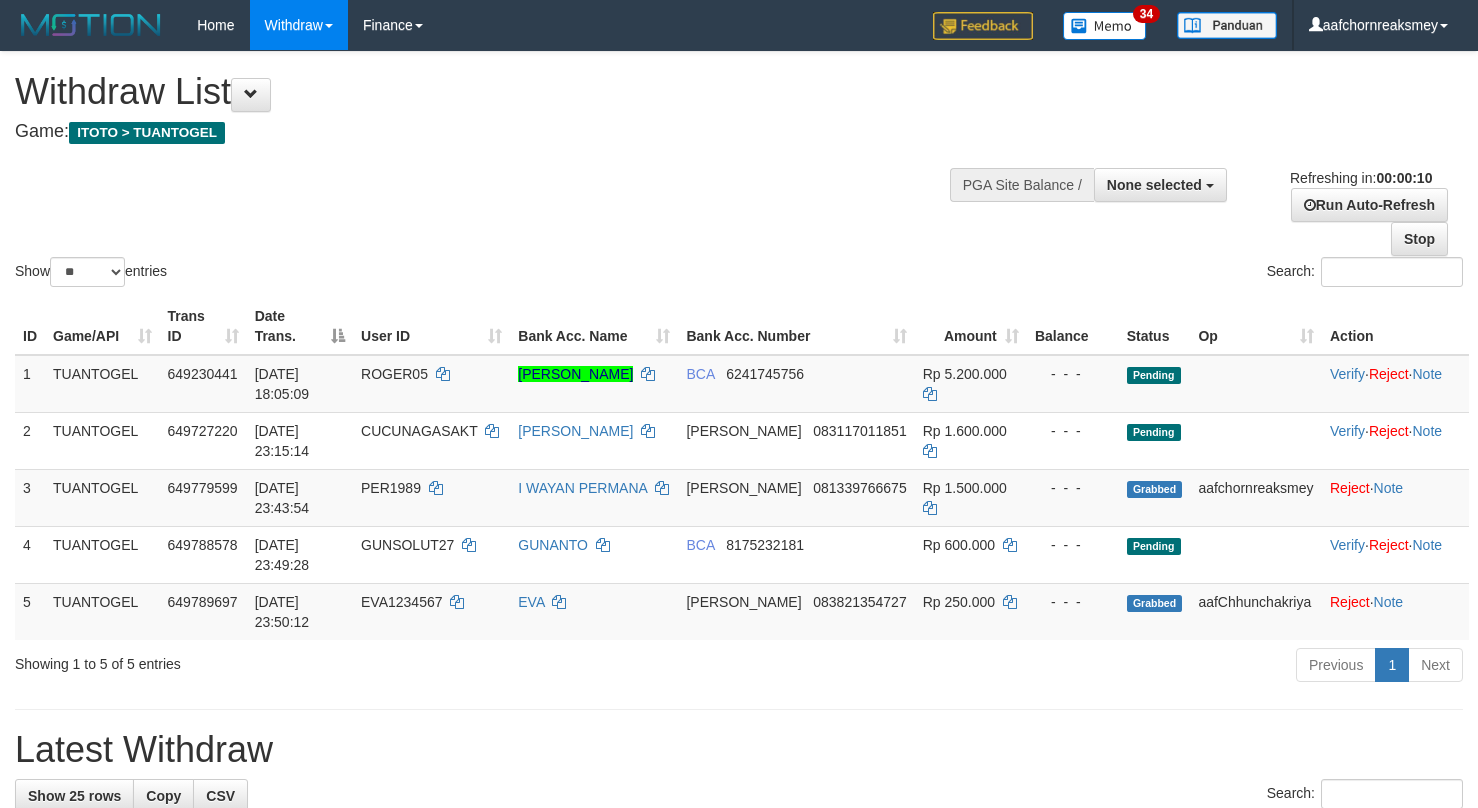 select 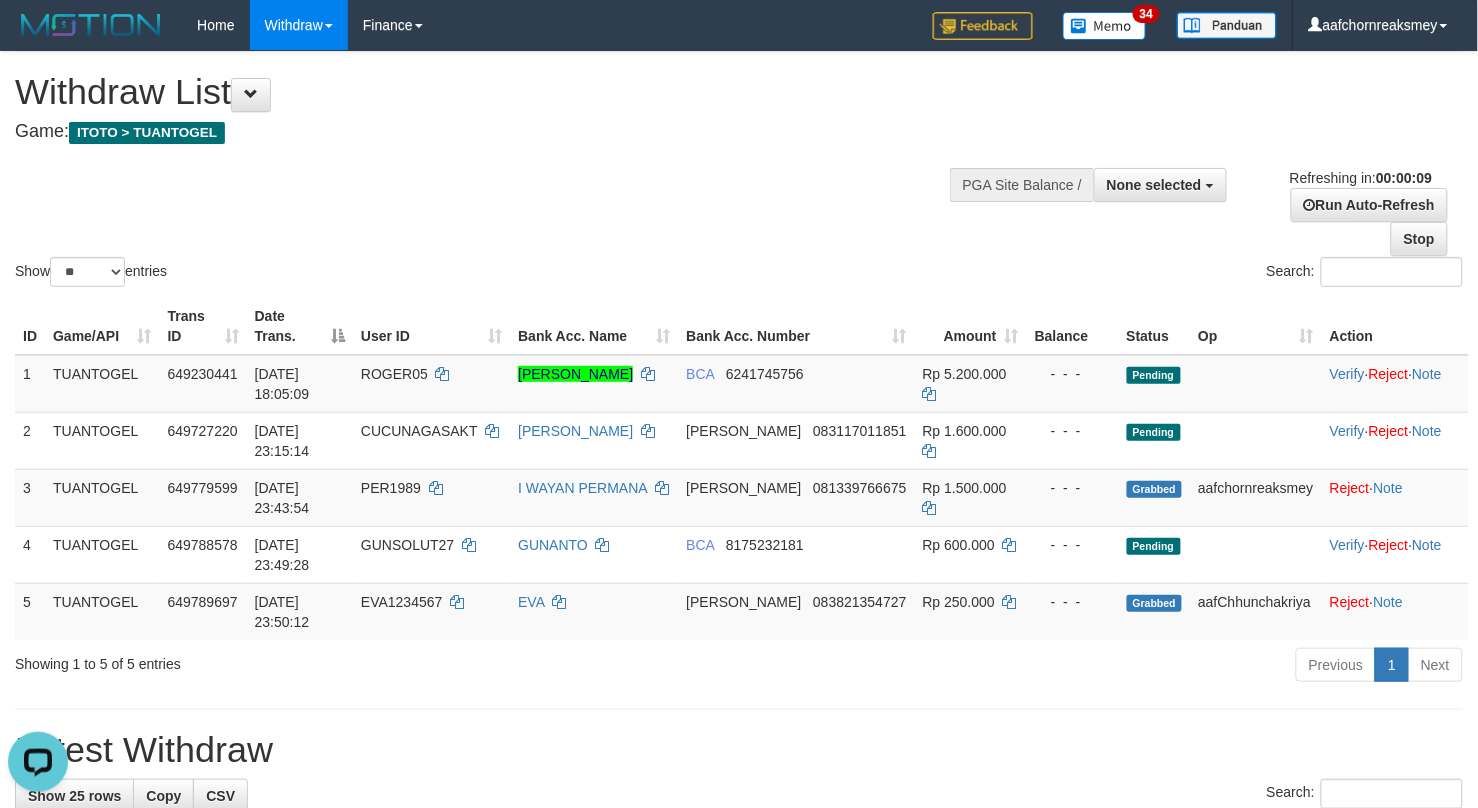 scroll, scrollTop: 0, scrollLeft: 0, axis: both 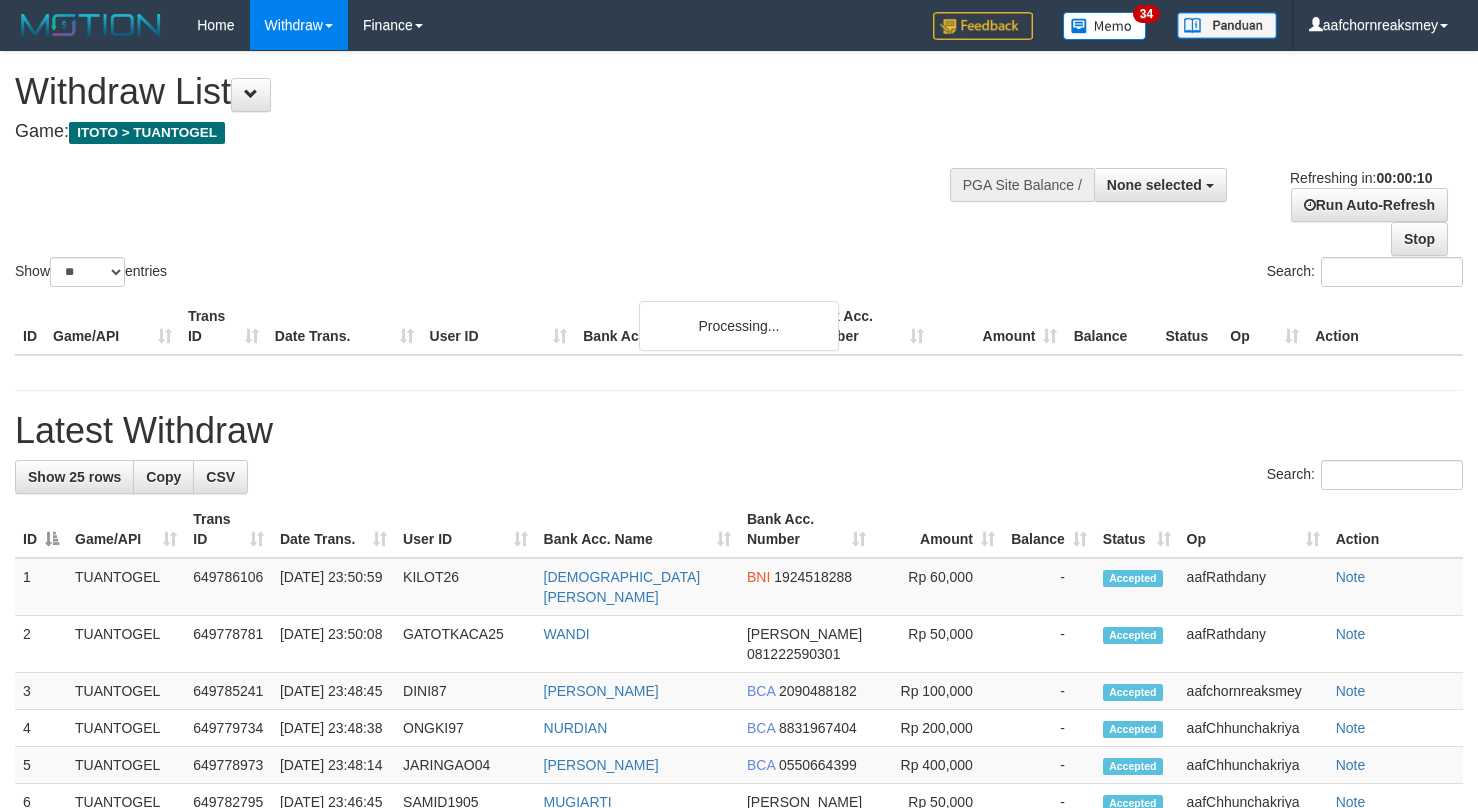 select 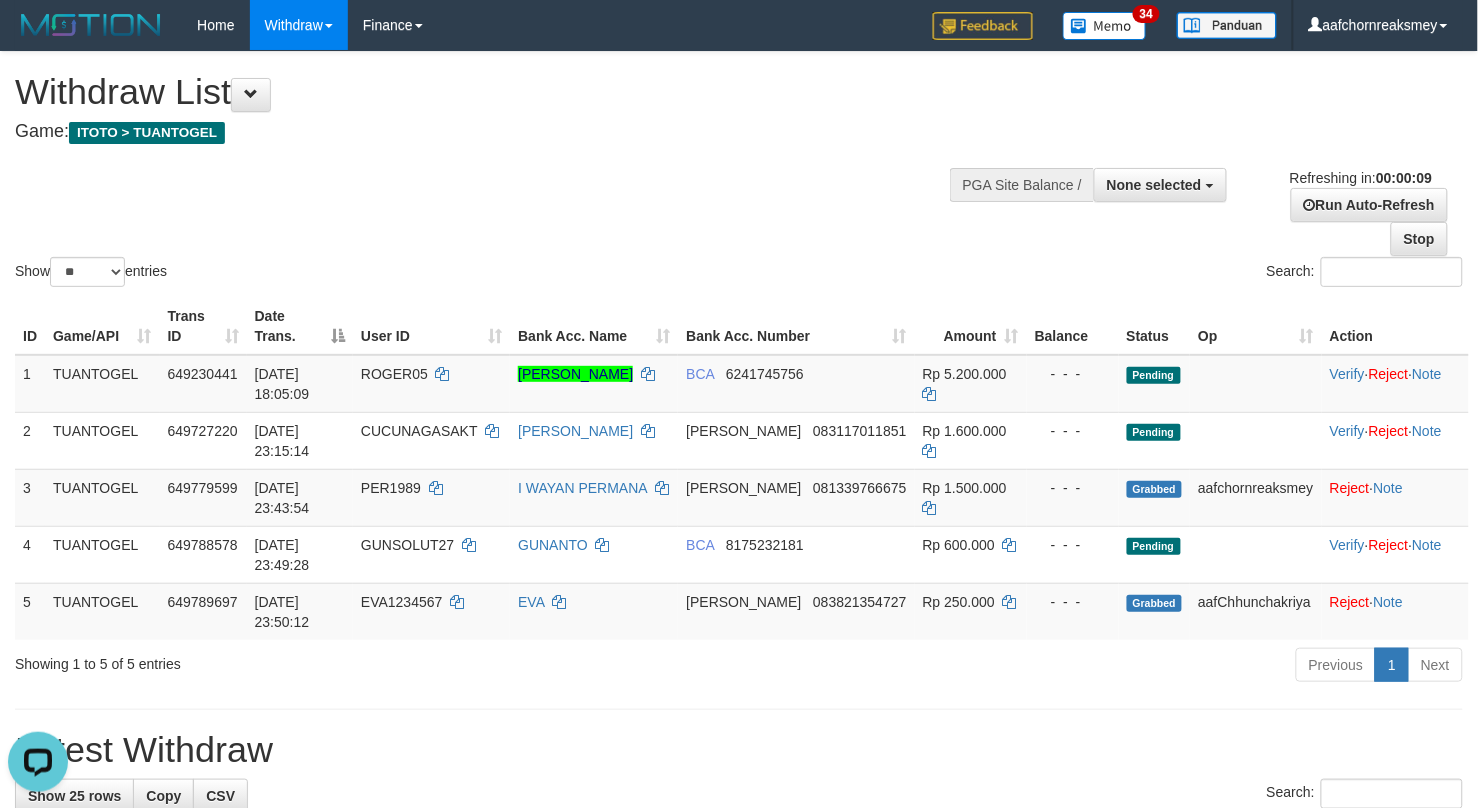 scroll, scrollTop: 0, scrollLeft: 0, axis: both 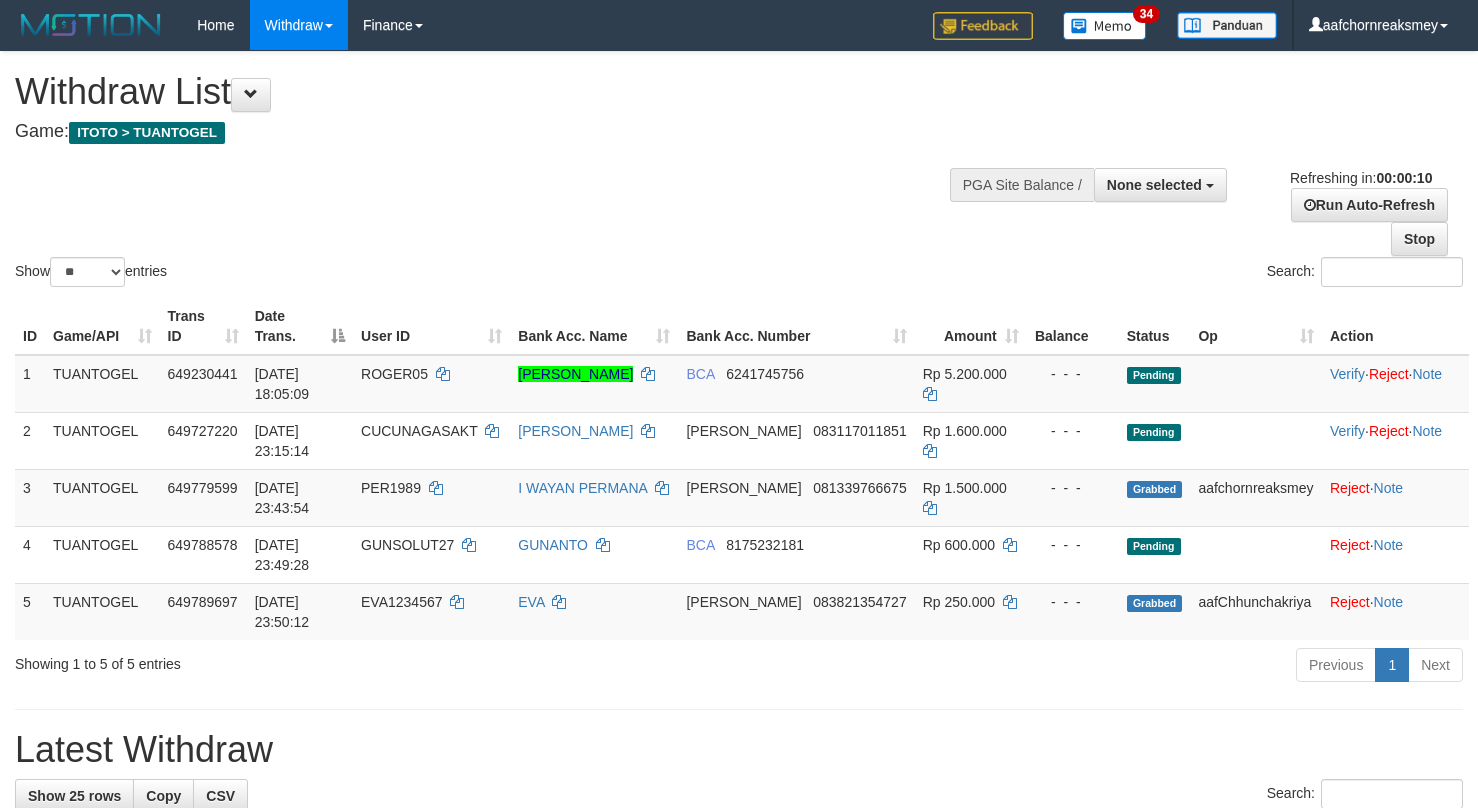 select 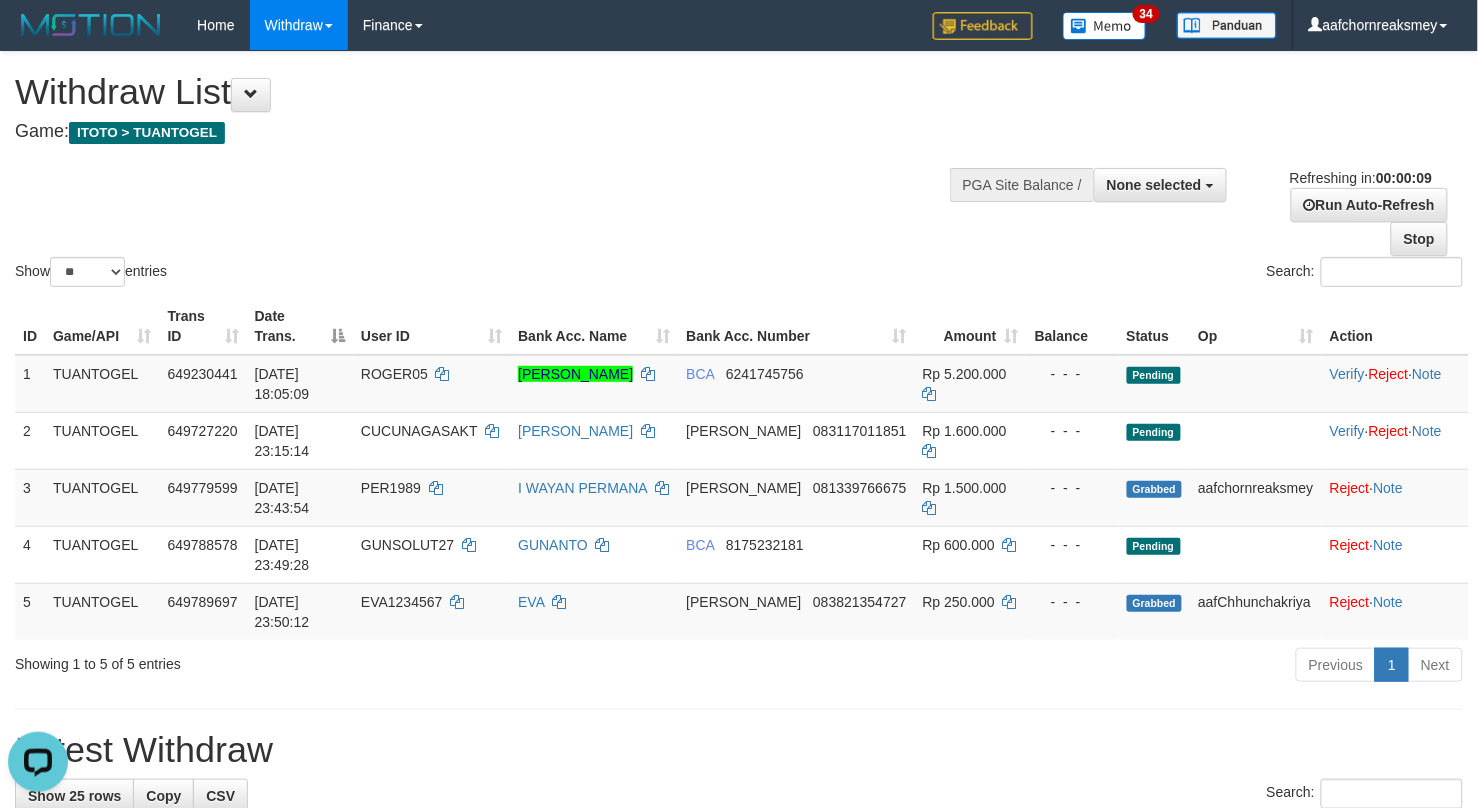 scroll, scrollTop: 0, scrollLeft: 0, axis: both 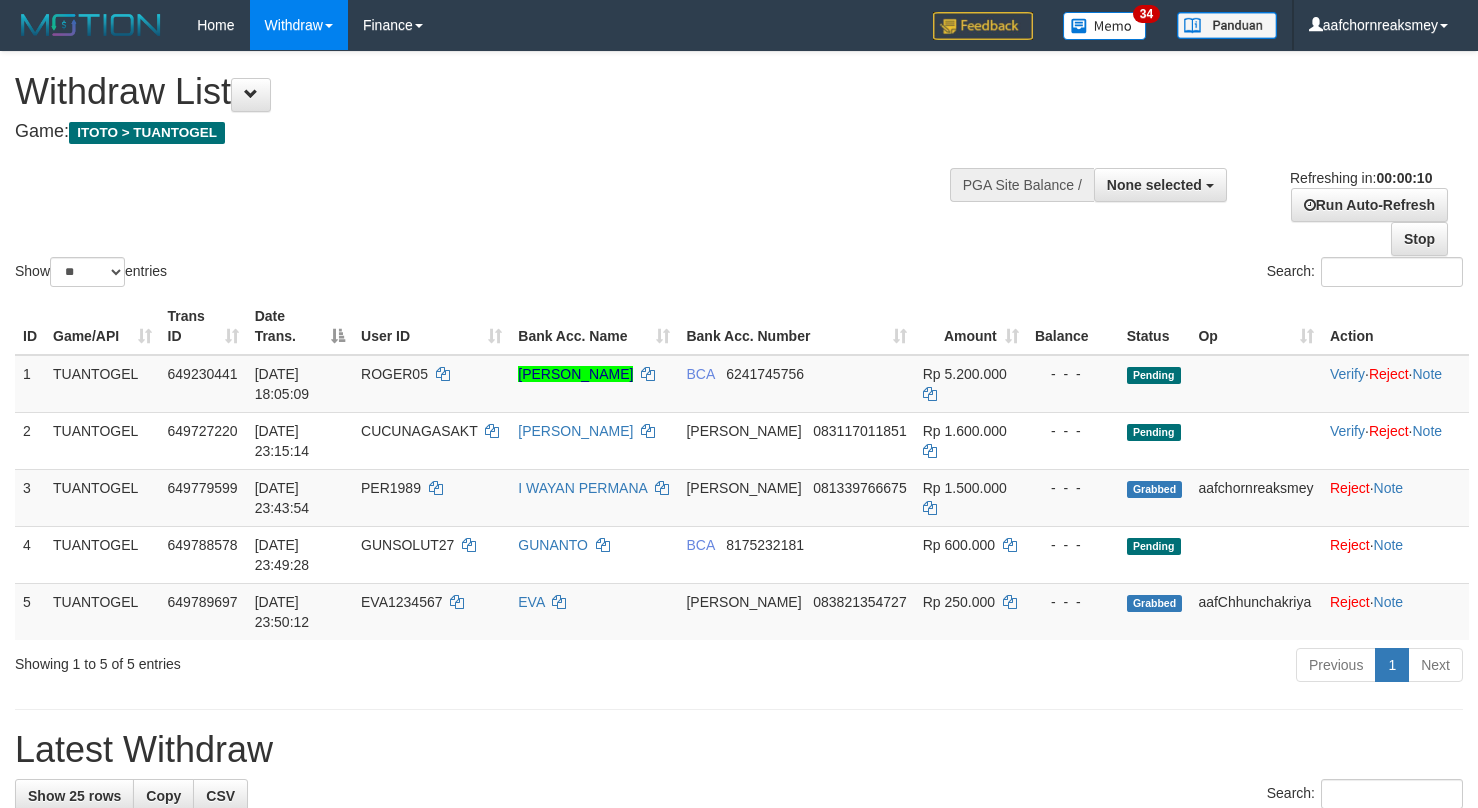select 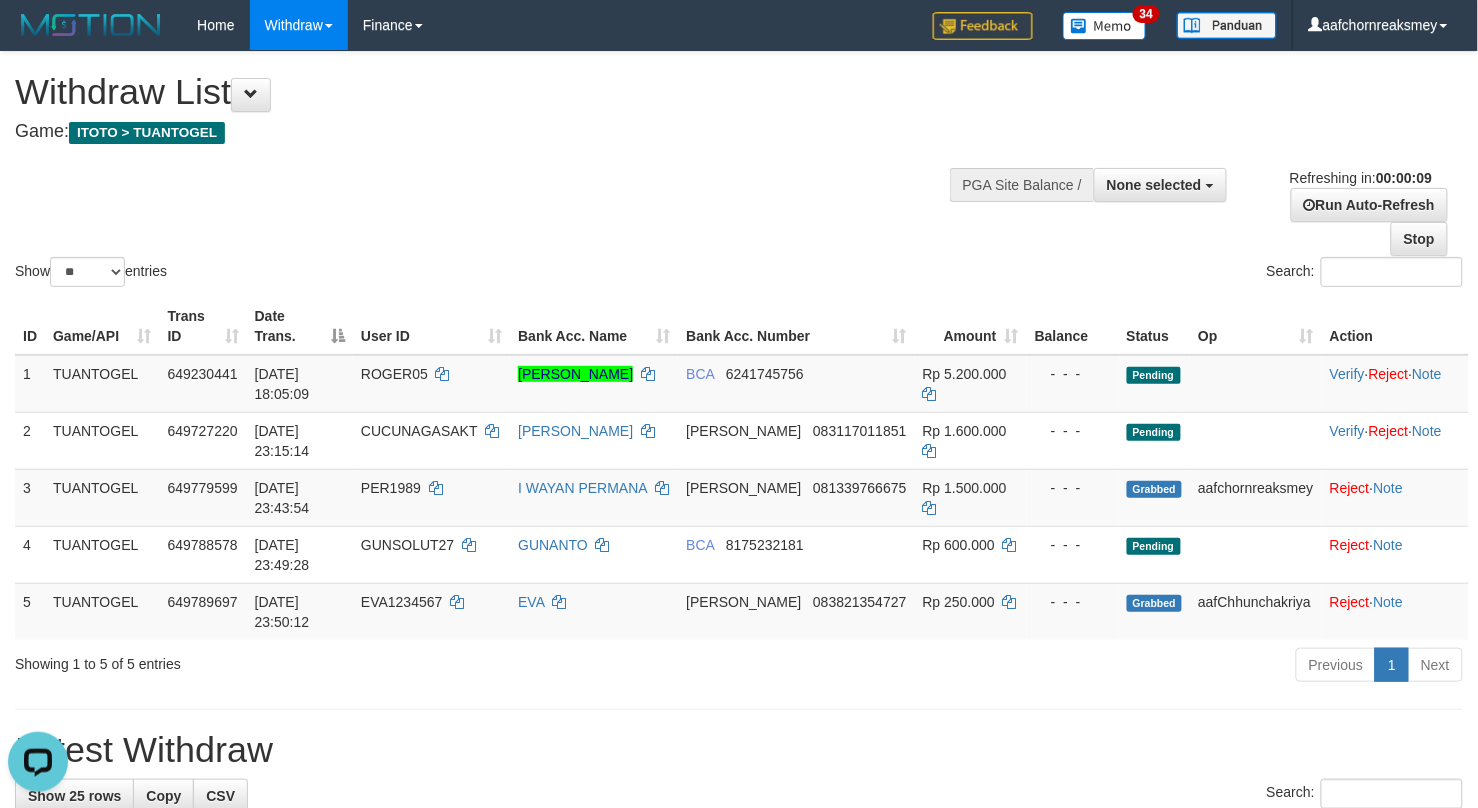 scroll, scrollTop: 0, scrollLeft: 0, axis: both 